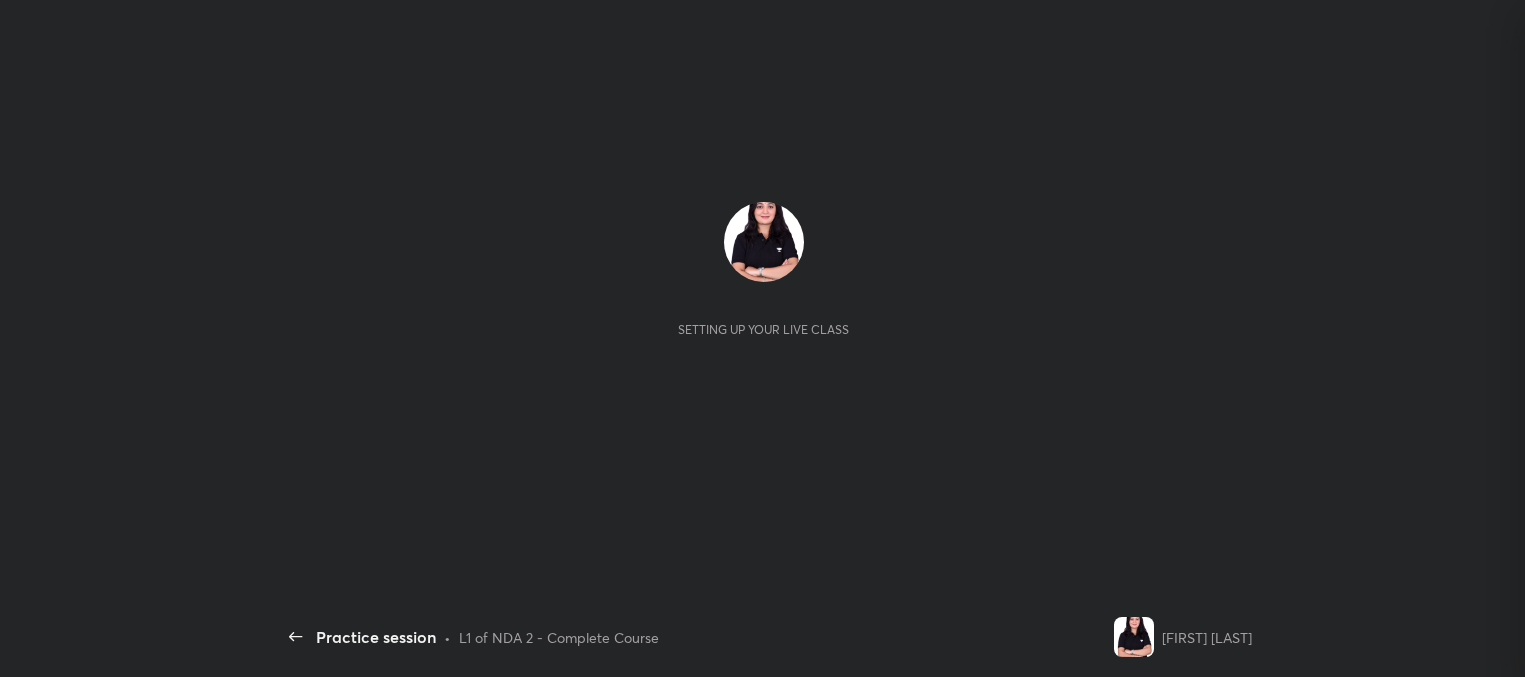scroll, scrollTop: 0, scrollLeft: 0, axis: both 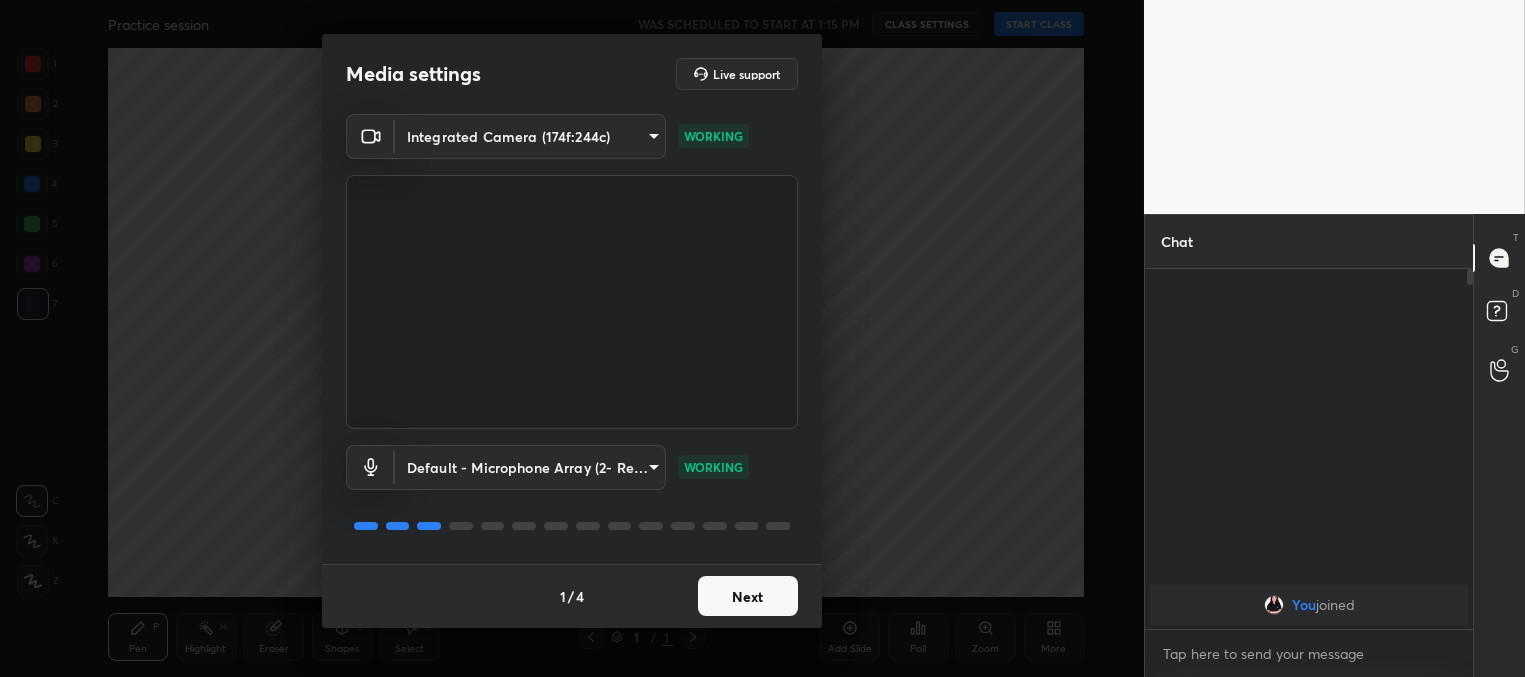 click on "Next" at bounding box center (748, 596) 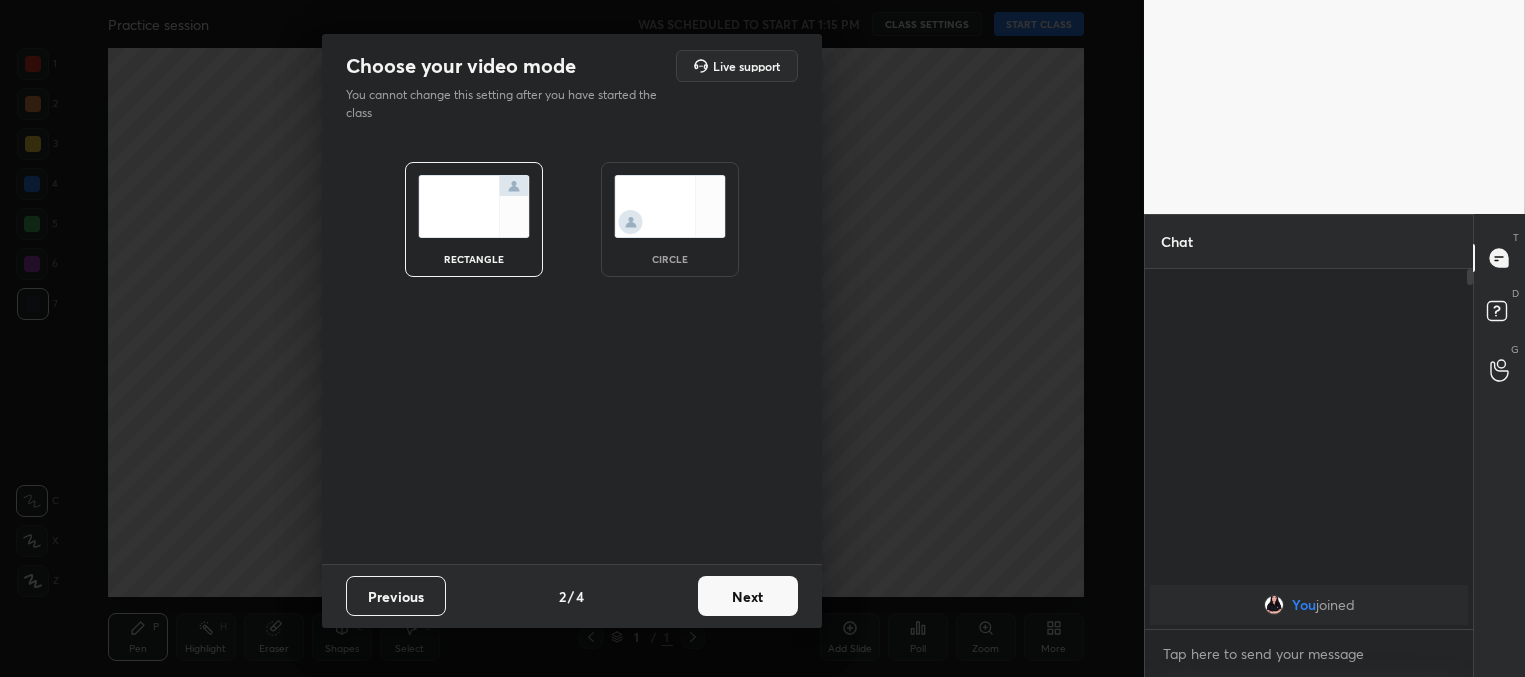 click on "Next" at bounding box center [748, 596] 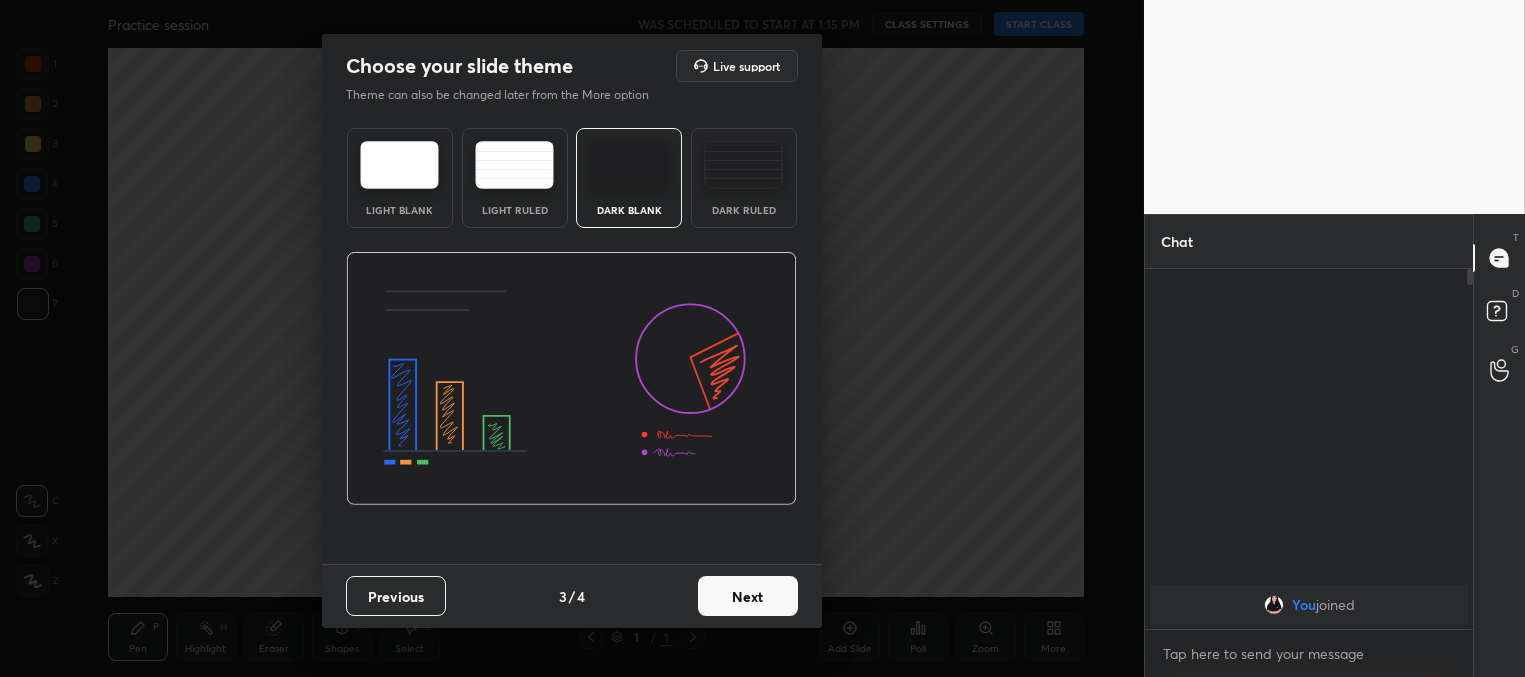 click on "Next" at bounding box center (748, 596) 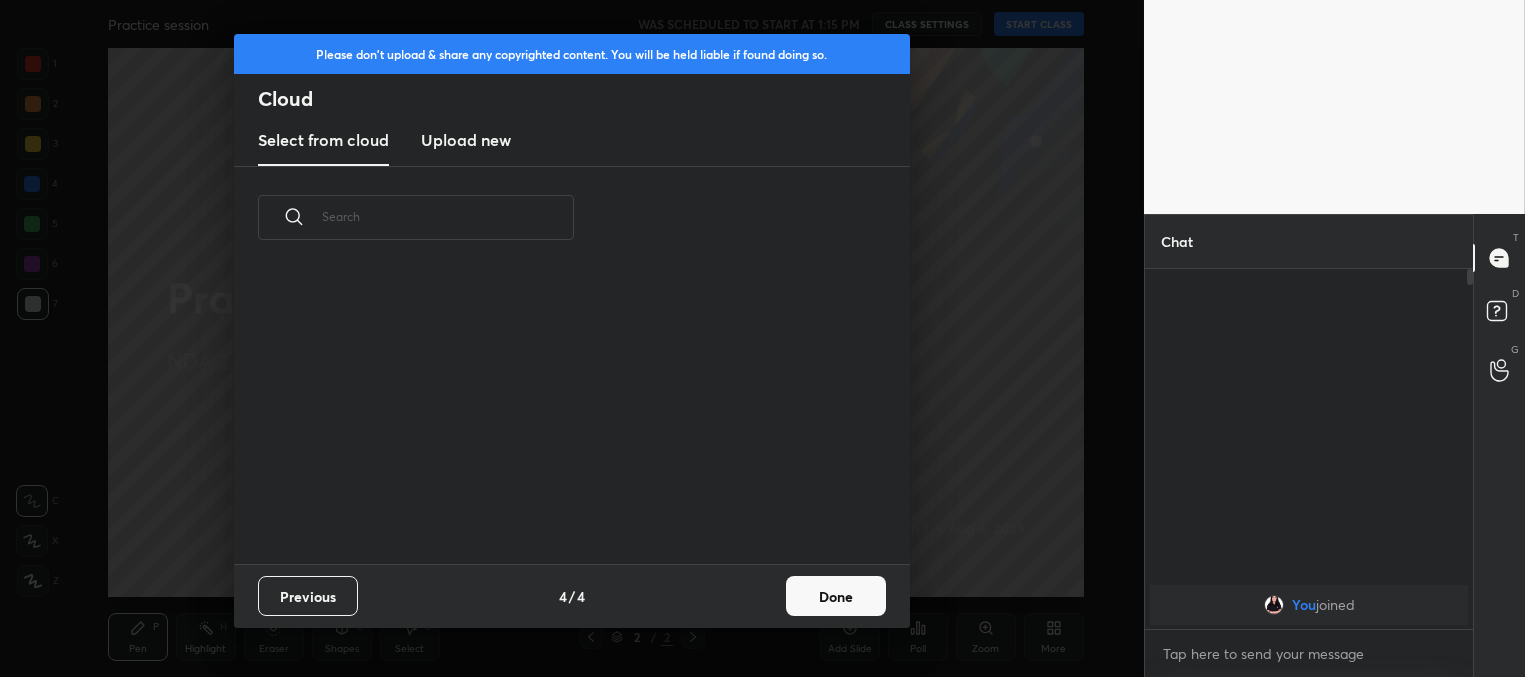 scroll, scrollTop: 6, scrollLeft: 10, axis: both 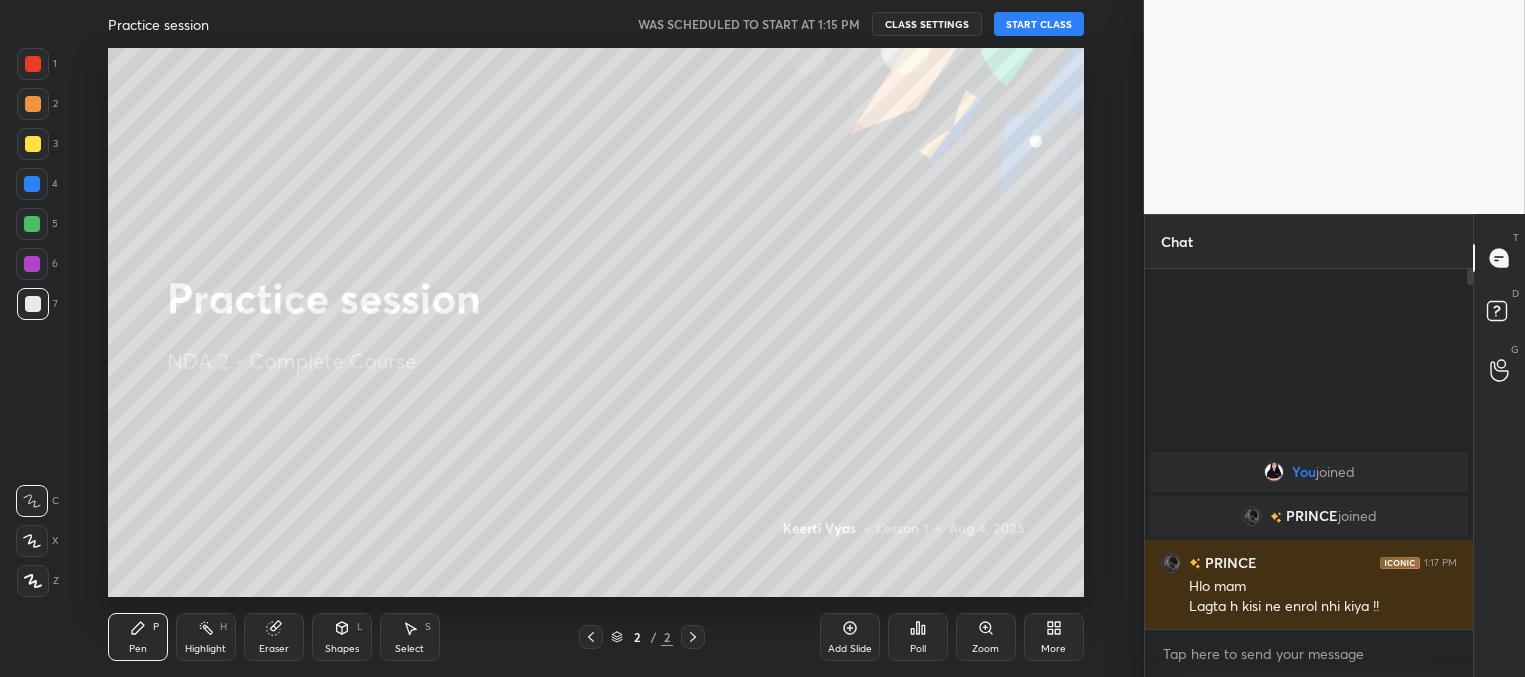 click on "START CLASS" at bounding box center (1039, 24) 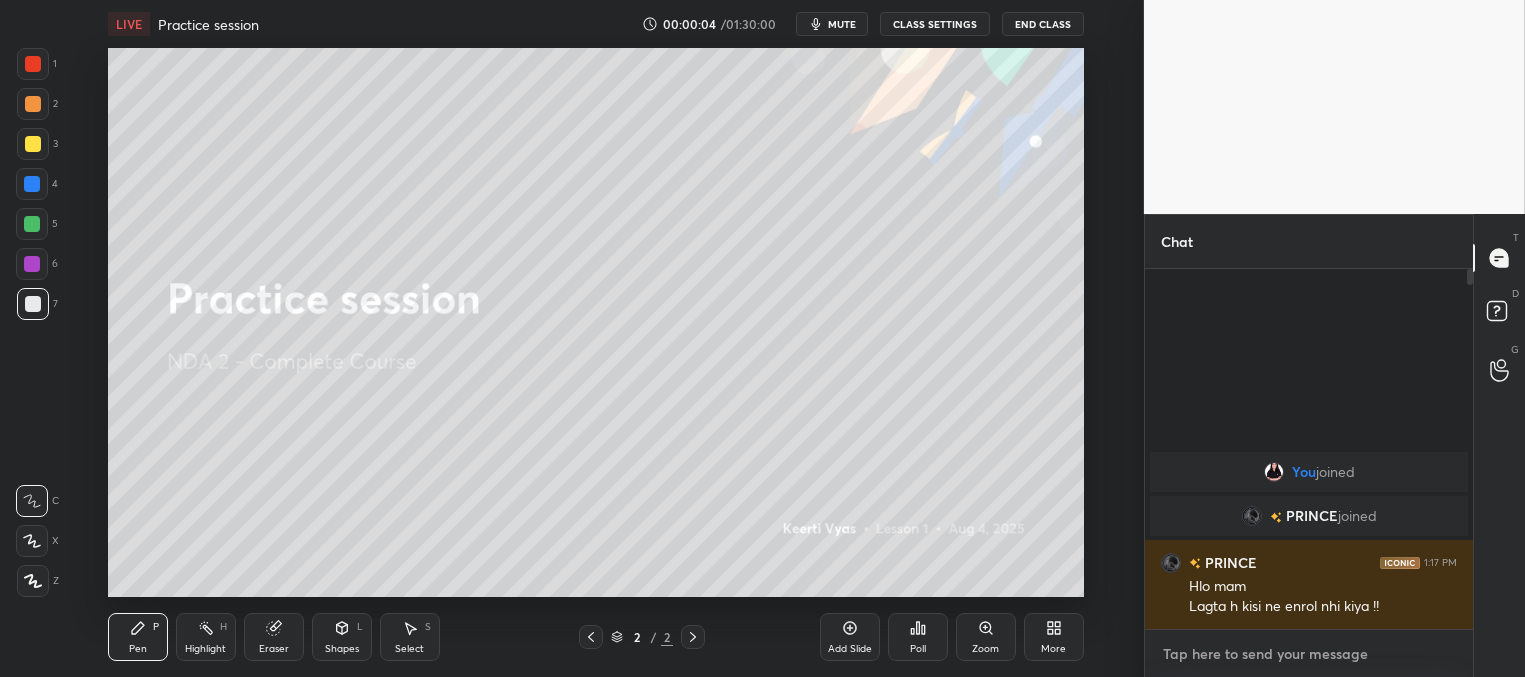 click at bounding box center (1309, 654) 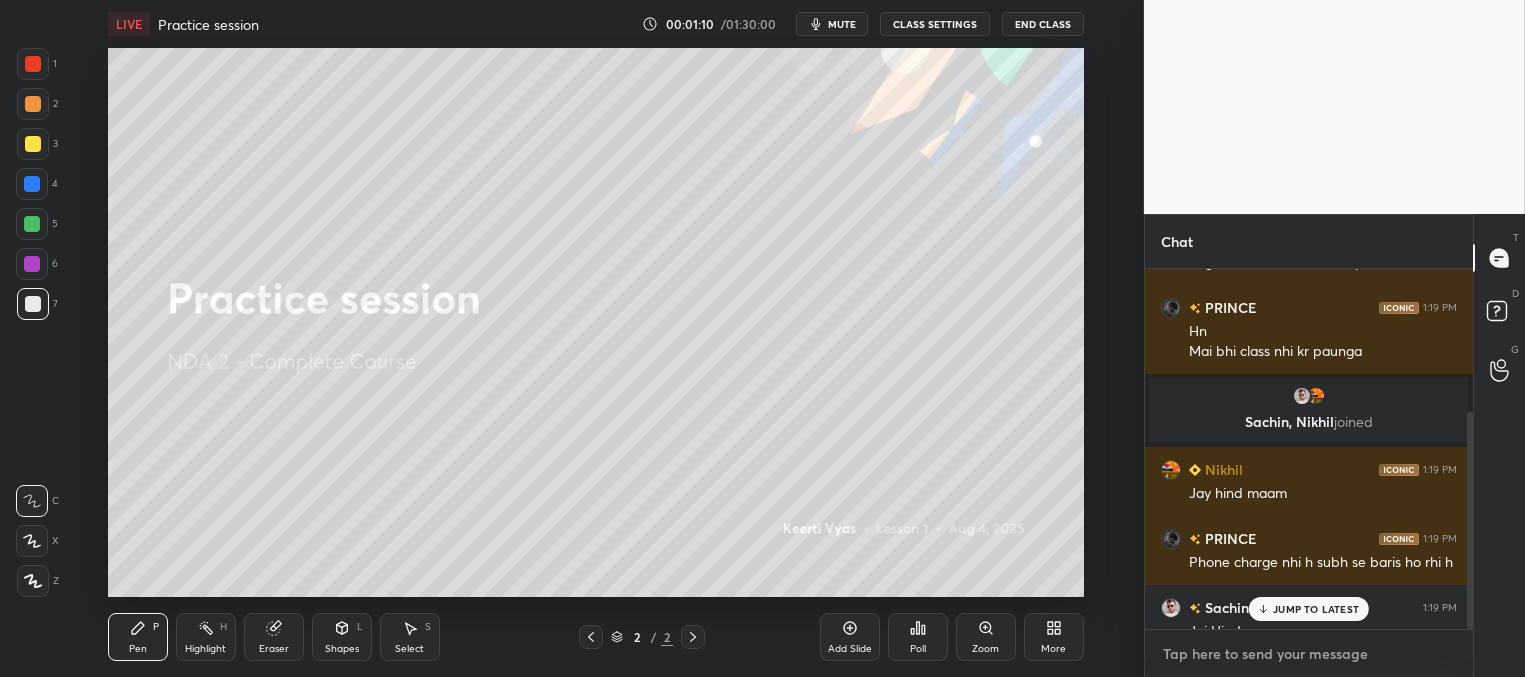 scroll, scrollTop: 237, scrollLeft: 0, axis: vertical 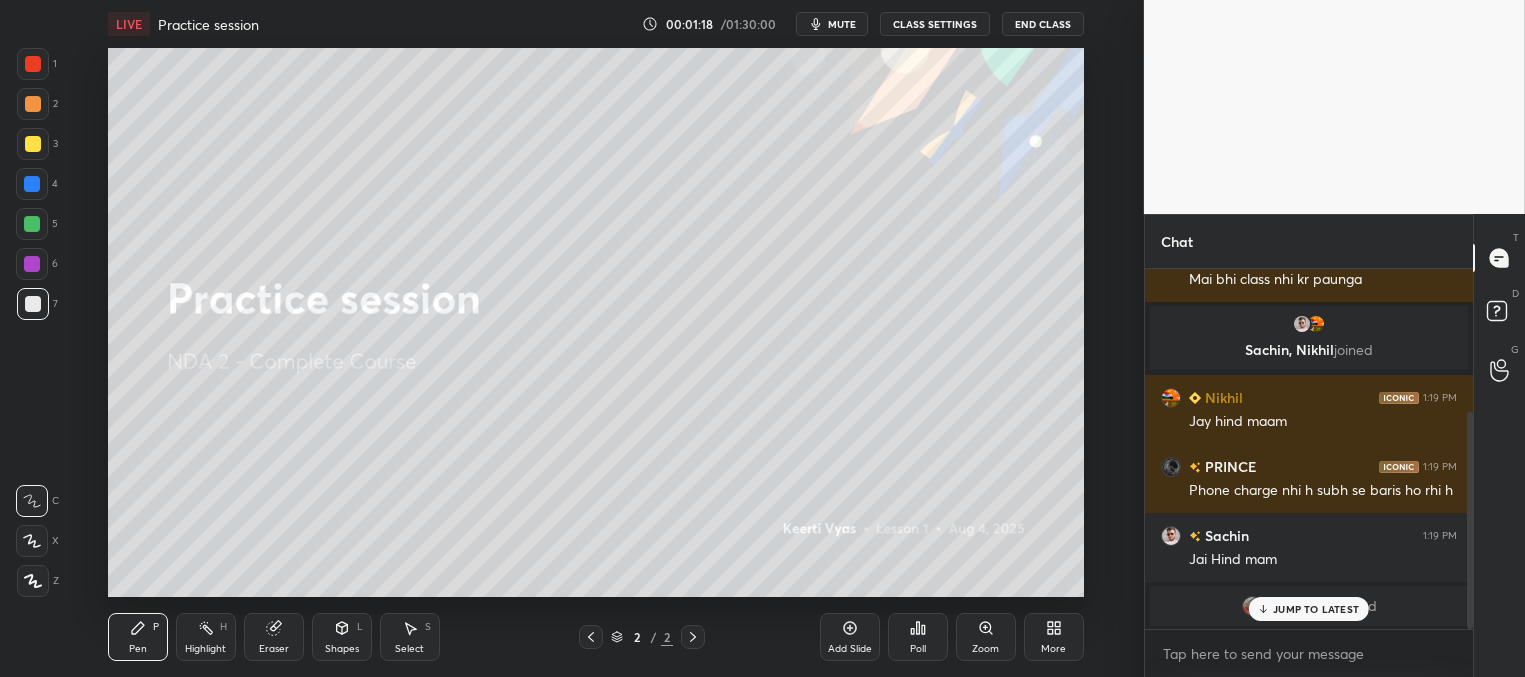 click on "mute" at bounding box center [842, 24] 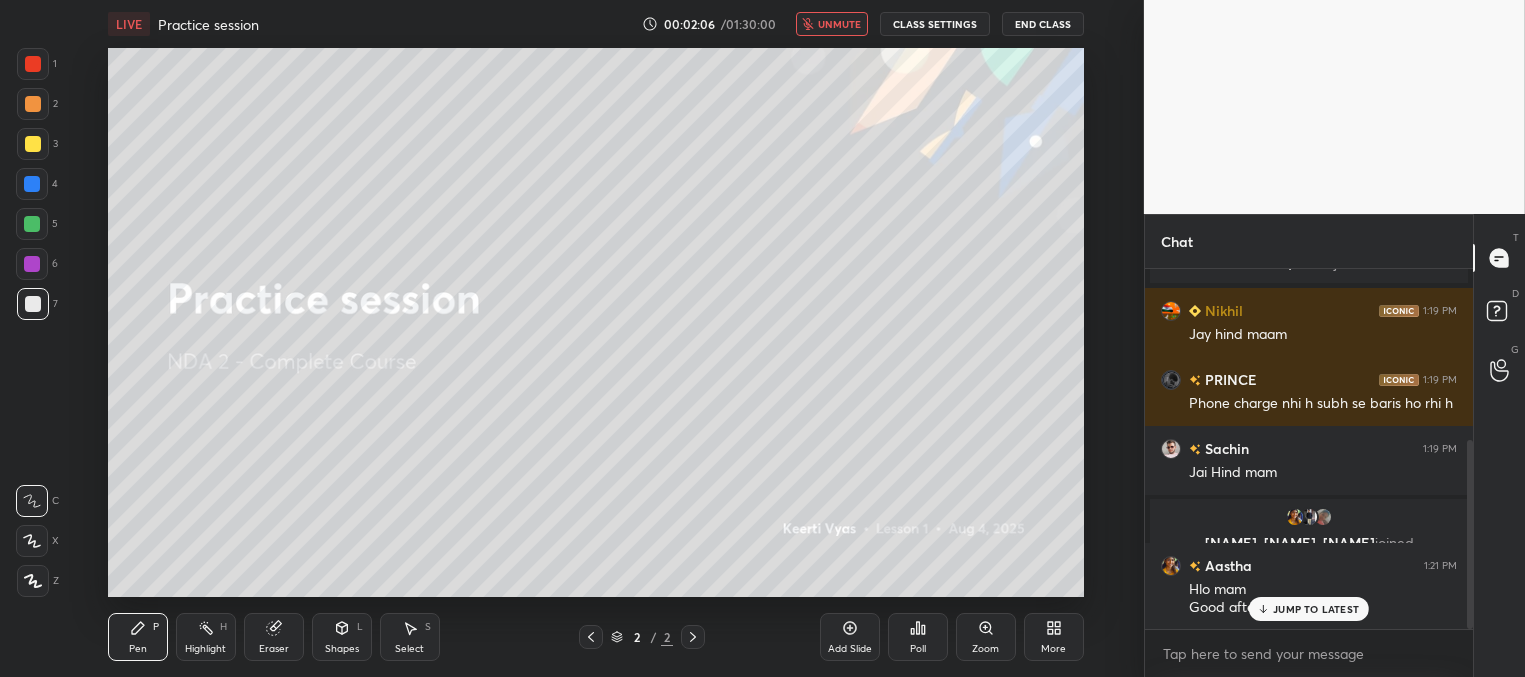 scroll, scrollTop: 373, scrollLeft: 0, axis: vertical 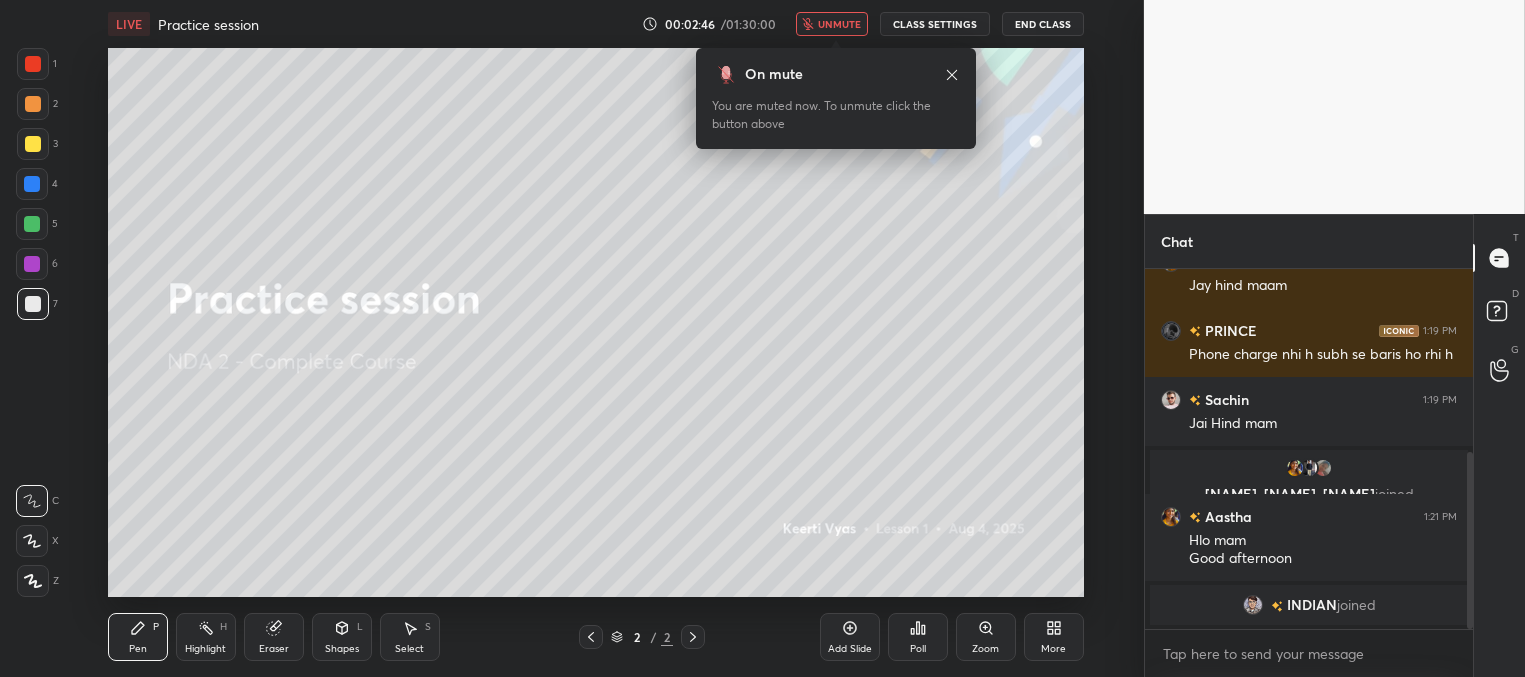 click on "unmute" at bounding box center (839, 24) 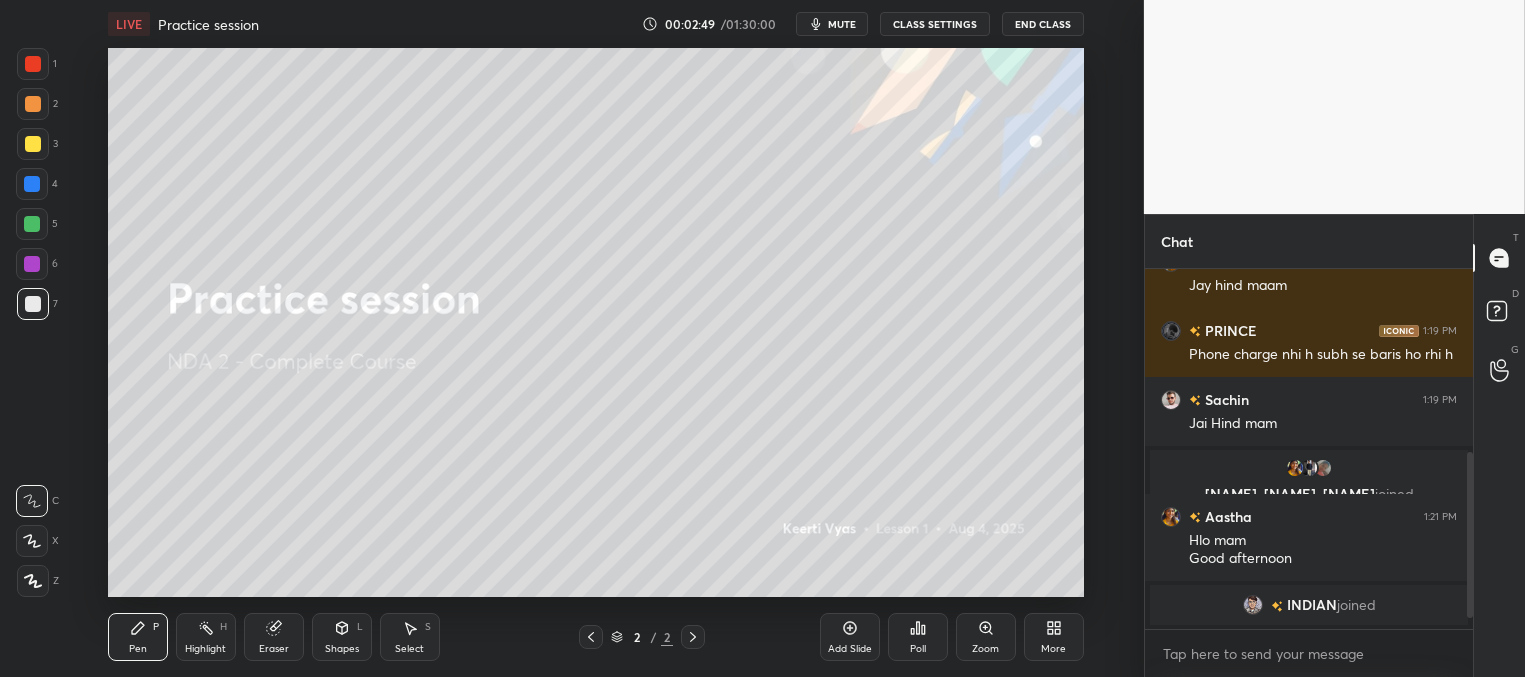 scroll, scrollTop: 459, scrollLeft: 0, axis: vertical 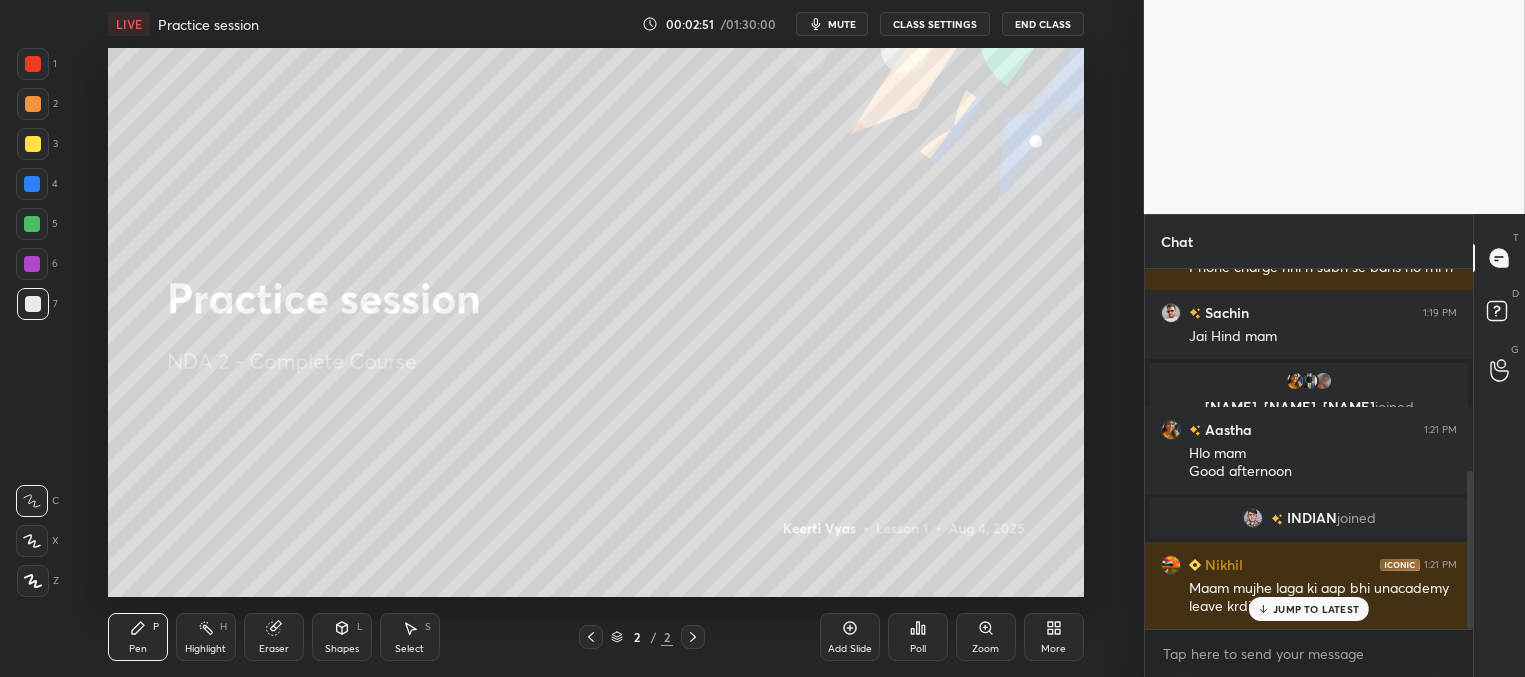 click on "JUMP TO LATEST" at bounding box center (1316, 609) 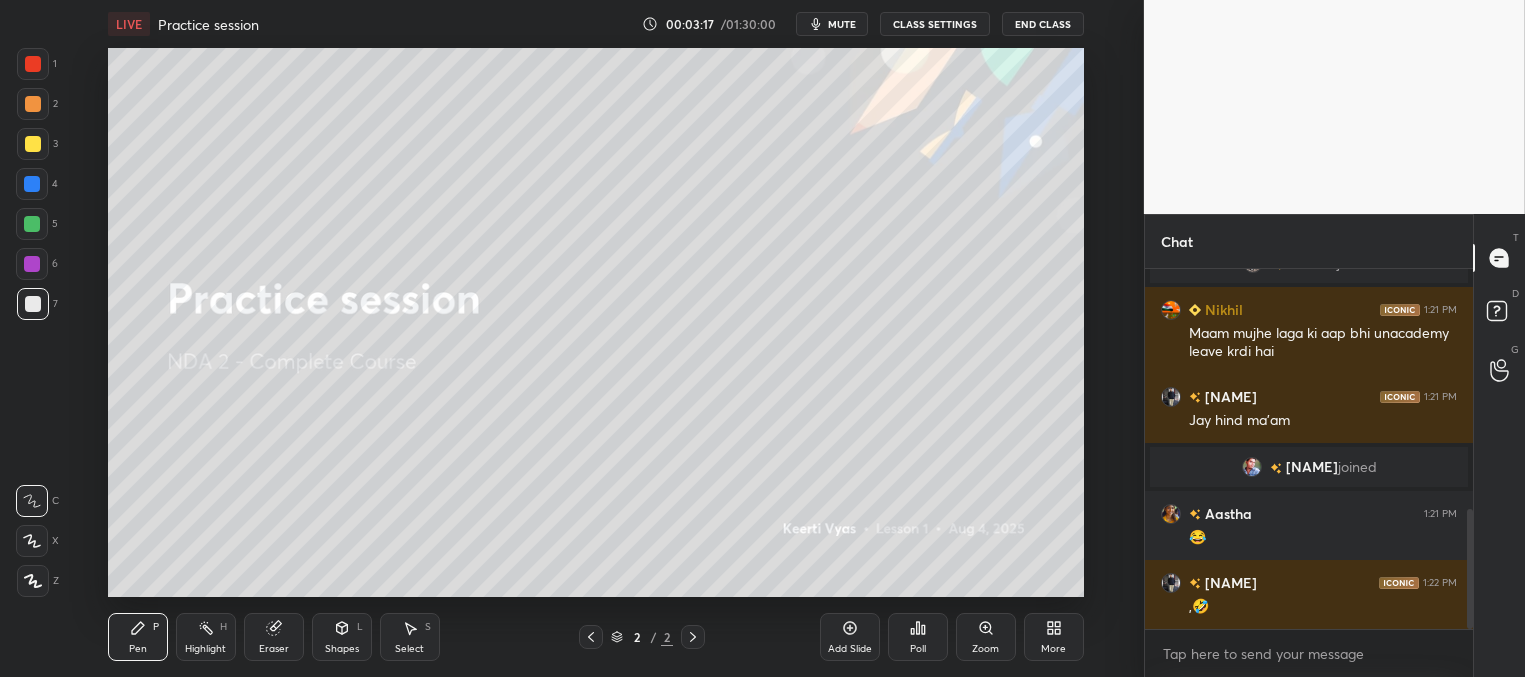 scroll, scrollTop: 783, scrollLeft: 0, axis: vertical 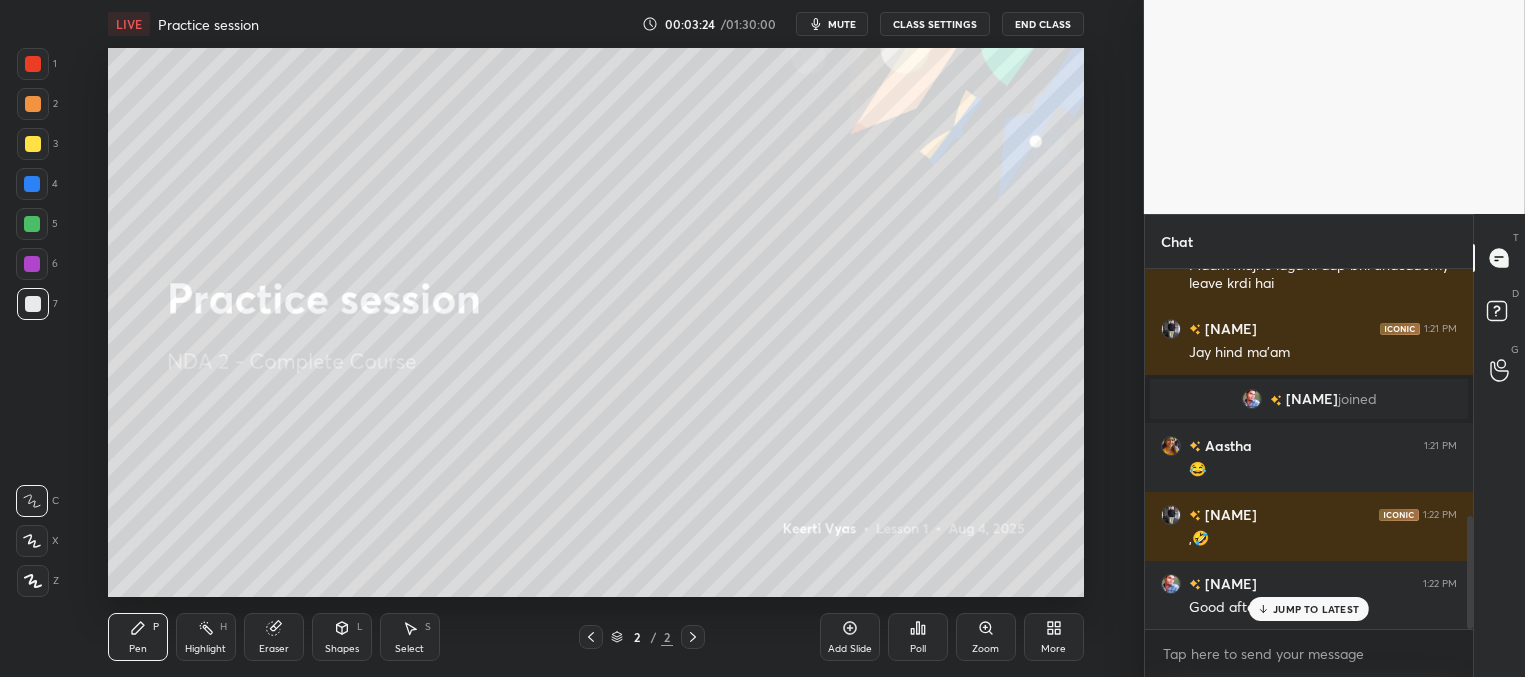 click on "JUMP TO LATEST" at bounding box center [1309, 609] 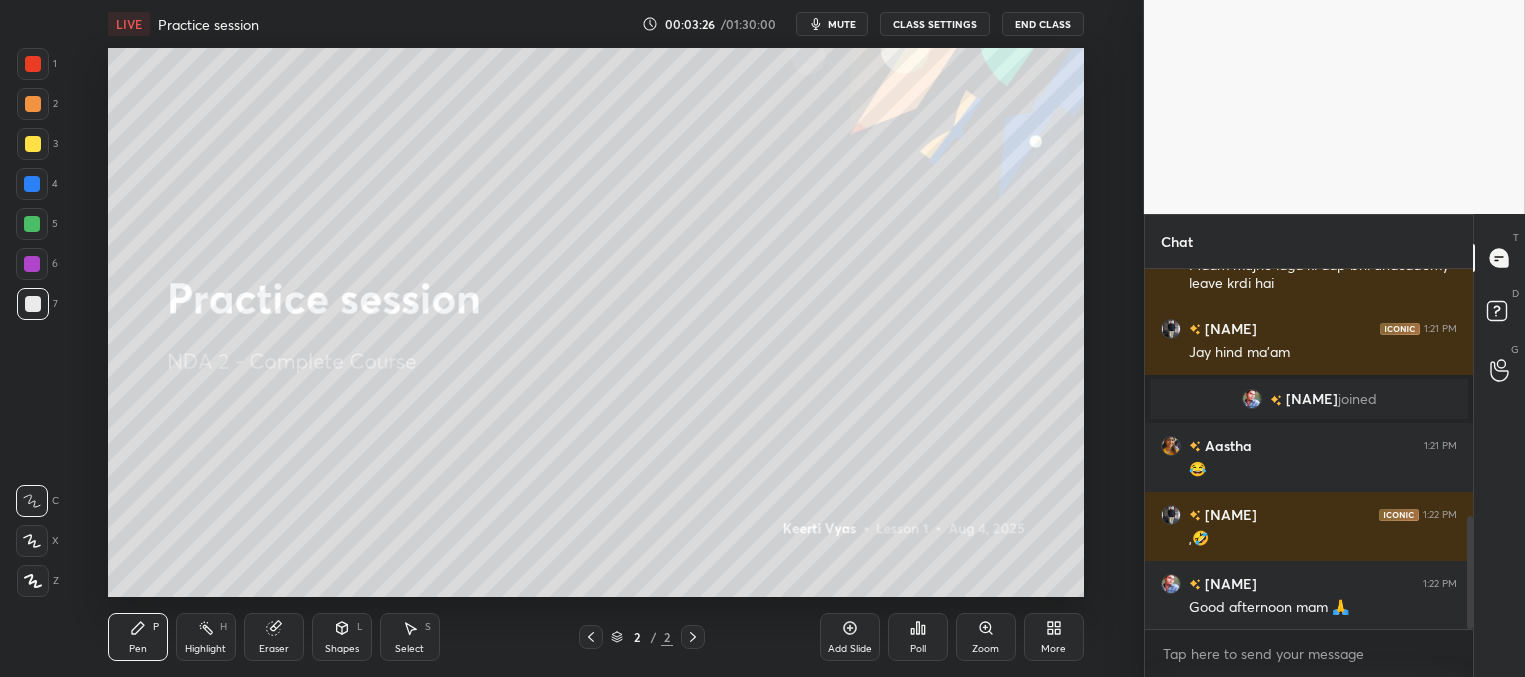click at bounding box center [33, 144] 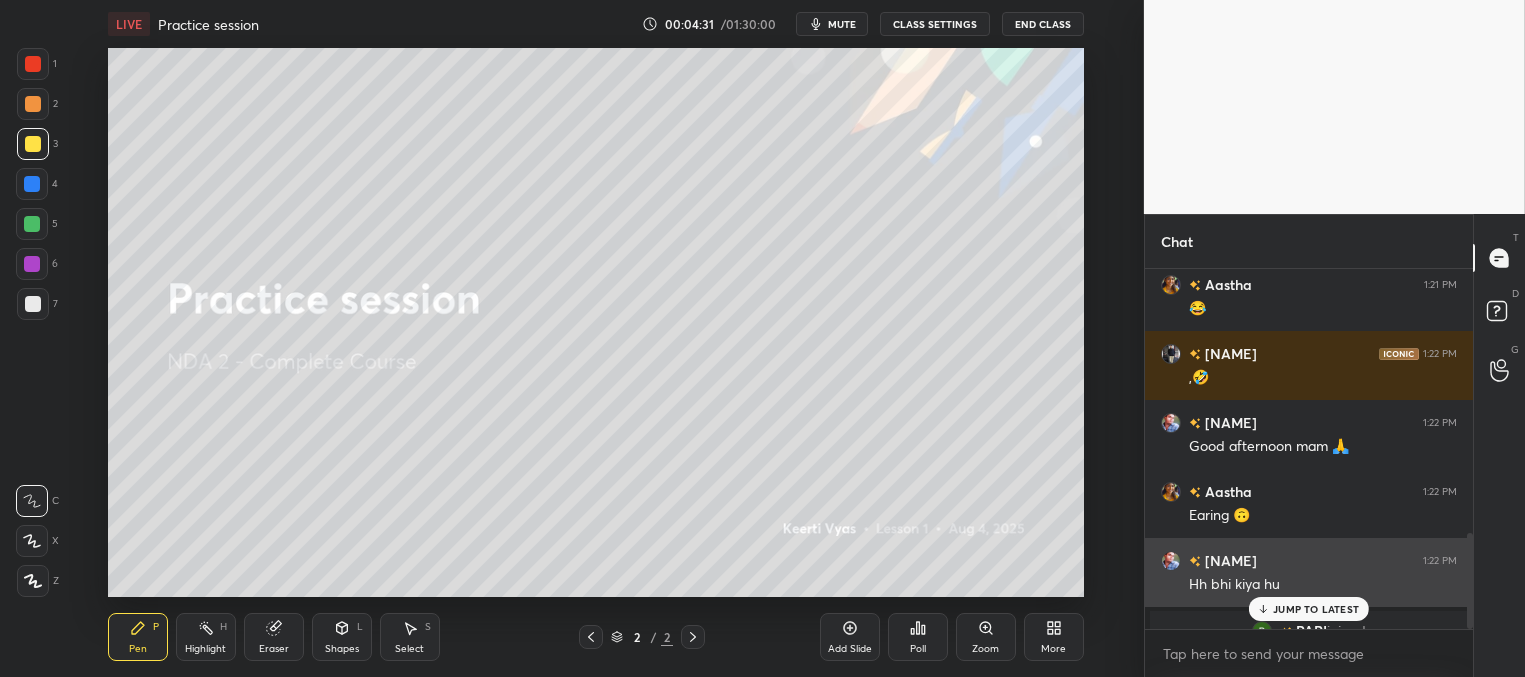 scroll, scrollTop: 994, scrollLeft: 0, axis: vertical 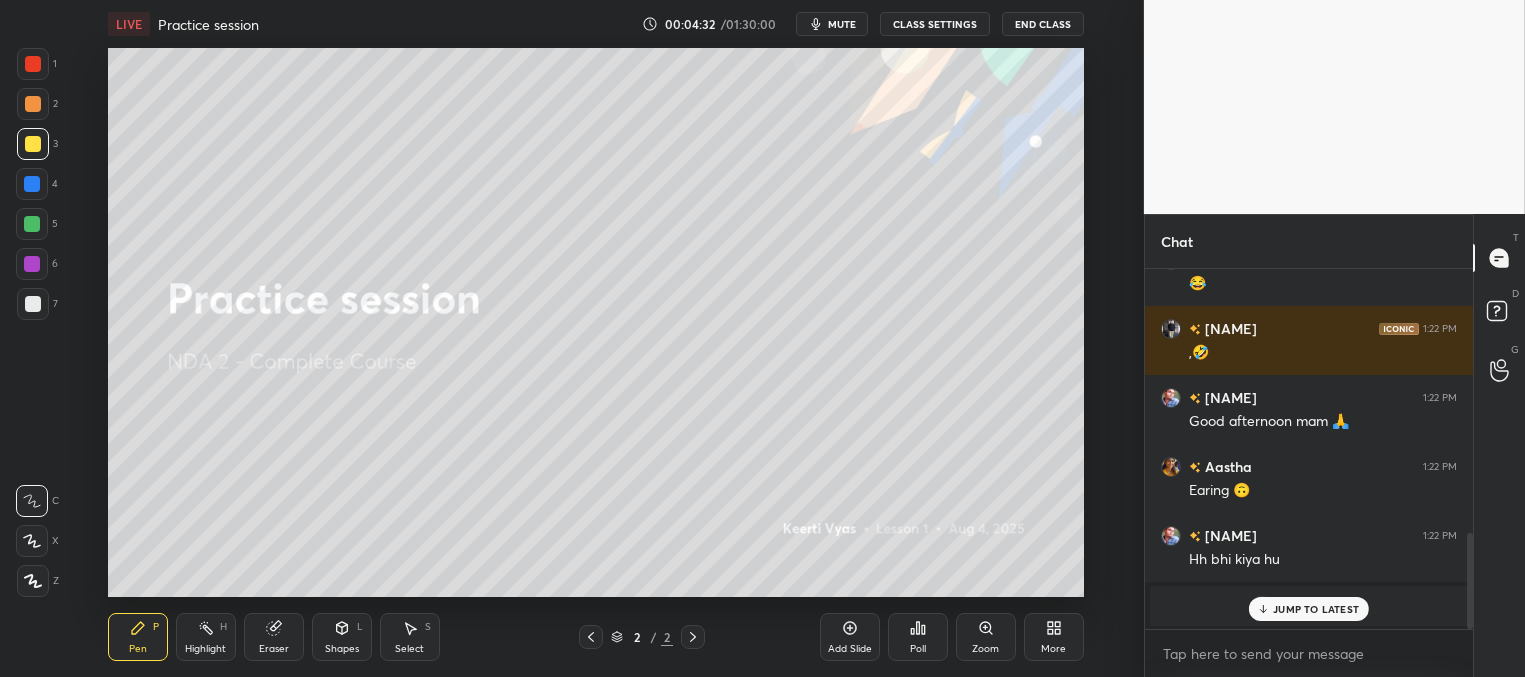 click on "JUMP TO LATEST" at bounding box center [1316, 609] 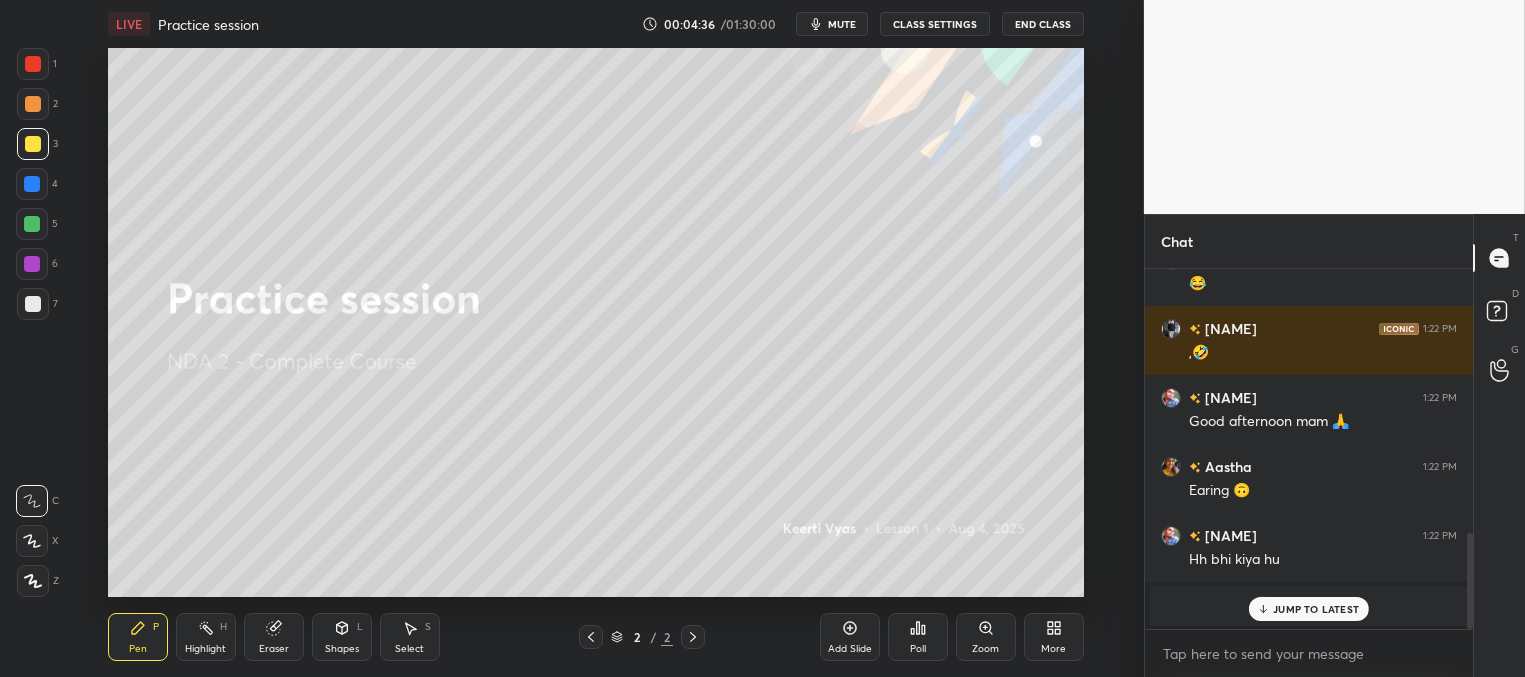 scroll, scrollTop: 1063, scrollLeft: 0, axis: vertical 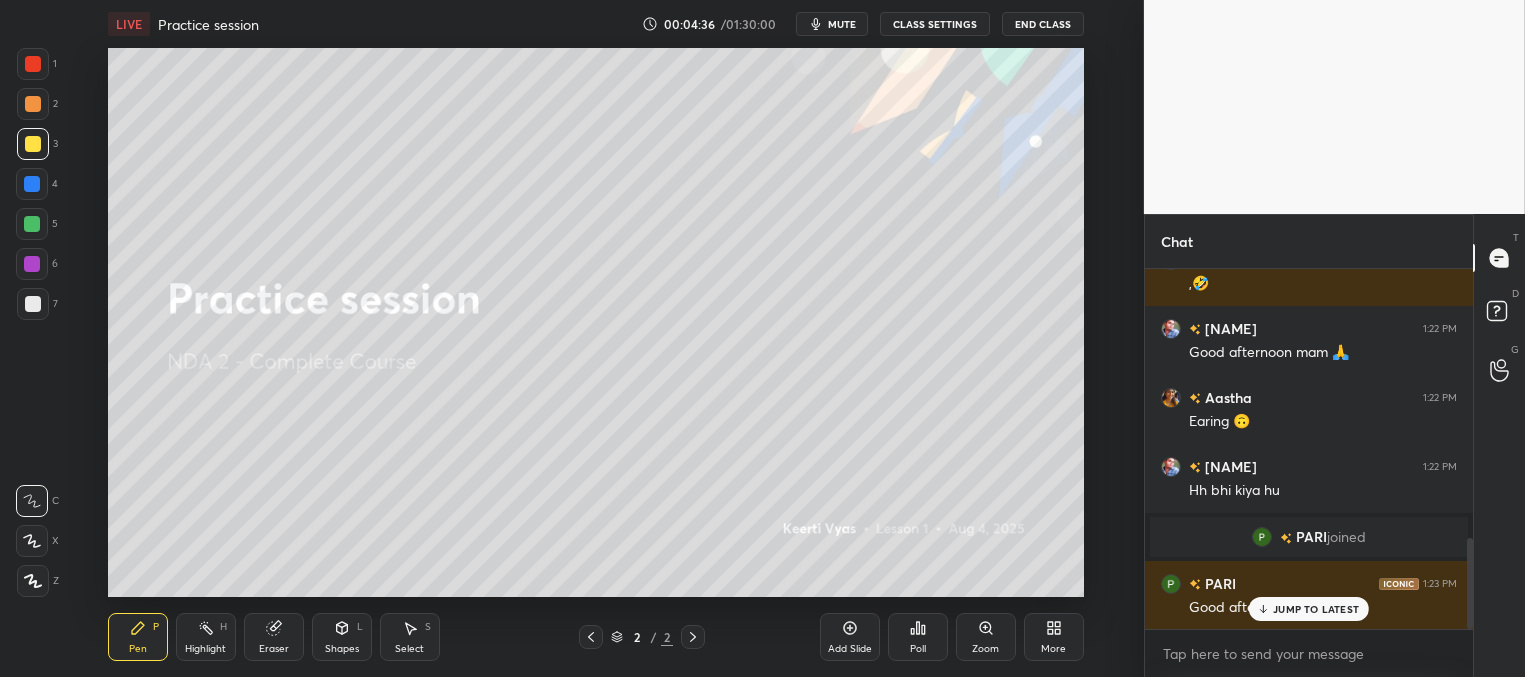 click on "JUMP TO LATEST" at bounding box center [1309, 609] 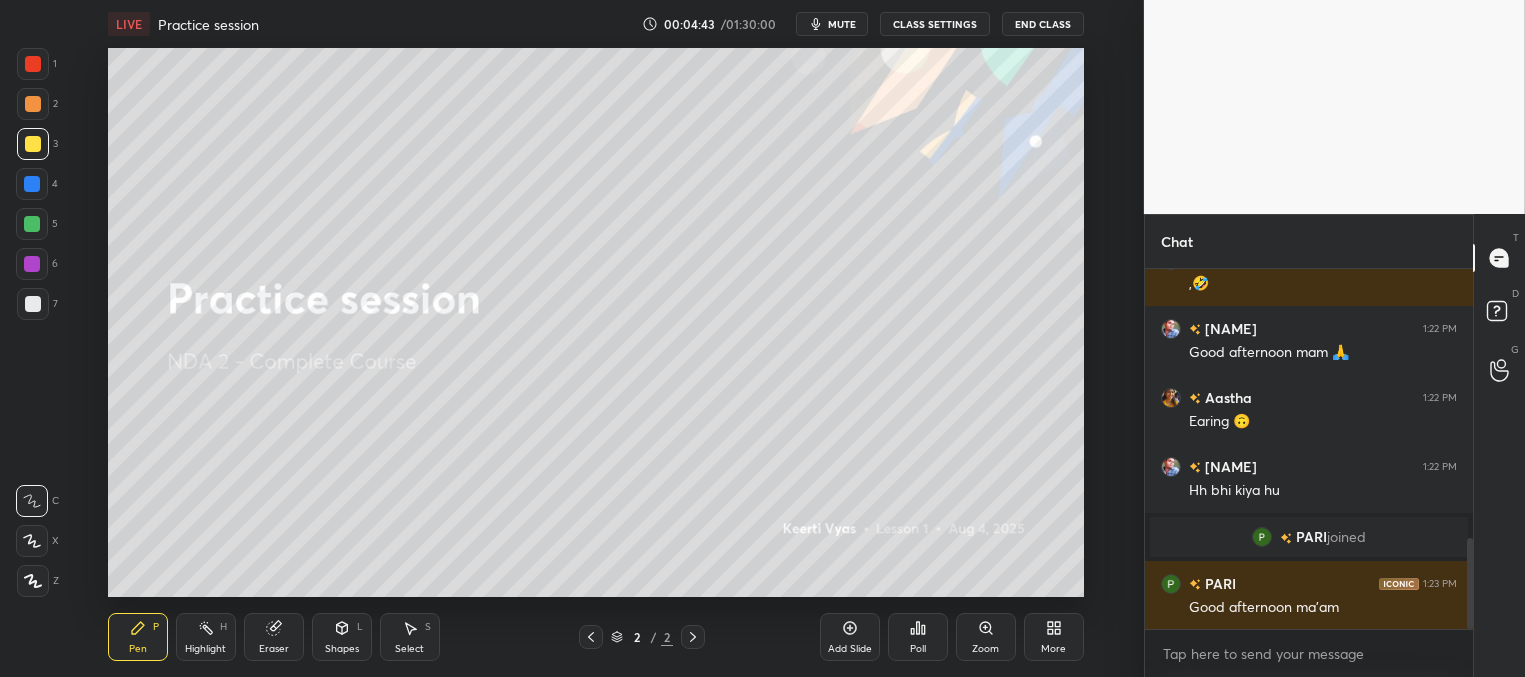 scroll, scrollTop: 1150, scrollLeft: 0, axis: vertical 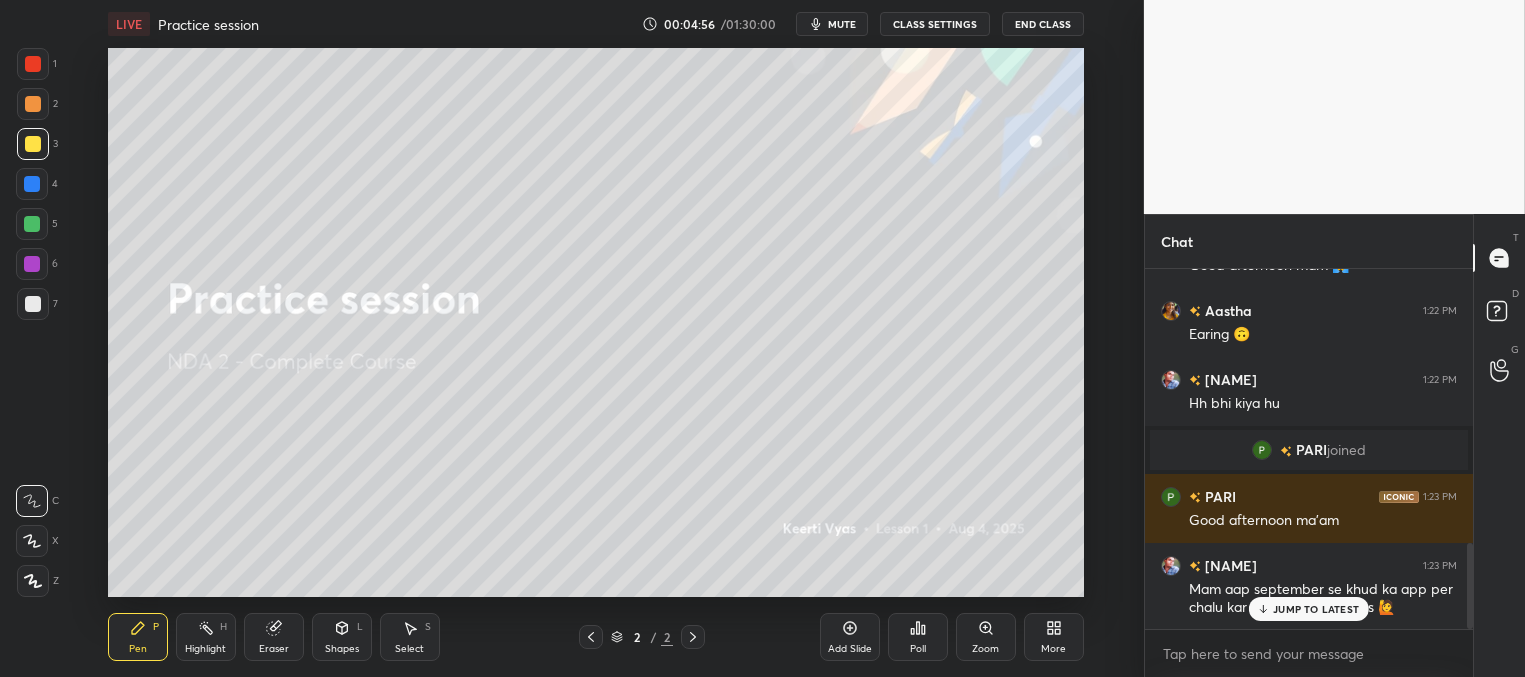 click on "JUMP TO LATEST" at bounding box center (1316, 609) 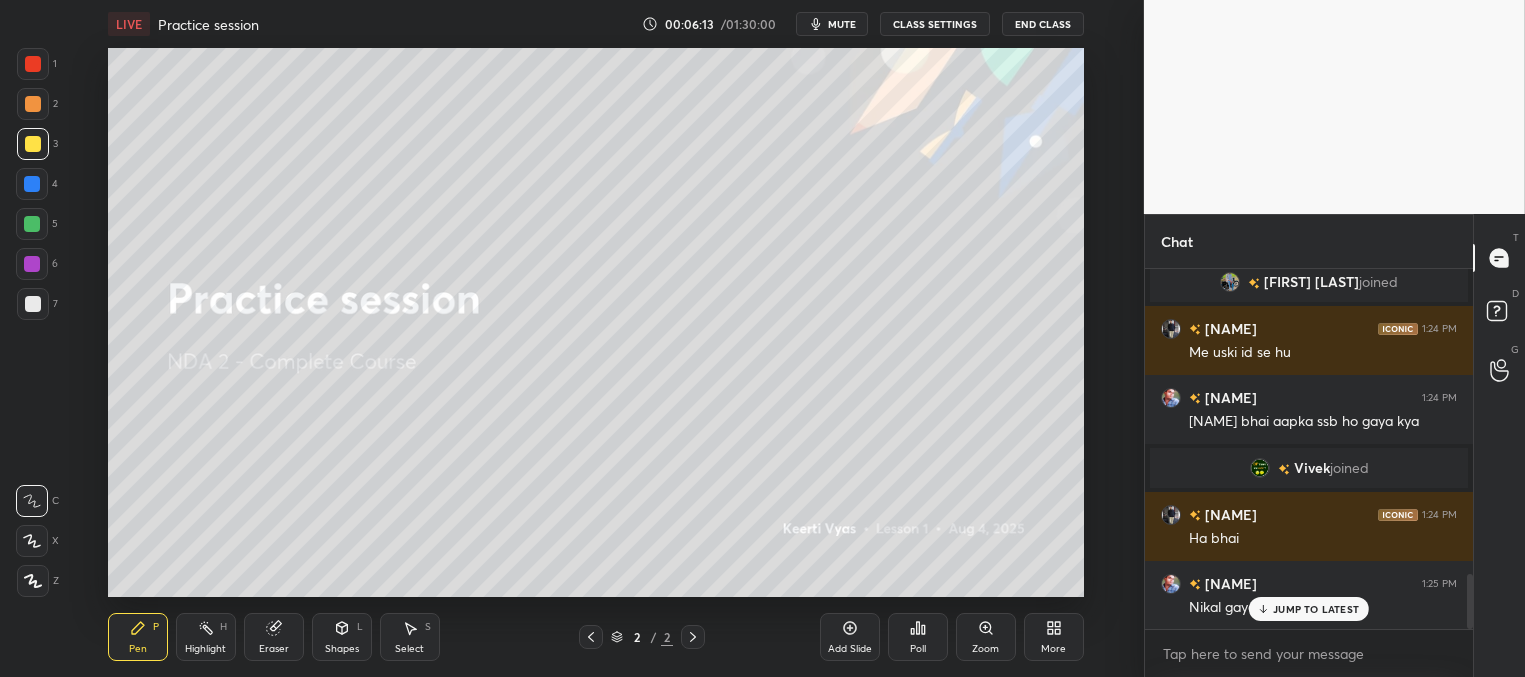scroll, scrollTop: 2043, scrollLeft: 0, axis: vertical 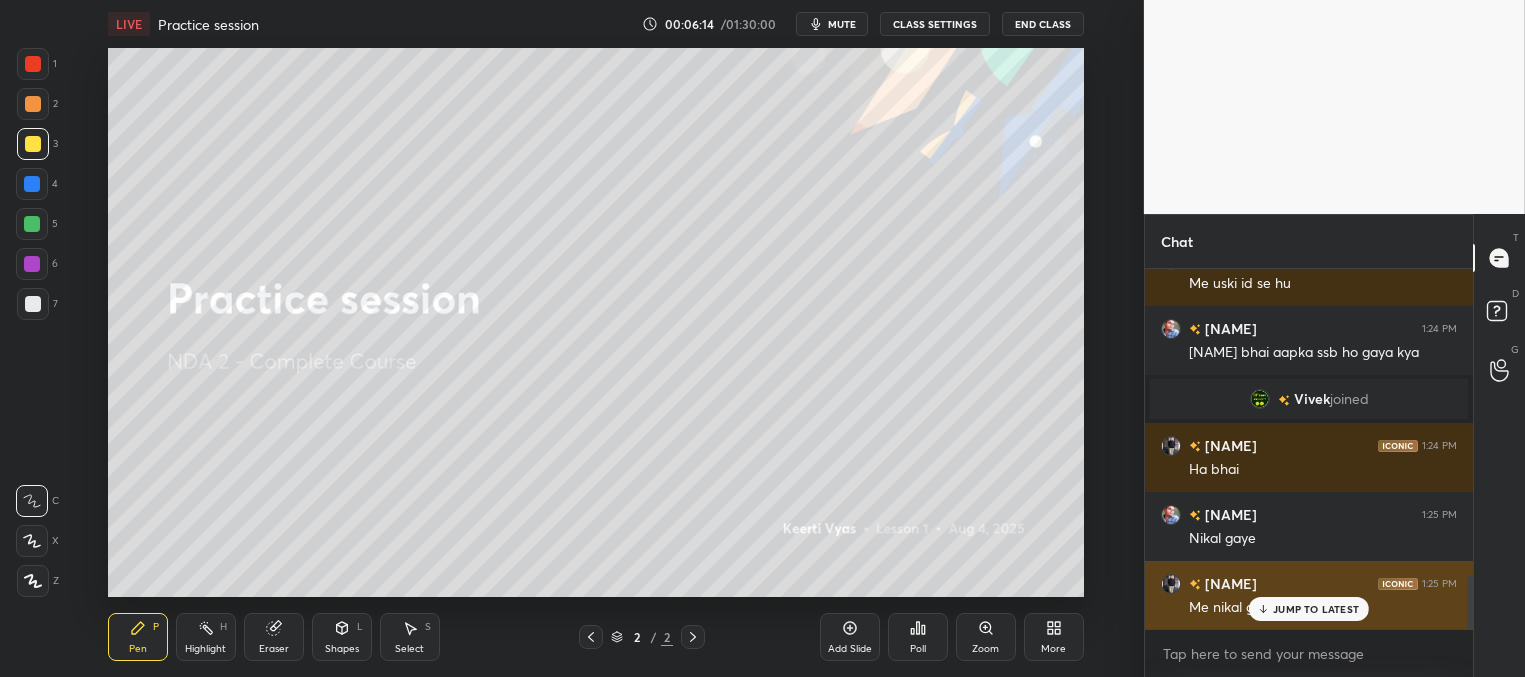 click on "Me nikal gya 🥹" at bounding box center [1323, 606] 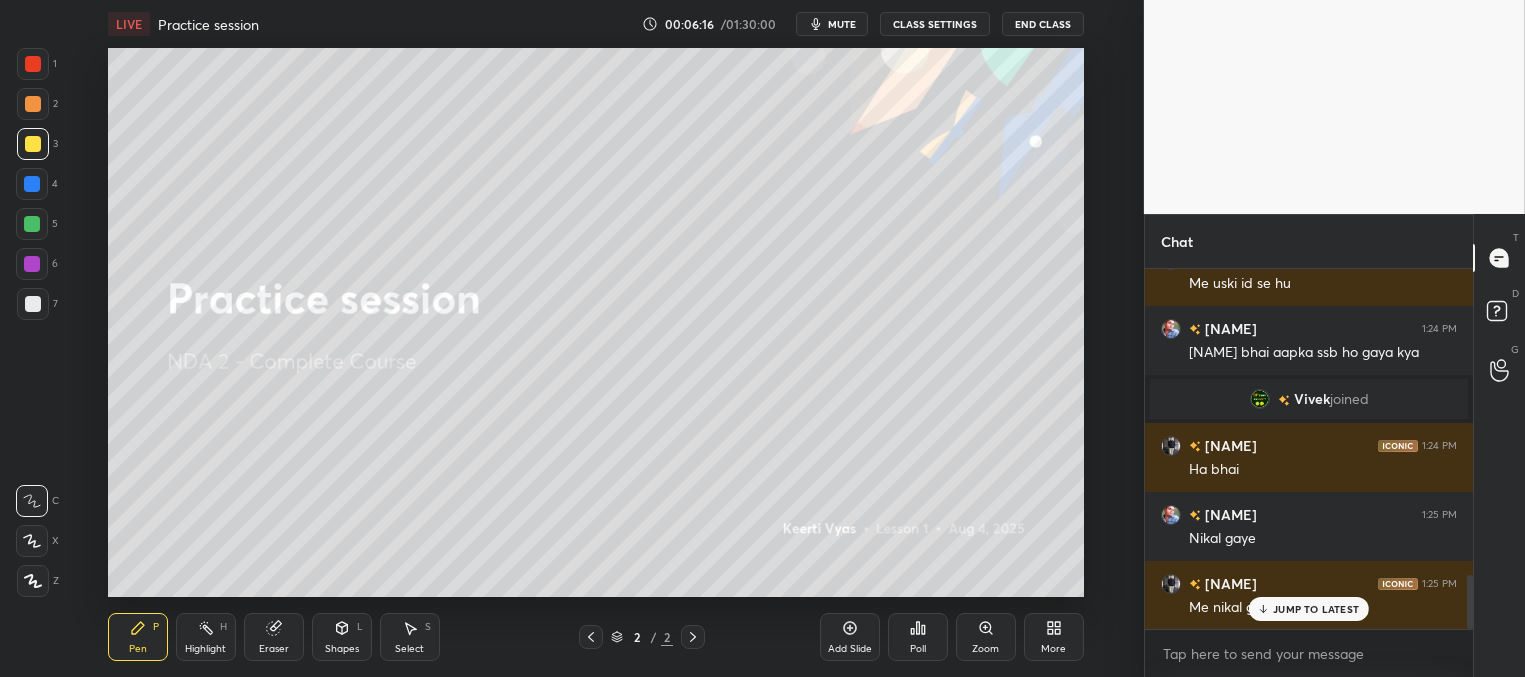 click 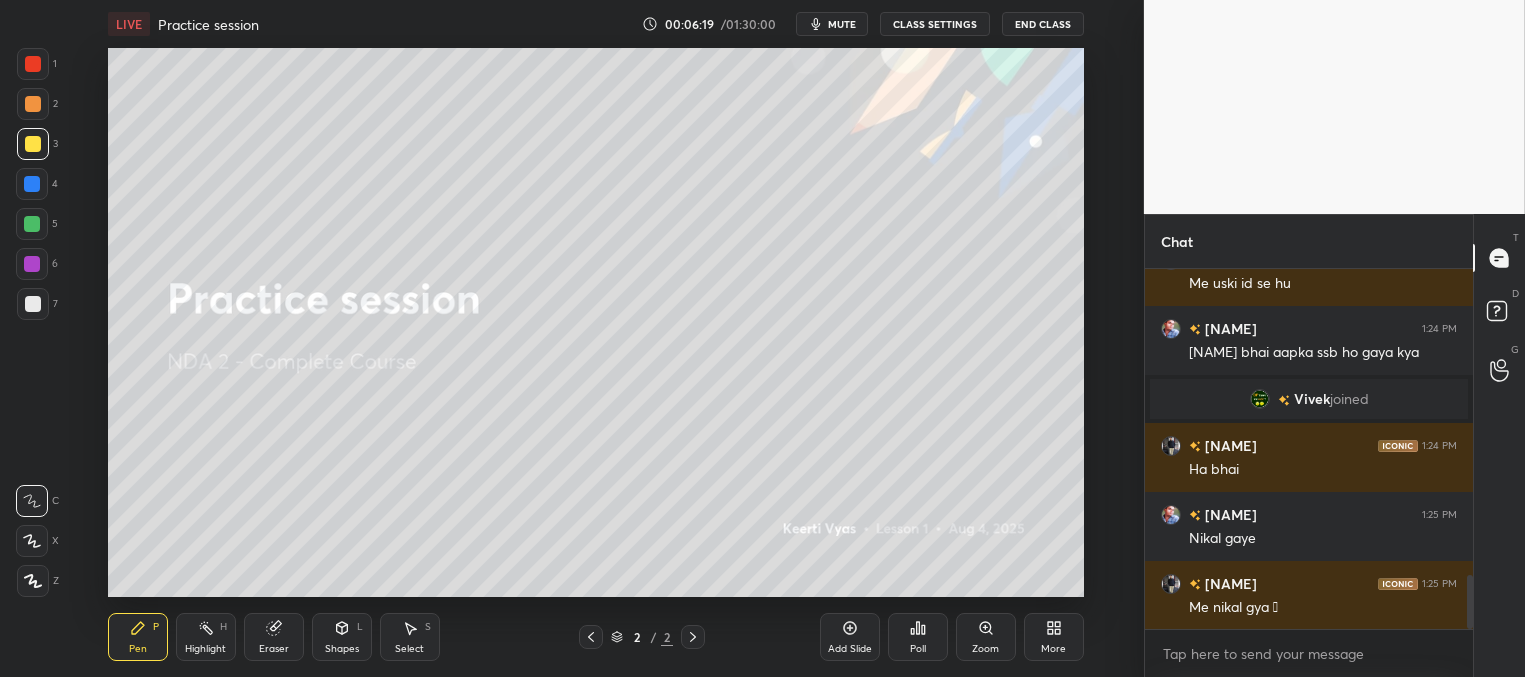 scroll, scrollTop: 2112, scrollLeft: 0, axis: vertical 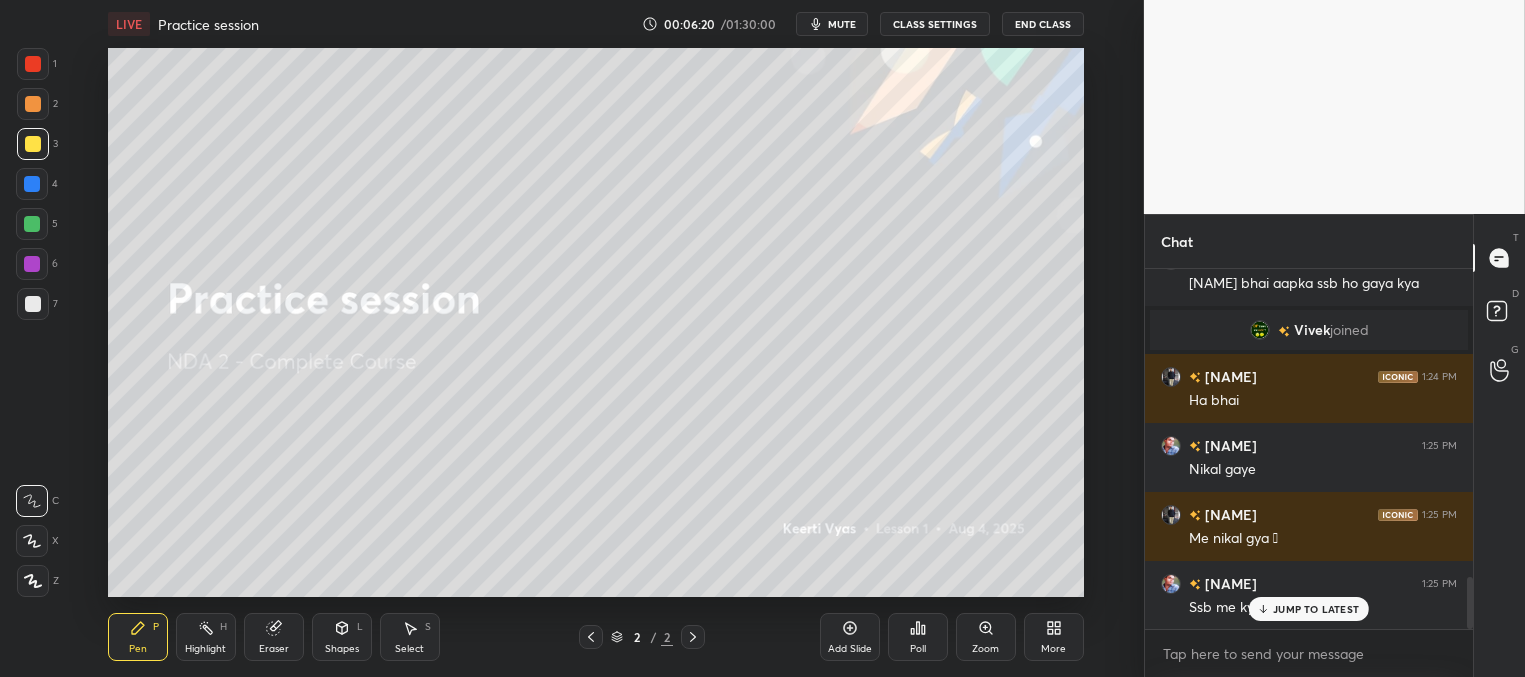 click on "JUMP TO LATEST" at bounding box center (1316, 609) 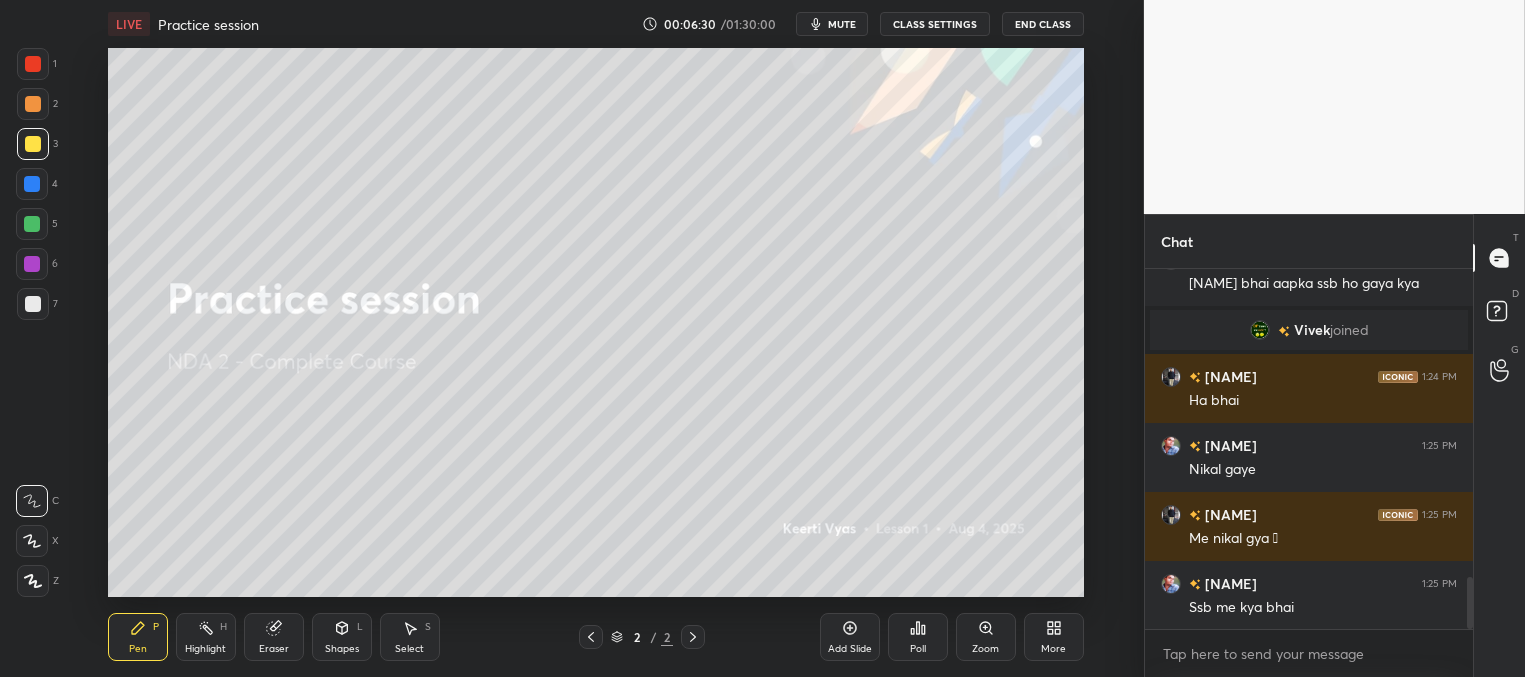 scroll, scrollTop: 2181, scrollLeft: 0, axis: vertical 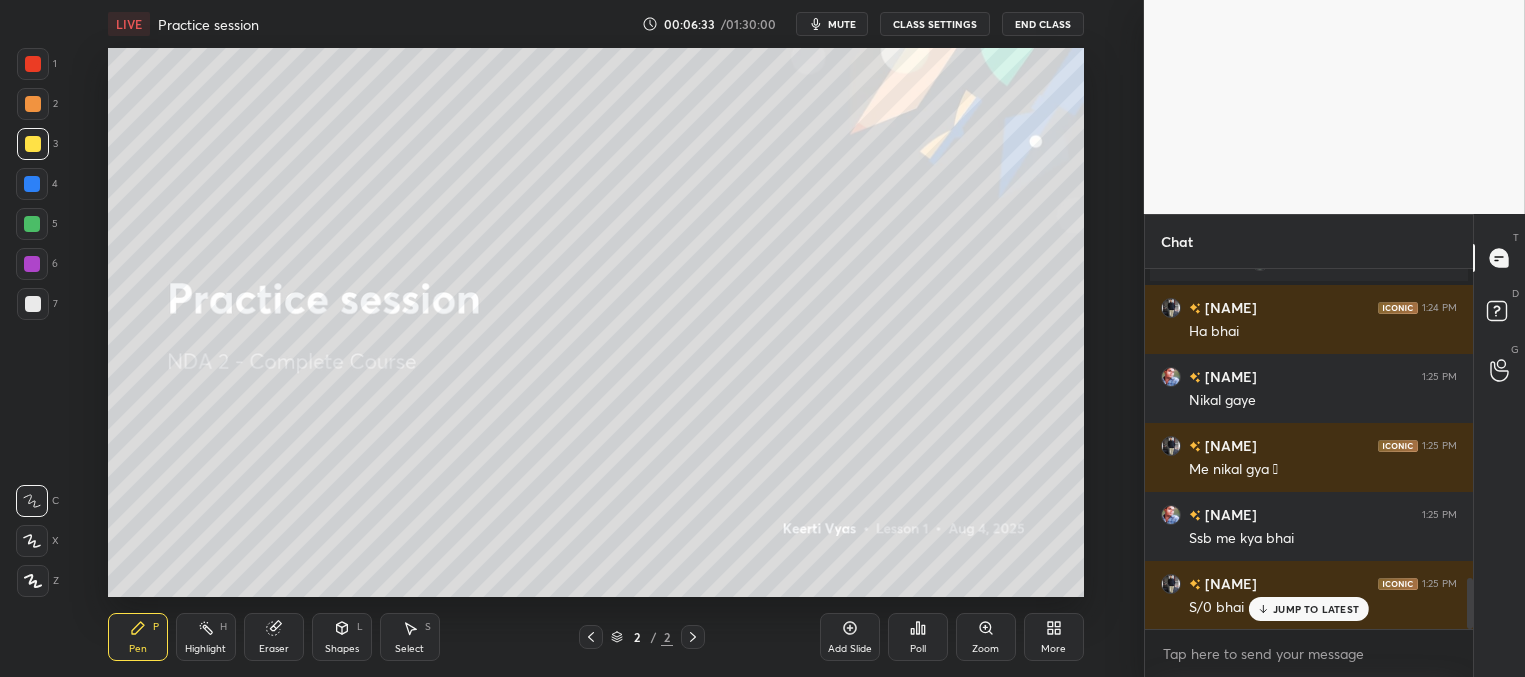 click on "JUMP TO LATEST" at bounding box center [1316, 609] 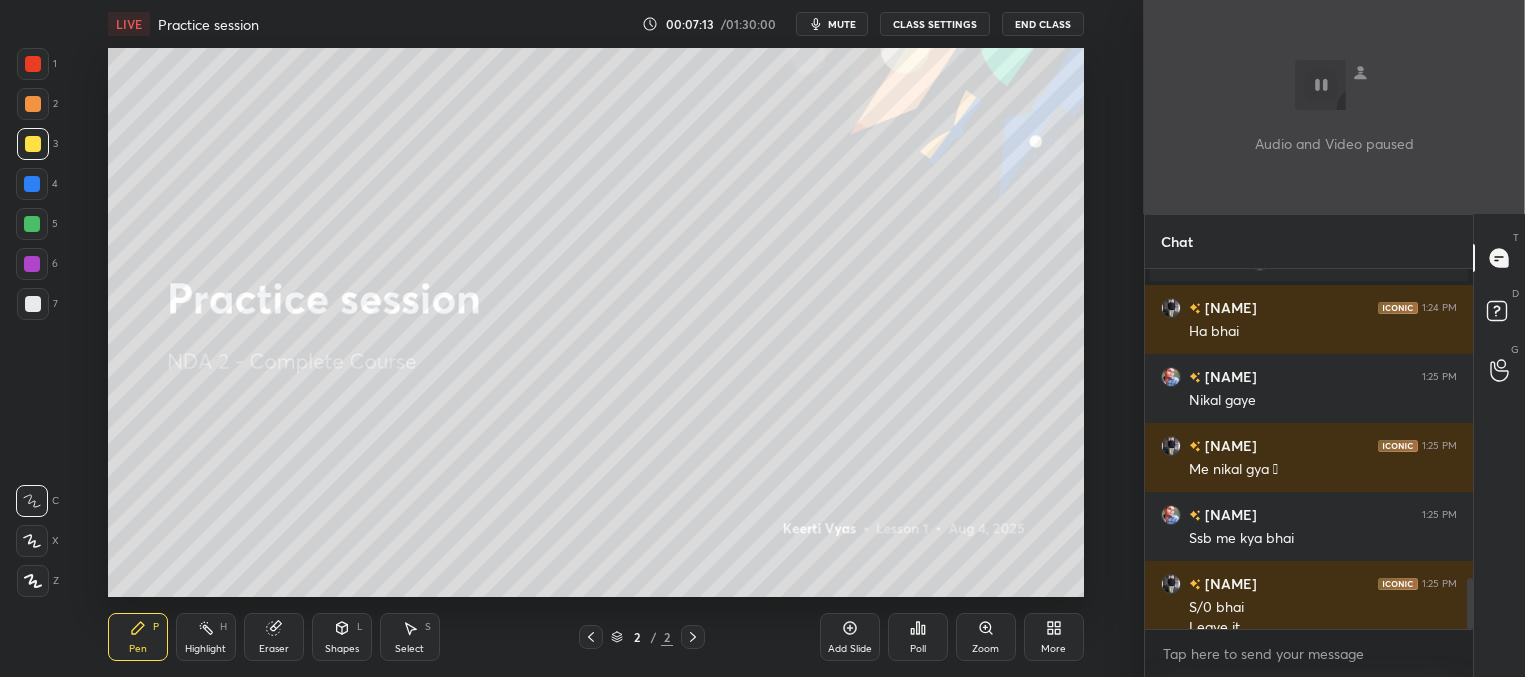scroll, scrollTop: 2221, scrollLeft: 0, axis: vertical 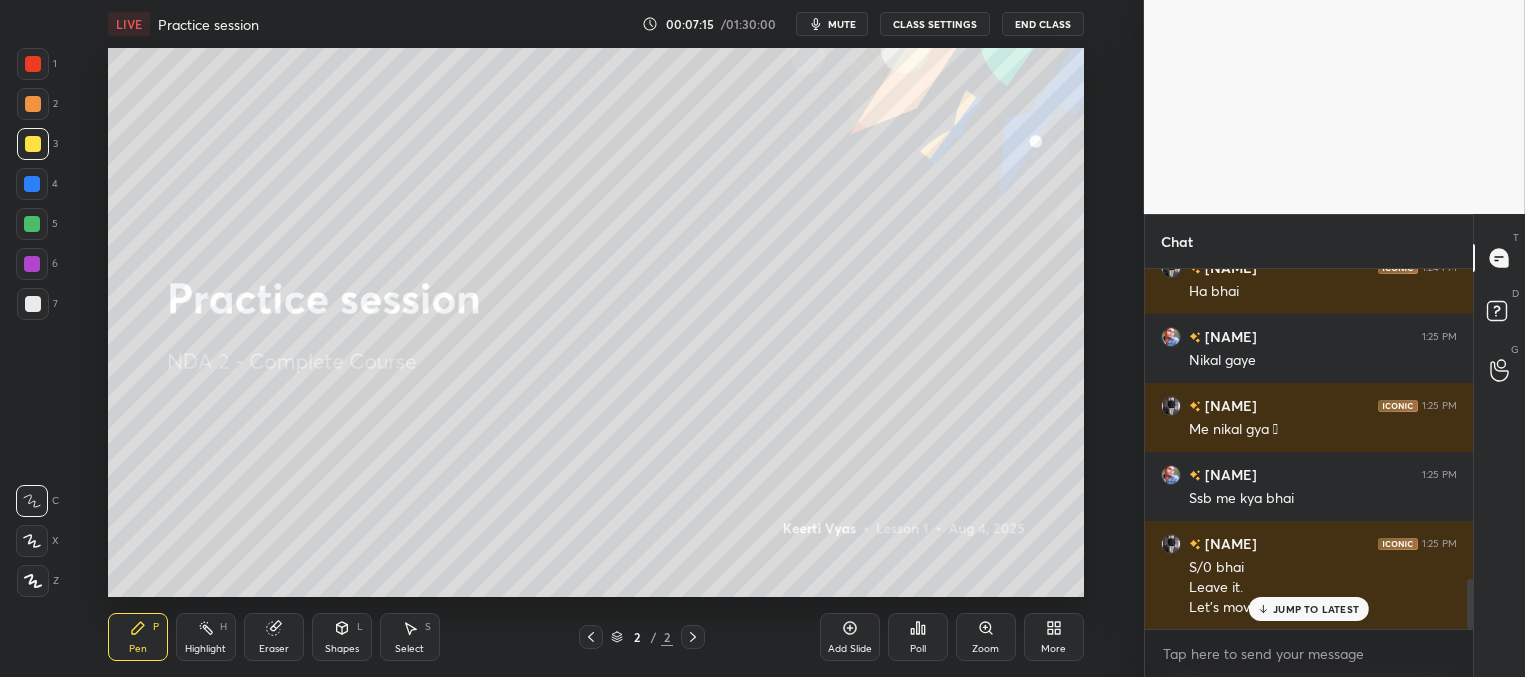 click on "JUMP TO LATEST" at bounding box center [1316, 609] 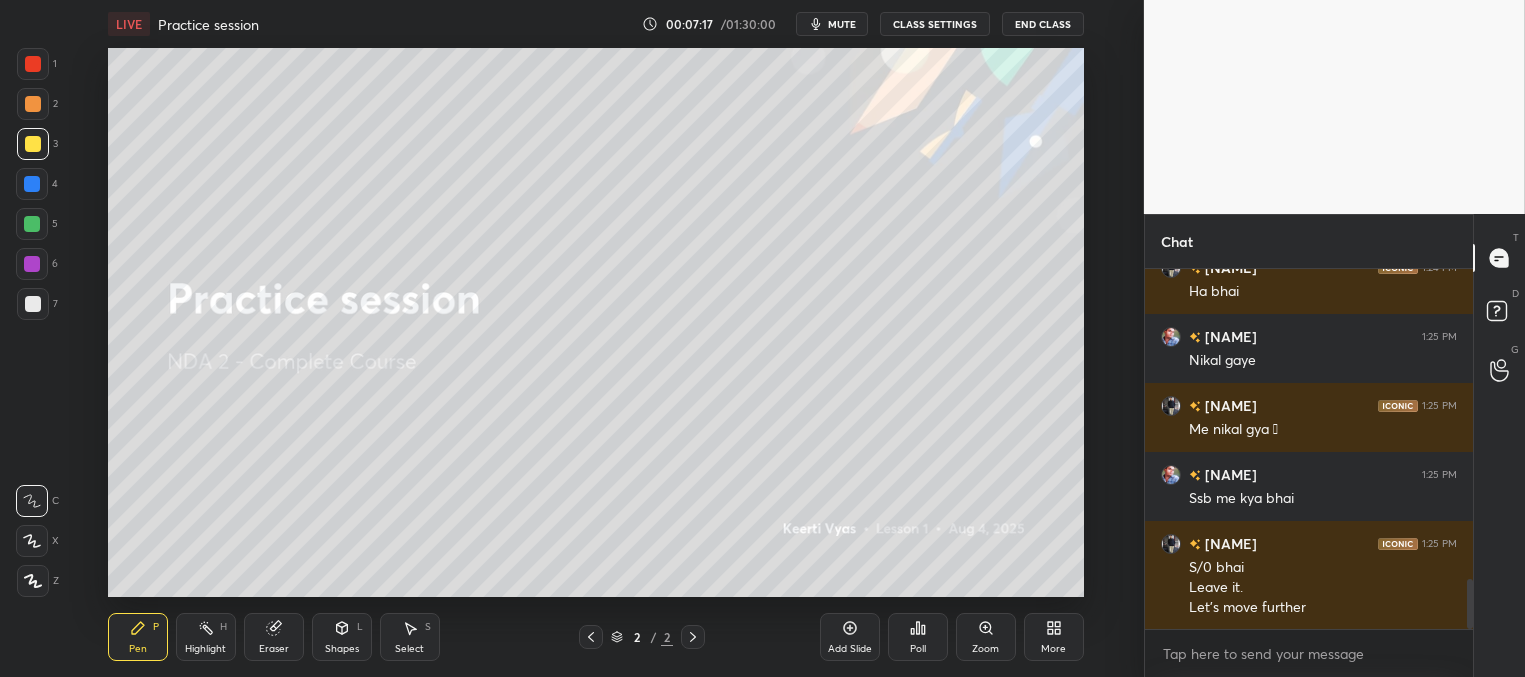 scroll, scrollTop: 2290, scrollLeft: 0, axis: vertical 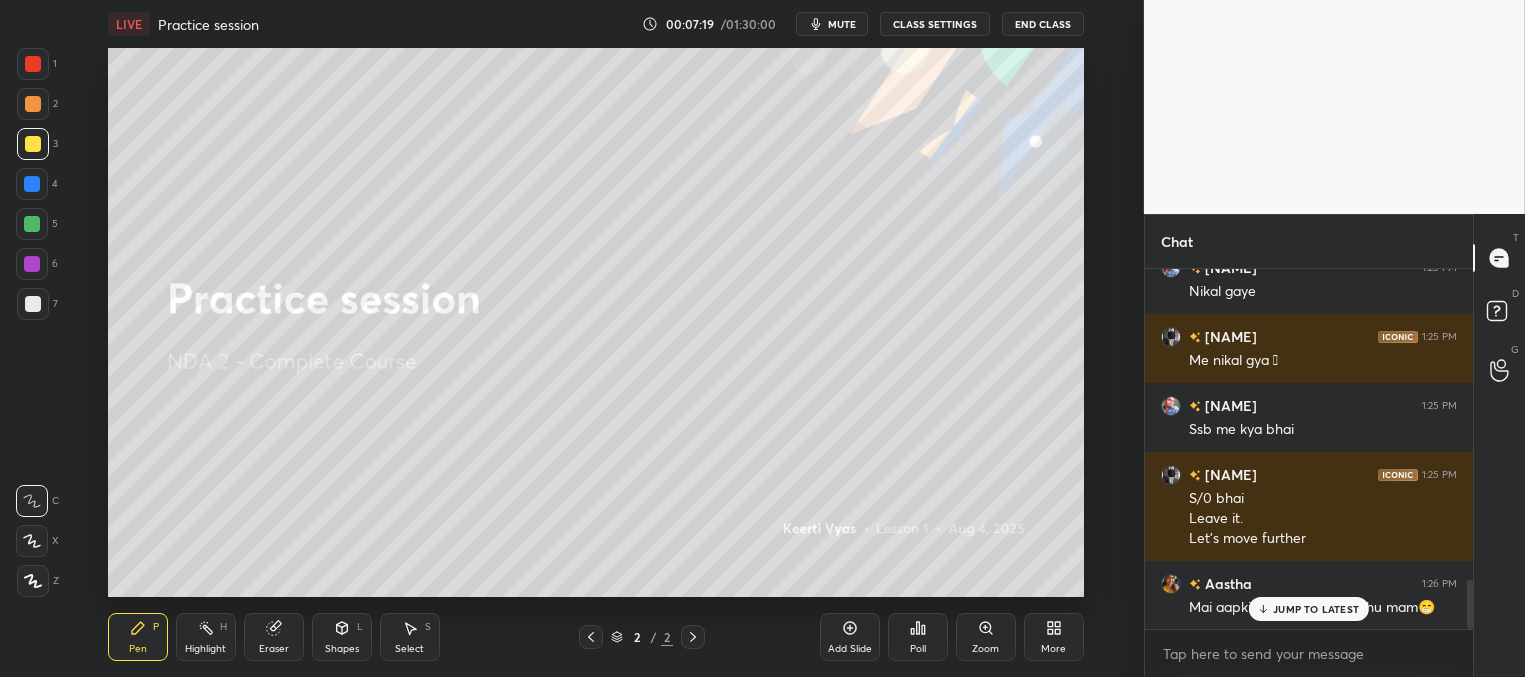 click on "JUMP TO LATEST" at bounding box center (1309, 609) 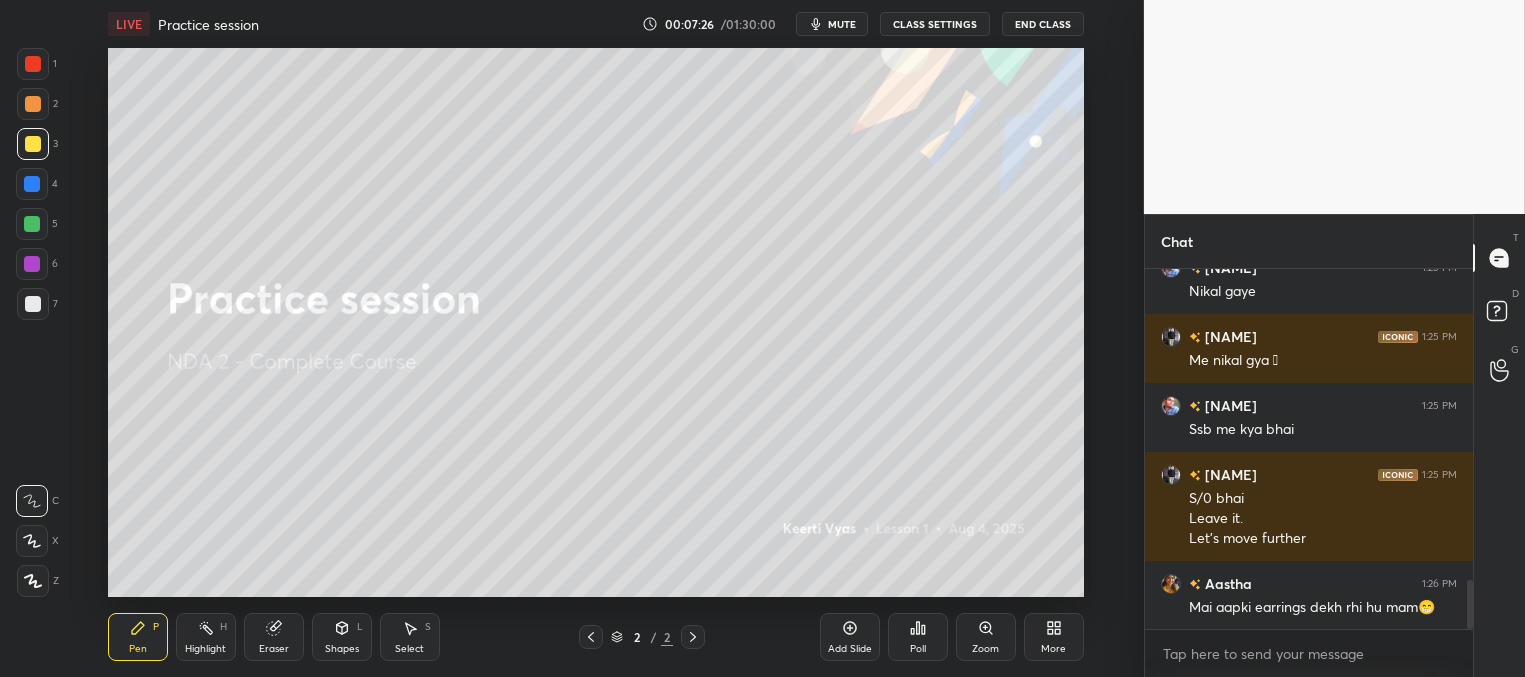 click on "More" at bounding box center [1054, 637] 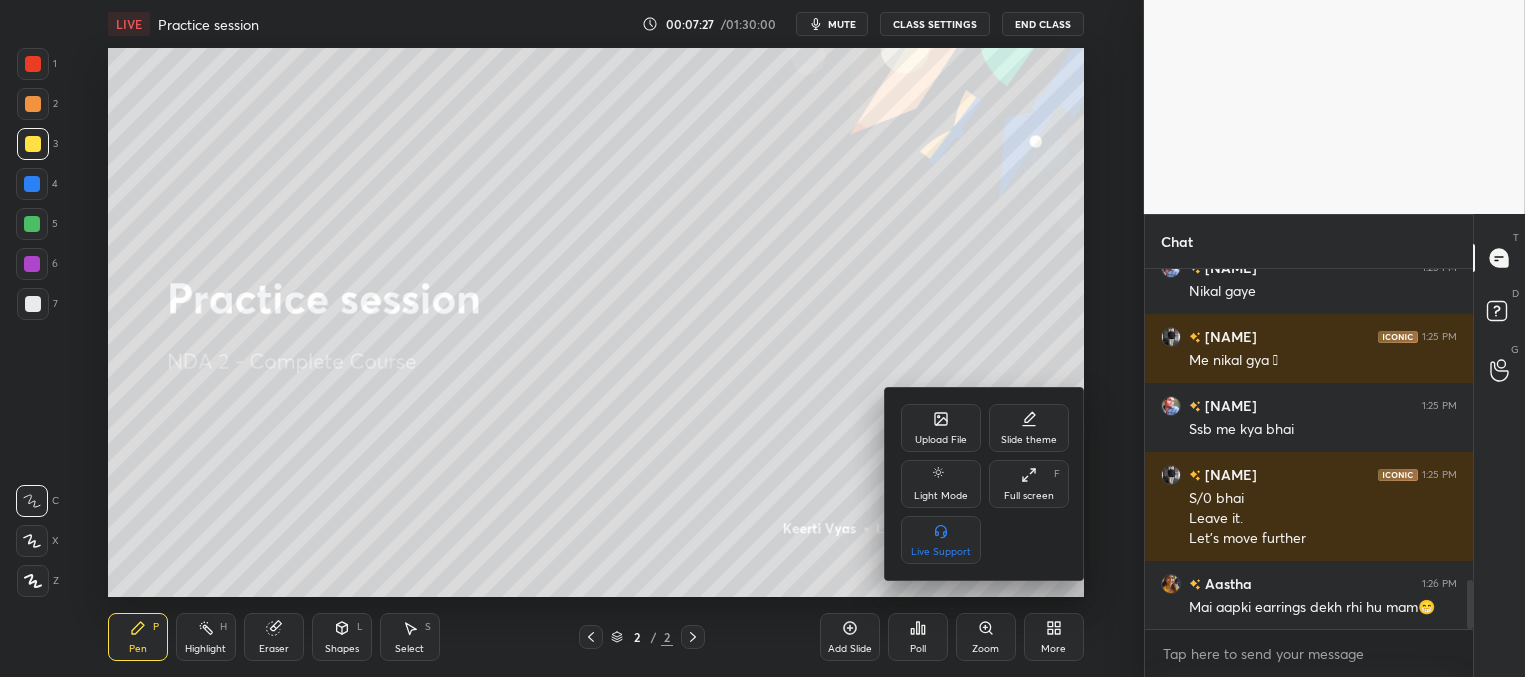 click on "Upload File" at bounding box center (941, 428) 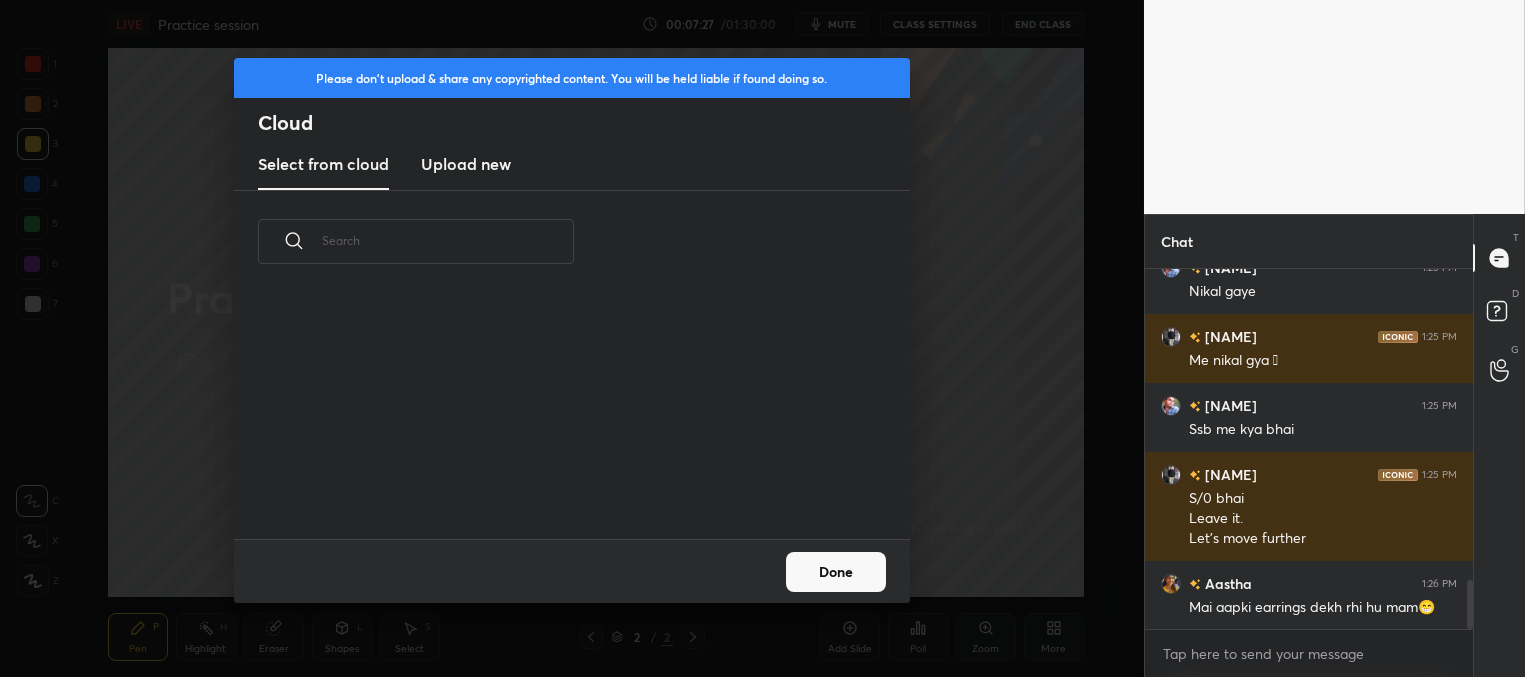 scroll, scrollTop: 6, scrollLeft: 10, axis: both 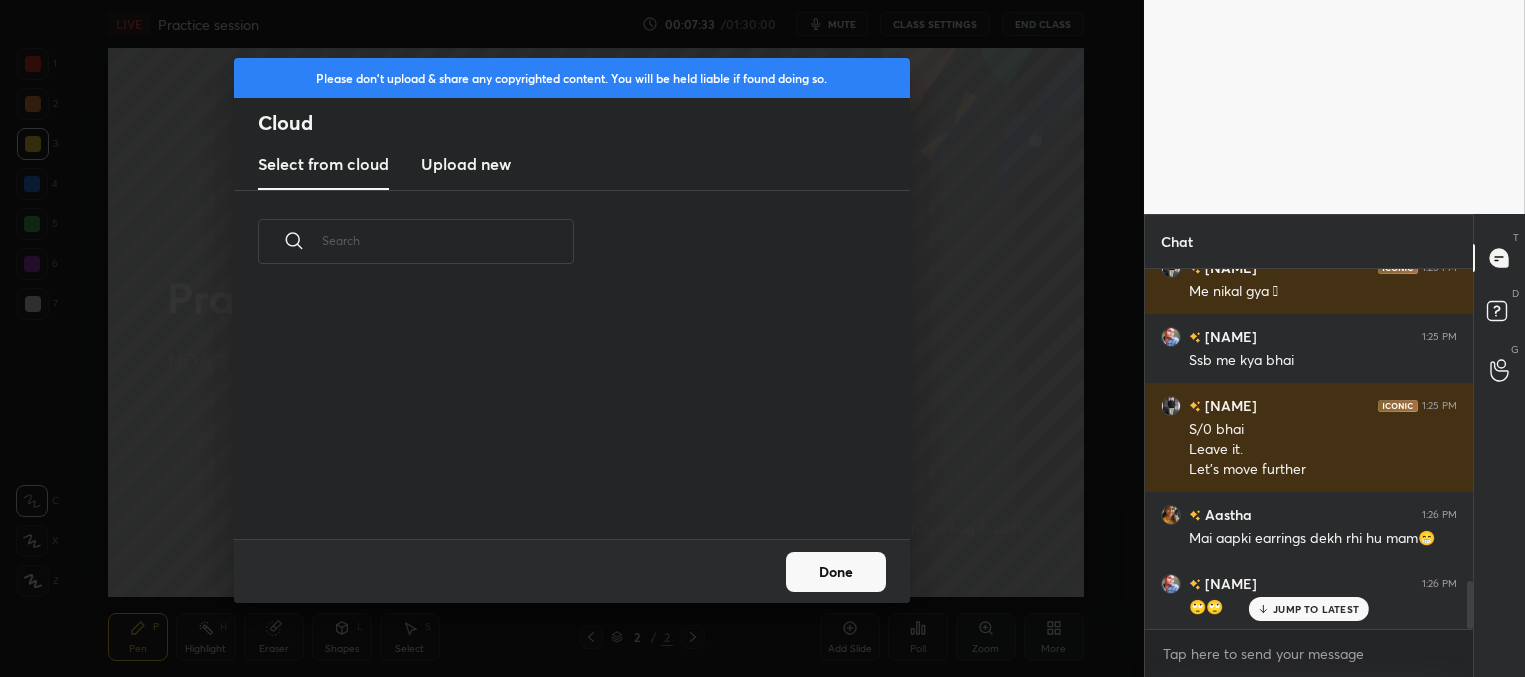 click on "Upload new" at bounding box center (466, 164) 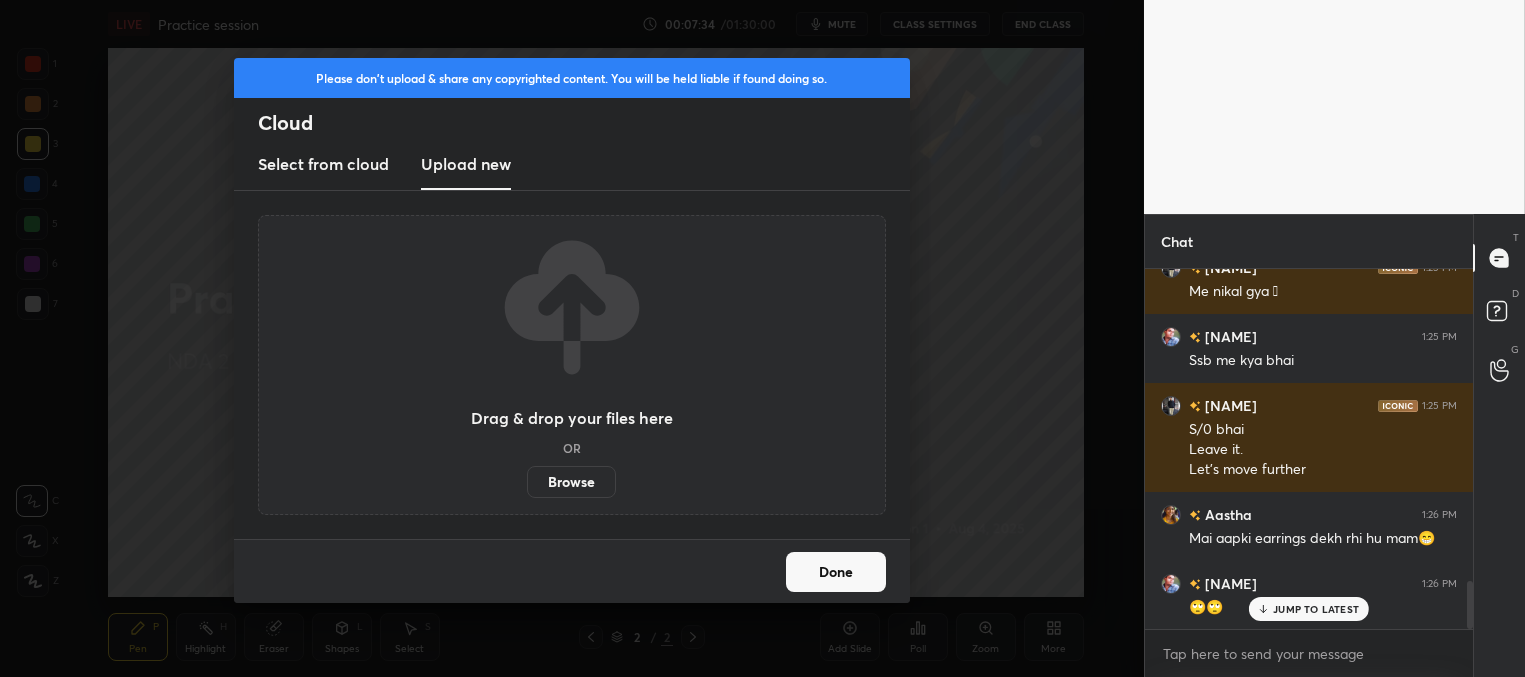 click on "Browse" at bounding box center [571, 482] 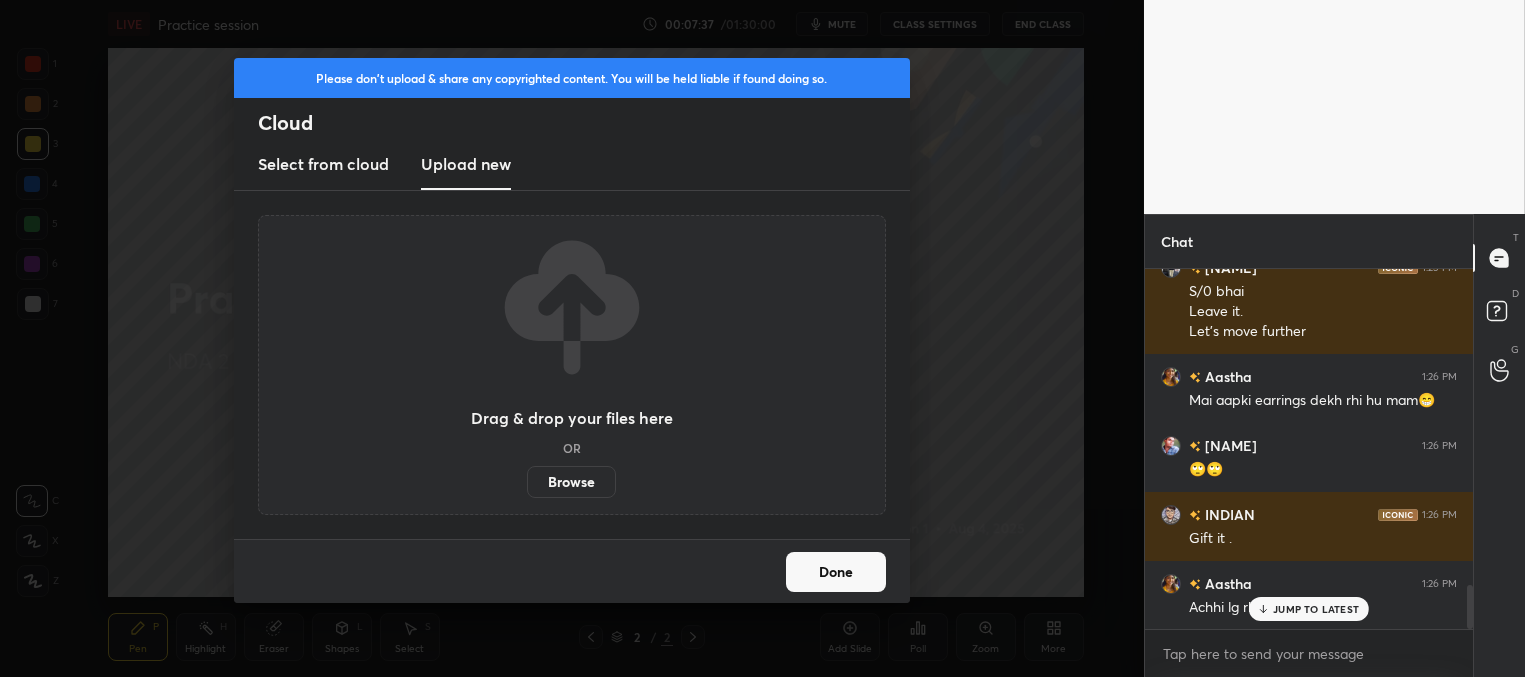 scroll, scrollTop: 2566, scrollLeft: 0, axis: vertical 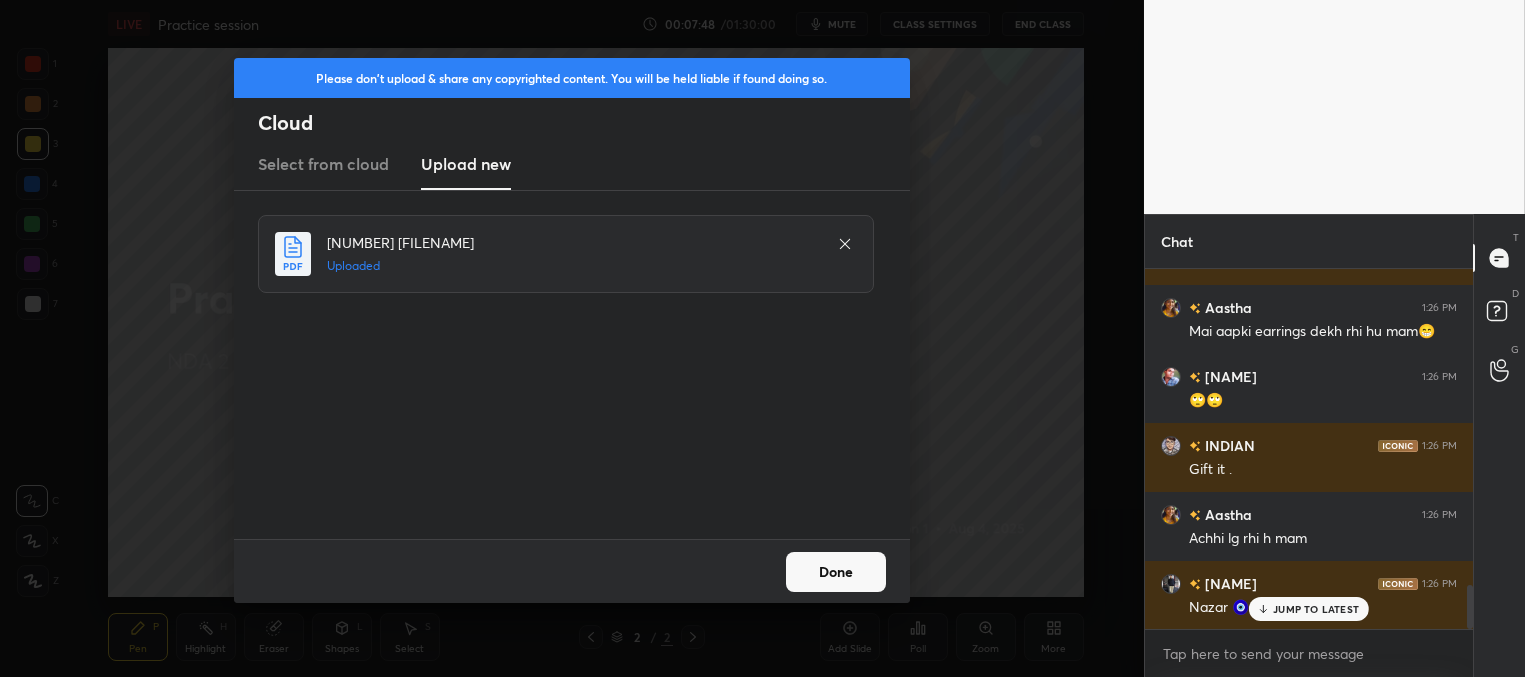 click on "Done" at bounding box center (836, 572) 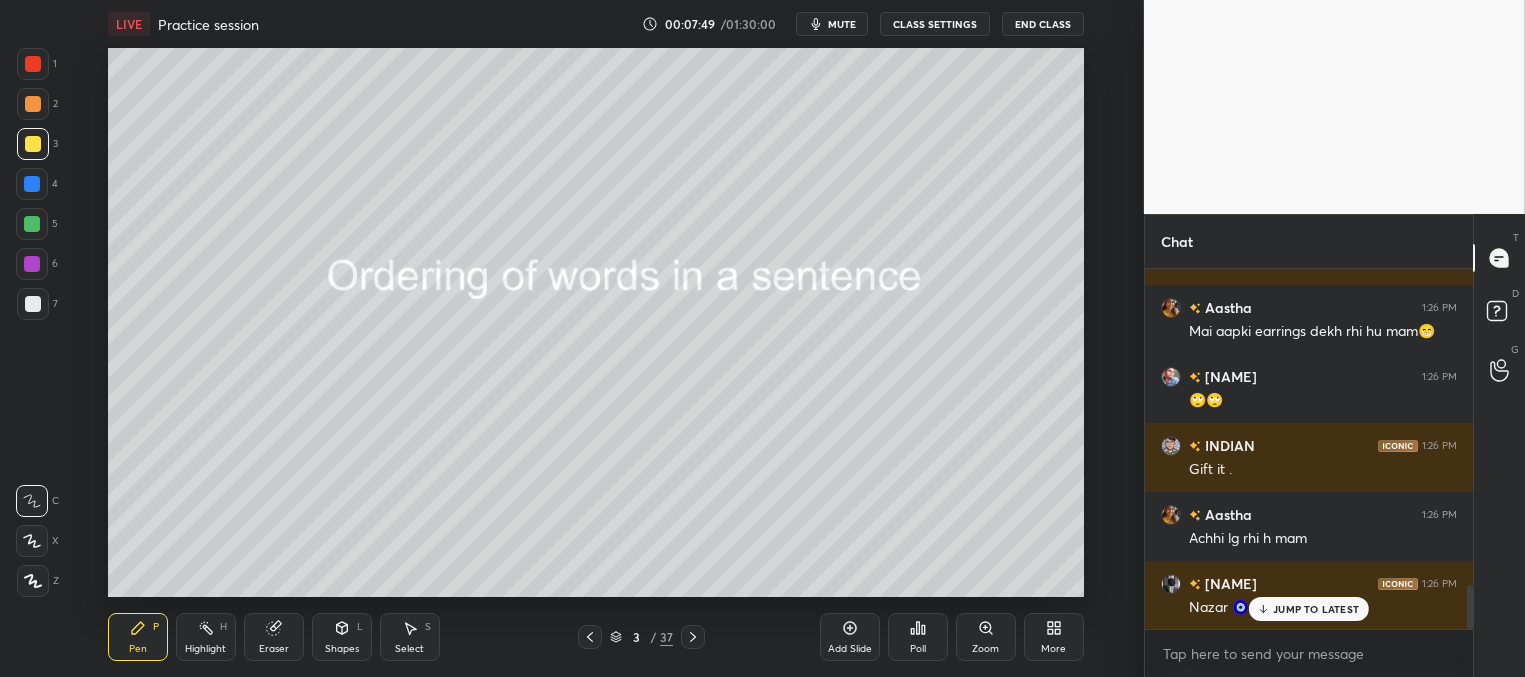 scroll, scrollTop: 2635, scrollLeft: 0, axis: vertical 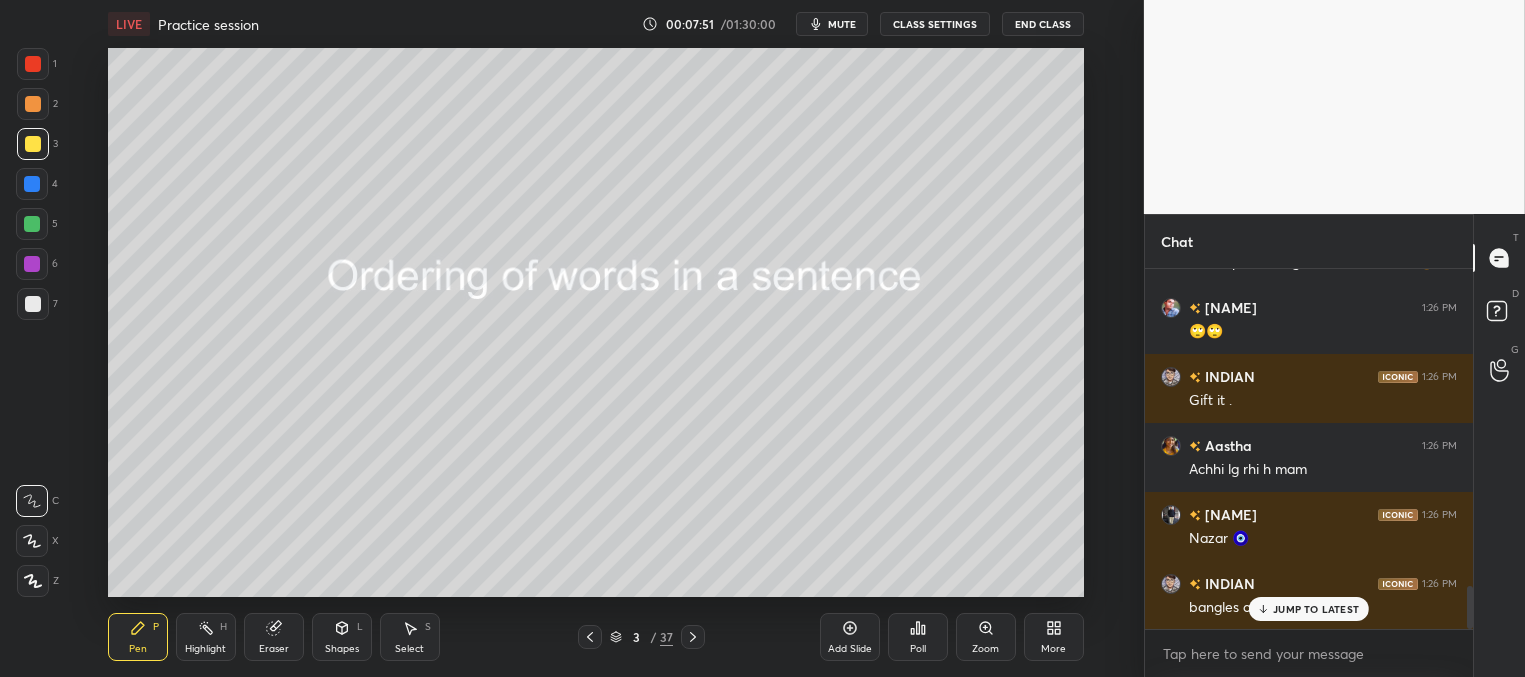 click on "JUMP TO LATEST" at bounding box center (1316, 609) 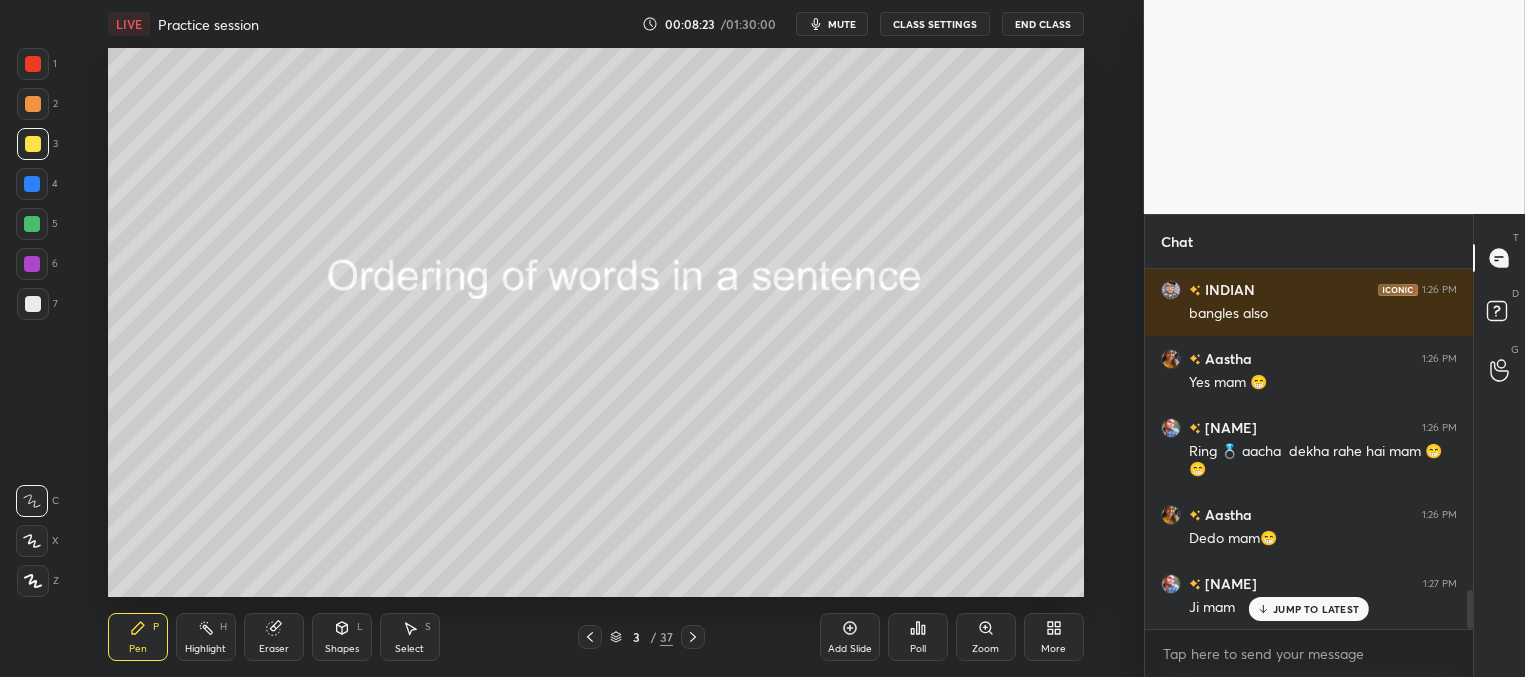 scroll, scrollTop: 2998, scrollLeft: 0, axis: vertical 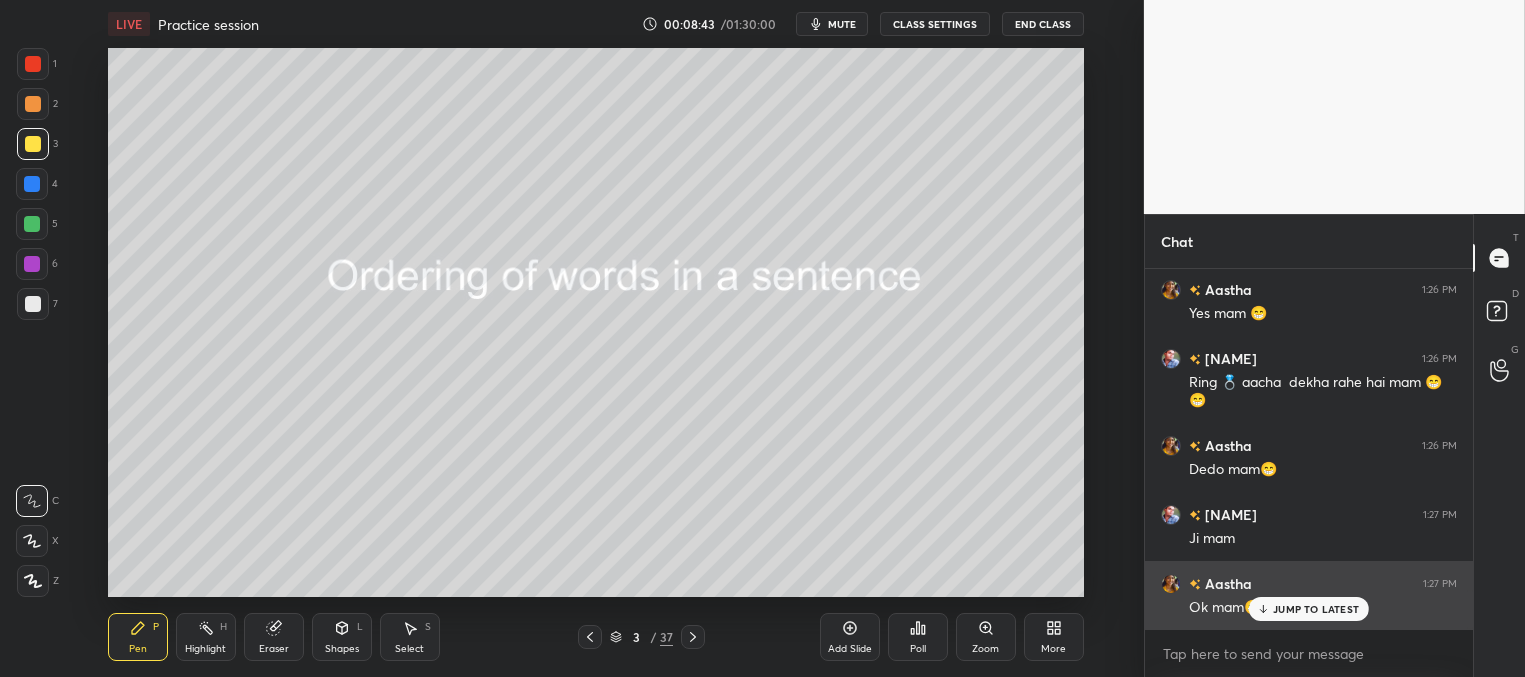 click on "JUMP TO LATEST" at bounding box center [1316, 609] 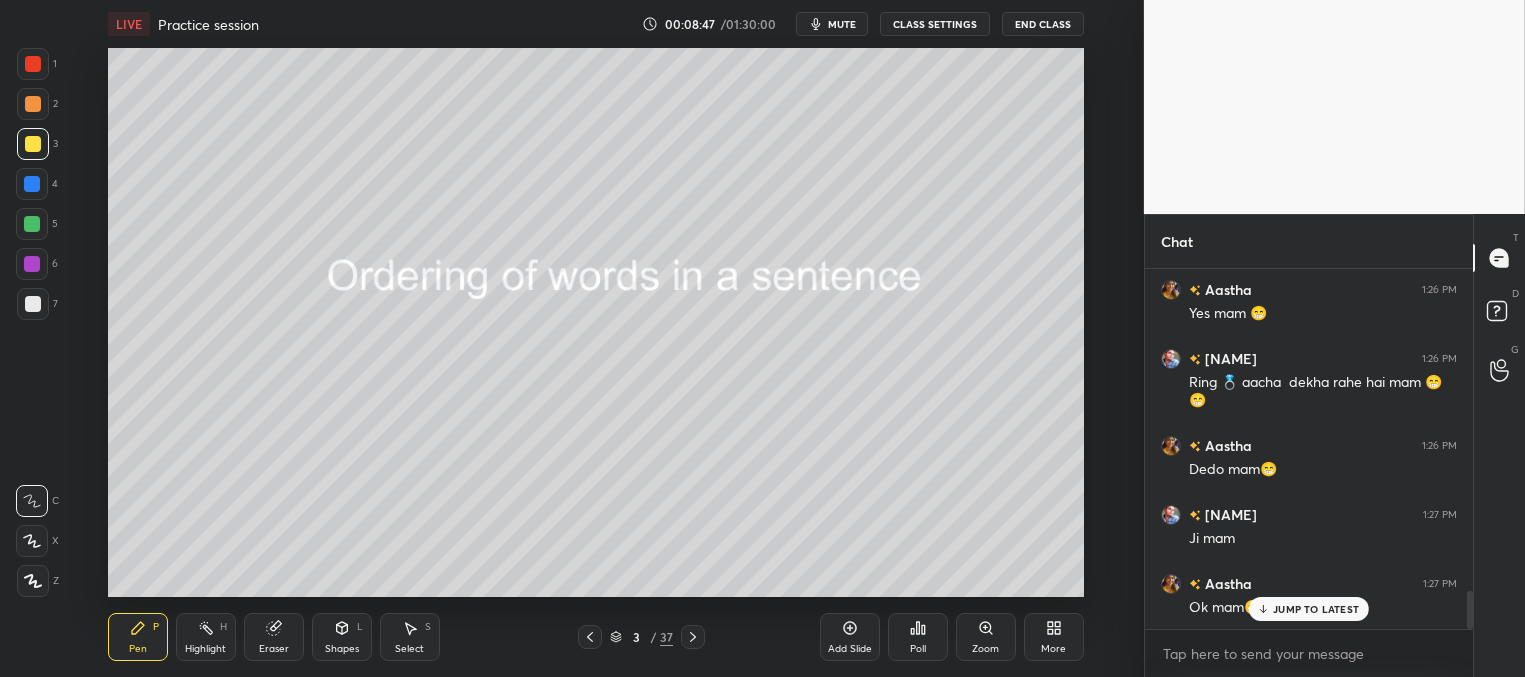 scroll, scrollTop: 3067, scrollLeft: 0, axis: vertical 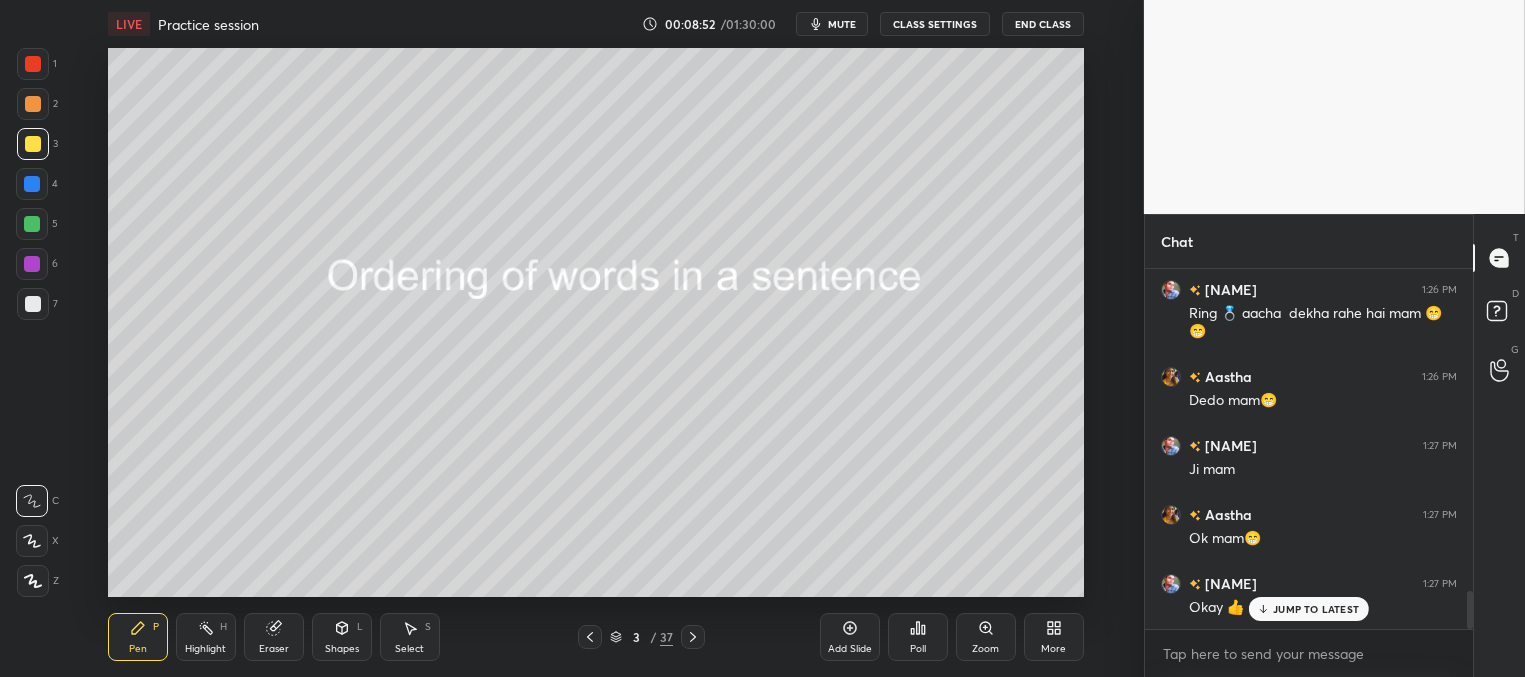 click on "JUMP TO LATEST" at bounding box center (1316, 609) 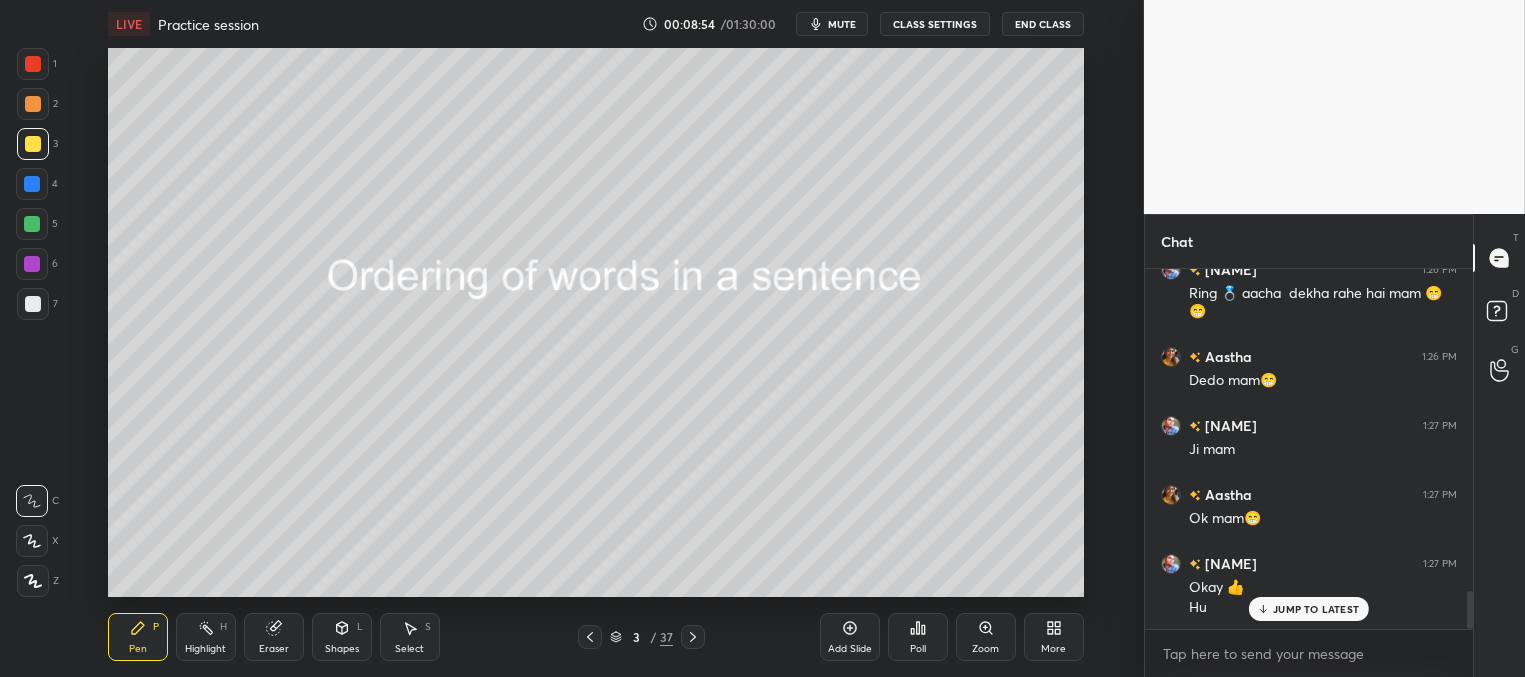 scroll, scrollTop: 3156, scrollLeft: 0, axis: vertical 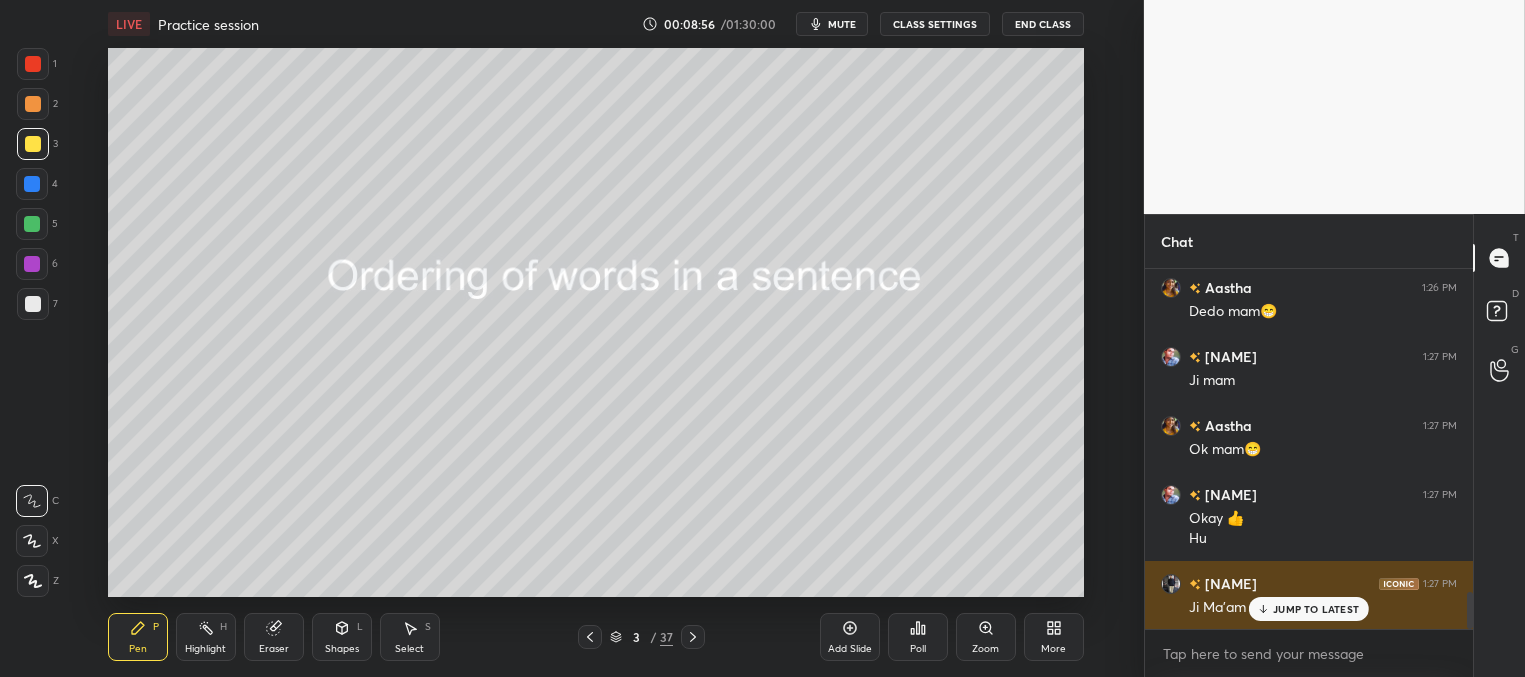 click on "JUMP TO LATEST" at bounding box center (1316, 609) 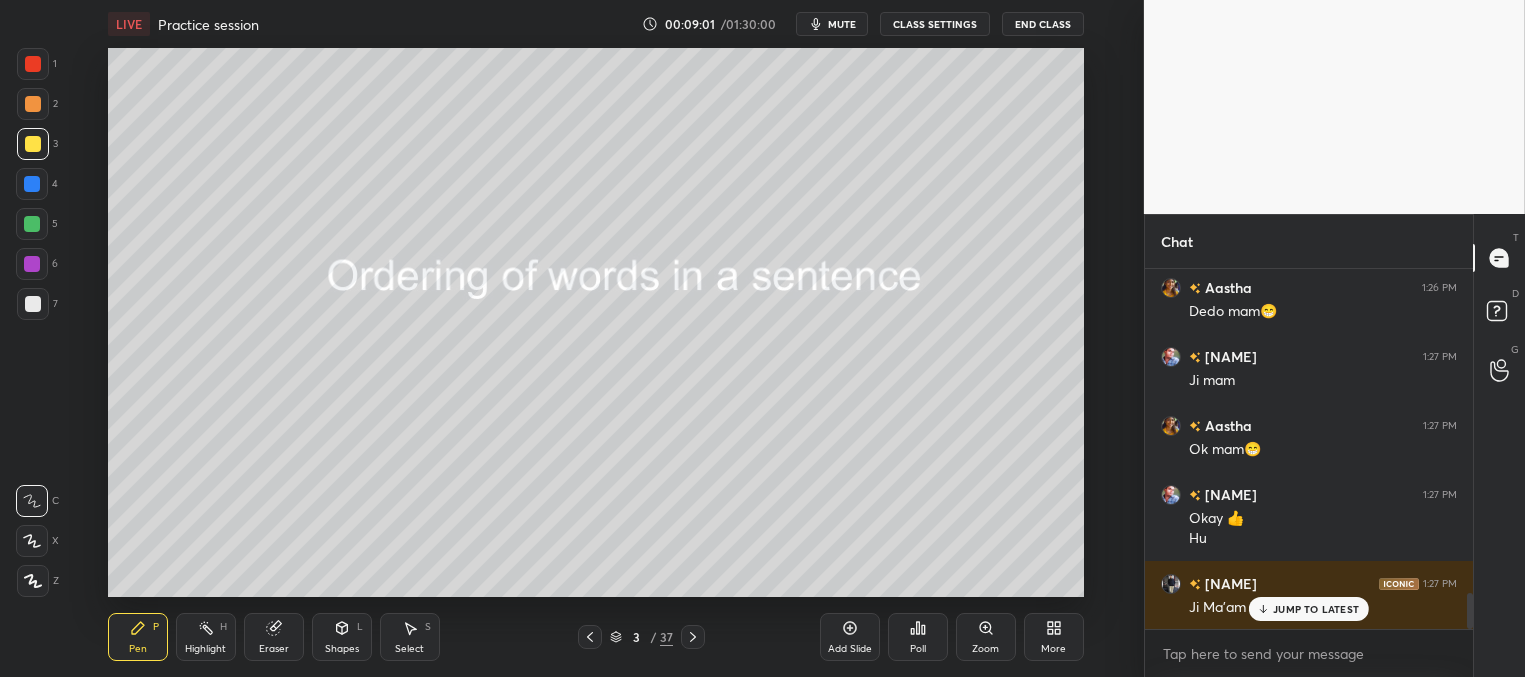 scroll, scrollTop: 3225, scrollLeft: 0, axis: vertical 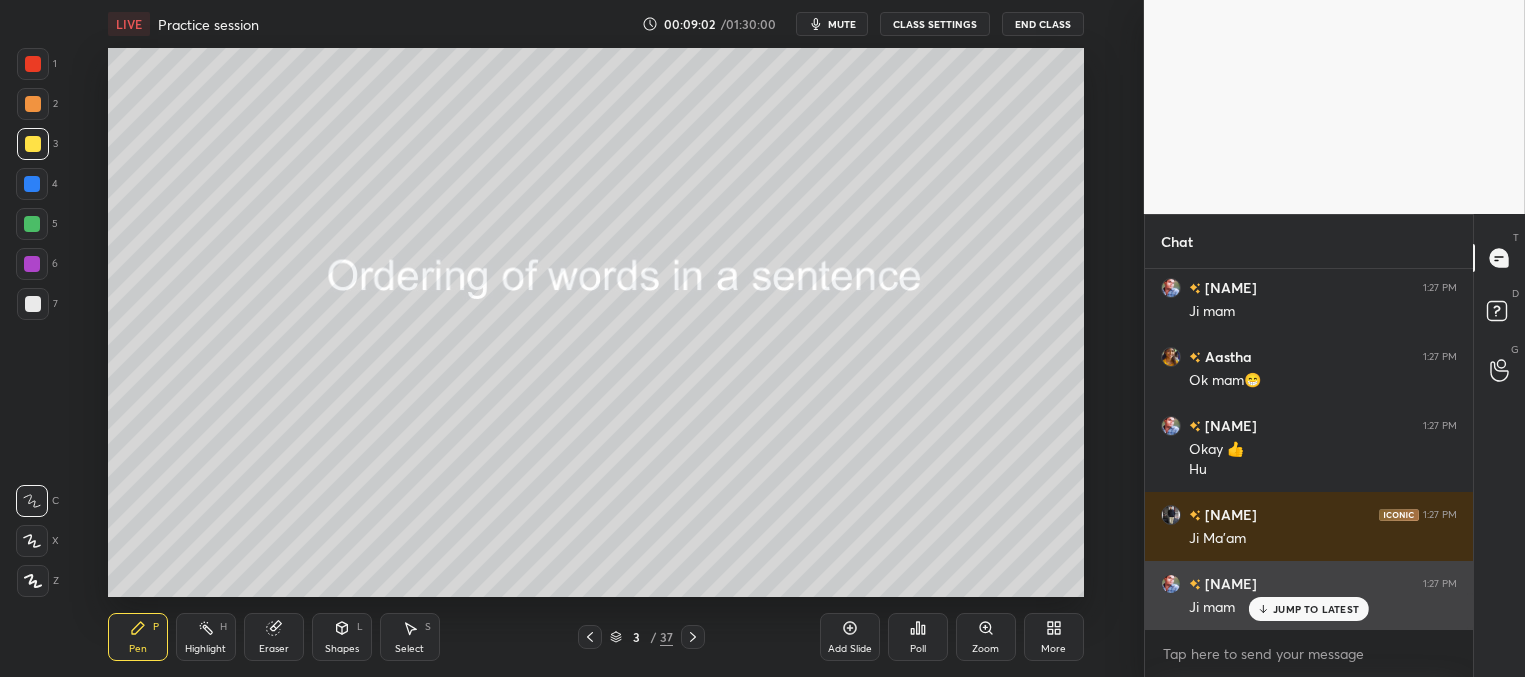 drag, startPoint x: 1286, startPoint y: 609, endPoint x: 1267, endPoint y: 586, distance: 29.832869 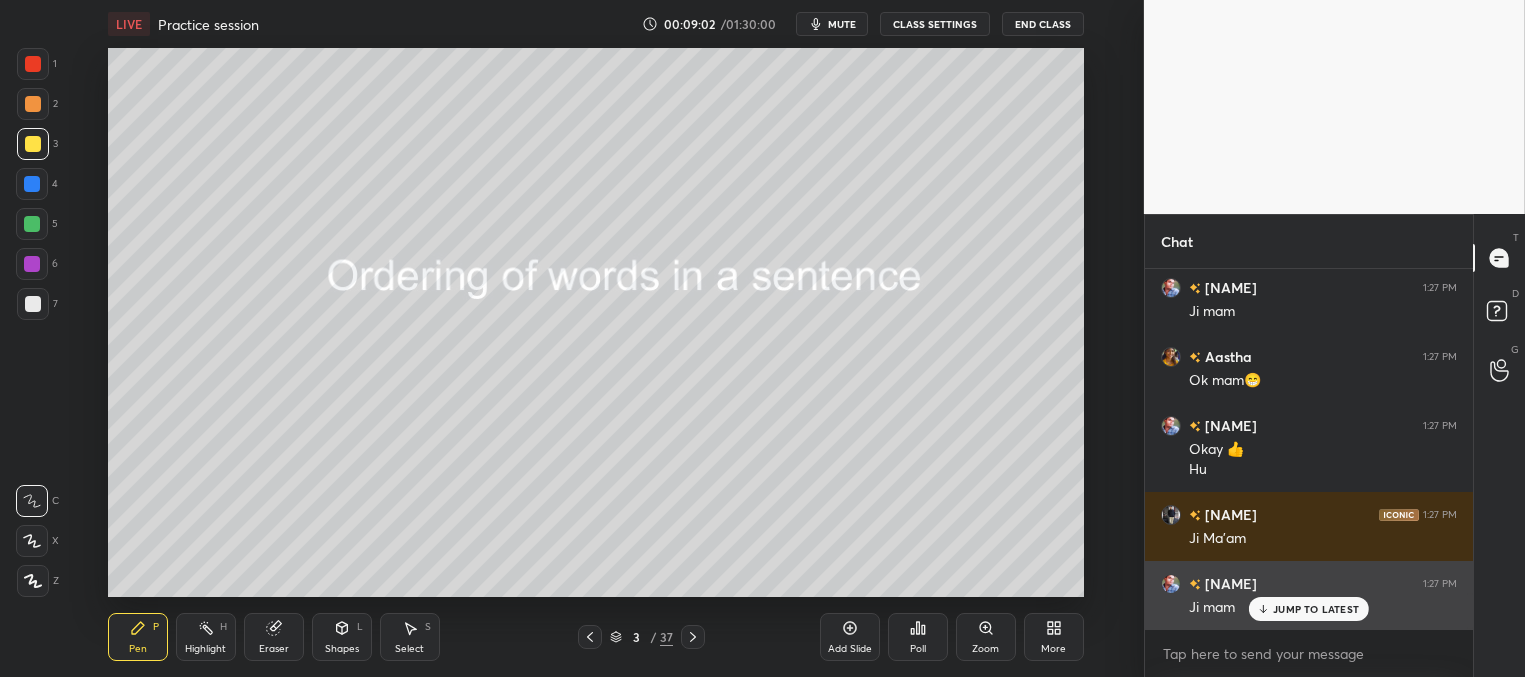 click on "JUMP TO LATEST" at bounding box center (1316, 609) 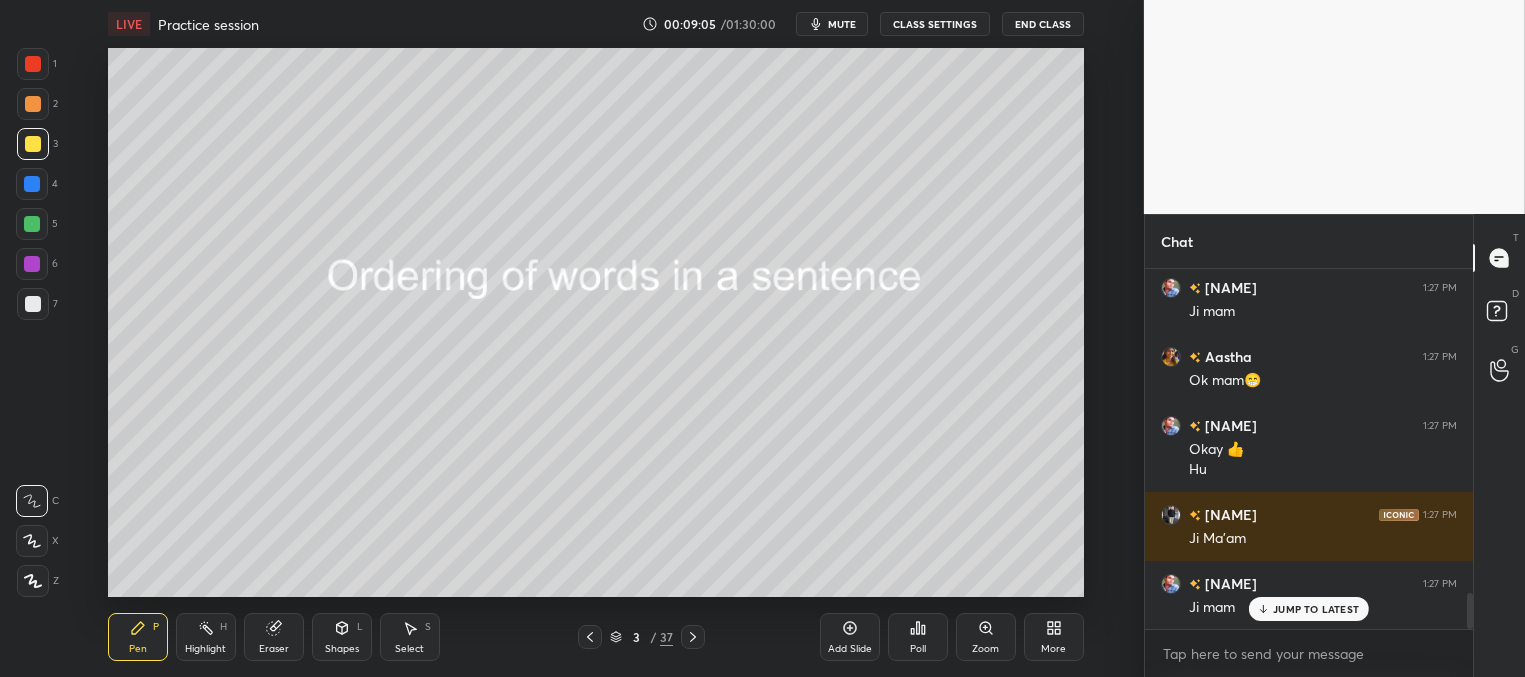 scroll, scrollTop: 3273, scrollLeft: 0, axis: vertical 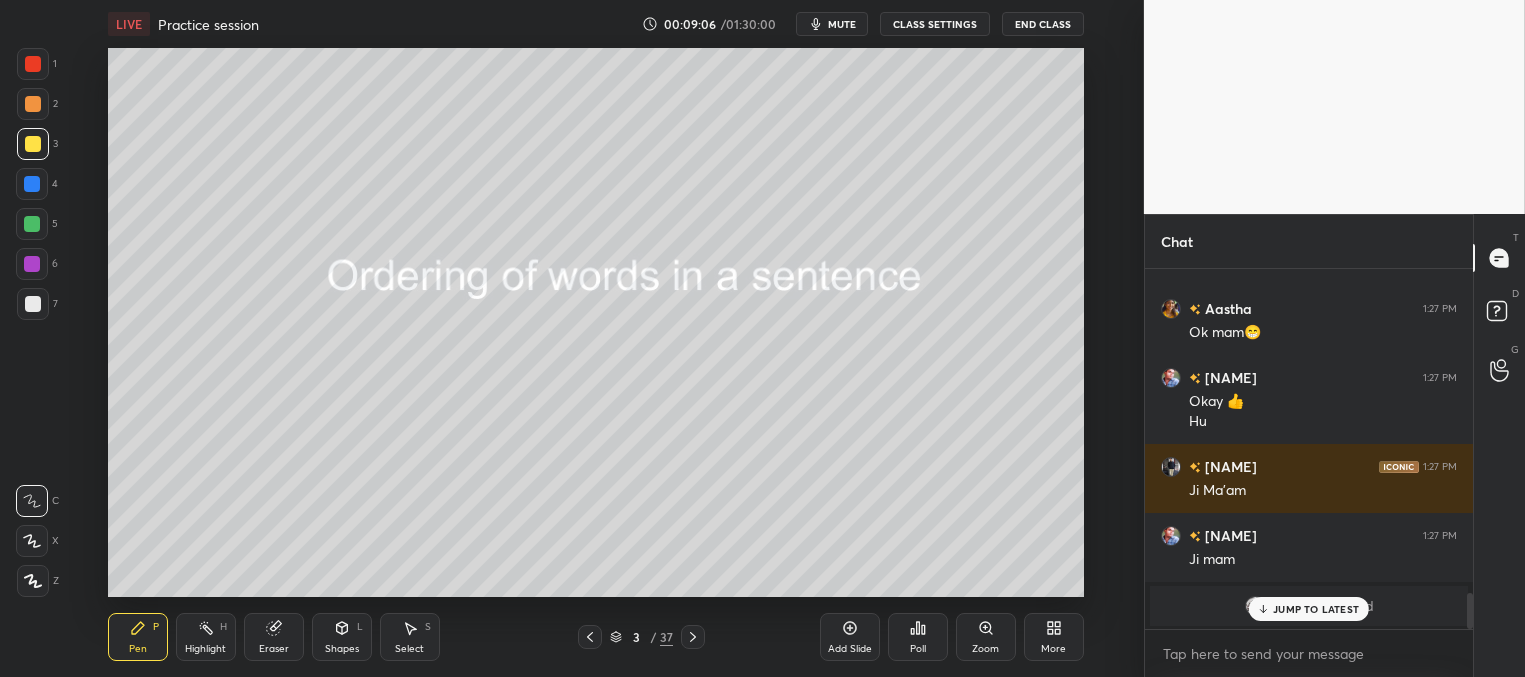 drag, startPoint x: 1279, startPoint y: 611, endPoint x: 1257, endPoint y: 594, distance: 27.802877 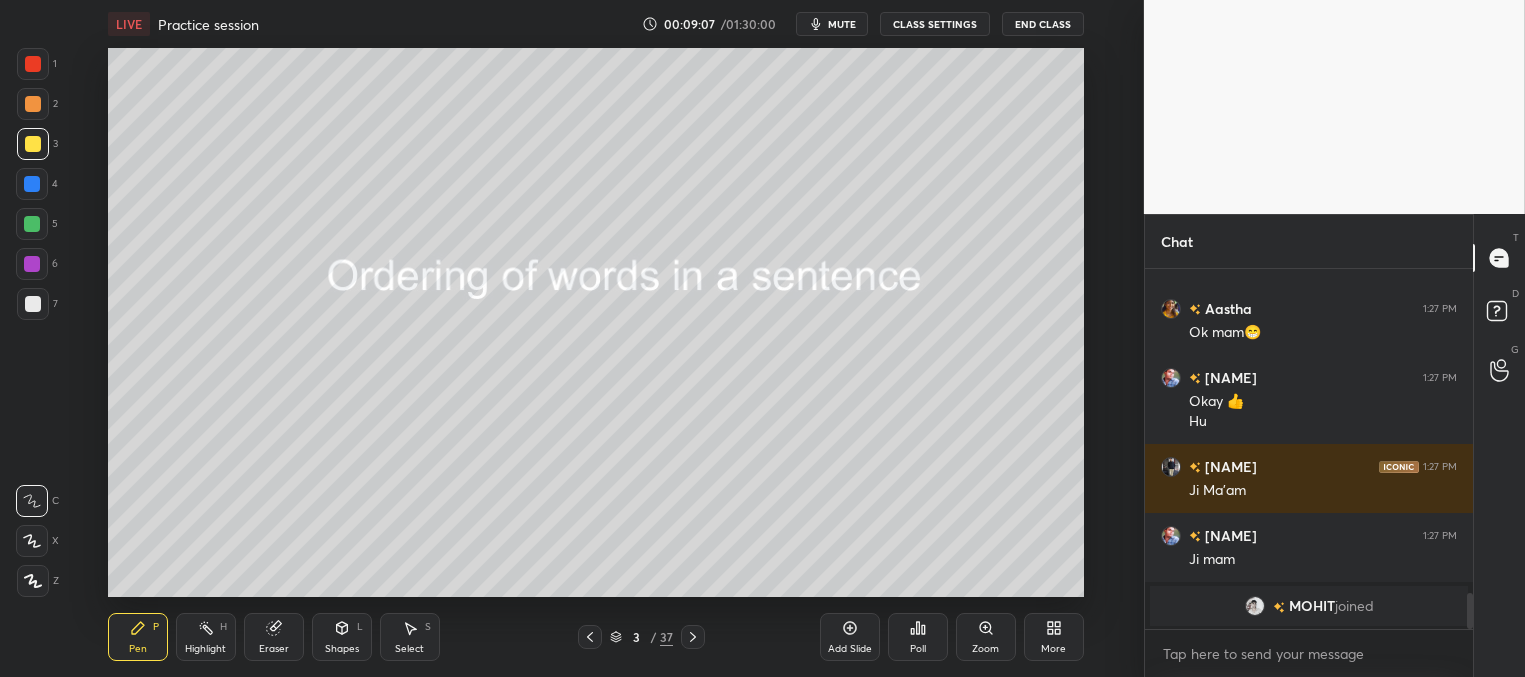 scroll, scrollTop: 328, scrollLeft: 322, axis: both 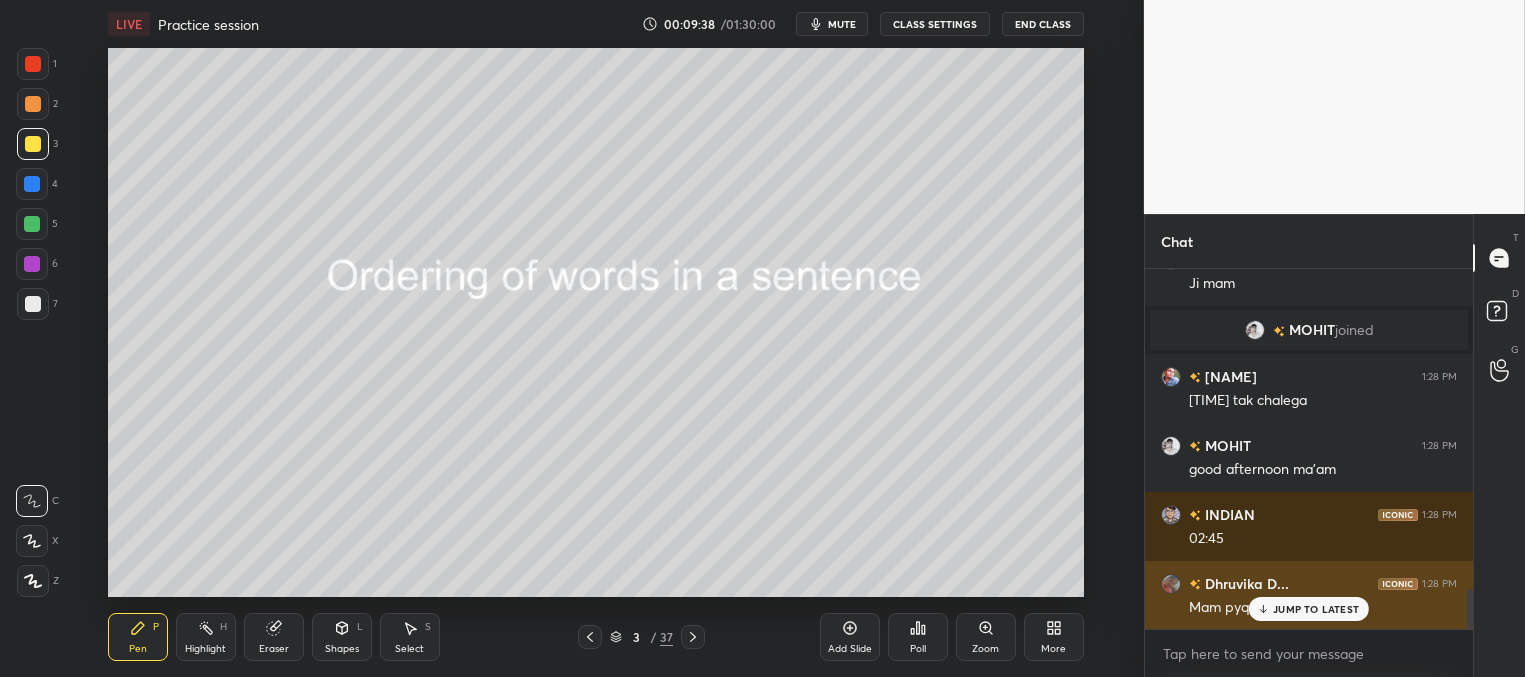 click on "JUMP TO LATEST" at bounding box center (1316, 609) 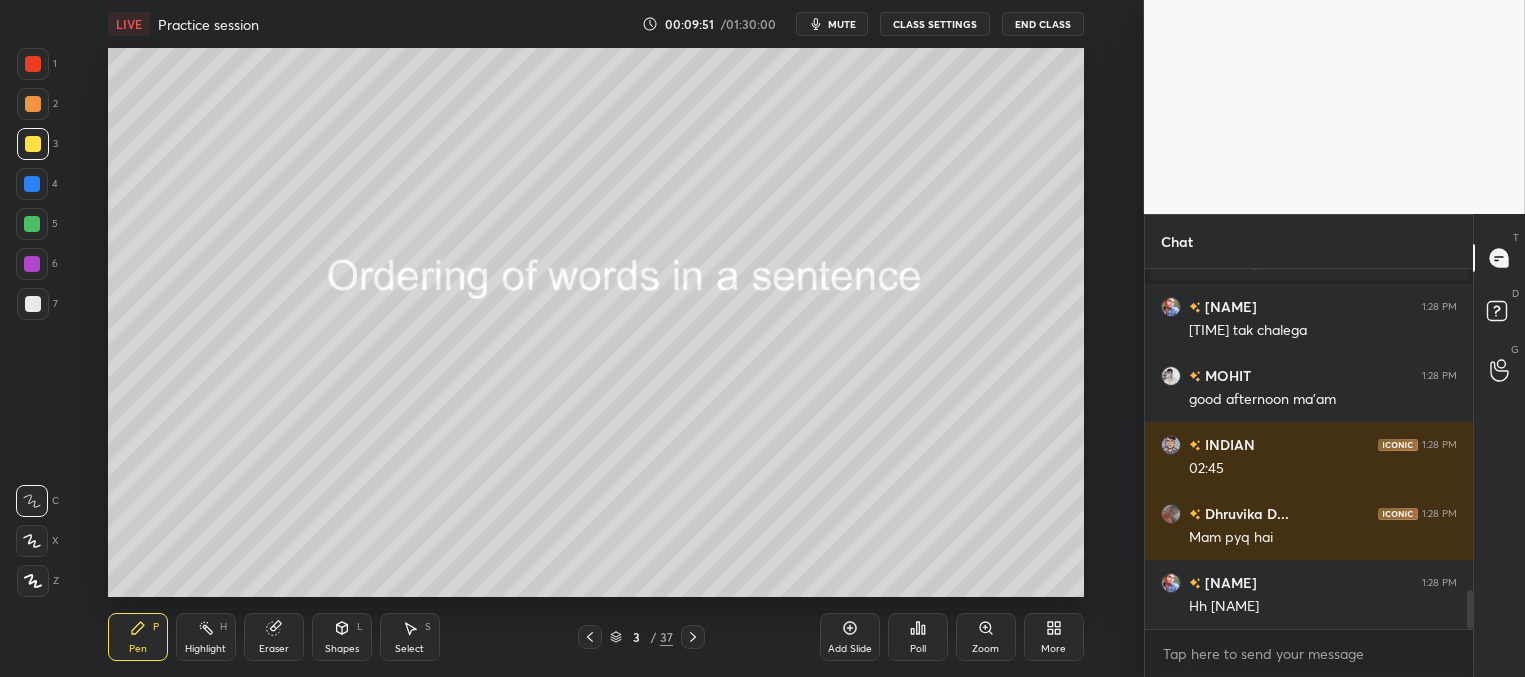 scroll, scrollTop: 2965, scrollLeft: 0, axis: vertical 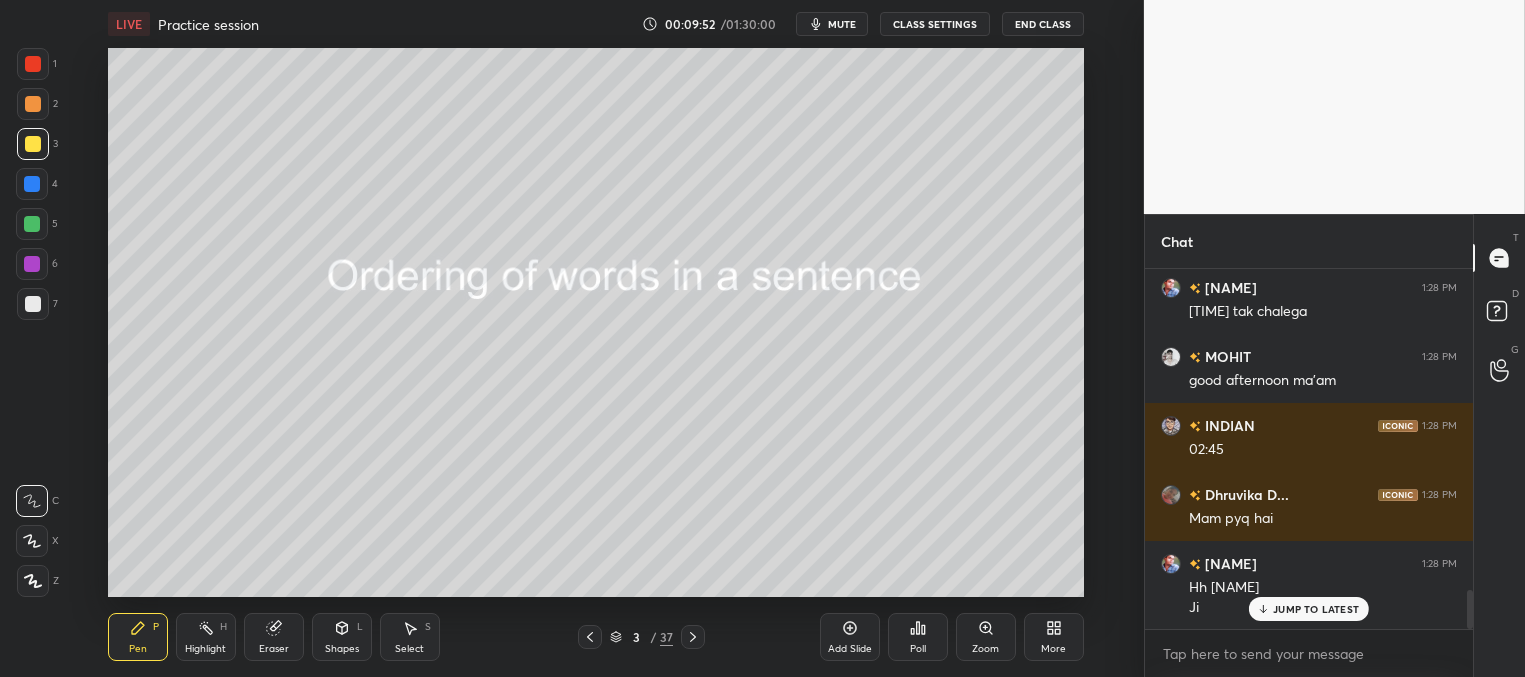 click on "JUMP TO LATEST" at bounding box center (1316, 609) 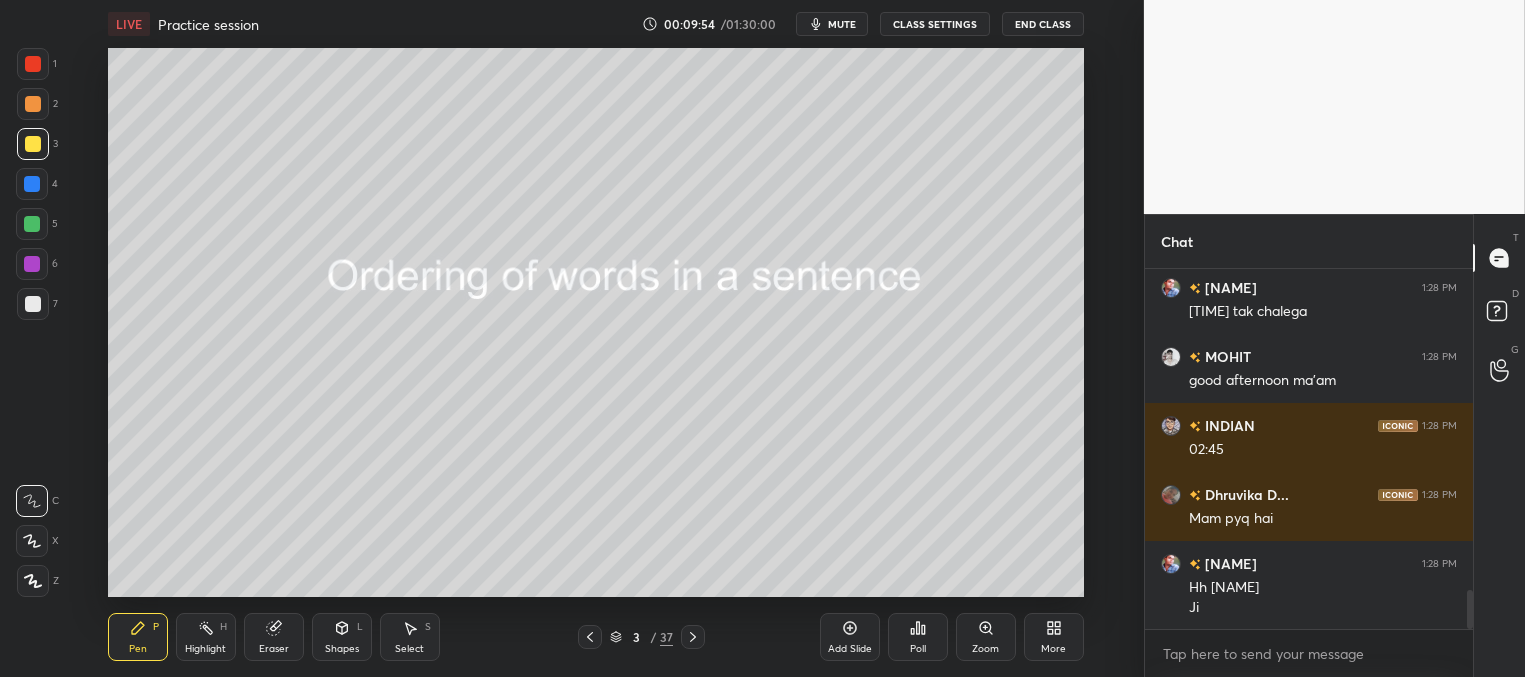 click 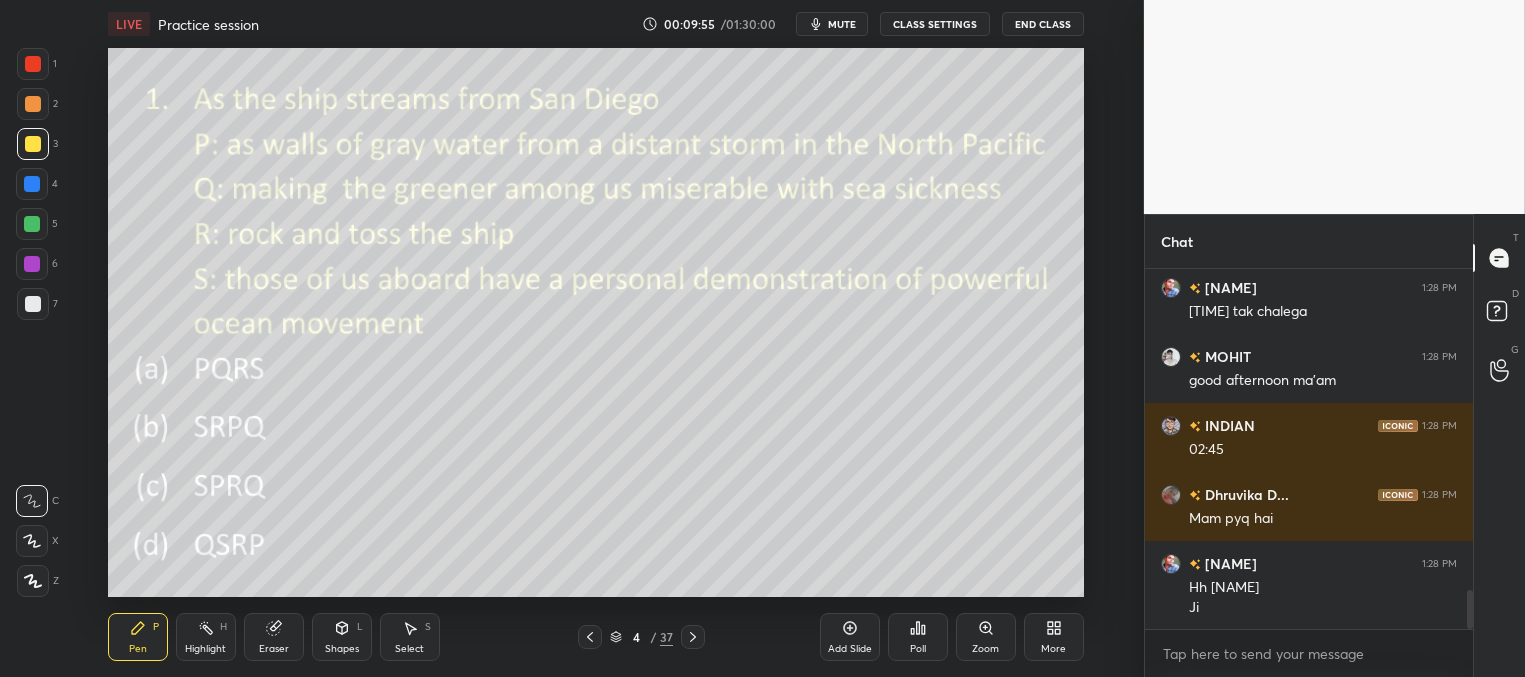 type on "x" 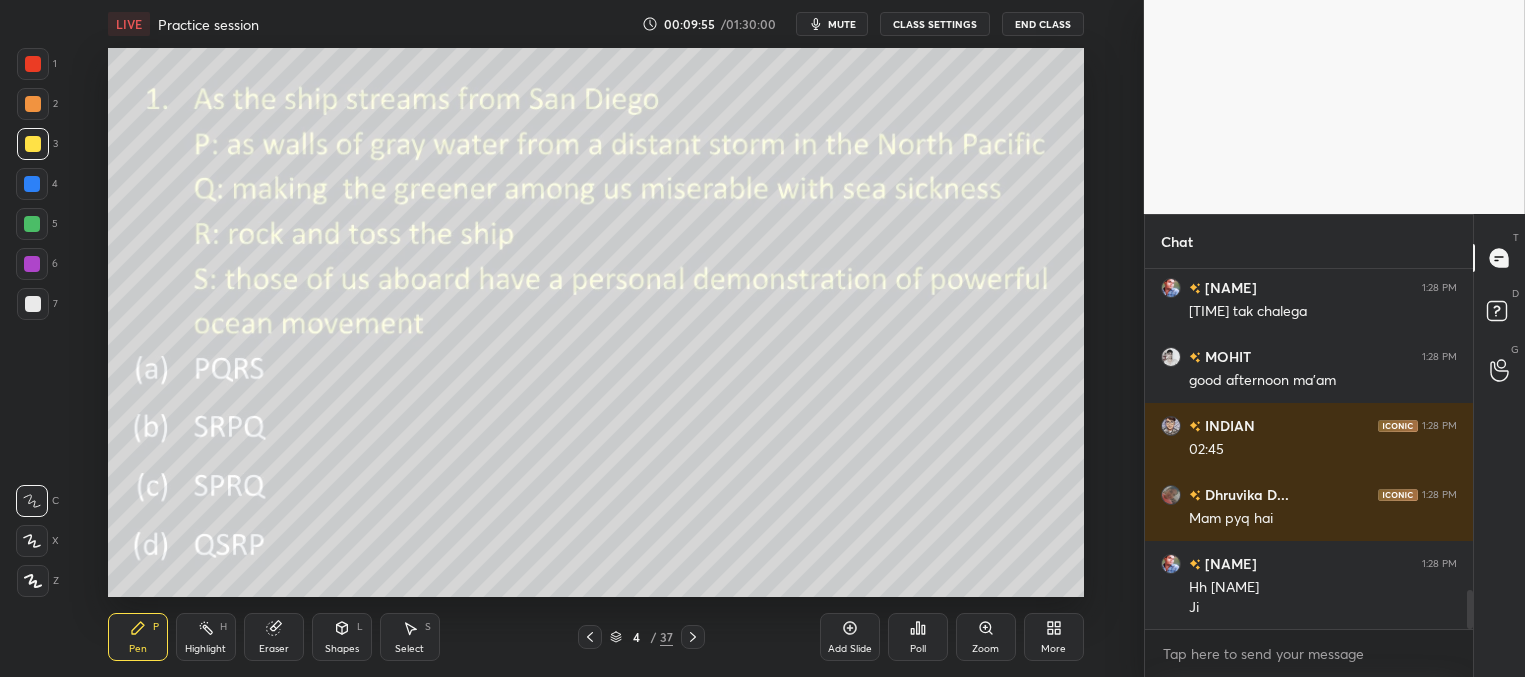 scroll, scrollTop: 312, scrollLeft: 322, axis: both 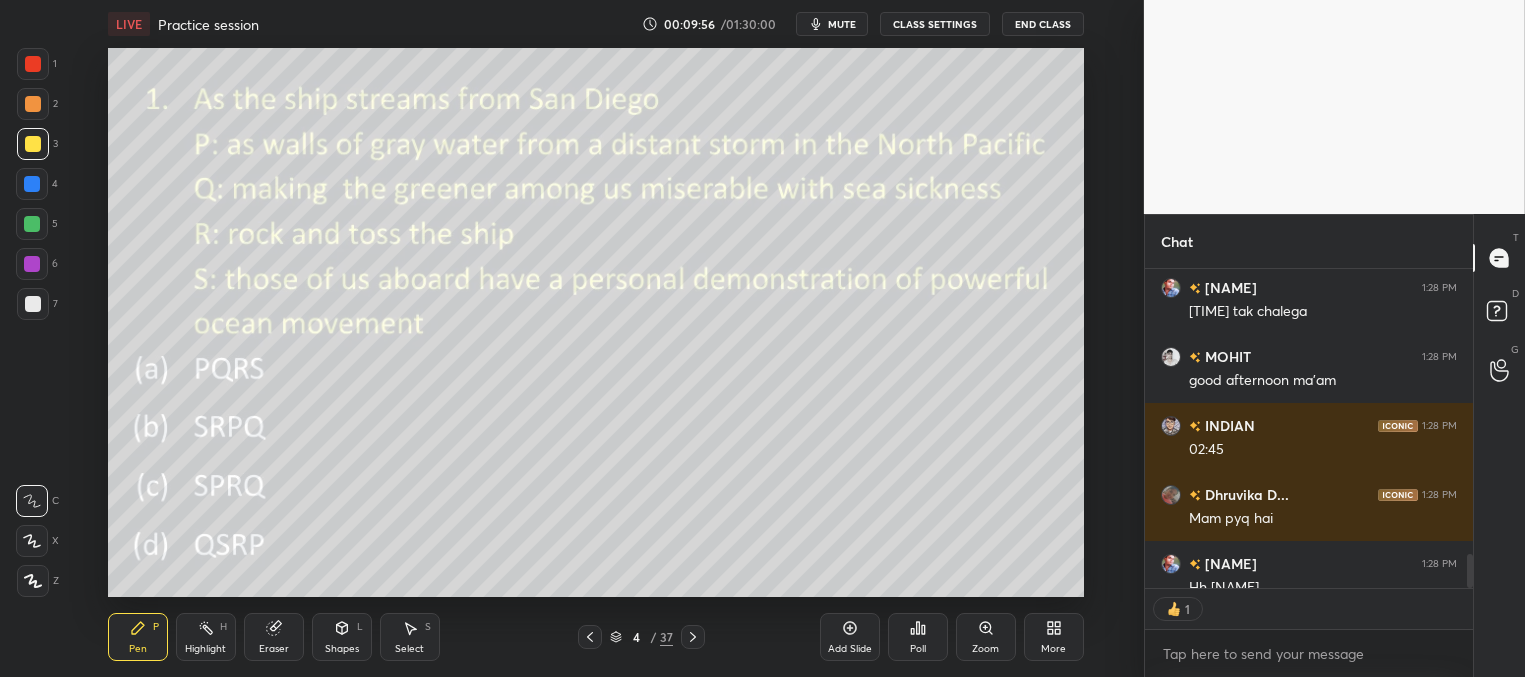 click on "Poll" at bounding box center (918, 649) 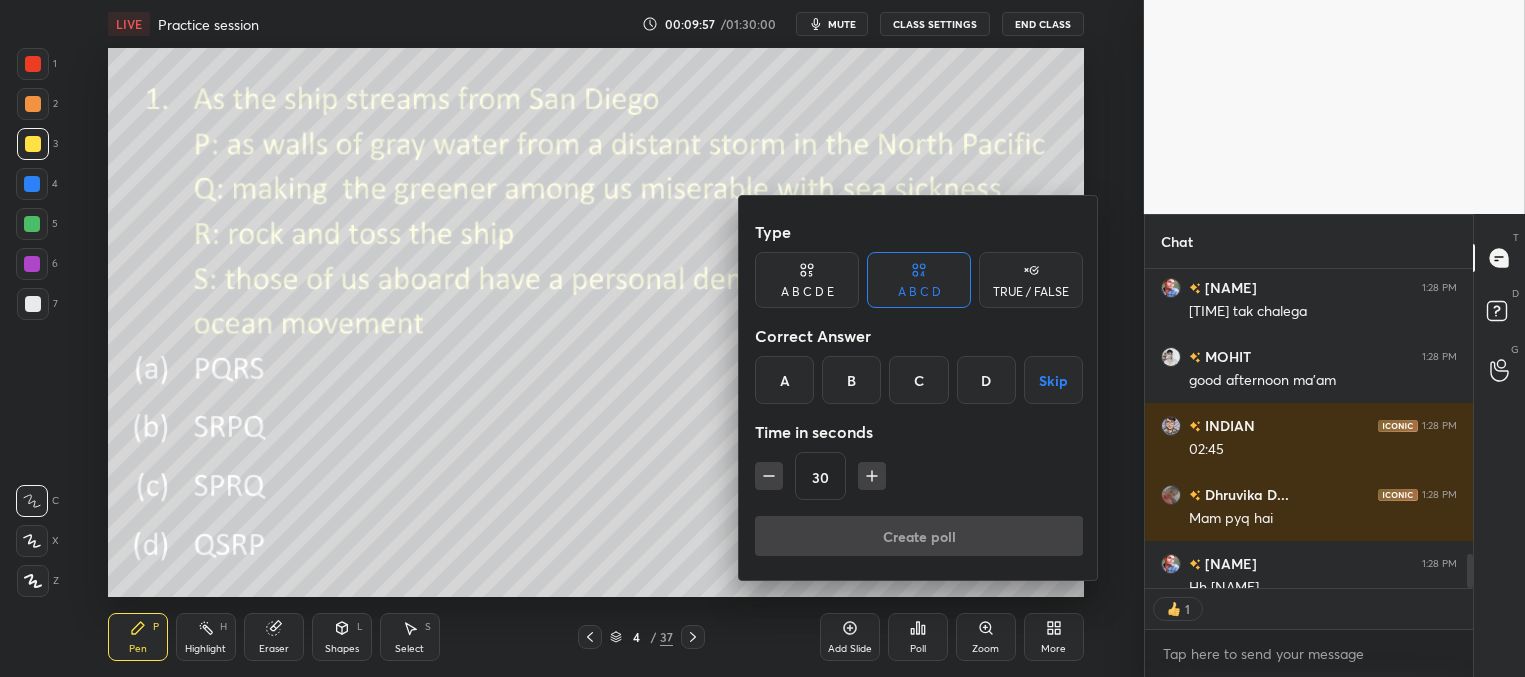click 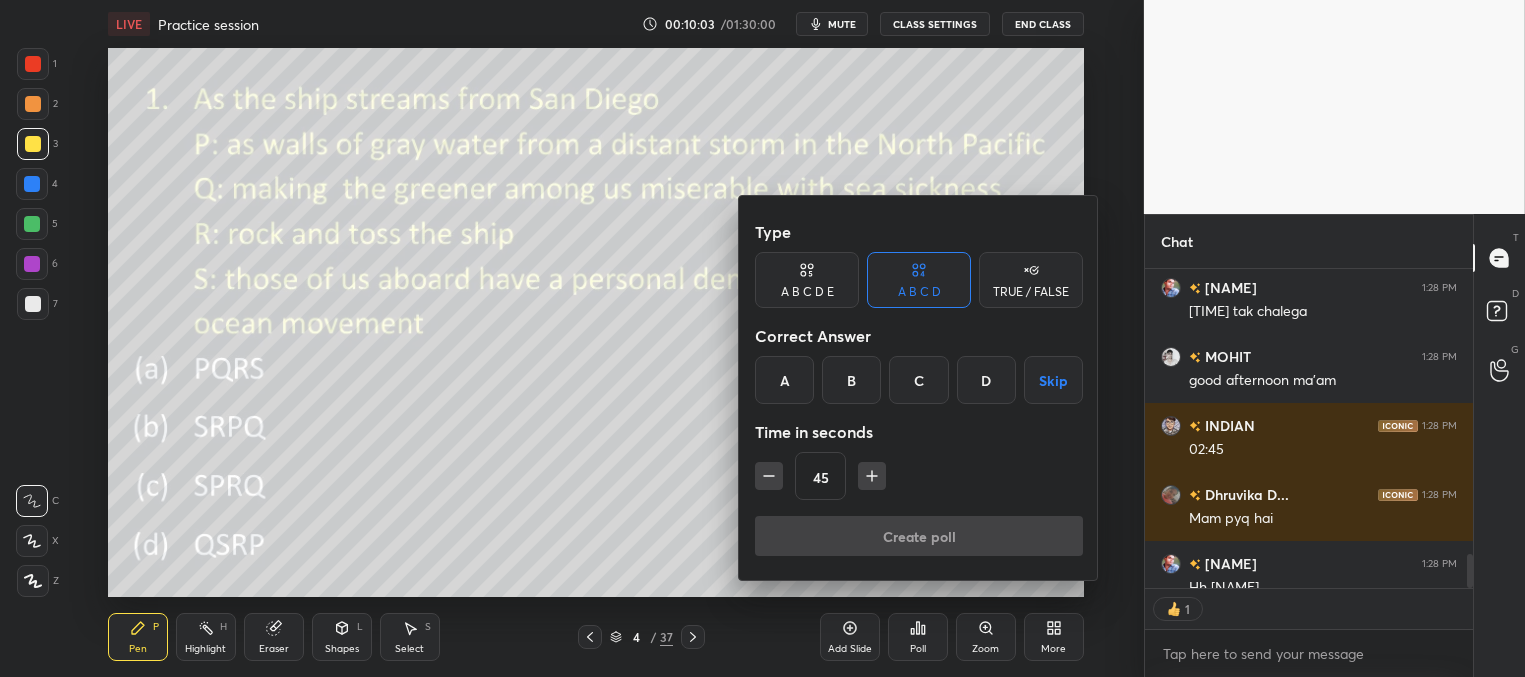 click 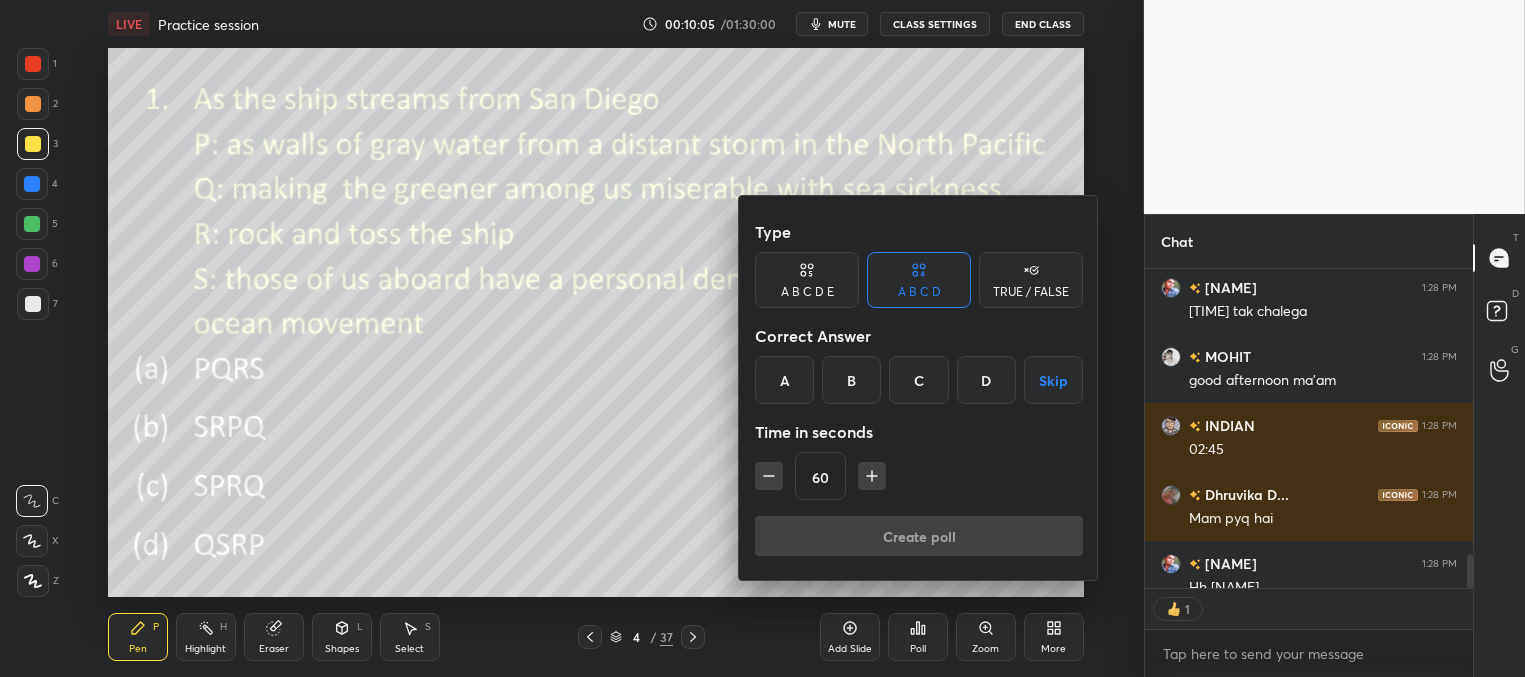 scroll, scrollTop: 7, scrollLeft: 6, axis: both 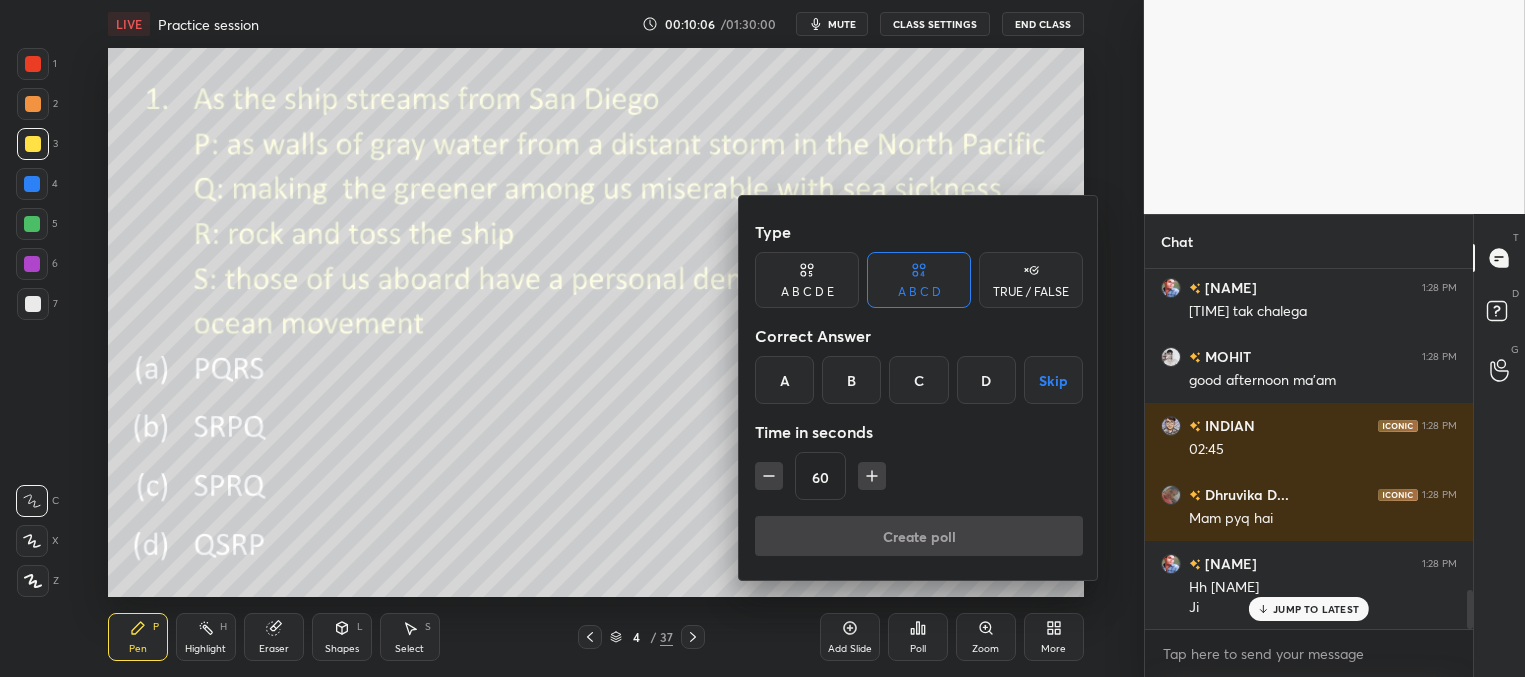 click on "C" at bounding box center (918, 380) 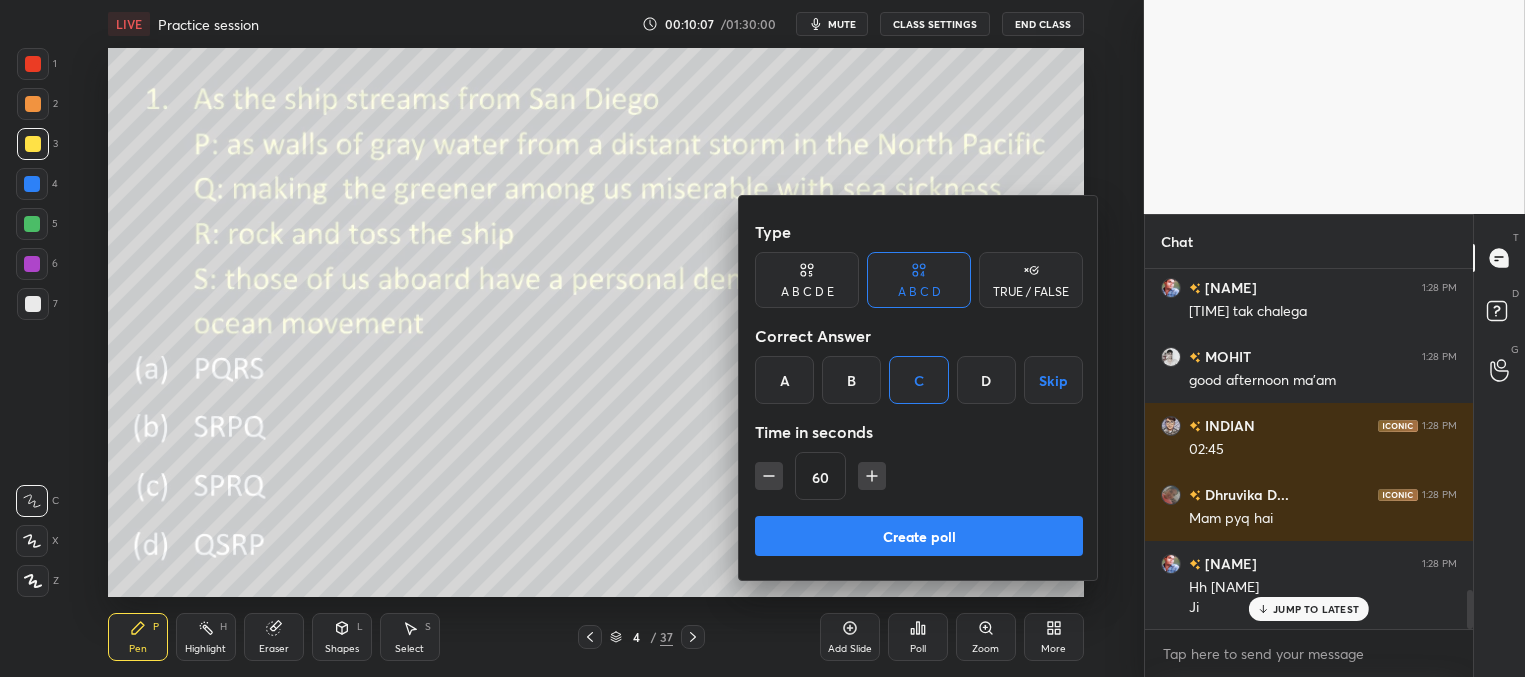 click on "Create poll" at bounding box center [919, 536] 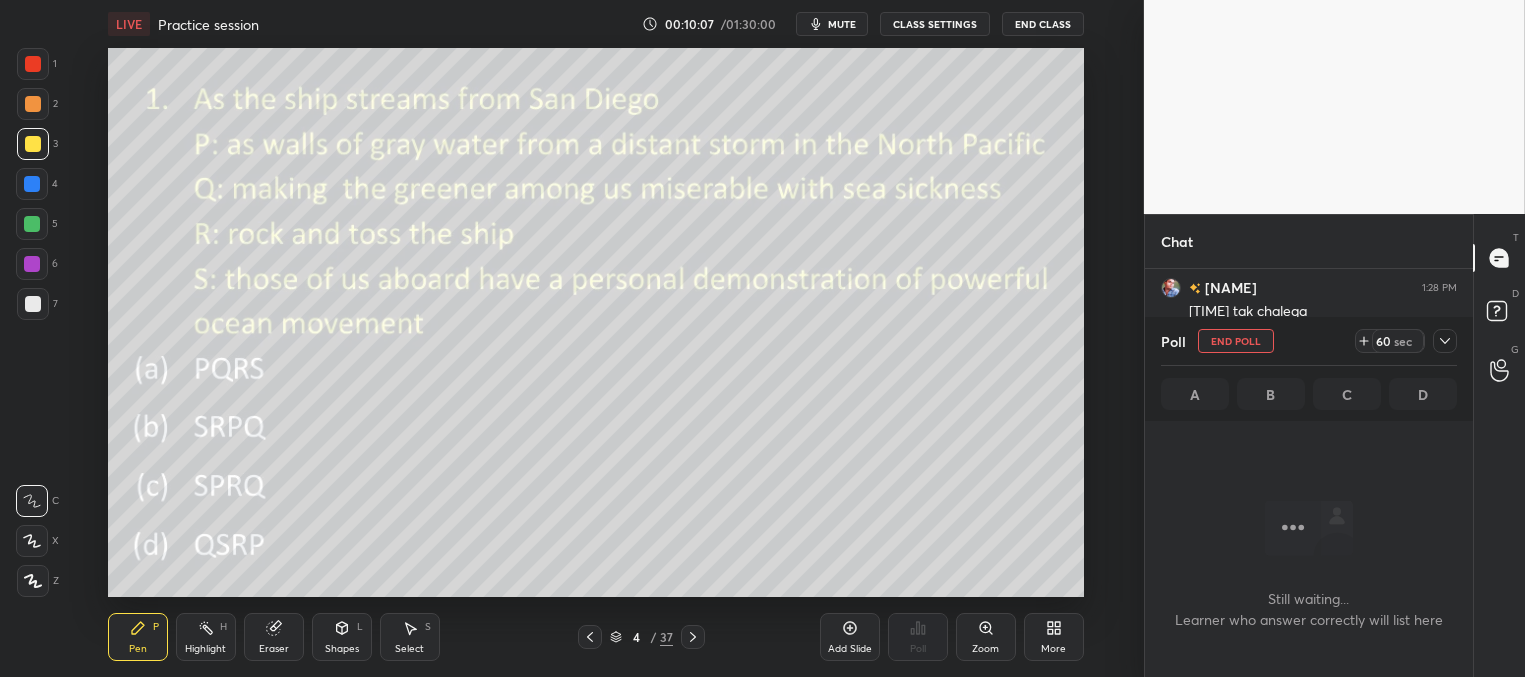 scroll, scrollTop: 282, scrollLeft: 322, axis: both 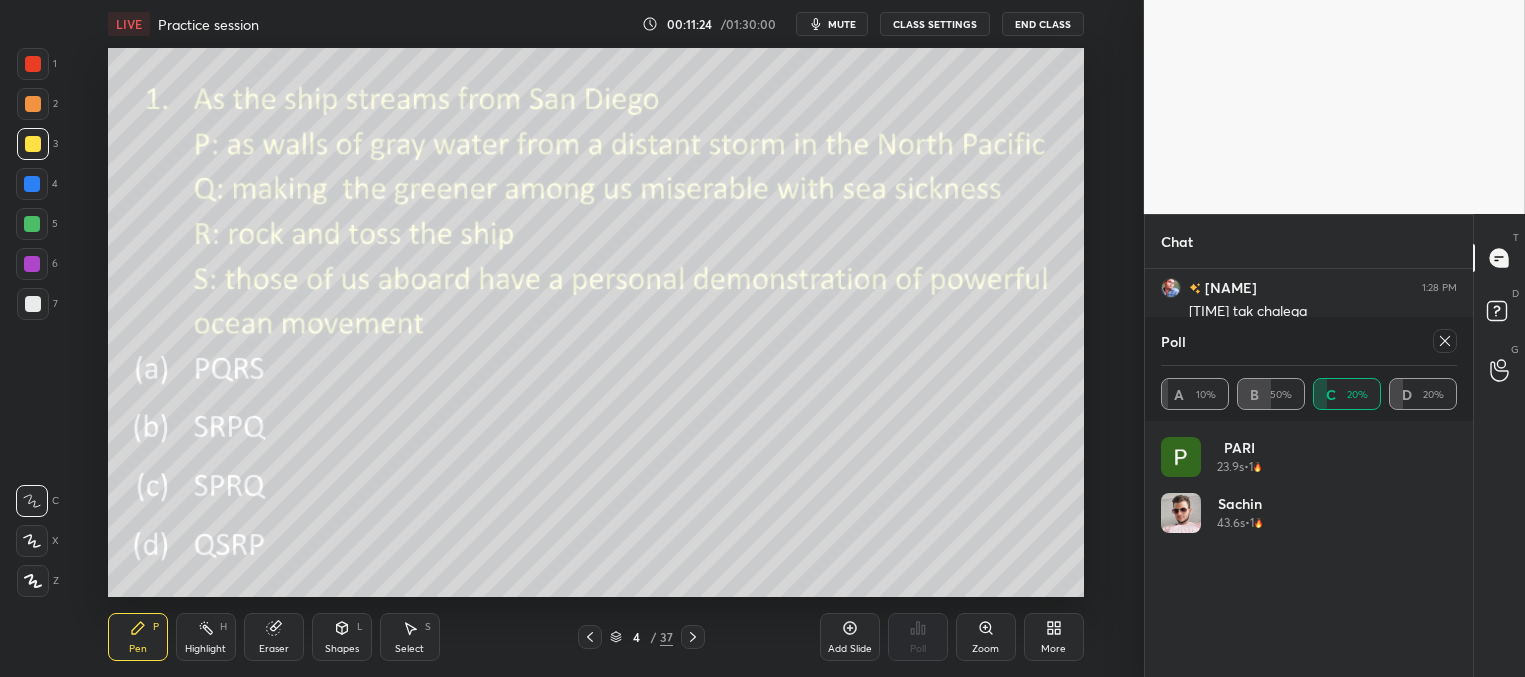 click 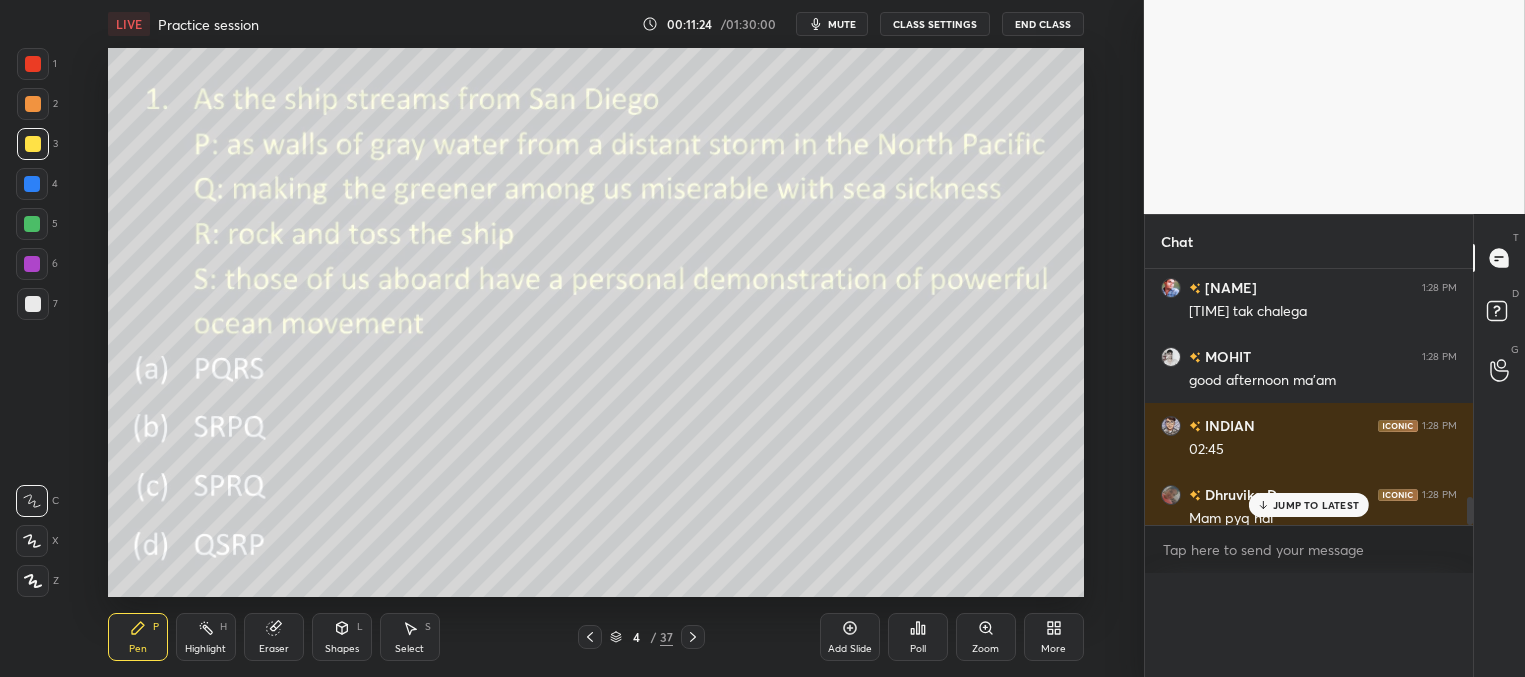 scroll, scrollTop: 3, scrollLeft: 291, axis: both 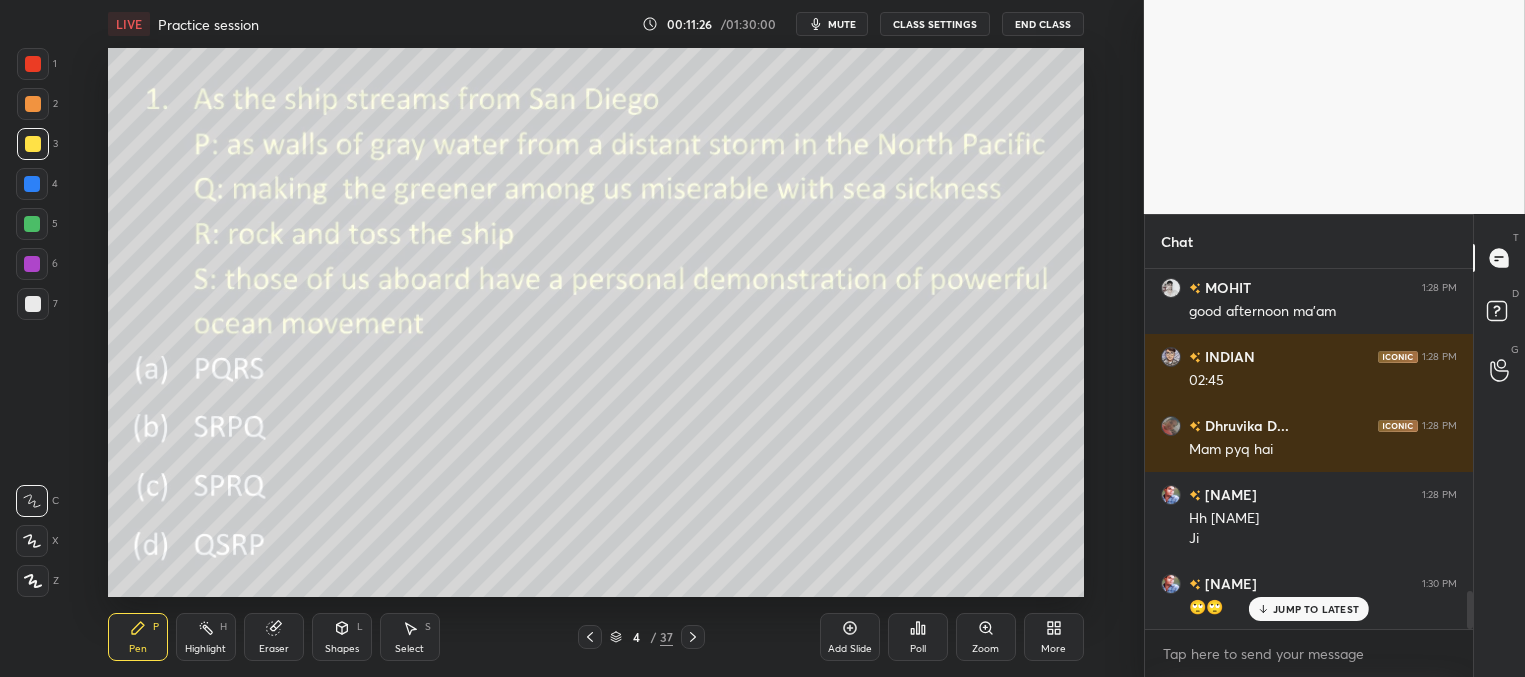 click on "JUMP TO LATEST" at bounding box center (1316, 609) 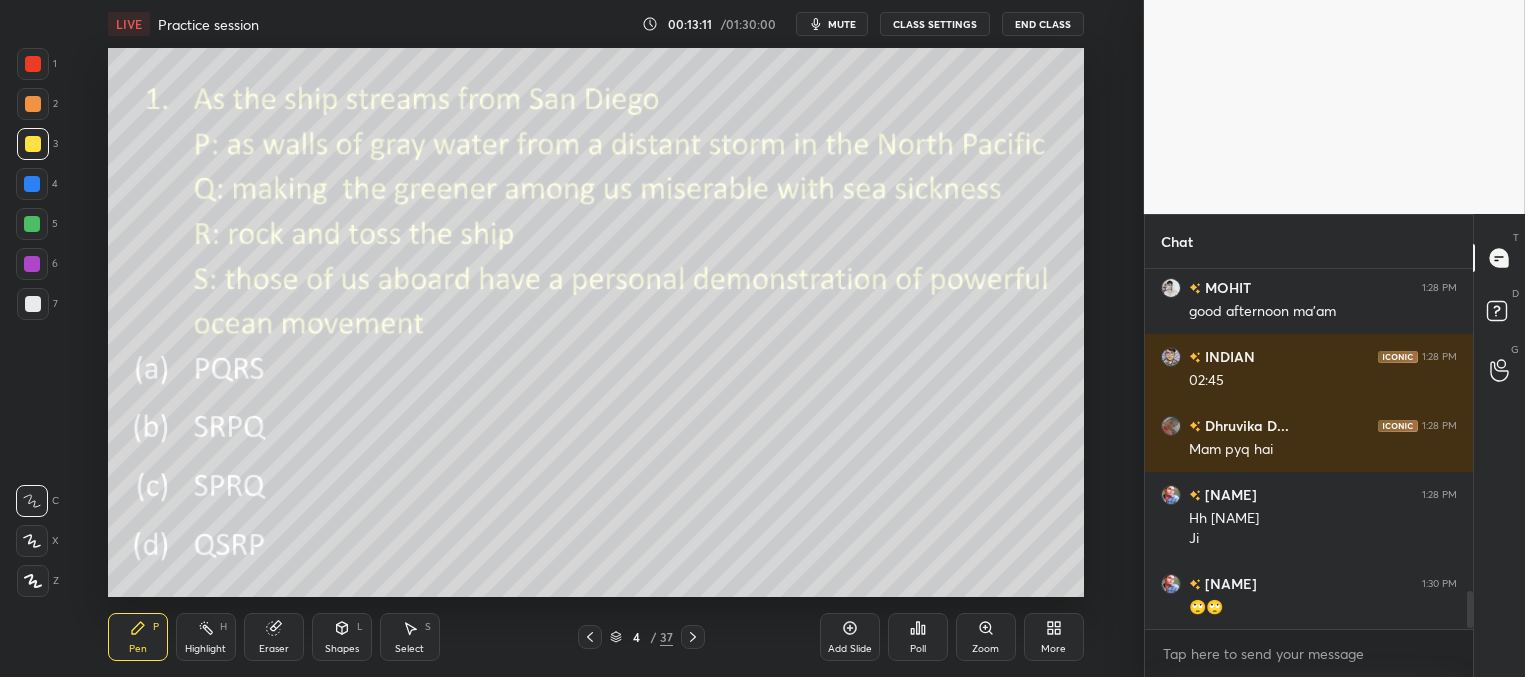 scroll, scrollTop: 3103, scrollLeft: 0, axis: vertical 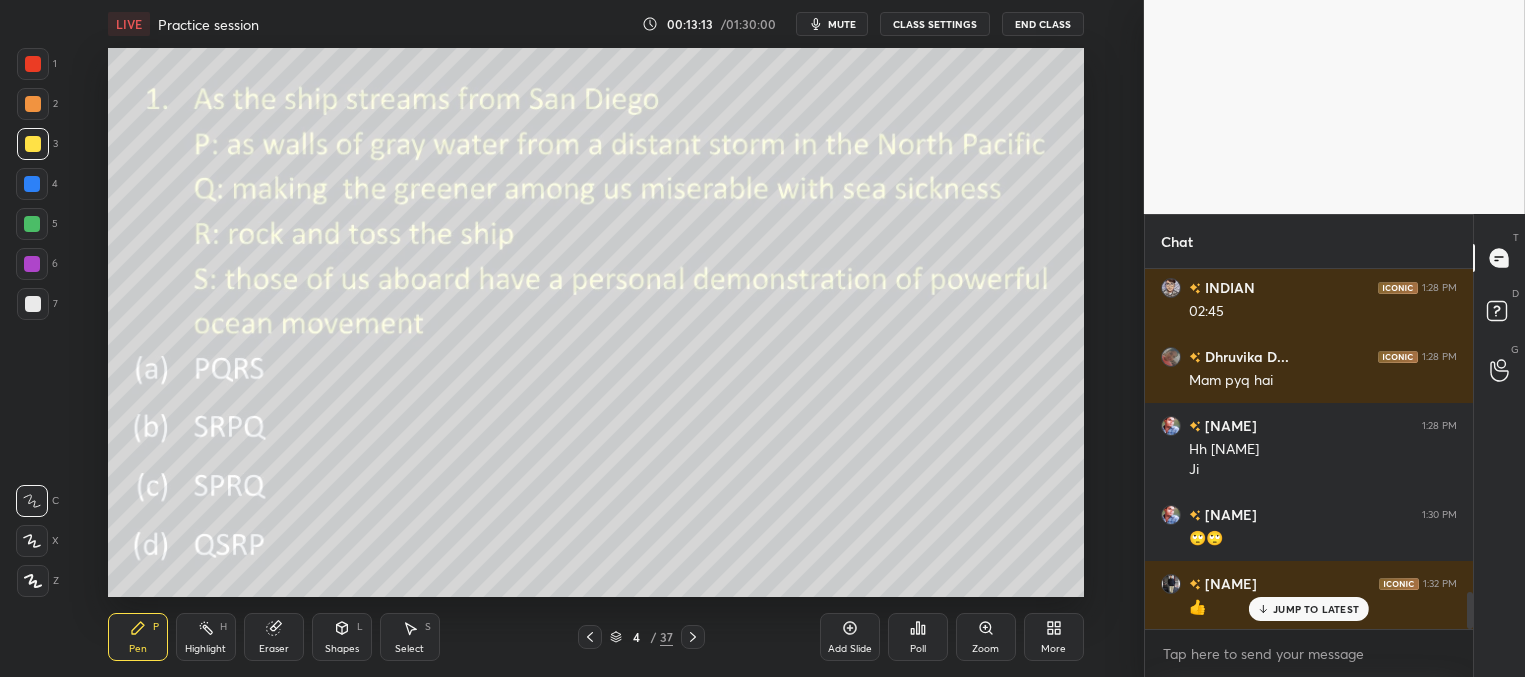 drag, startPoint x: 692, startPoint y: 632, endPoint x: 722, endPoint y: 659, distance: 40.36087 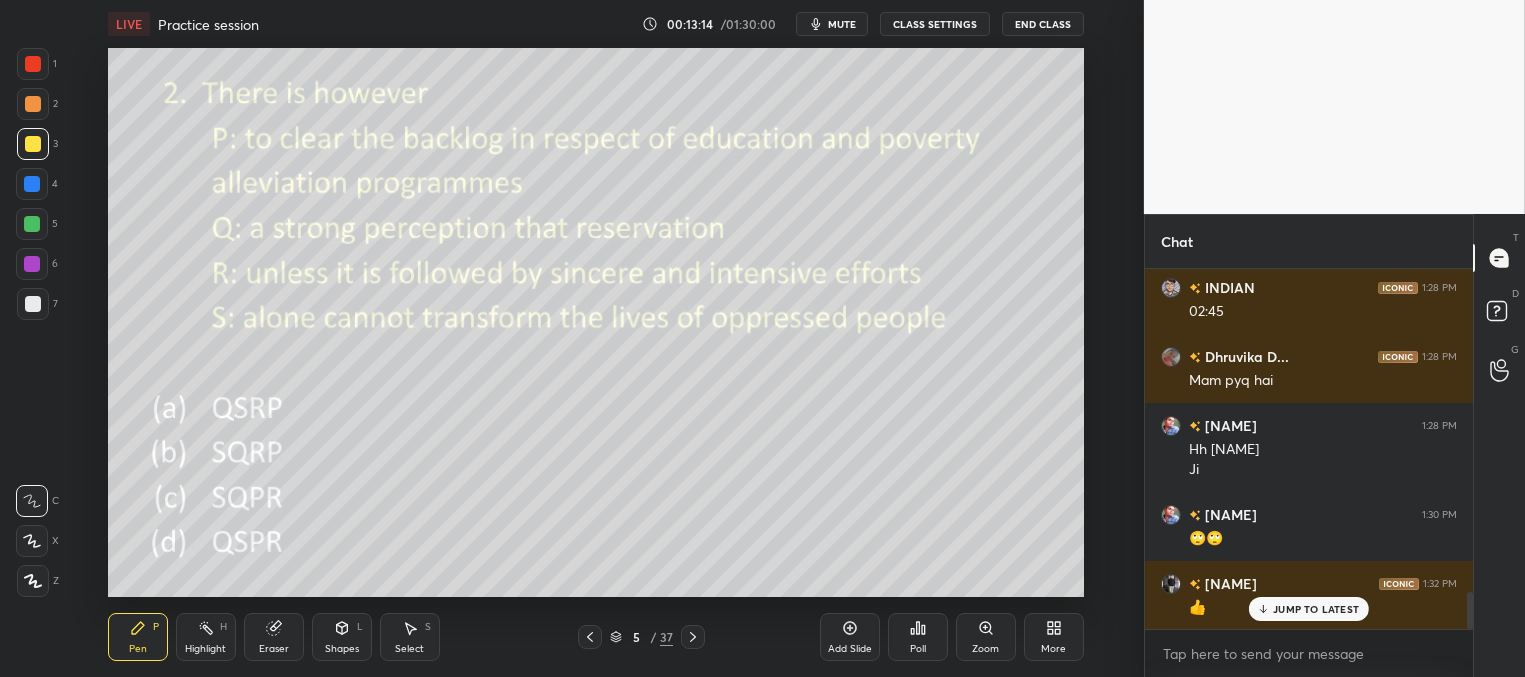 click on "Poll" at bounding box center [918, 637] 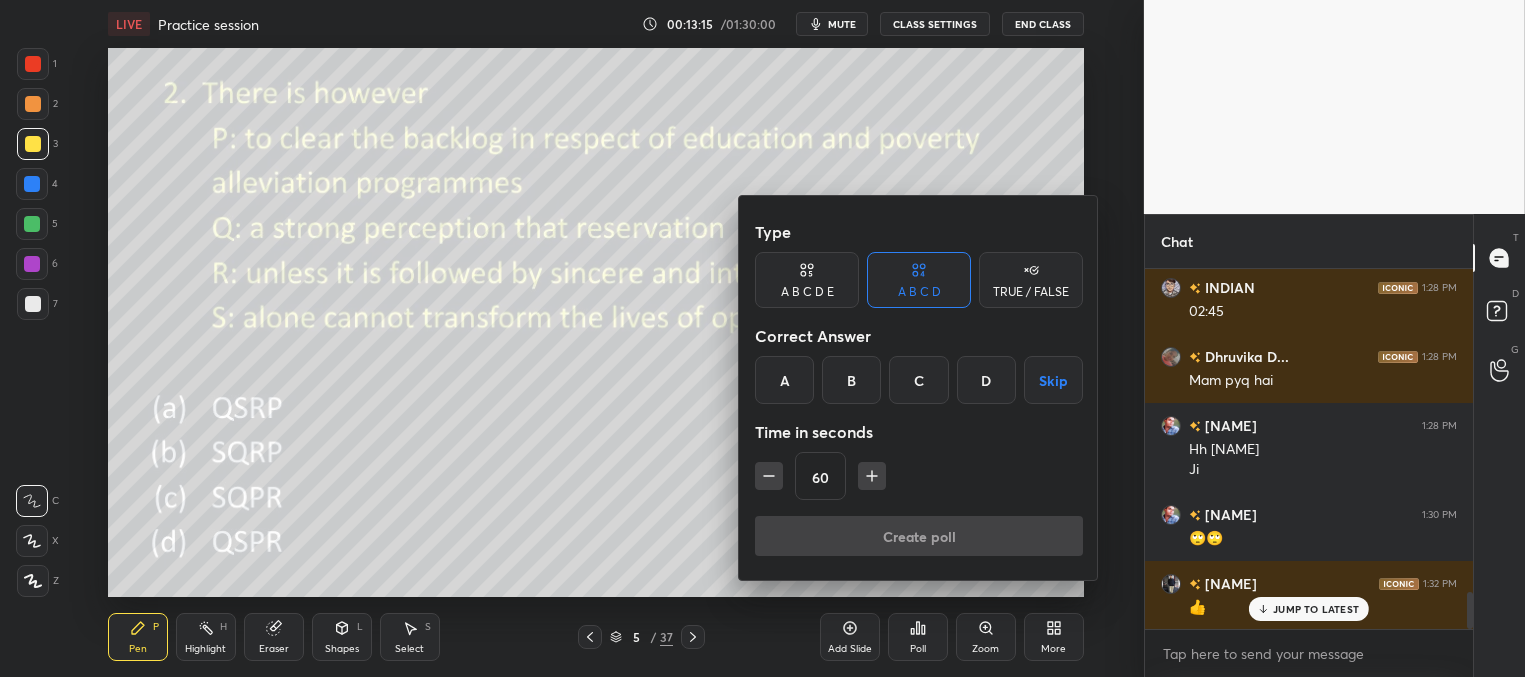 drag, startPoint x: 787, startPoint y: 394, endPoint x: 815, endPoint y: 431, distance: 46.400433 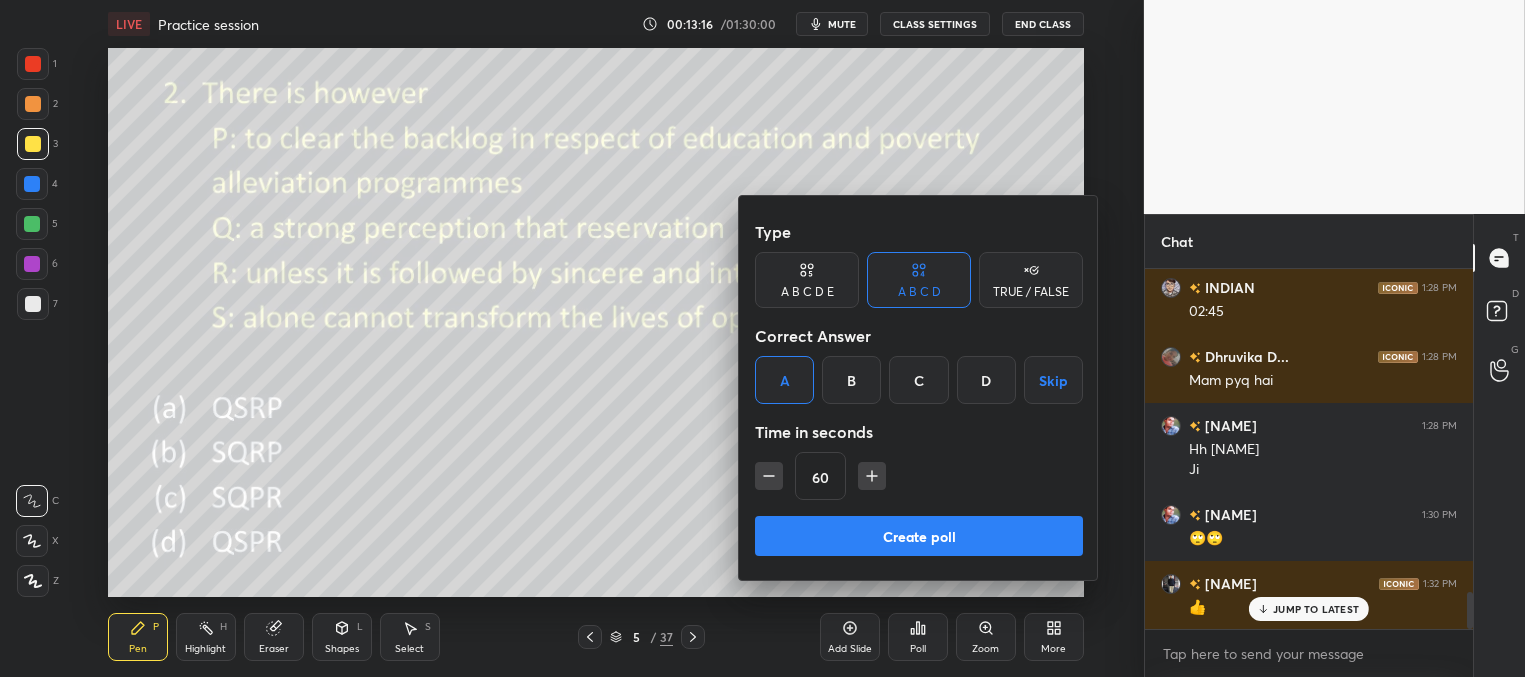 click on "Create poll" at bounding box center (919, 536) 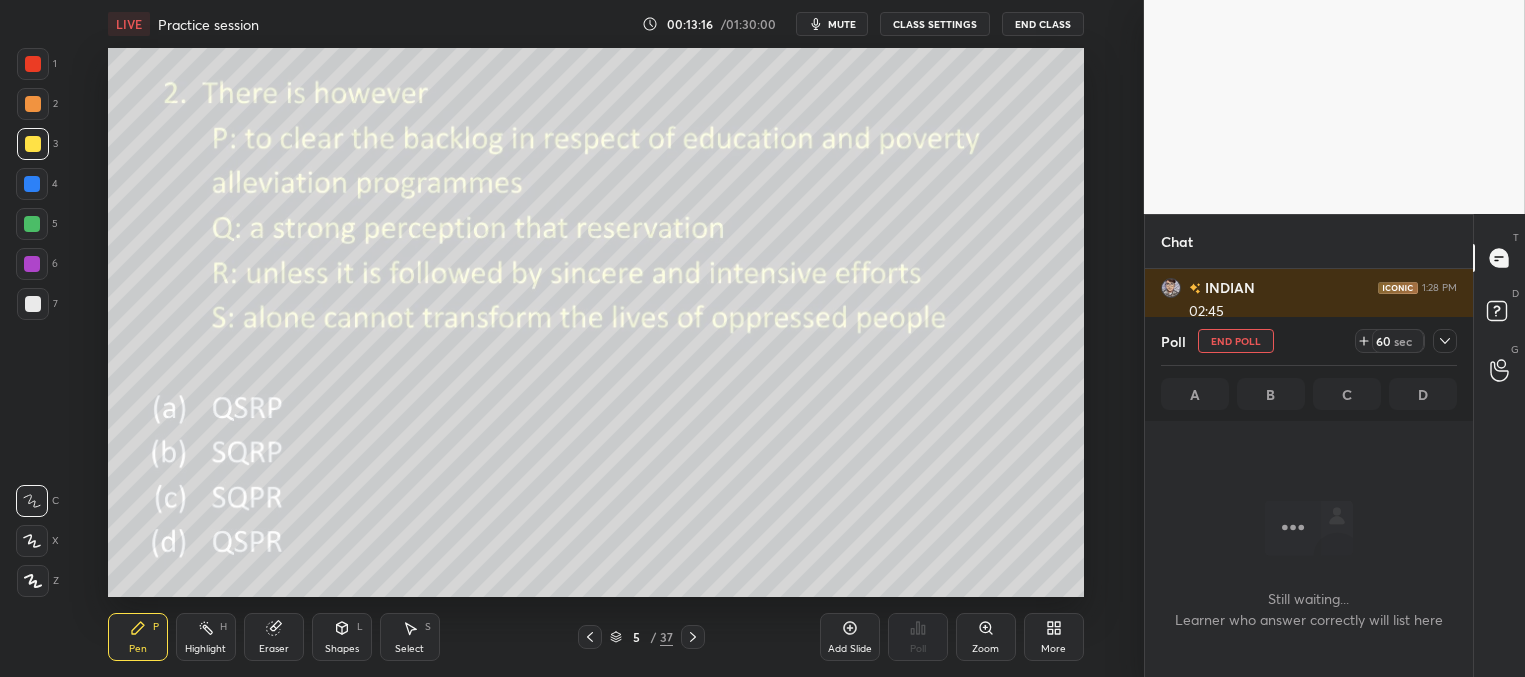 scroll, scrollTop: 284, scrollLeft: 322, axis: both 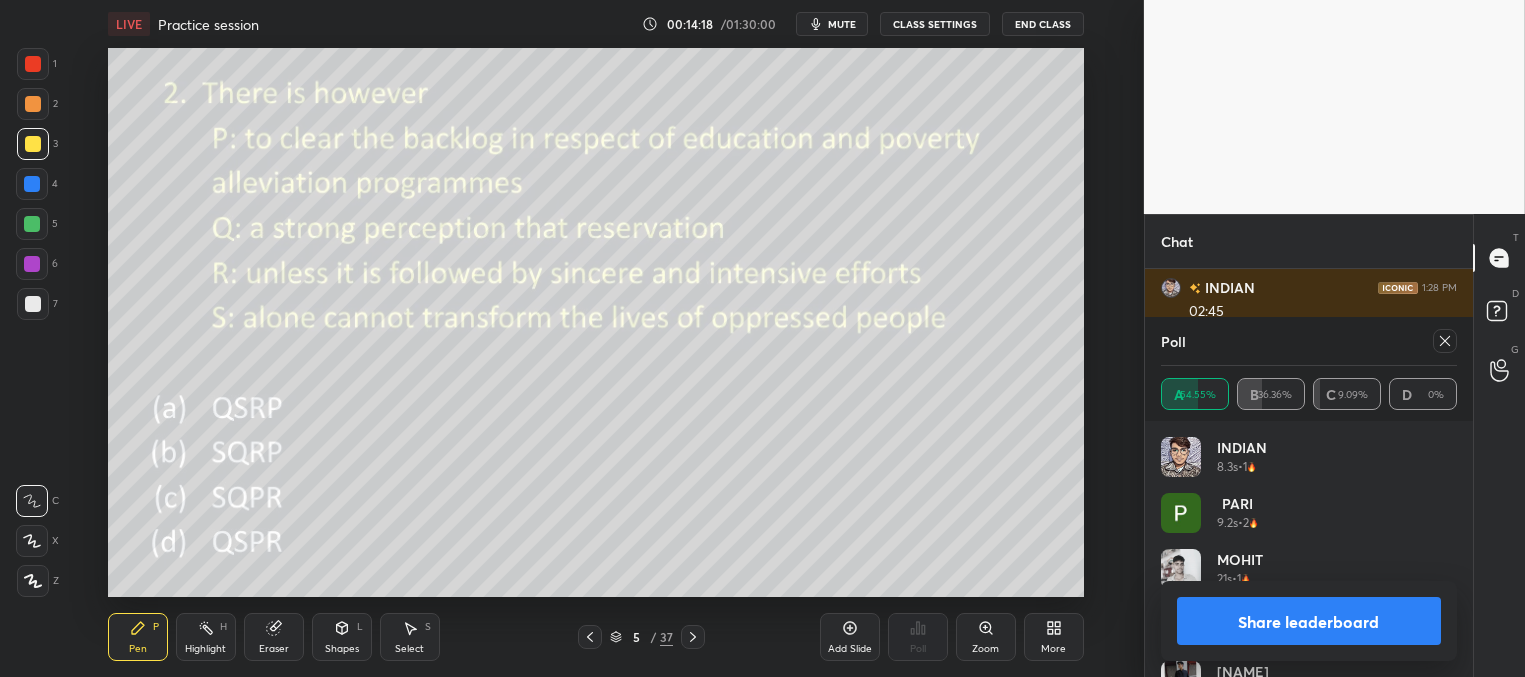 drag, startPoint x: 1445, startPoint y: 341, endPoint x: 1407, endPoint y: 356, distance: 40.853397 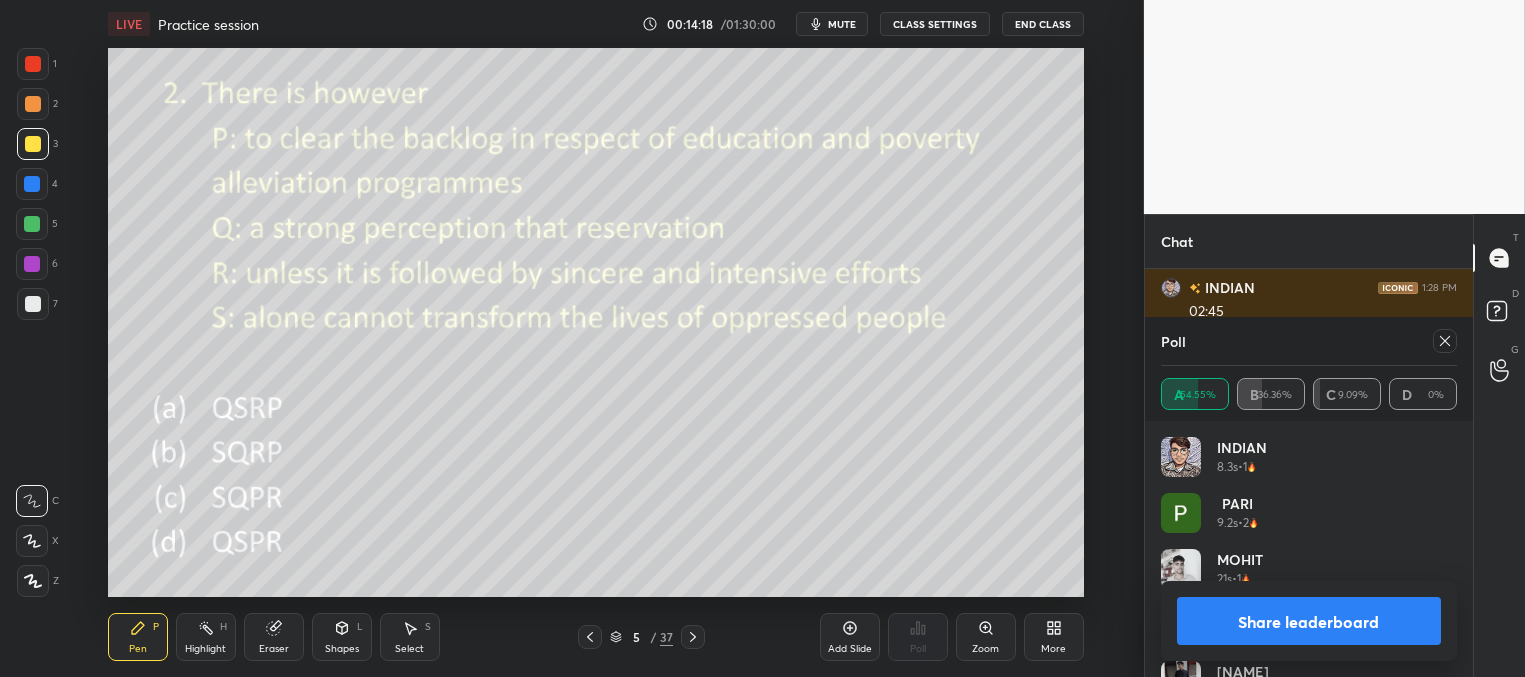 click 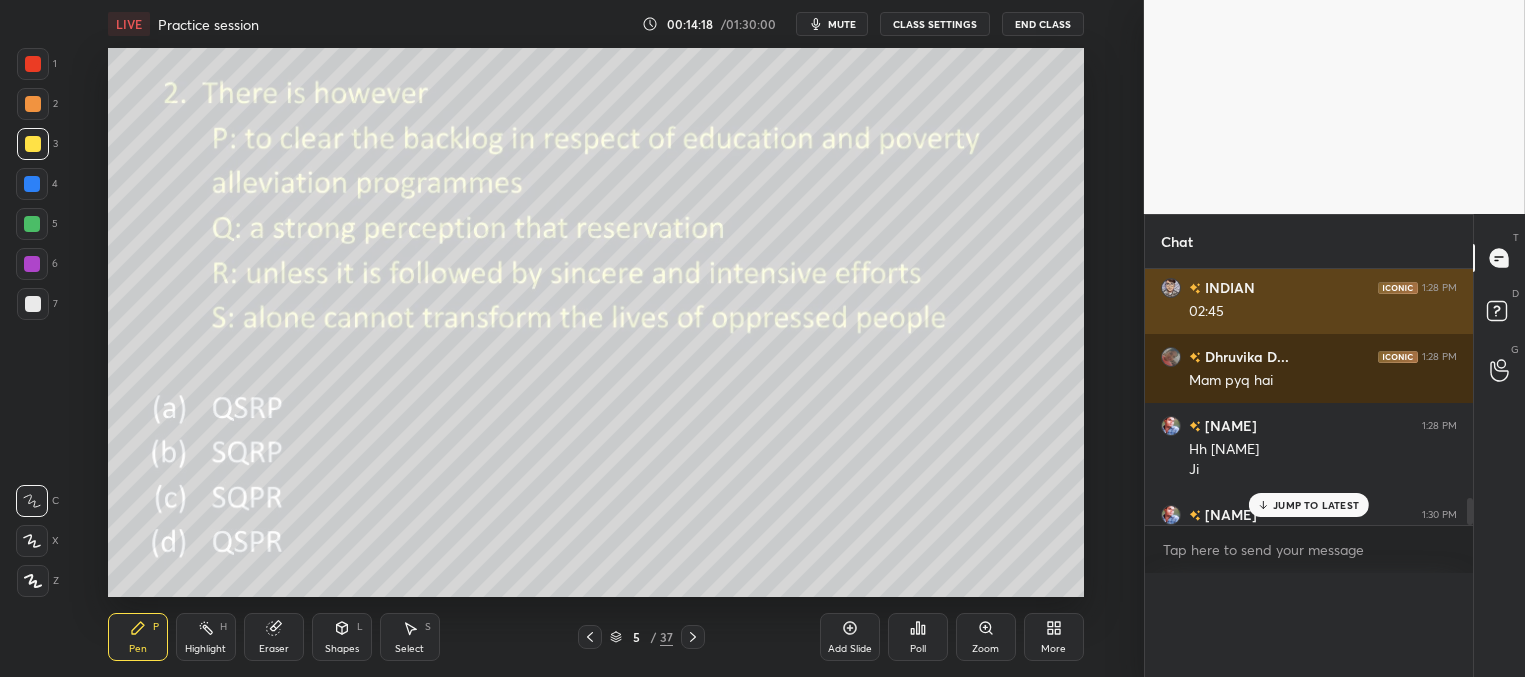 scroll, scrollTop: 0, scrollLeft: 0, axis: both 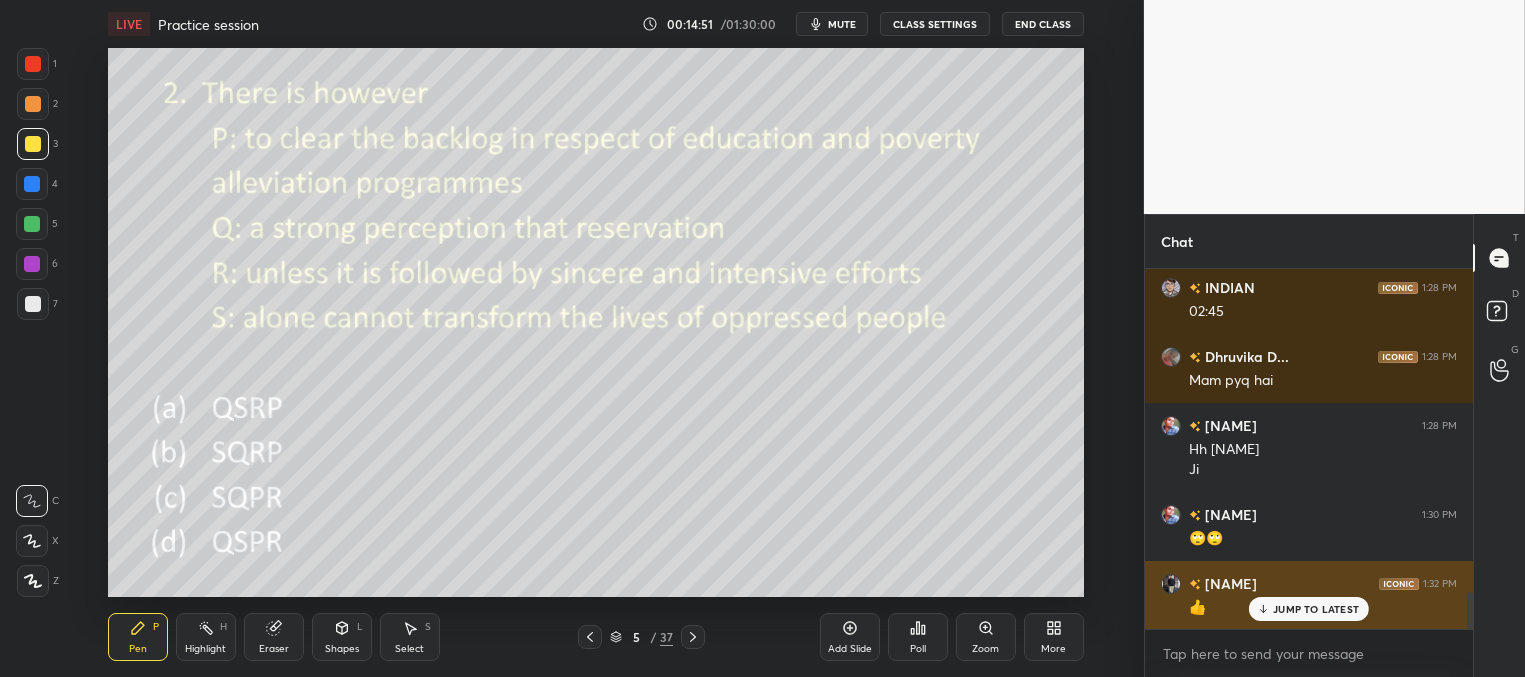 click on "JUMP TO LATEST" at bounding box center (1309, 609) 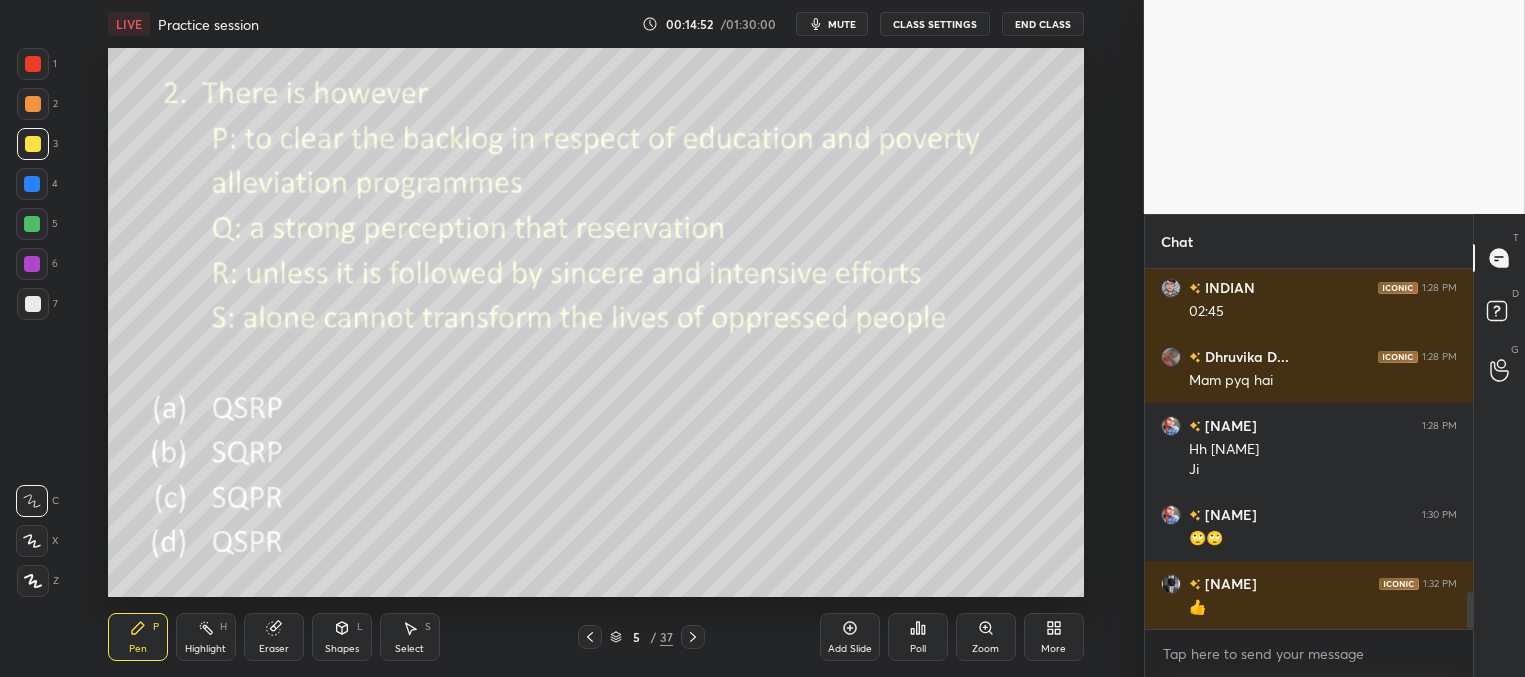 click 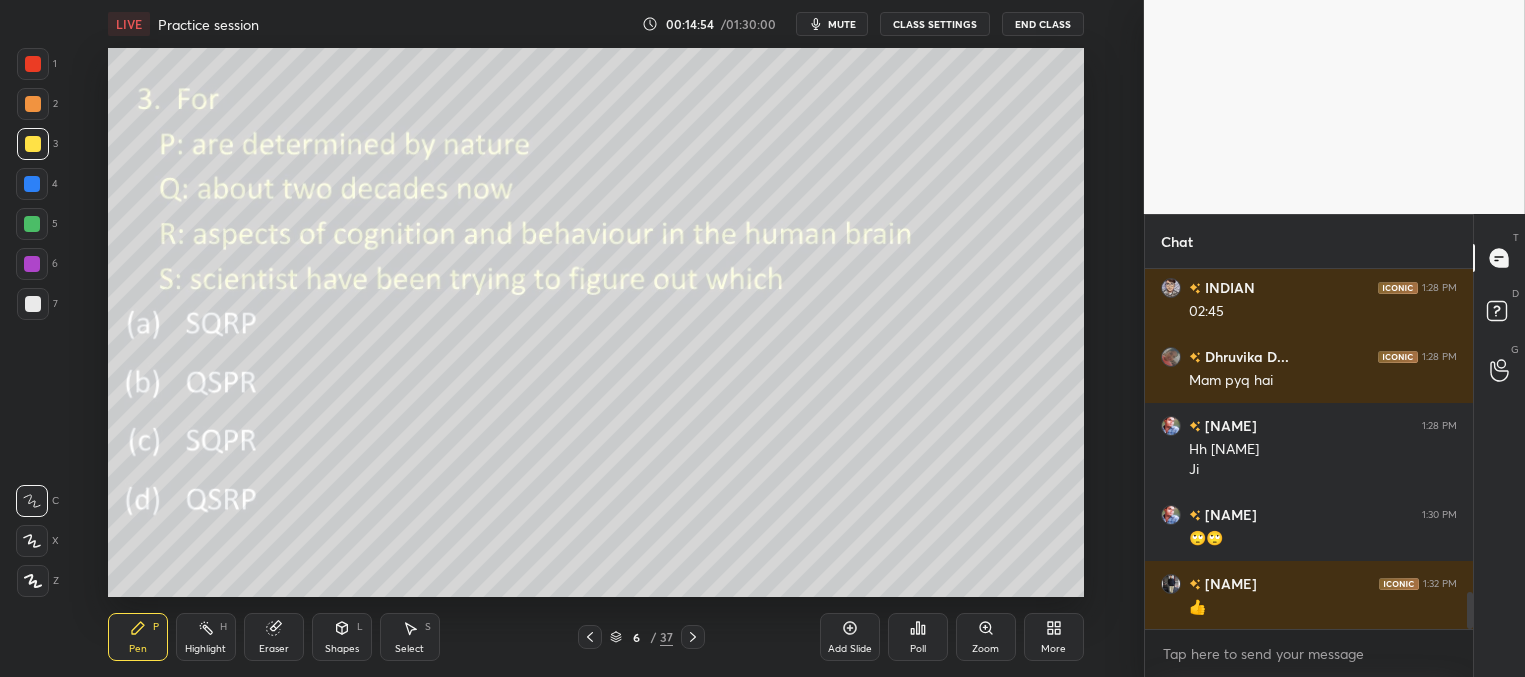 click 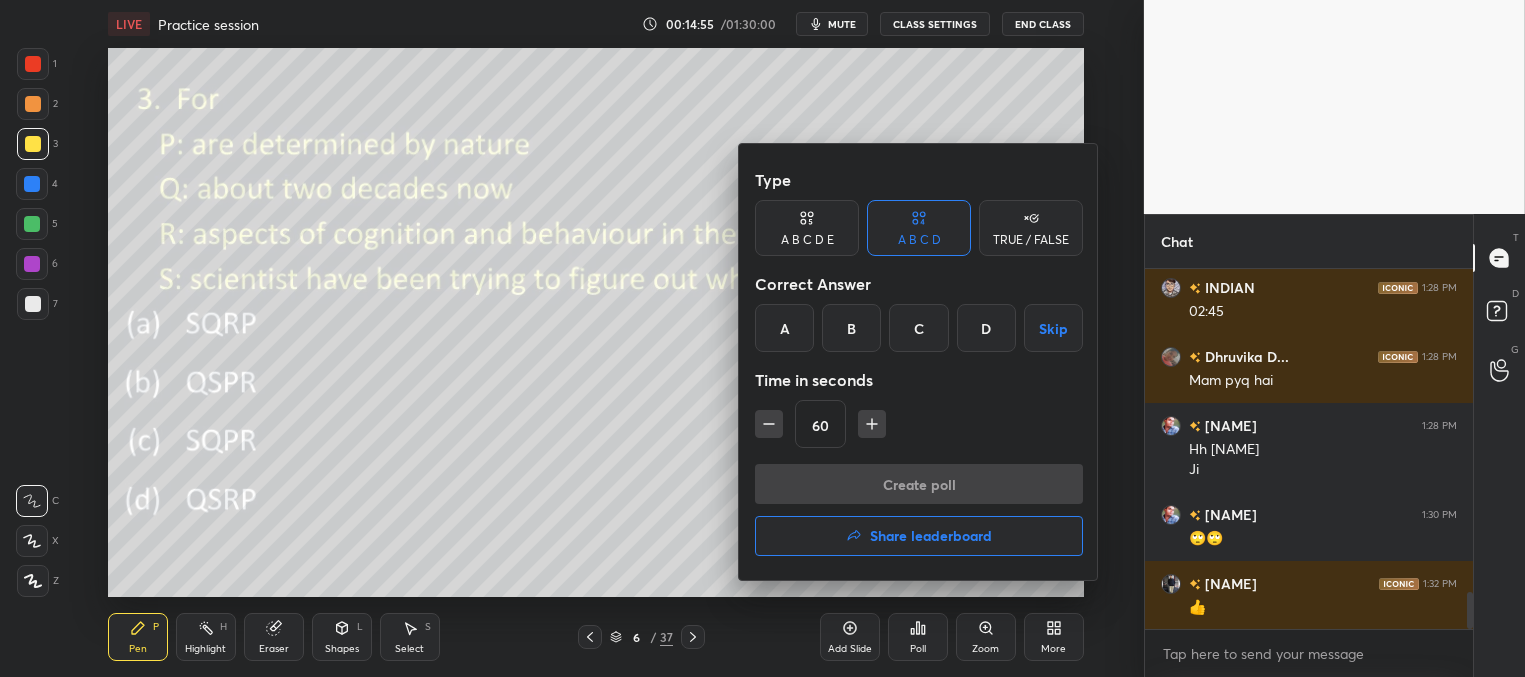 drag, startPoint x: 985, startPoint y: 322, endPoint x: 940, endPoint y: 409, distance: 97.94897 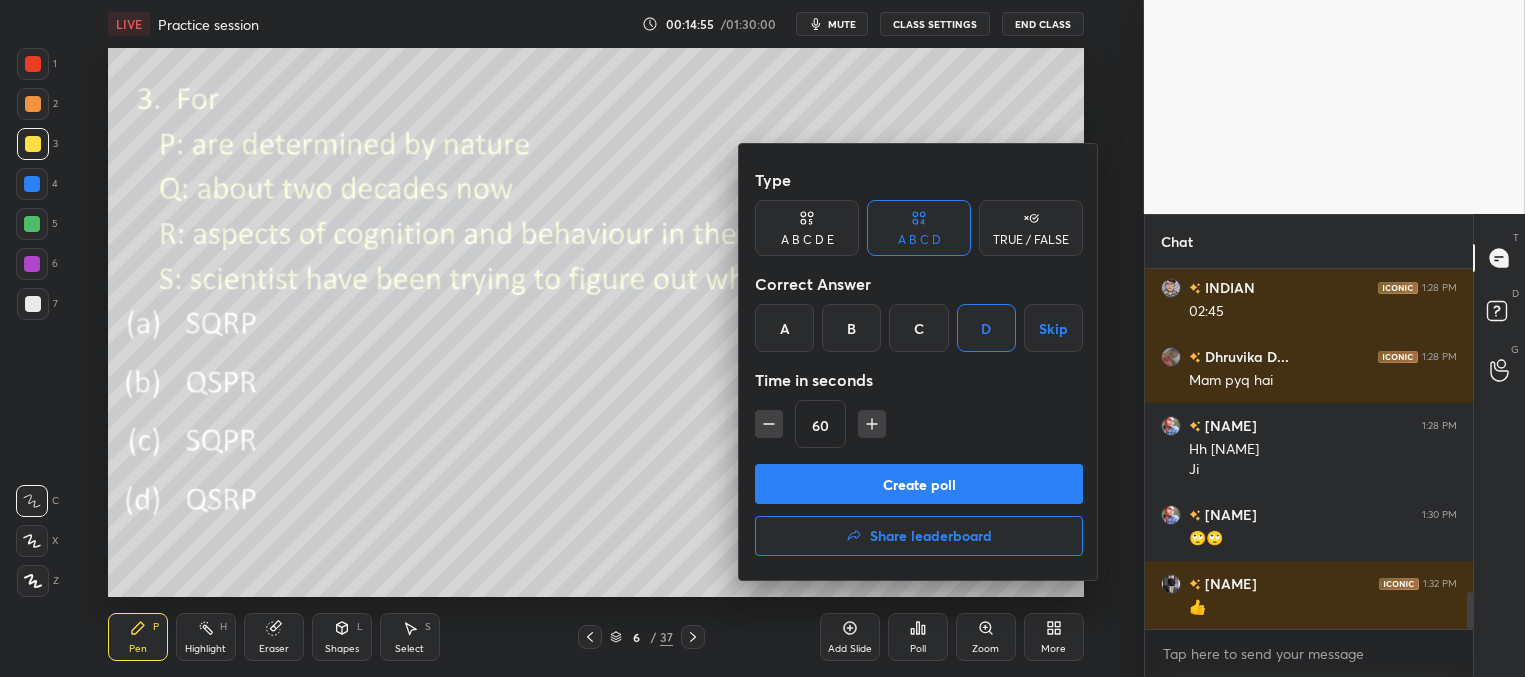 click on "Create poll" at bounding box center [919, 484] 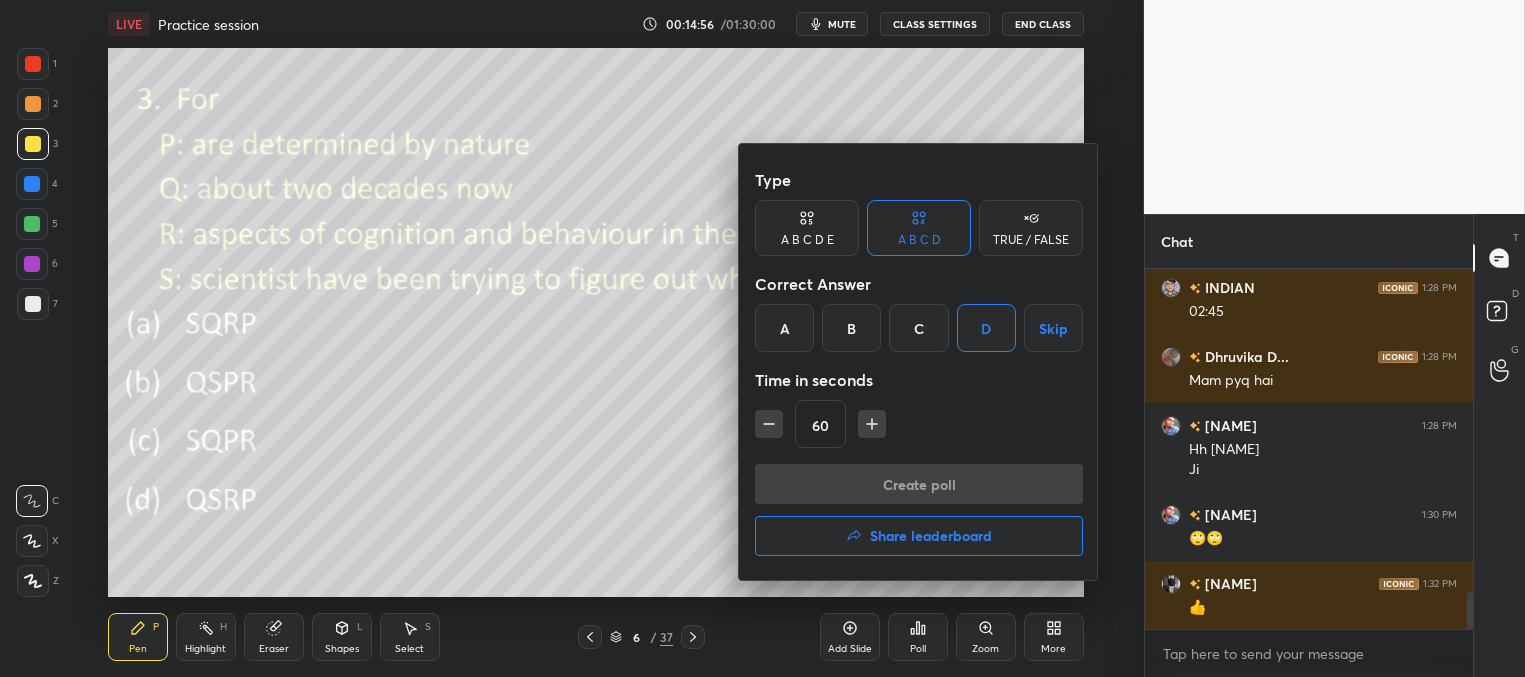 scroll, scrollTop: 282, scrollLeft: 322, axis: both 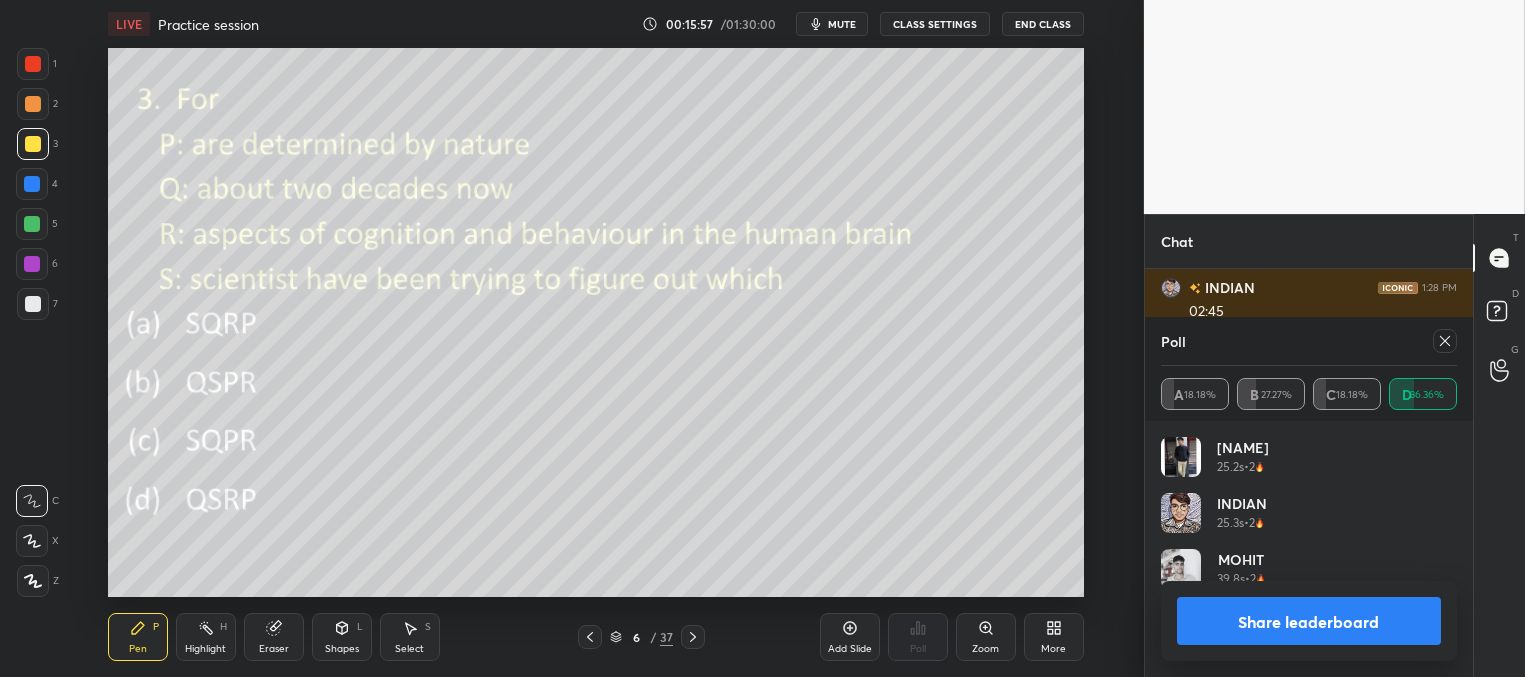 drag, startPoint x: 1442, startPoint y: 343, endPoint x: 1426, endPoint y: 340, distance: 16.27882 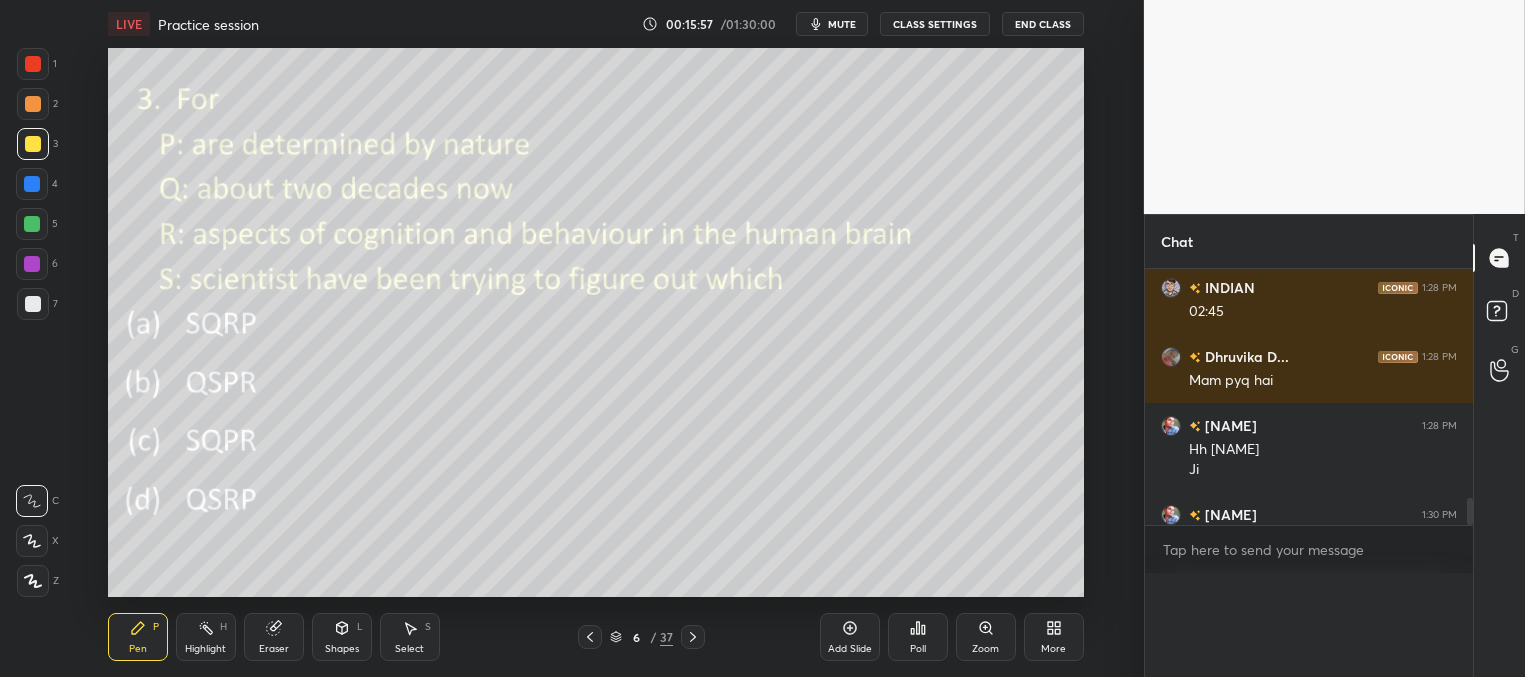 scroll, scrollTop: 20, scrollLeft: 291, axis: both 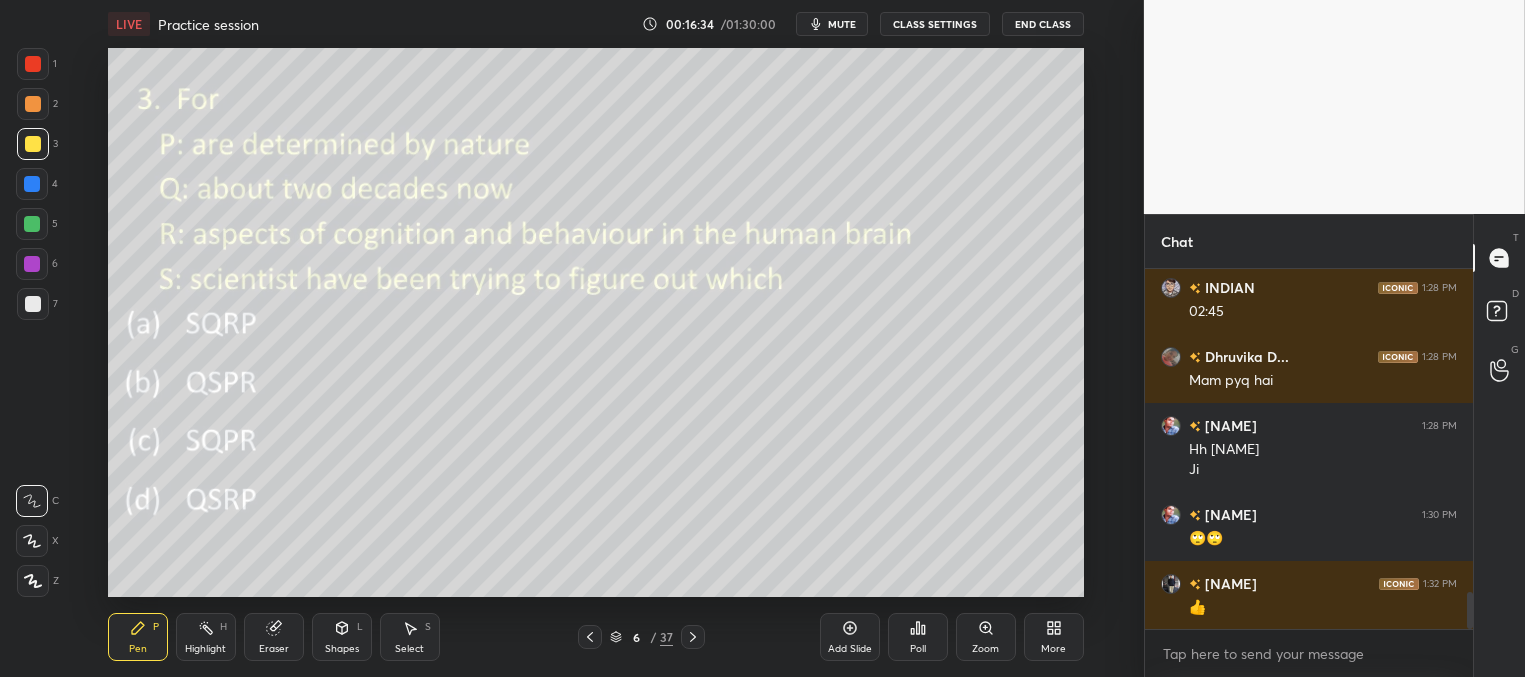 click 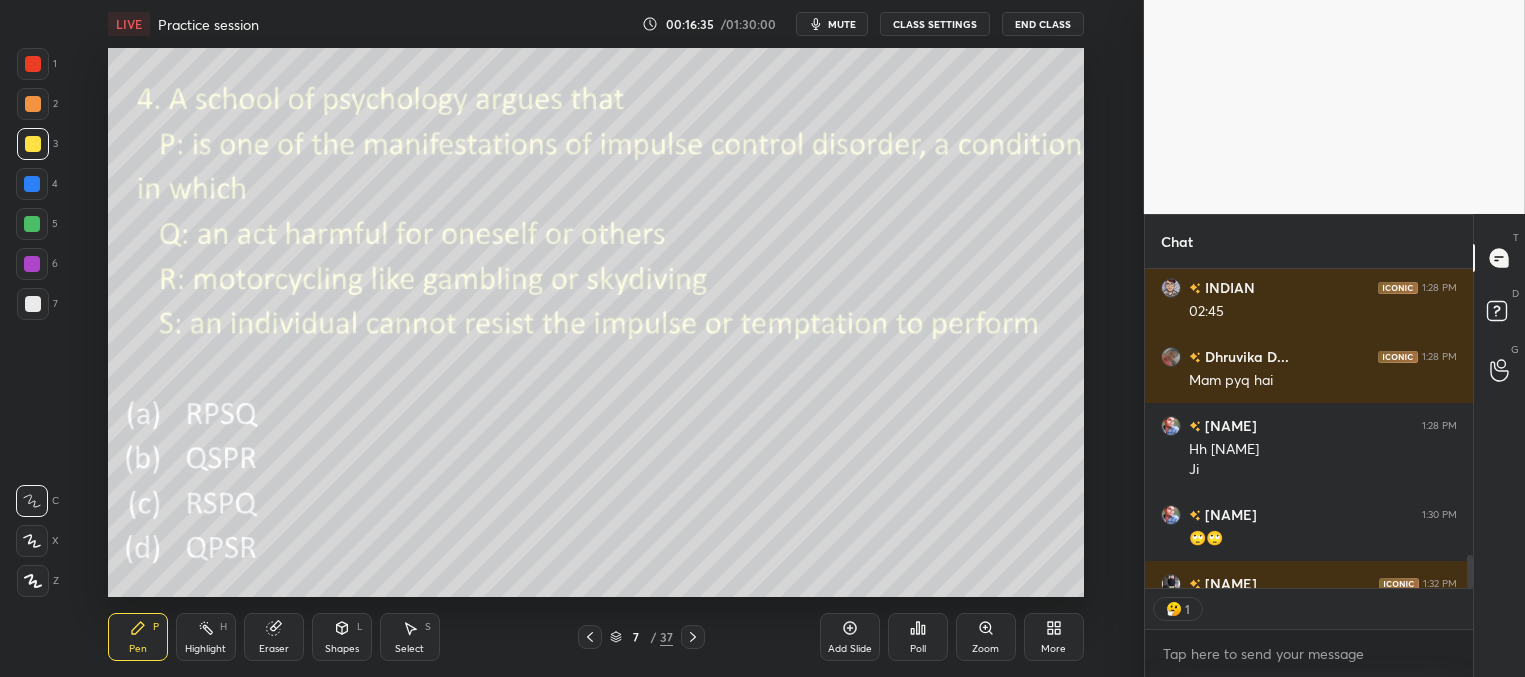scroll, scrollTop: 328, scrollLeft: 322, axis: both 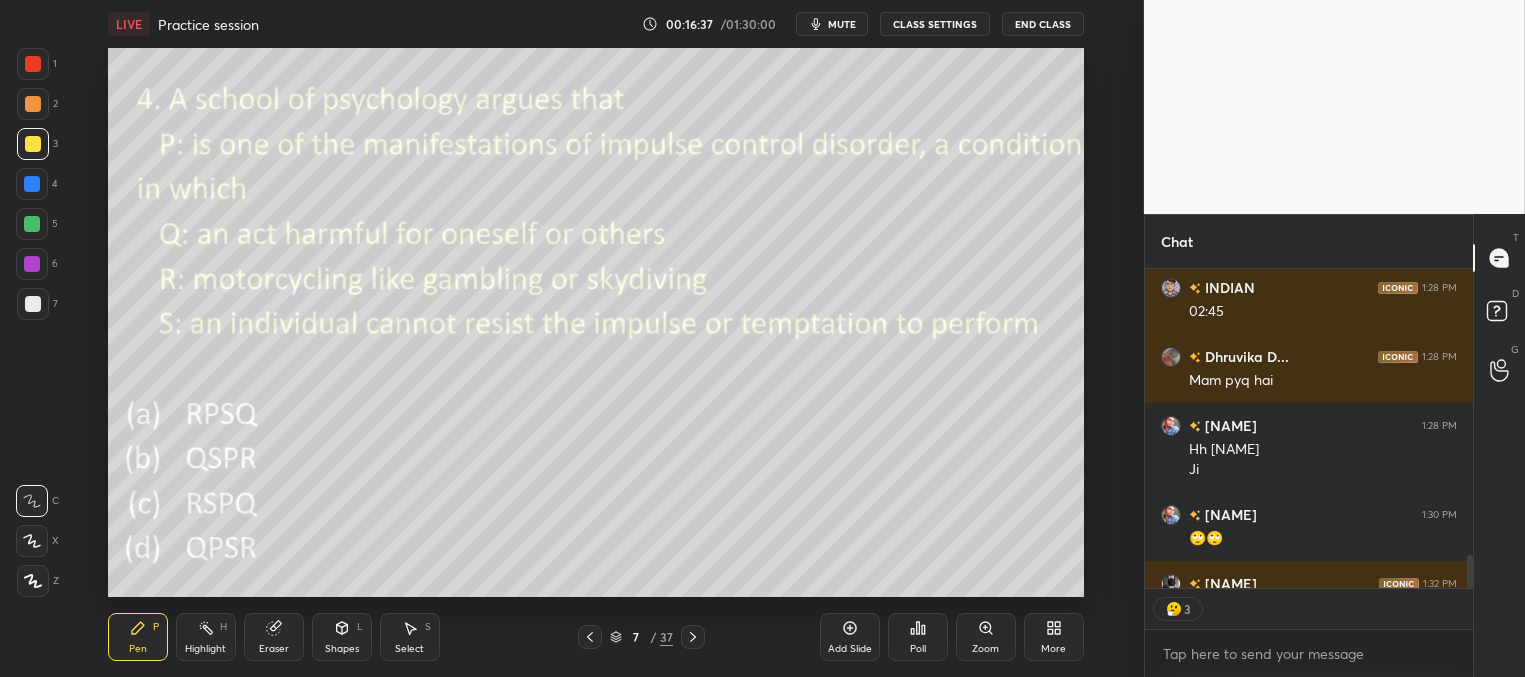 click 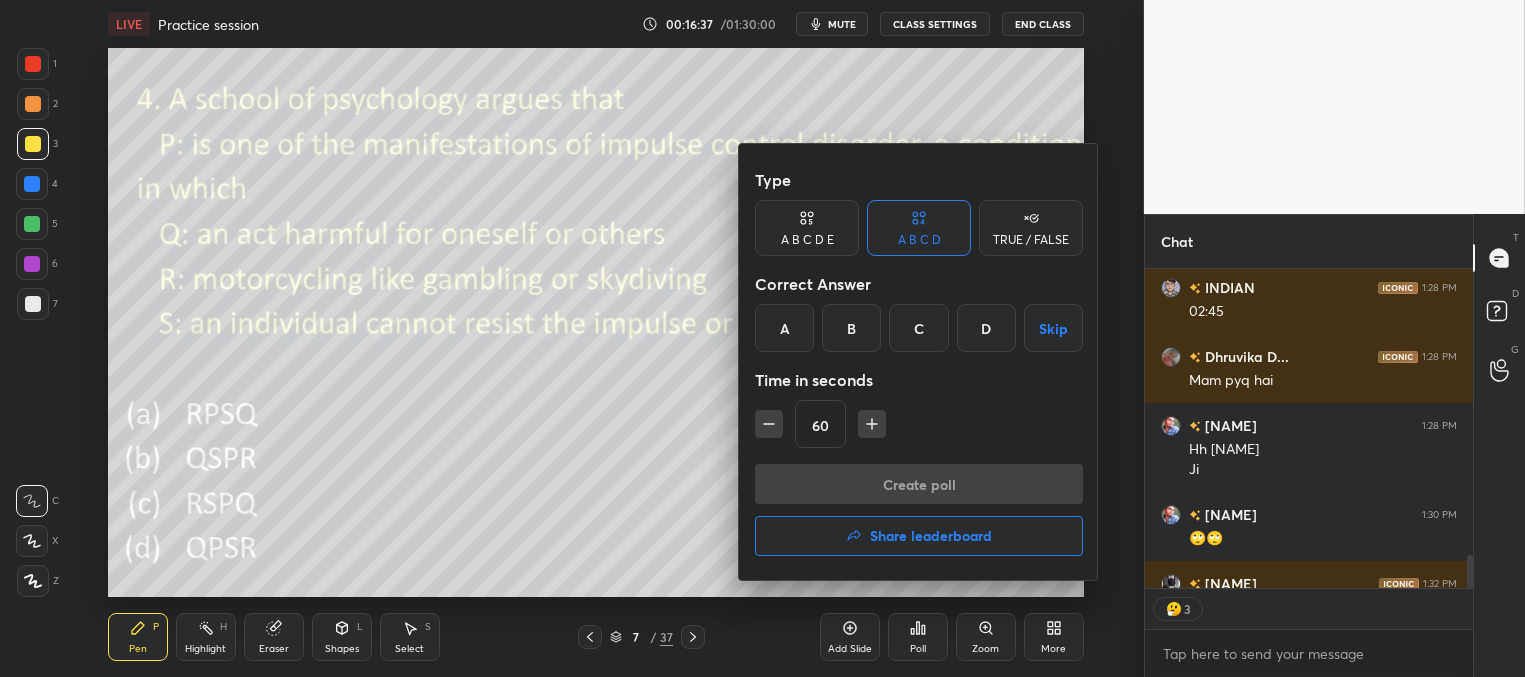 drag, startPoint x: 778, startPoint y: 325, endPoint x: 793, endPoint y: 347, distance: 26.627054 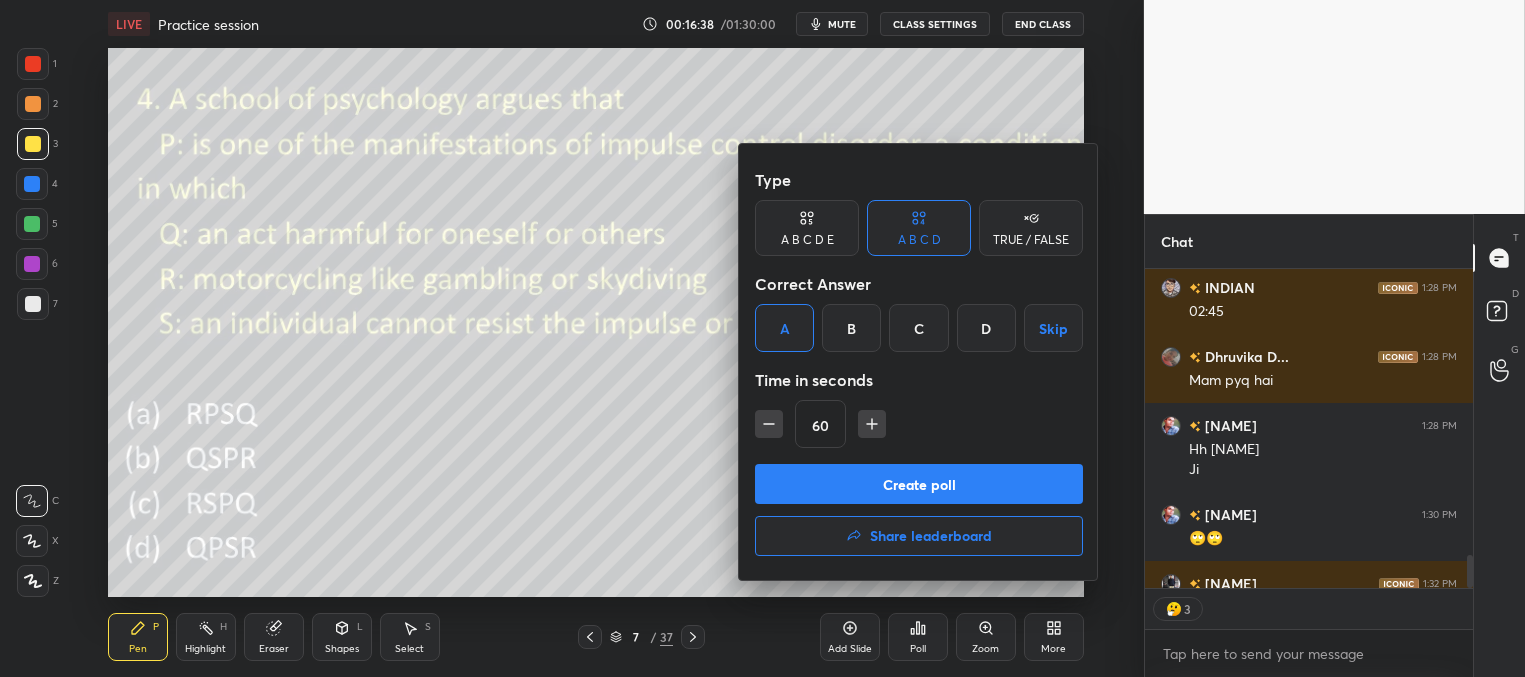 click on "Create poll" at bounding box center [919, 484] 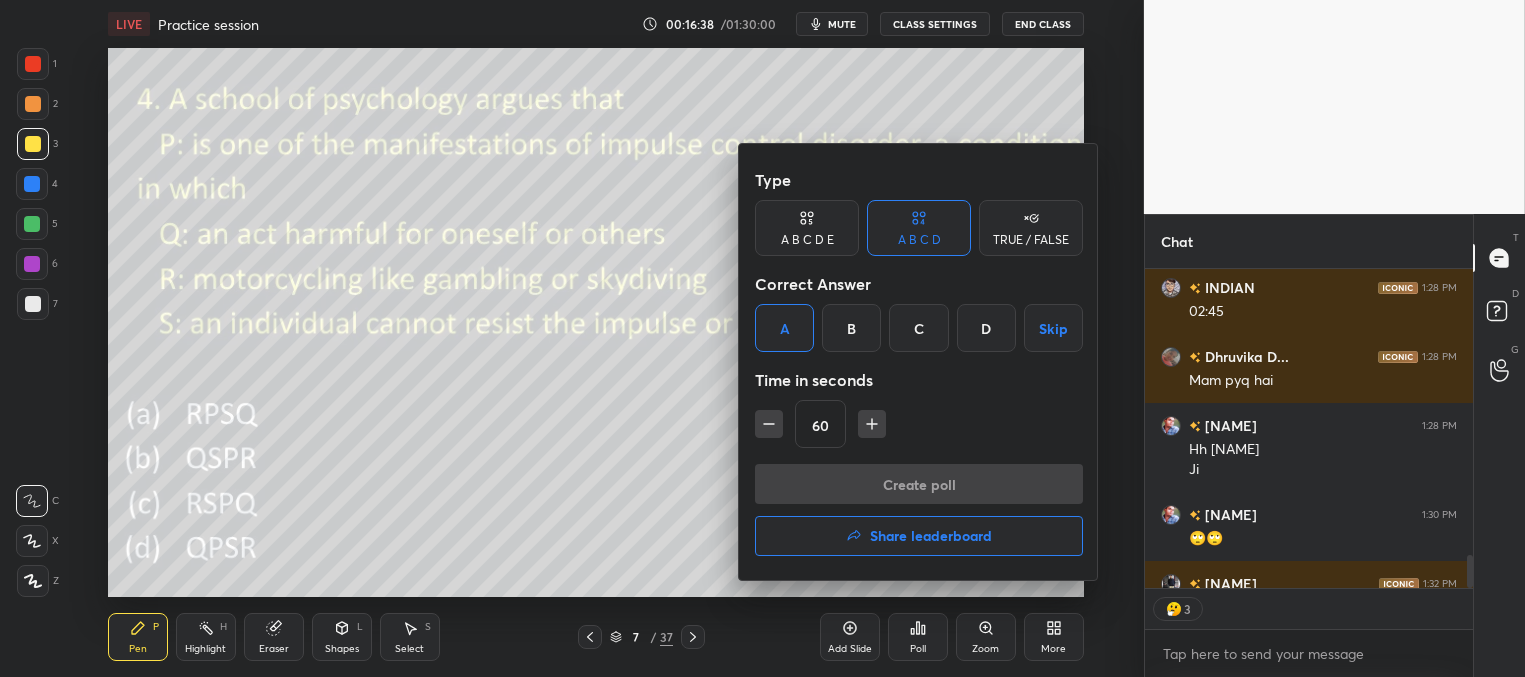 scroll, scrollTop: 382, scrollLeft: 322, axis: both 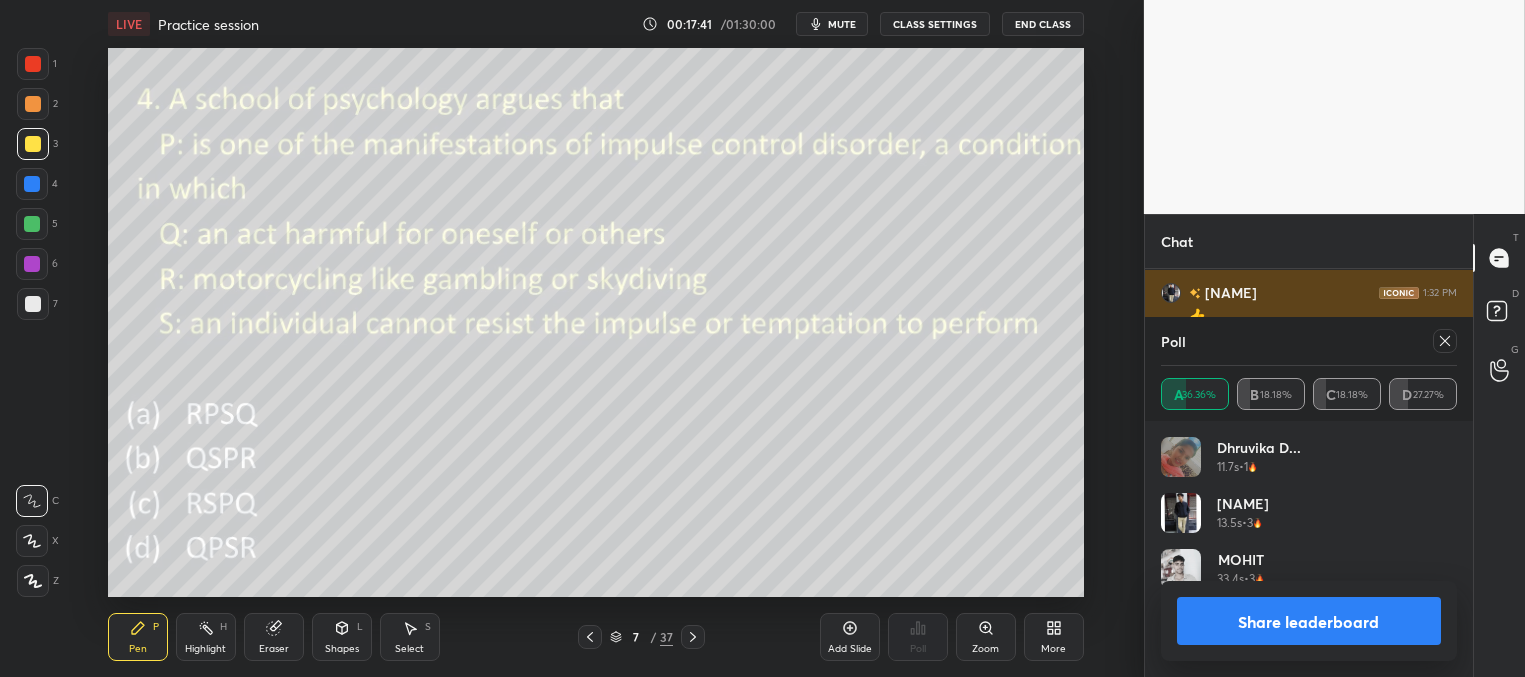 drag, startPoint x: 1445, startPoint y: 340, endPoint x: 1419, endPoint y: 336, distance: 26.305893 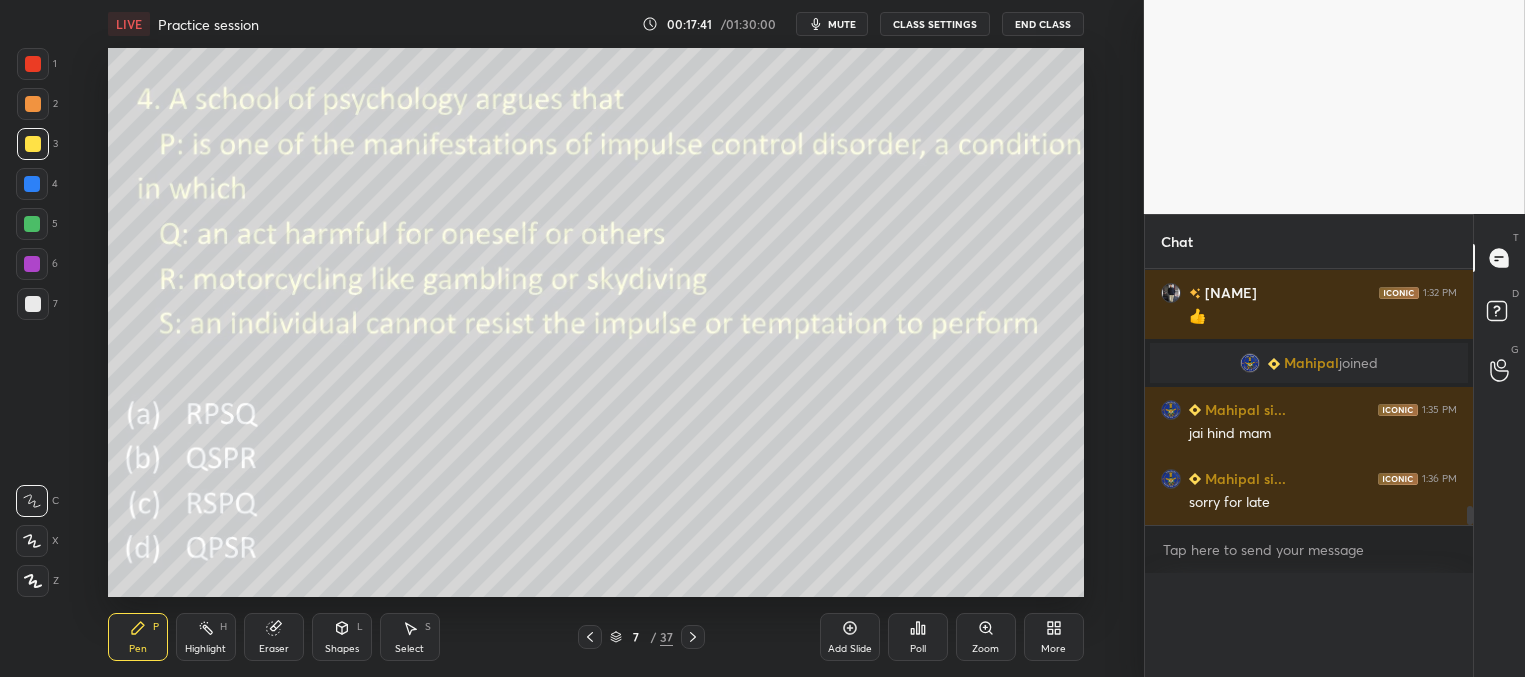 scroll, scrollTop: 0, scrollLeft: 0, axis: both 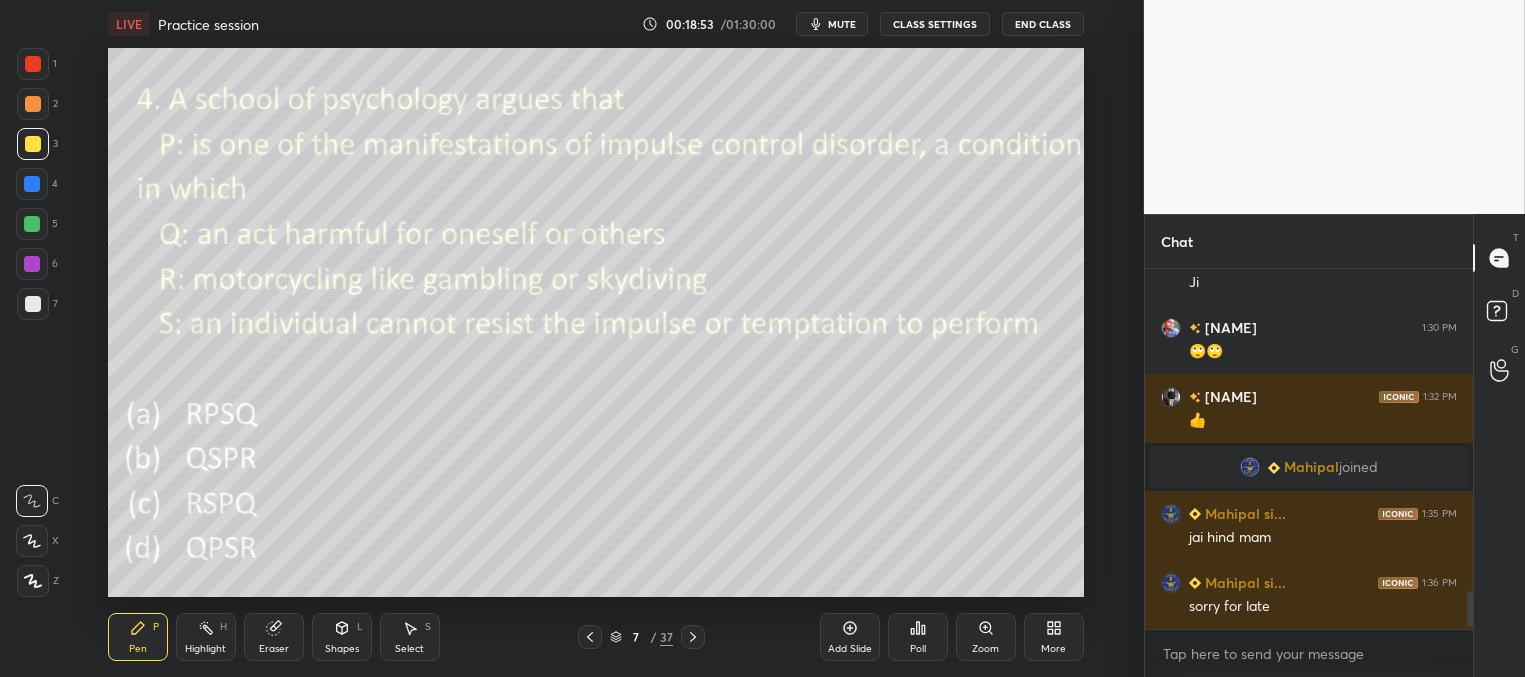 click 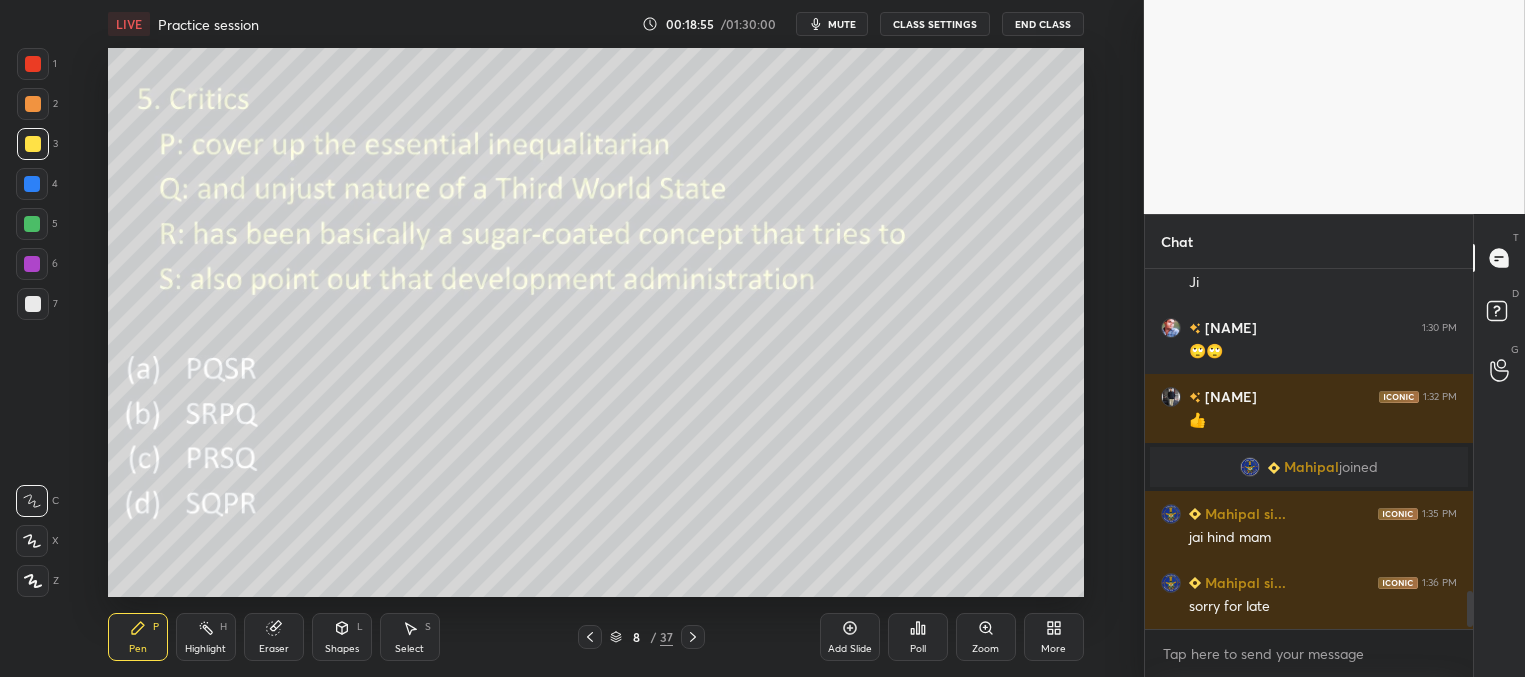 click 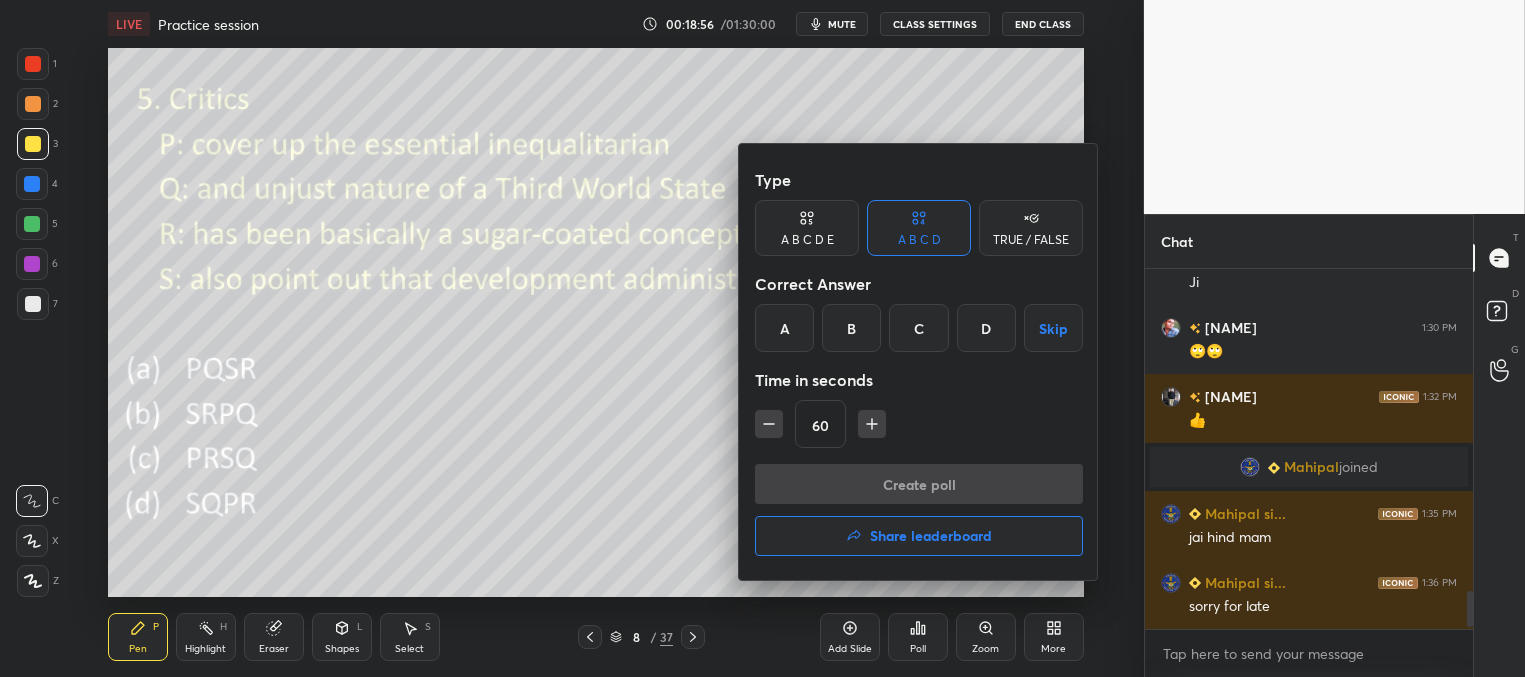 drag, startPoint x: 854, startPoint y: 326, endPoint x: 859, endPoint y: 342, distance: 16.763054 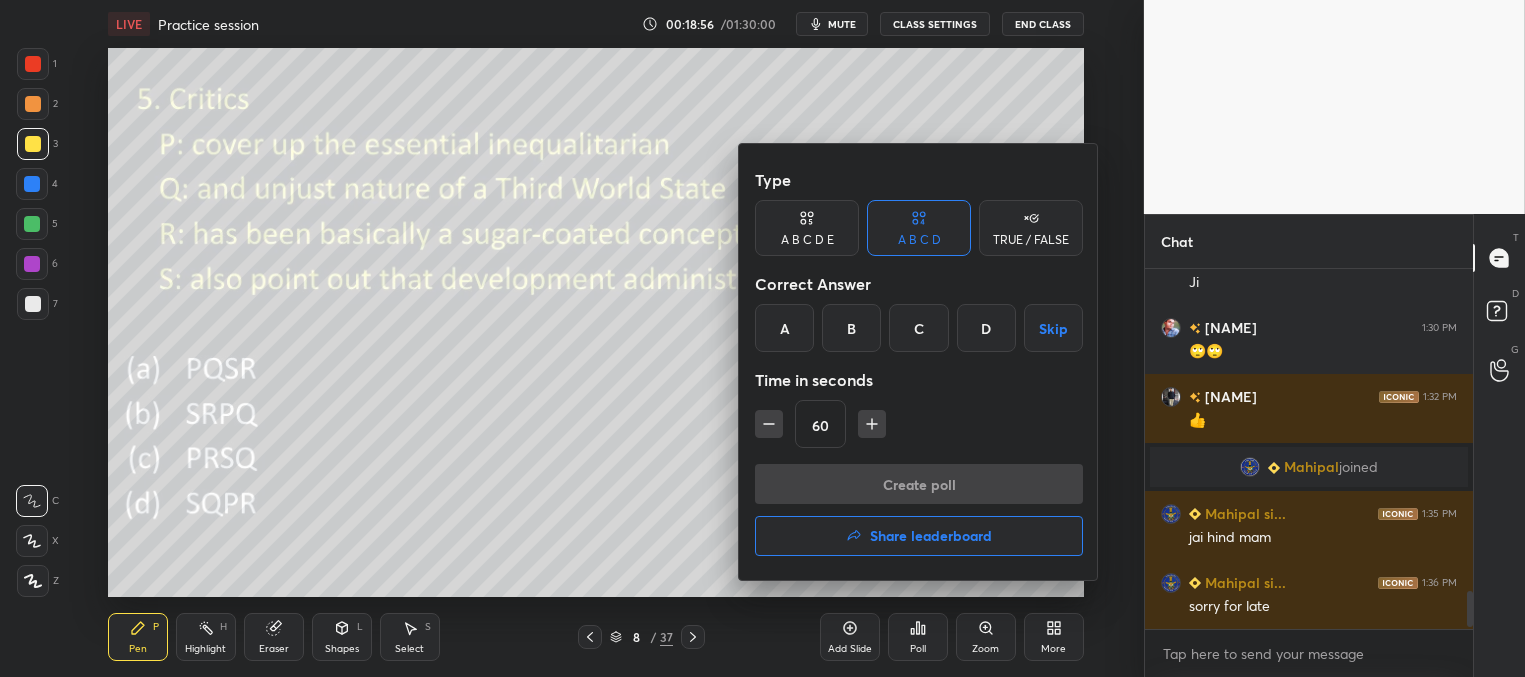 click on "B" at bounding box center [851, 328] 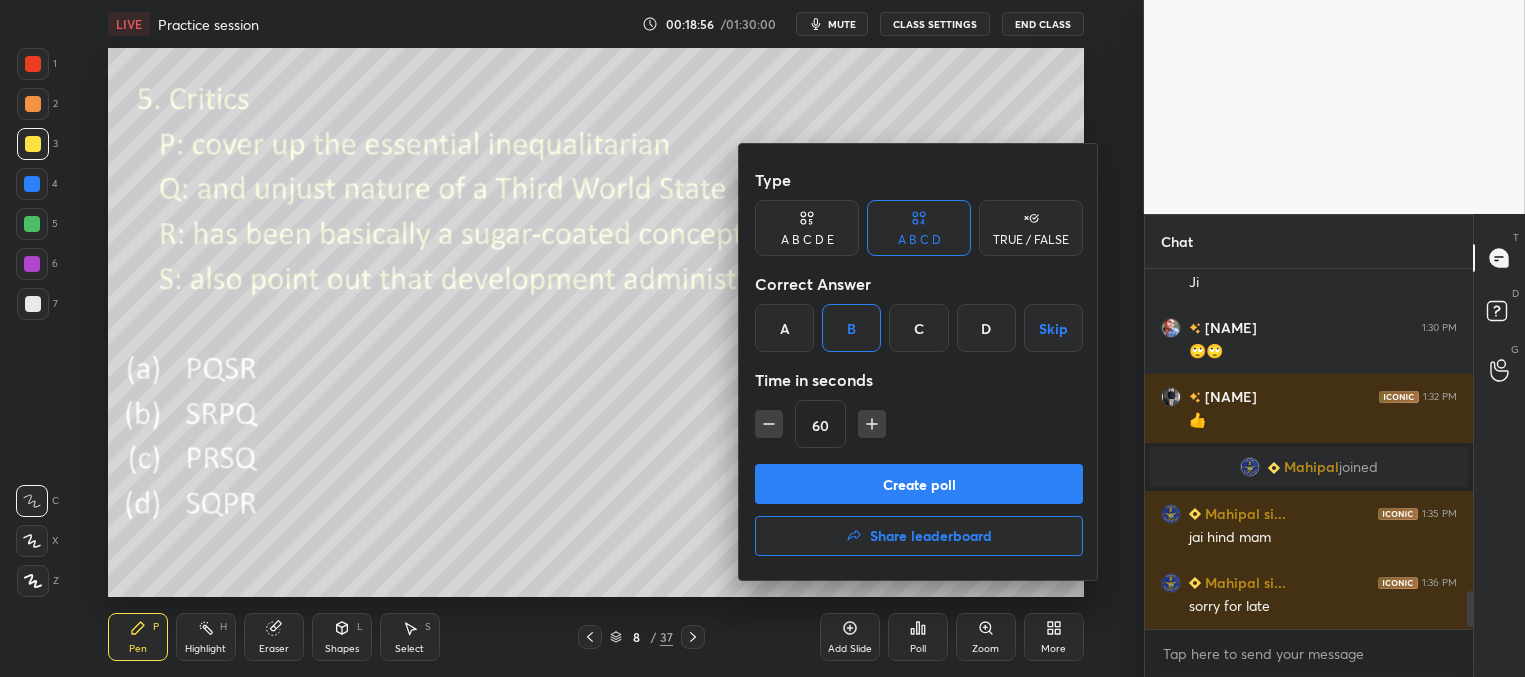 click on "Create poll" at bounding box center [919, 484] 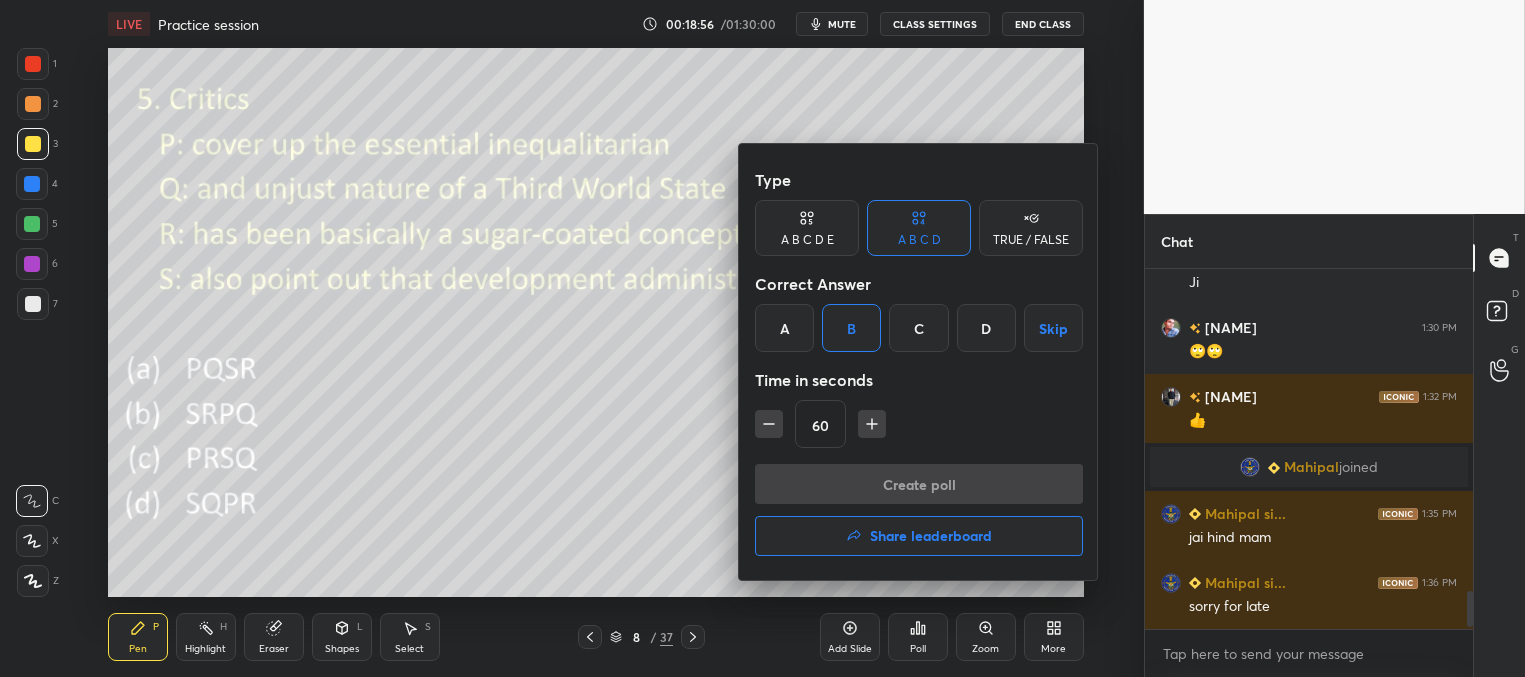 scroll, scrollTop: 334, scrollLeft: 322, axis: both 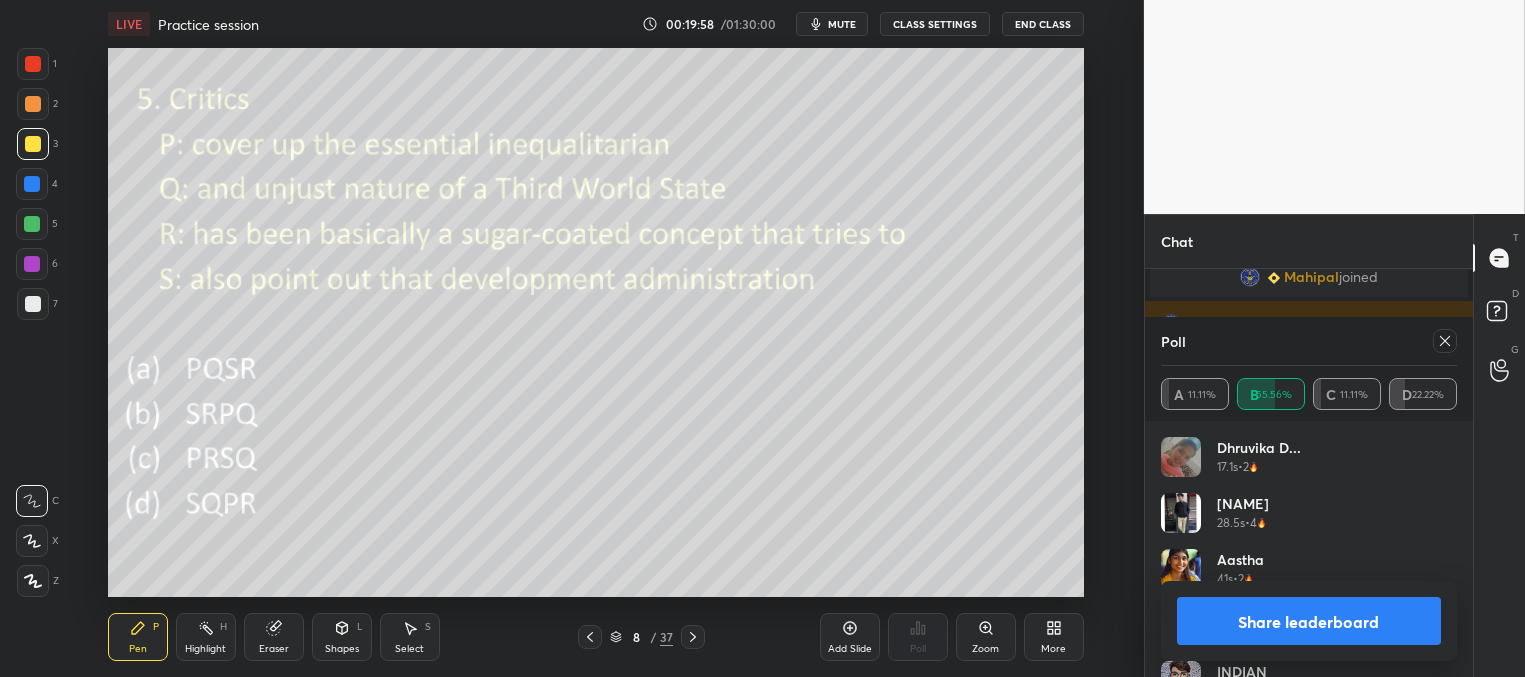 click 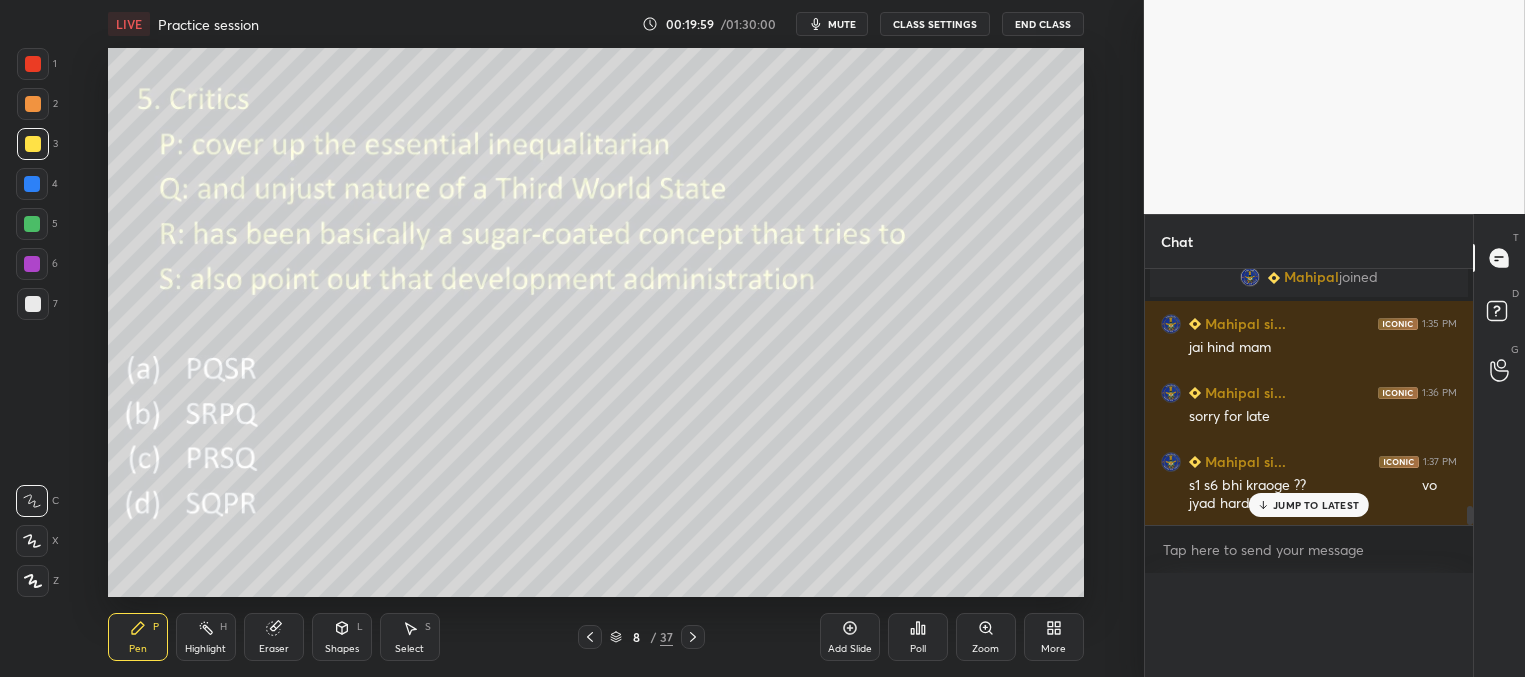 scroll, scrollTop: 0, scrollLeft: 0, axis: both 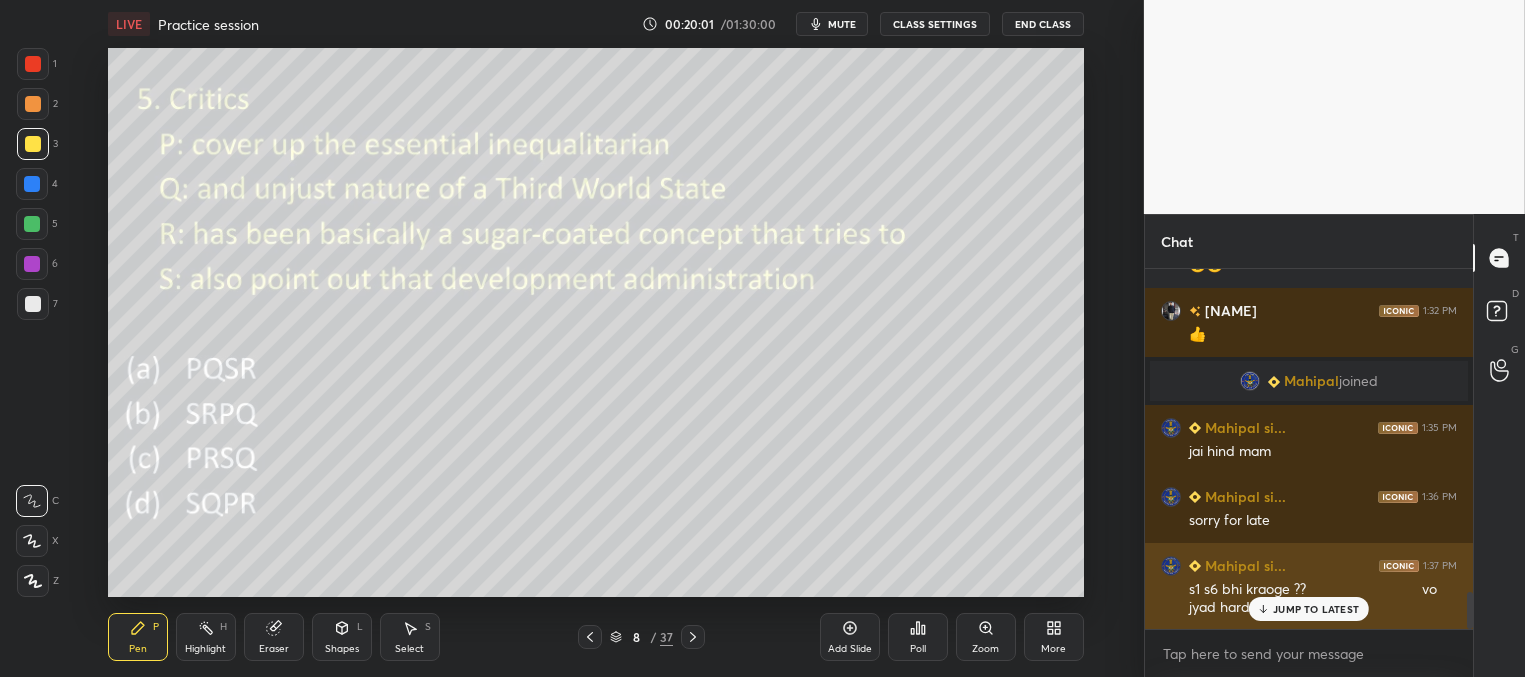 click on "Mahipal si... 1:37 PM s1 s6 bhi kraoge ?? vo jyad hard lgte h" at bounding box center [1309, 586] 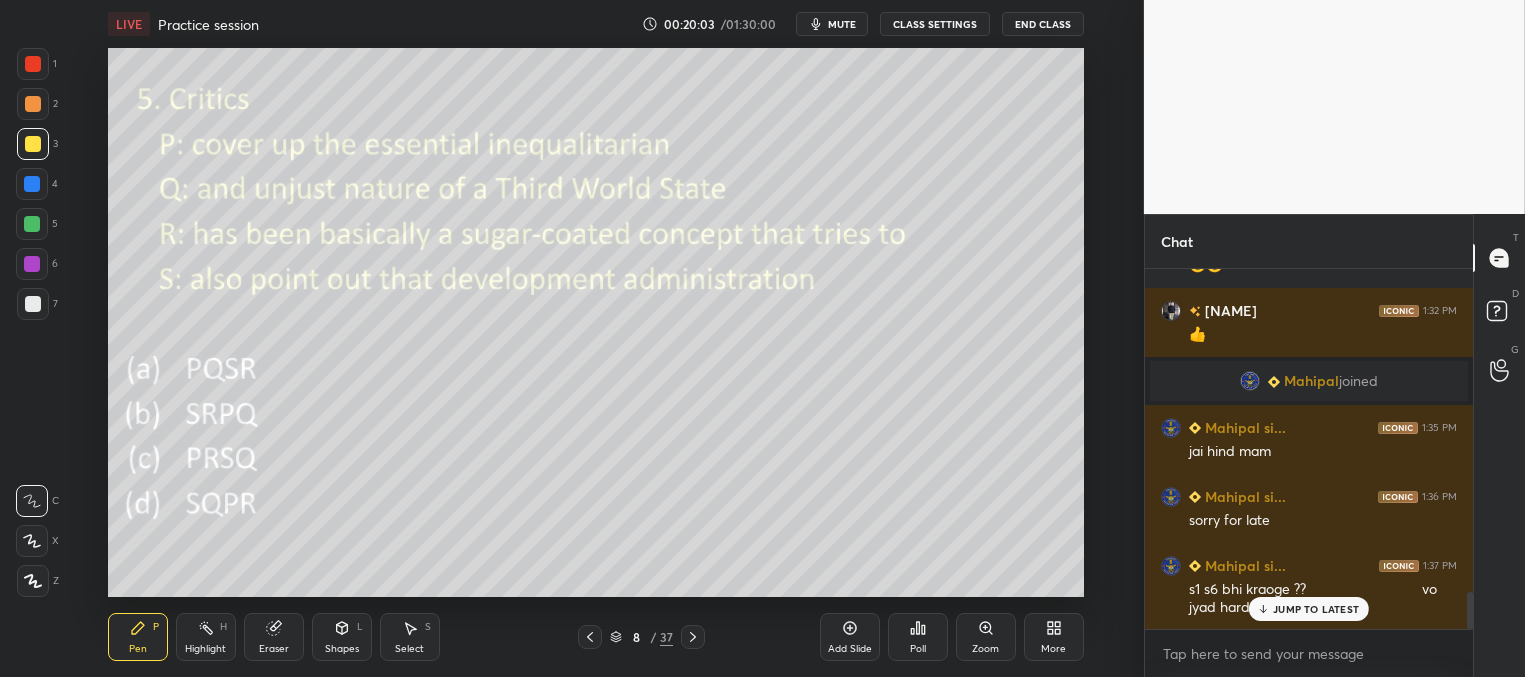 click on "JUMP TO LATEST" at bounding box center [1316, 609] 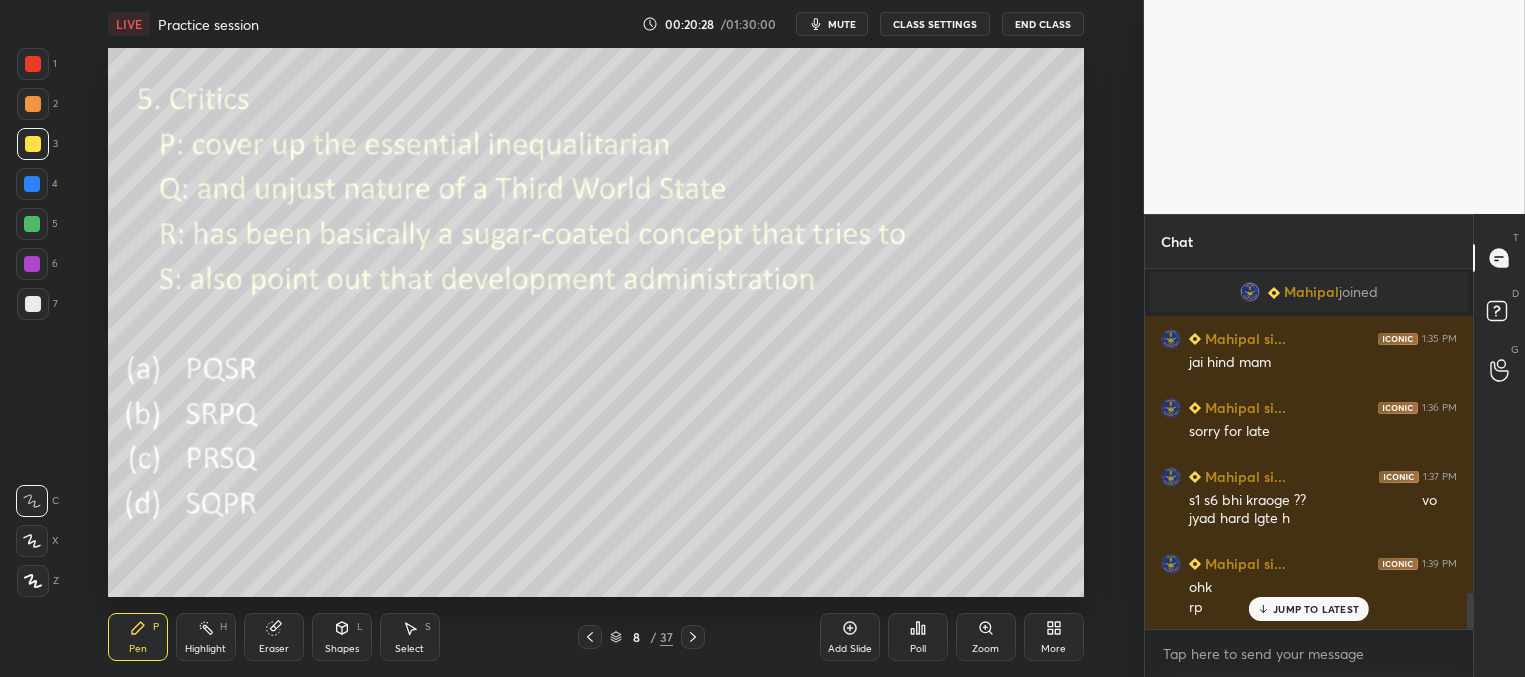scroll, scrollTop: 3265, scrollLeft: 0, axis: vertical 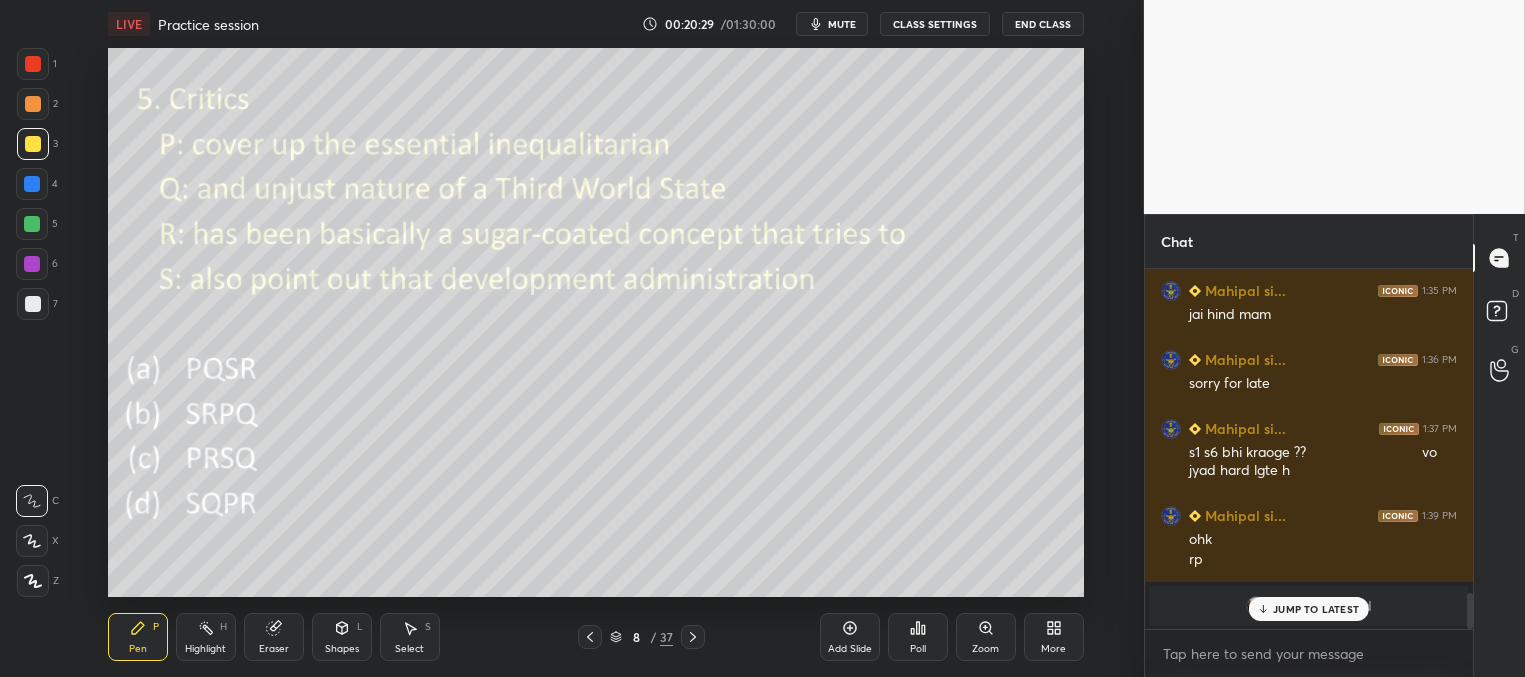 click on "JUMP TO LATEST" at bounding box center [1316, 609] 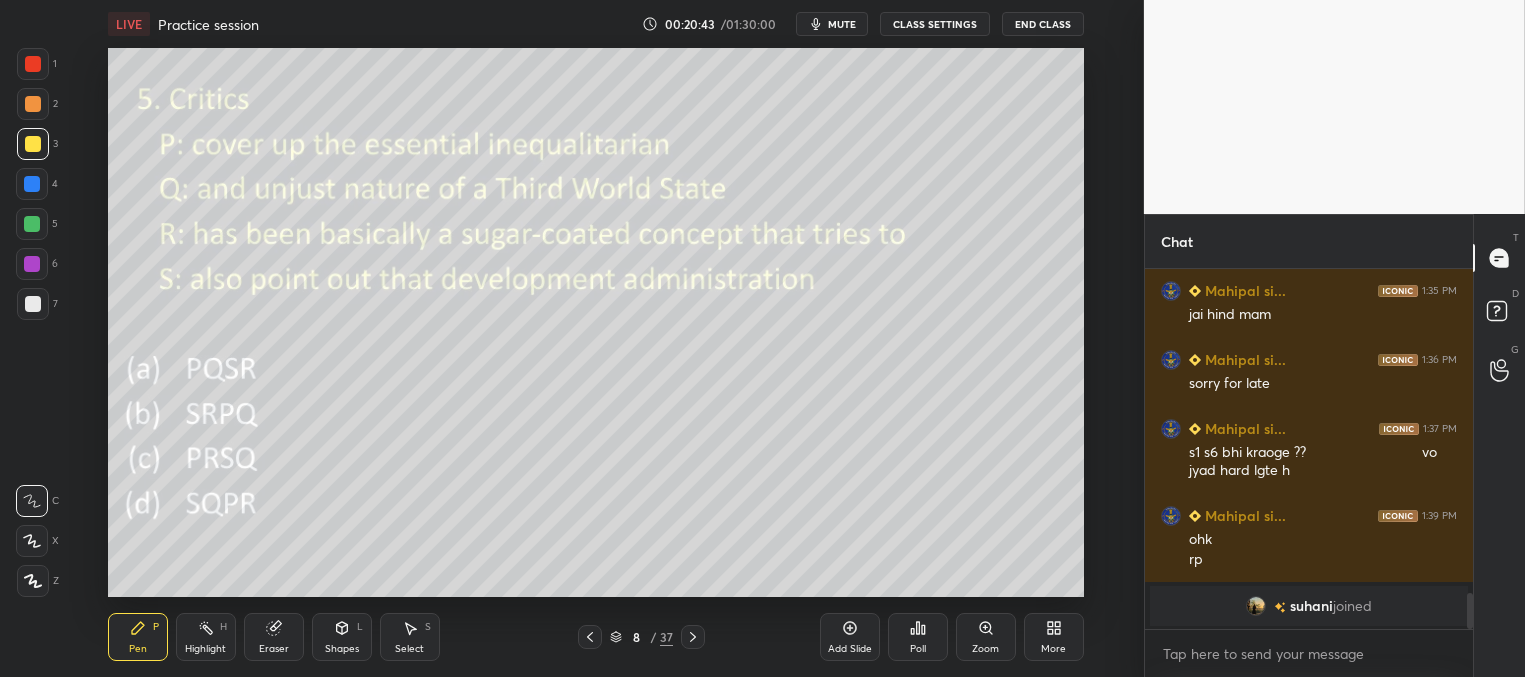 scroll, scrollTop: 3334, scrollLeft: 0, axis: vertical 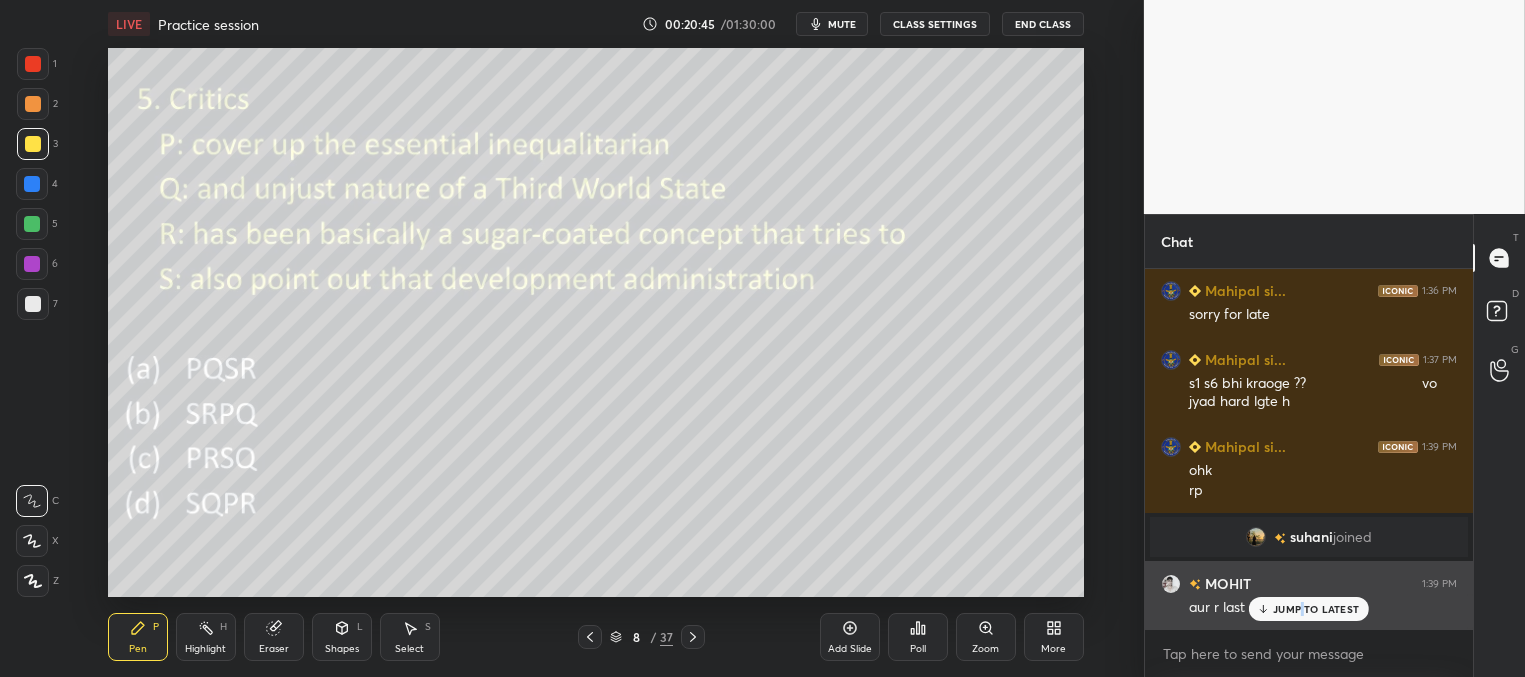 click on "JUMP TO LATEST" at bounding box center (1309, 609) 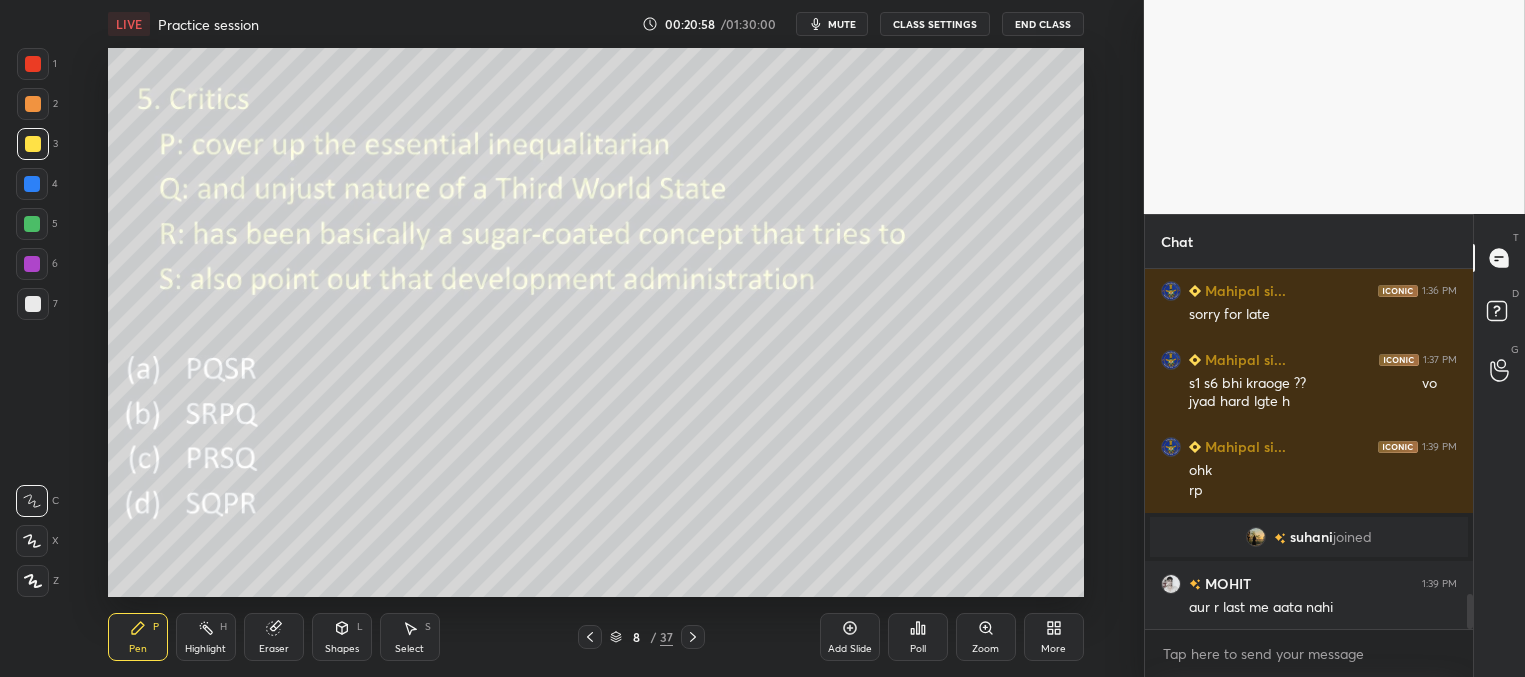 click on "Poll" at bounding box center (918, 637) 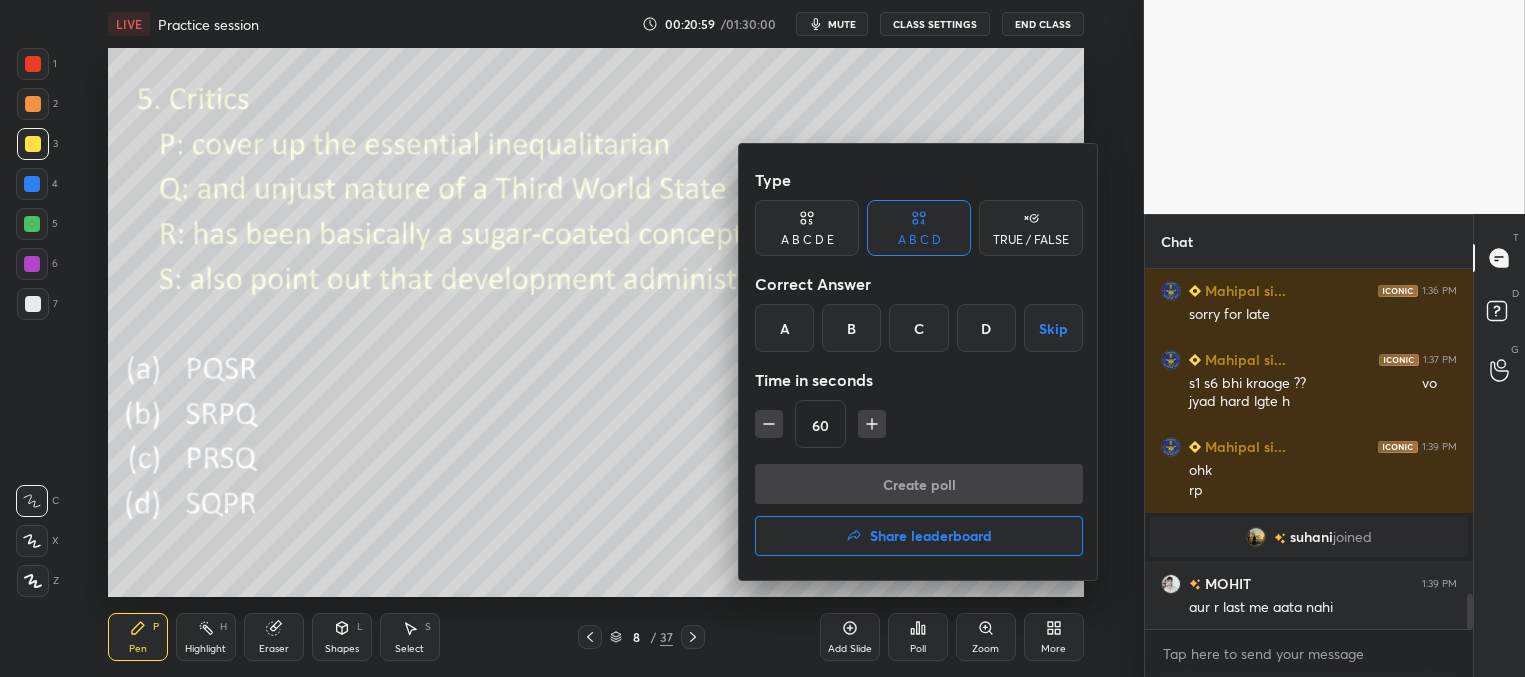 click on "Share leaderboard" at bounding box center (931, 536) 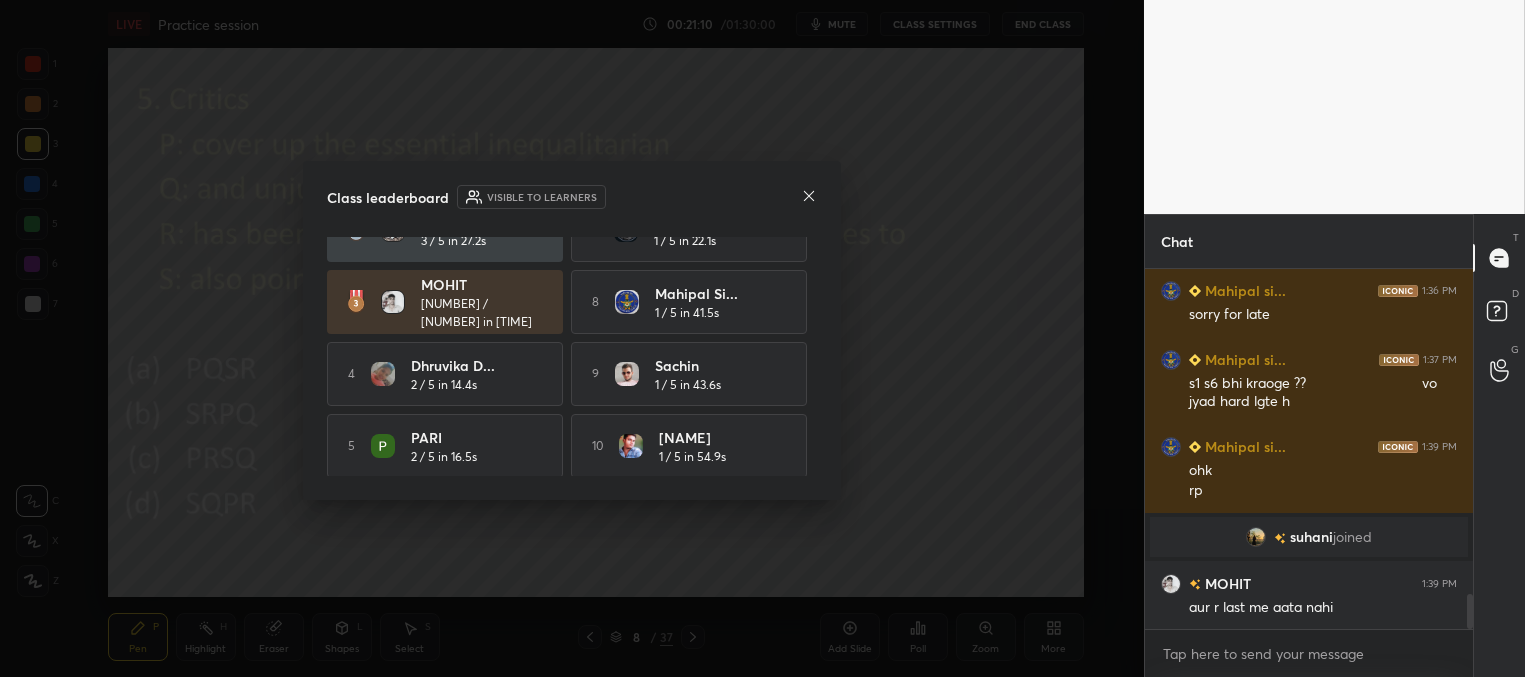 scroll, scrollTop: 118, scrollLeft: 0, axis: vertical 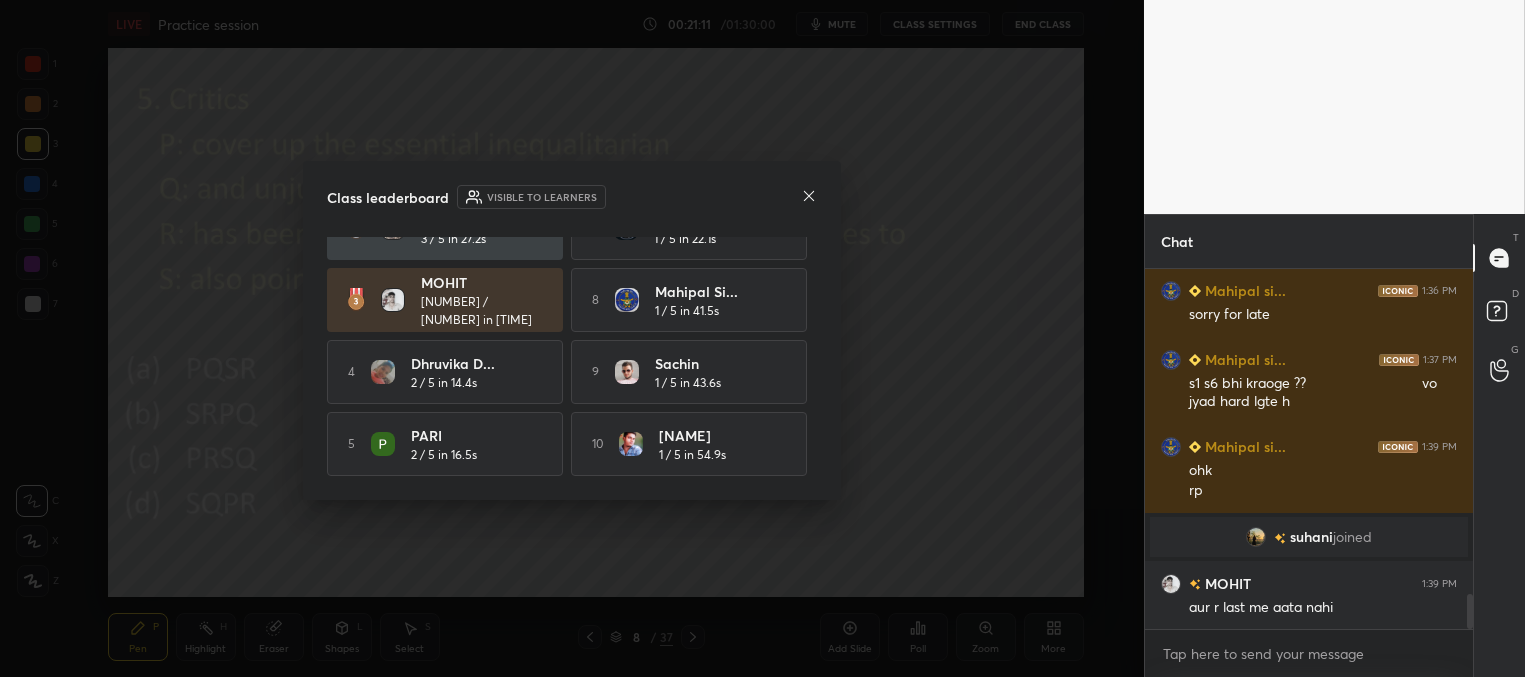 click 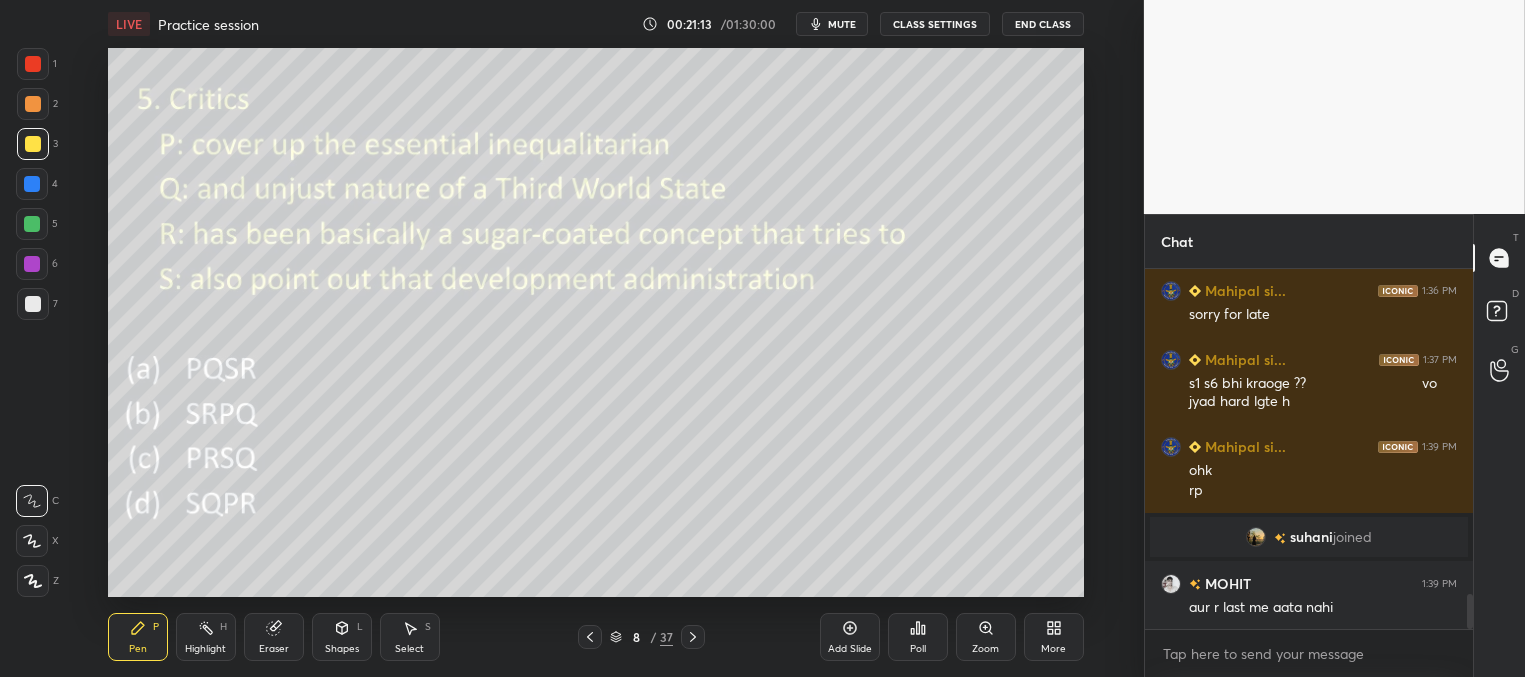 click 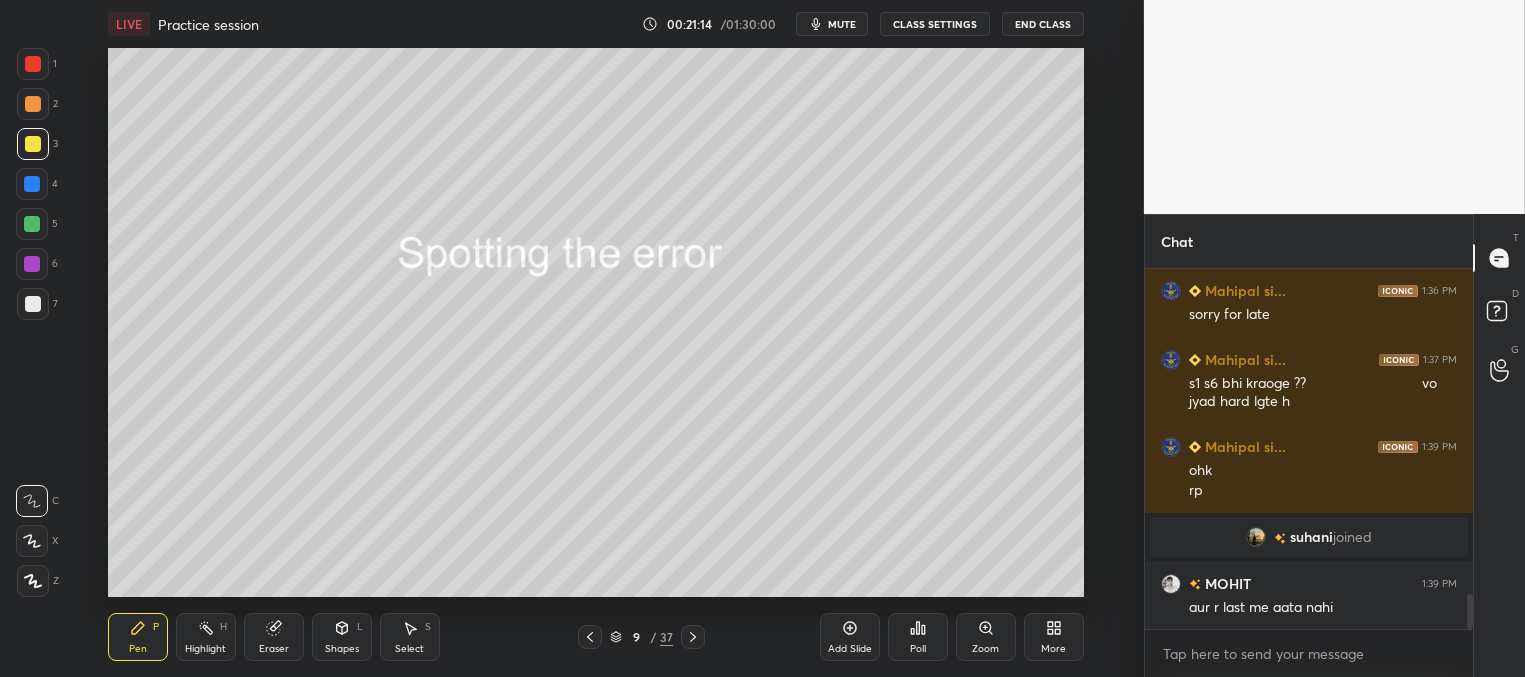 click 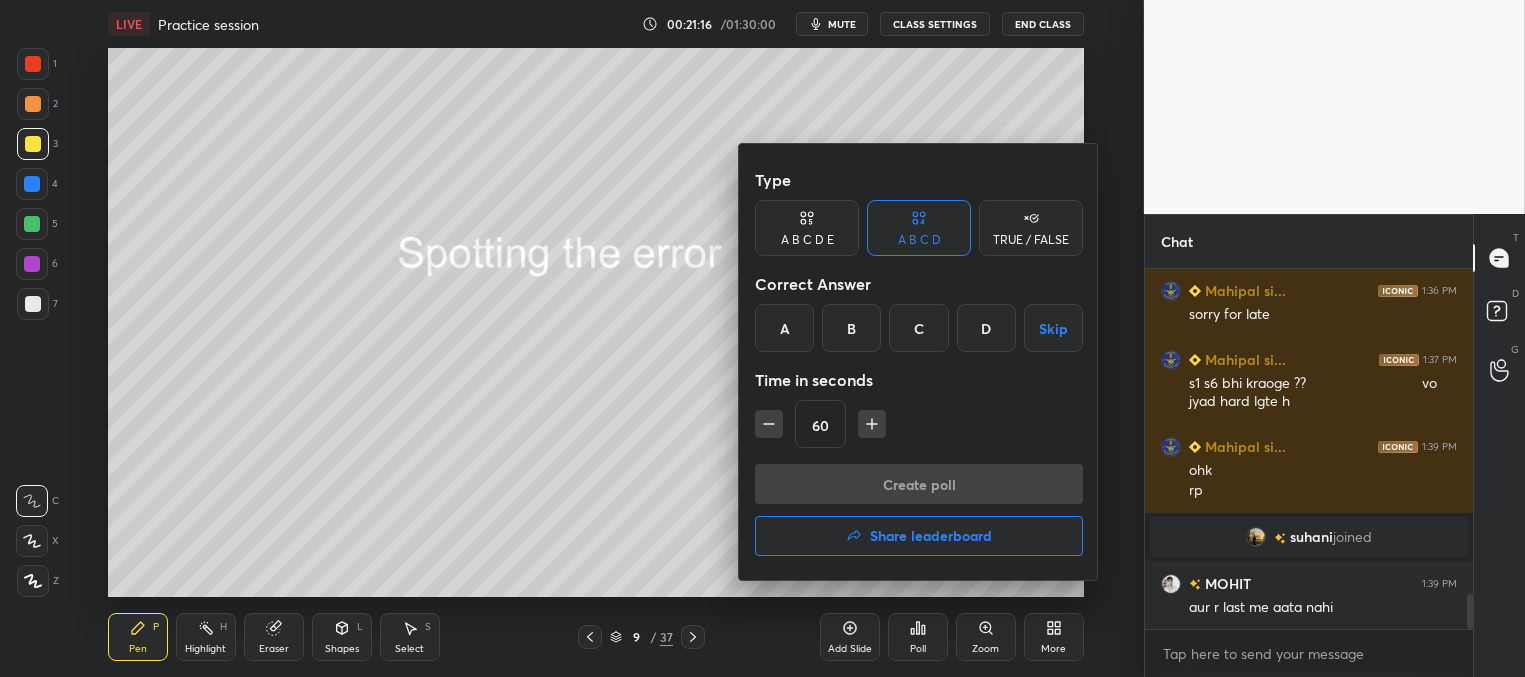 click 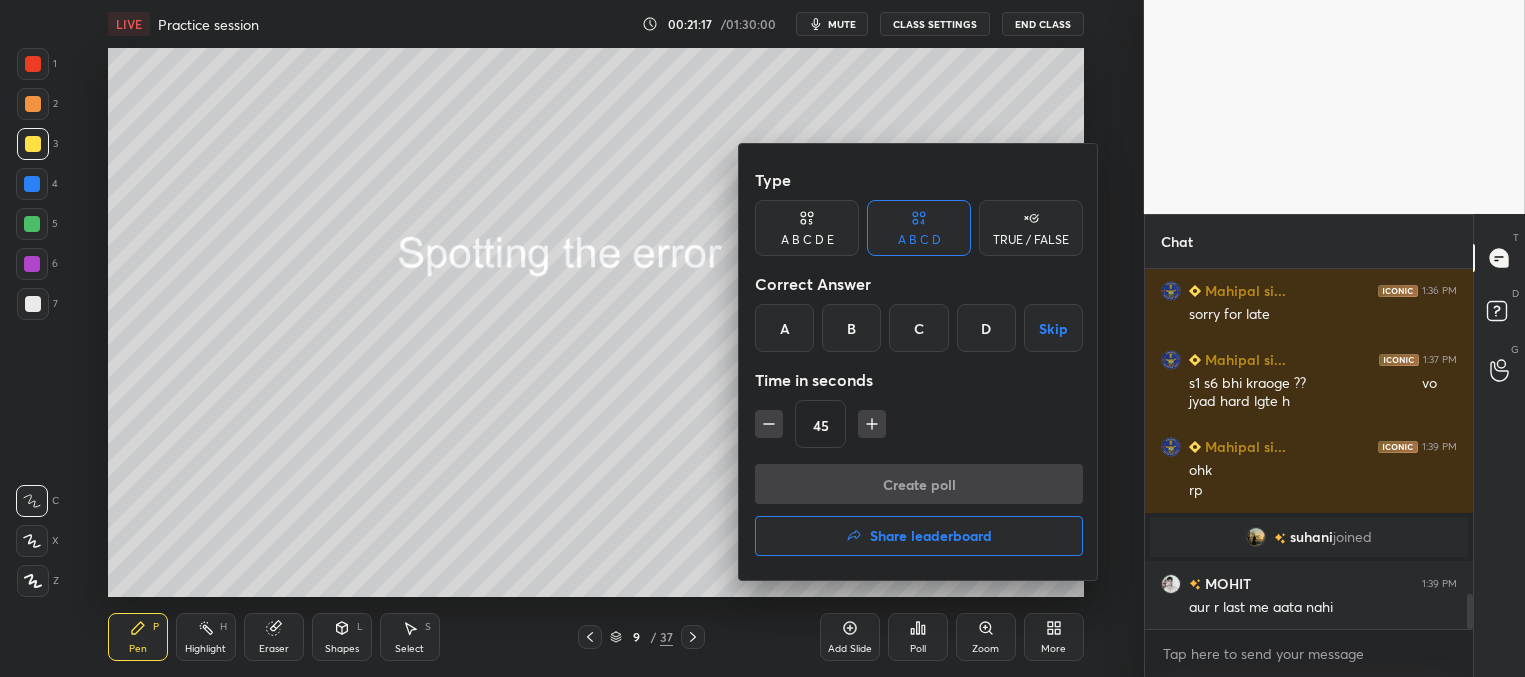 click on "A" at bounding box center (784, 328) 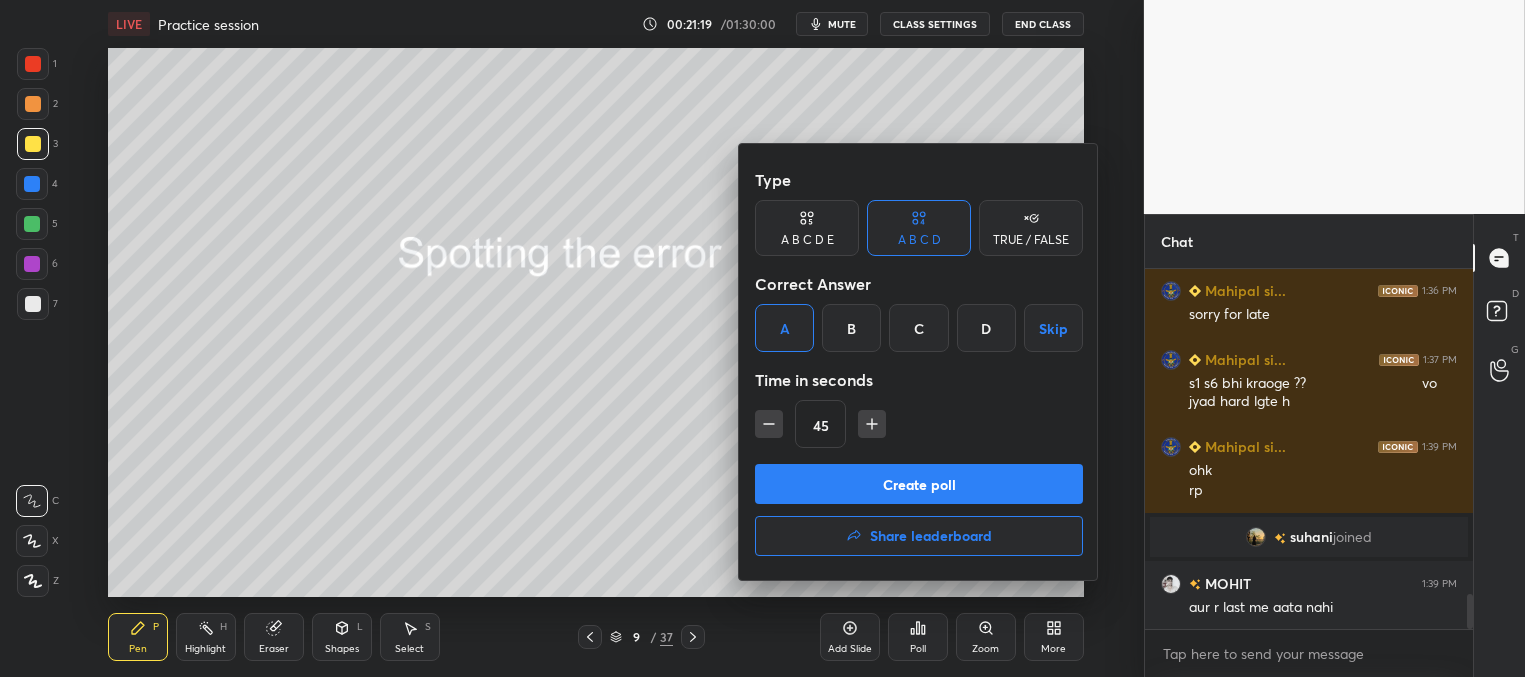 click at bounding box center (762, 338) 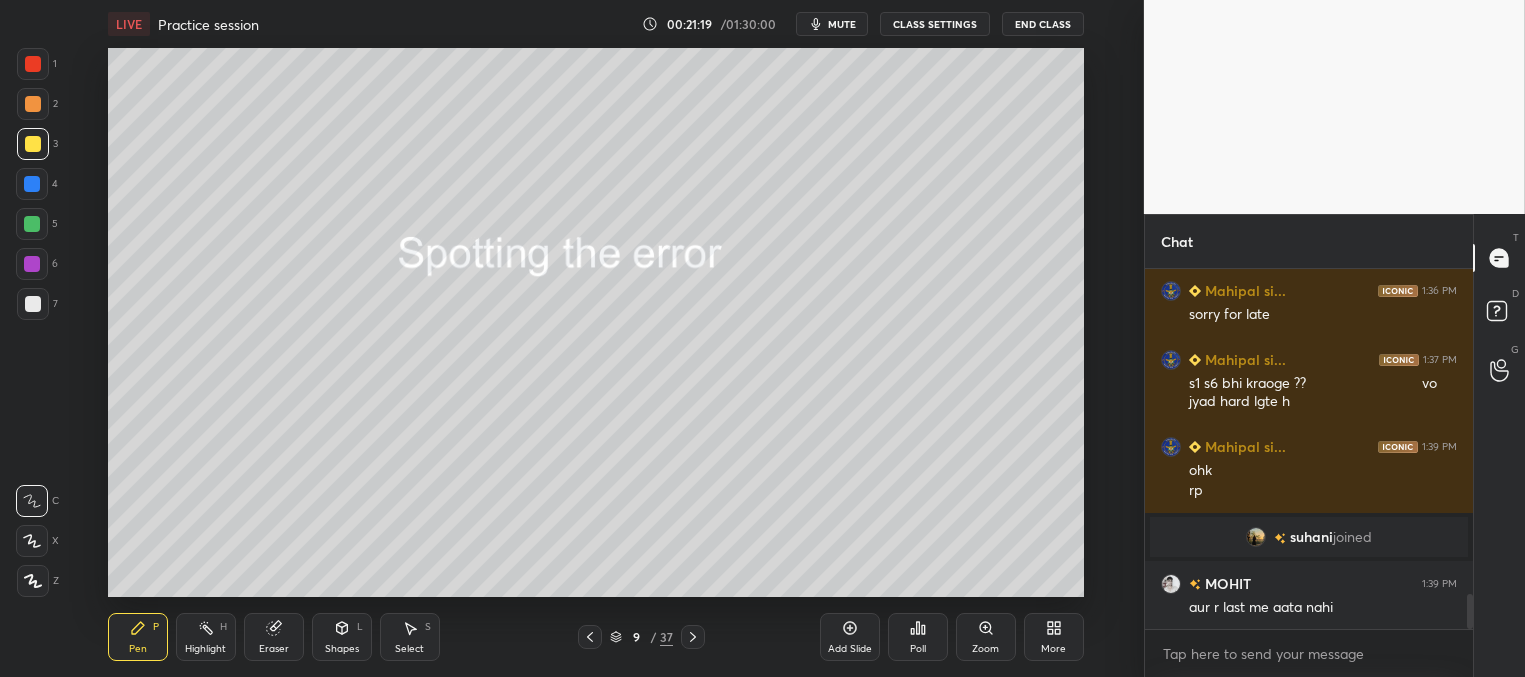 click 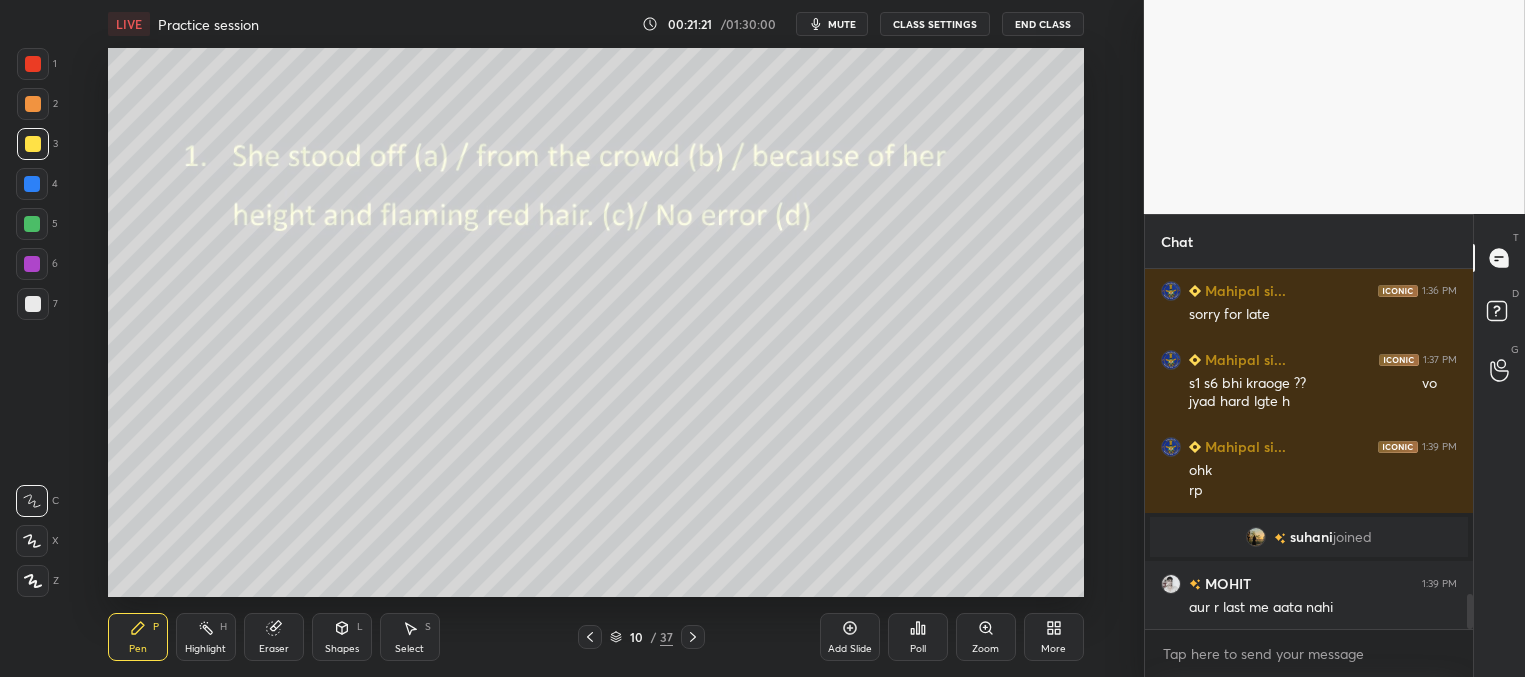 click on "Poll" at bounding box center [918, 637] 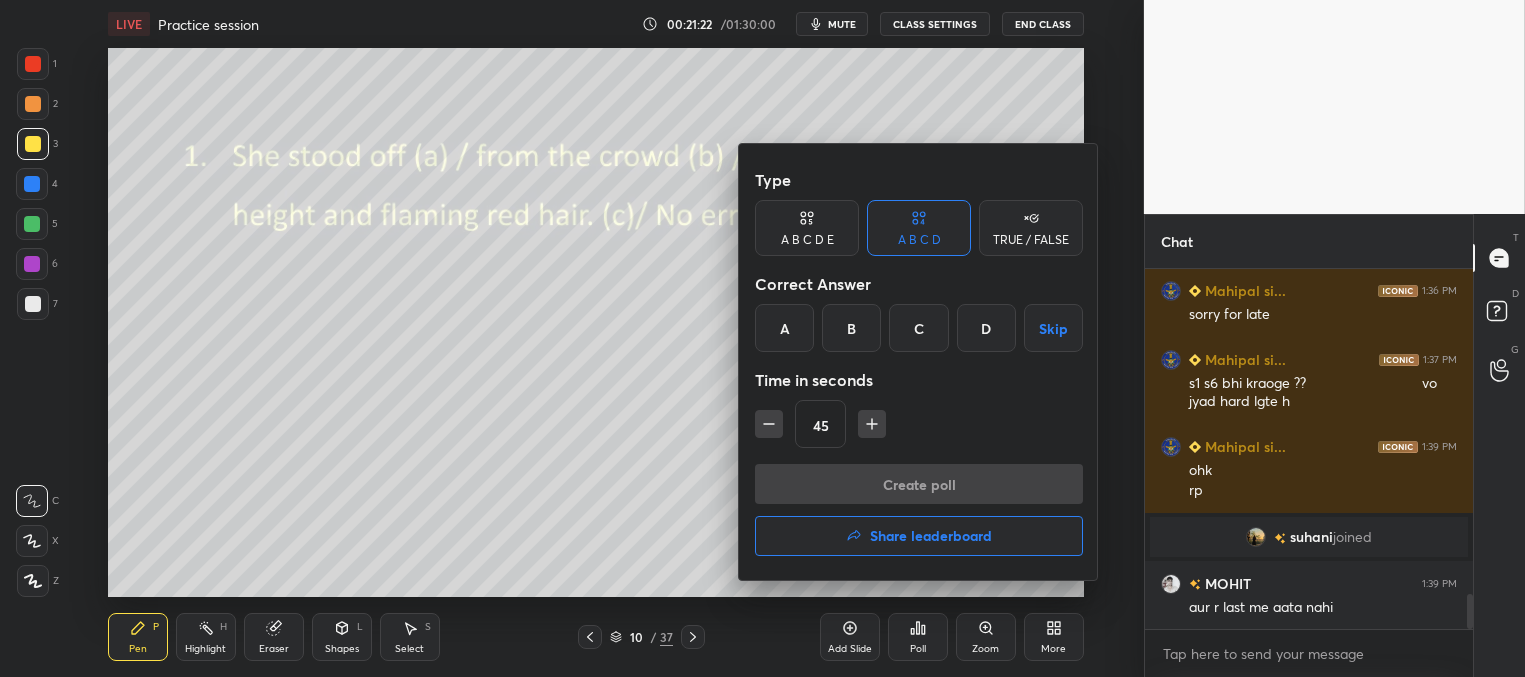 drag, startPoint x: 763, startPoint y: 425, endPoint x: 778, endPoint y: 426, distance: 15.033297 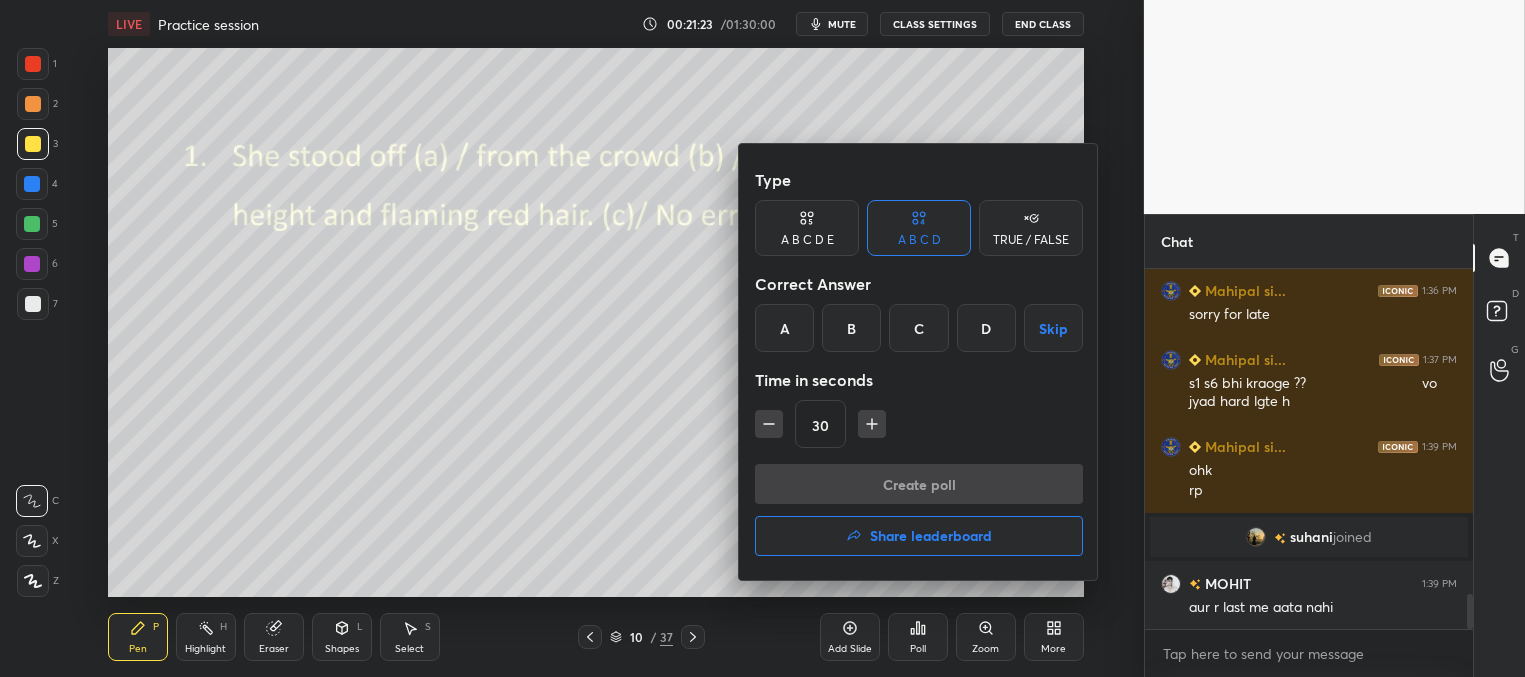 click on "A" at bounding box center (784, 328) 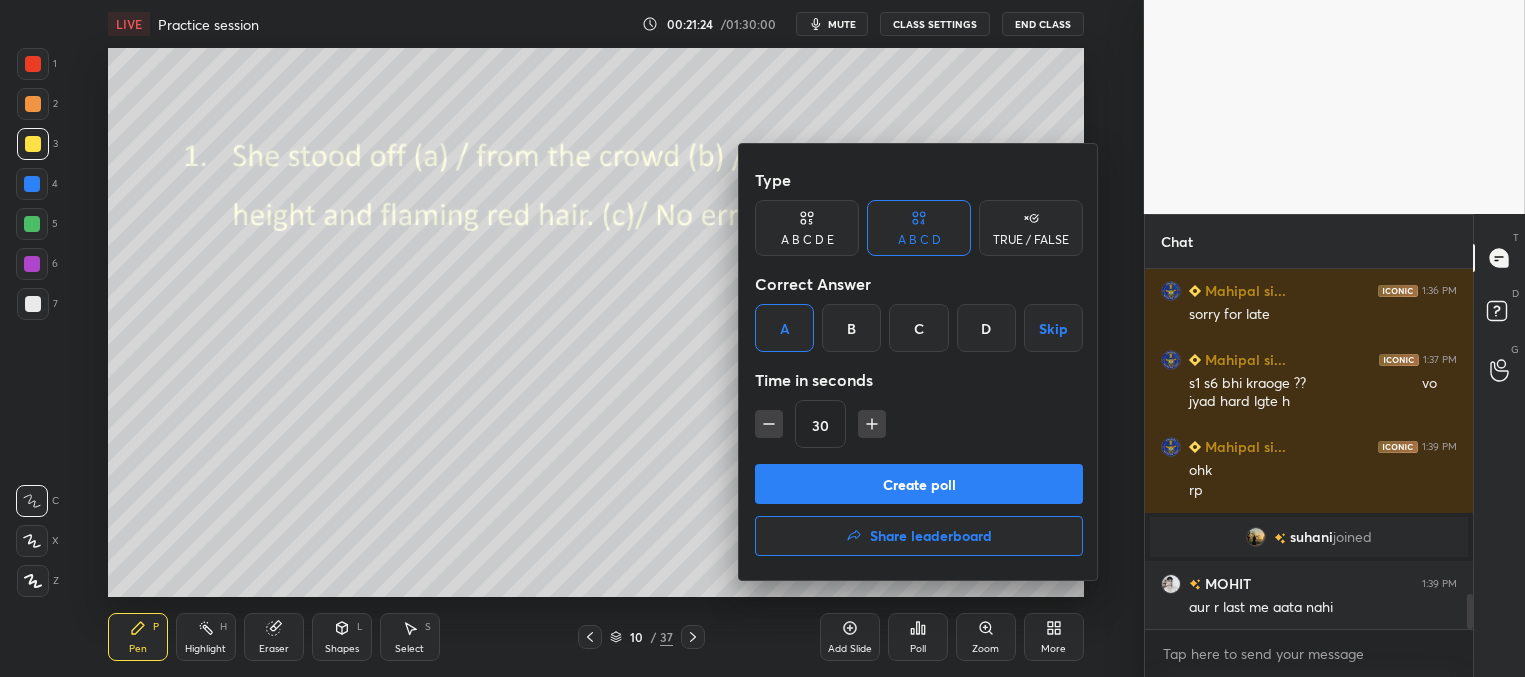 click on "Create poll" at bounding box center (919, 484) 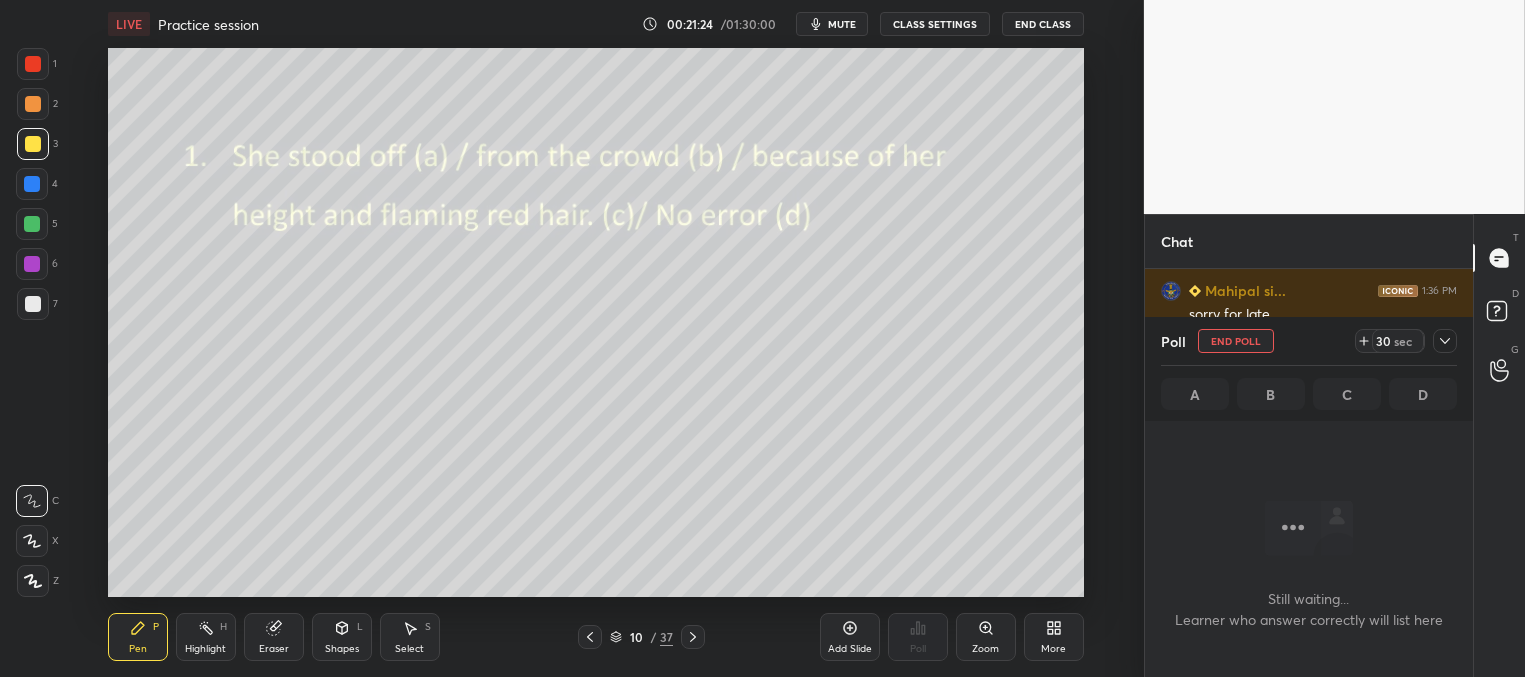 scroll, scrollTop: 7, scrollLeft: 6, axis: both 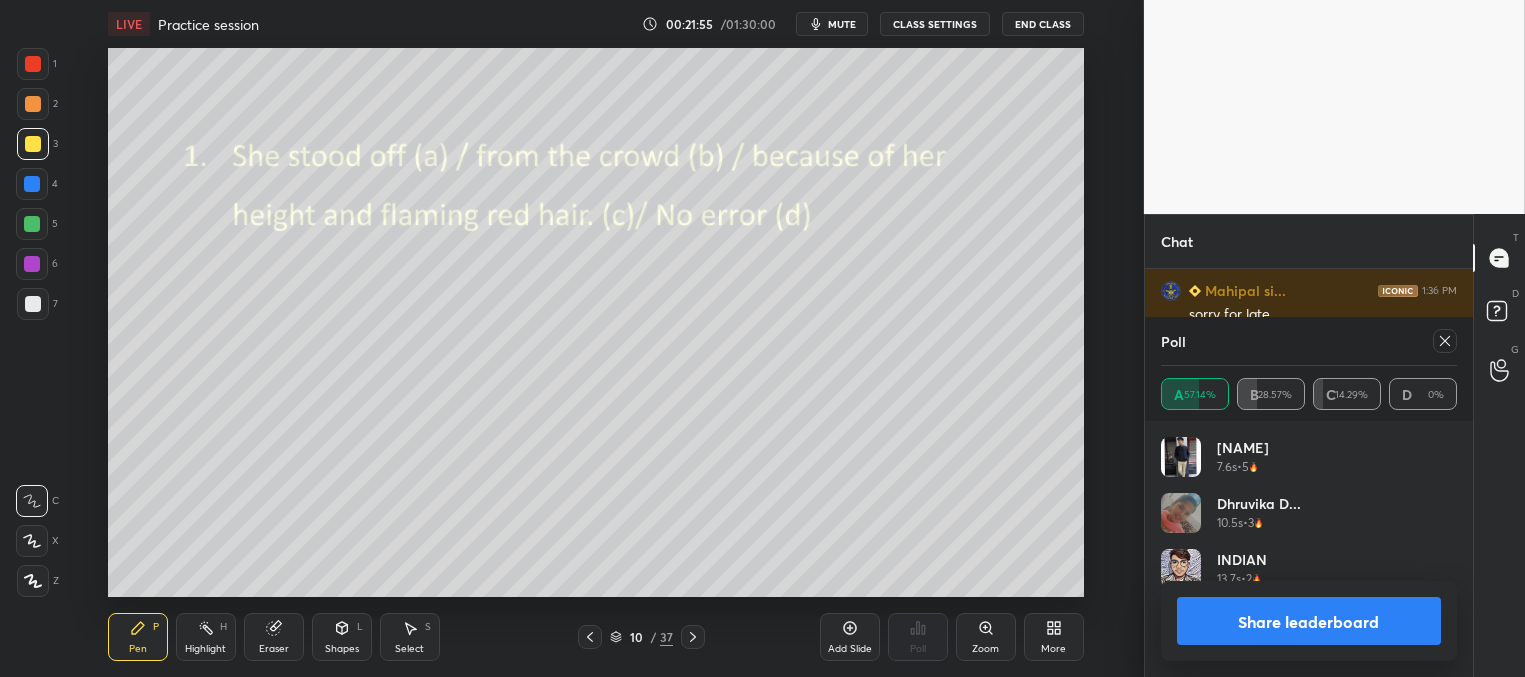 click 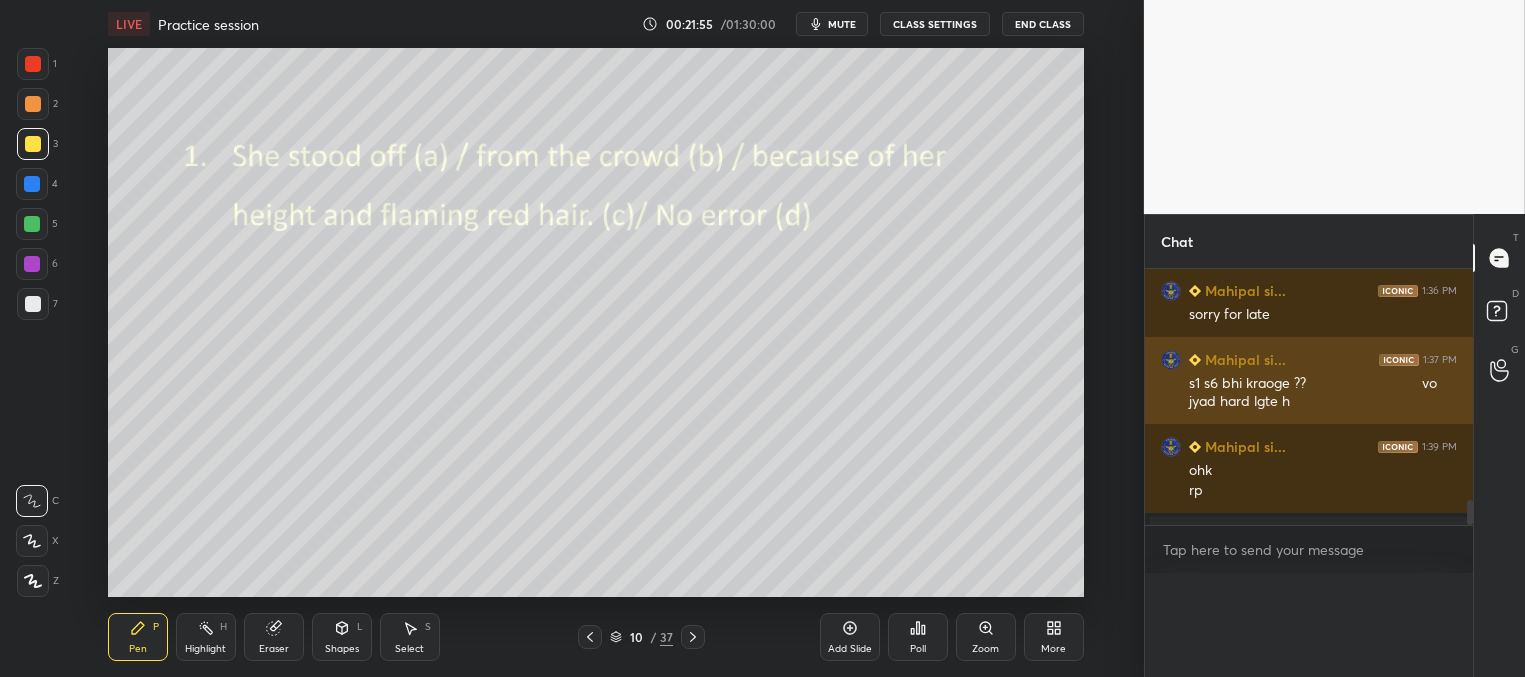 scroll, scrollTop: 165, scrollLeft: 291, axis: both 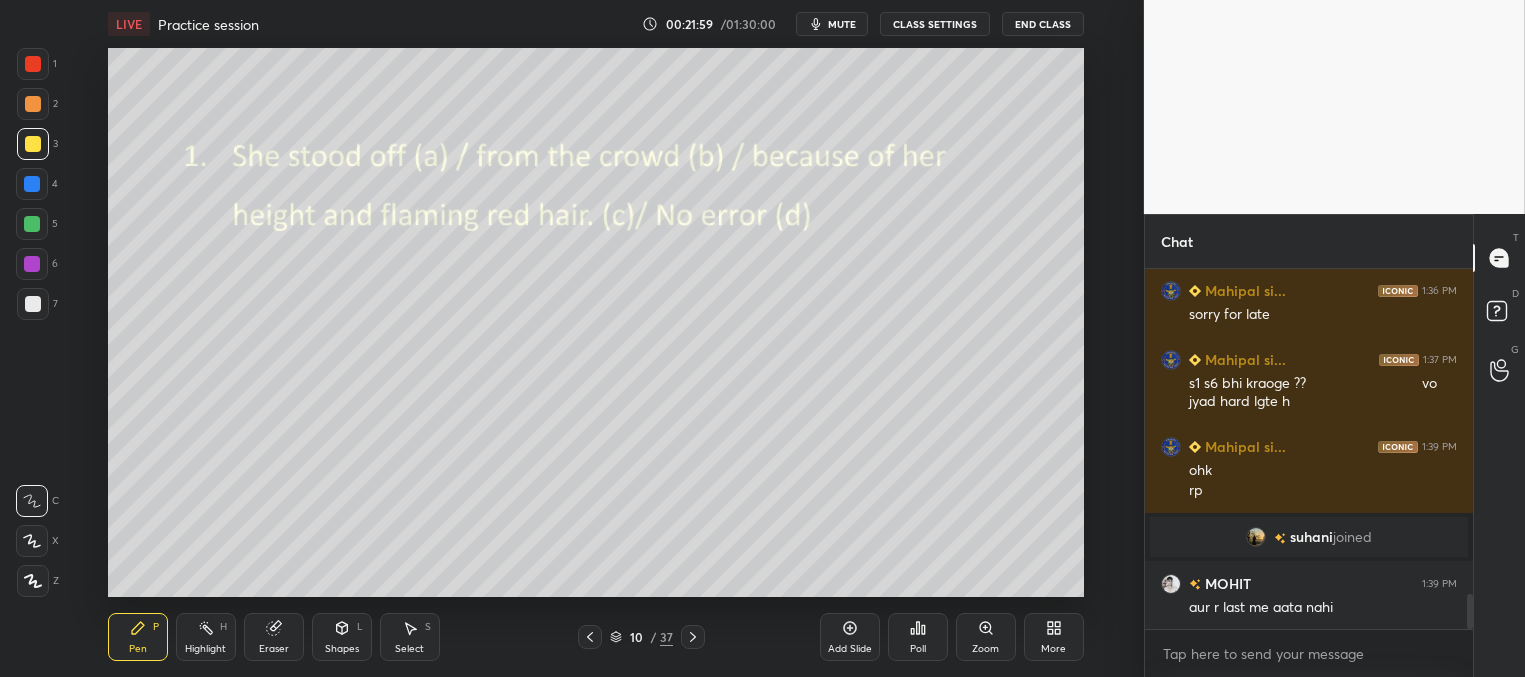 click at bounding box center (33, 304) 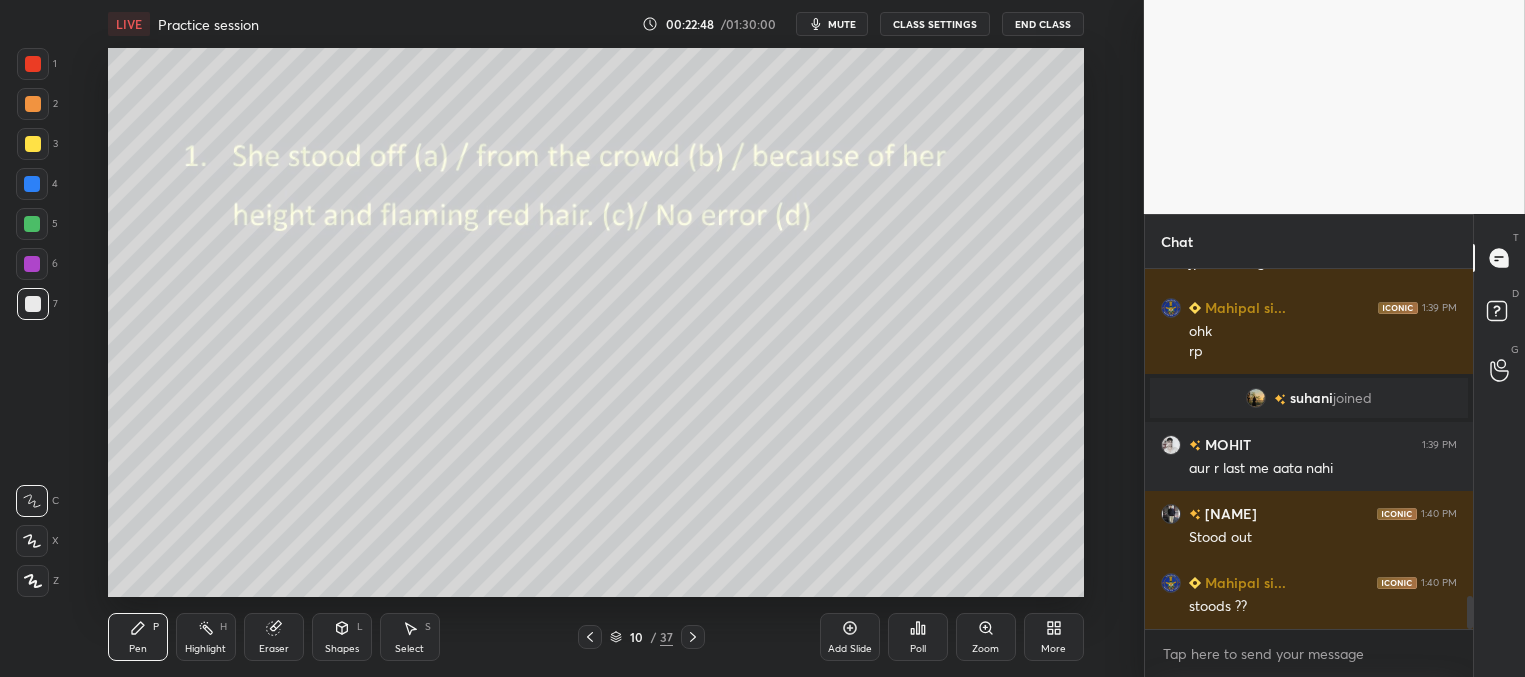 scroll, scrollTop: 3542, scrollLeft: 0, axis: vertical 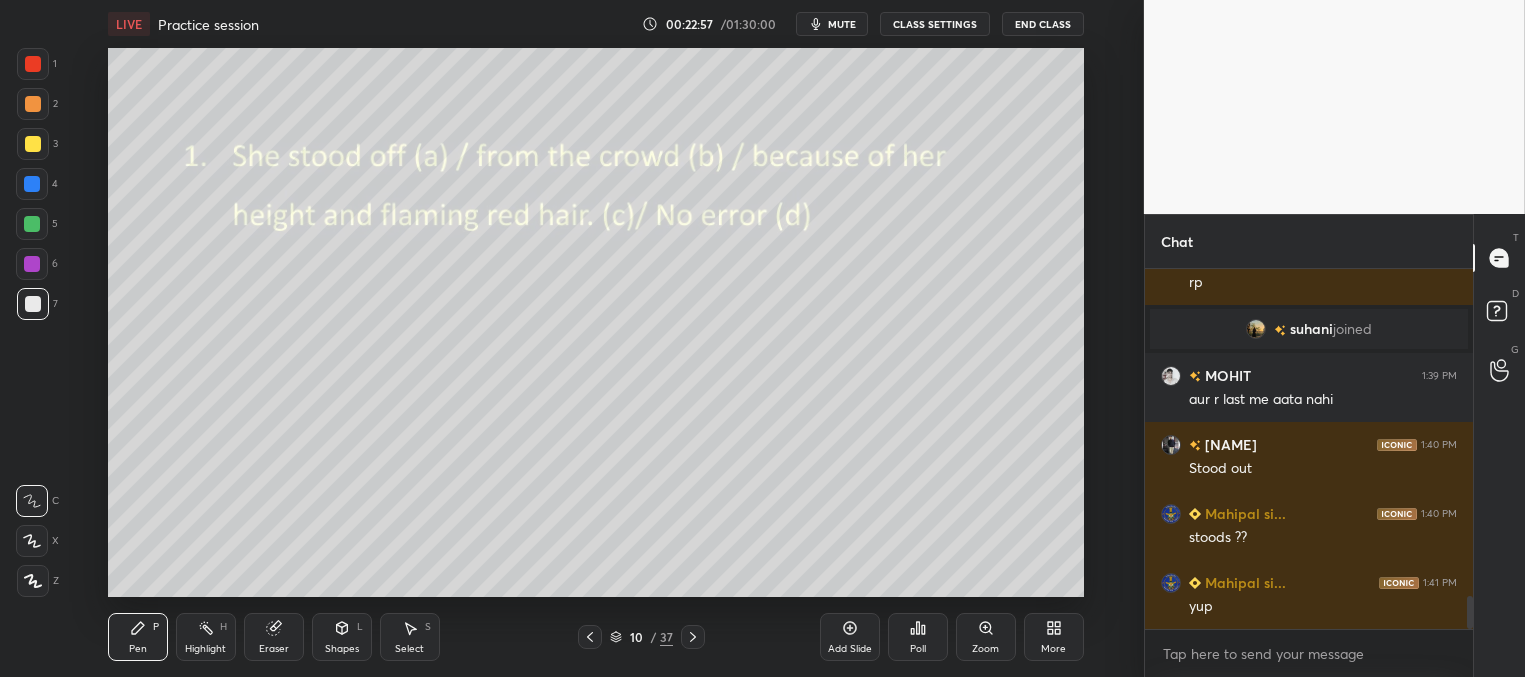 click 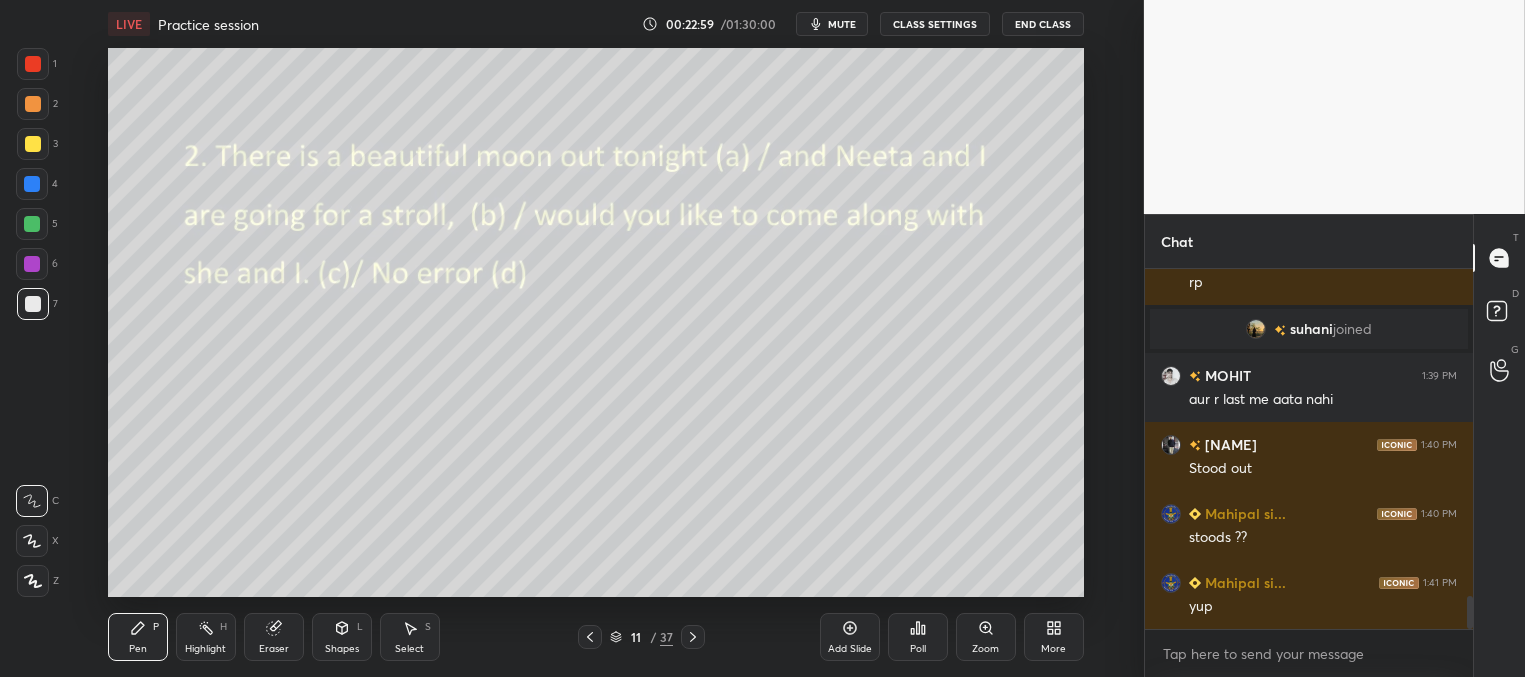 click on "Poll" at bounding box center (918, 637) 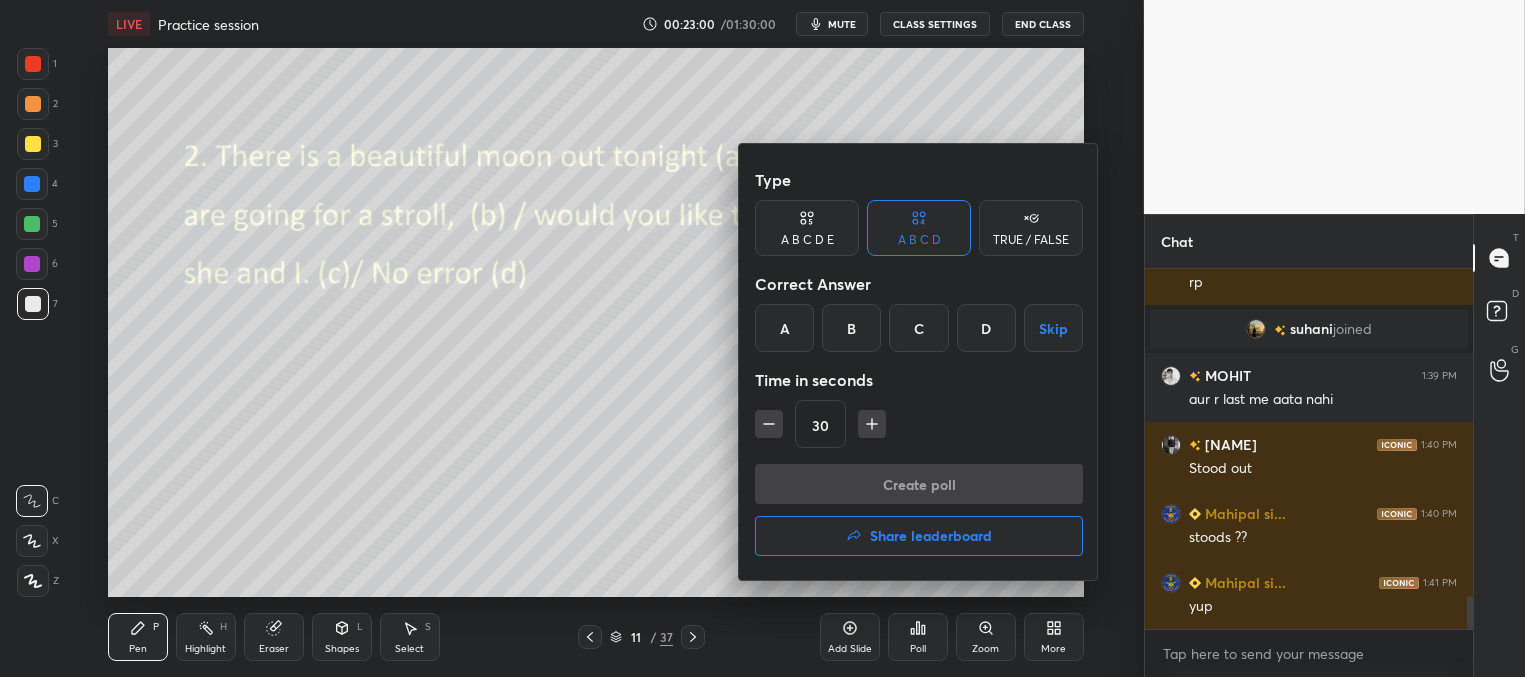 click 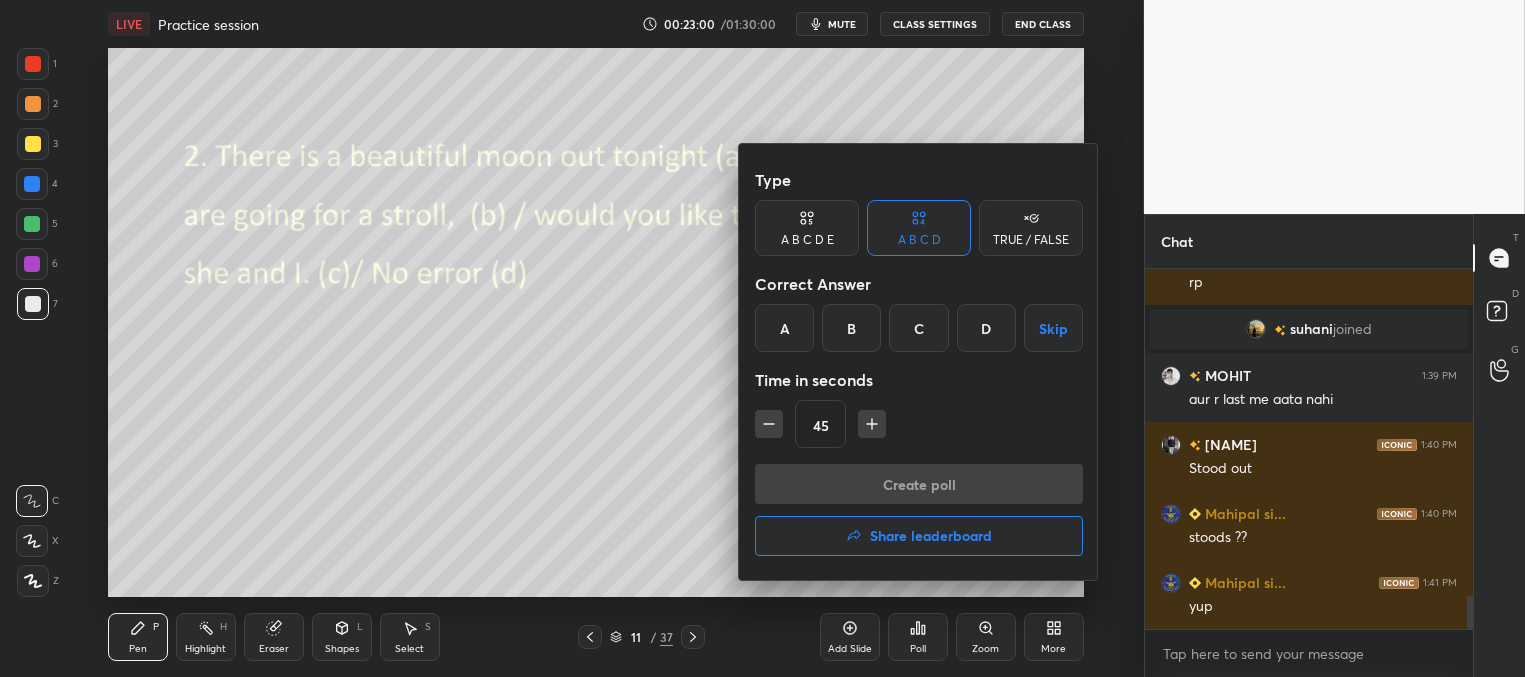 click on "C" at bounding box center (918, 328) 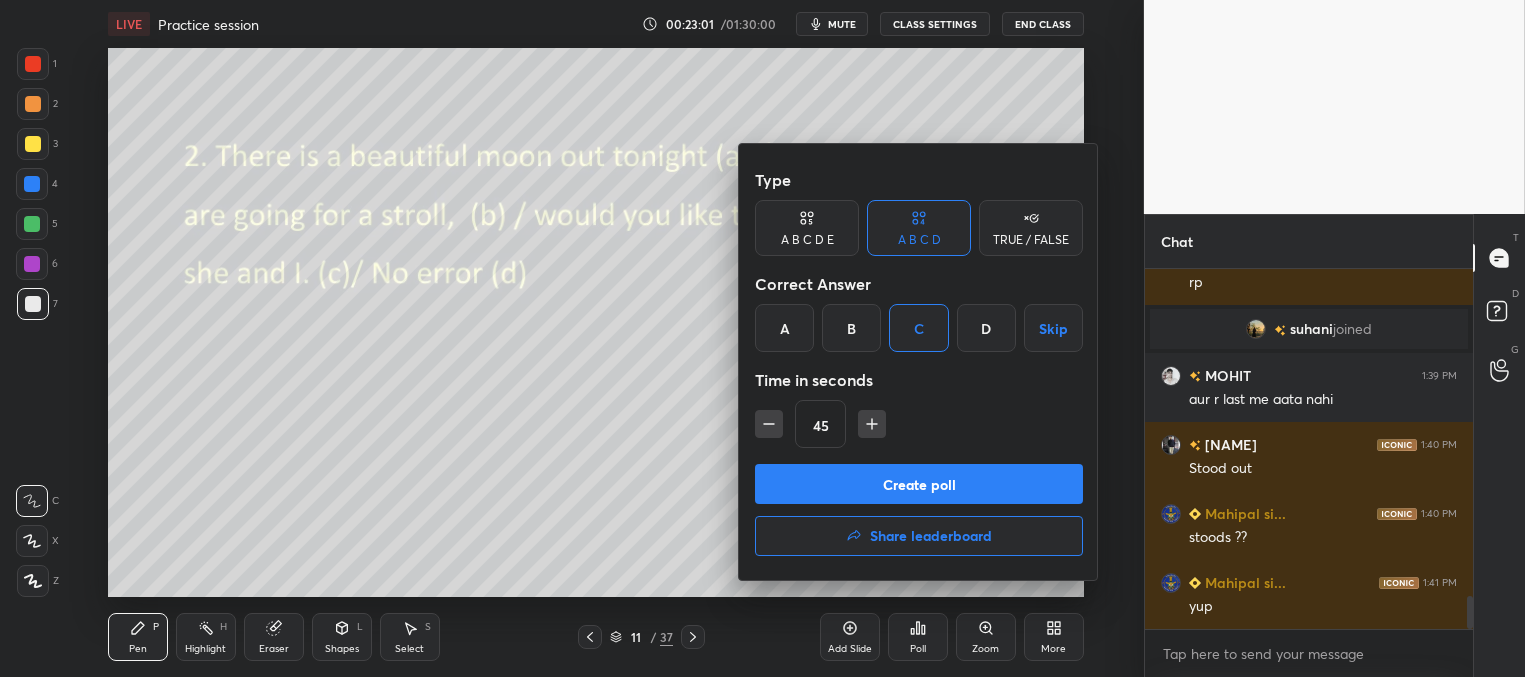 click on "Create poll" at bounding box center (919, 484) 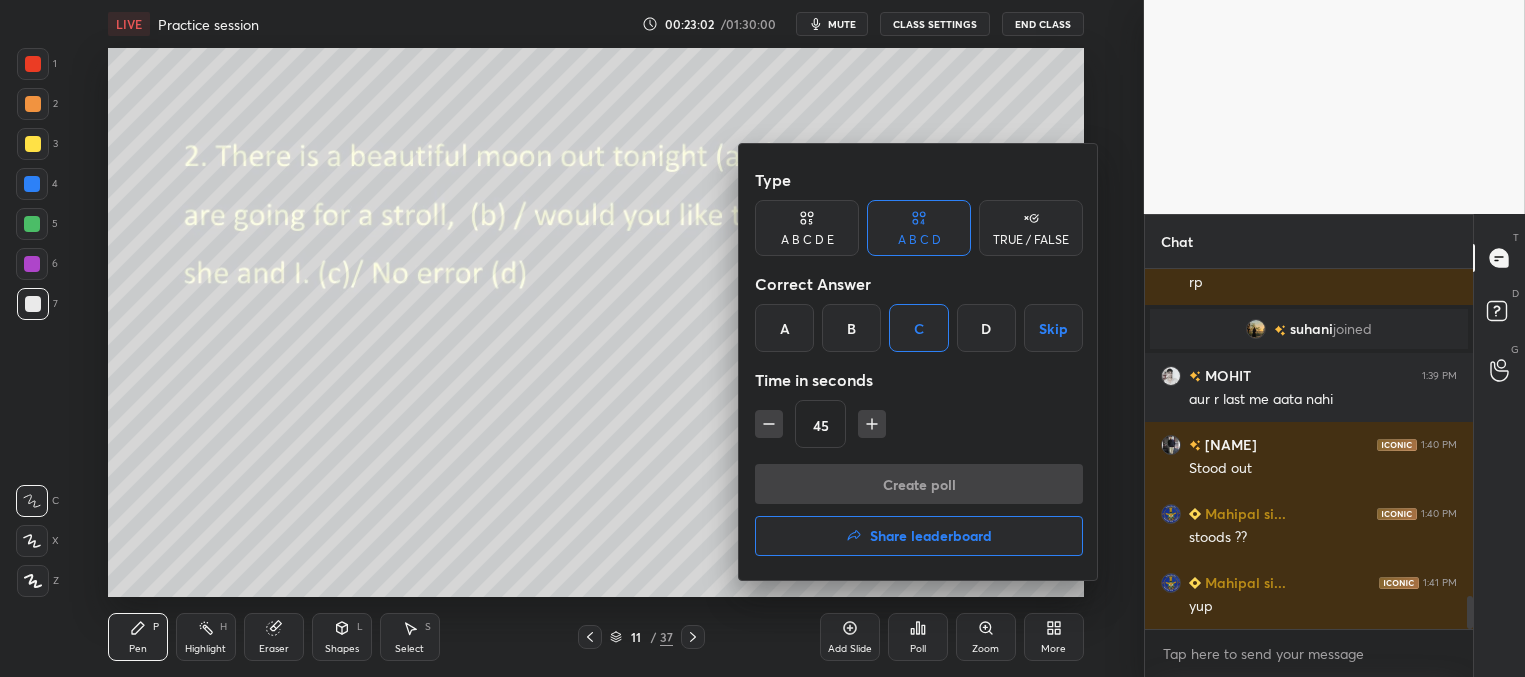 scroll, scrollTop: 288, scrollLeft: 322, axis: both 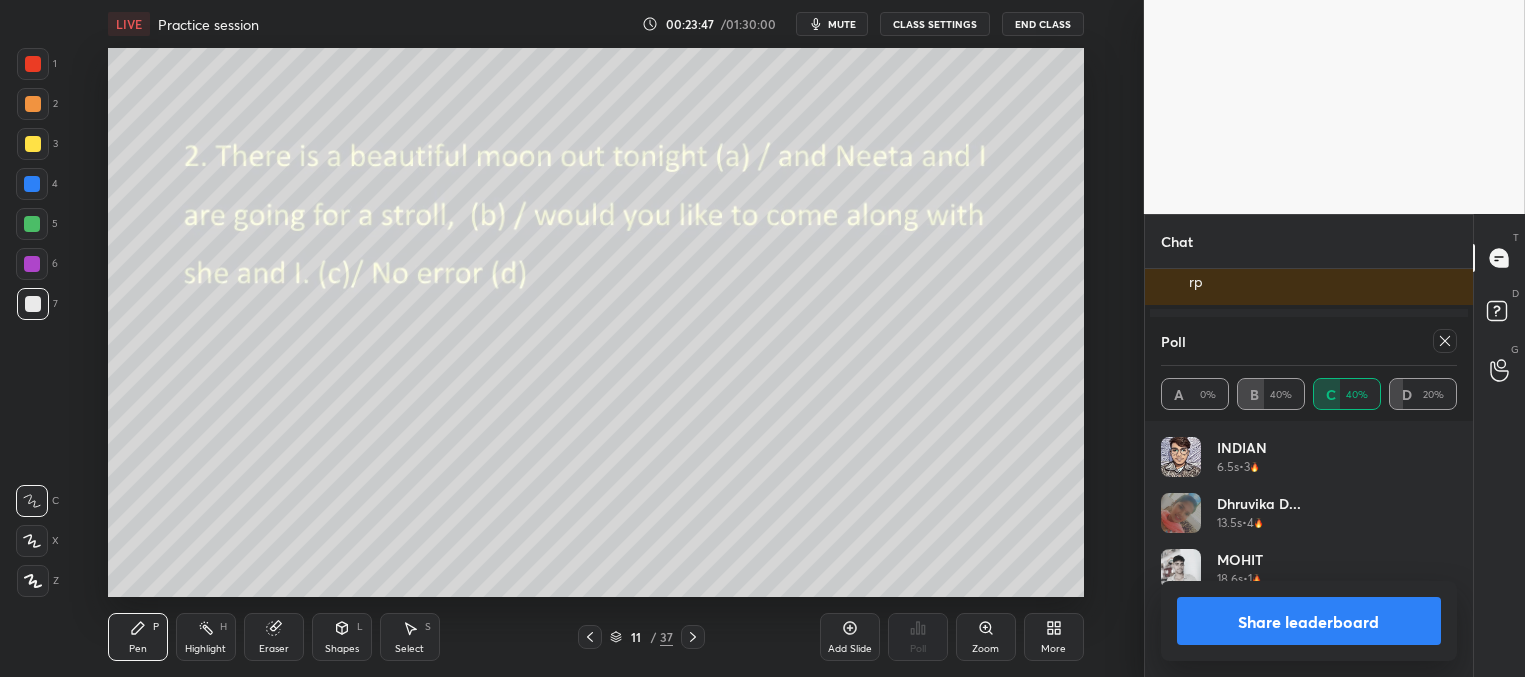 click 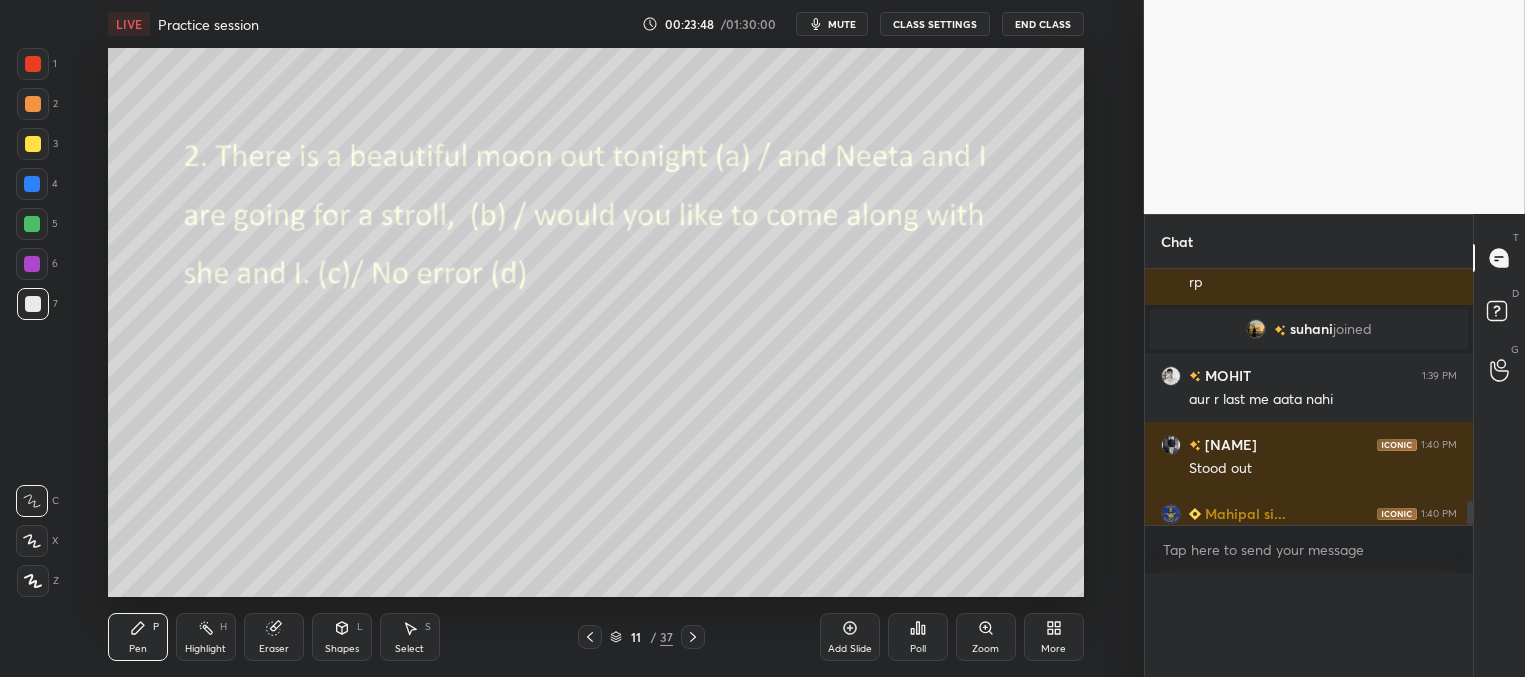 scroll, scrollTop: 165, scrollLeft: 291, axis: both 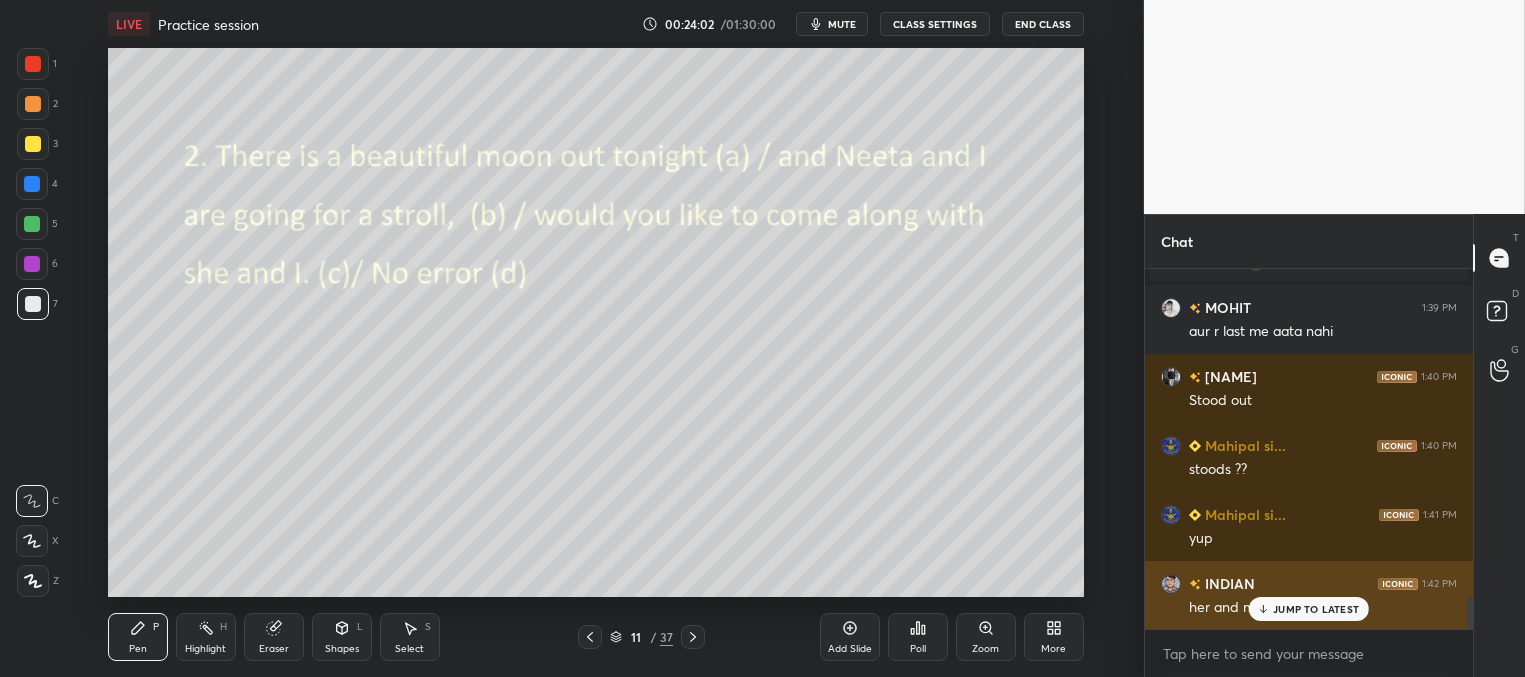 click 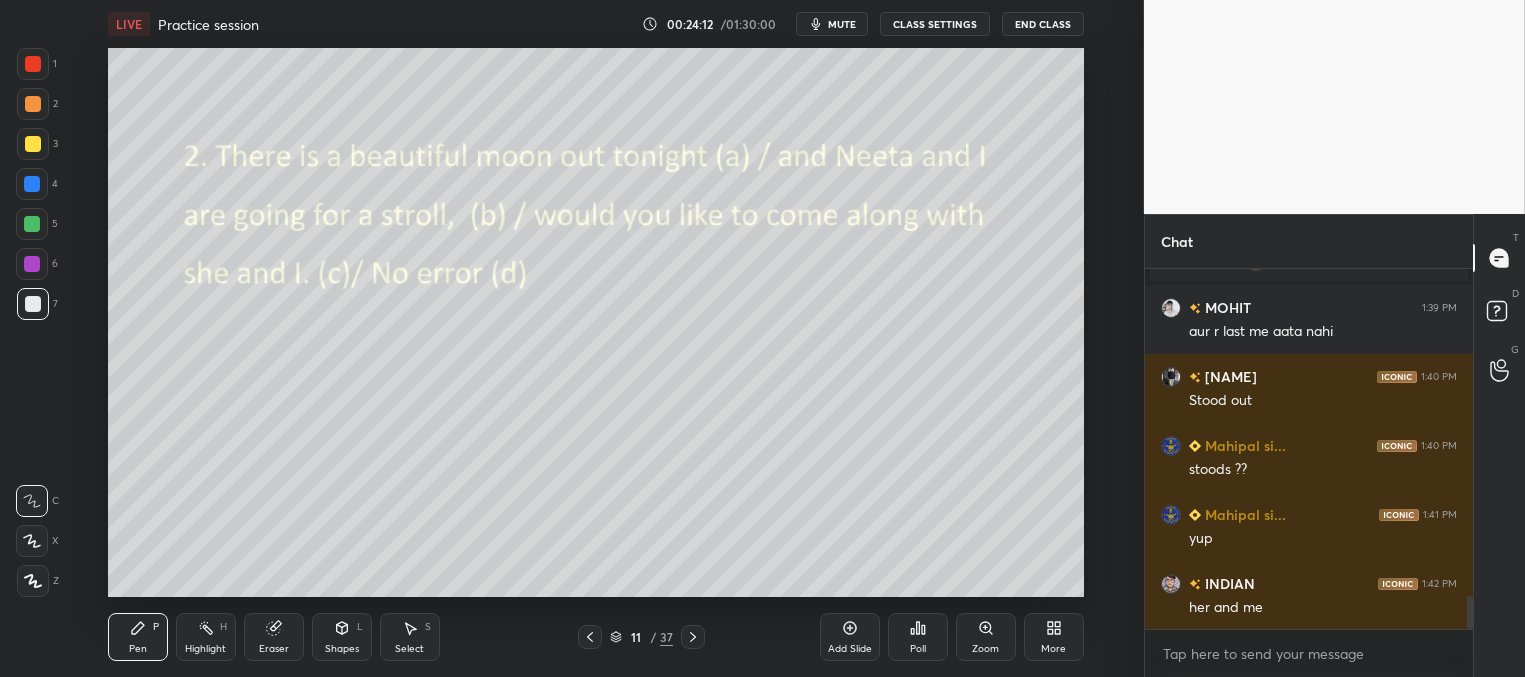 scroll, scrollTop: 312, scrollLeft: 322, axis: both 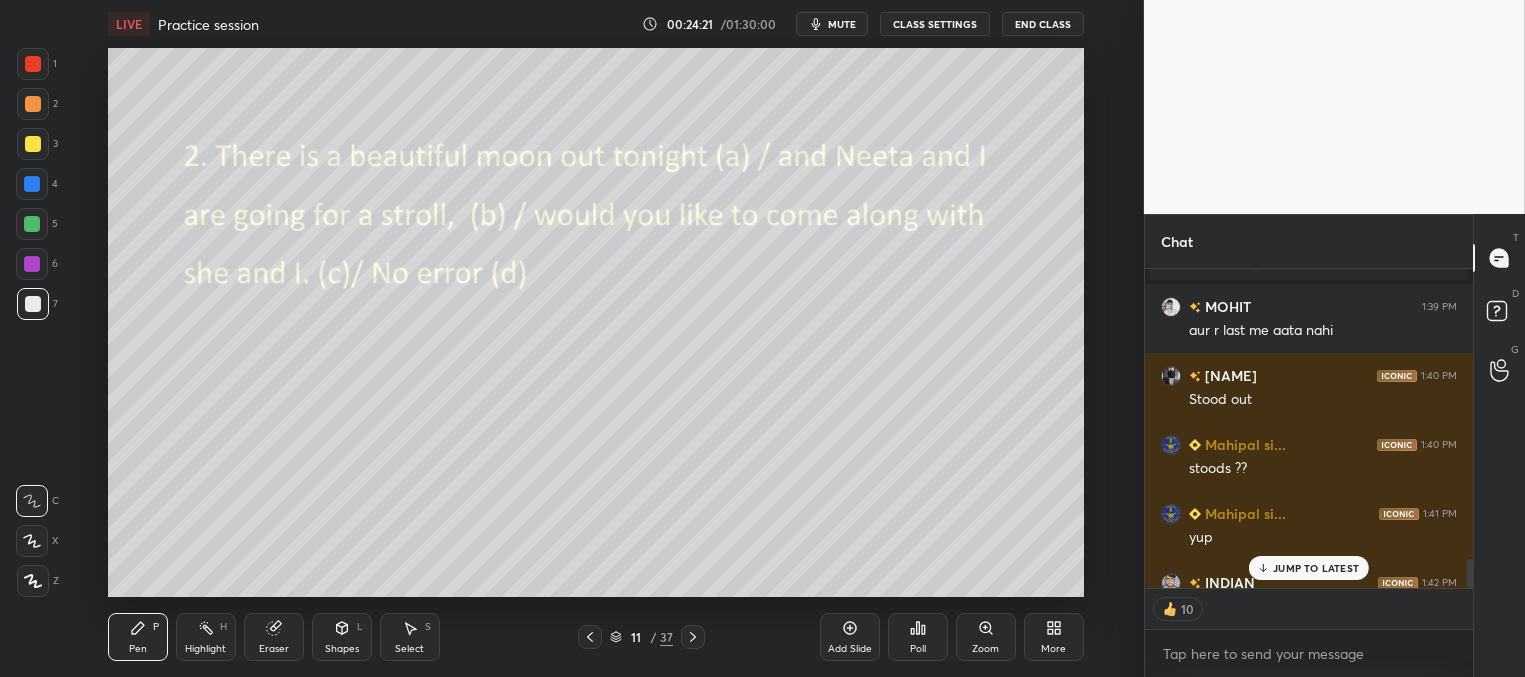 type on "x" 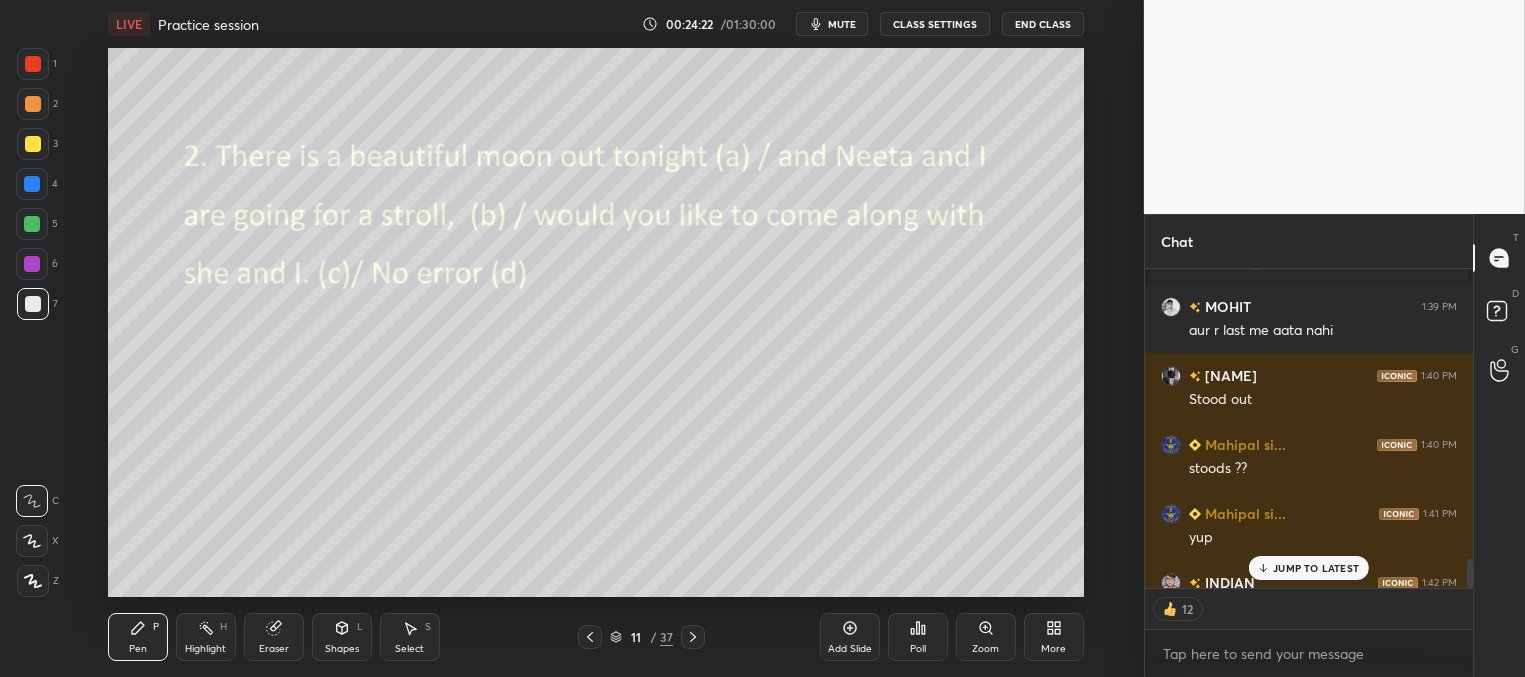 click 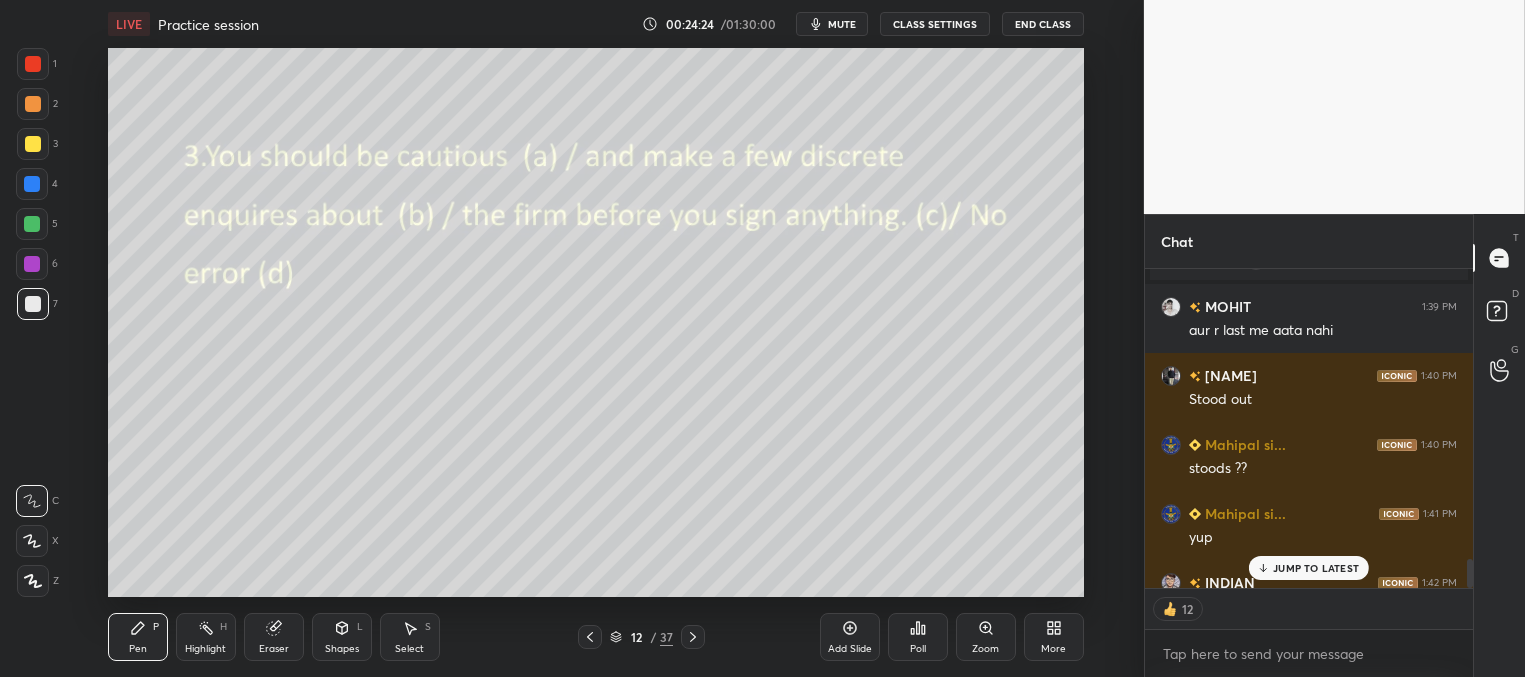 click on "Poll" at bounding box center [918, 637] 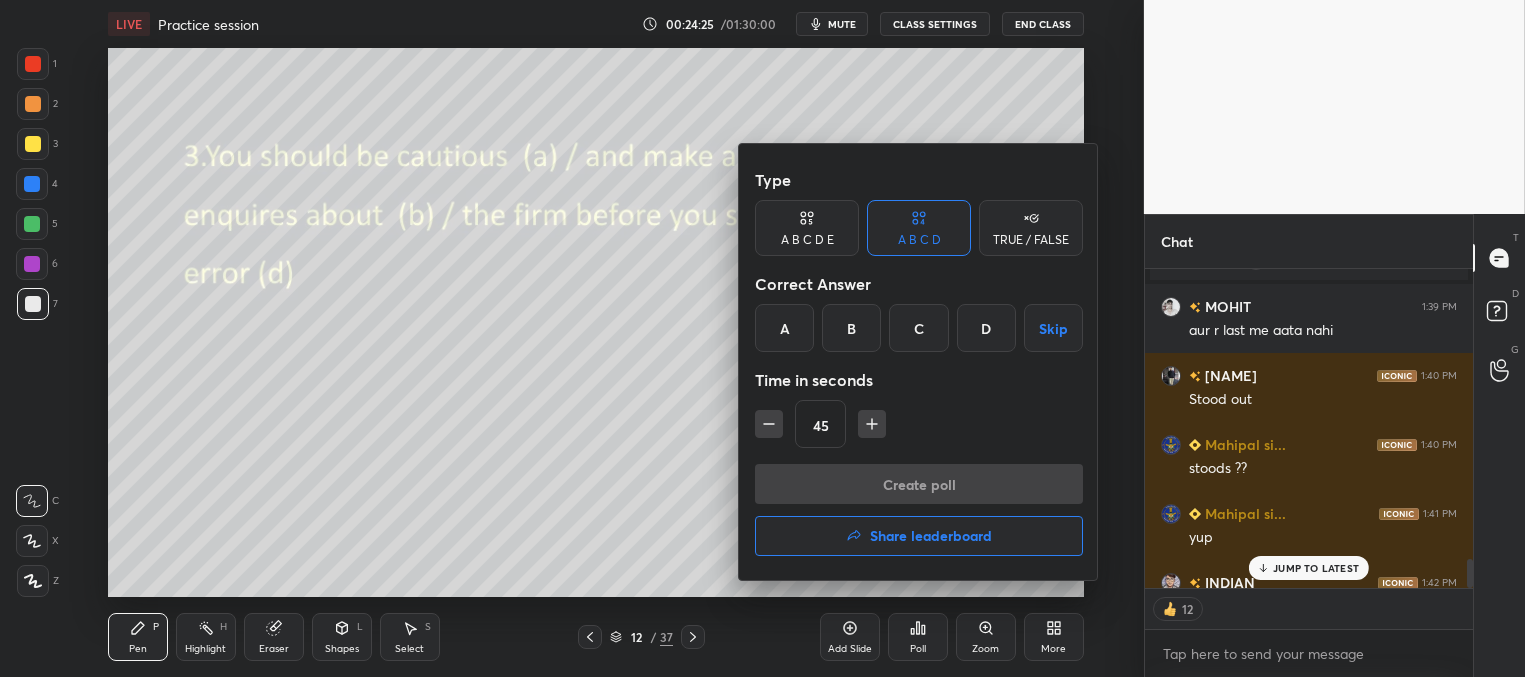 click on "B" at bounding box center (851, 328) 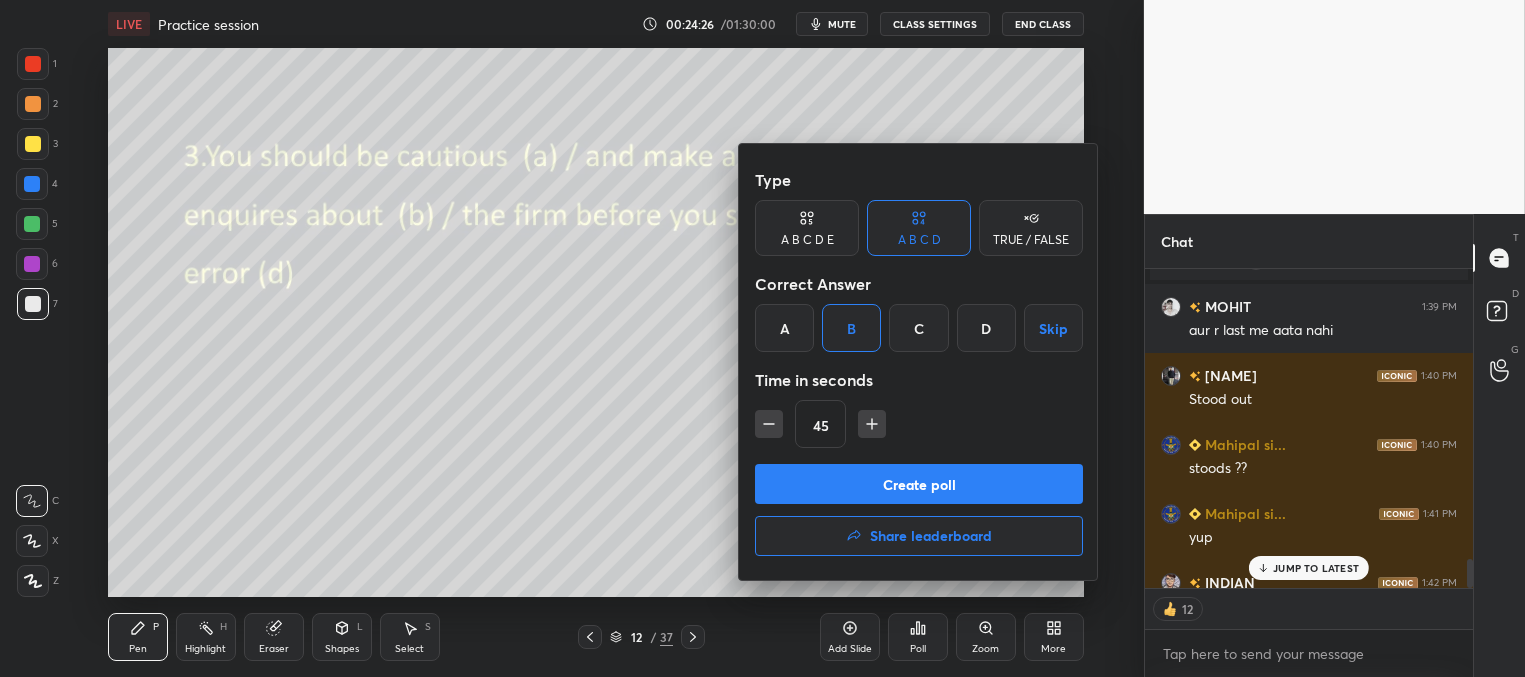 drag, startPoint x: 758, startPoint y: 427, endPoint x: 796, endPoint y: 459, distance: 49.67897 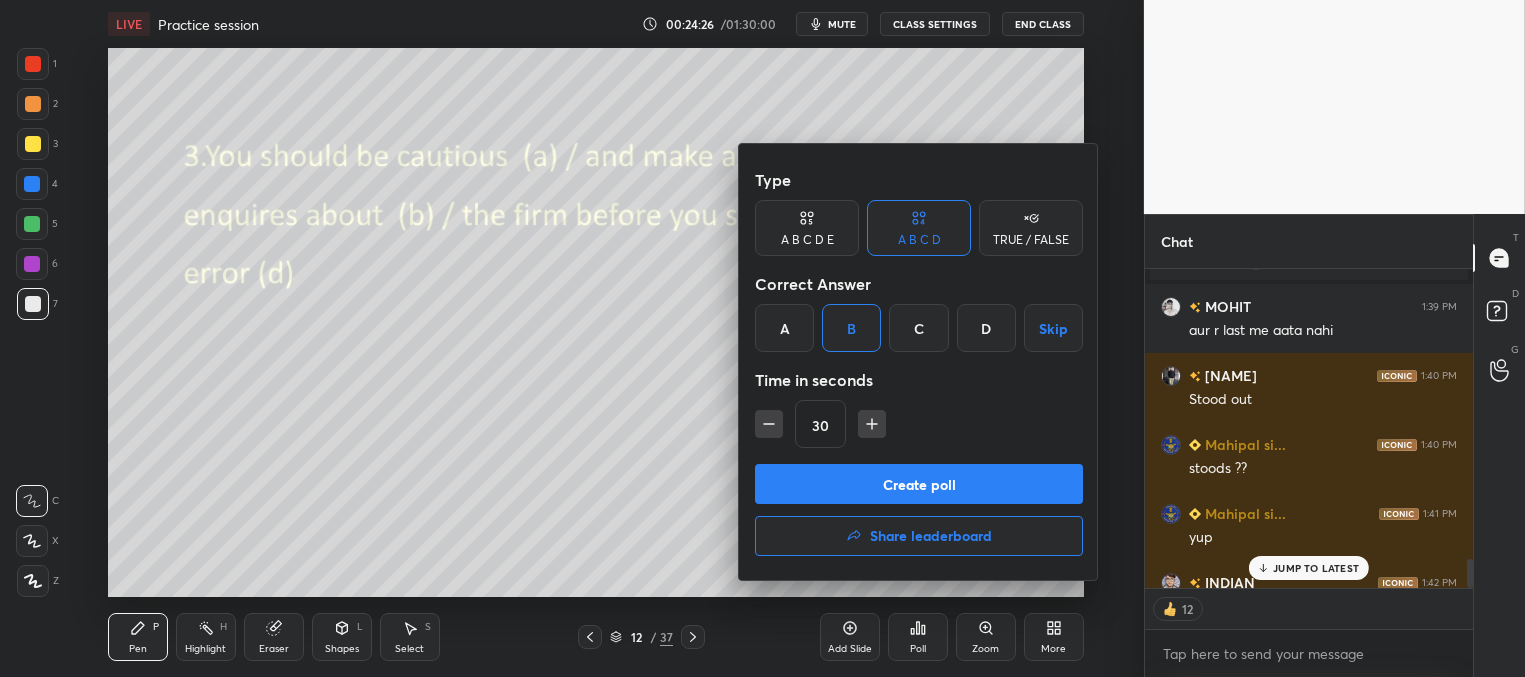 click on "Create poll" at bounding box center (919, 484) 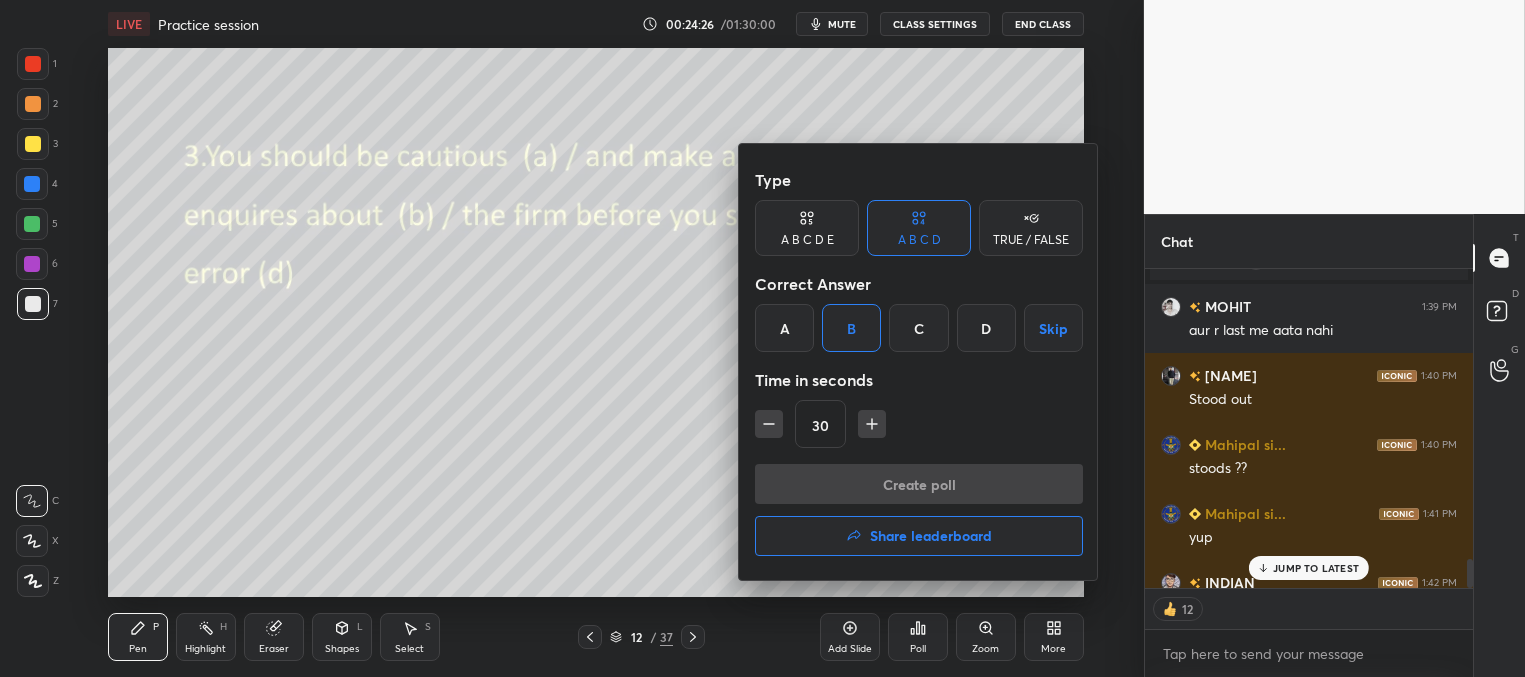 scroll, scrollTop: 290, scrollLeft: 322, axis: both 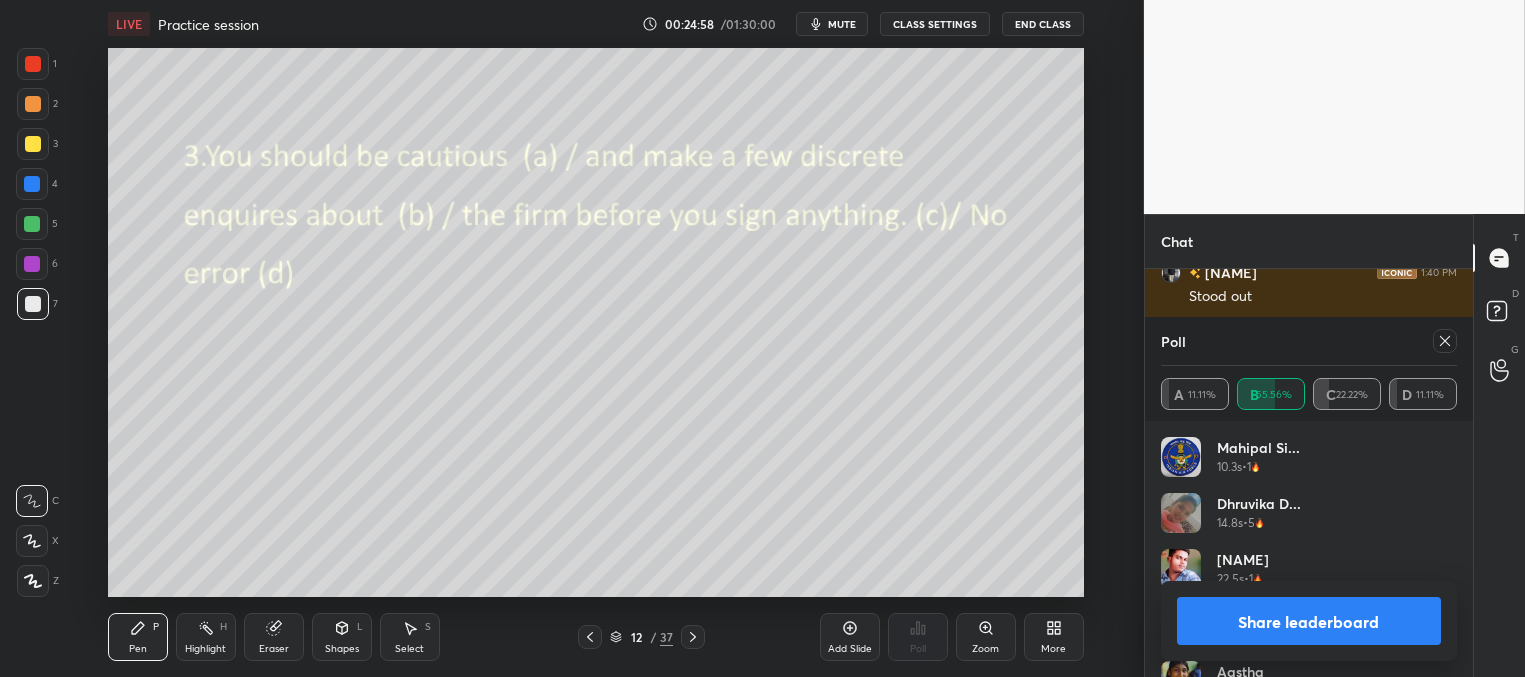 click 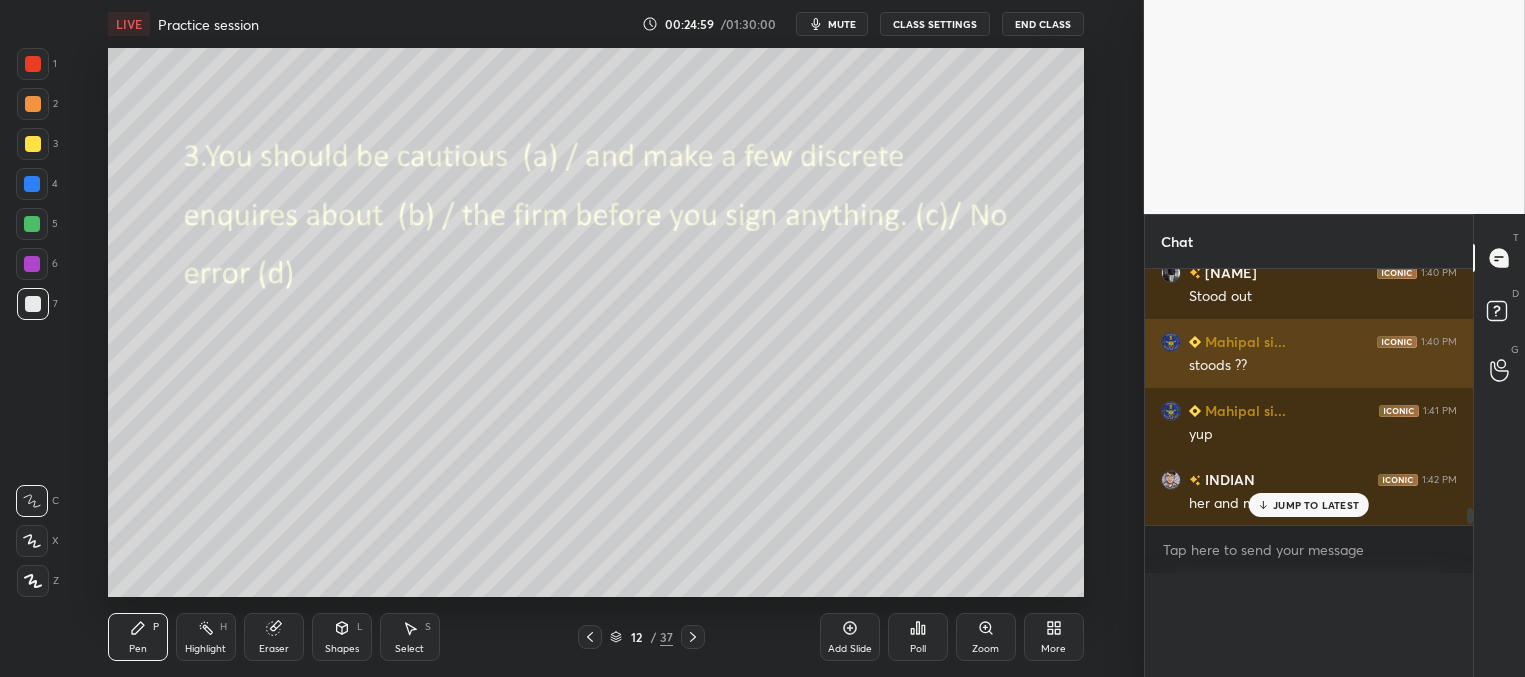scroll, scrollTop: 188, scrollLeft: 291, axis: both 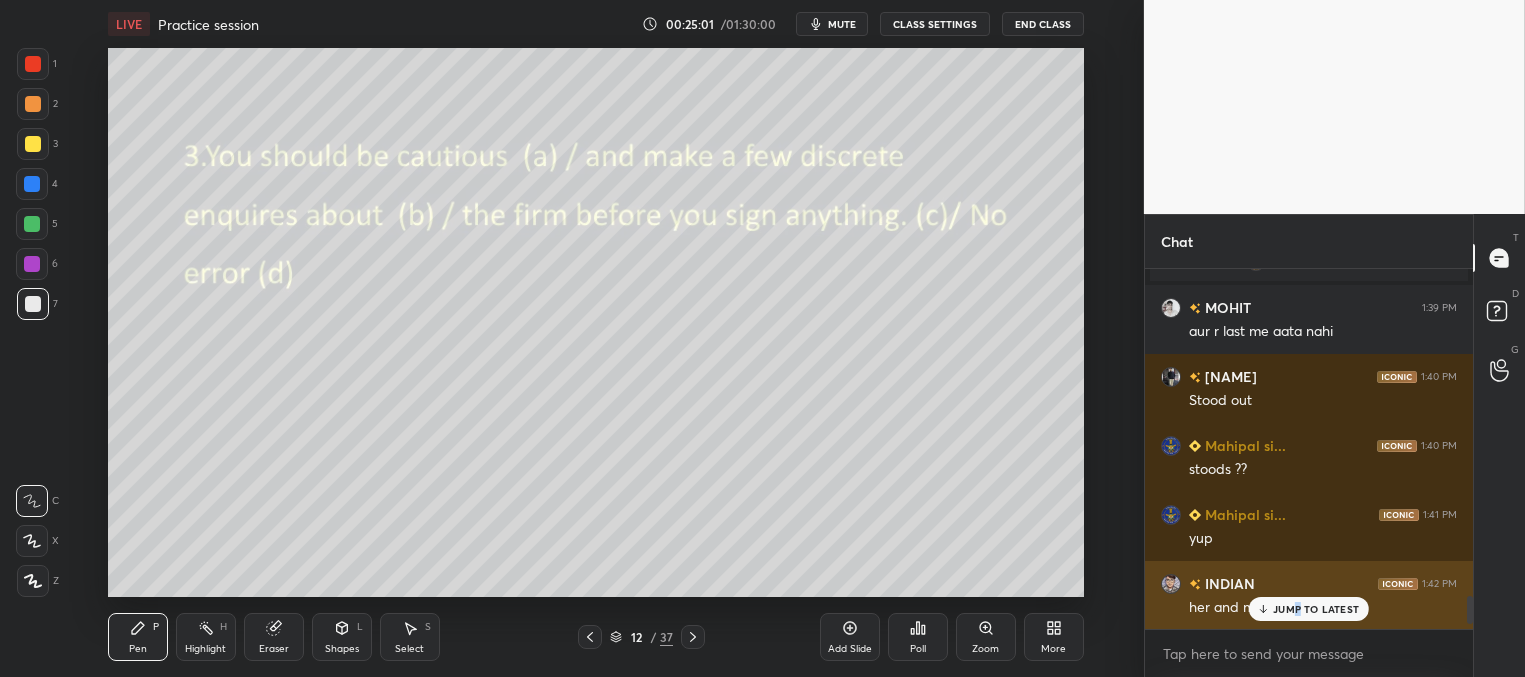 click on "JUMP TO LATEST" at bounding box center [1316, 609] 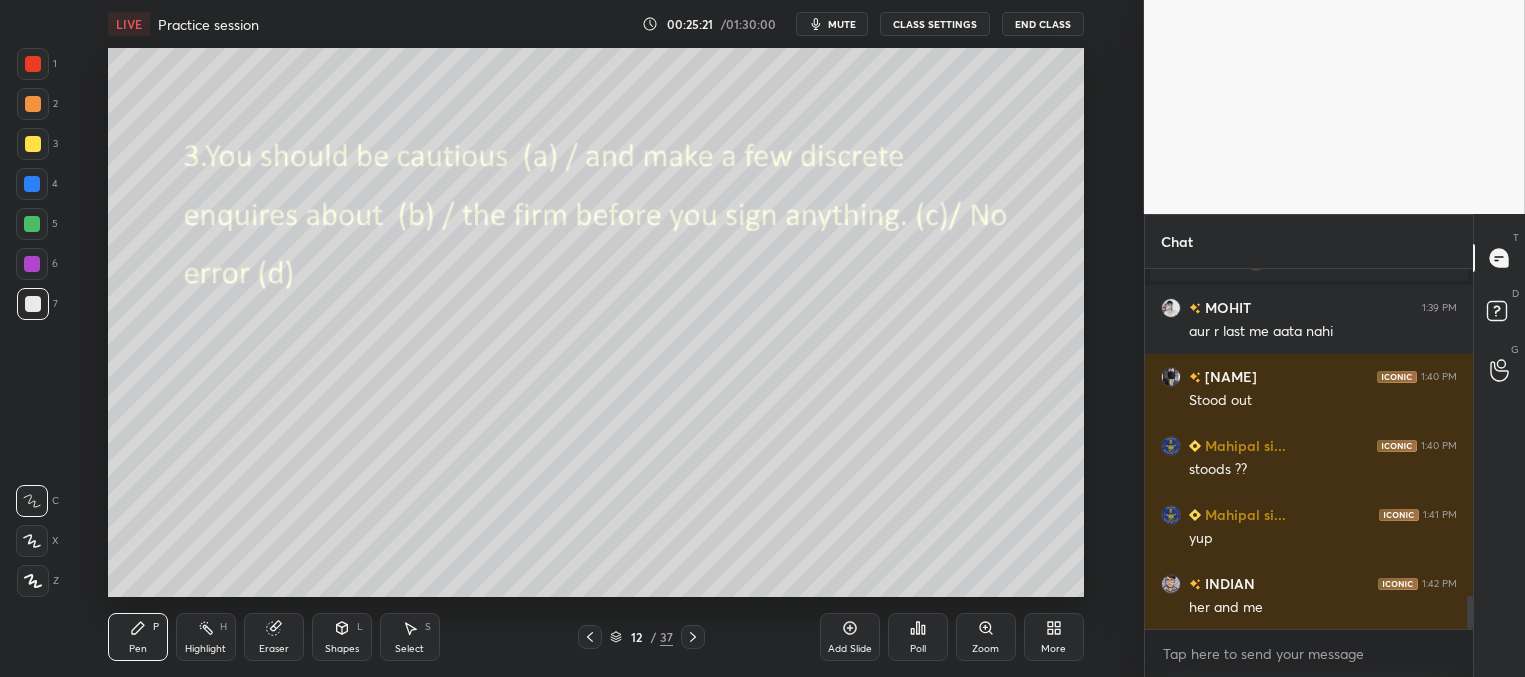 click 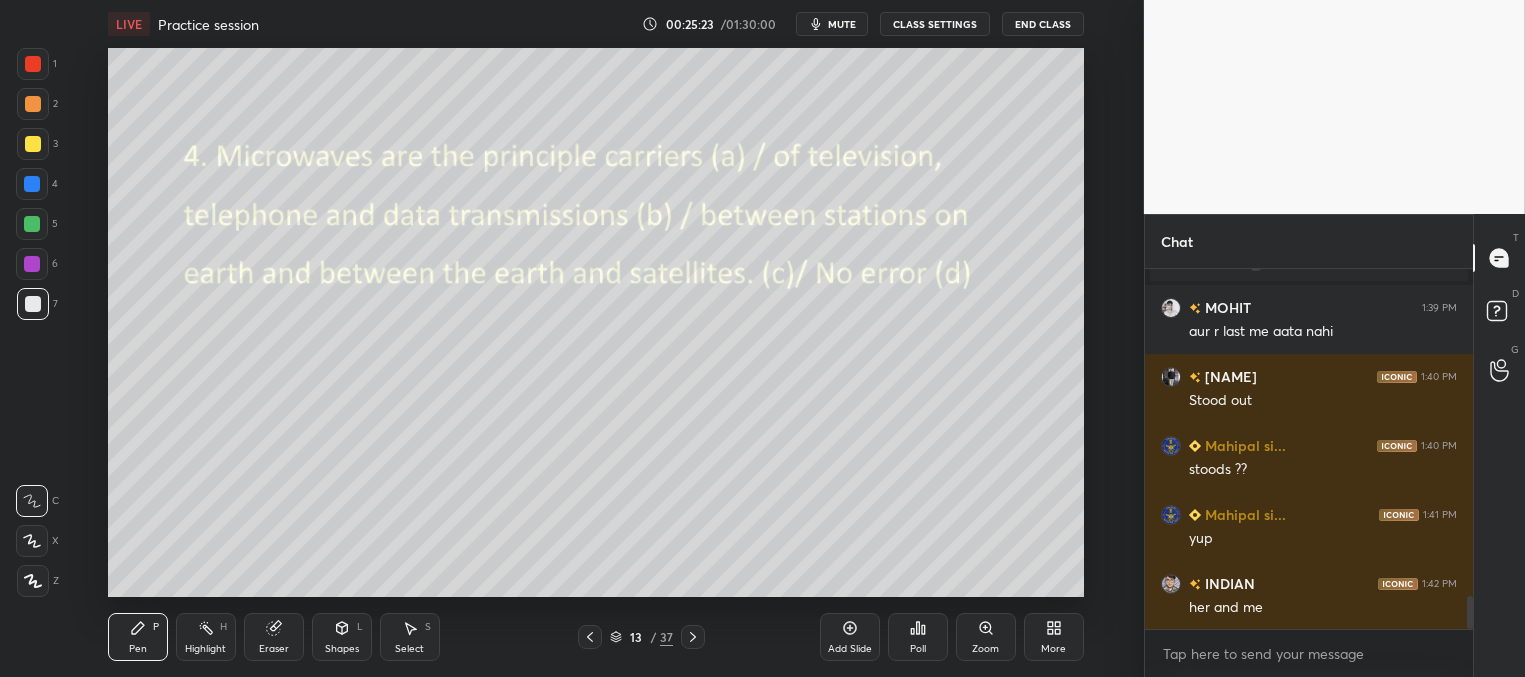 click 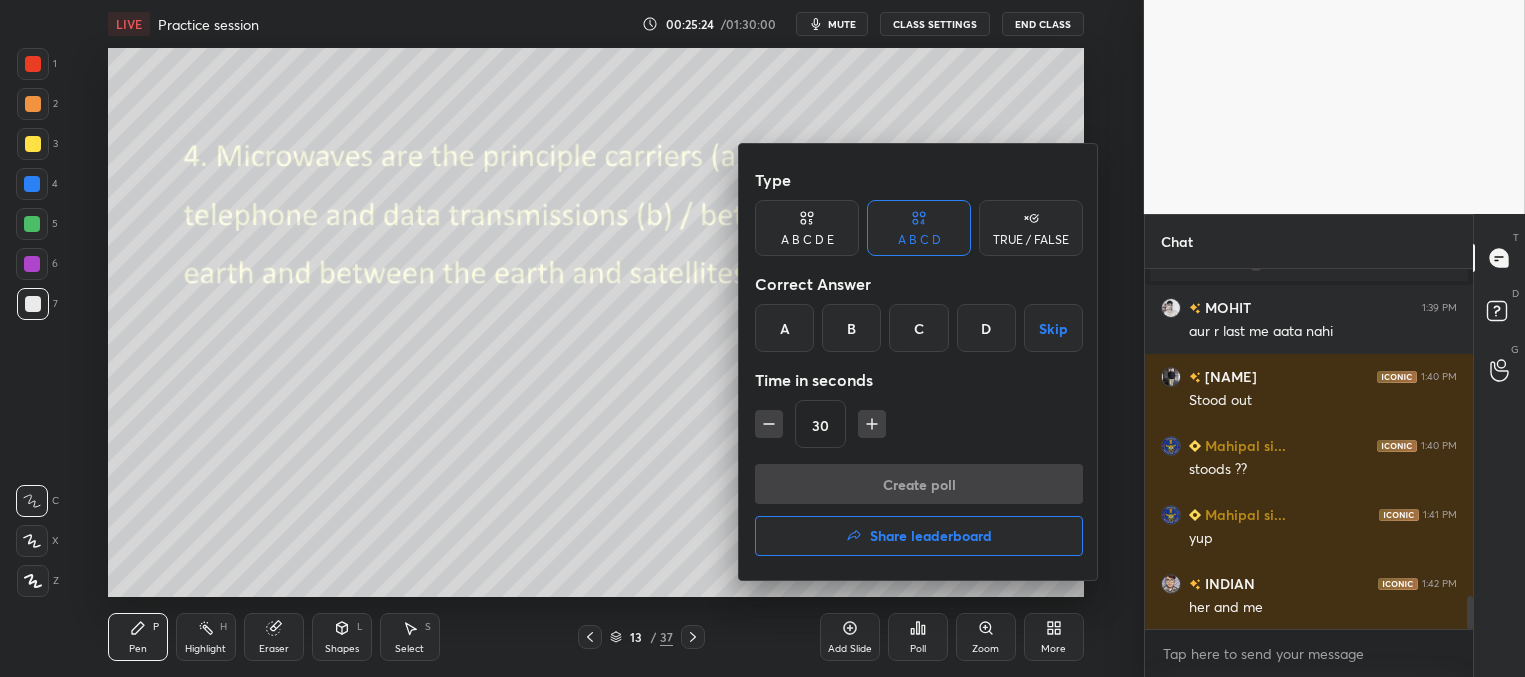 click on "A" at bounding box center [784, 328] 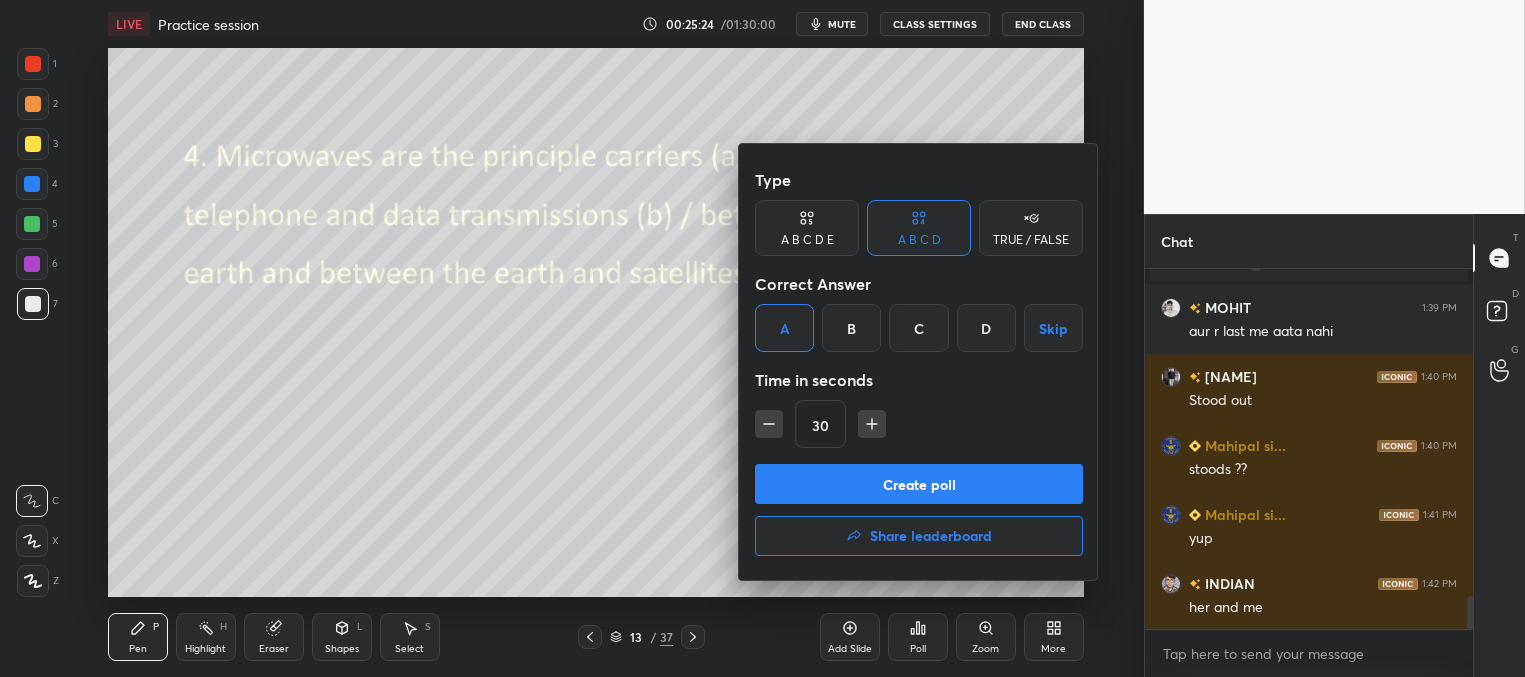 click on "Create poll" at bounding box center (919, 484) 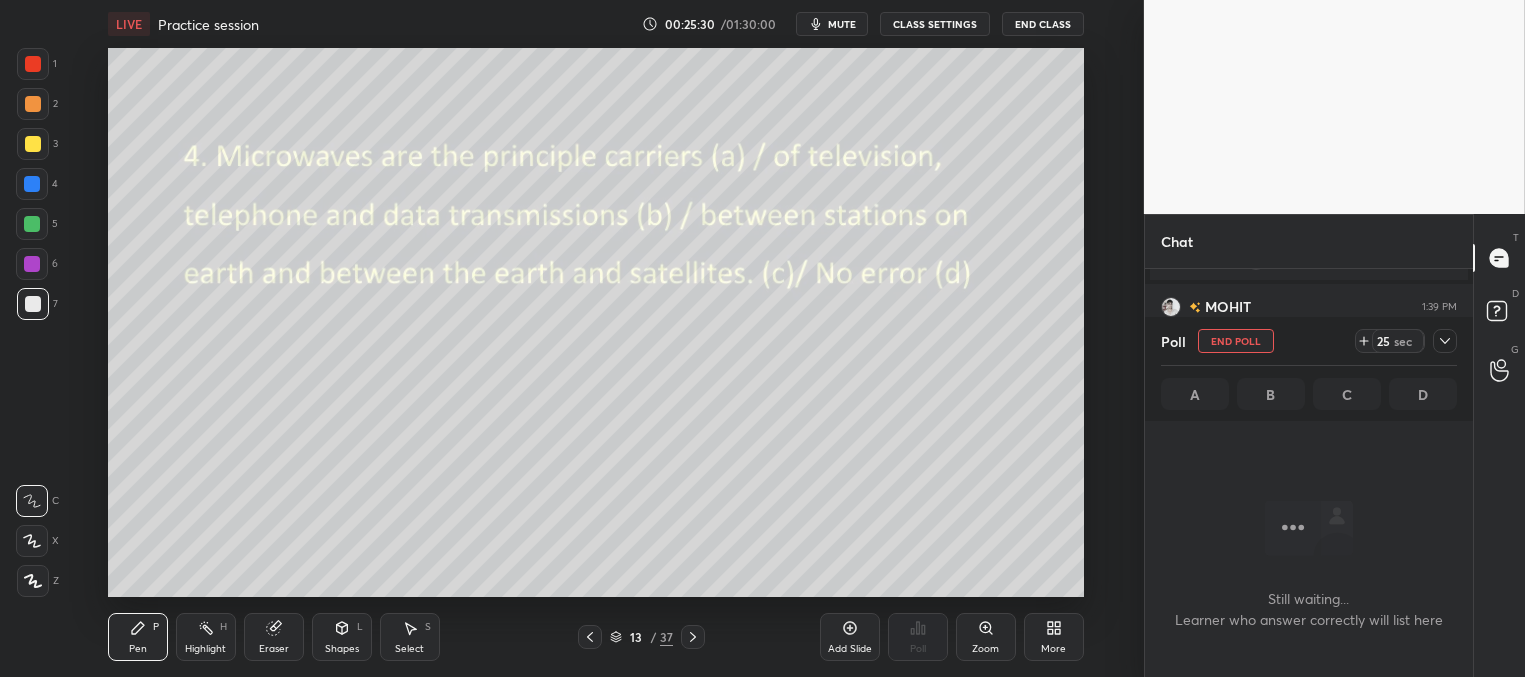 click 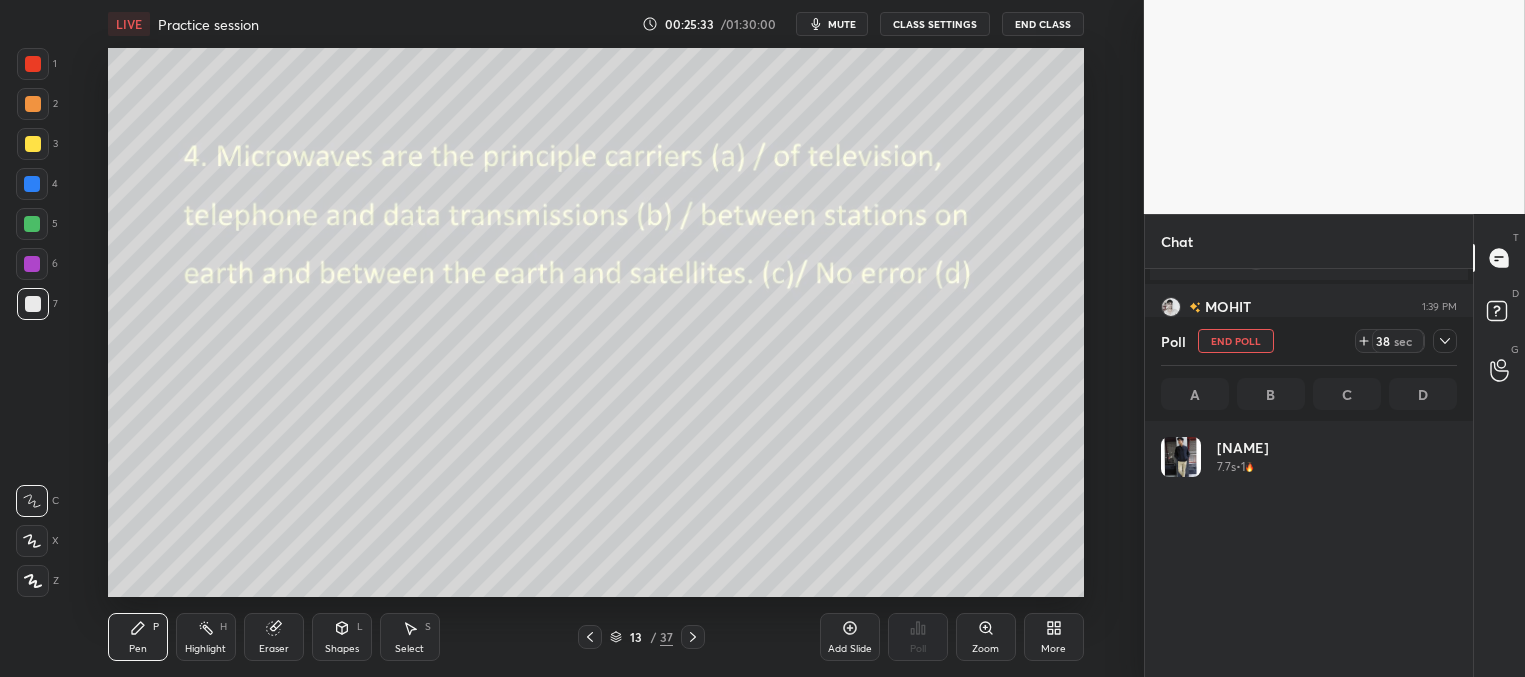 scroll, scrollTop: 7, scrollLeft: 6, axis: both 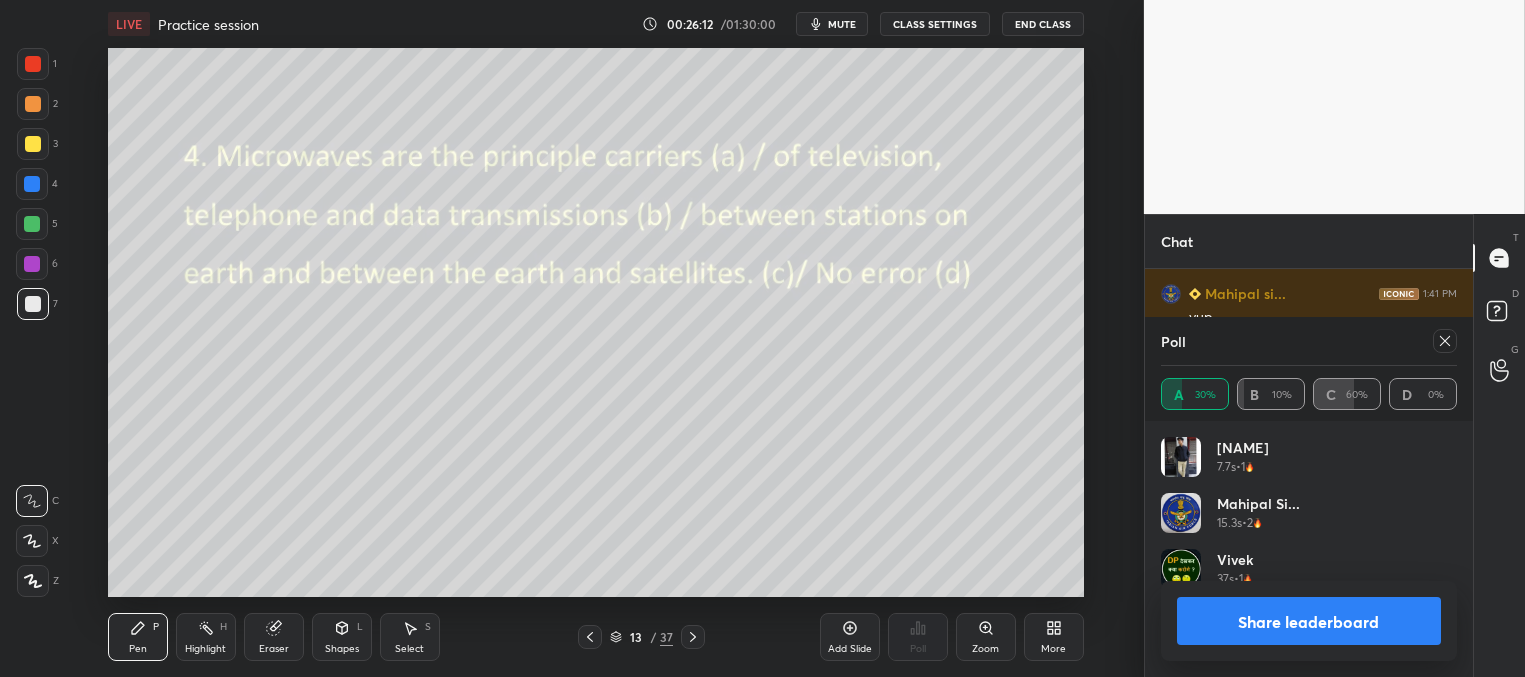 click 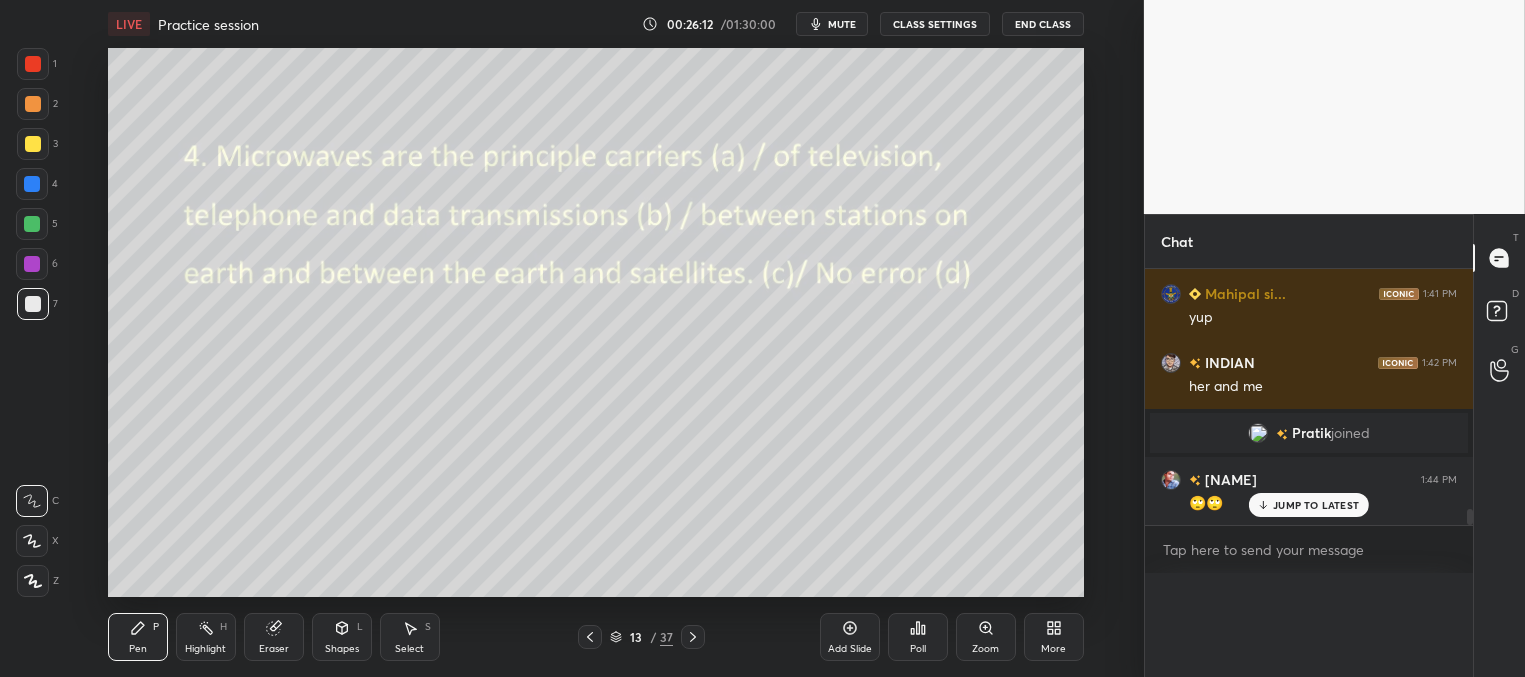 scroll, scrollTop: 0, scrollLeft: 0, axis: both 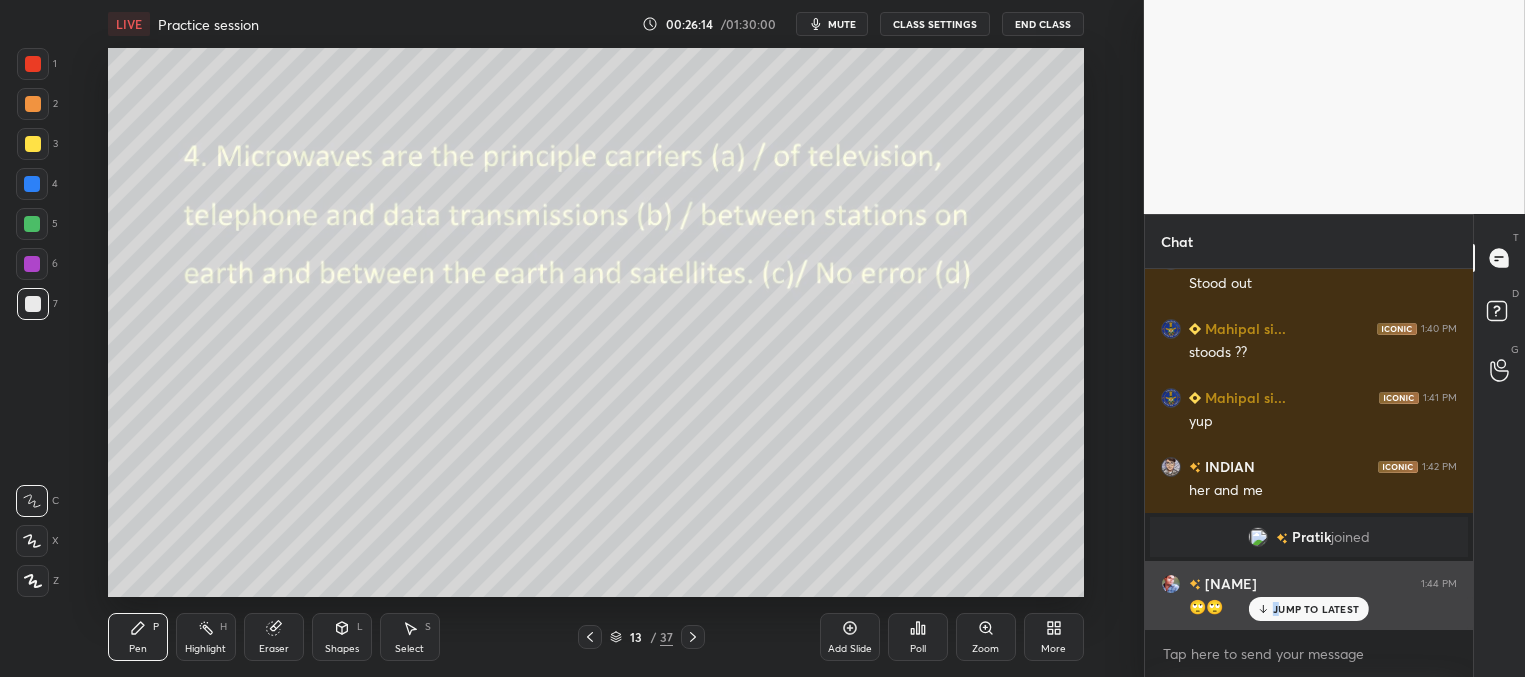 drag, startPoint x: 1276, startPoint y: 606, endPoint x: 1264, endPoint y: 602, distance: 12.649111 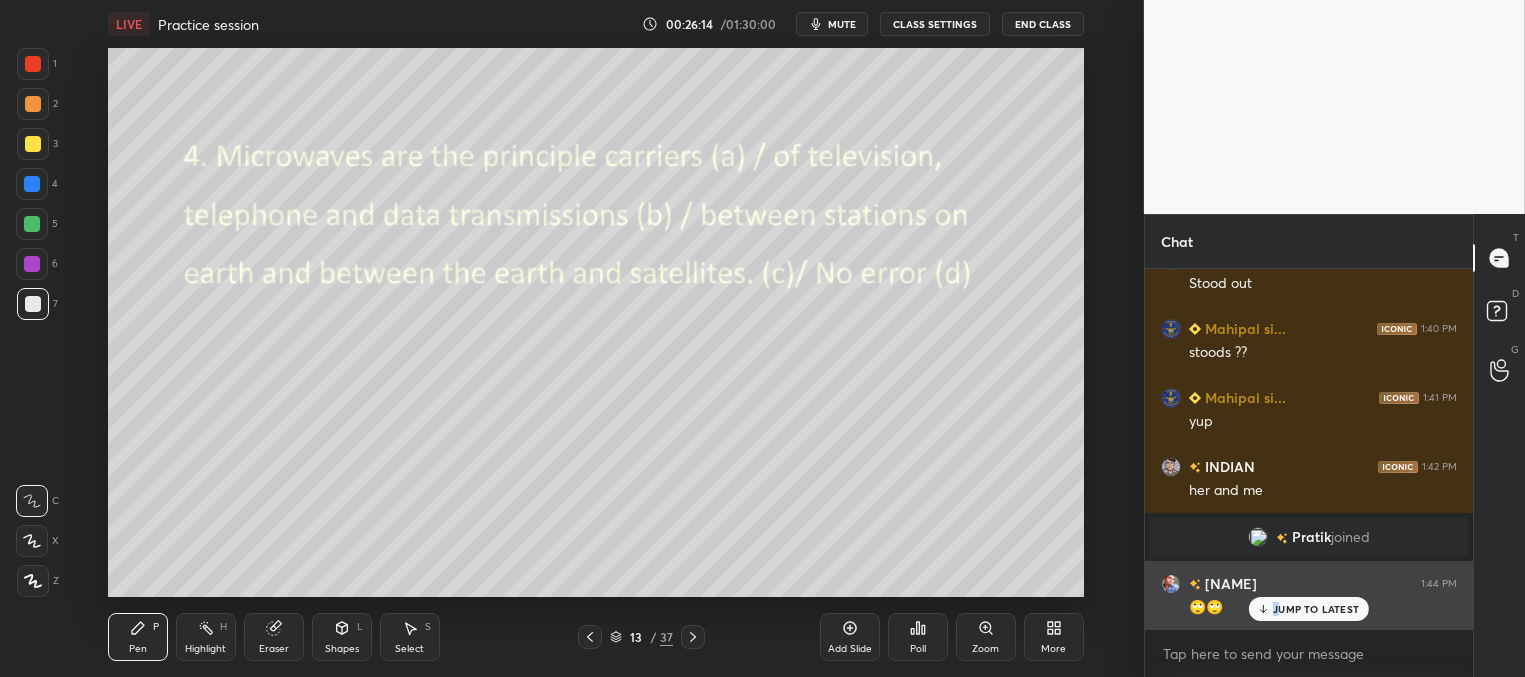 click on "JUMP TO LATEST" at bounding box center [1316, 609] 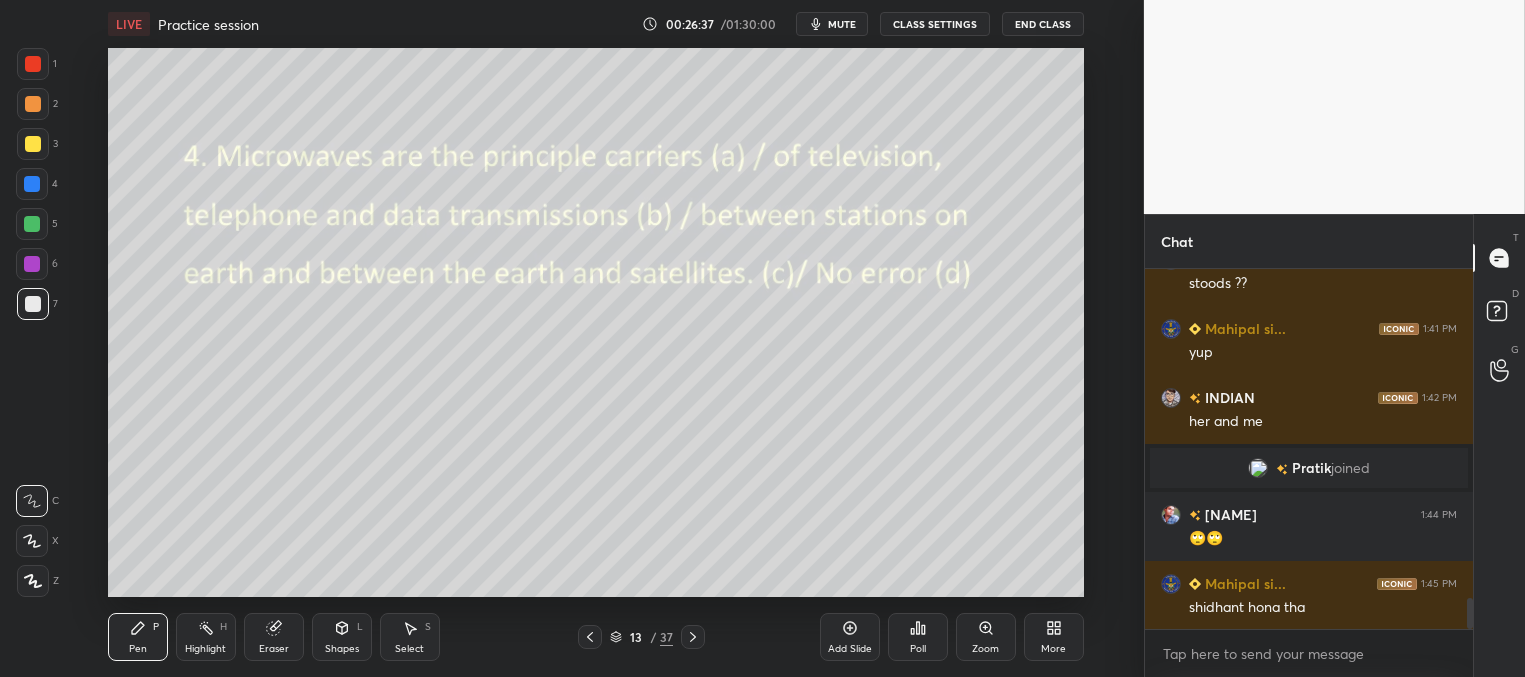 scroll, scrollTop: 3865, scrollLeft: 0, axis: vertical 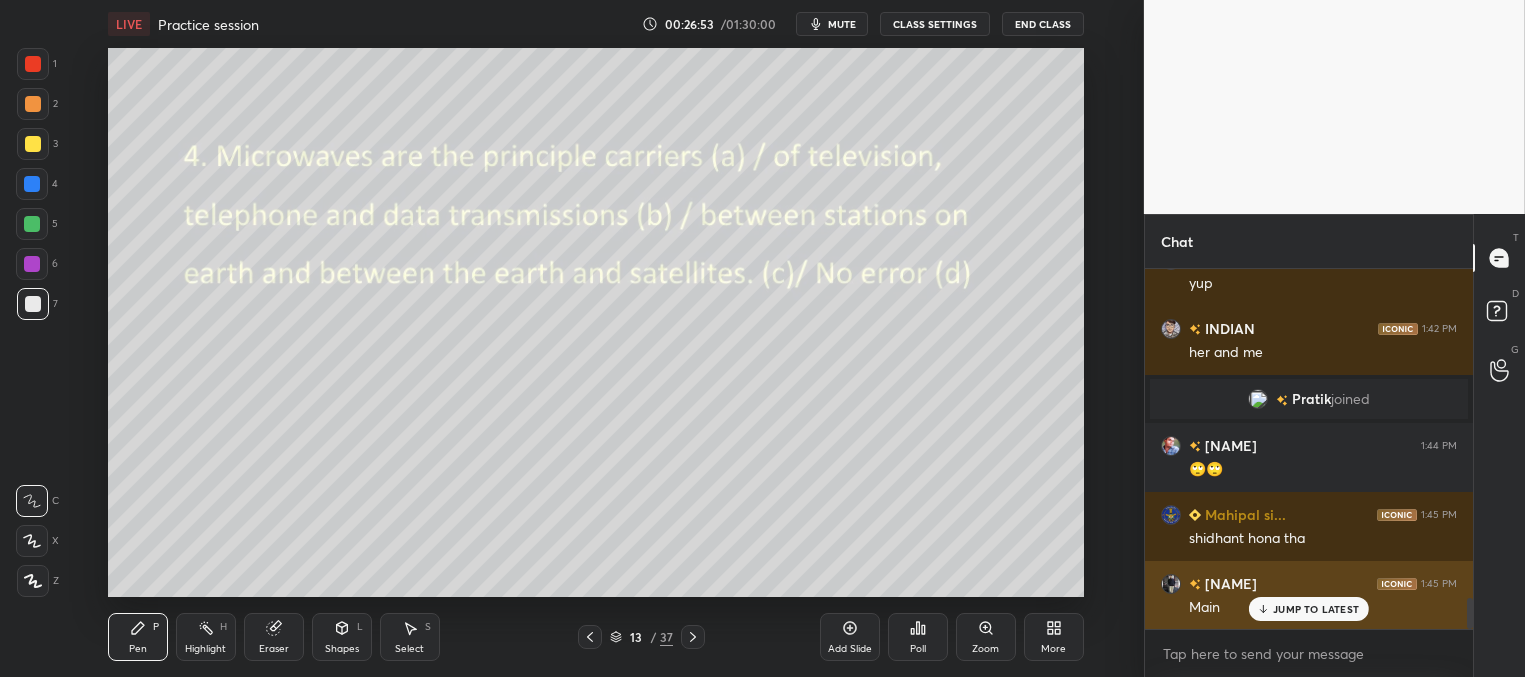 drag, startPoint x: 1290, startPoint y: 614, endPoint x: 1241, endPoint y: 609, distance: 49.25444 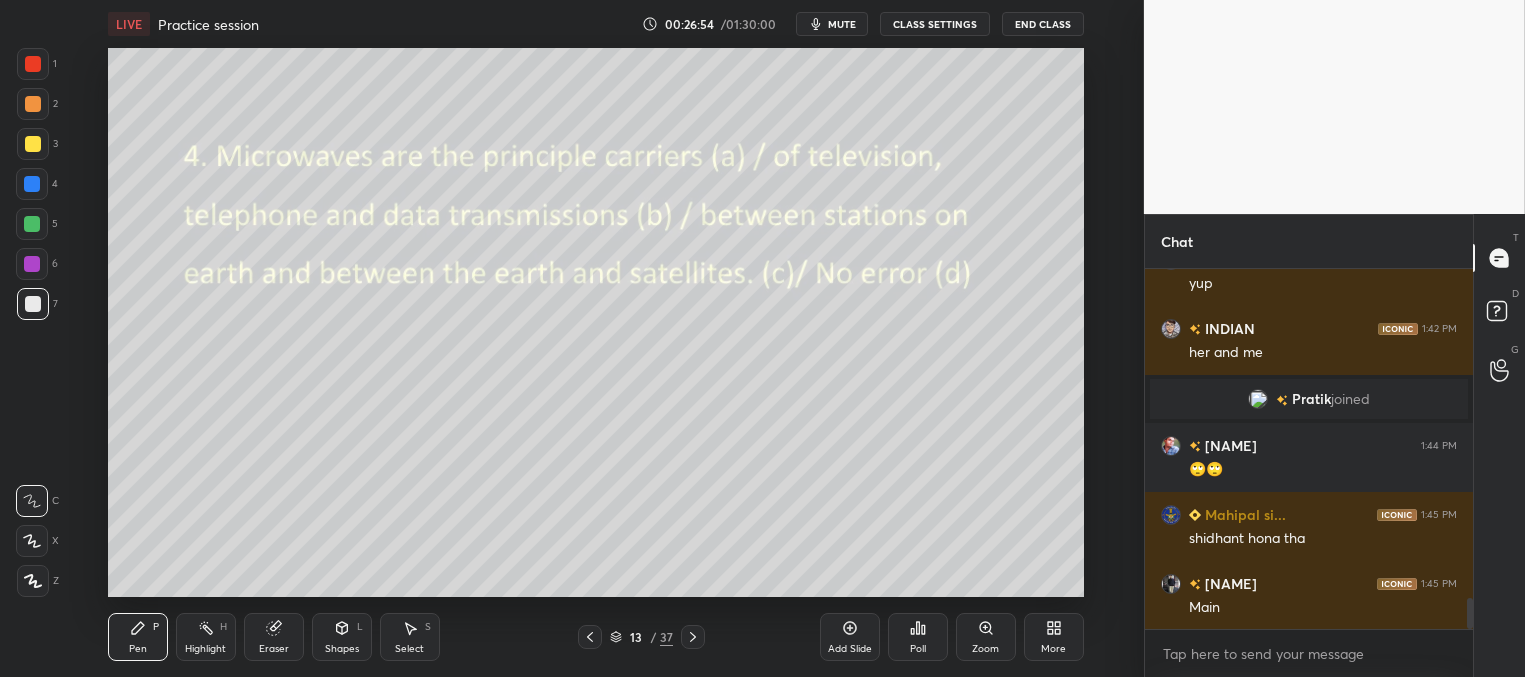 drag, startPoint x: 693, startPoint y: 632, endPoint x: 710, endPoint y: 633, distance: 17.029387 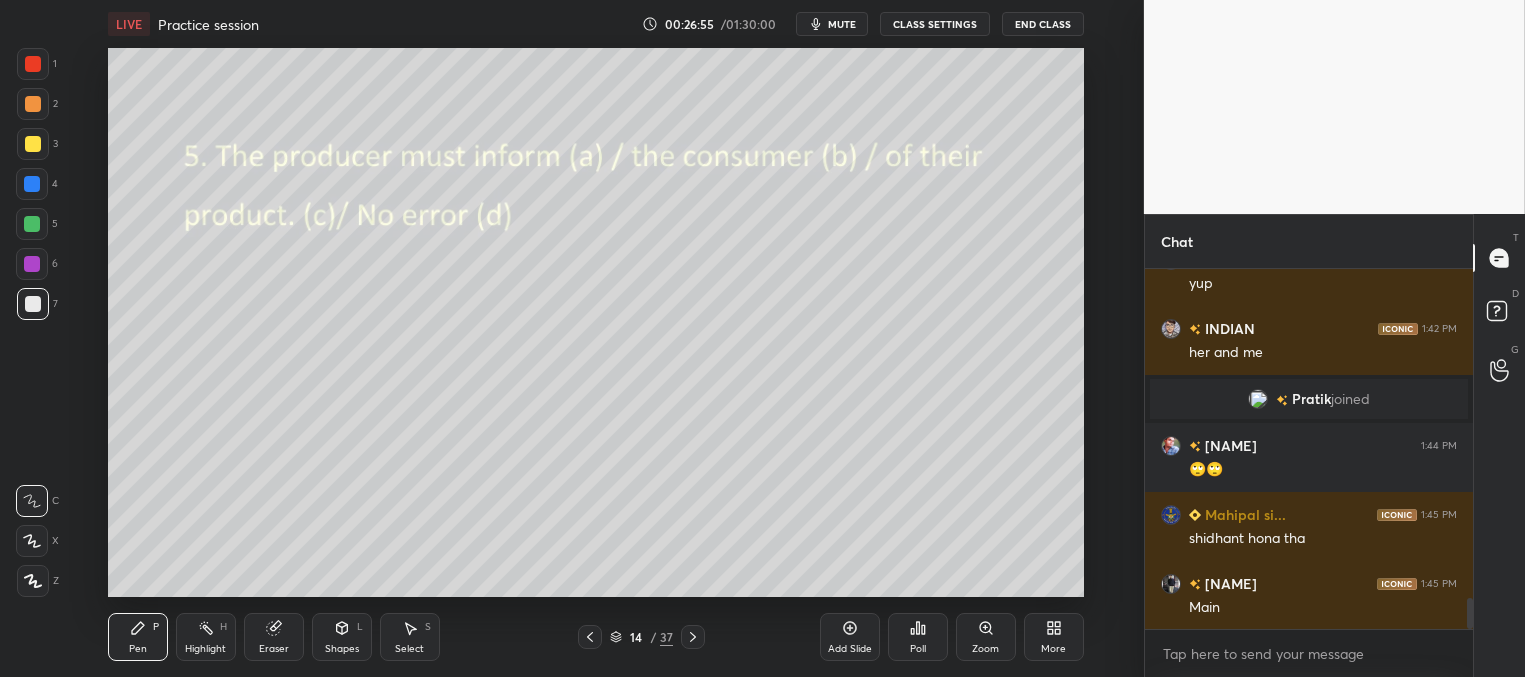 click on "Poll" at bounding box center (918, 637) 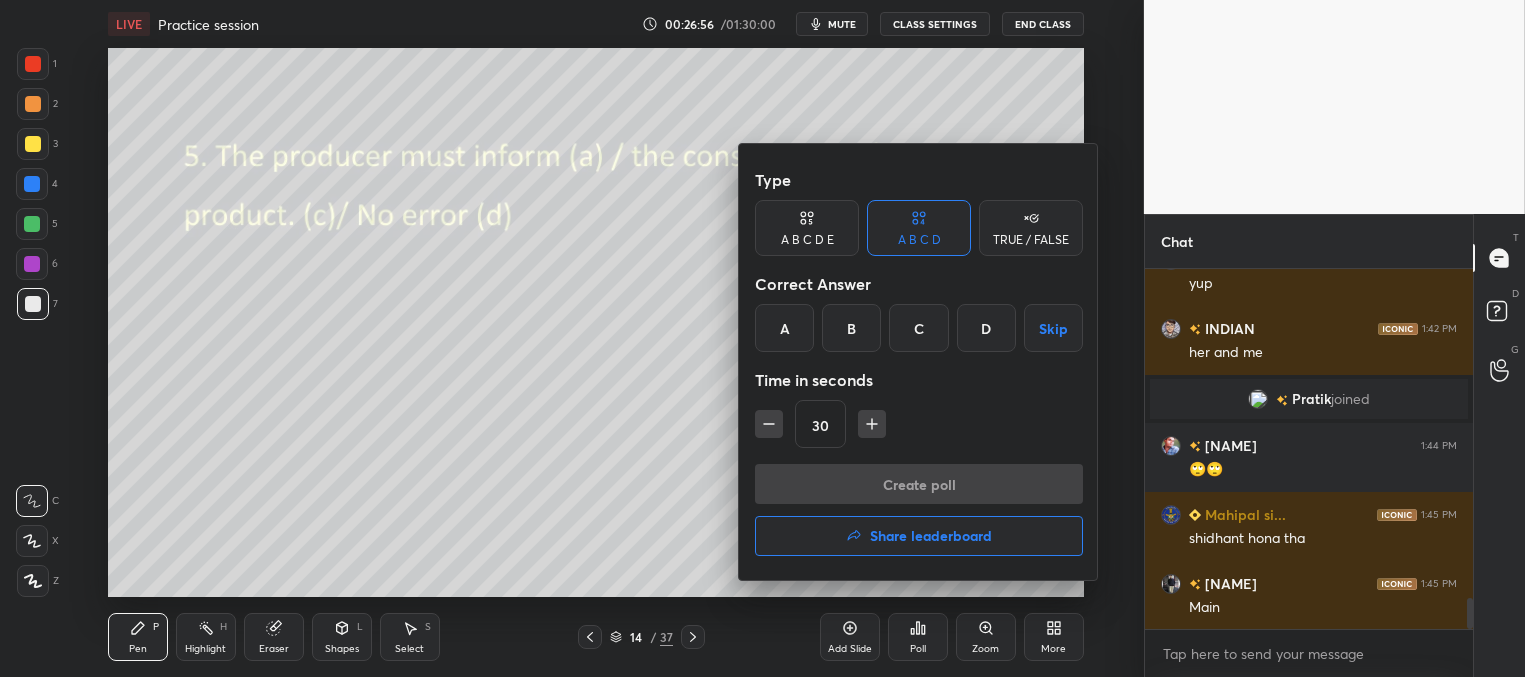drag, startPoint x: 927, startPoint y: 330, endPoint x: 923, endPoint y: 340, distance: 10.770329 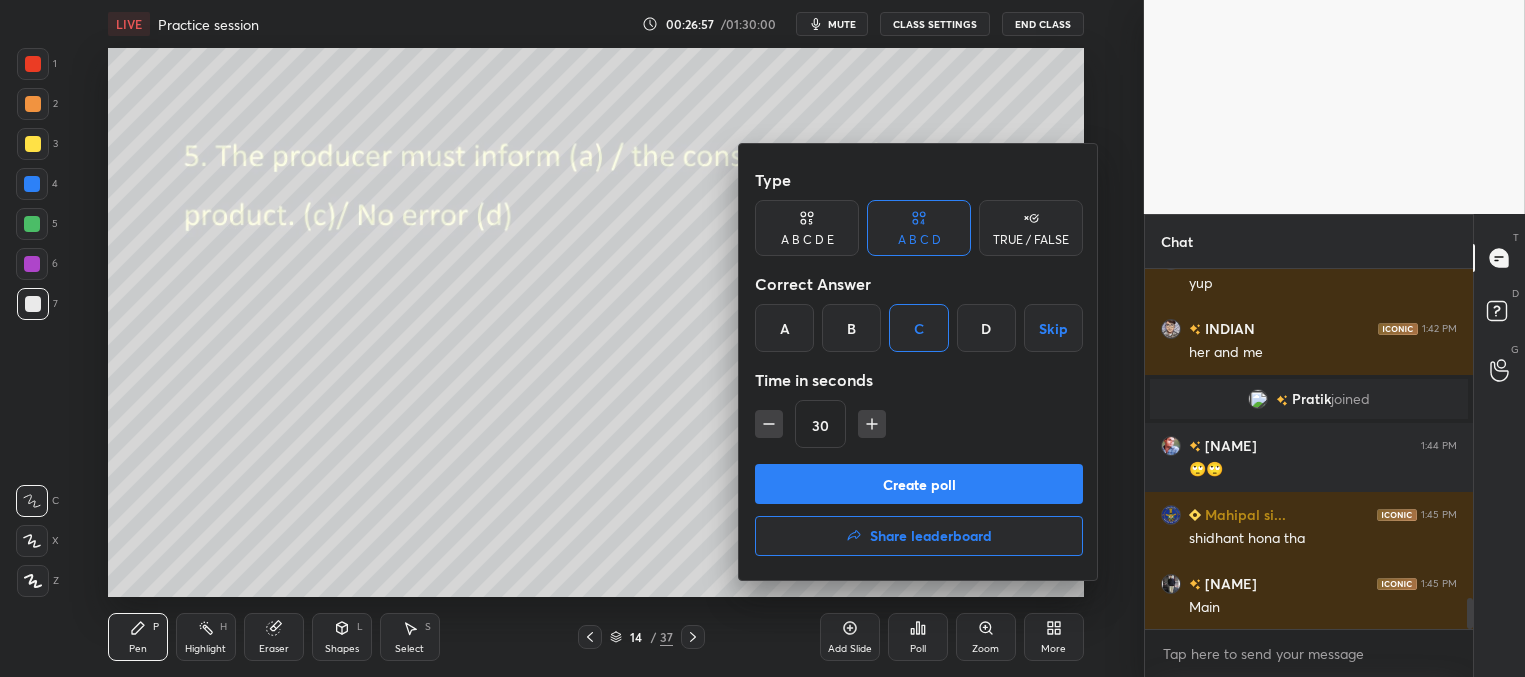 click on "Create poll" at bounding box center (919, 484) 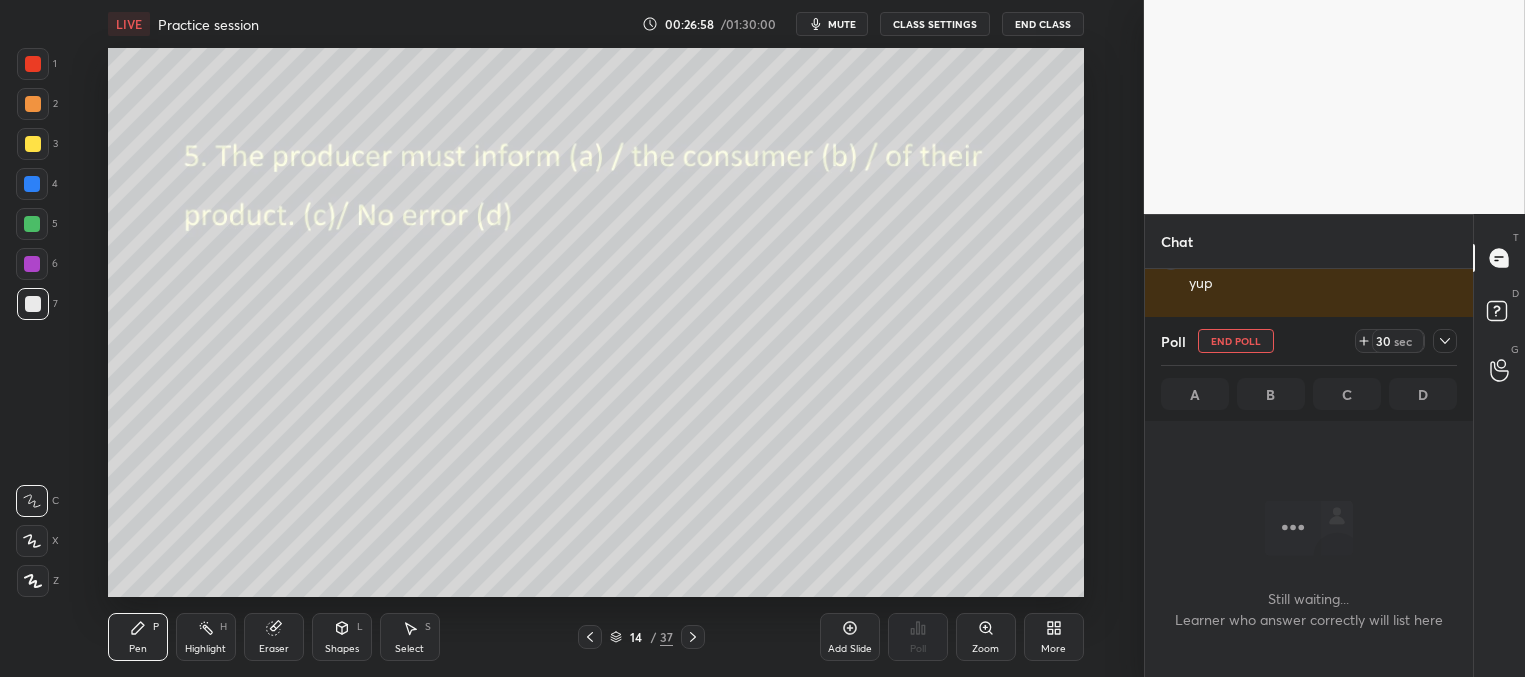 scroll, scrollTop: 292, scrollLeft: 322, axis: both 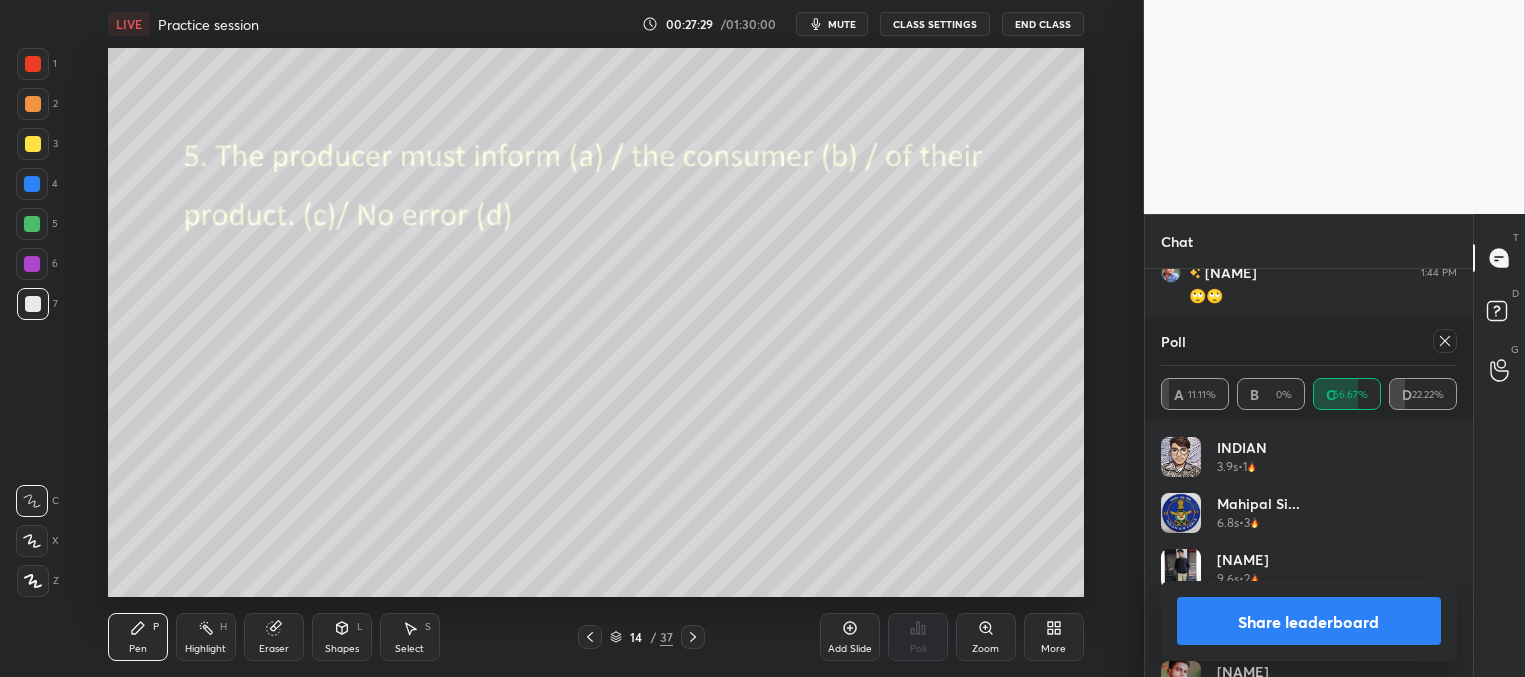 click 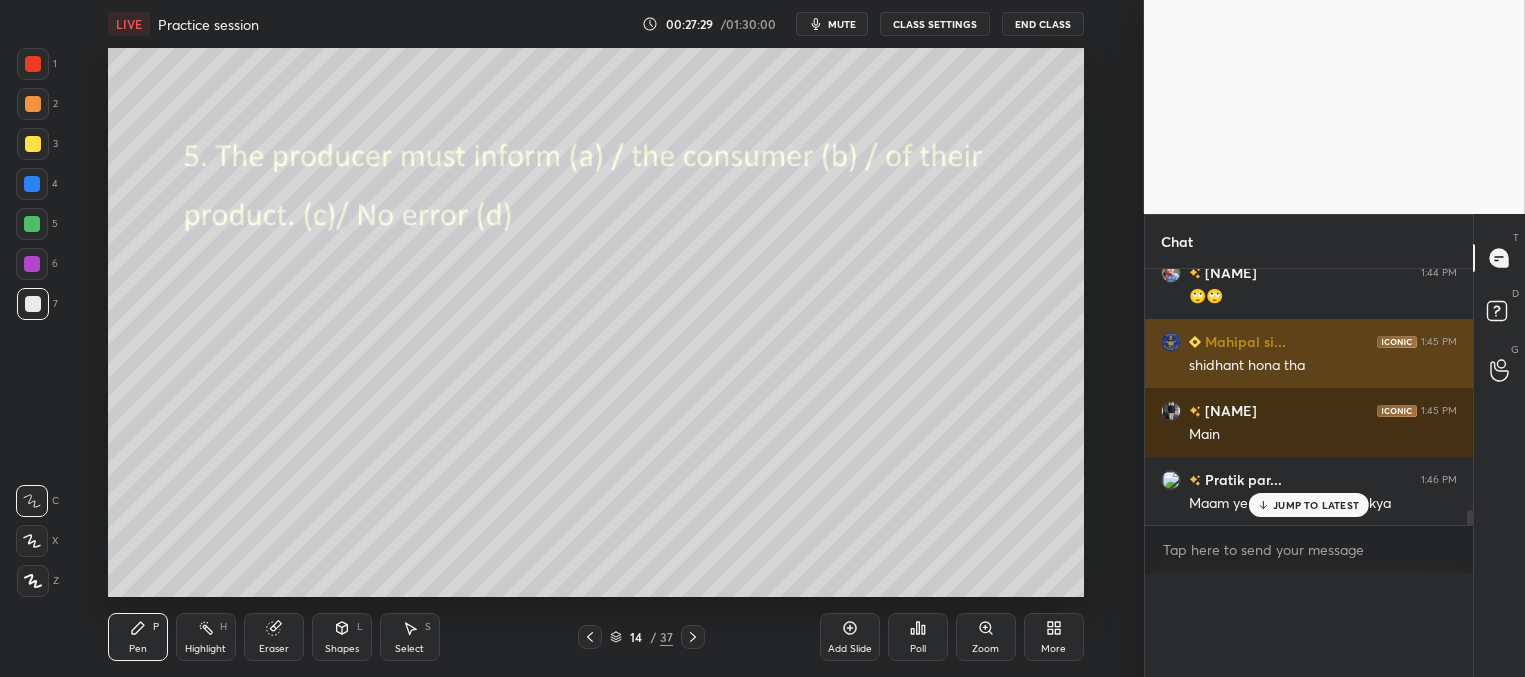 scroll, scrollTop: 3, scrollLeft: 291, axis: both 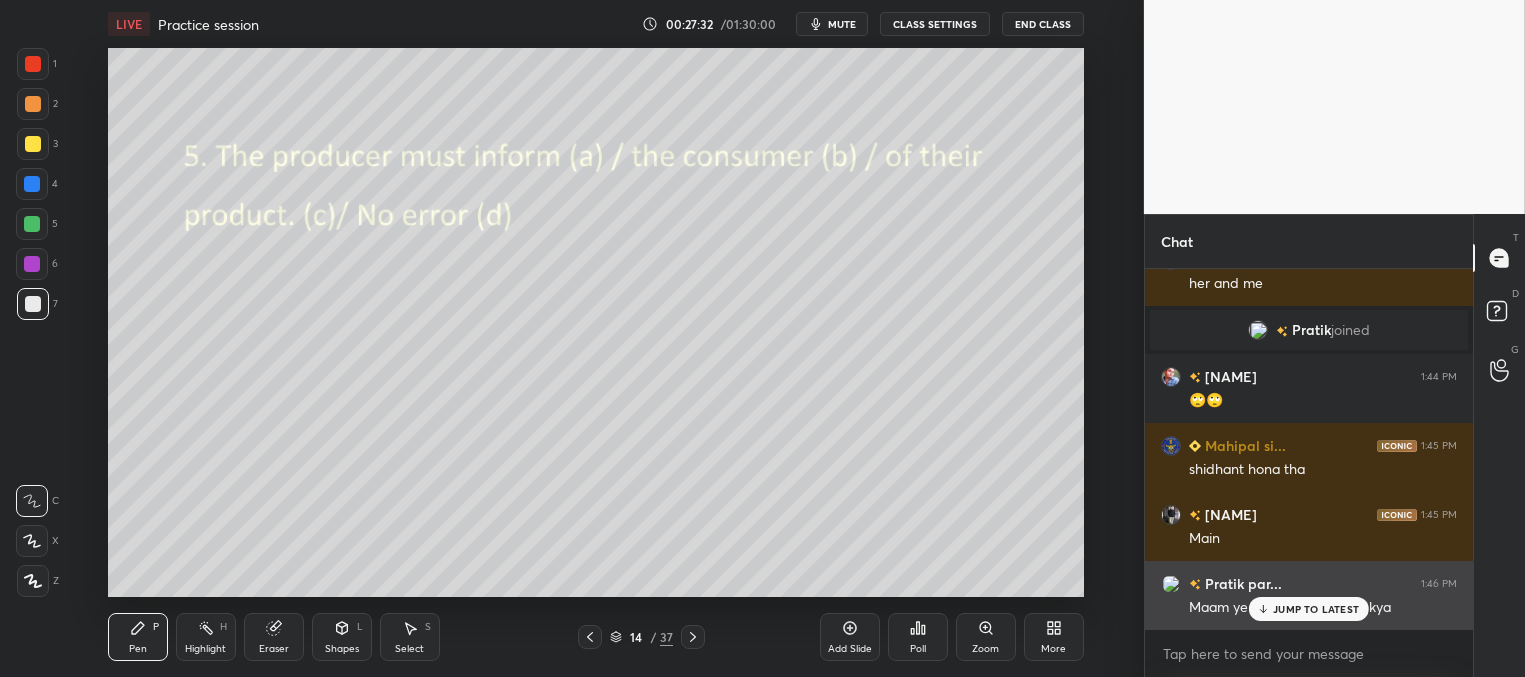 drag, startPoint x: 1272, startPoint y: 611, endPoint x: 1234, endPoint y: 588, distance: 44.418465 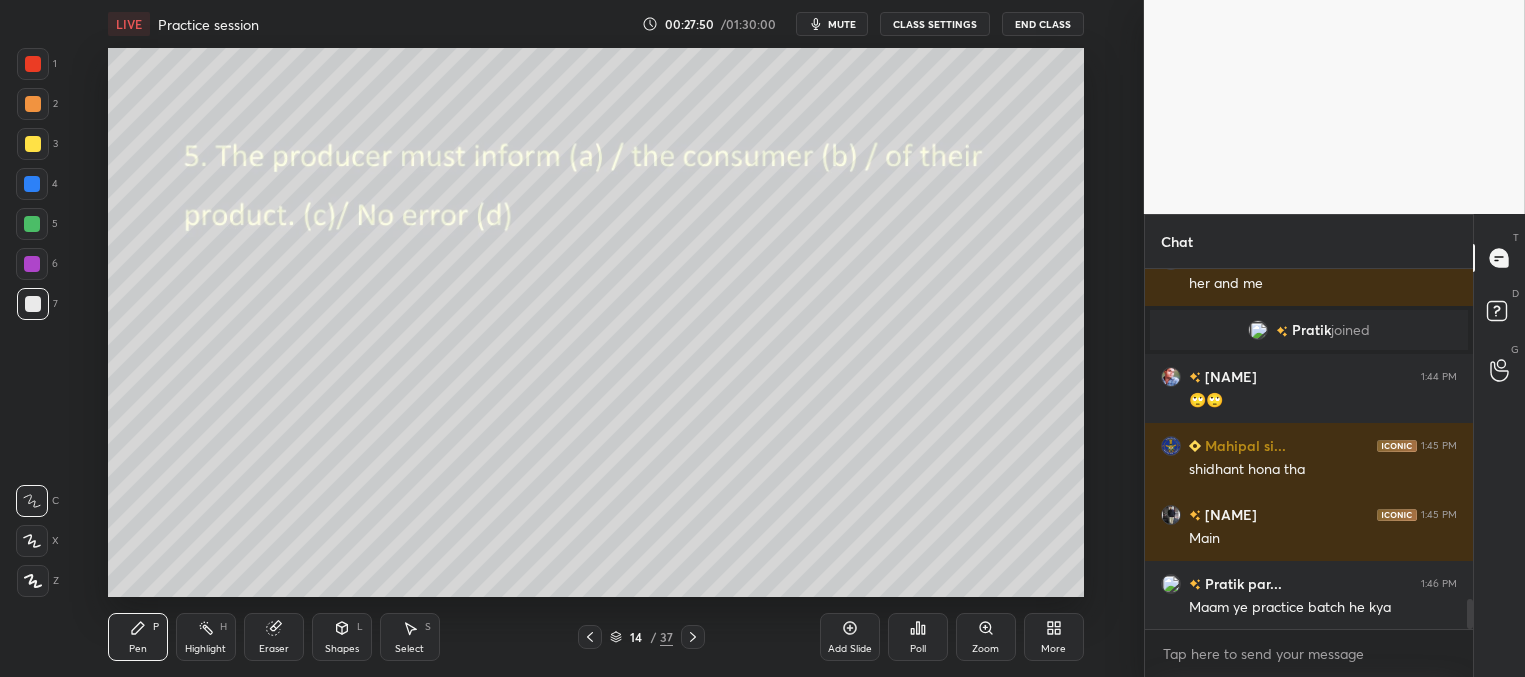 click on "Poll" at bounding box center [918, 649] 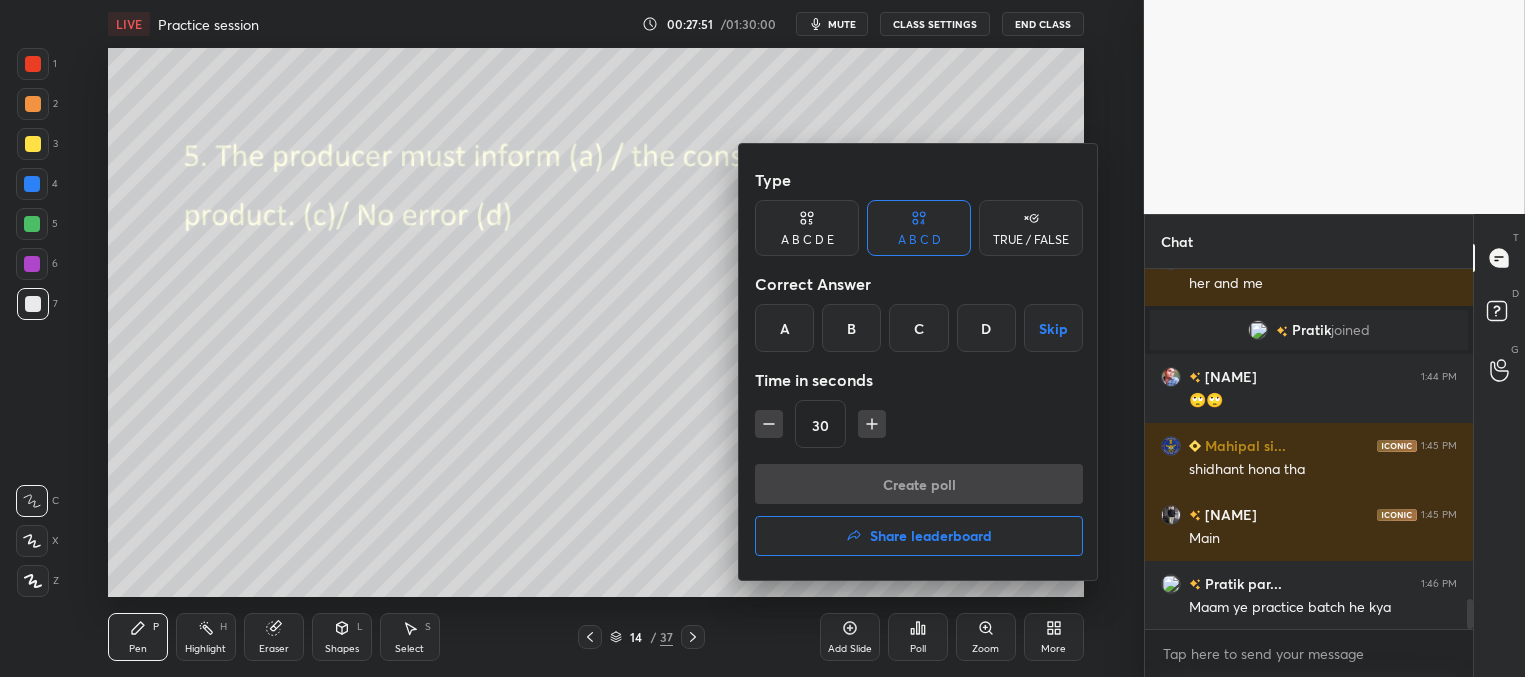 drag, startPoint x: 862, startPoint y: 530, endPoint x: 857, endPoint y: 518, distance: 13 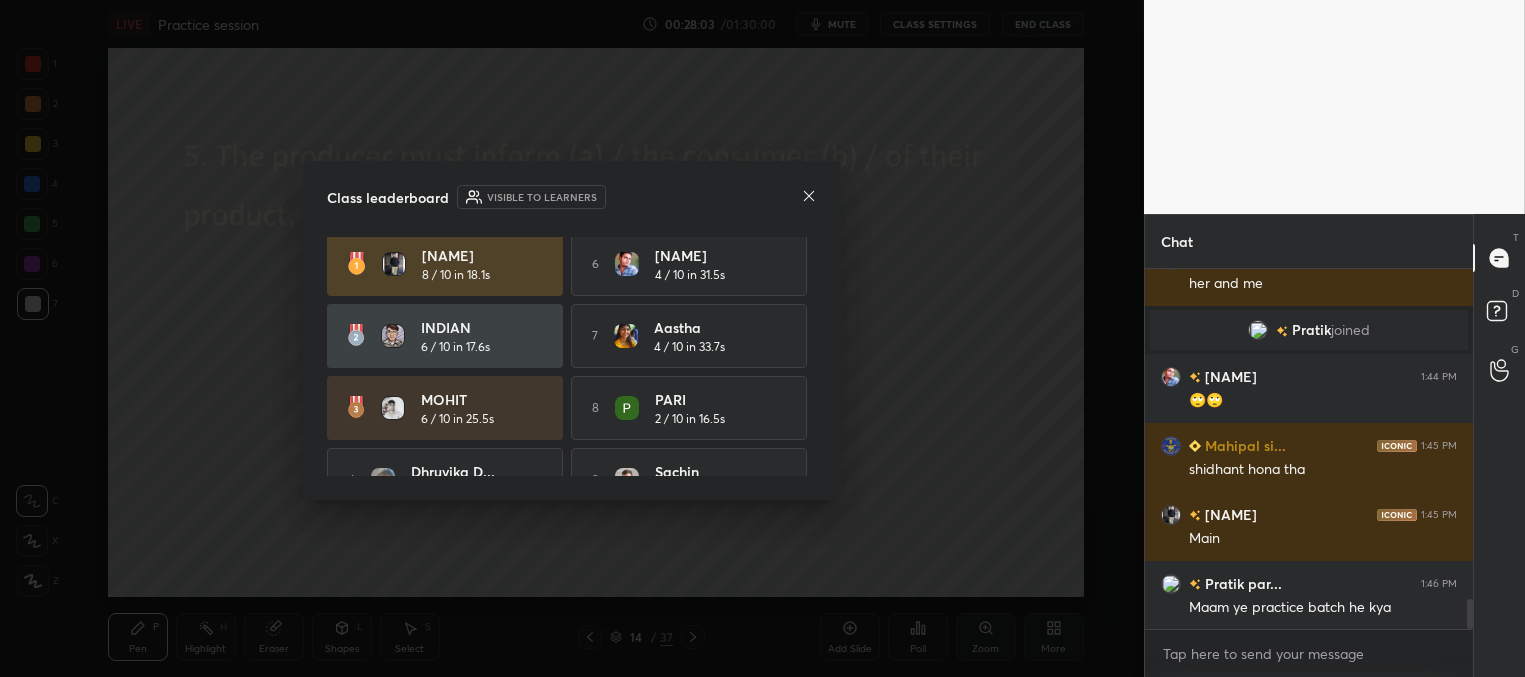 scroll, scrollTop: 0, scrollLeft: 0, axis: both 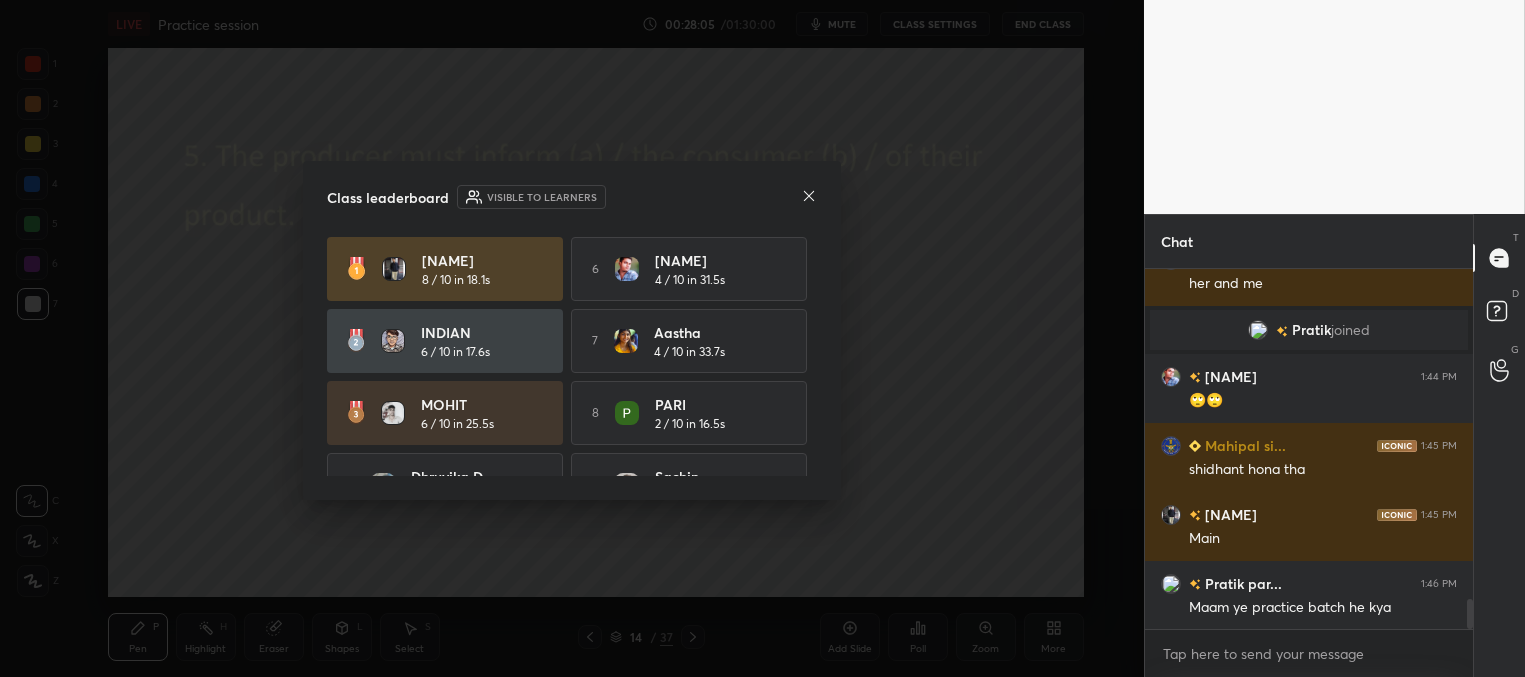 click 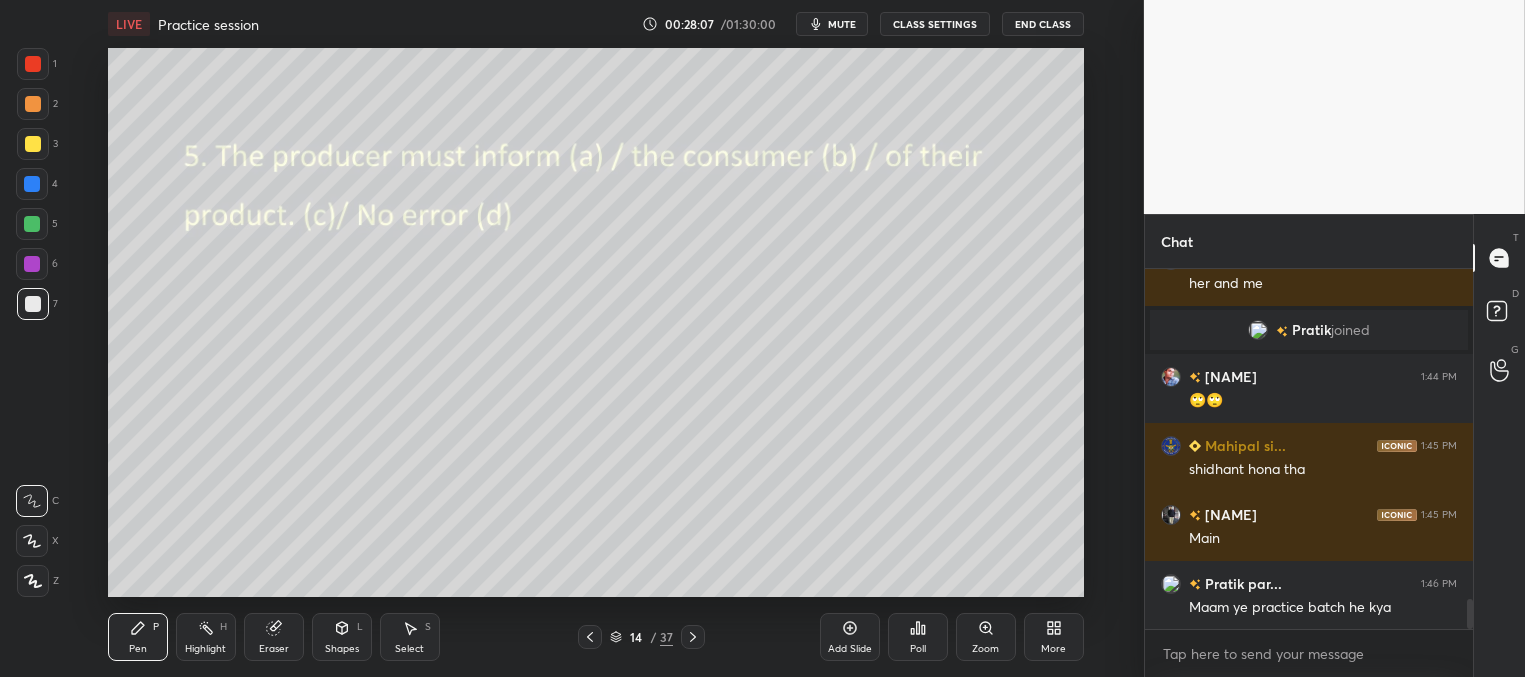 click 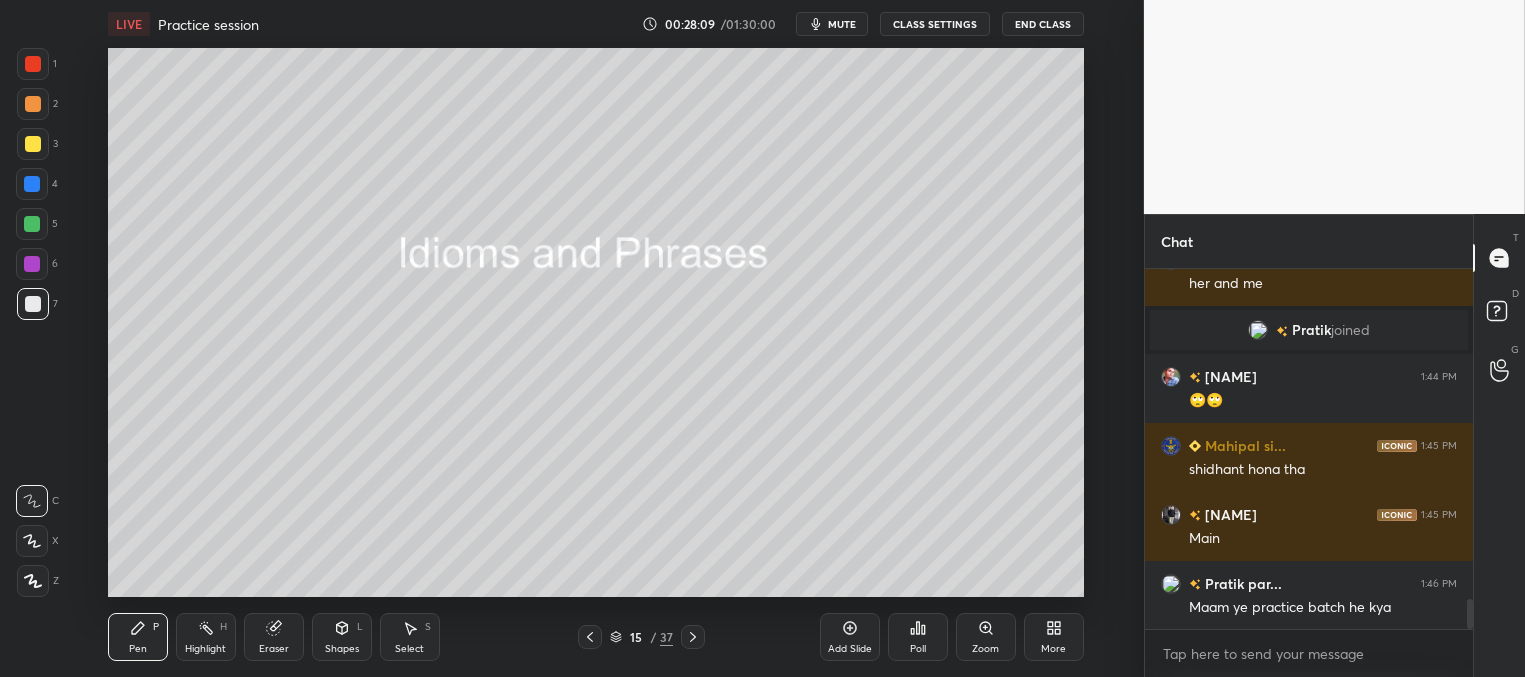 click on "Poll" at bounding box center (918, 637) 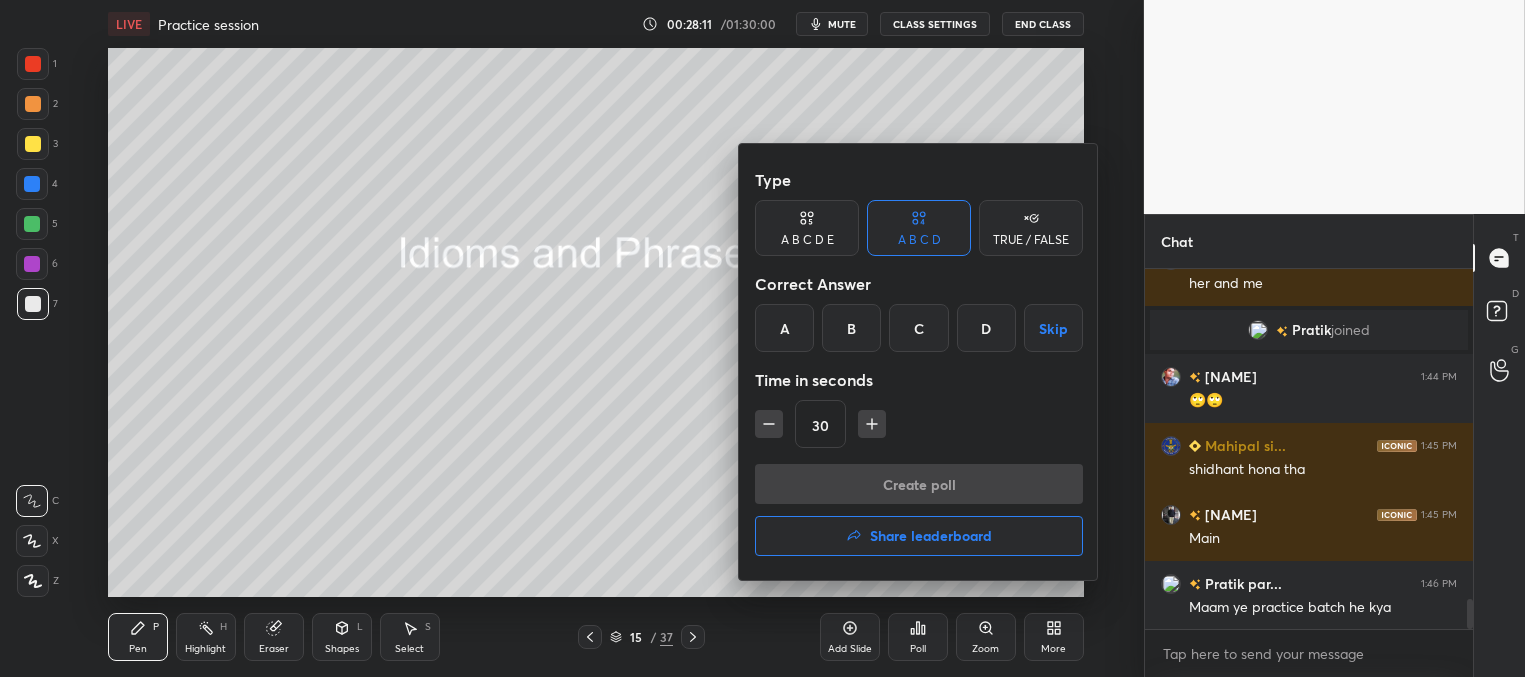 click at bounding box center (762, 338) 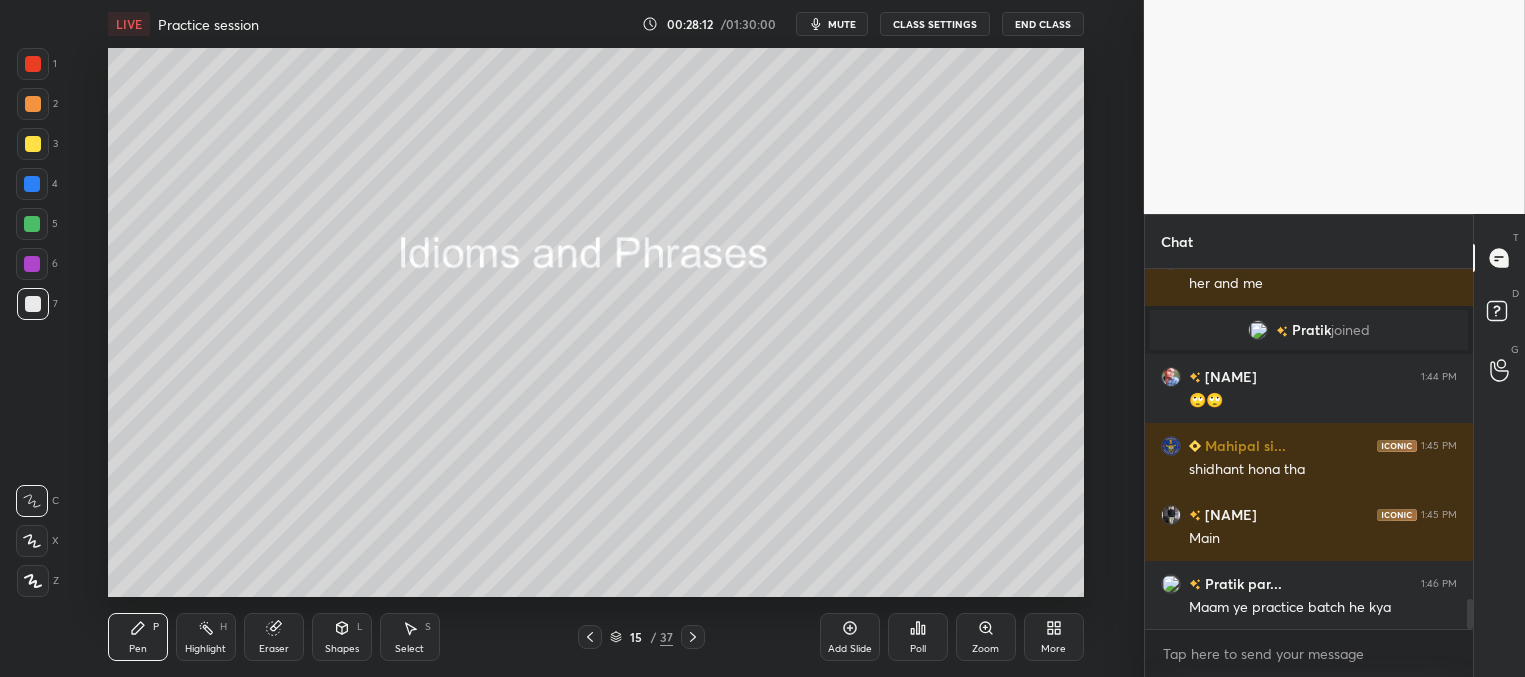 click 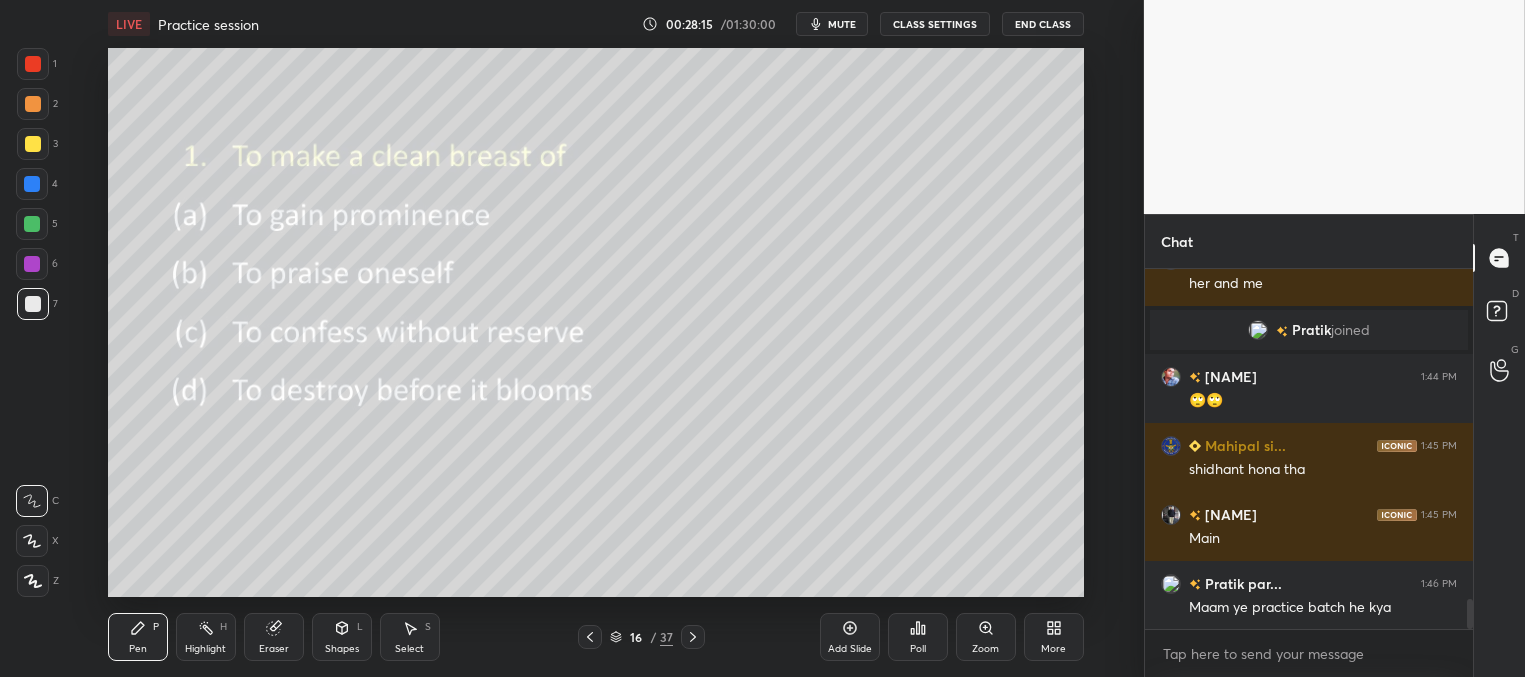 click on "Poll" at bounding box center [918, 637] 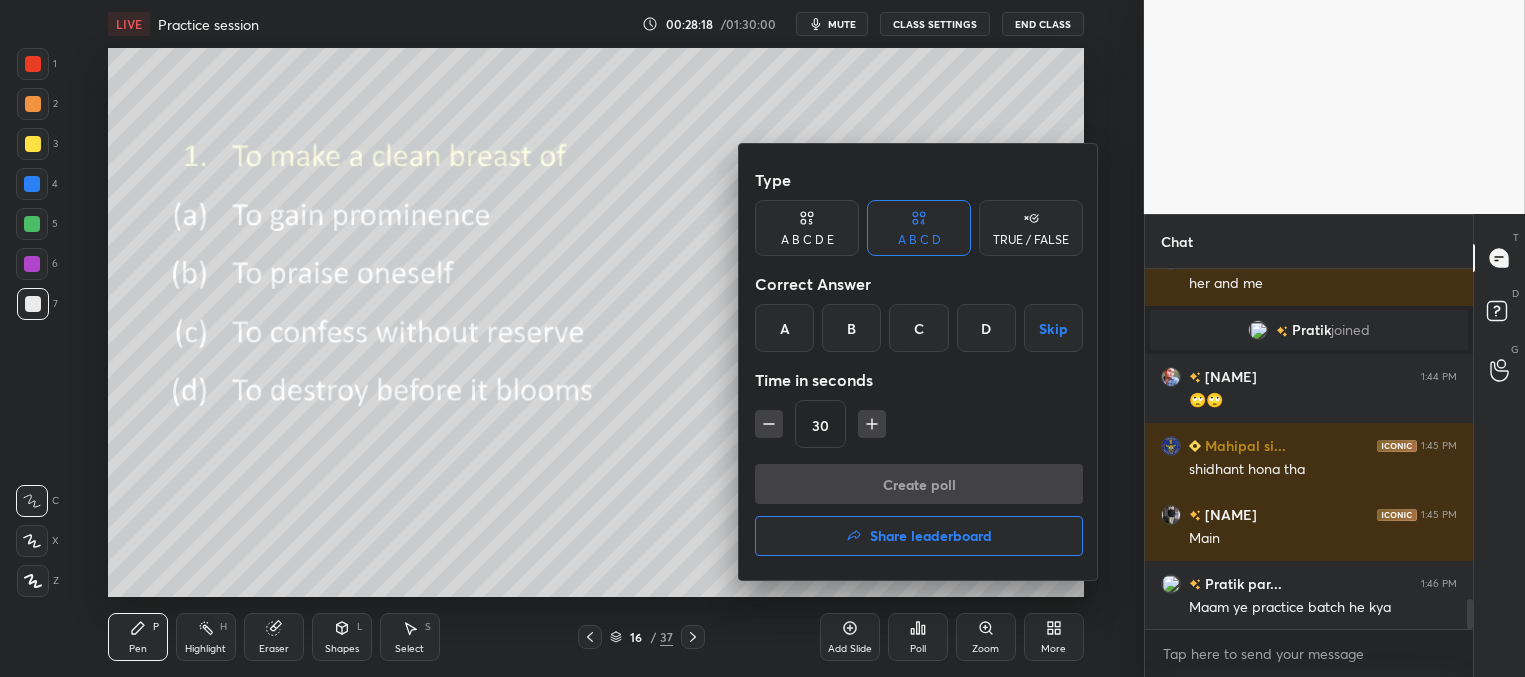 click on "C" at bounding box center [918, 328] 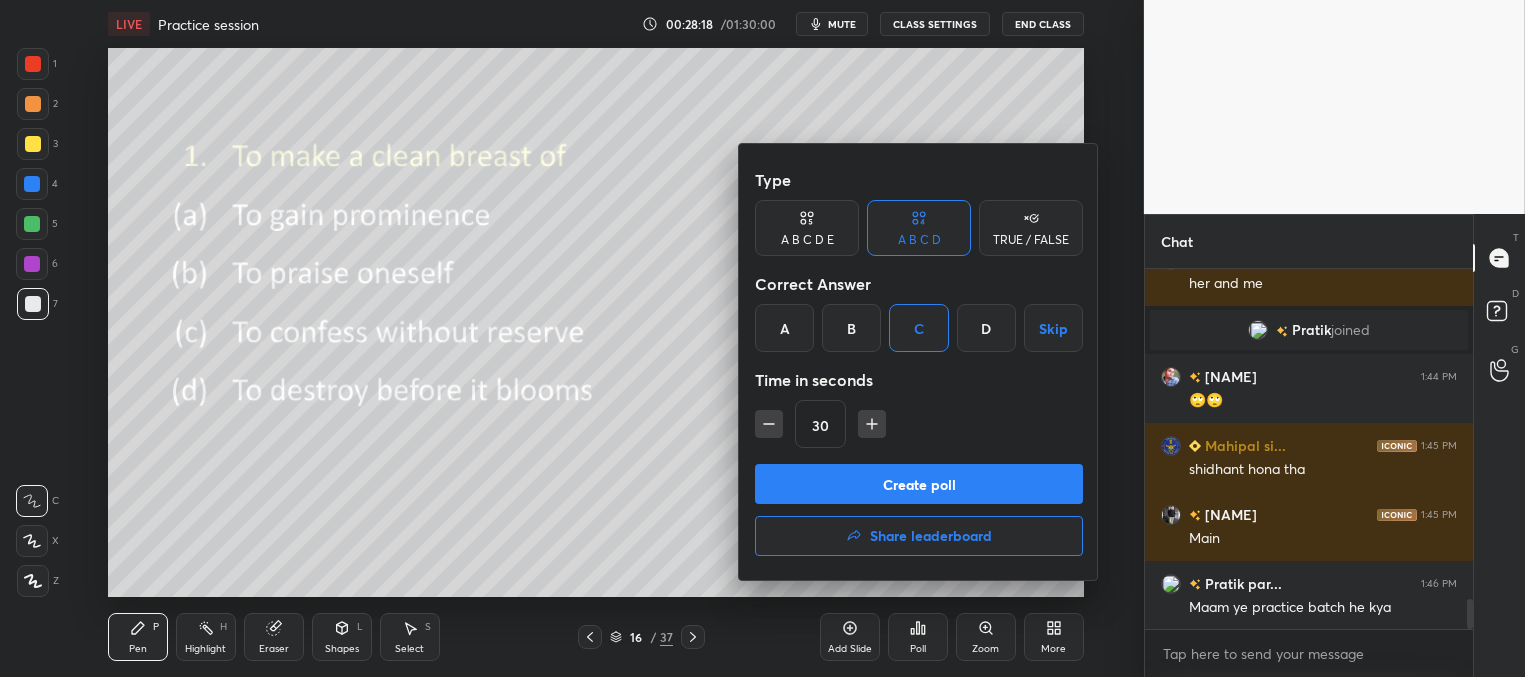 click on "Create poll" at bounding box center (919, 484) 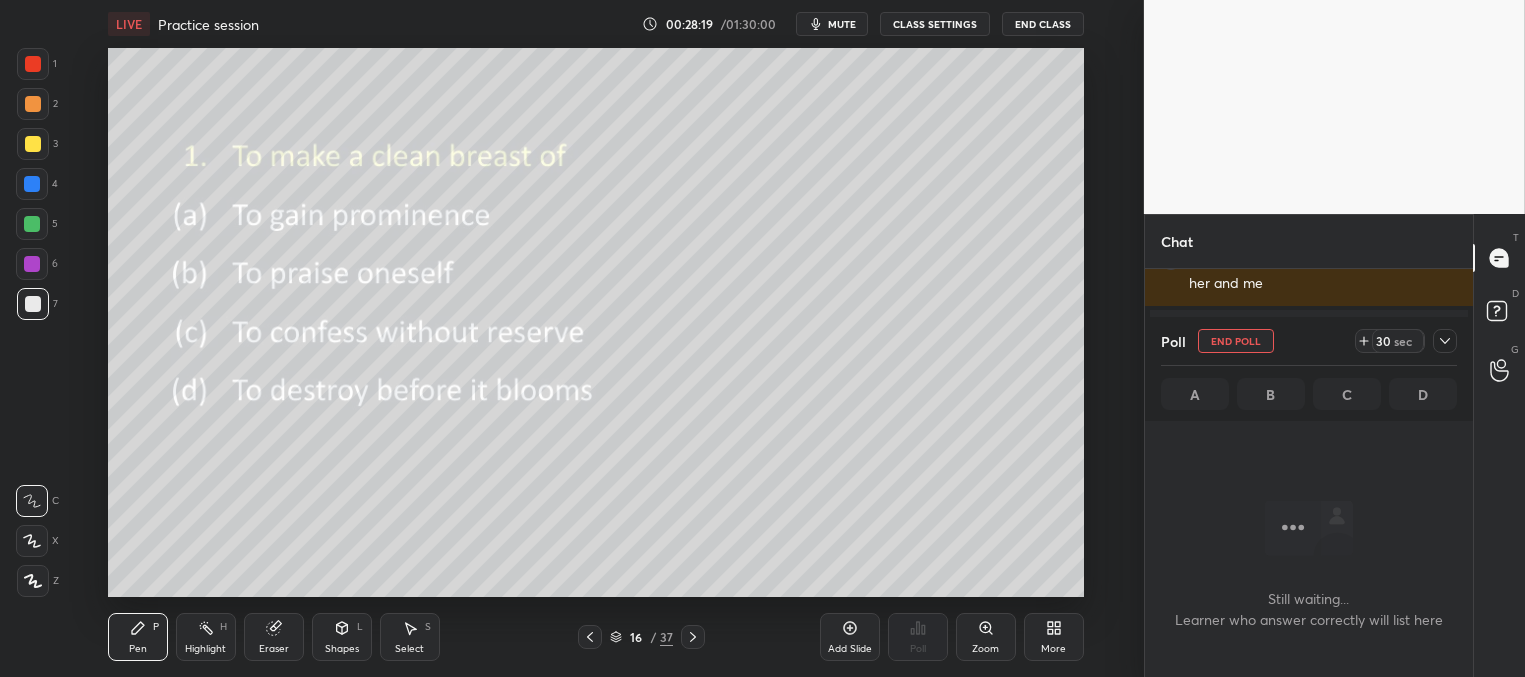 scroll, scrollTop: 7, scrollLeft: 6, axis: both 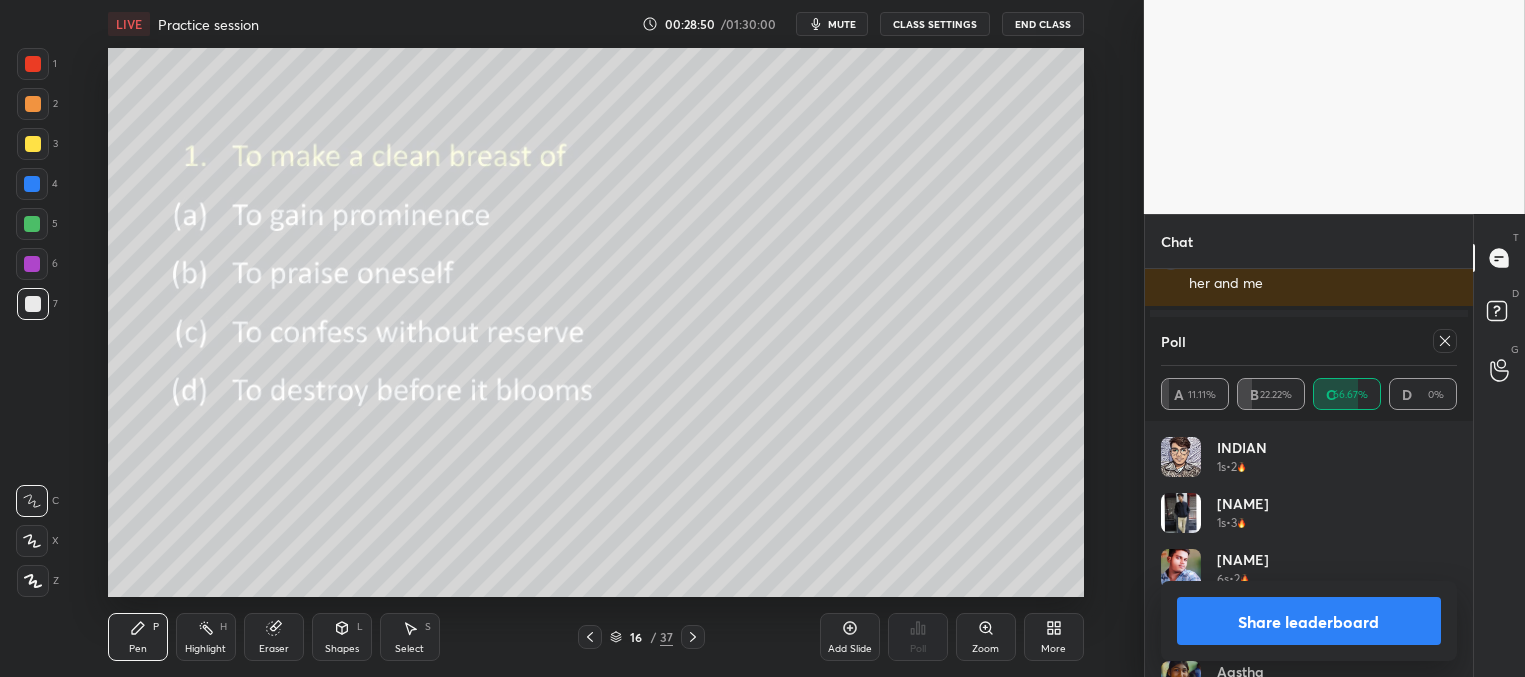 drag, startPoint x: 1444, startPoint y: 343, endPoint x: 1376, endPoint y: 319, distance: 72.11102 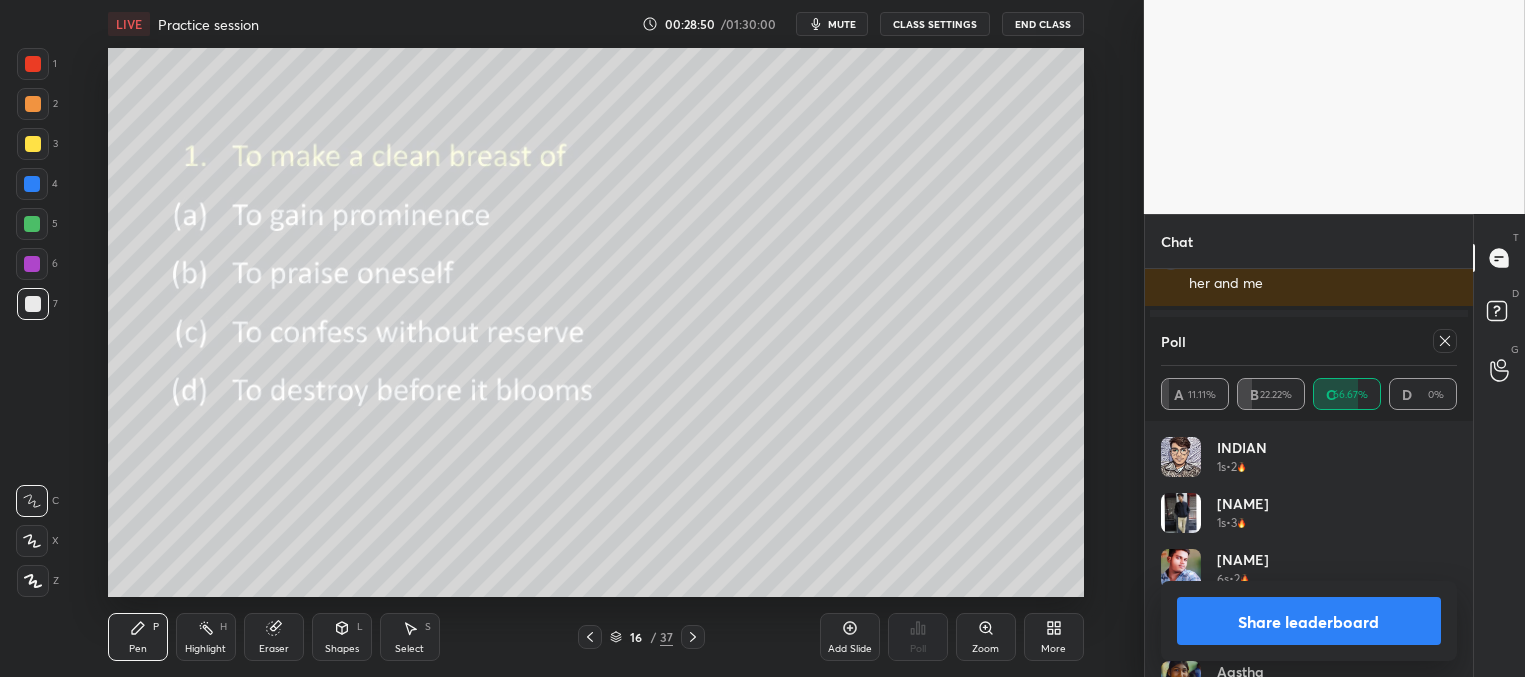 click 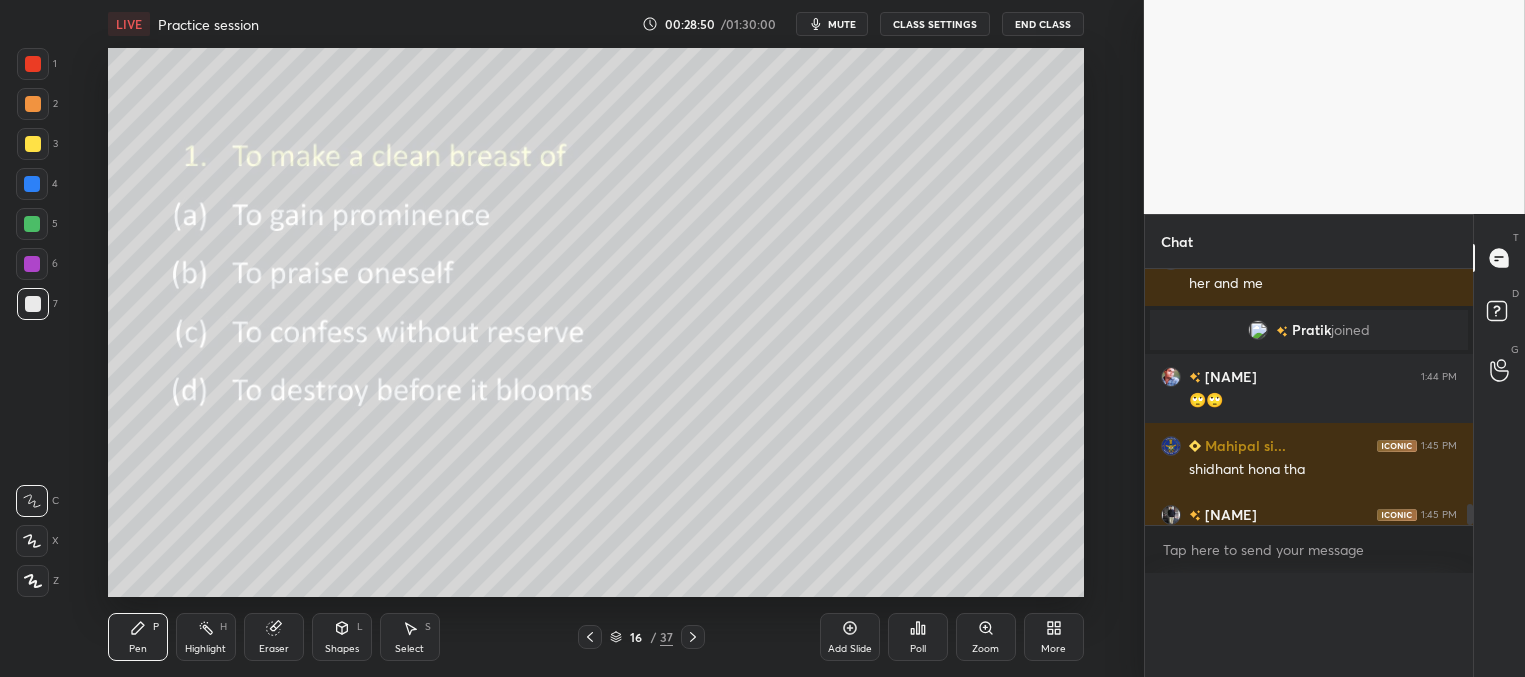 scroll, scrollTop: 0, scrollLeft: 0, axis: both 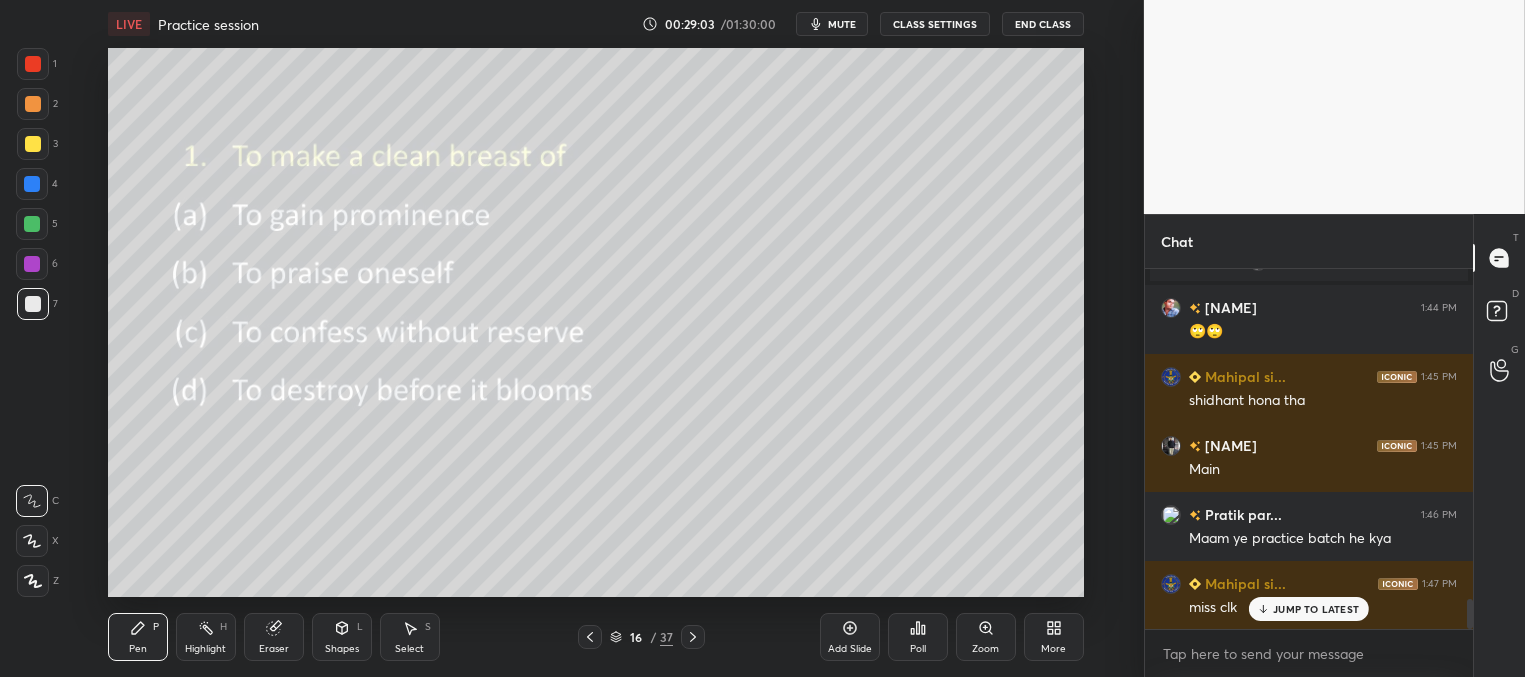 click on "JUMP TO LATEST" at bounding box center (1309, 609) 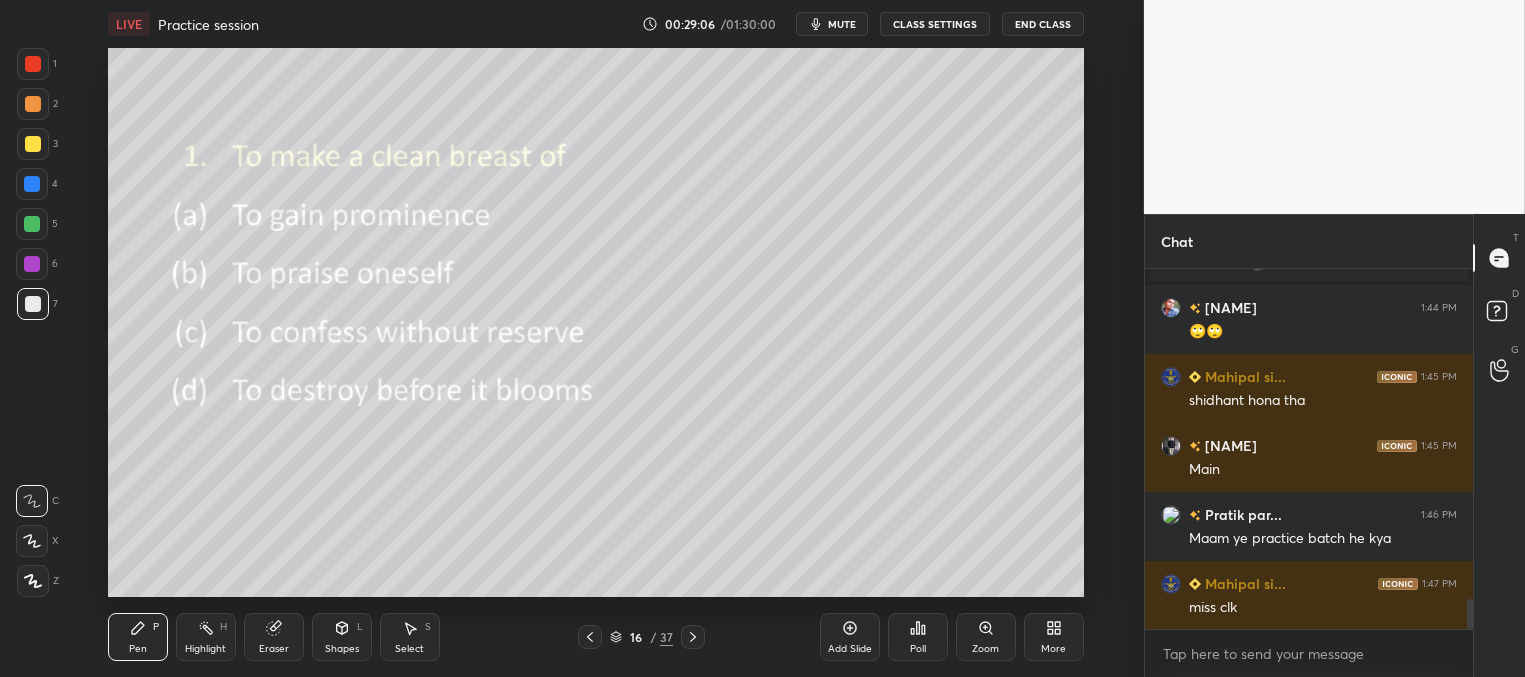 click 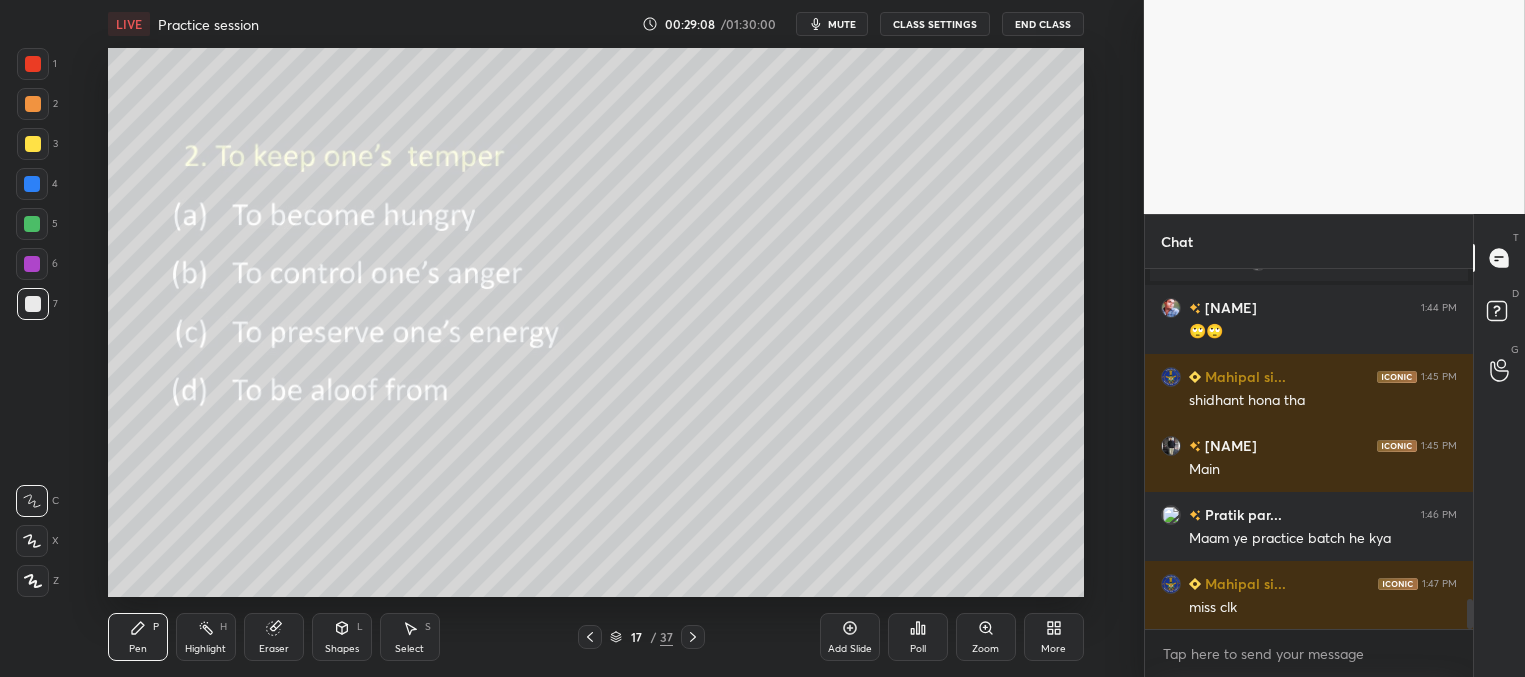 click 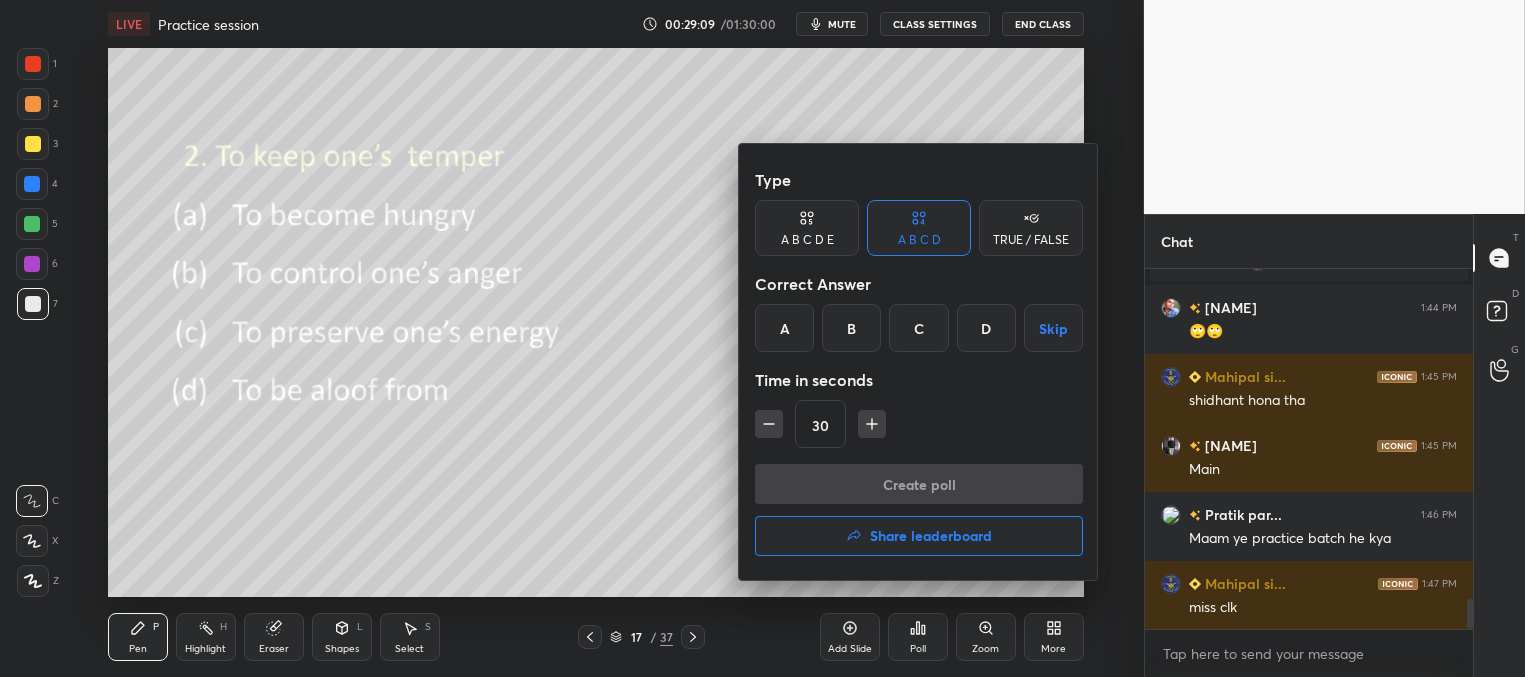 click on "B" at bounding box center (851, 328) 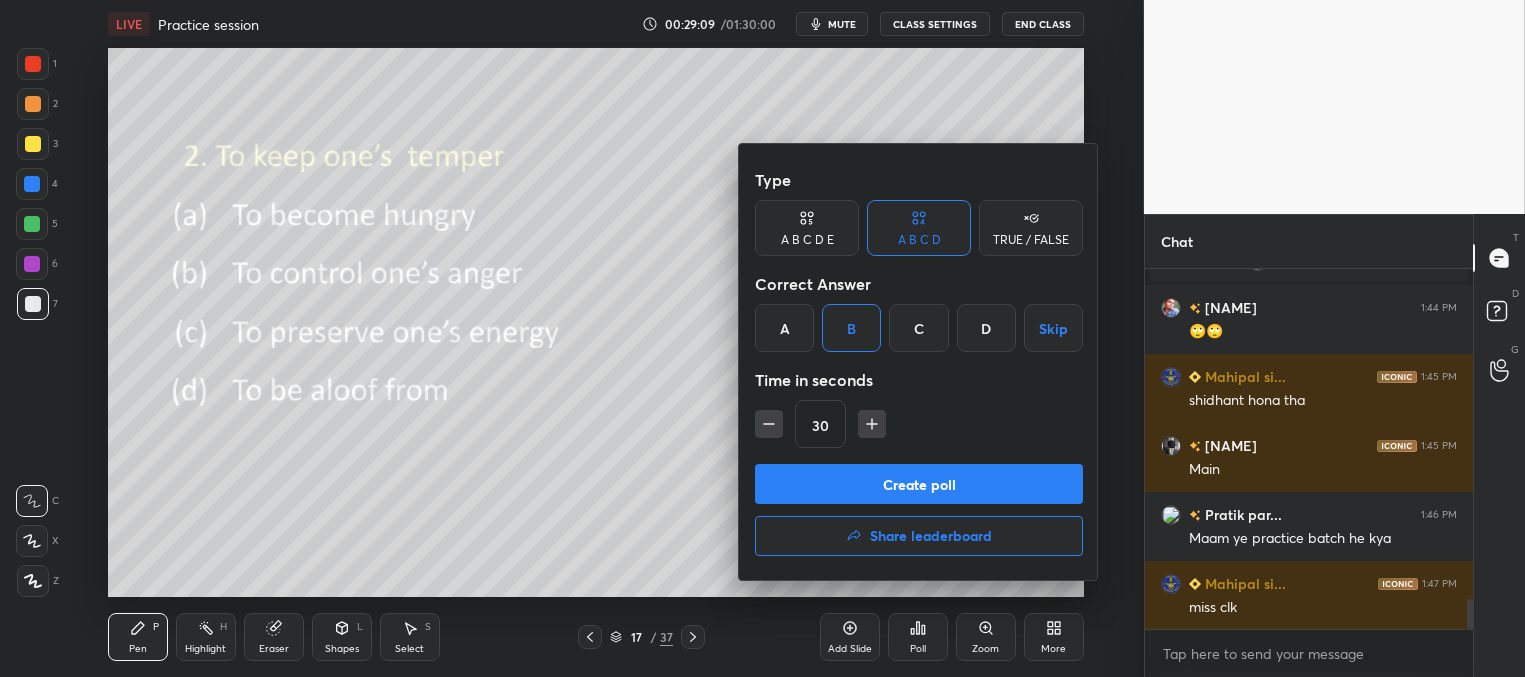 click on "Create poll" at bounding box center (919, 484) 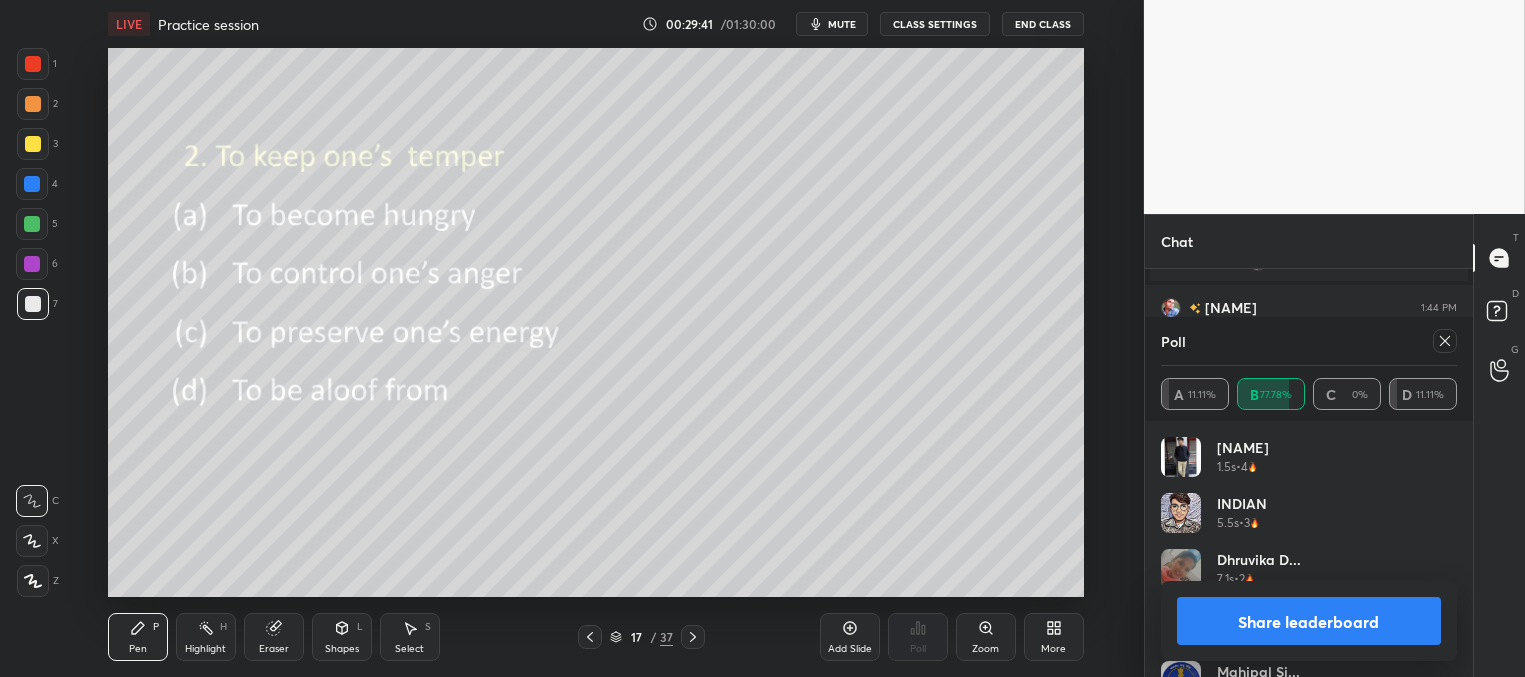 click 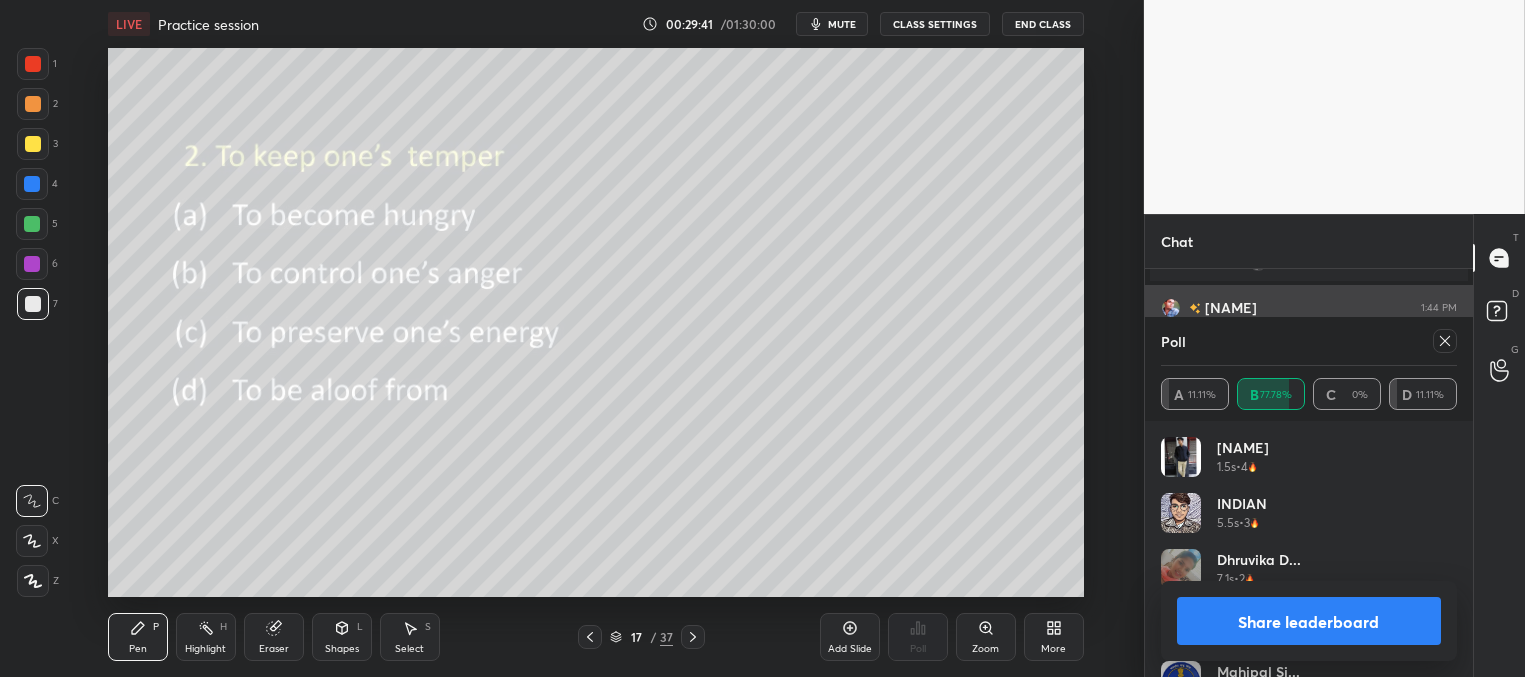 scroll, scrollTop: 164, scrollLeft: 291, axis: both 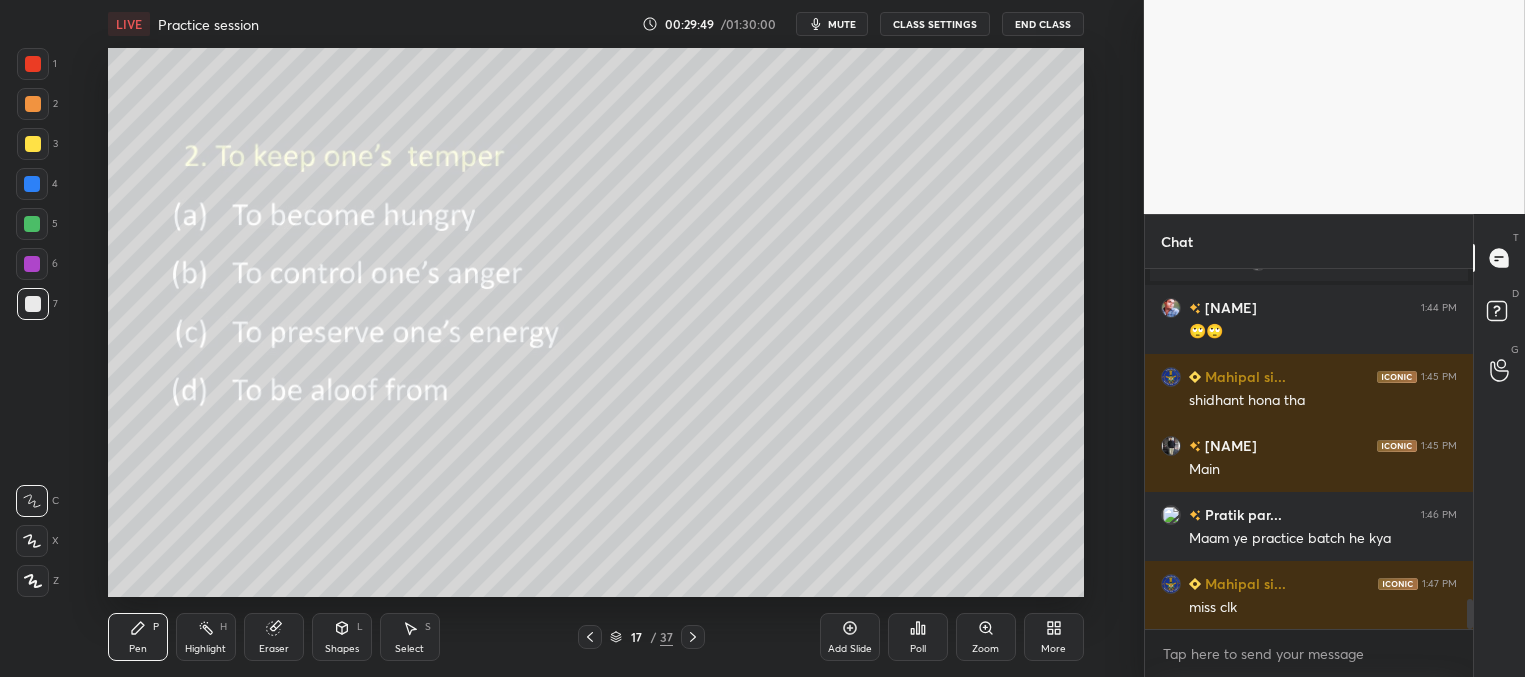 click 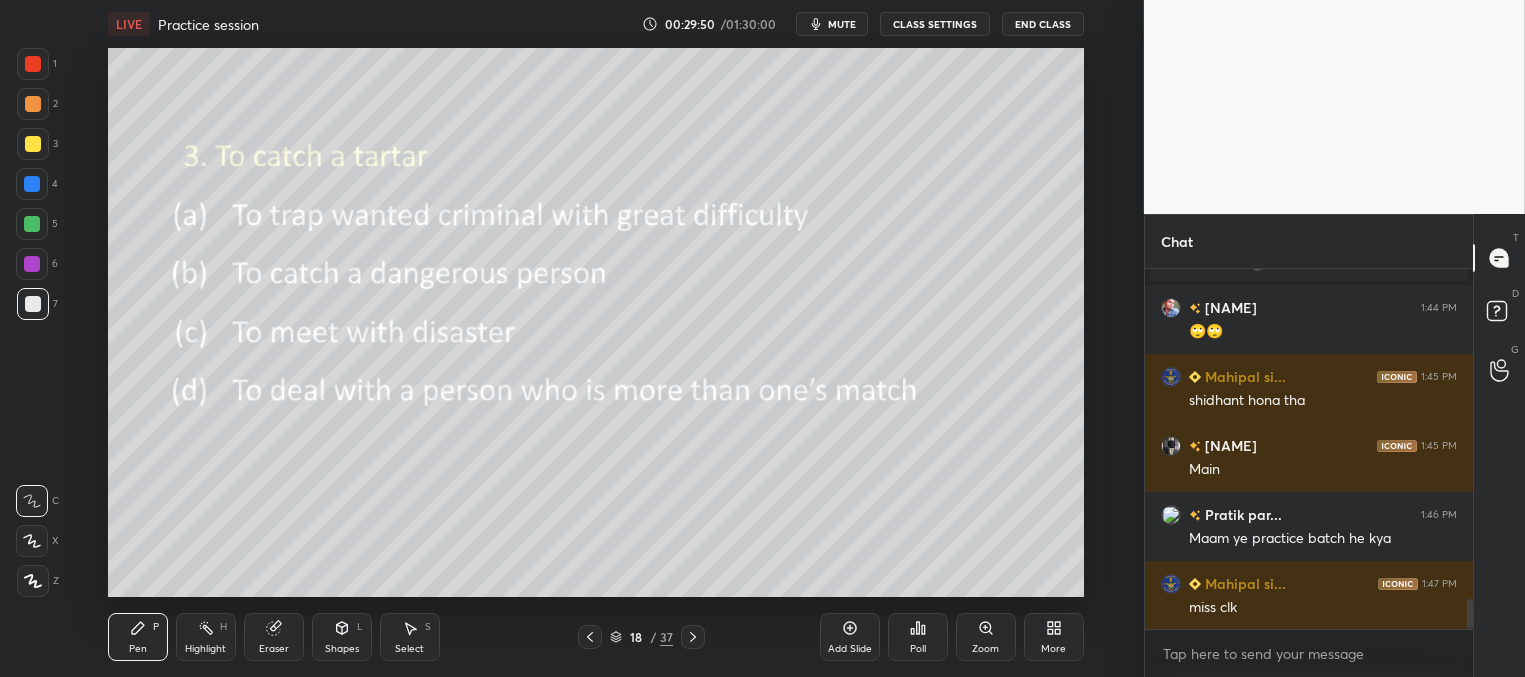 click on "Poll" at bounding box center (918, 637) 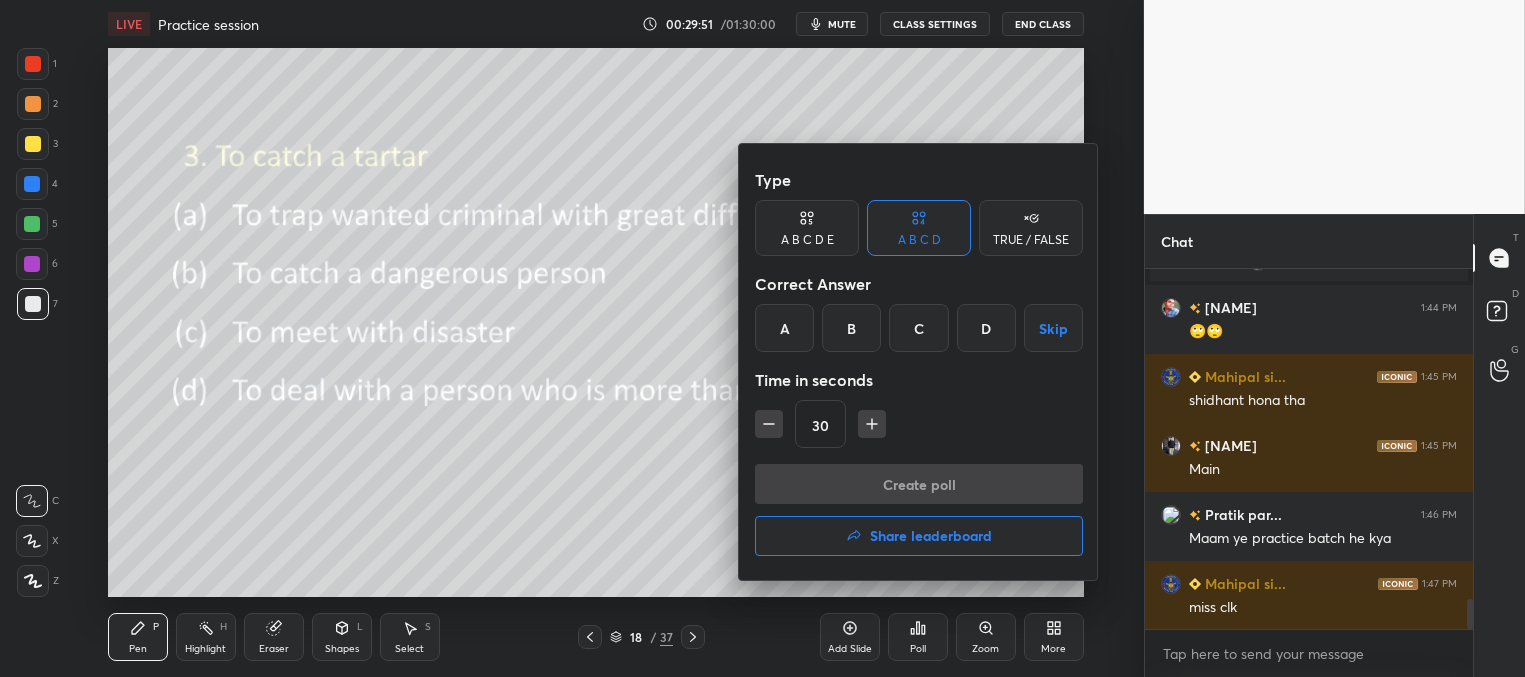 click on "B" at bounding box center (851, 328) 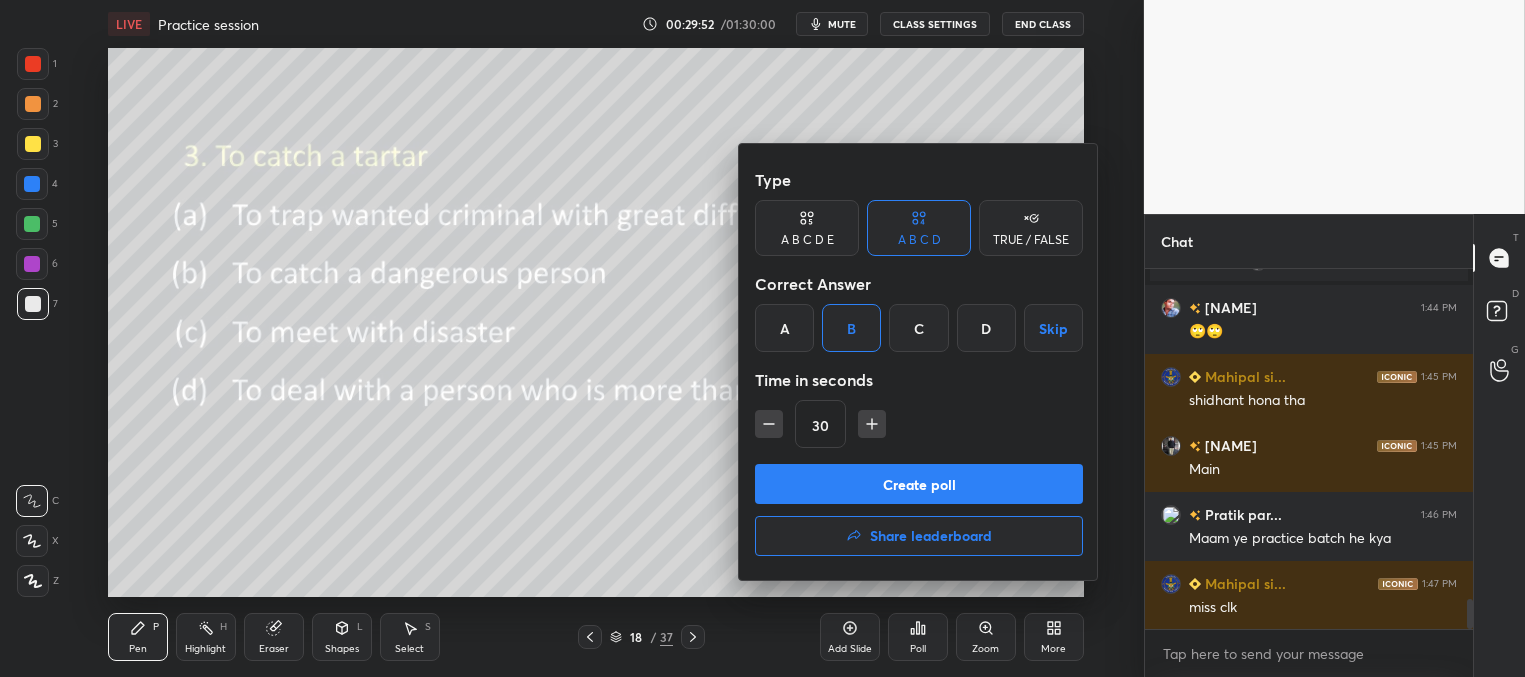 drag, startPoint x: 852, startPoint y: 486, endPoint x: 843, endPoint y: 466, distance: 21.931713 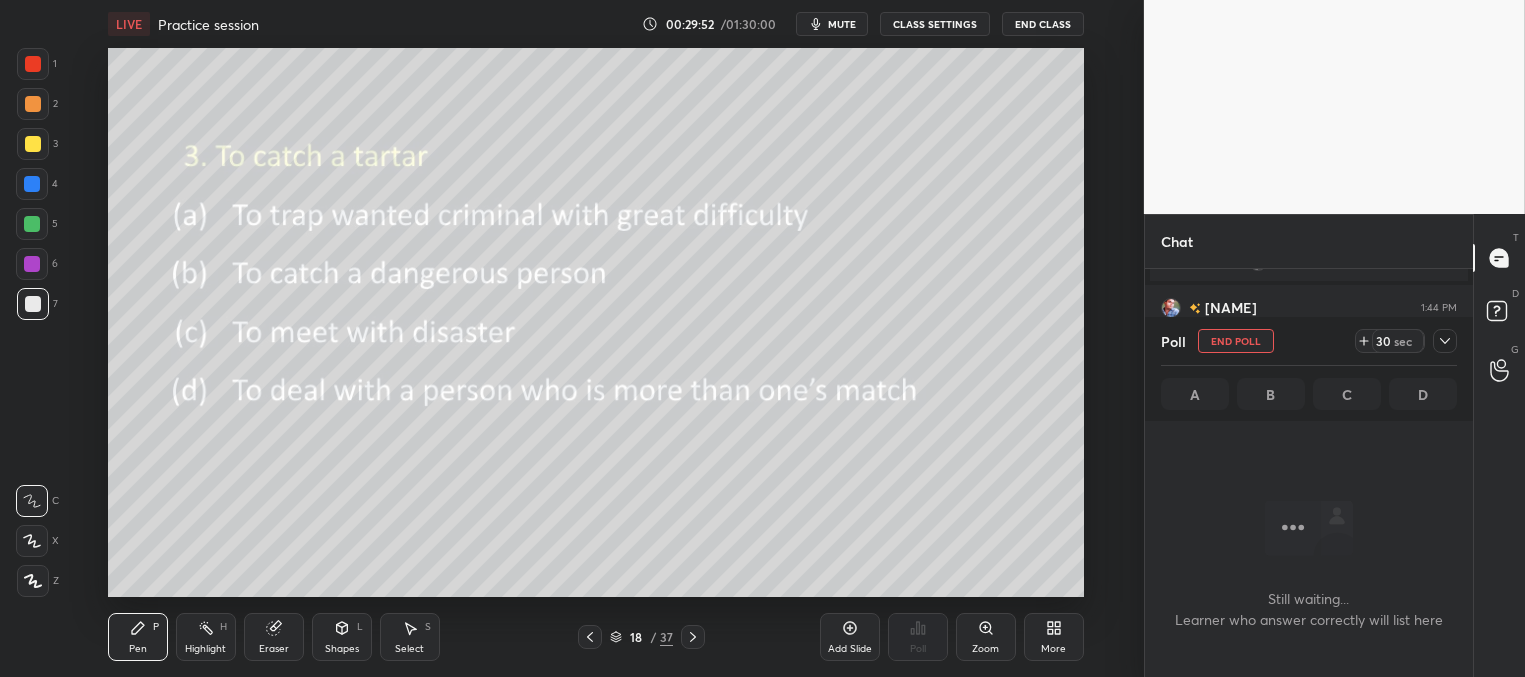 scroll, scrollTop: 334, scrollLeft: 322, axis: both 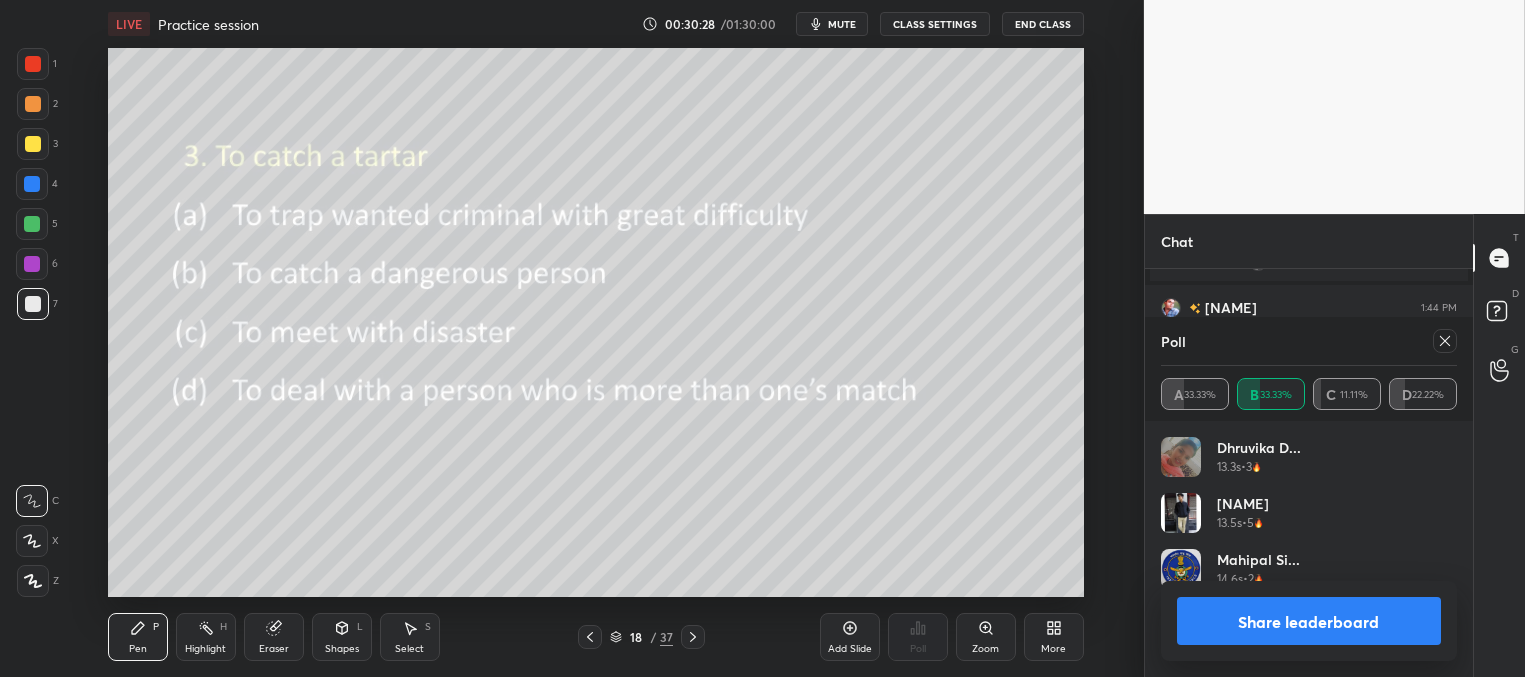 click 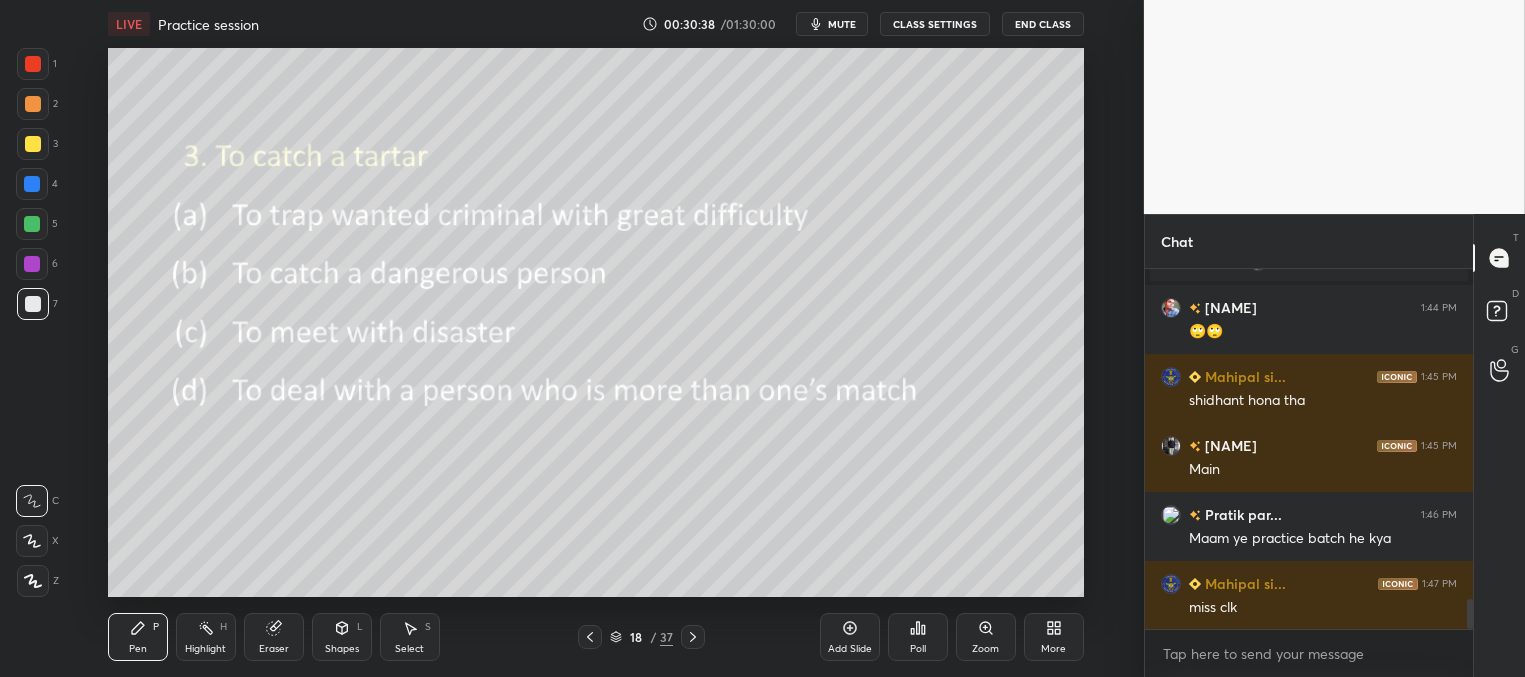 click 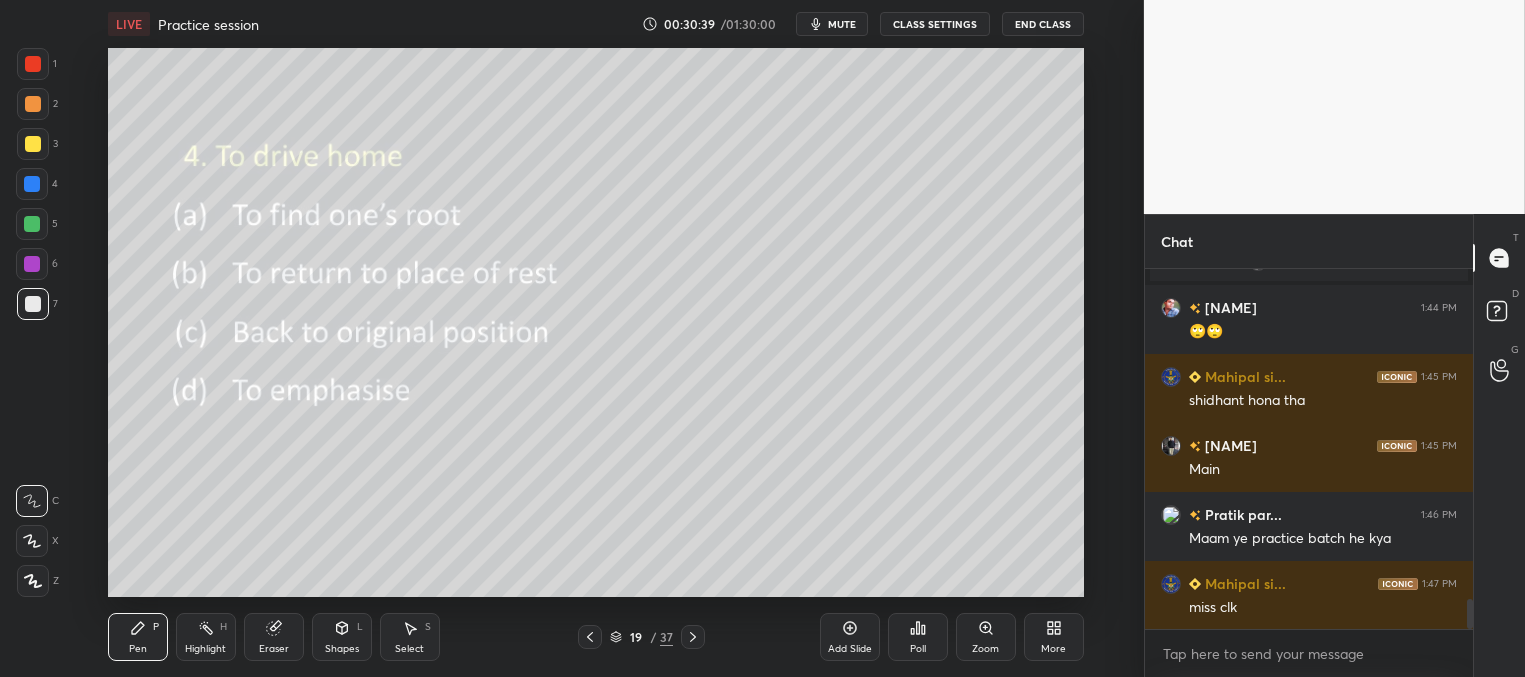 click on "Poll" at bounding box center (918, 637) 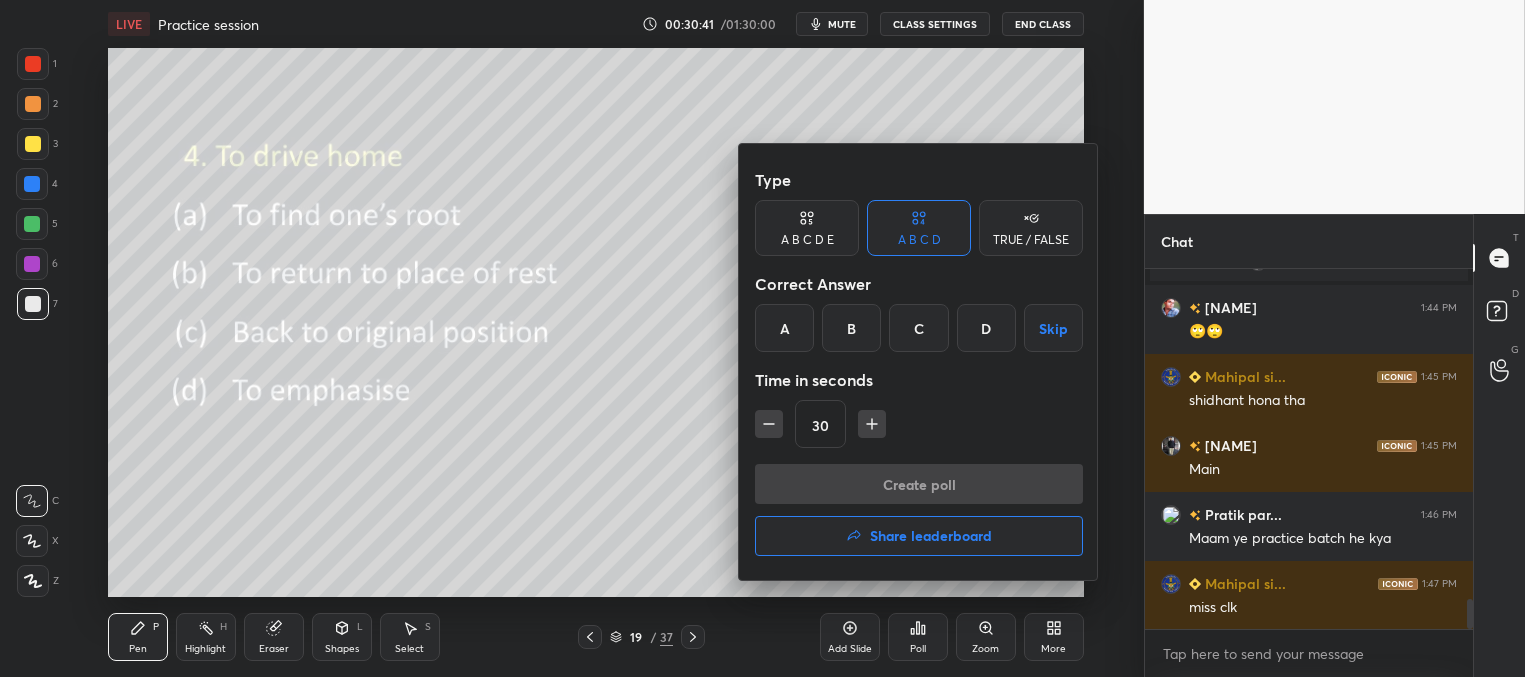 drag, startPoint x: 977, startPoint y: 329, endPoint x: 974, endPoint y: 342, distance: 13.341664 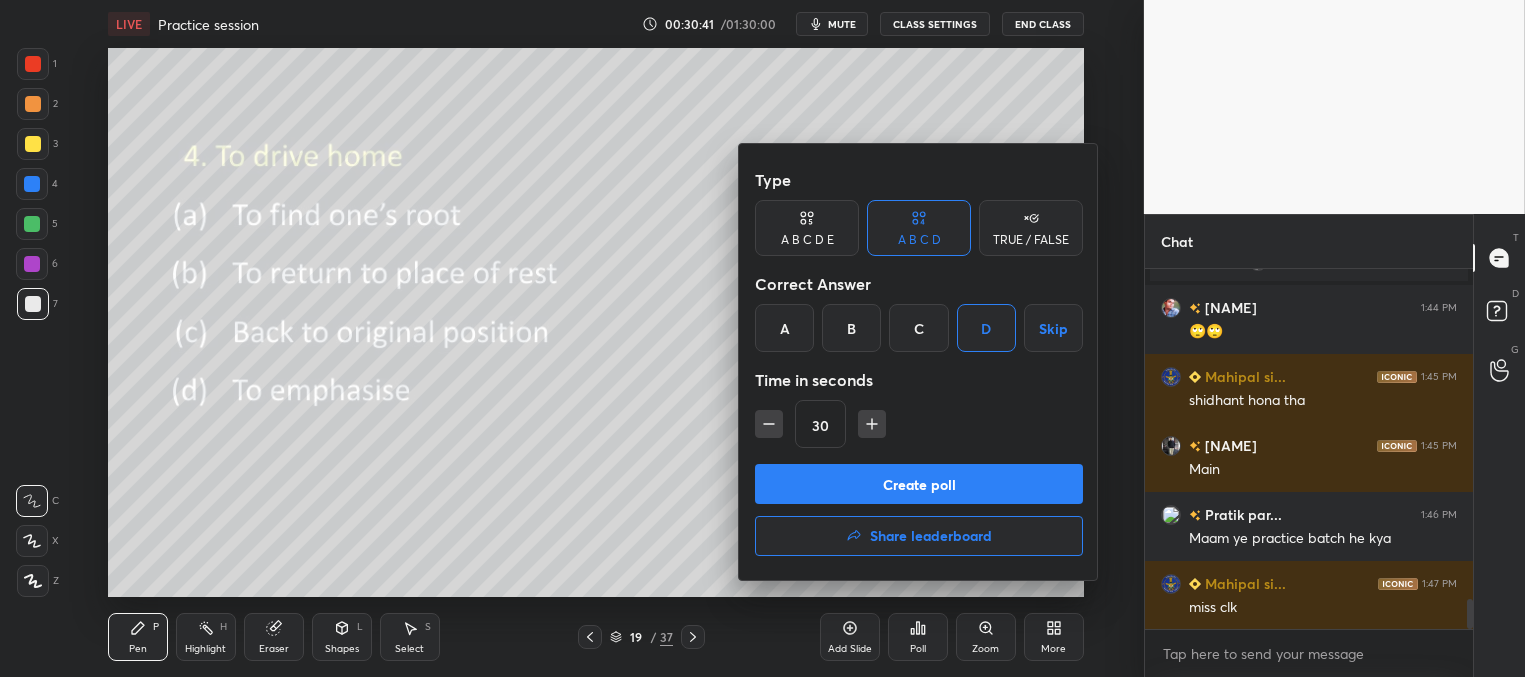 click on "Create poll" at bounding box center [919, 484] 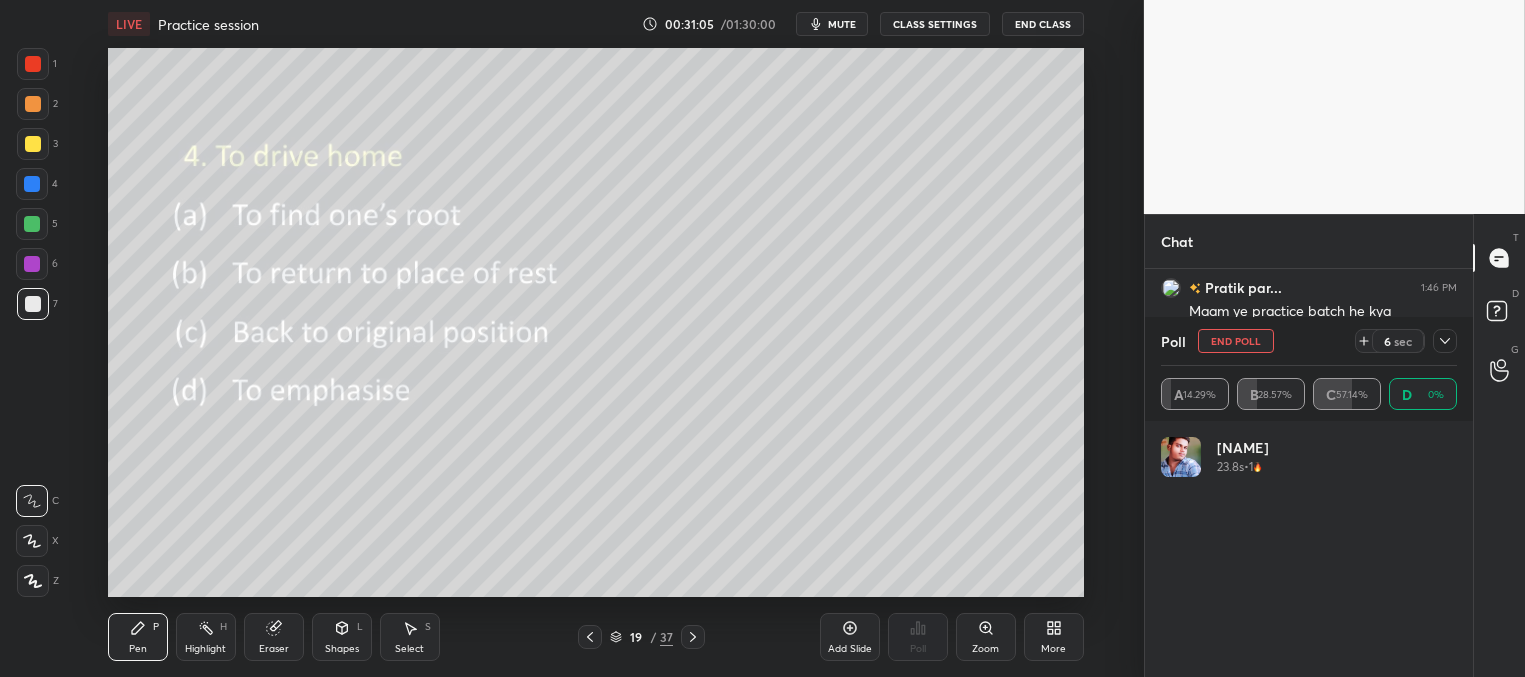 scroll, scrollTop: 7, scrollLeft: 6, axis: both 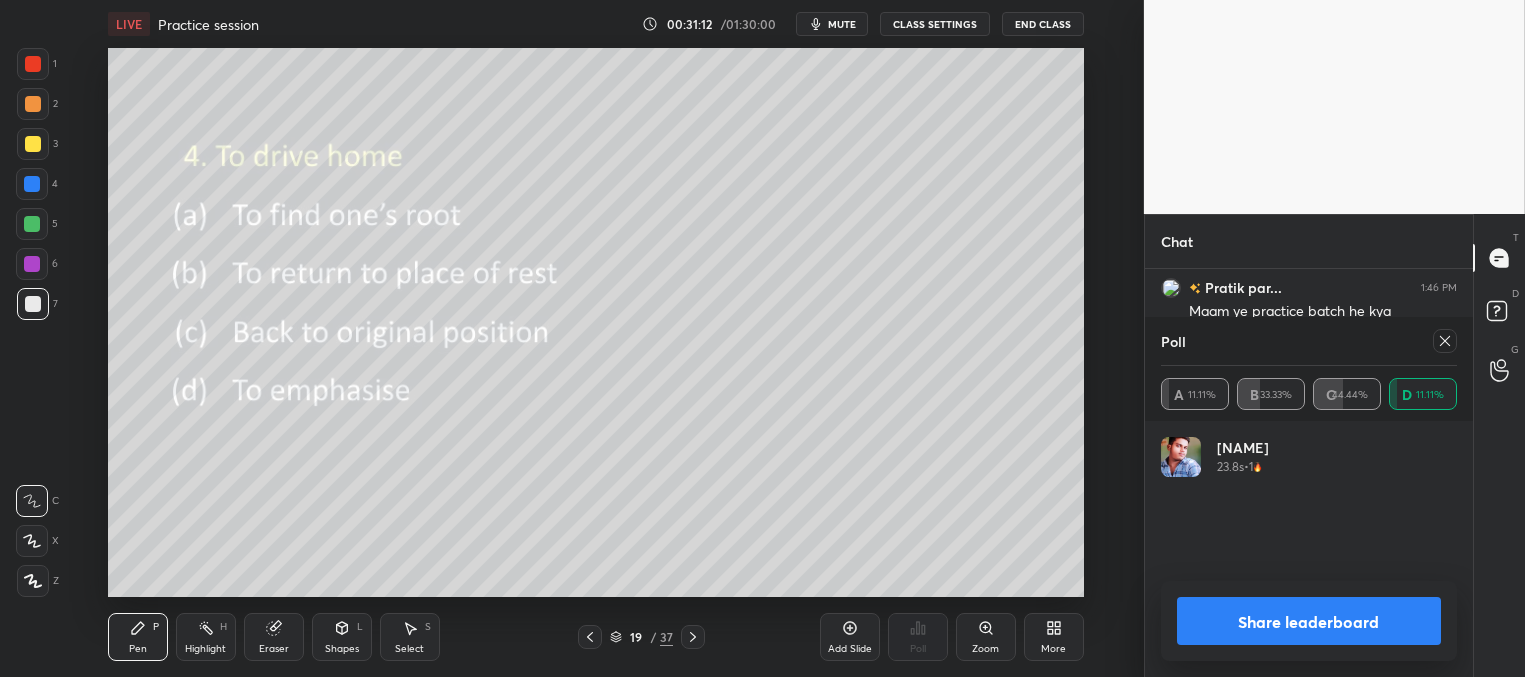 click 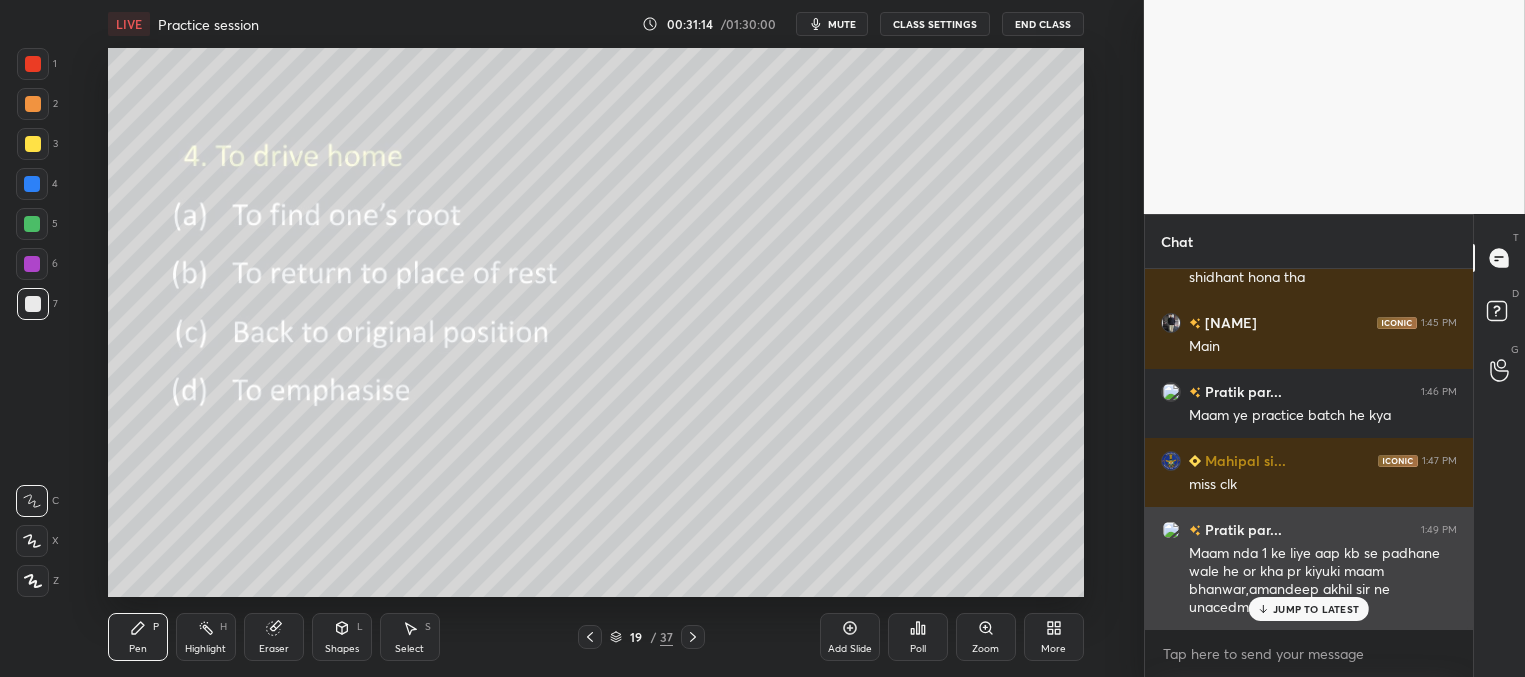 drag, startPoint x: 1311, startPoint y: 607, endPoint x: 1250, endPoint y: 595, distance: 62.169125 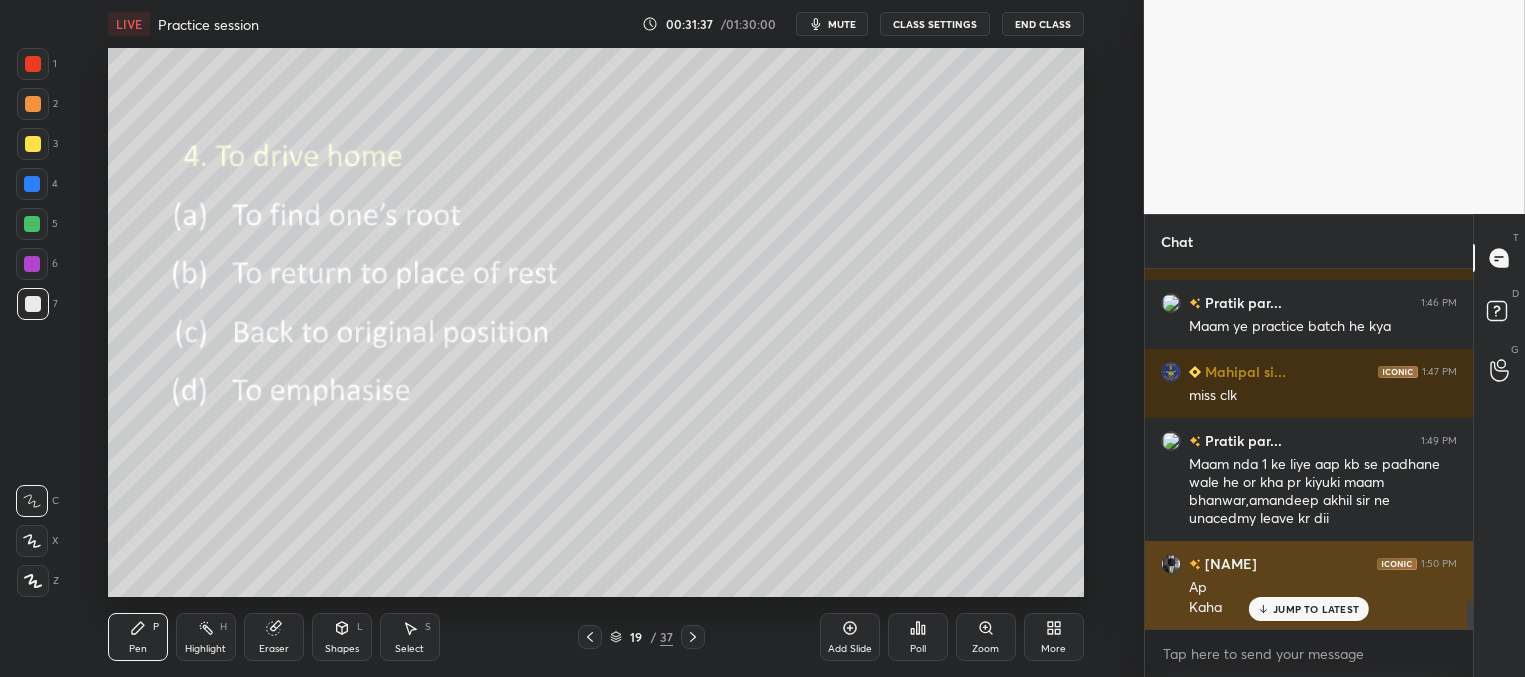 click on "JUMP TO LATEST" at bounding box center (1316, 609) 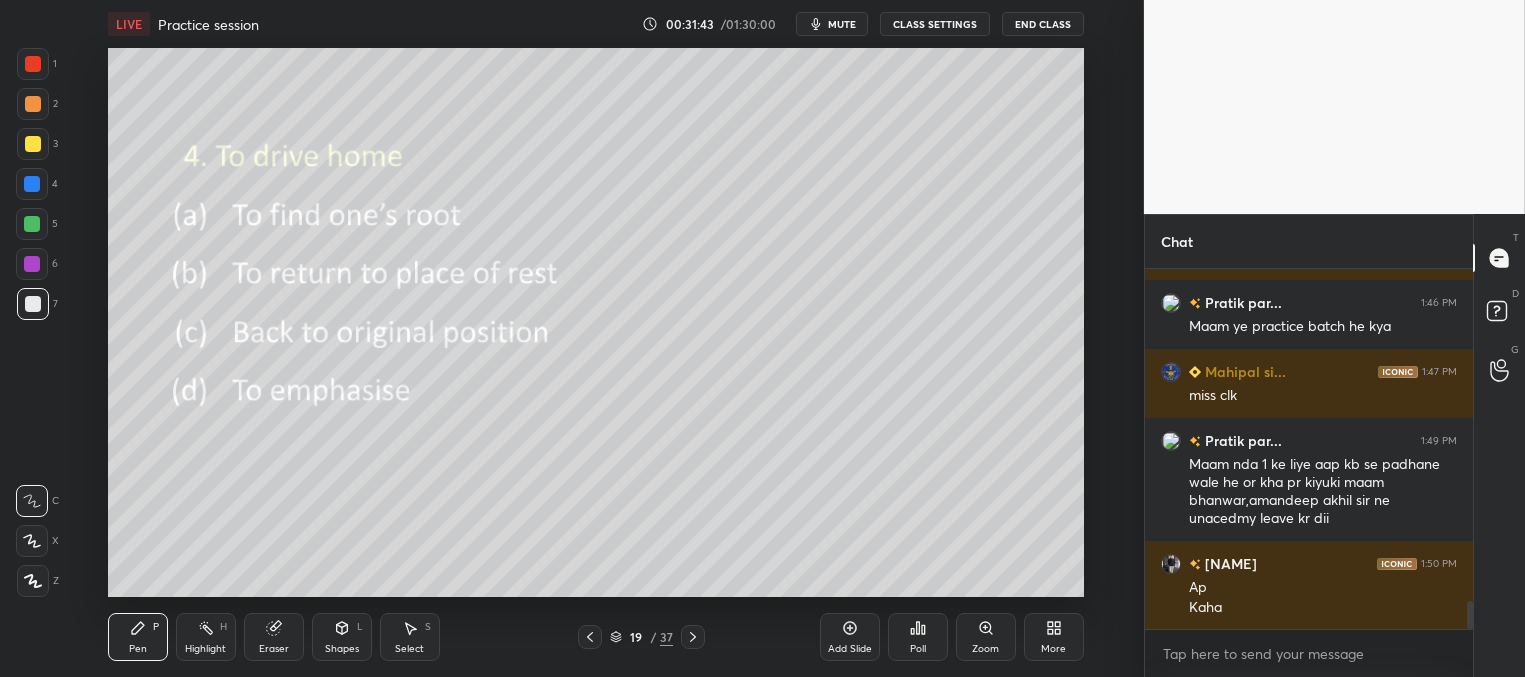 scroll, scrollTop: 4284, scrollLeft: 0, axis: vertical 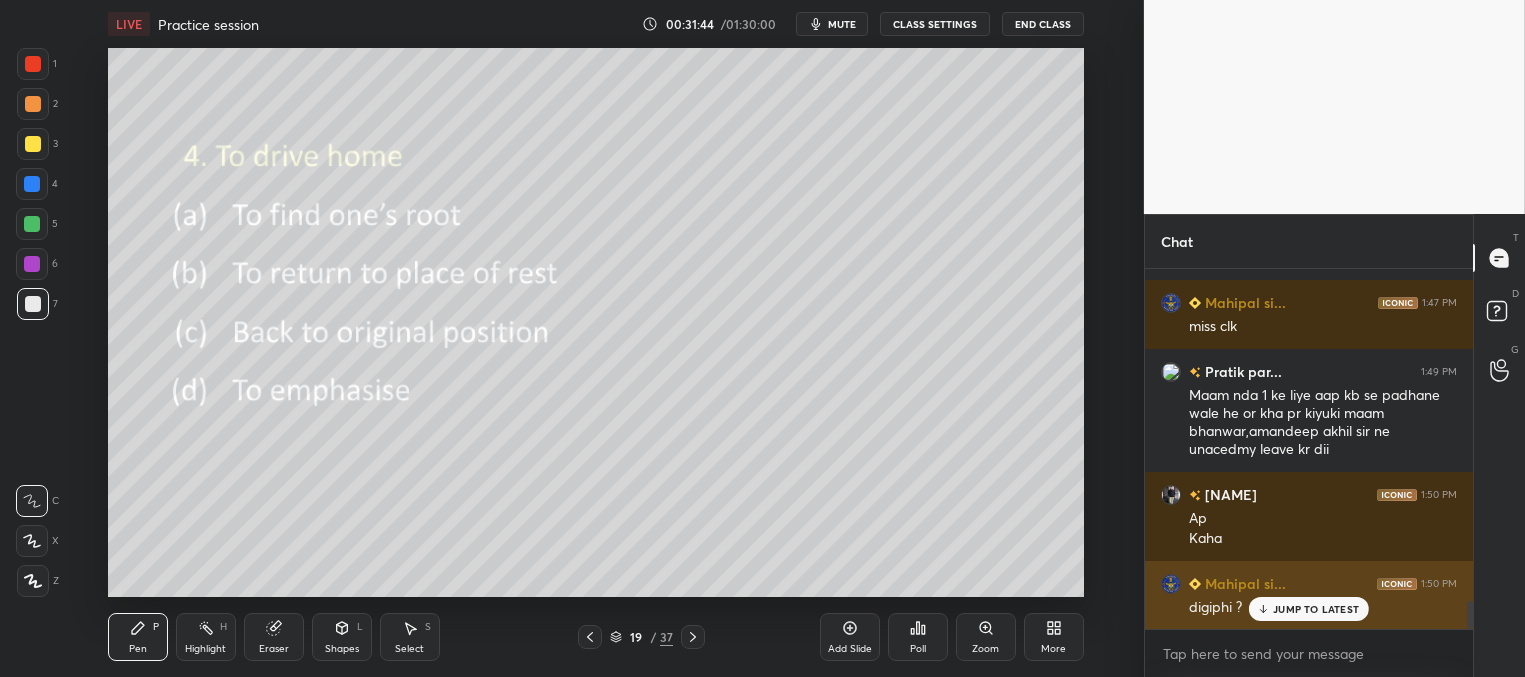 drag, startPoint x: 1284, startPoint y: 609, endPoint x: 1273, endPoint y: 603, distance: 12.529964 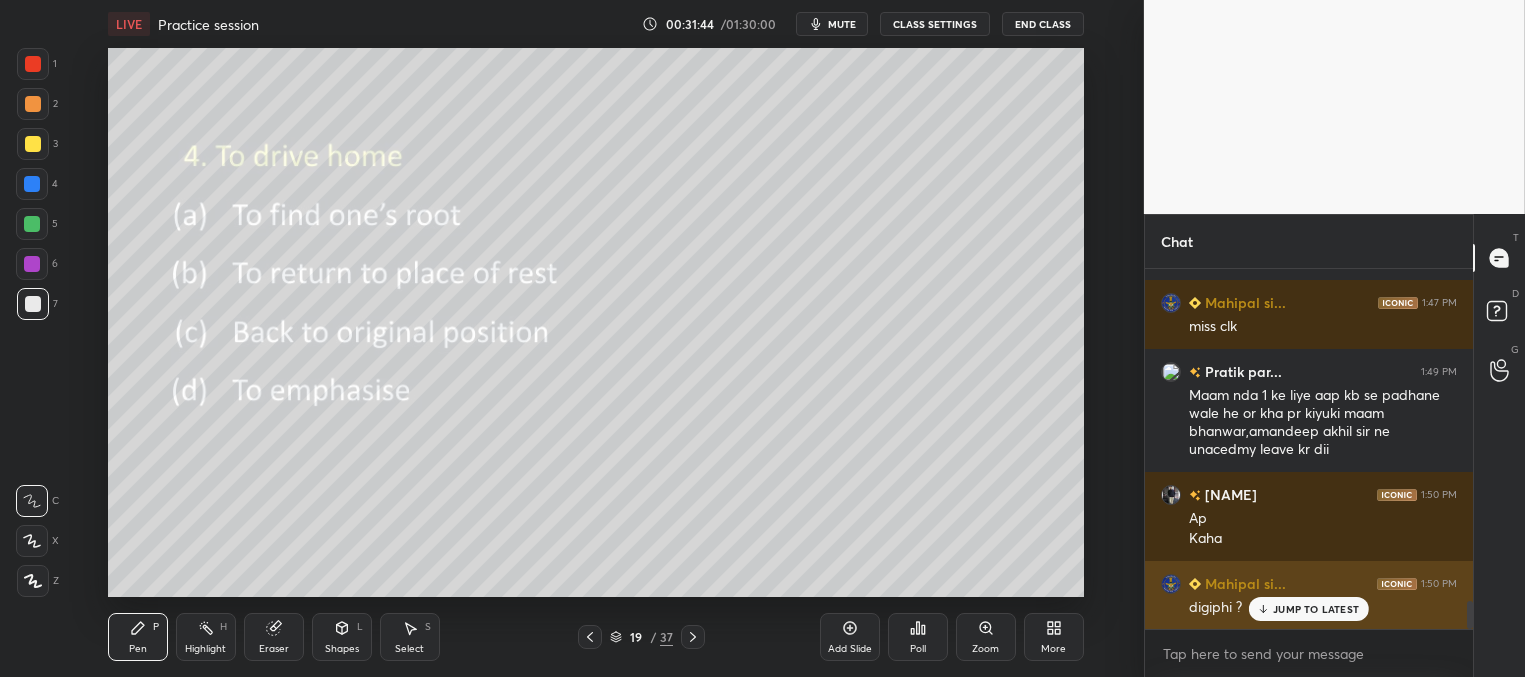 click on "JUMP TO LATEST" at bounding box center [1316, 609] 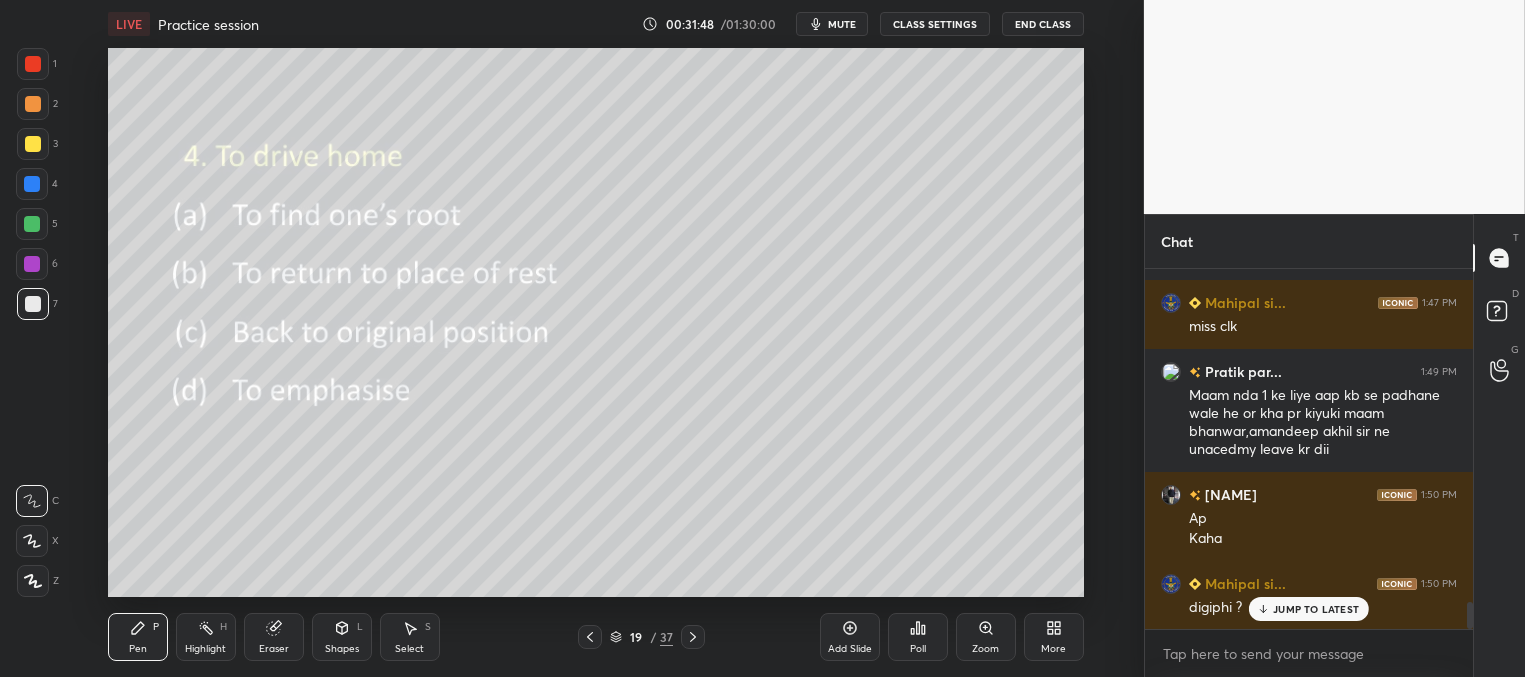 scroll, scrollTop: 4353, scrollLeft: 0, axis: vertical 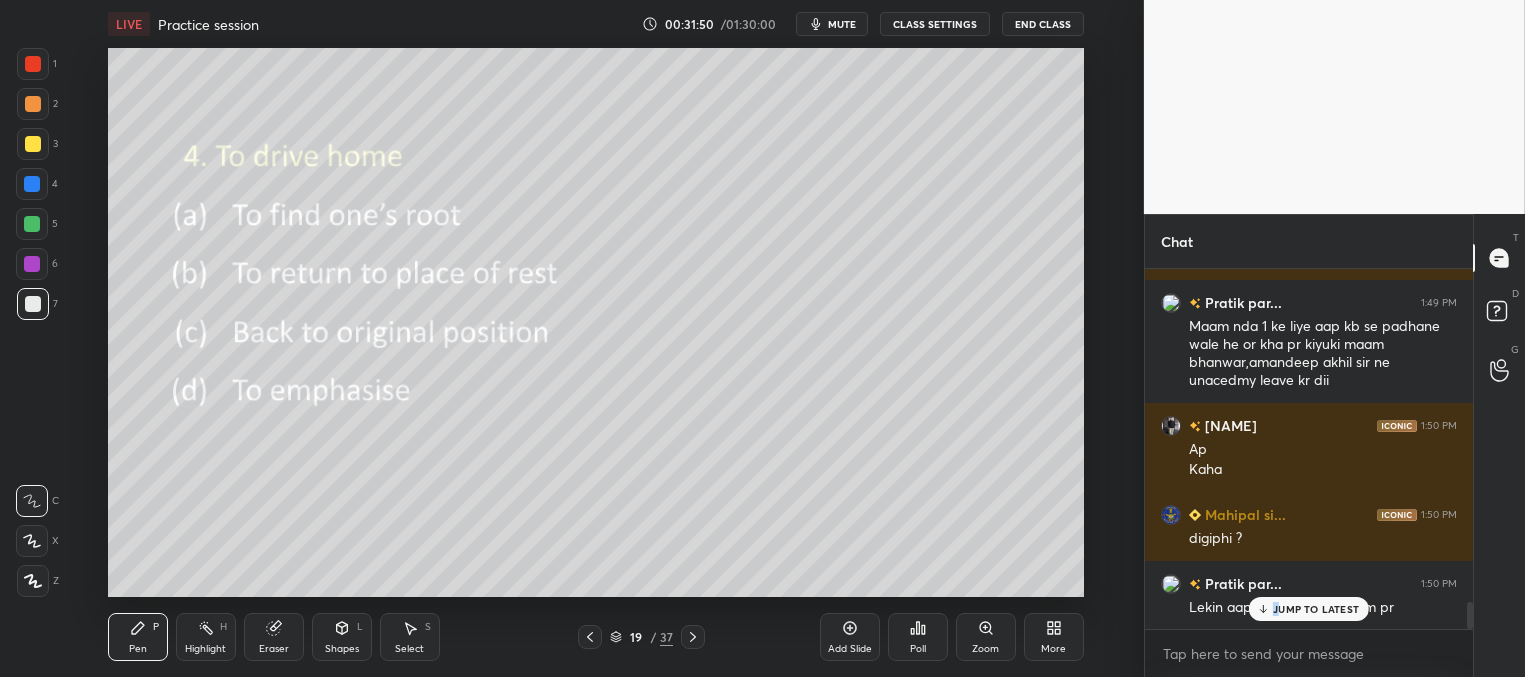 click on "JUMP TO LATEST" at bounding box center (1316, 609) 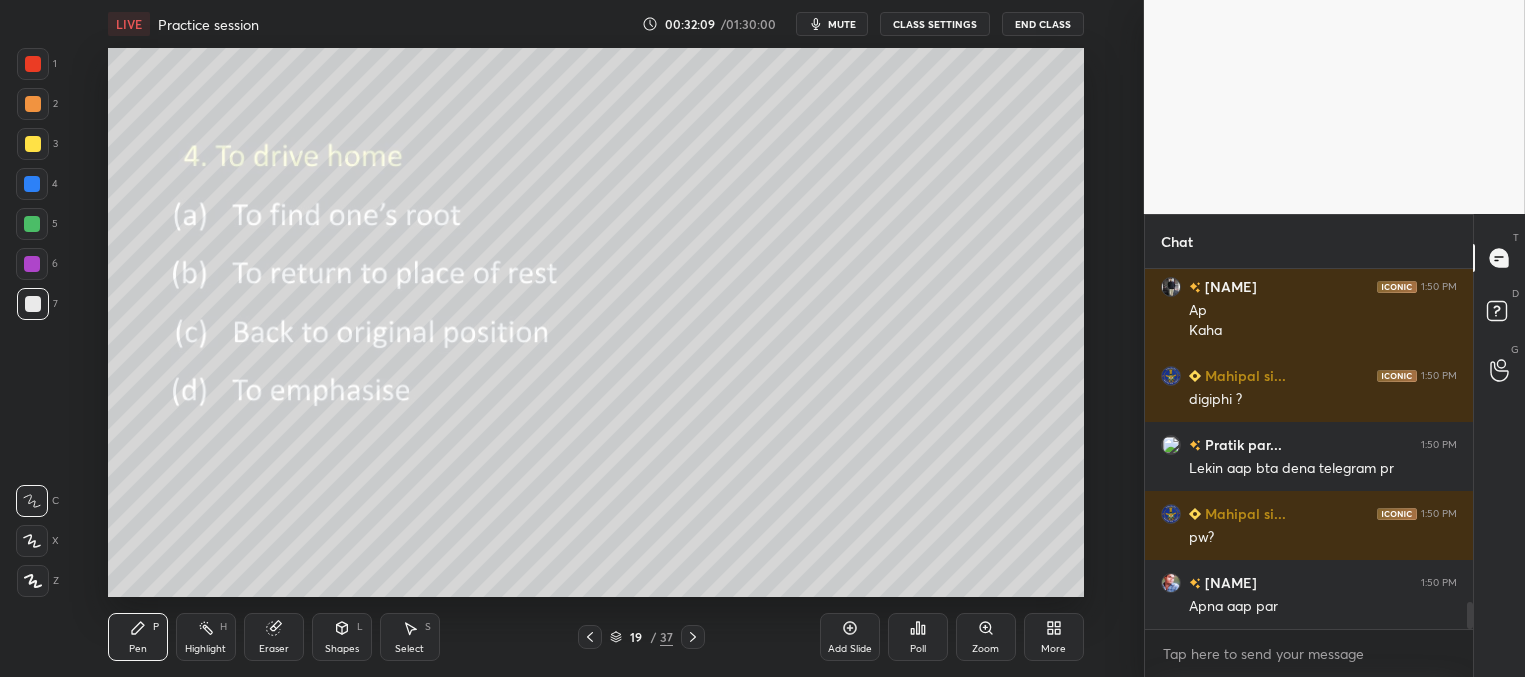 scroll, scrollTop: 4560, scrollLeft: 0, axis: vertical 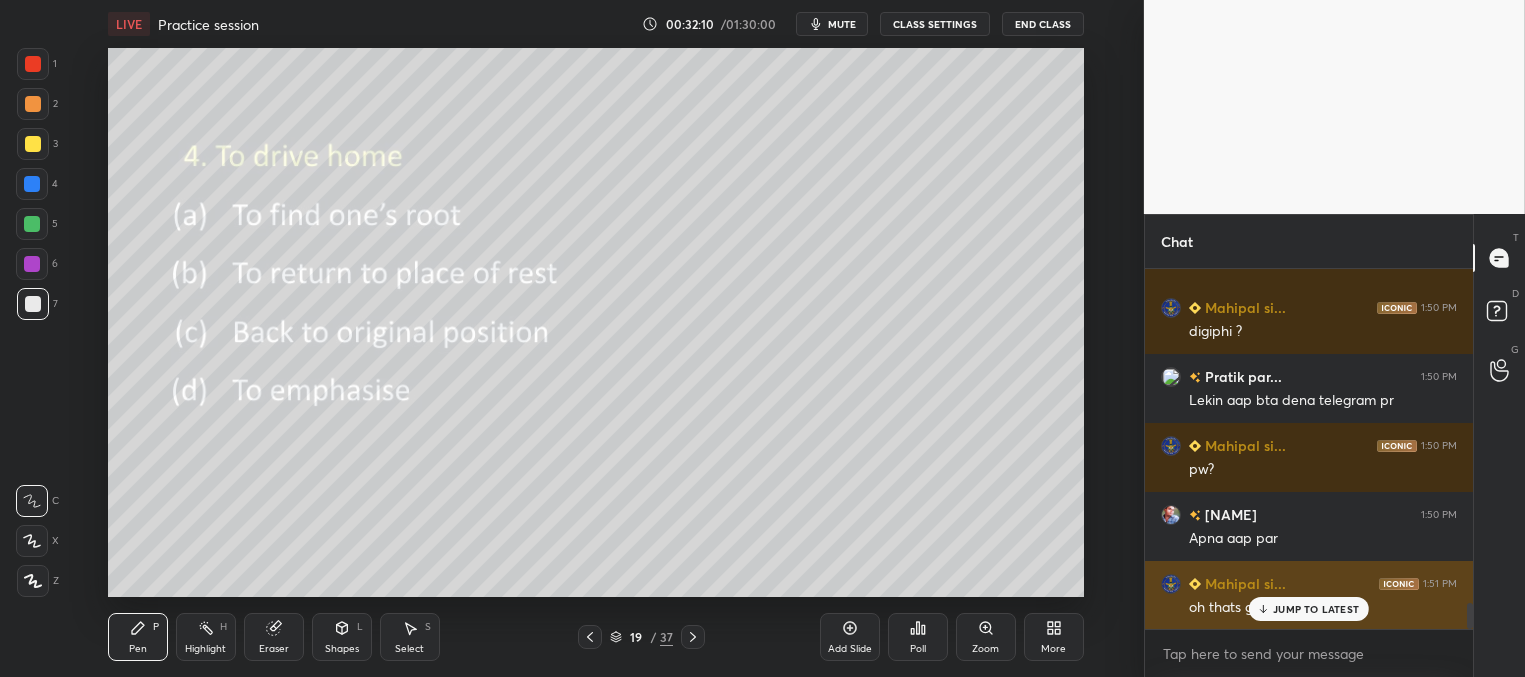 drag, startPoint x: 1297, startPoint y: 609, endPoint x: 1279, endPoint y: 601, distance: 19.697716 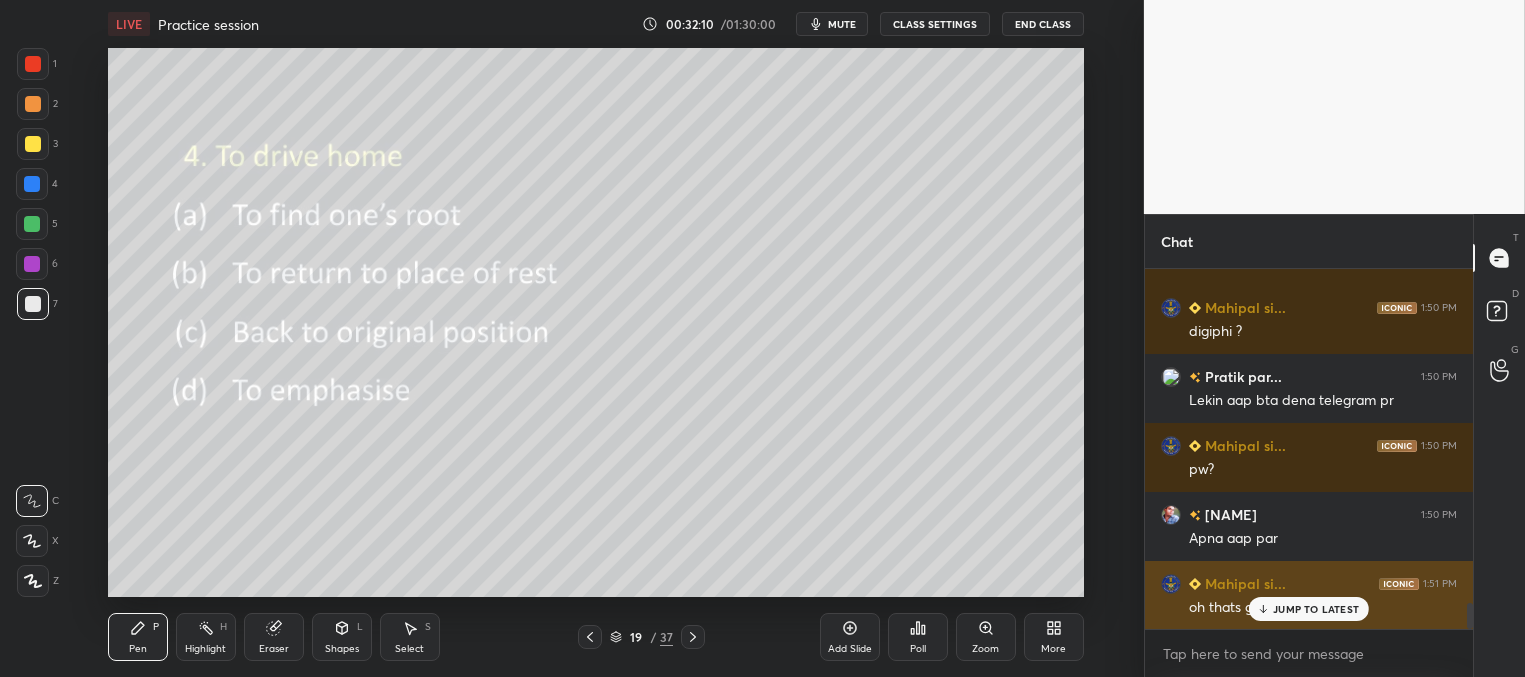 click on "JUMP TO LATEST" at bounding box center [1316, 609] 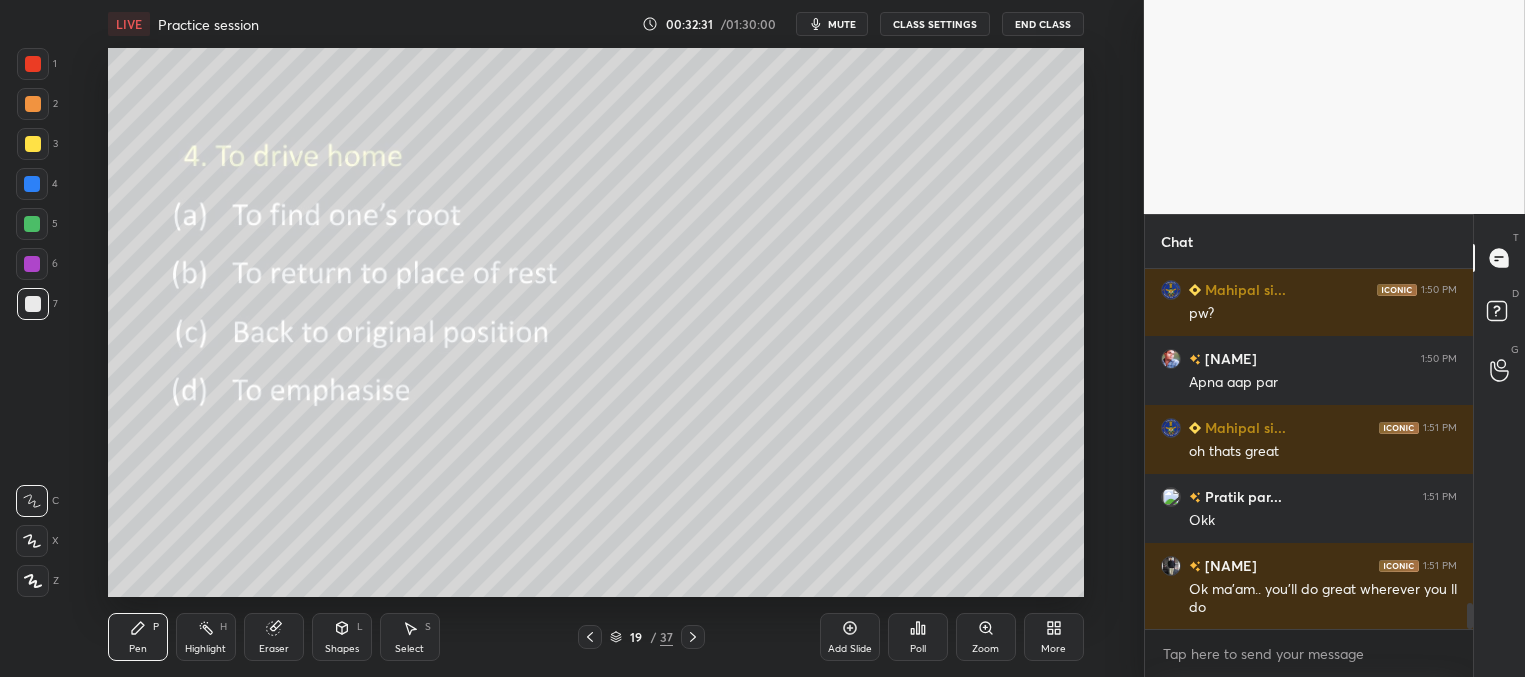 scroll, scrollTop: 4803, scrollLeft: 0, axis: vertical 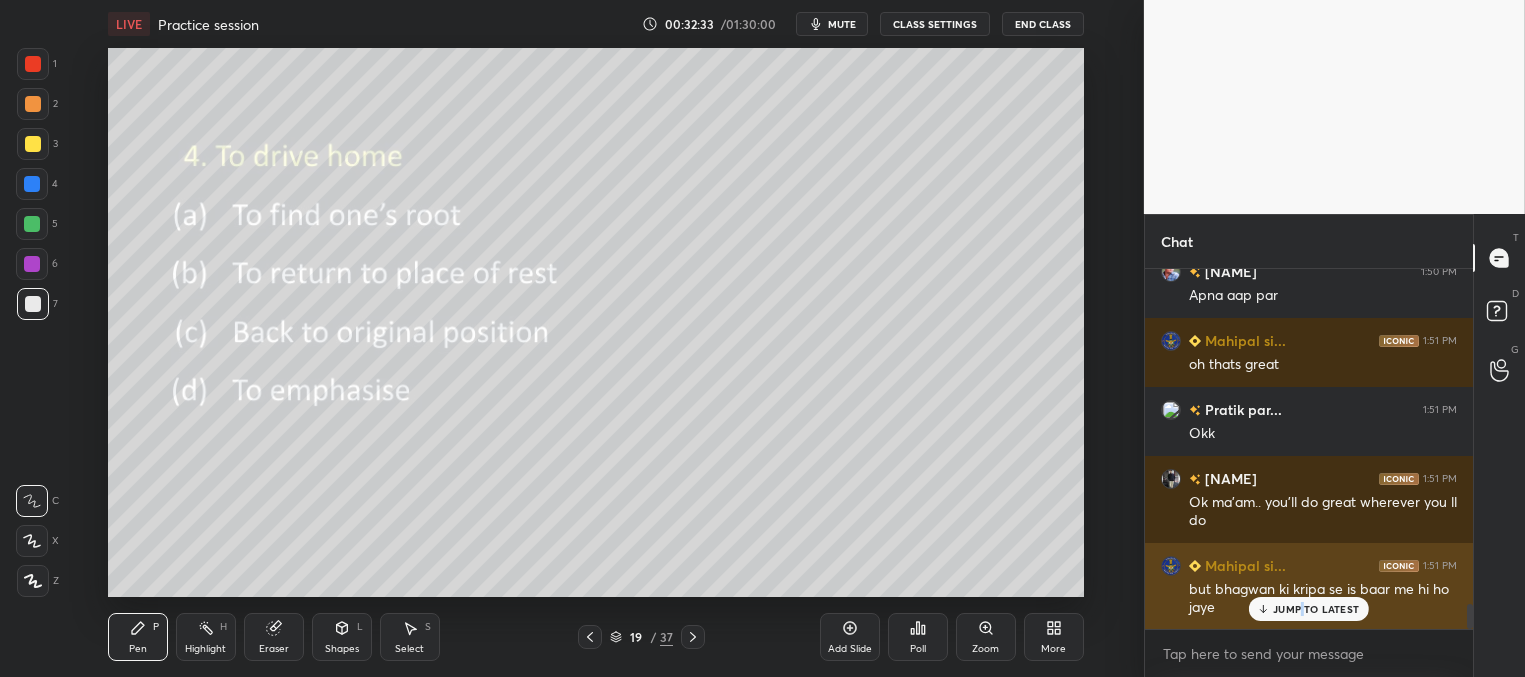 click on "JUMP TO LATEST" at bounding box center (1316, 609) 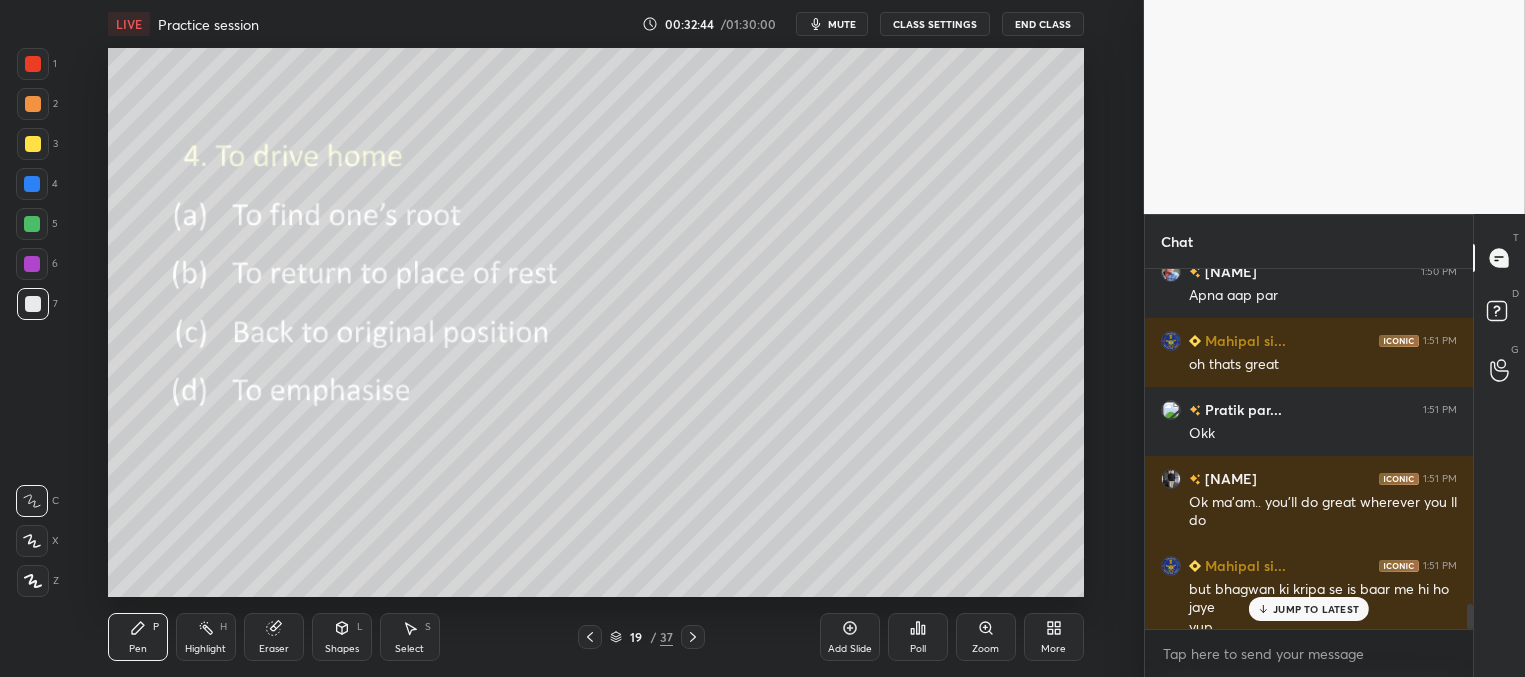 scroll, scrollTop: 4823, scrollLeft: 0, axis: vertical 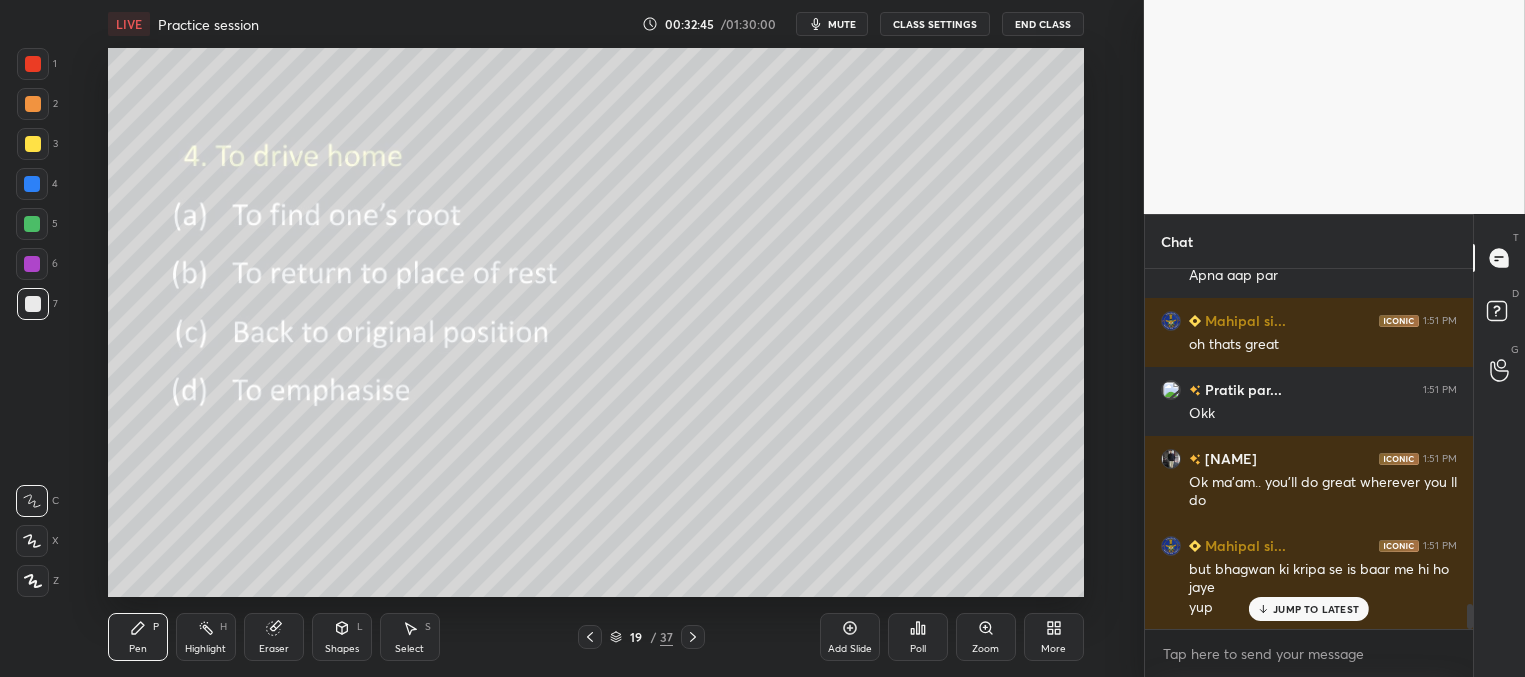click 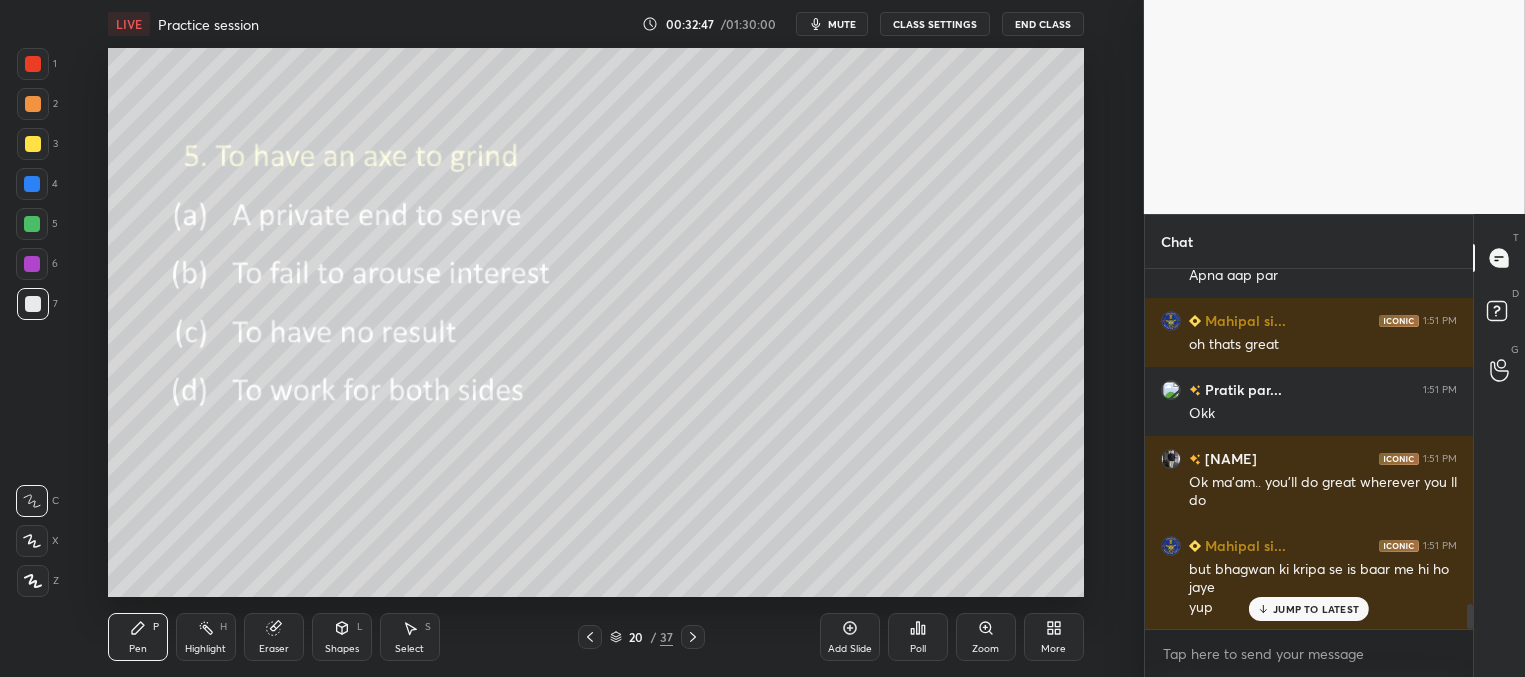 click 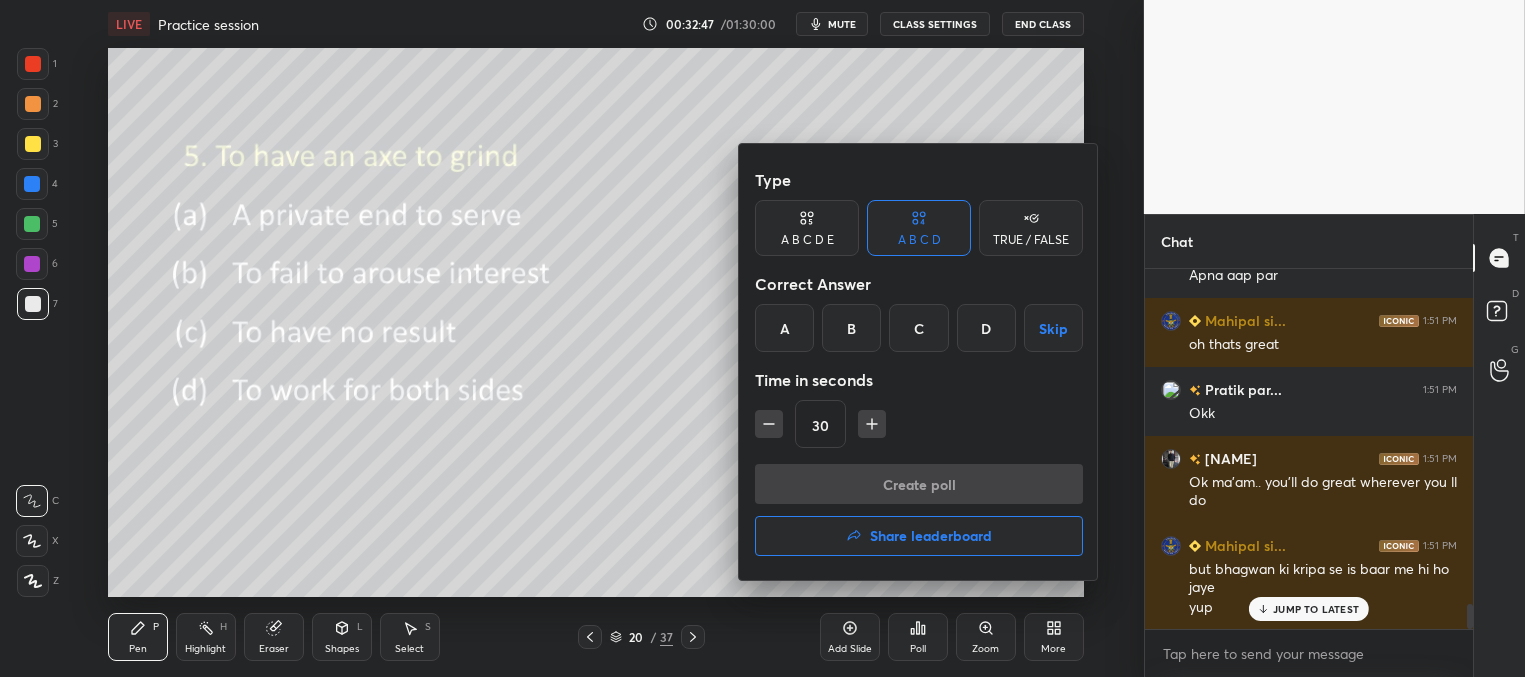 scroll, scrollTop: 4892, scrollLeft: 0, axis: vertical 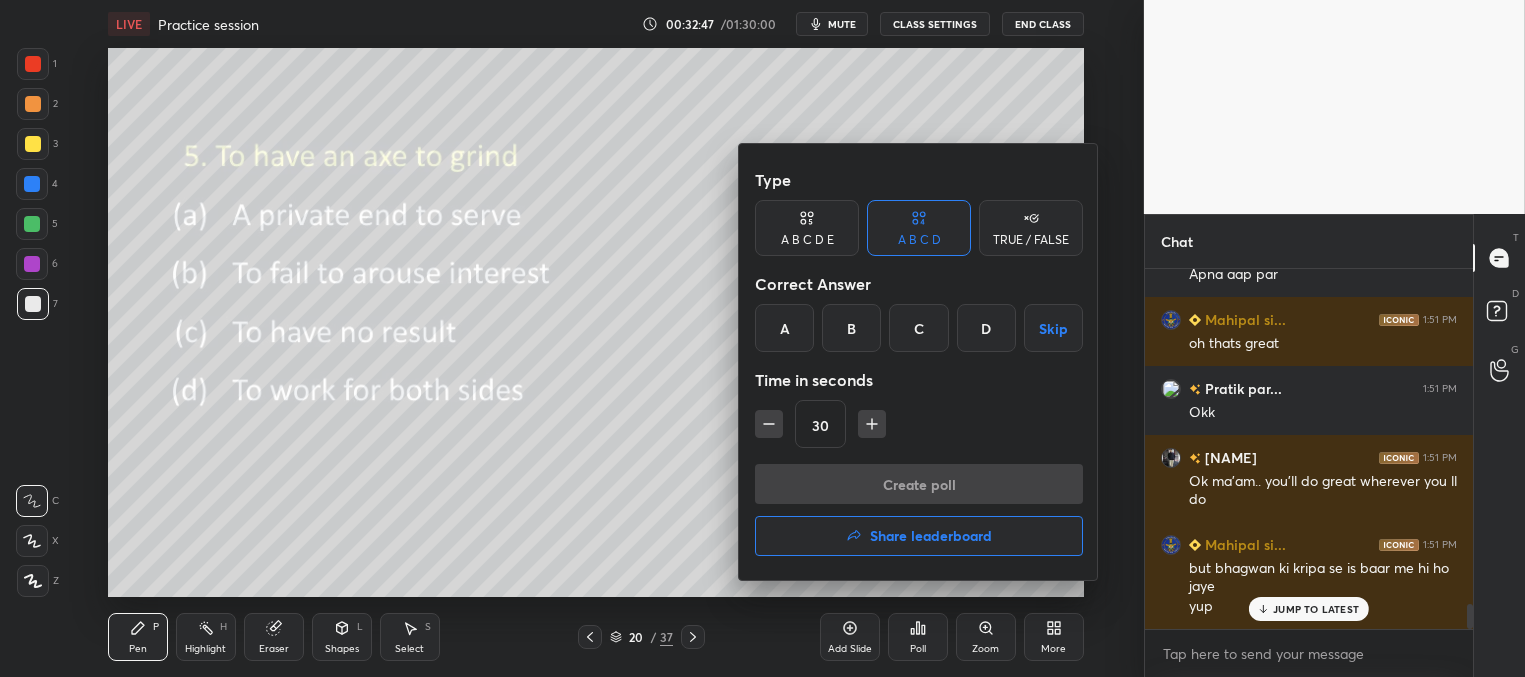 click on "A" at bounding box center (784, 328) 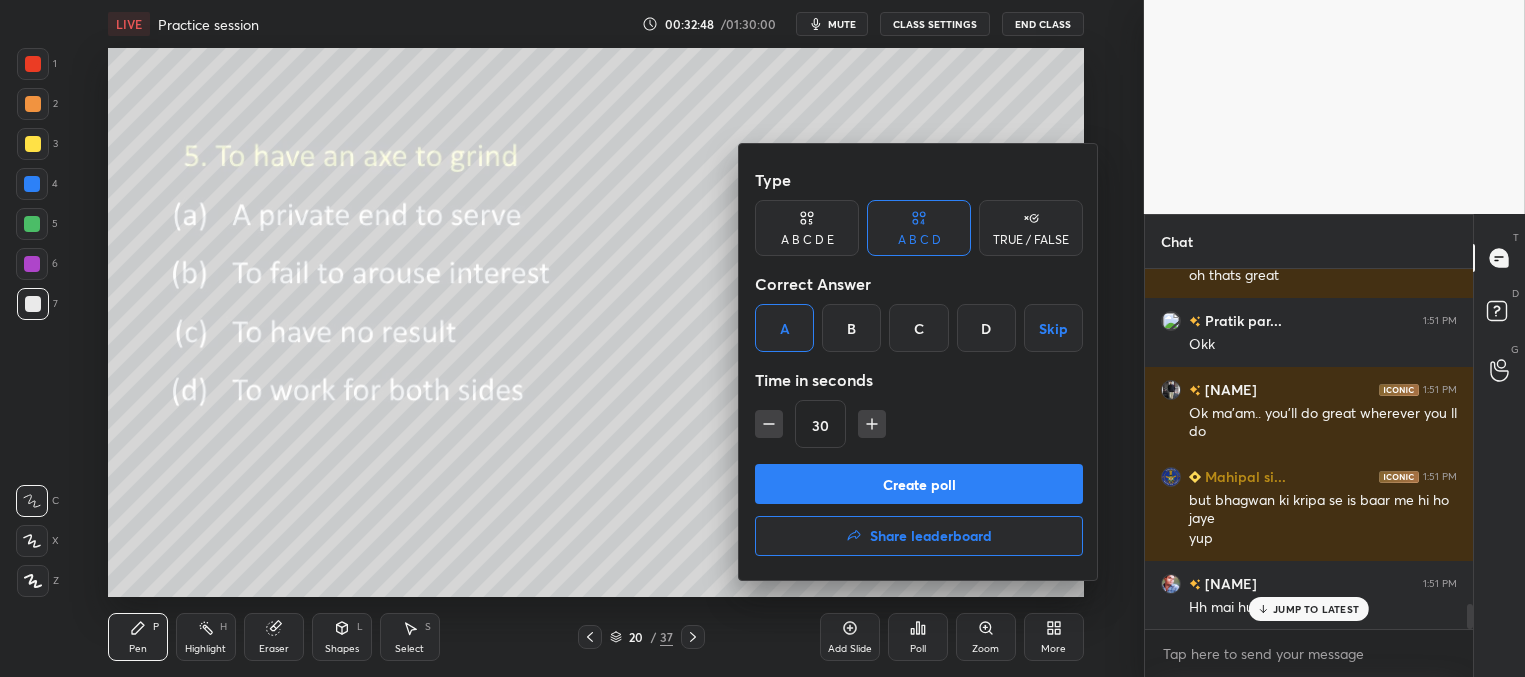 click on "Create poll" at bounding box center [919, 484] 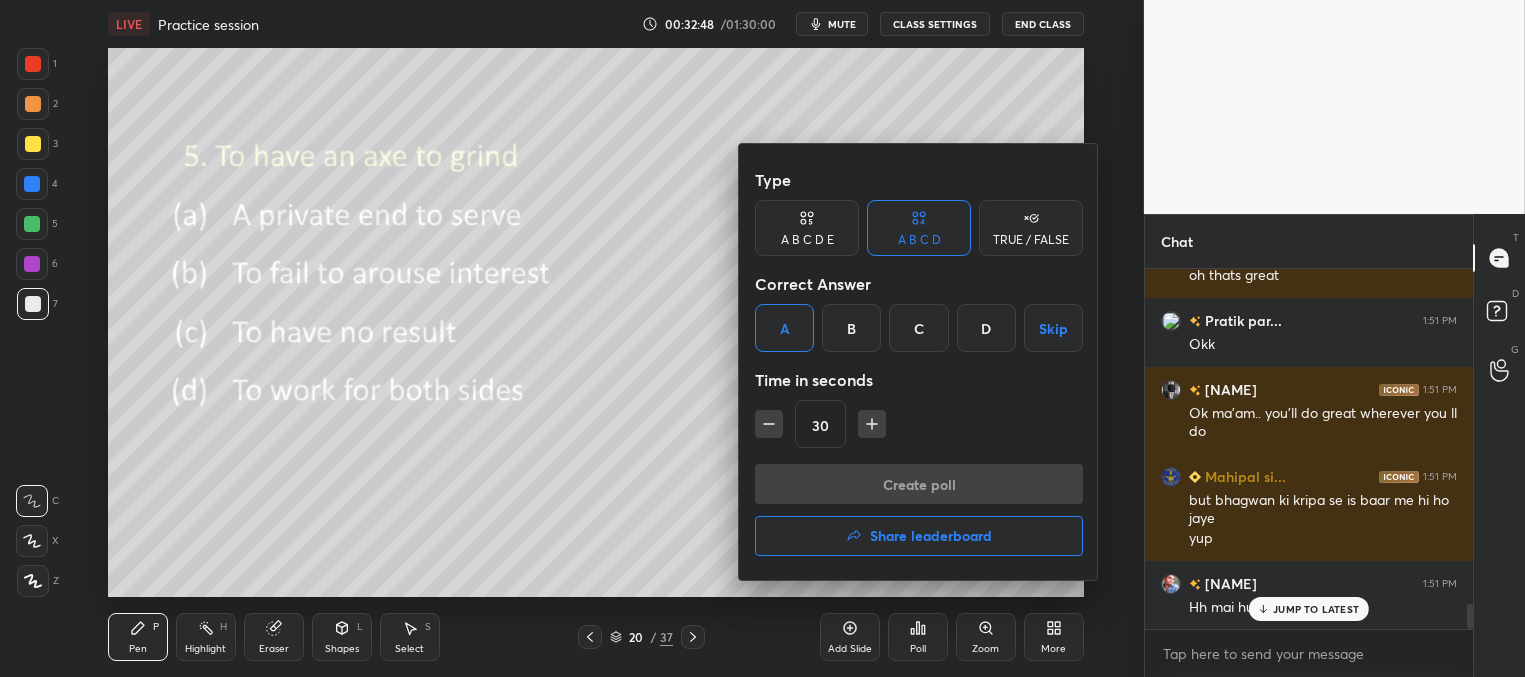 scroll, scrollTop: 288, scrollLeft: 322, axis: both 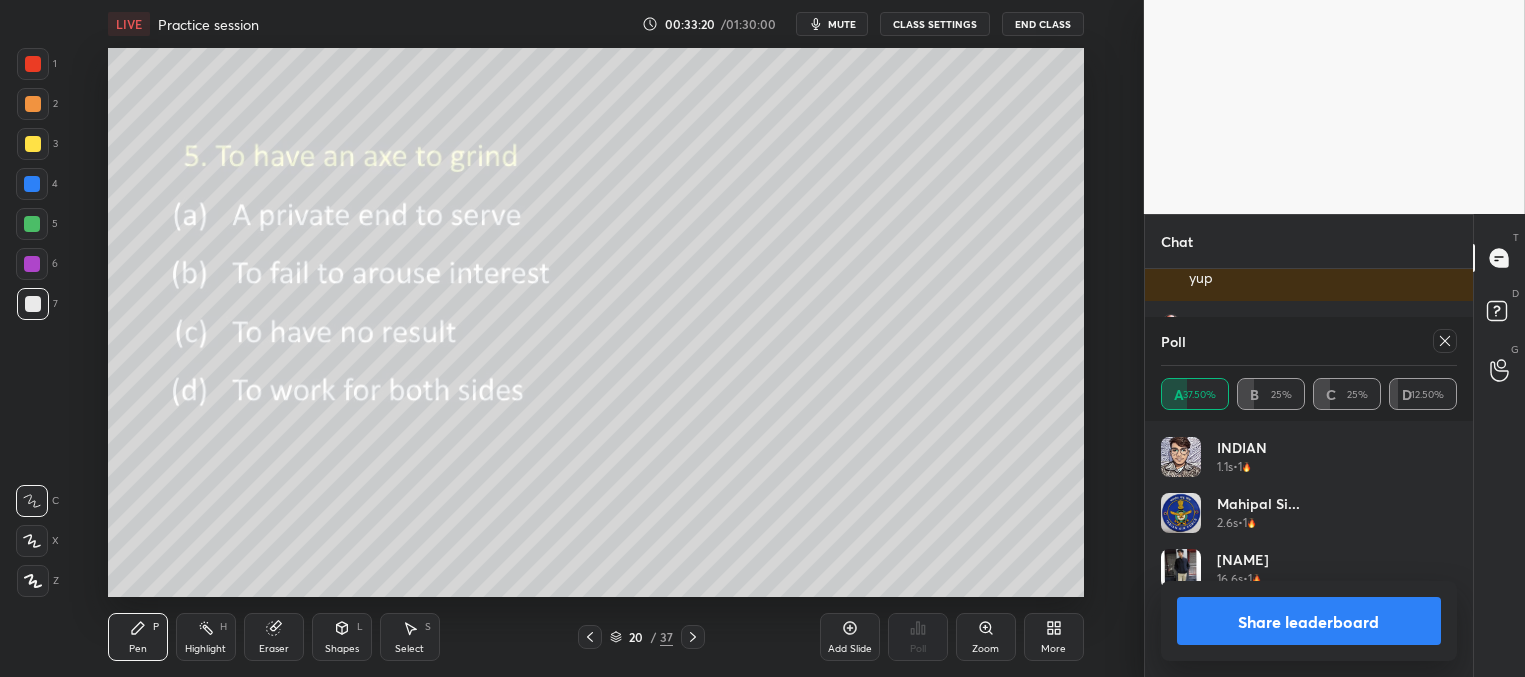 click 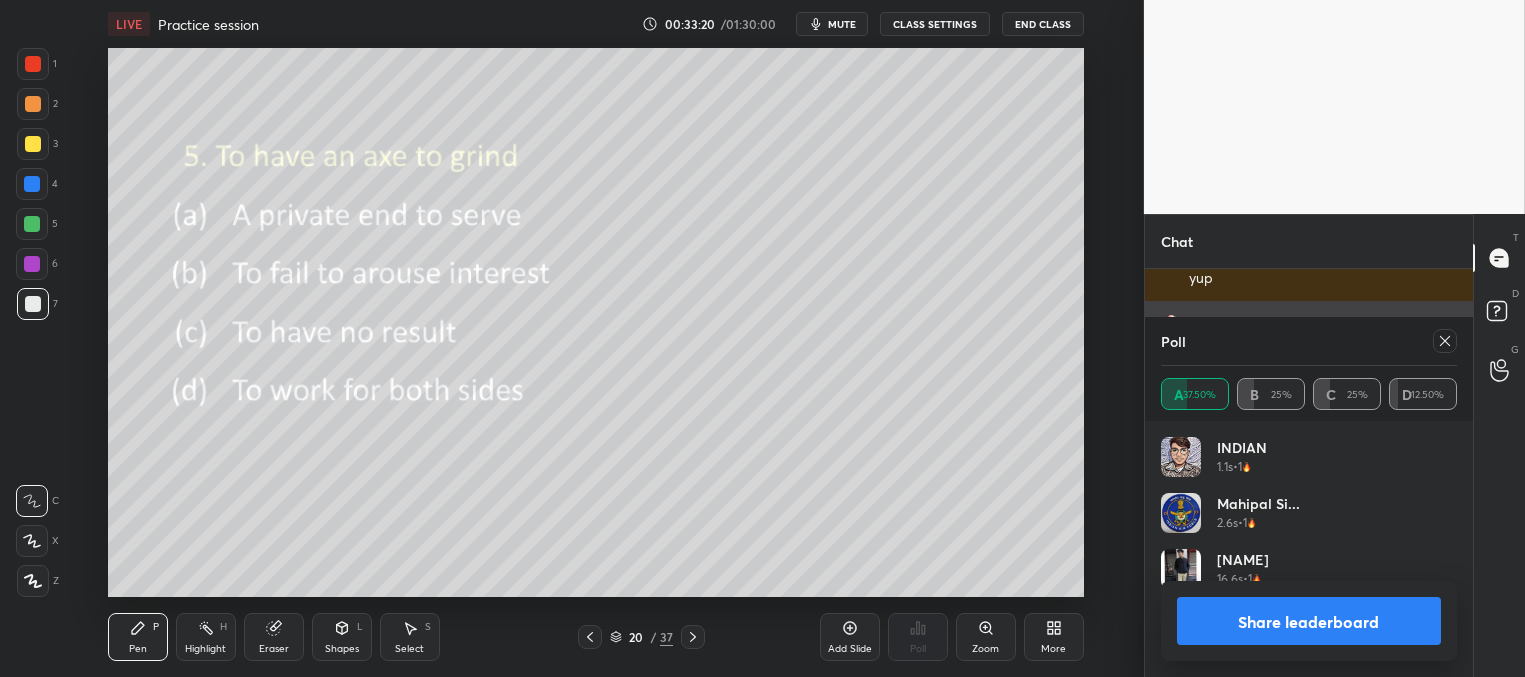 scroll, scrollTop: 165, scrollLeft: 291, axis: both 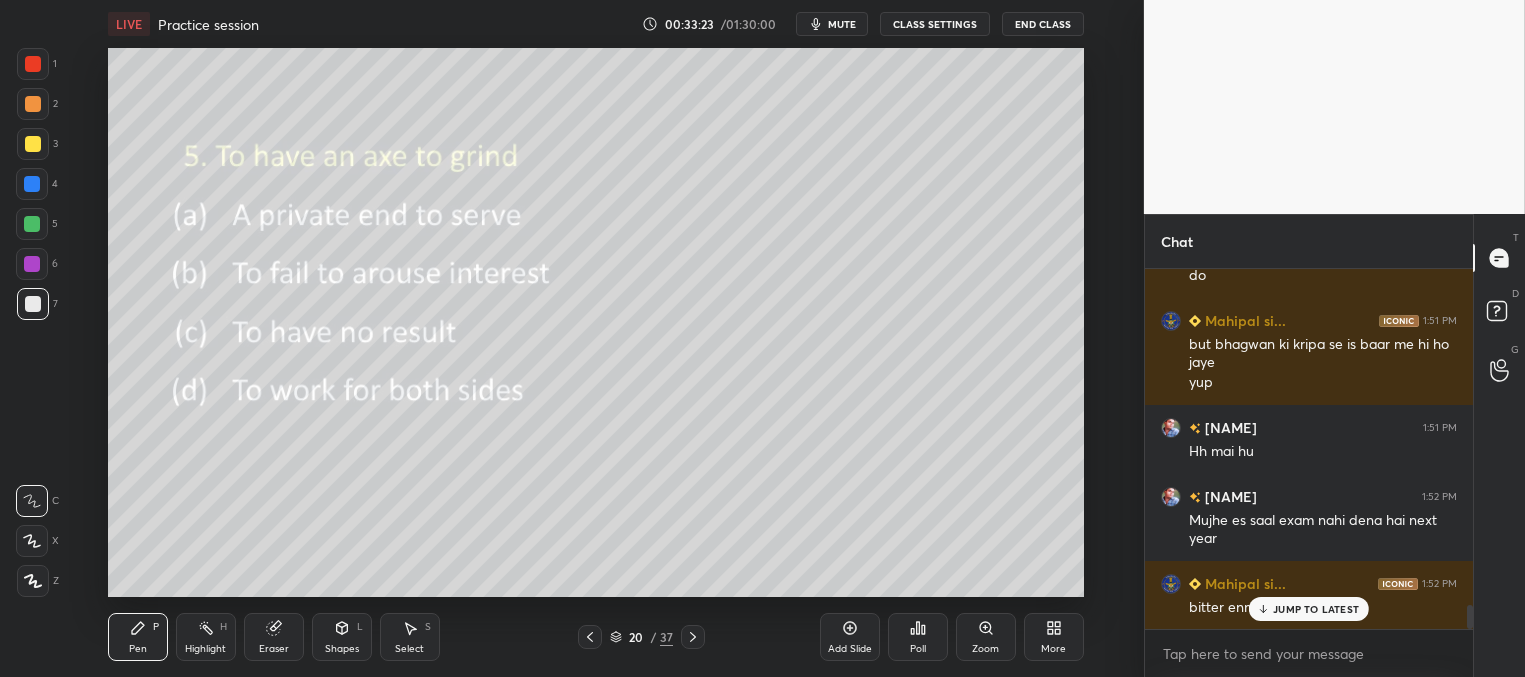 click on "JUMP TO LATEST" at bounding box center [1316, 609] 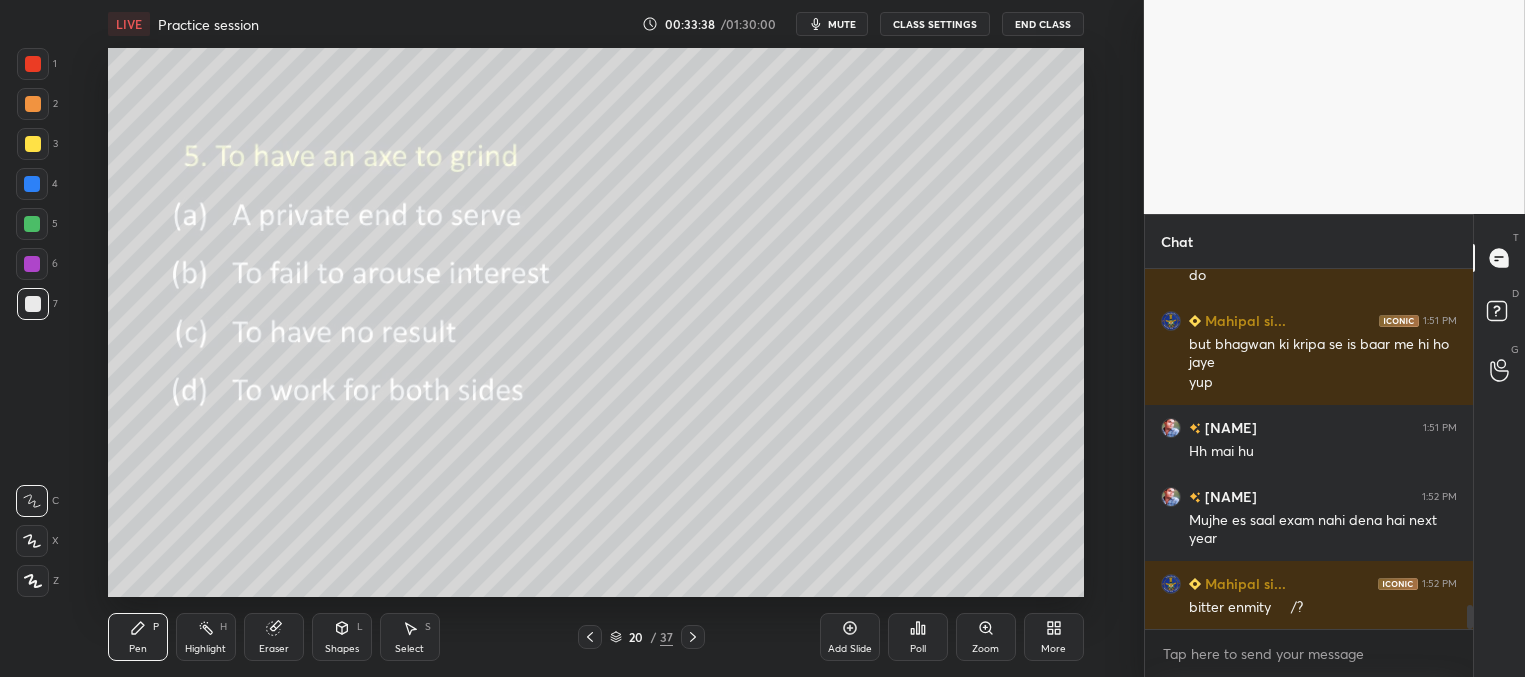 click 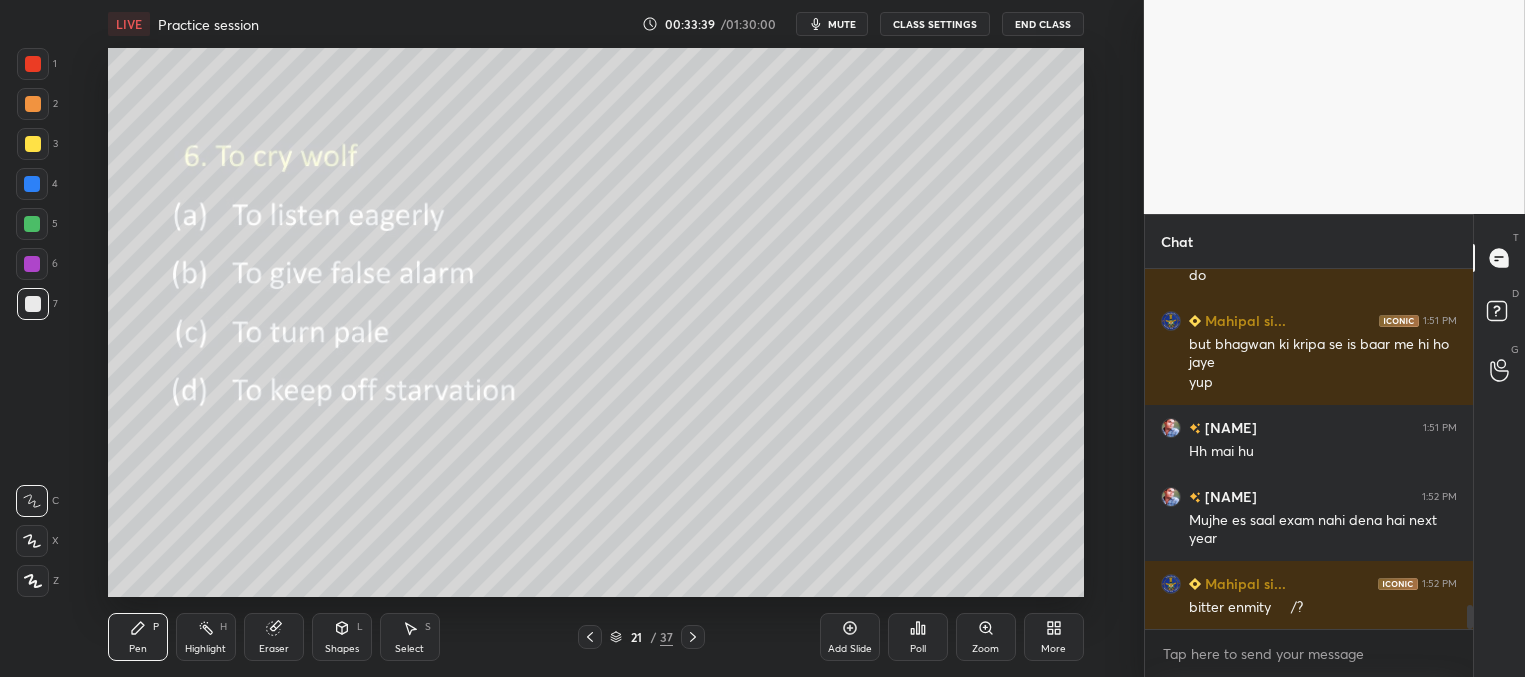 click 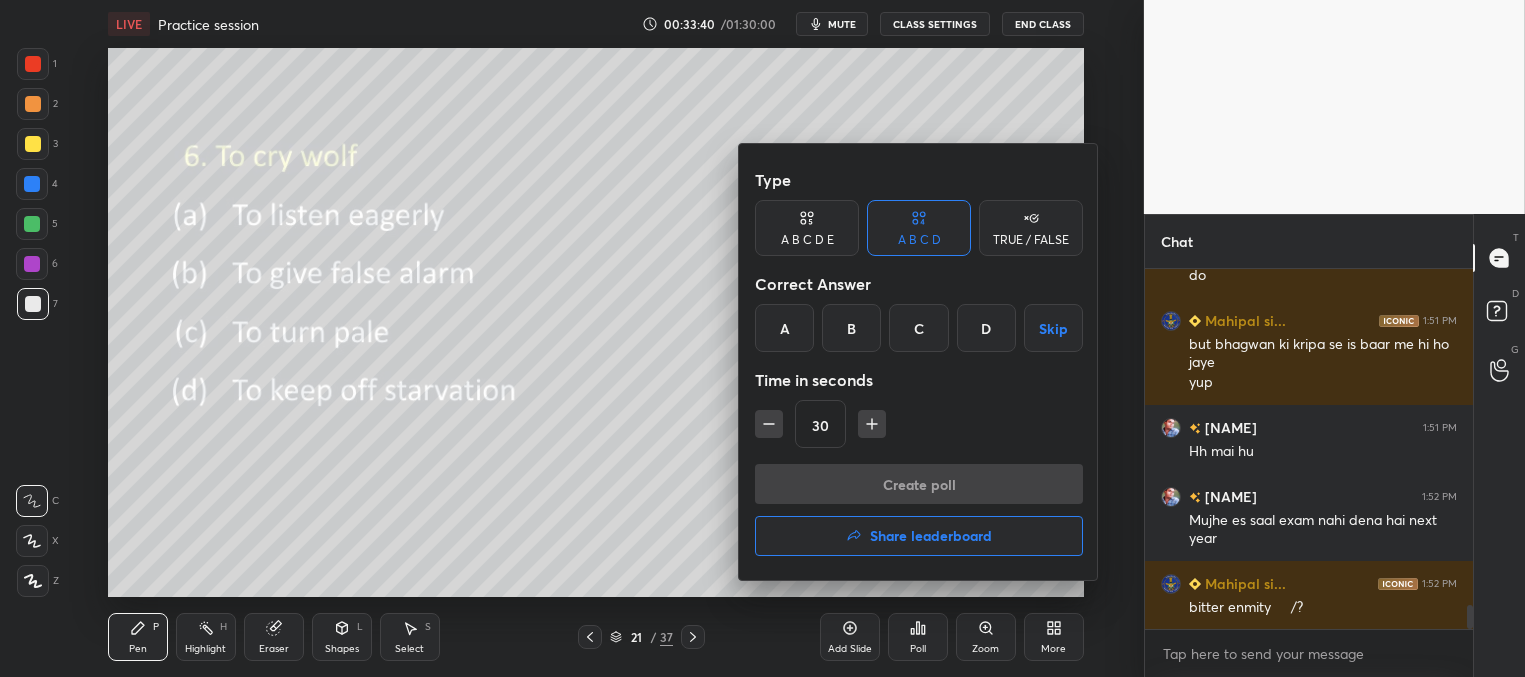 drag, startPoint x: 861, startPoint y: 321, endPoint x: 873, endPoint y: 390, distance: 70.035706 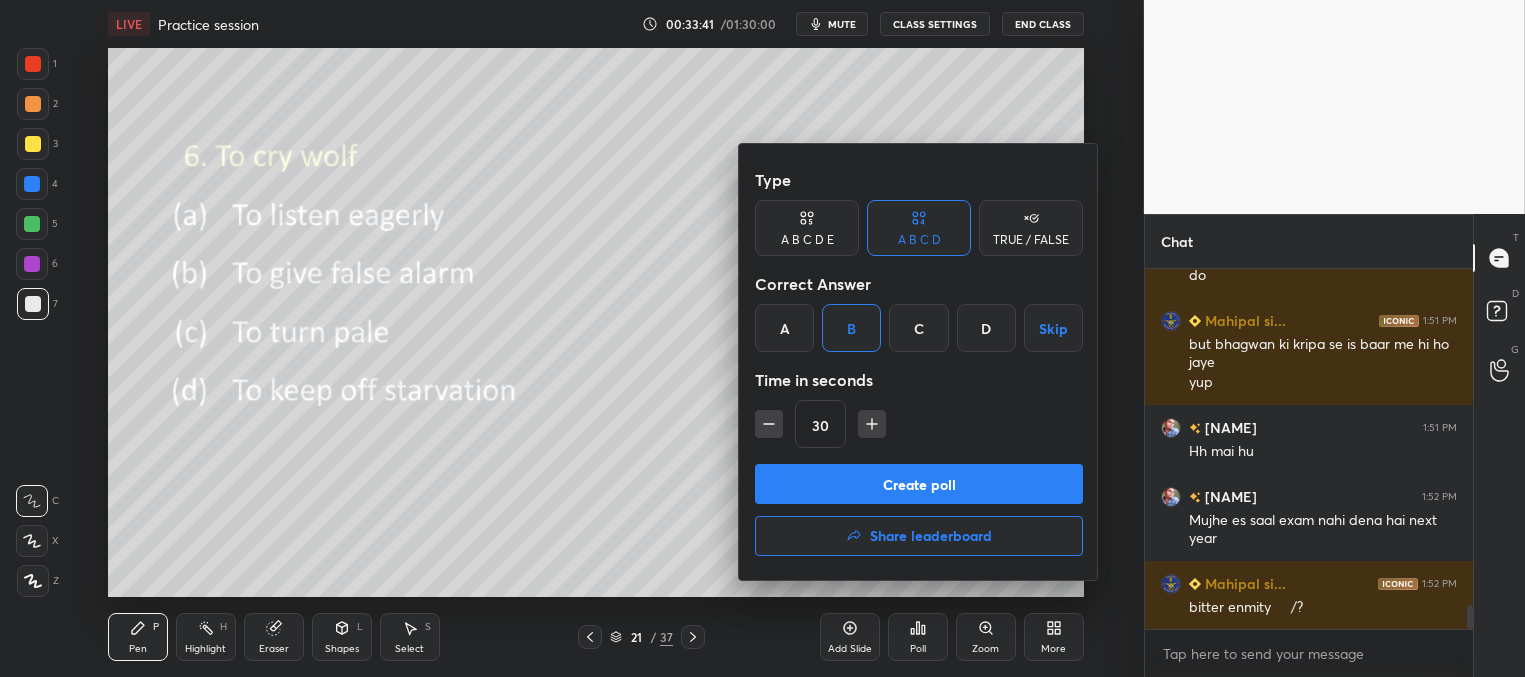 drag, startPoint x: 888, startPoint y: 479, endPoint x: 873, endPoint y: 443, distance: 39 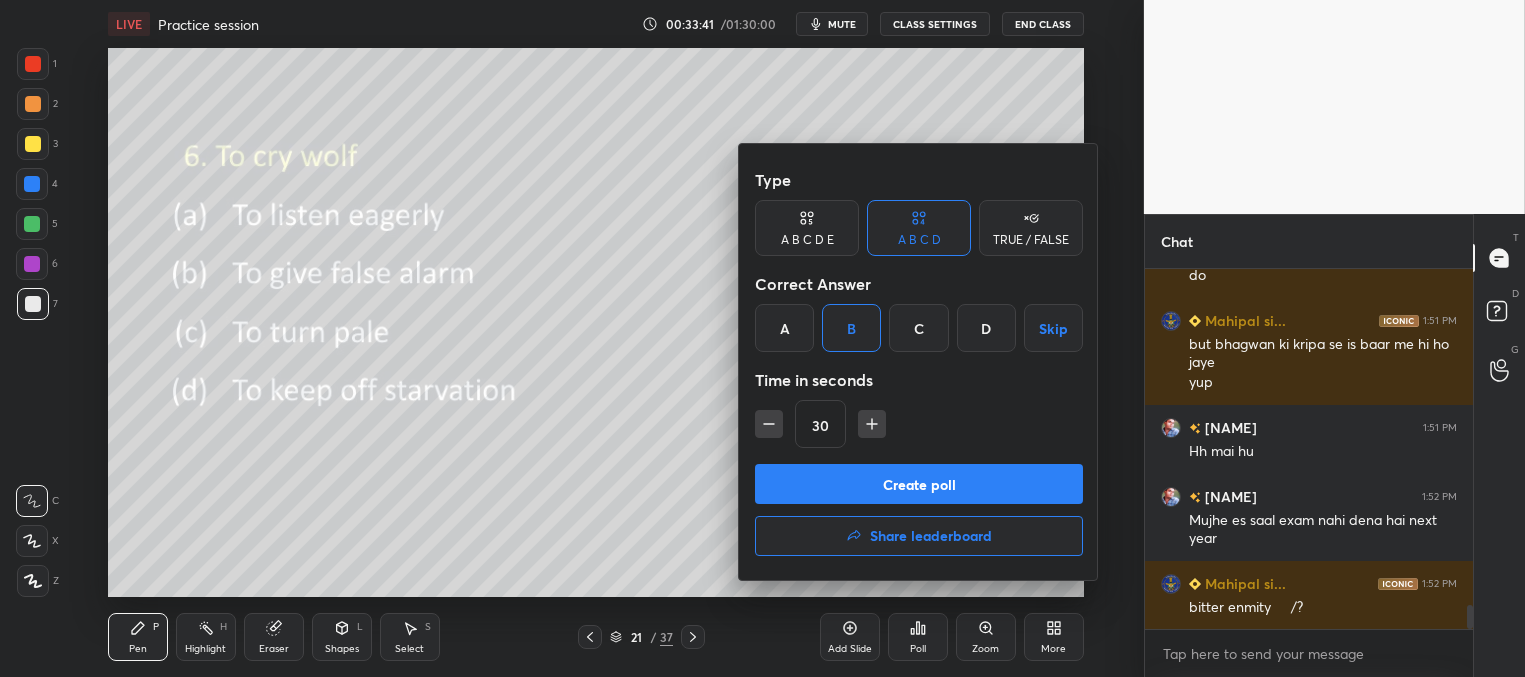 click on "Create poll" at bounding box center [919, 484] 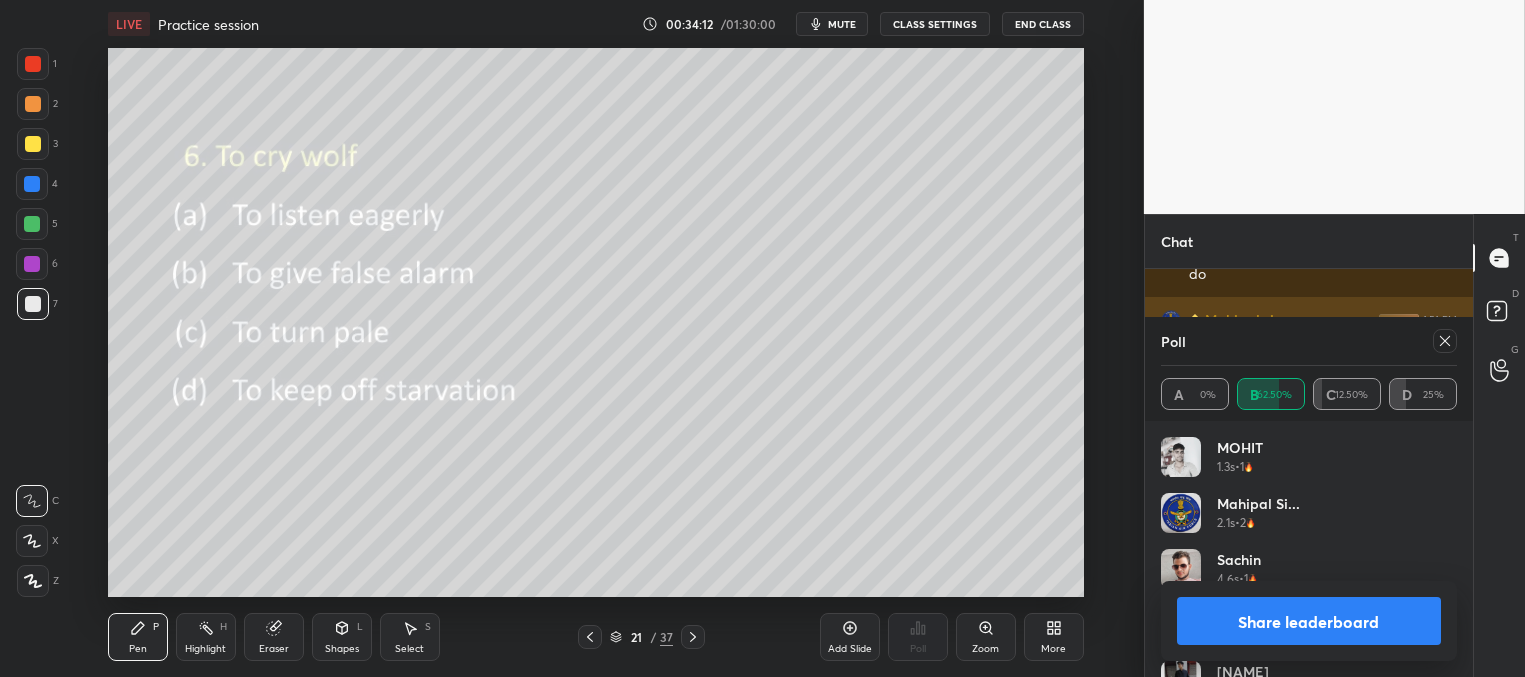 drag, startPoint x: 1445, startPoint y: 340, endPoint x: 1442, endPoint y: 325, distance: 15.297058 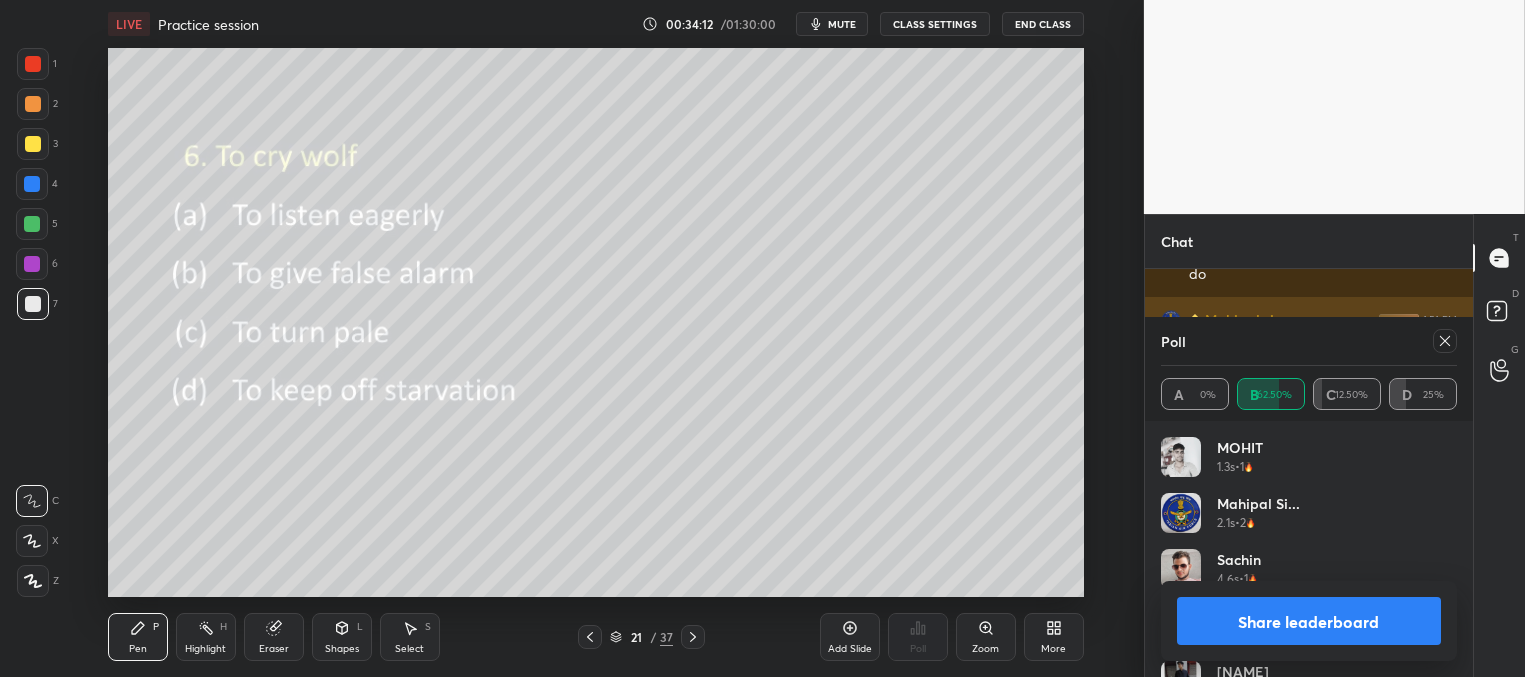 click 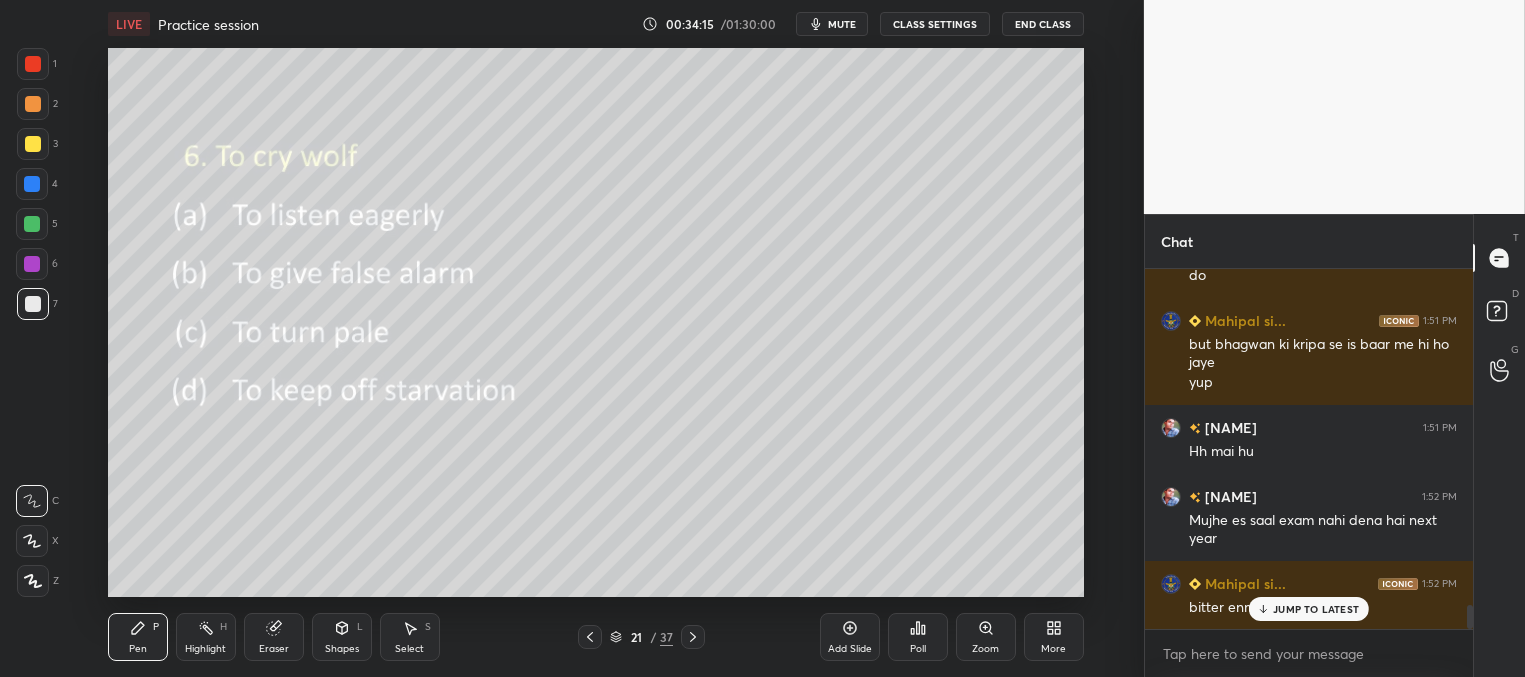 click at bounding box center [33, 144] 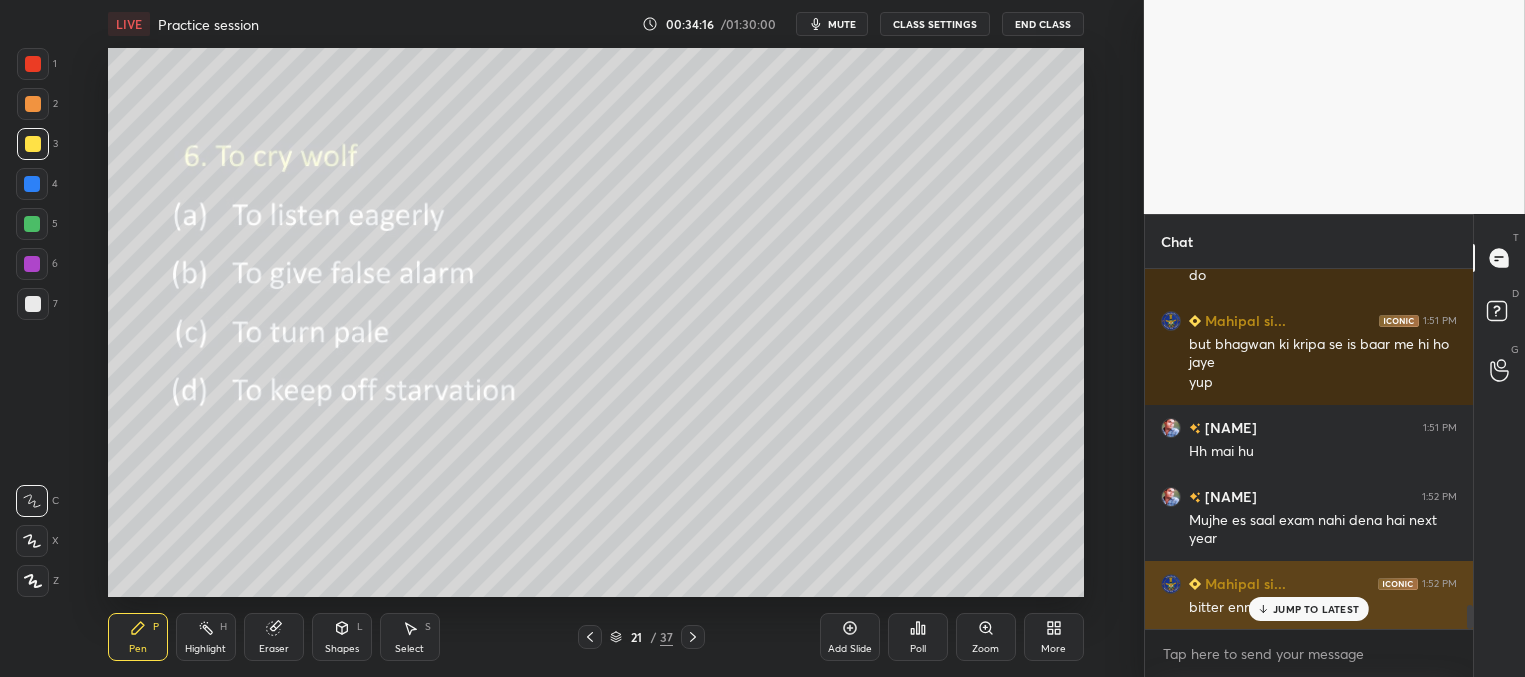 drag, startPoint x: 1302, startPoint y: 606, endPoint x: 1292, endPoint y: 603, distance: 10.440307 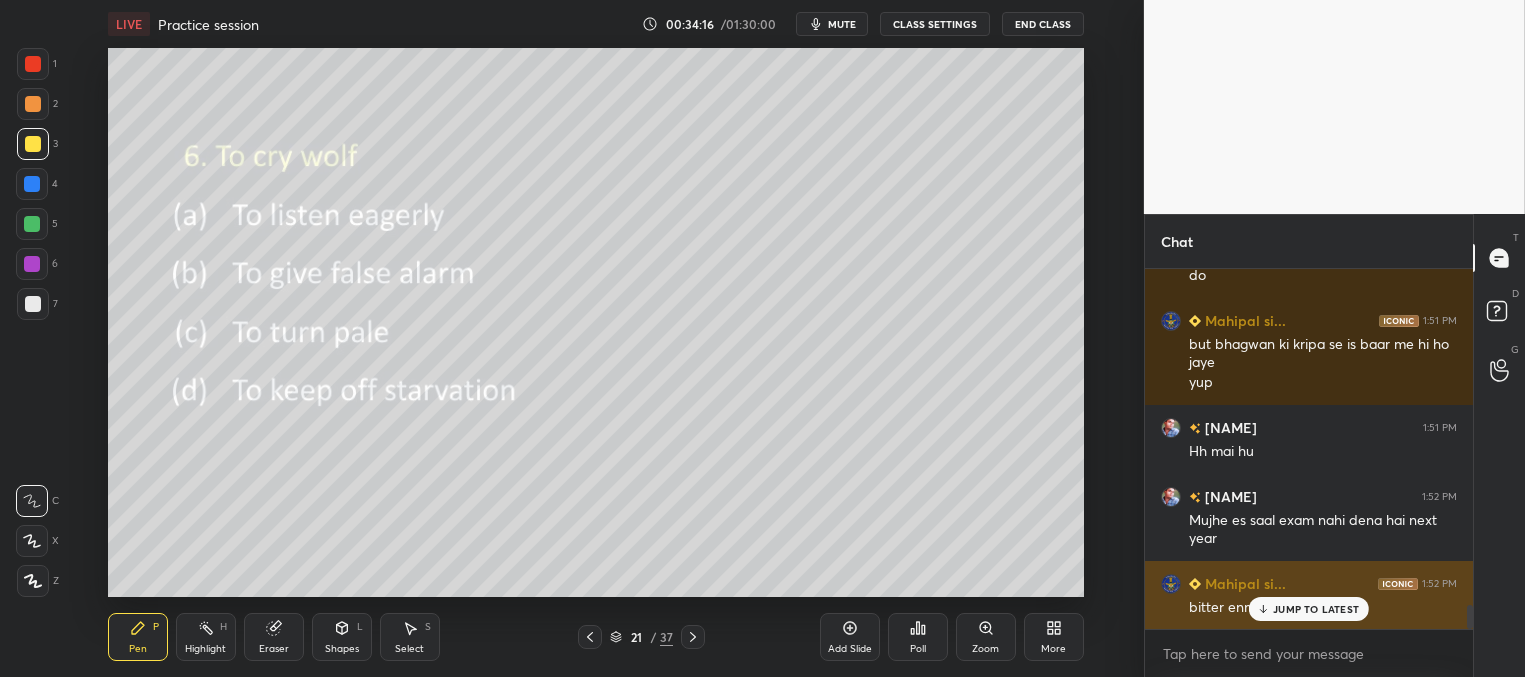 click on "JUMP TO LATEST" at bounding box center [1316, 609] 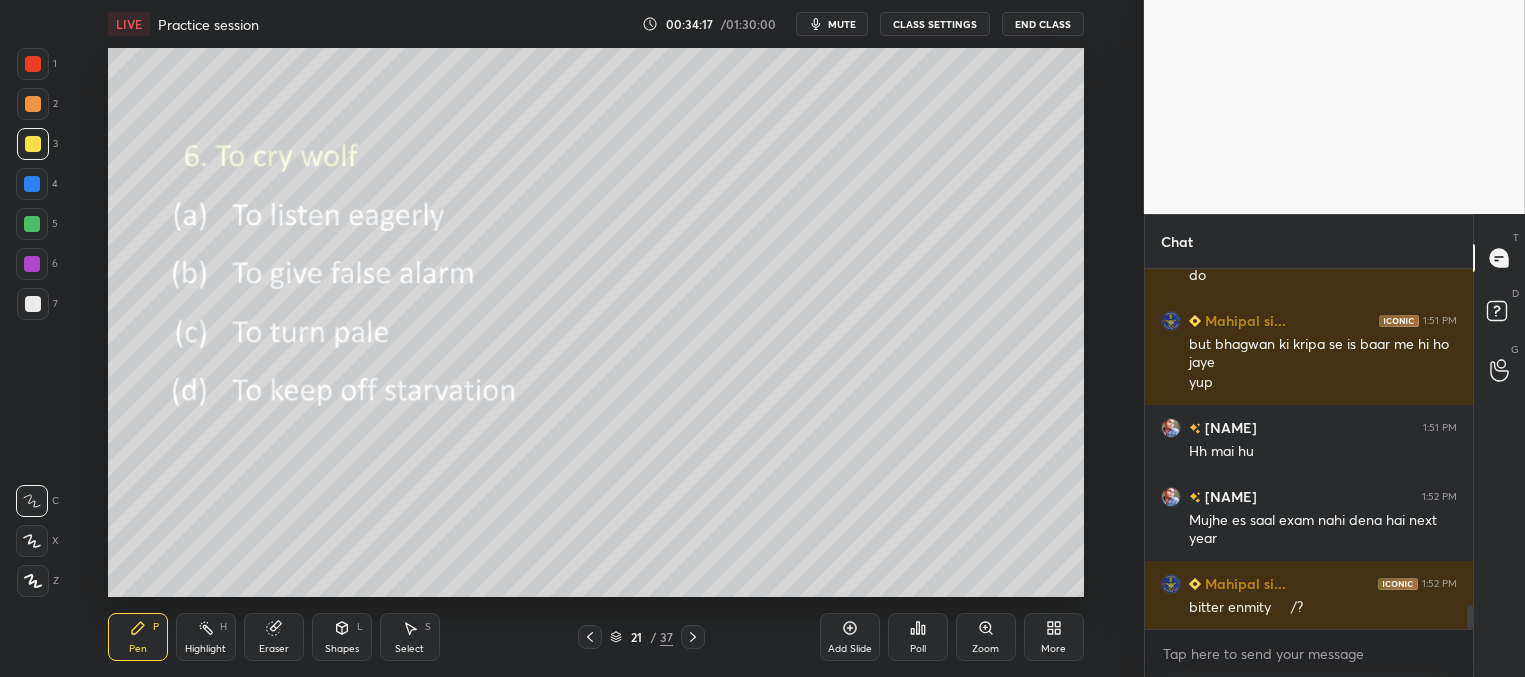 click 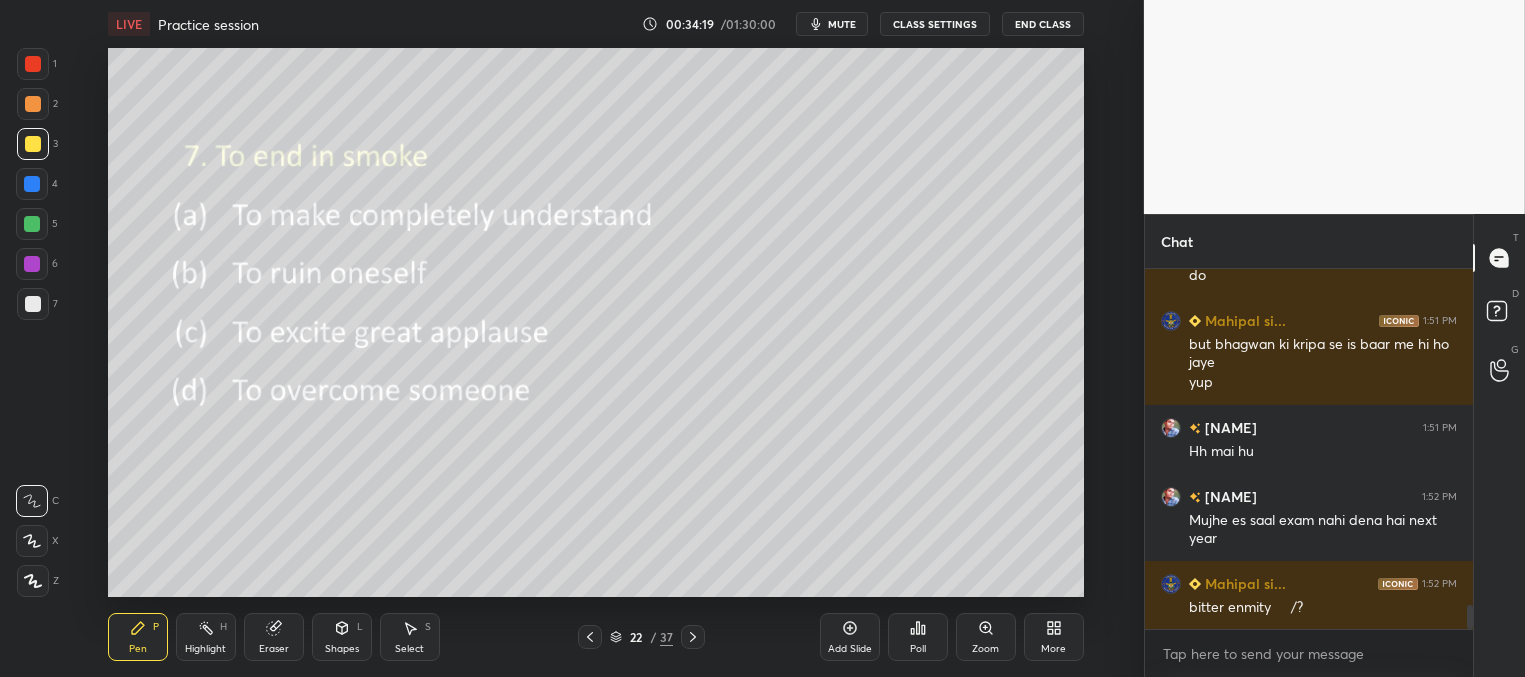click on "Poll" at bounding box center (918, 649) 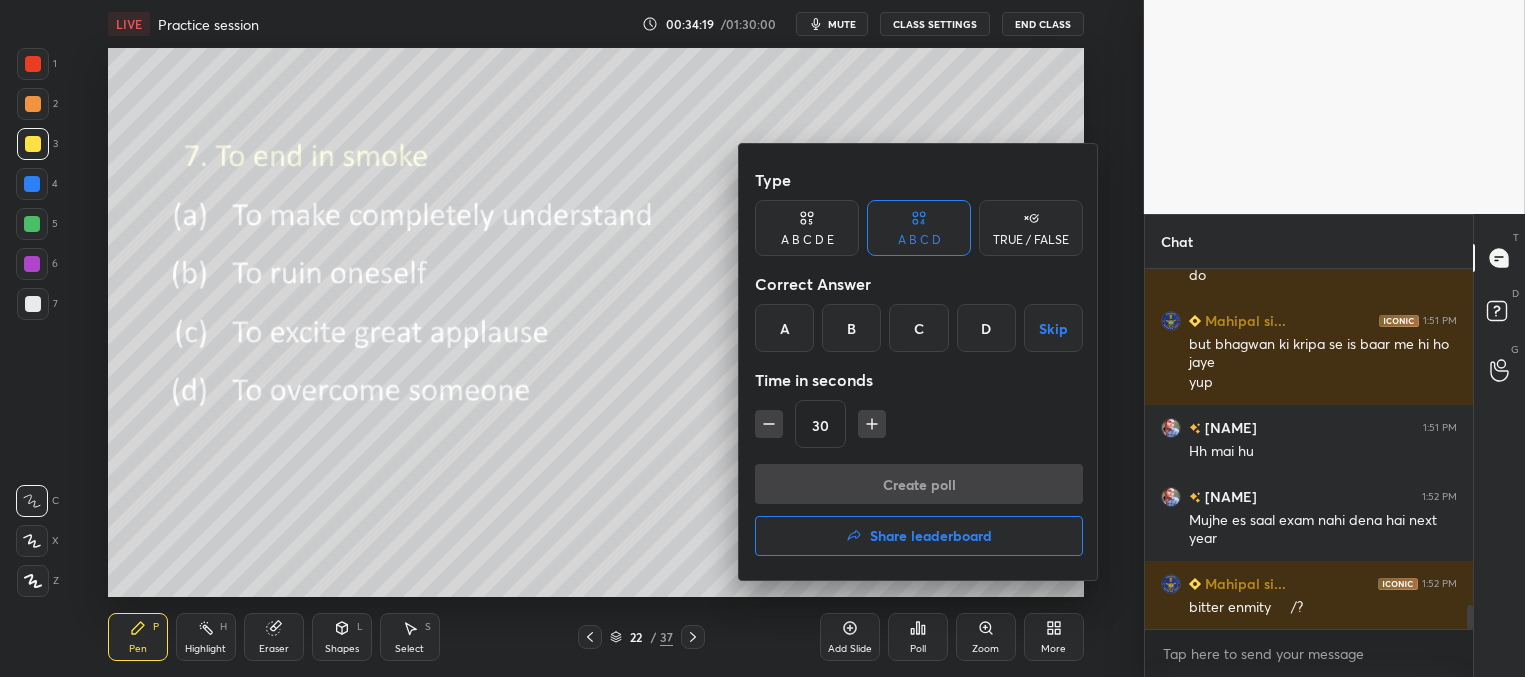 click on "B" at bounding box center [851, 328] 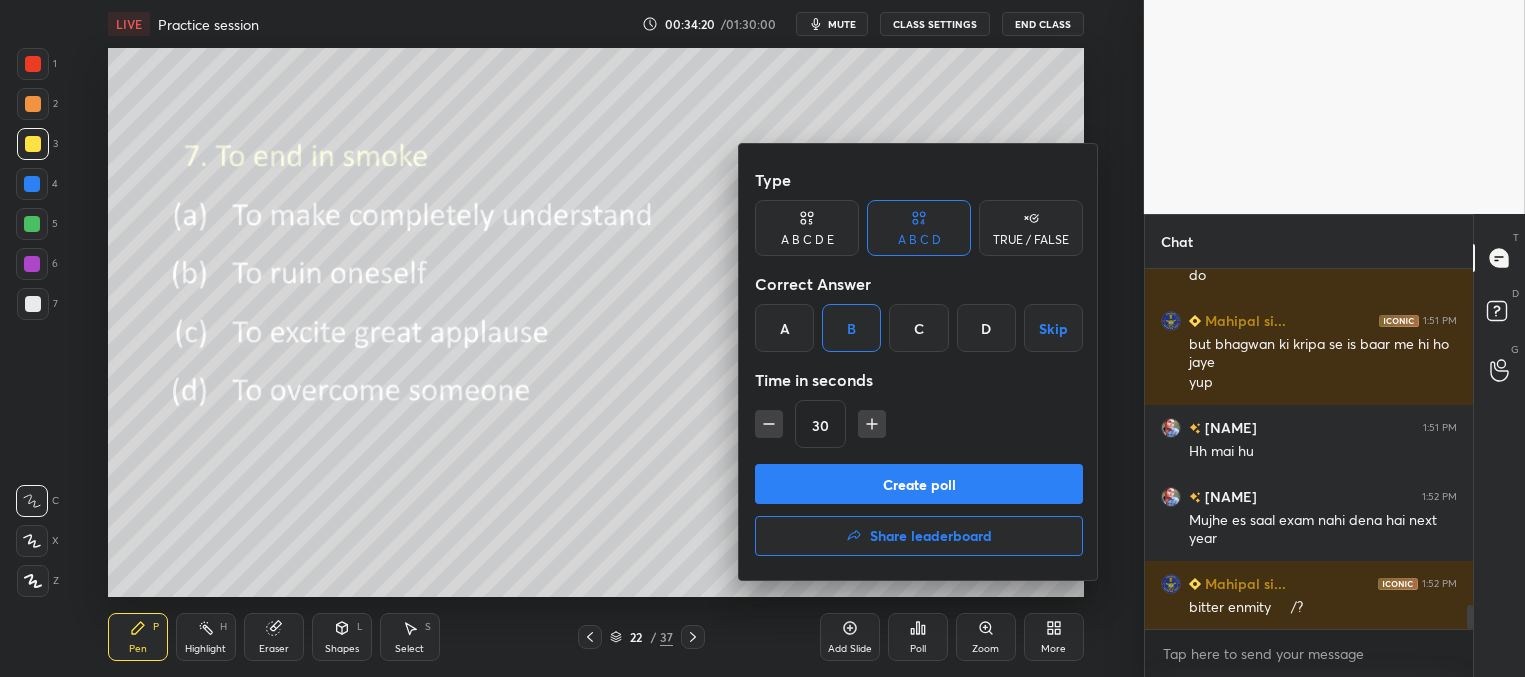 click on "Create poll" at bounding box center (919, 484) 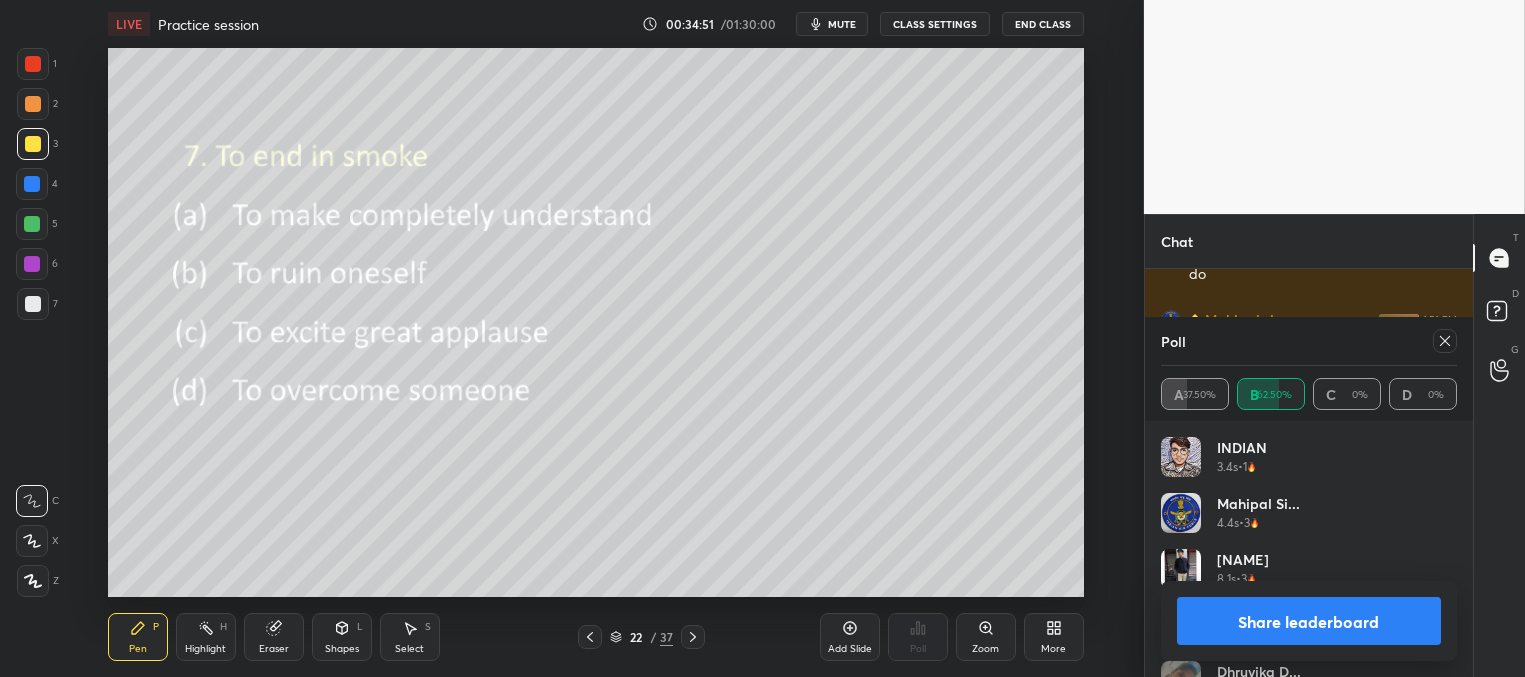 click 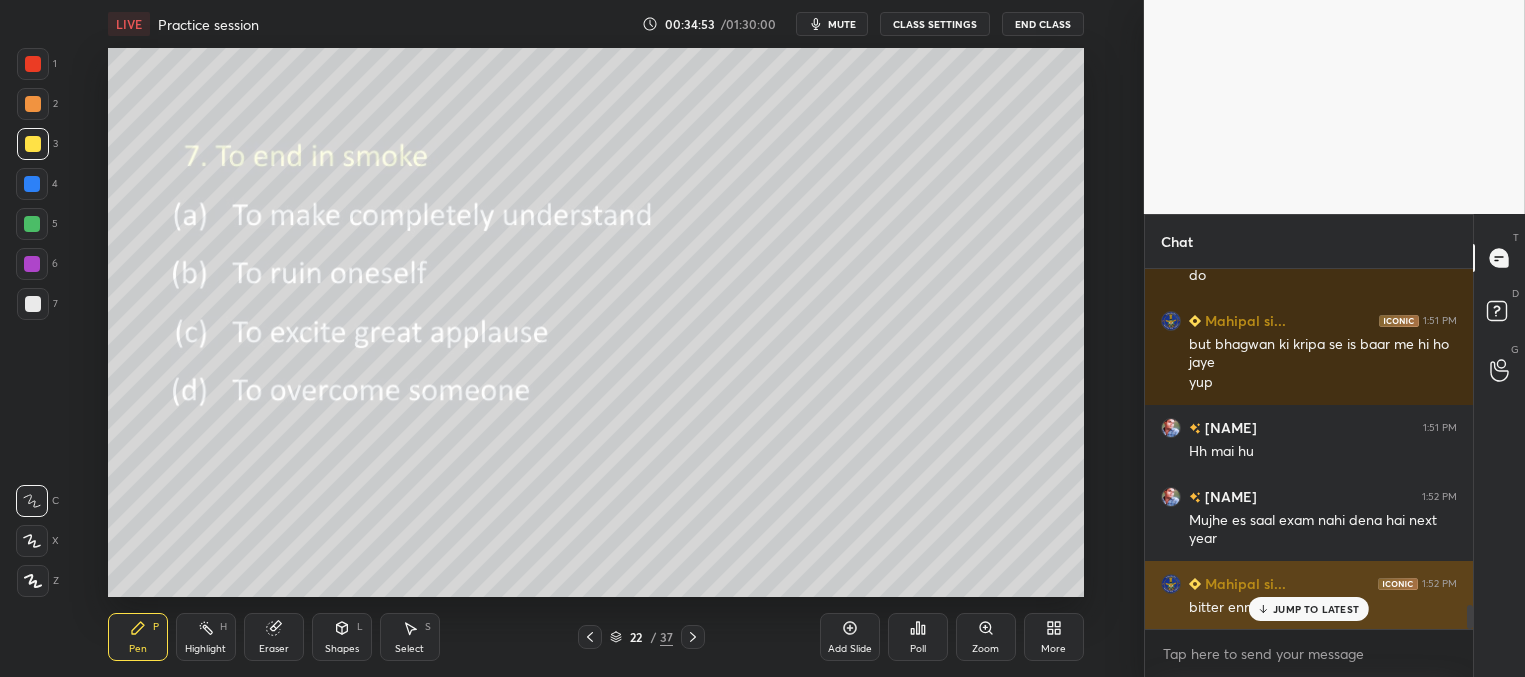 click 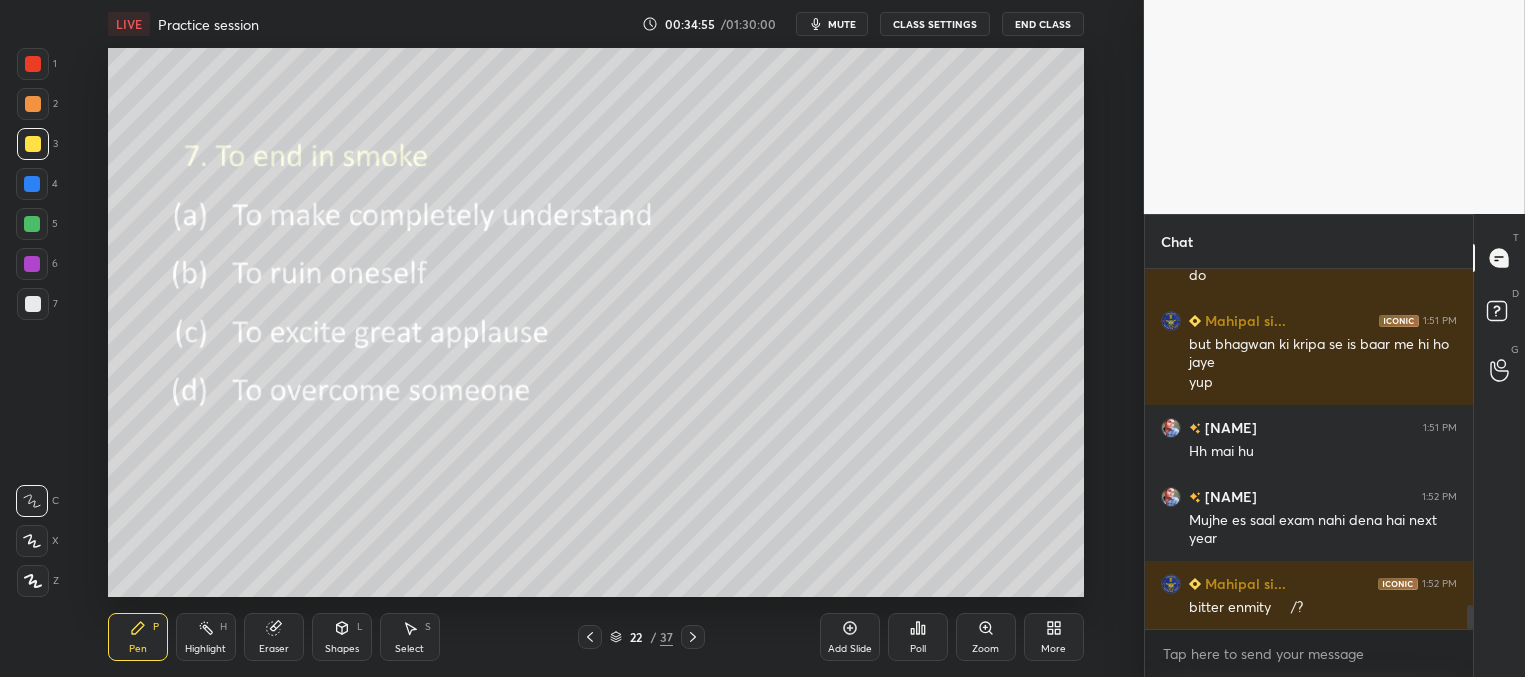 drag, startPoint x: 696, startPoint y: 633, endPoint x: 710, endPoint y: 631, distance: 14.142136 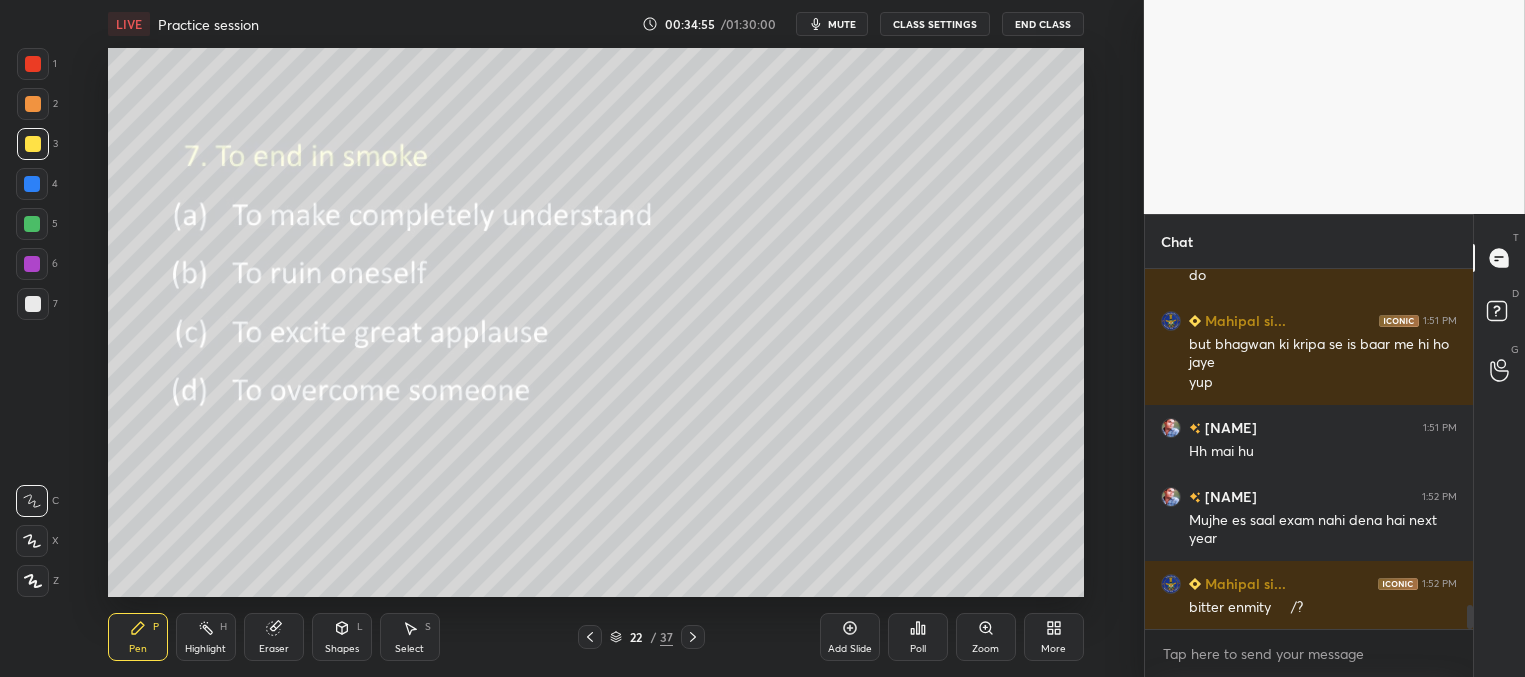 click 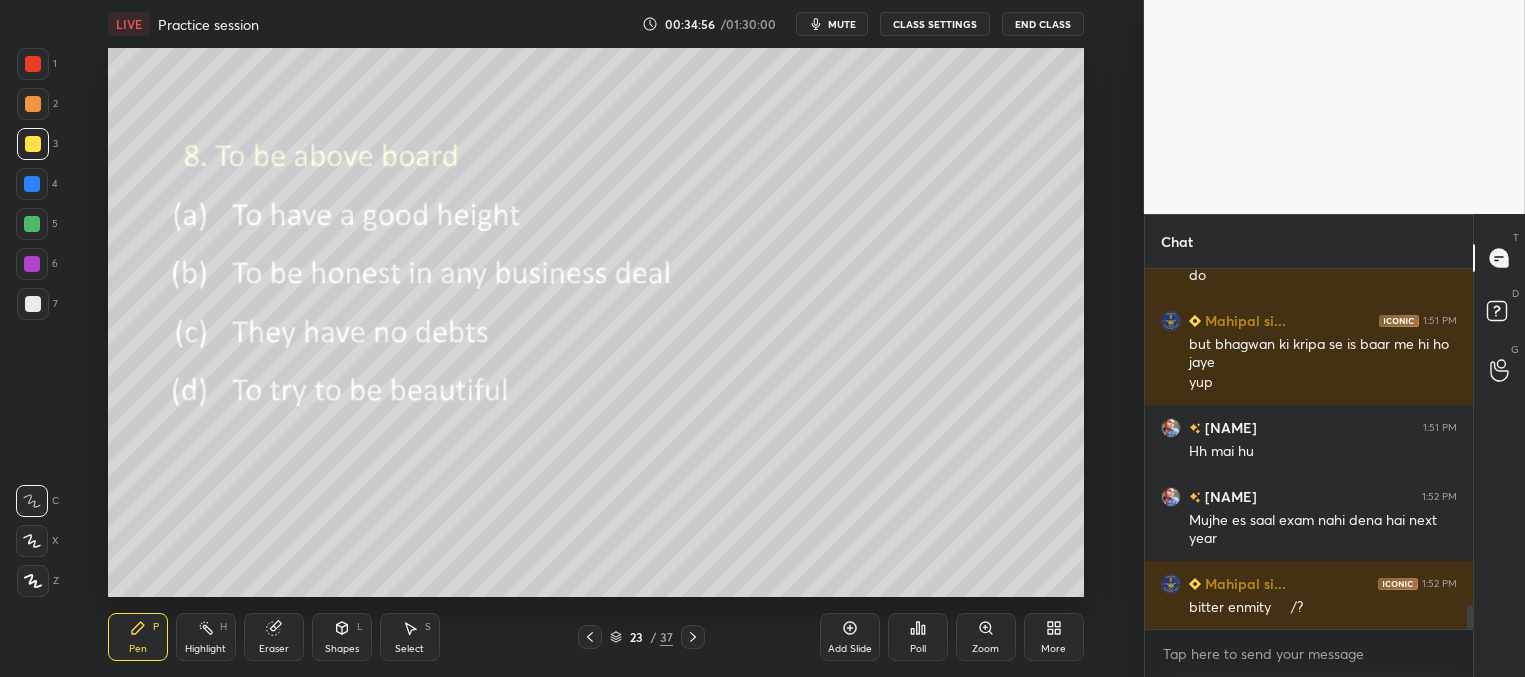 click on "Poll" at bounding box center (918, 637) 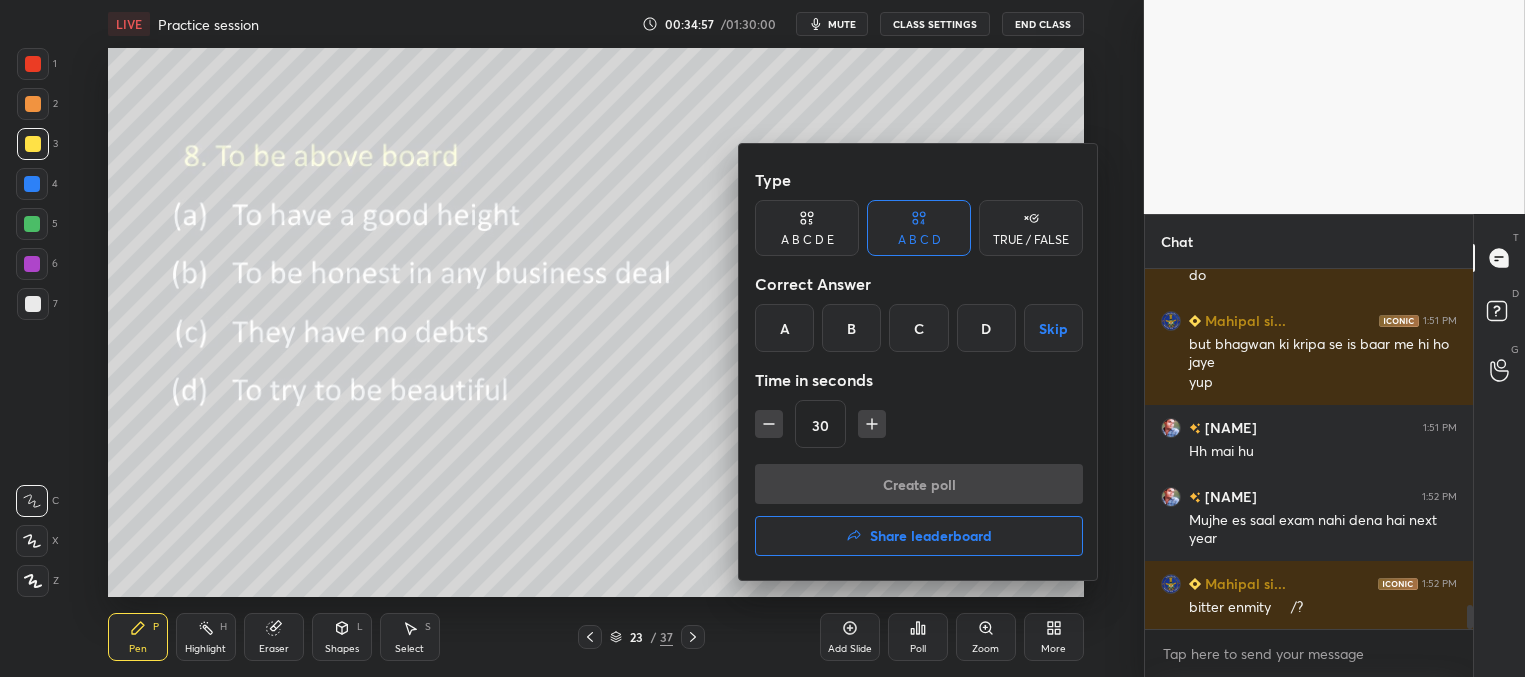 click on "B" at bounding box center (851, 328) 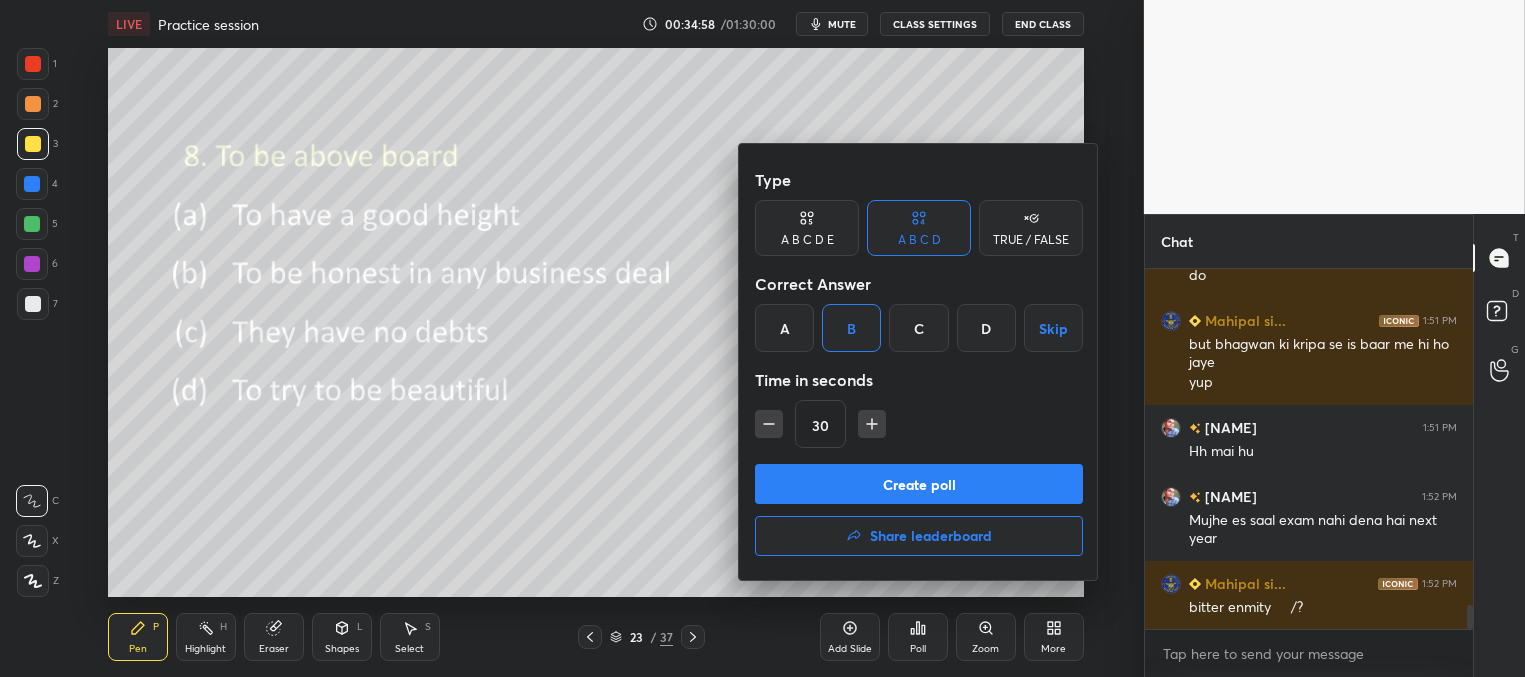 click on "Create poll" at bounding box center [919, 484] 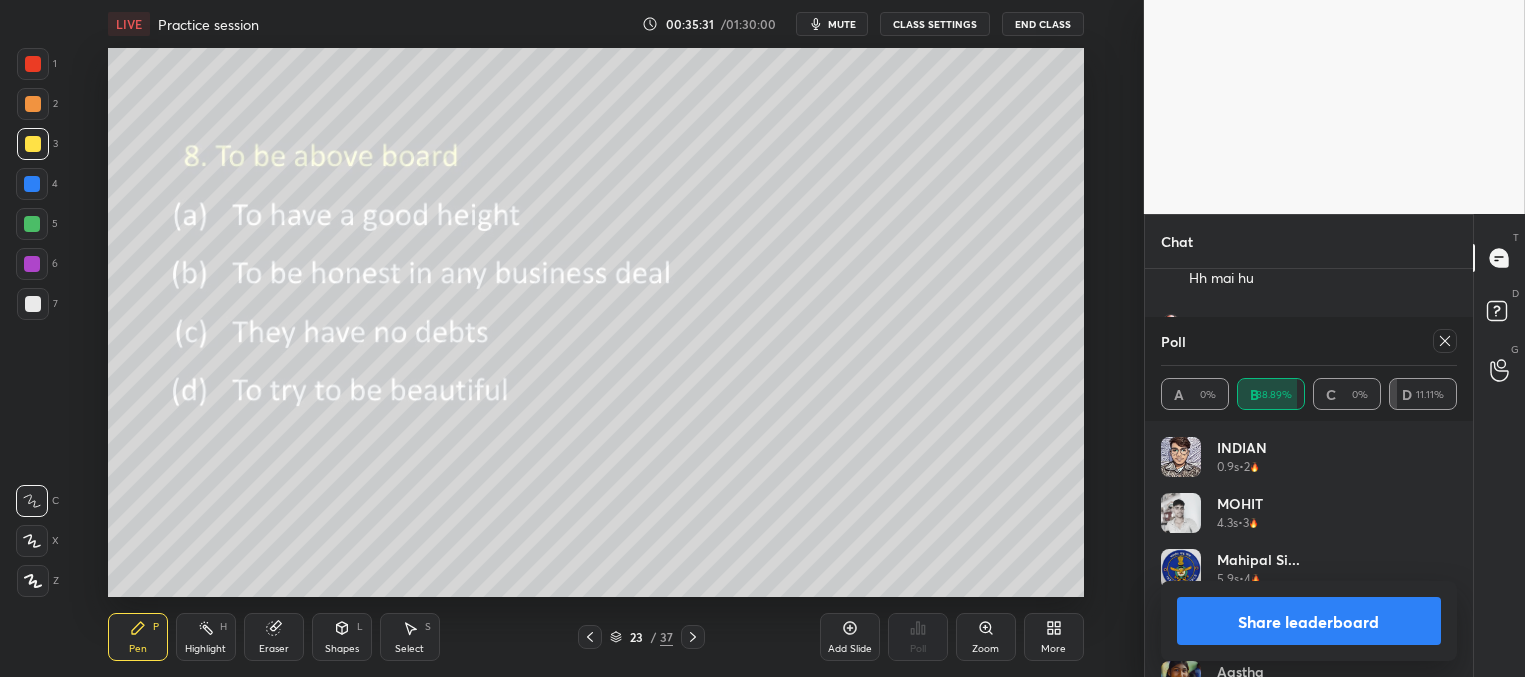 click 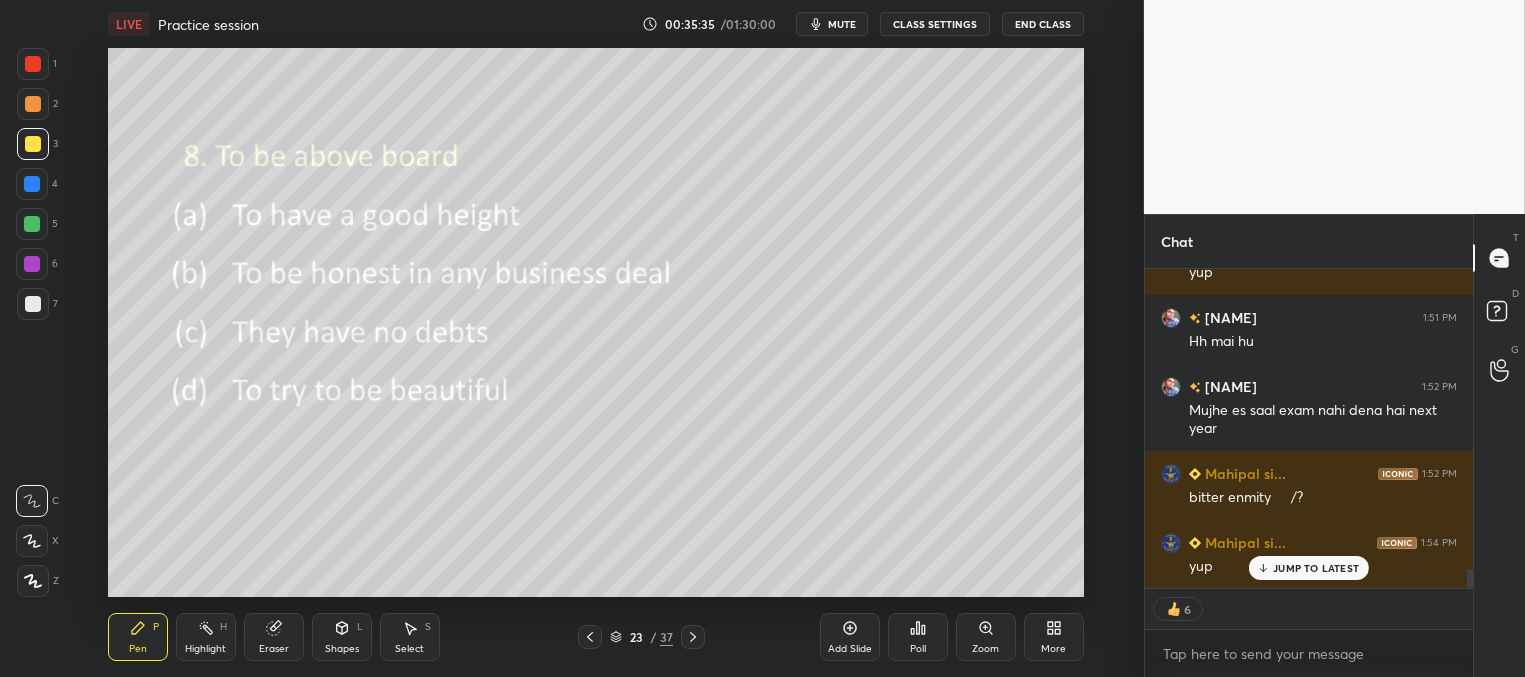 click 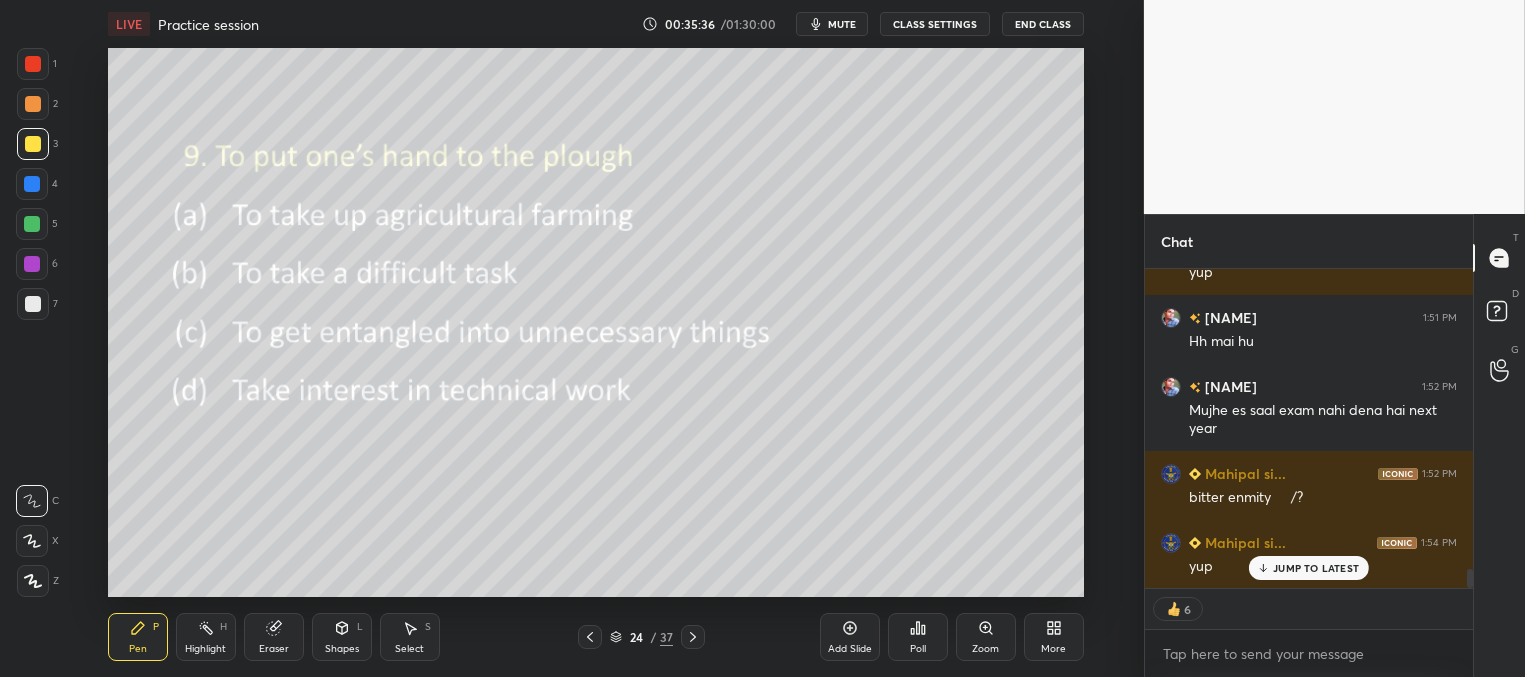 click on "Poll" at bounding box center (918, 649) 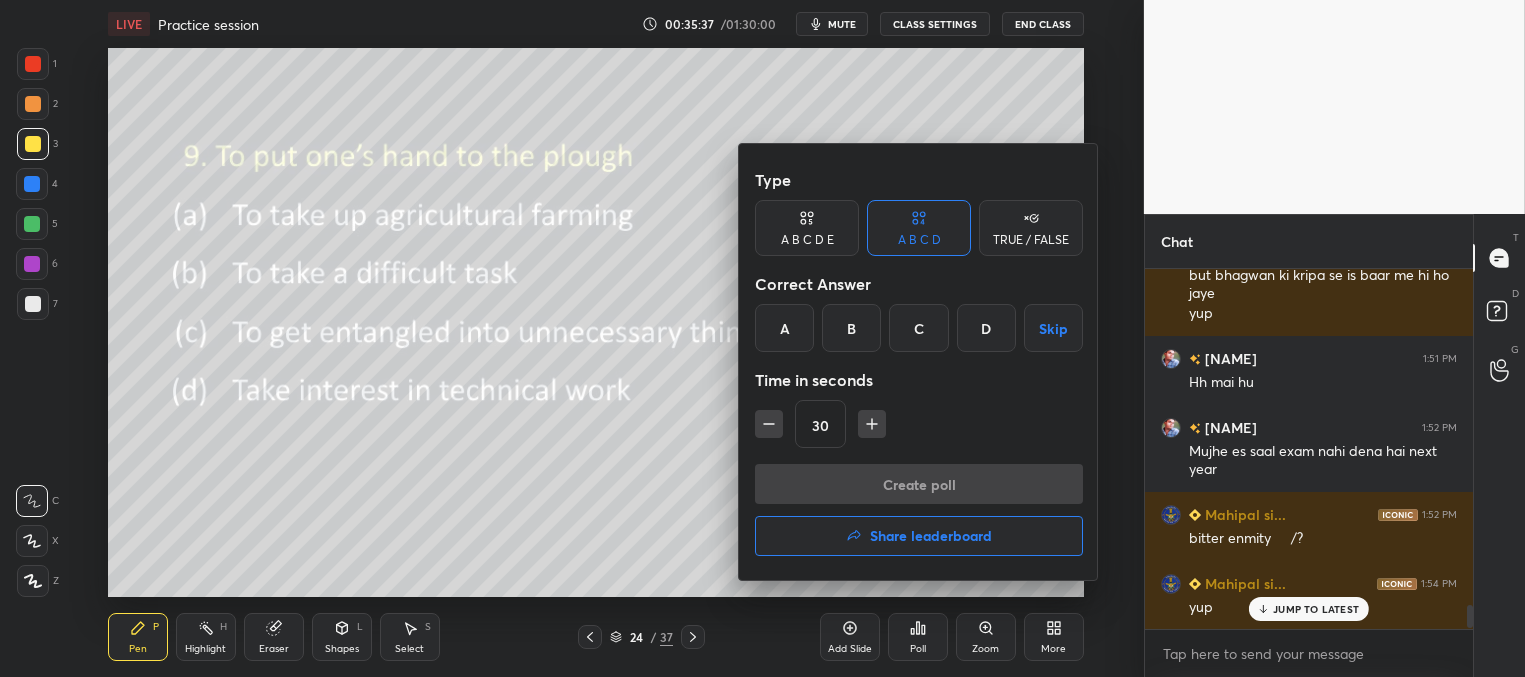 drag, startPoint x: 838, startPoint y: 313, endPoint x: 864, endPoint y: 336, distance: 34.713108 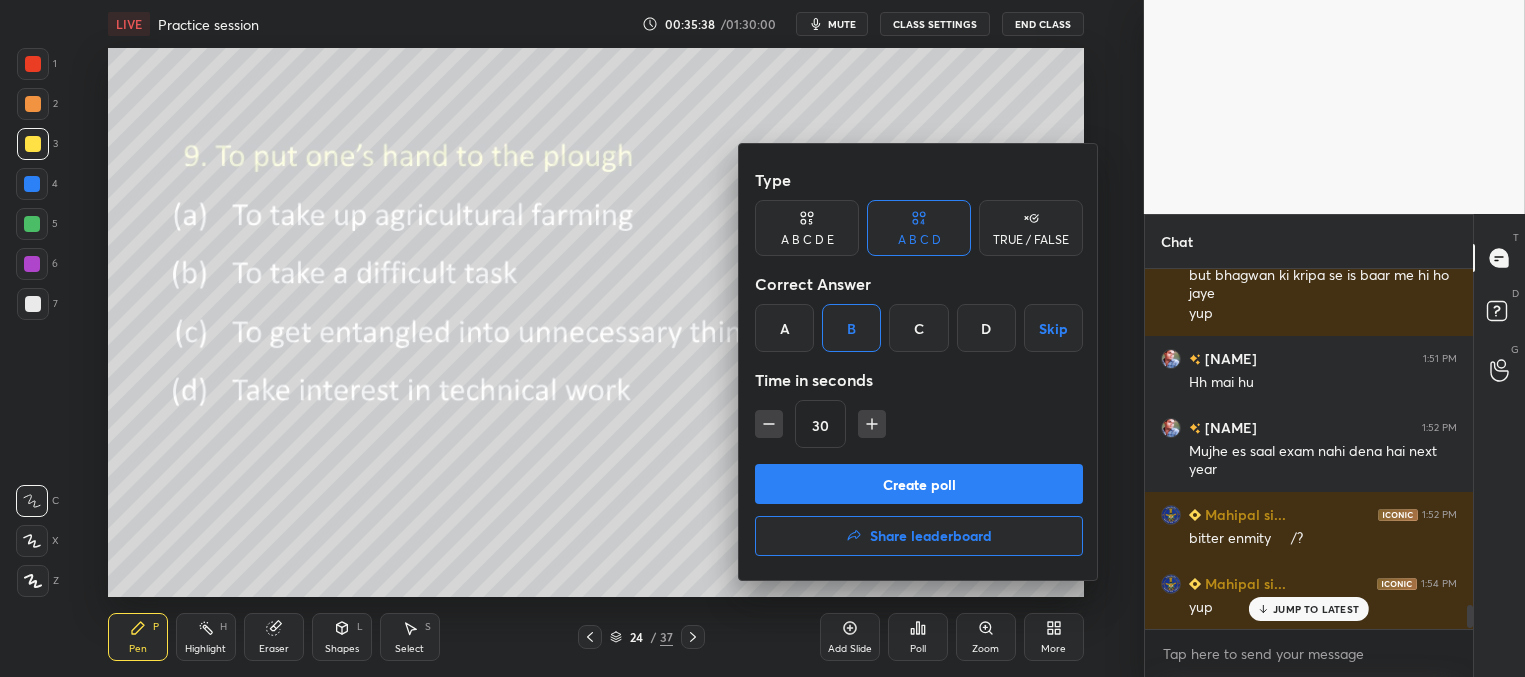 click on "Create poll" at bounding box center [919, 484] 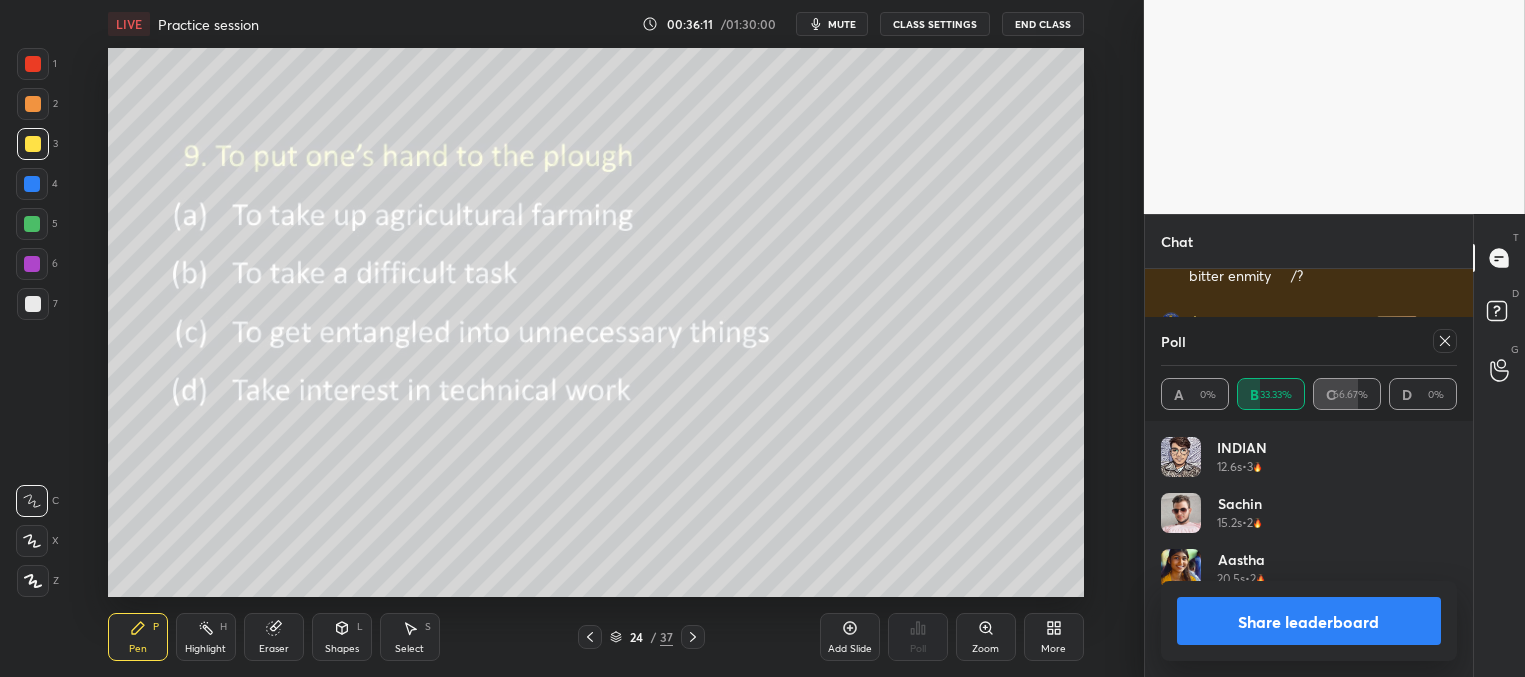 click 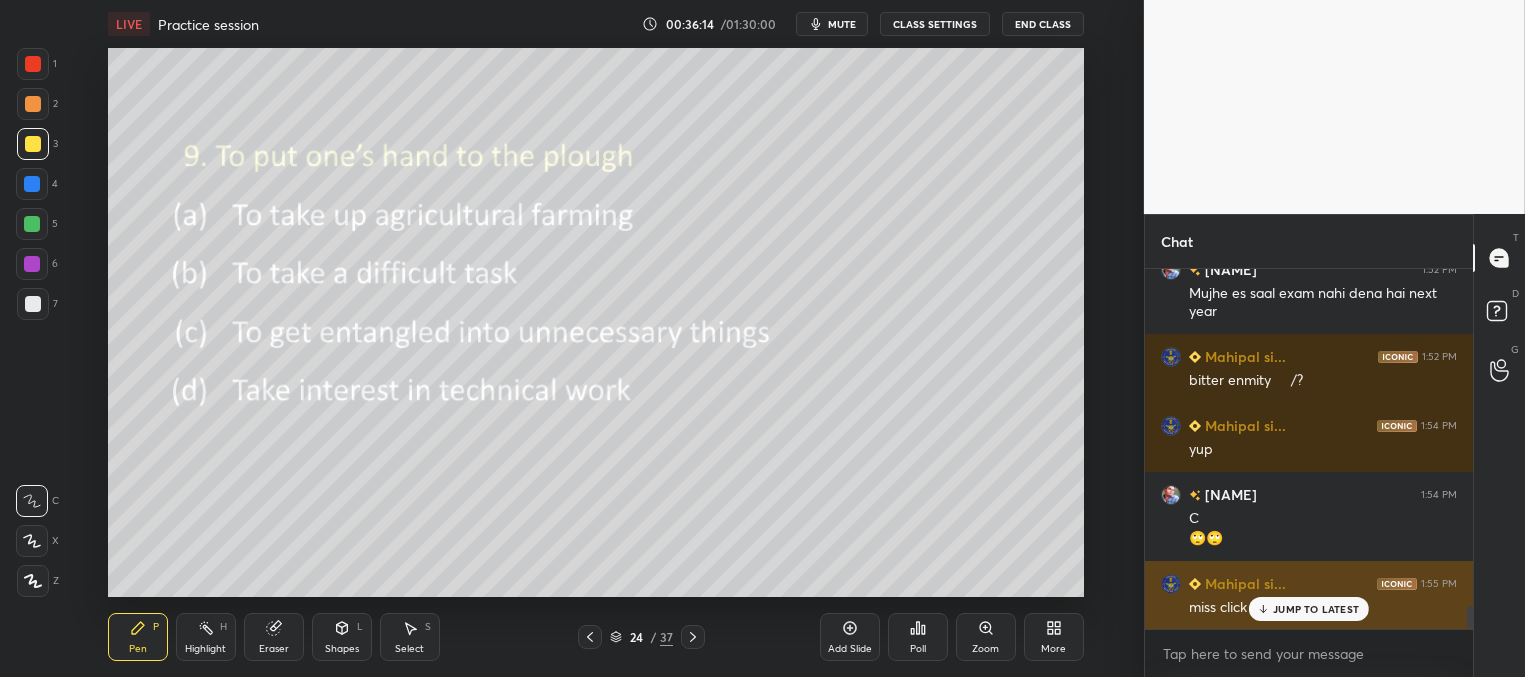 click on "JUMP TO LATEST" at bounding box center [1316, 609] 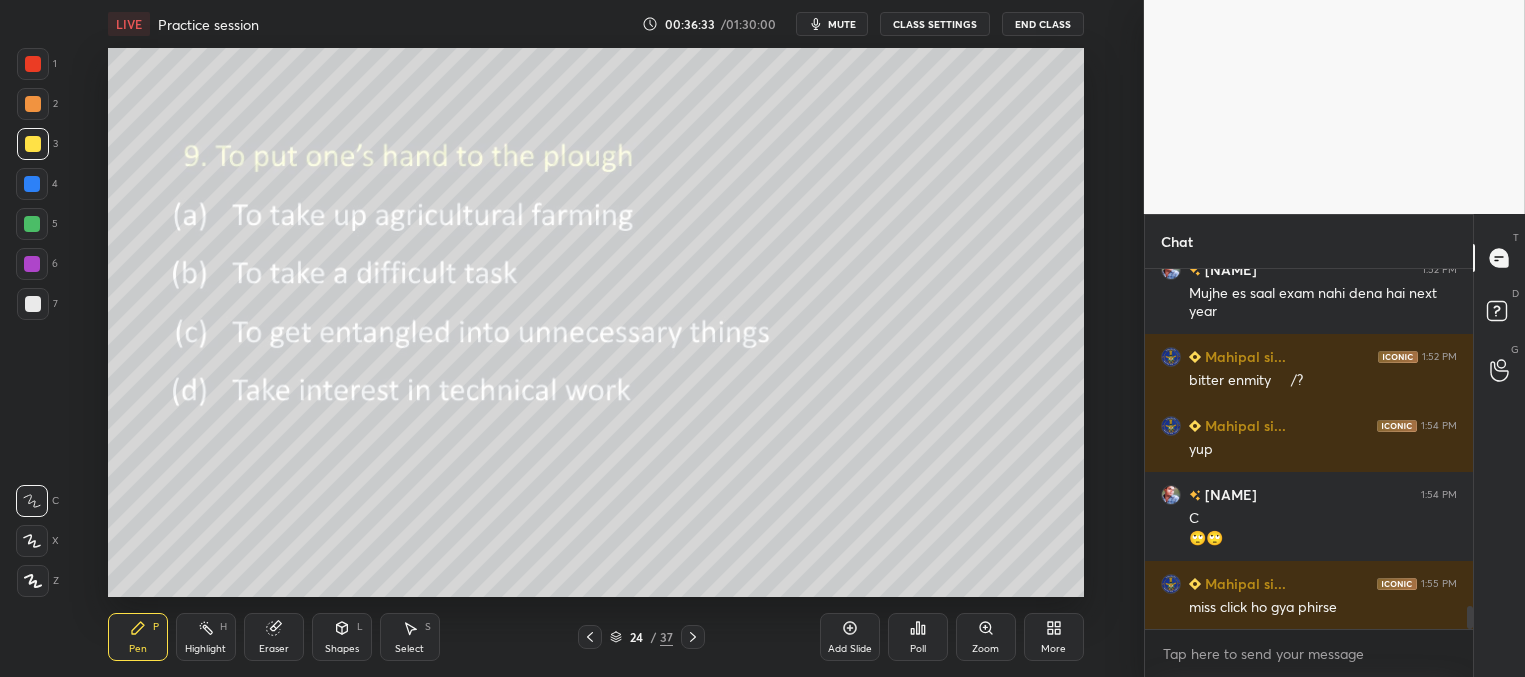 click 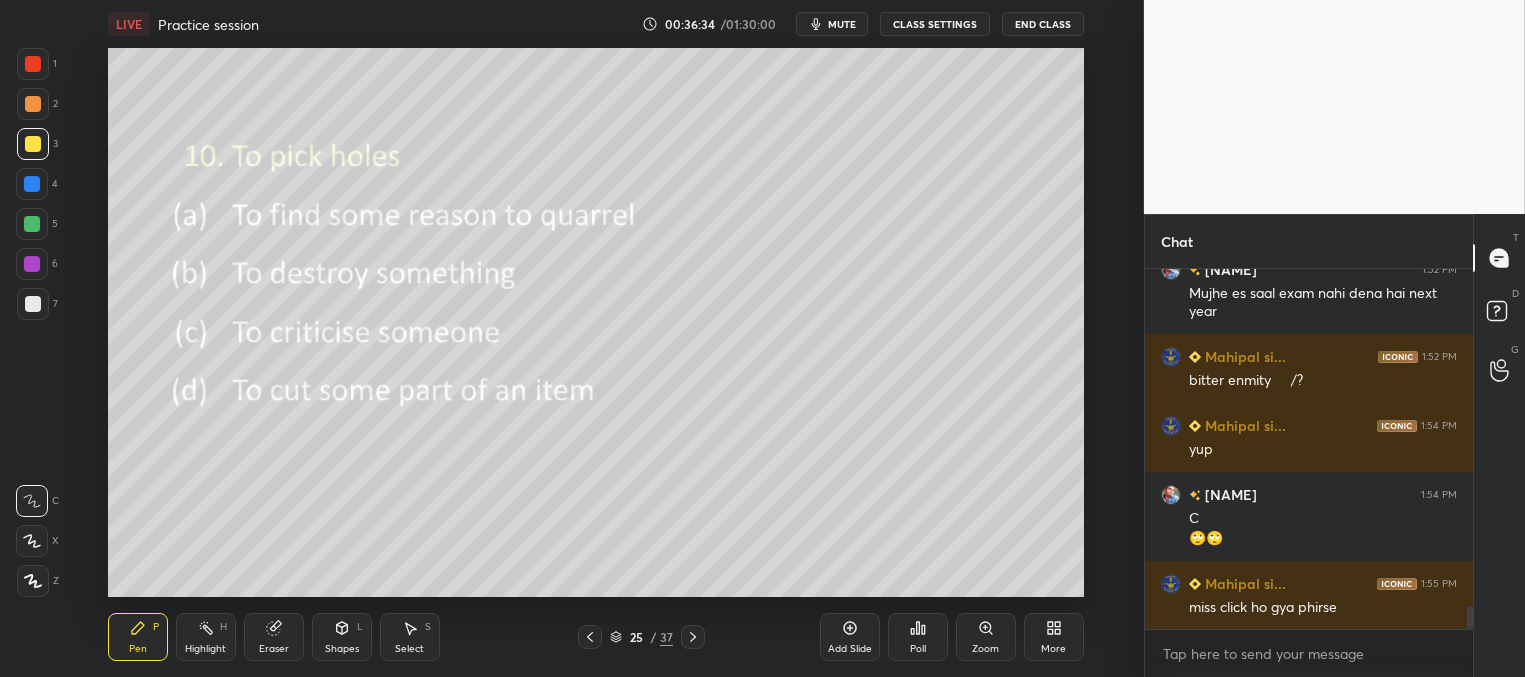 click on "Poll" at bounding box center [918, 637] 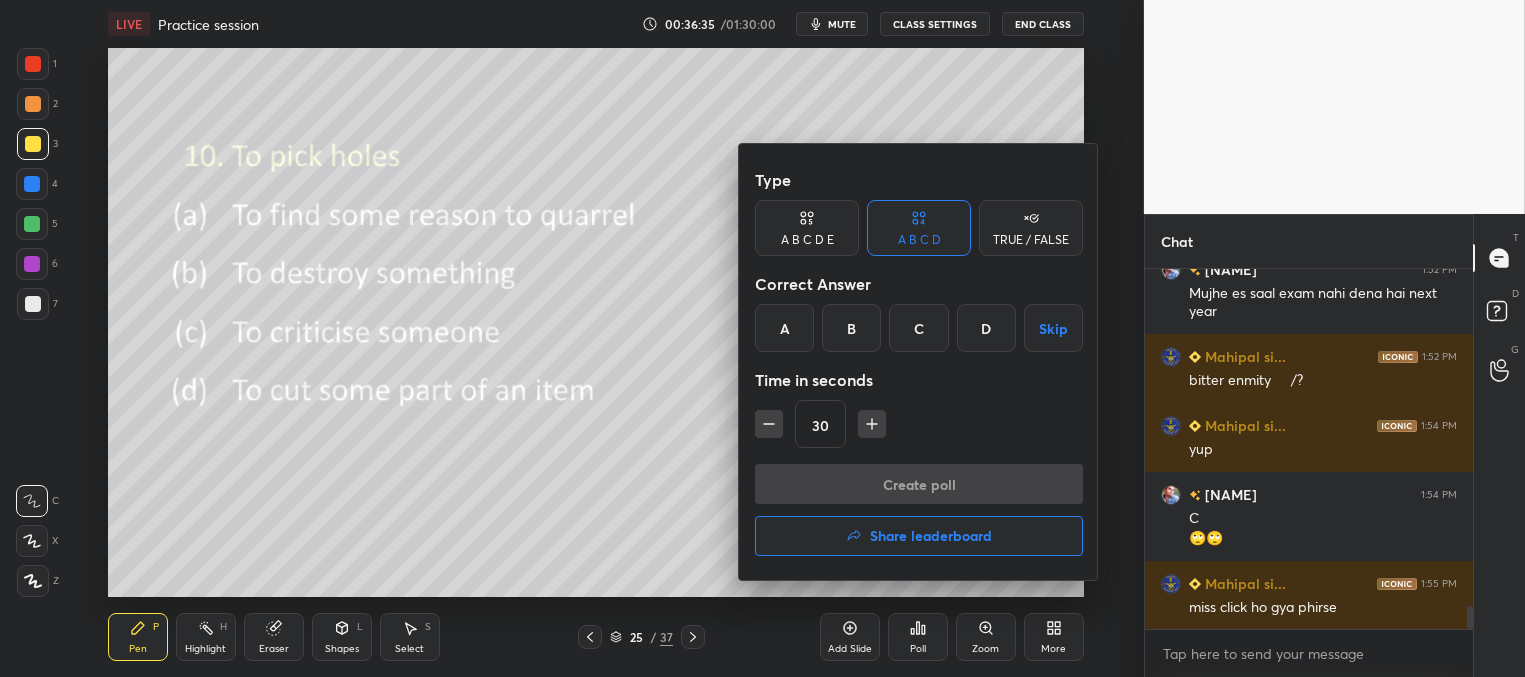 click on "C" at bounding box center [918, 328] 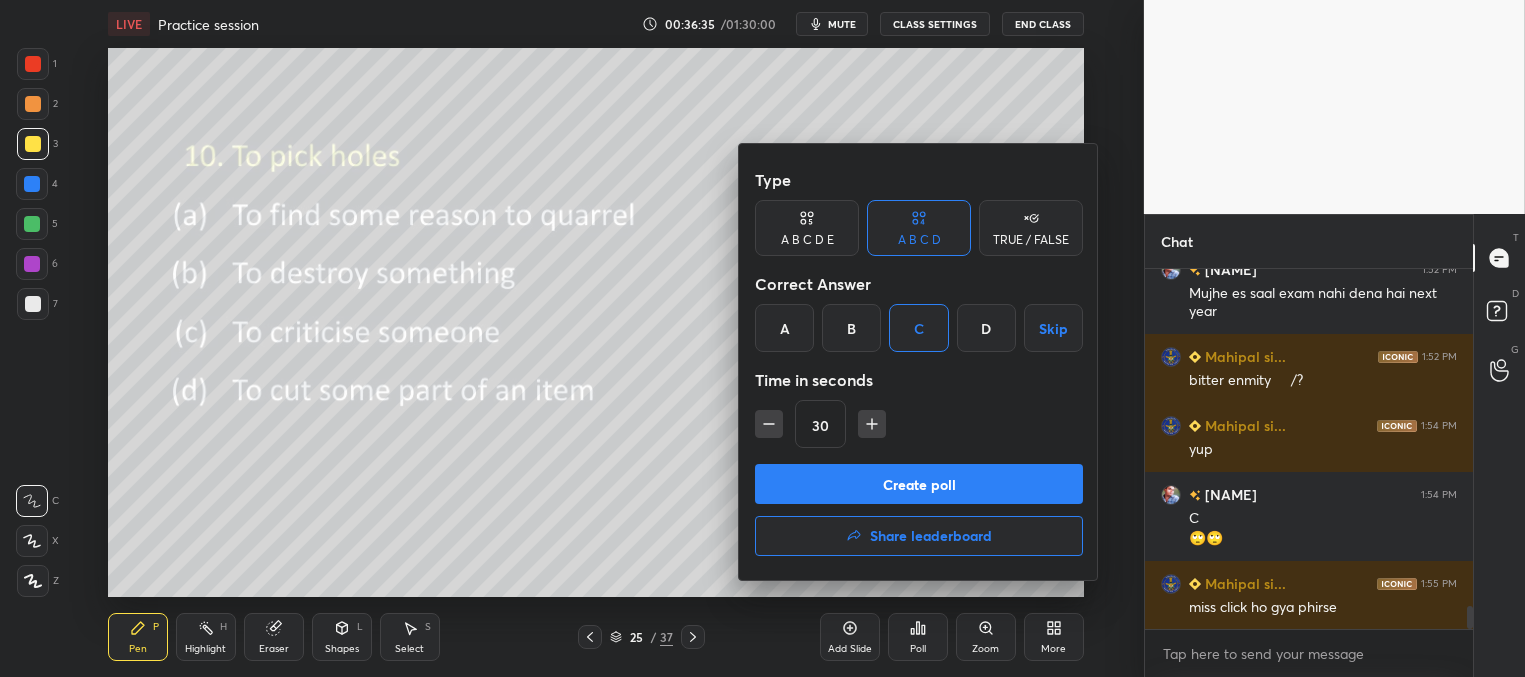 drag, startPoint x: 886, startPoint y: 474, endPoint x: 886, endPoint y: 463, distance: 11 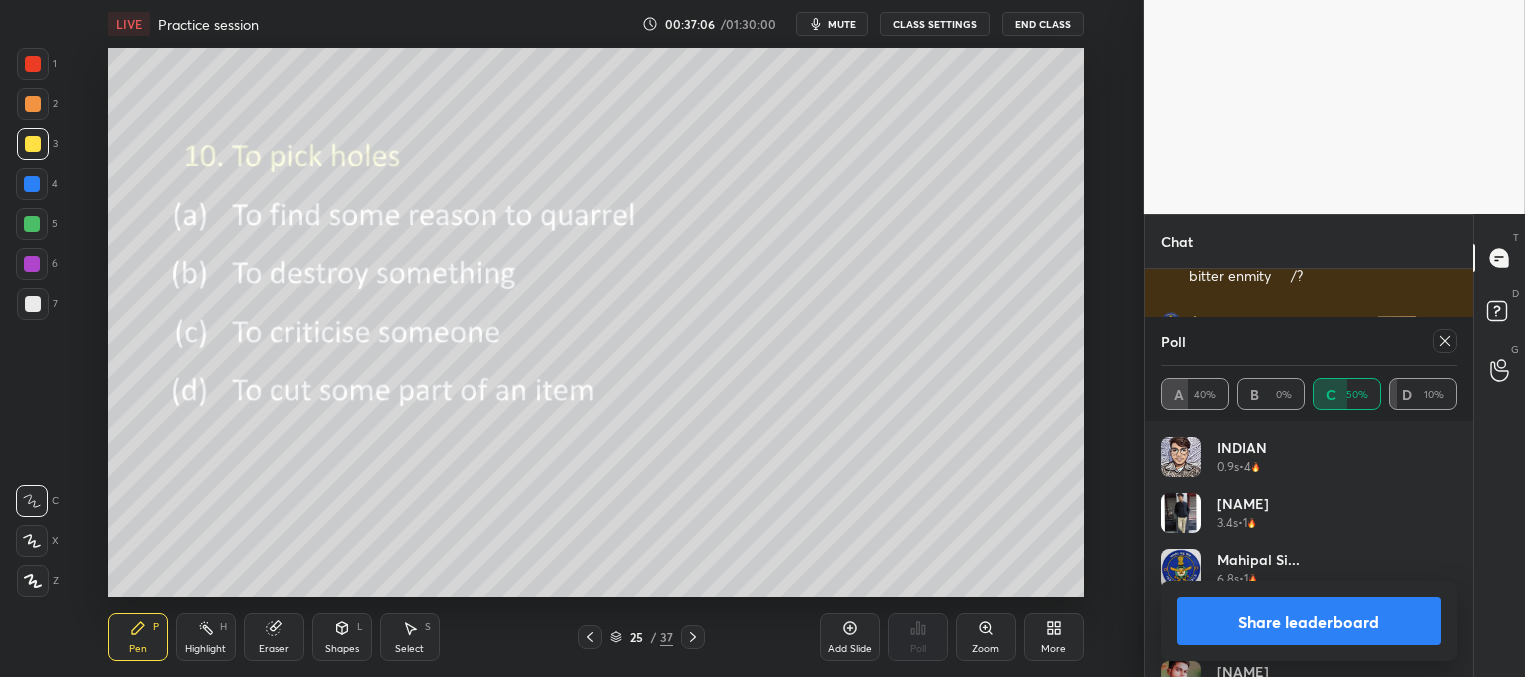 click 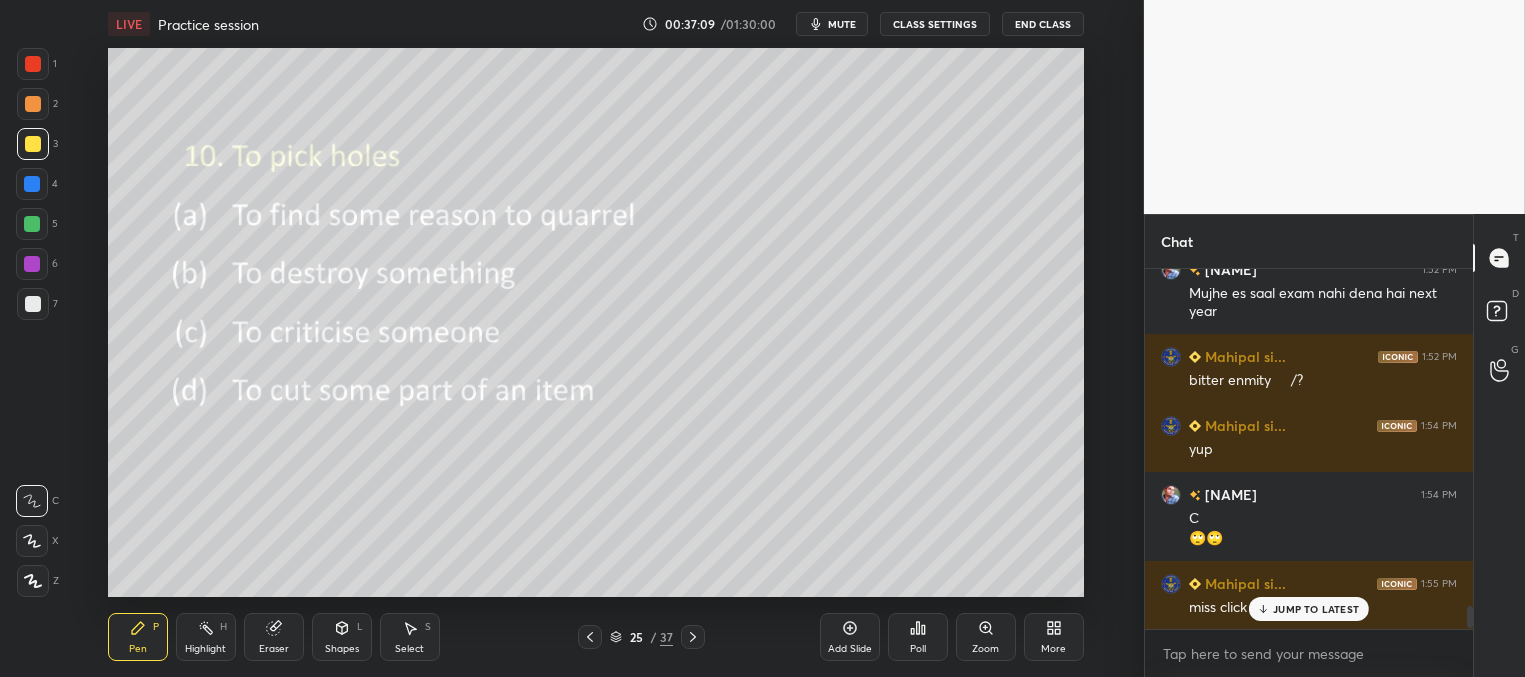 drag, startPoint x: 1269, startPoint y: 613, endPoint x: 1233, endPoint y: 578, distance: 50.20956 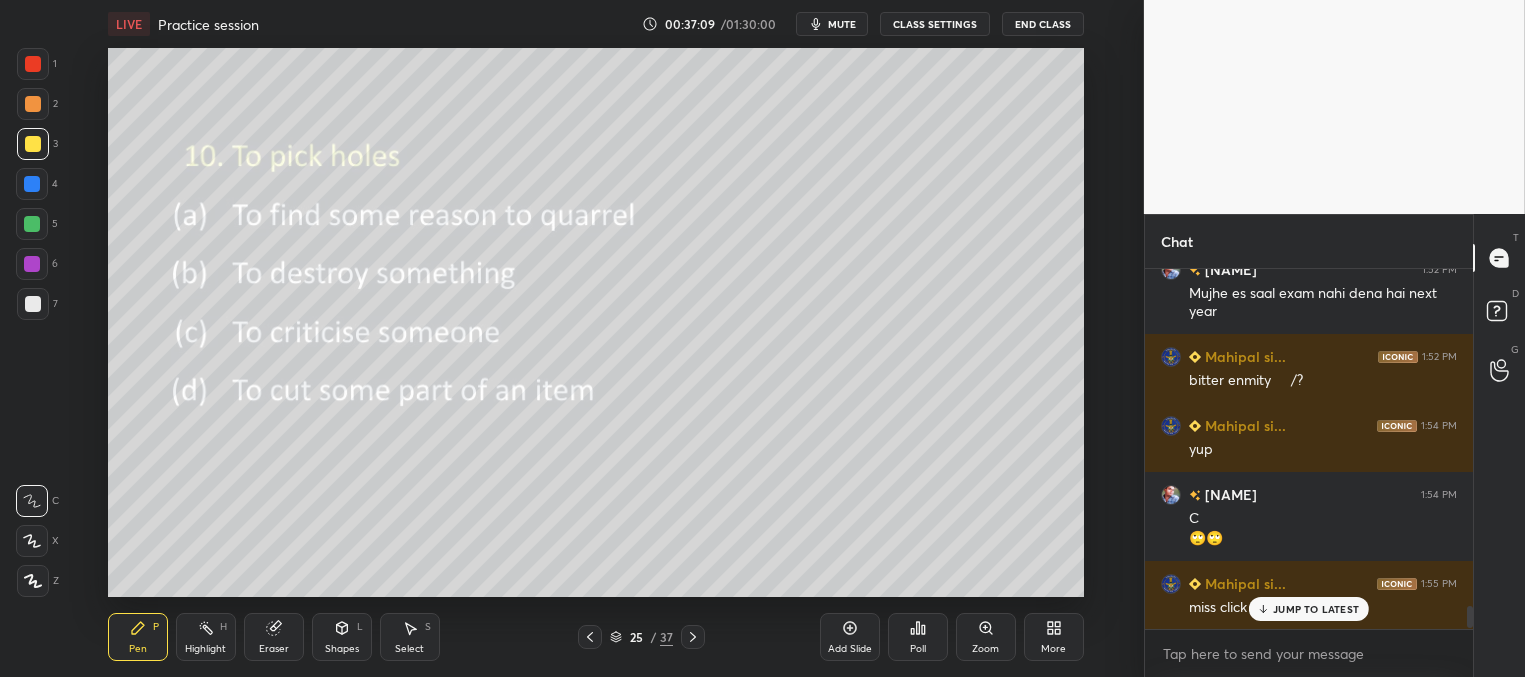click 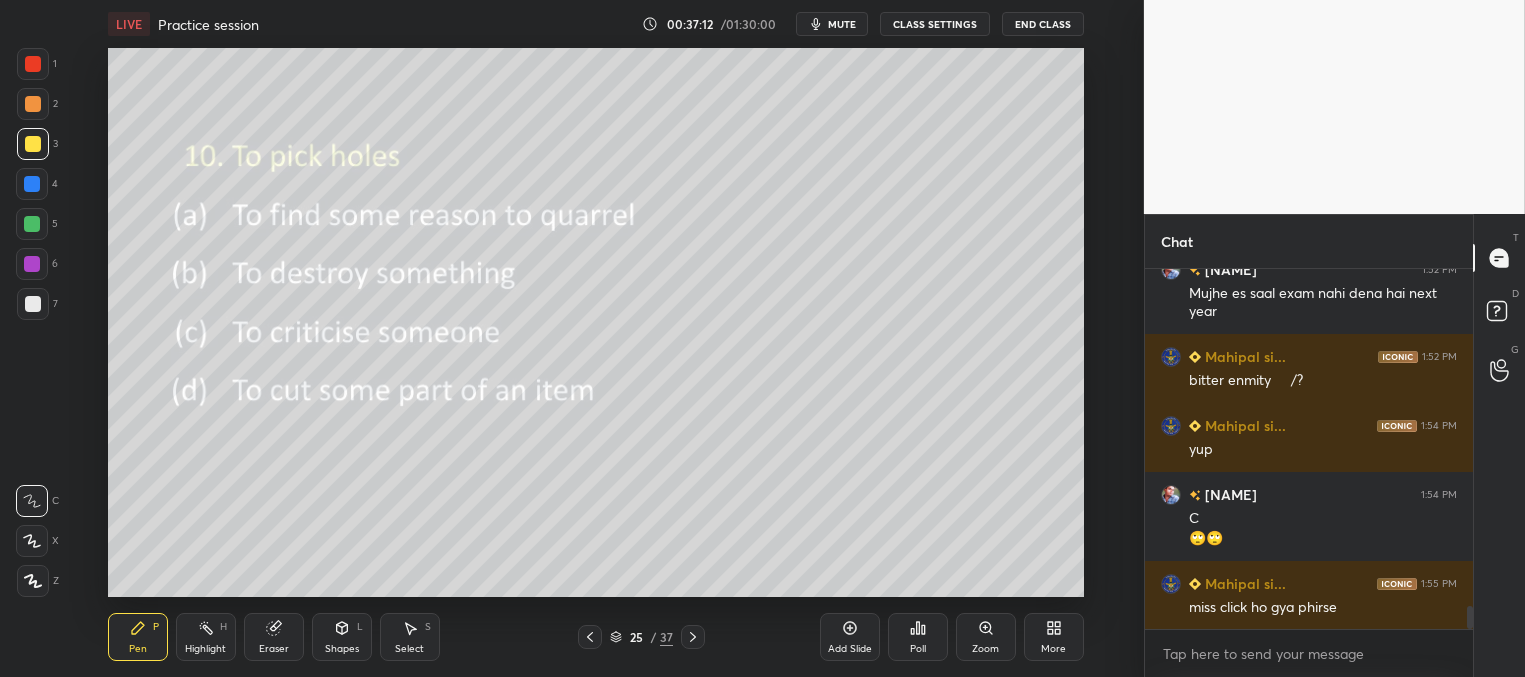 click on "Poll" at bounding box center [918, 637] 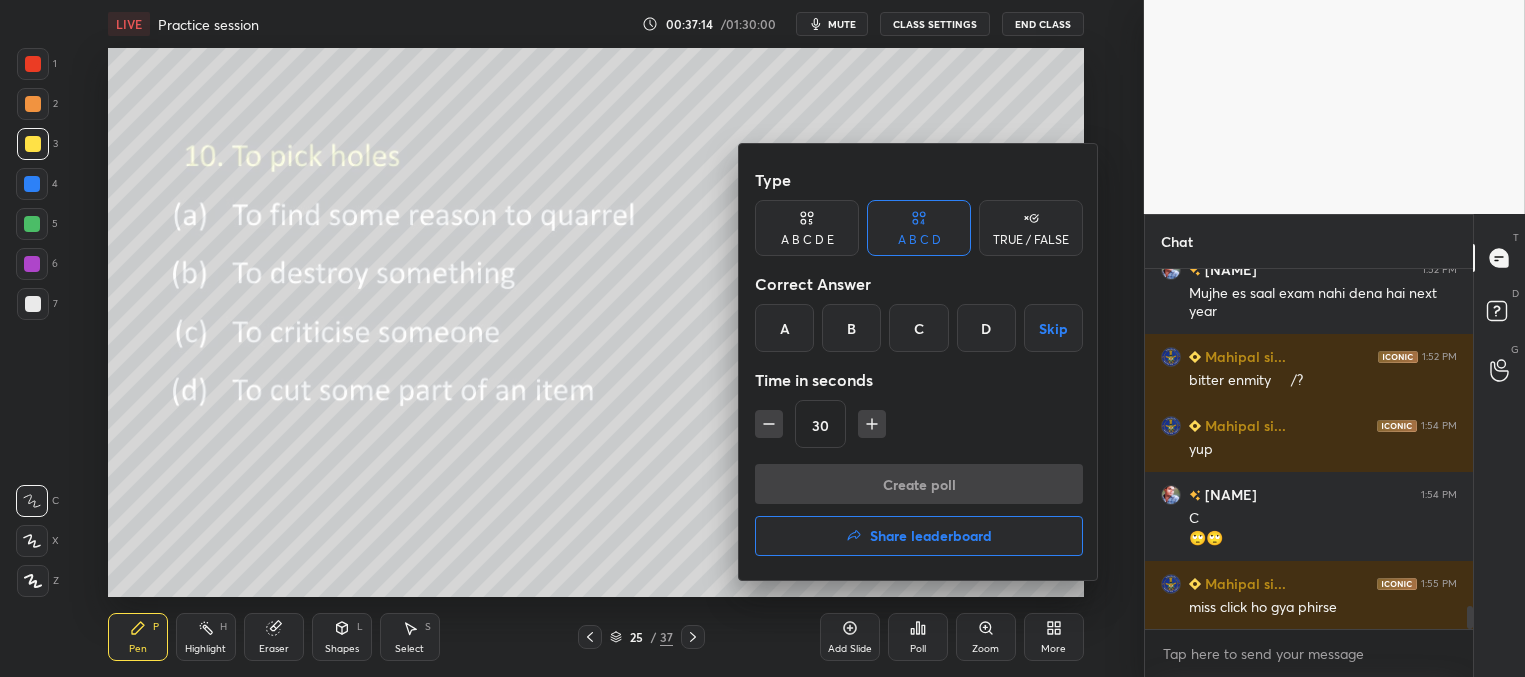 drag, startPoint x: 896, startPoint y: 533, endPoint x: 894, endPoint y: 523, distance: 10.198039 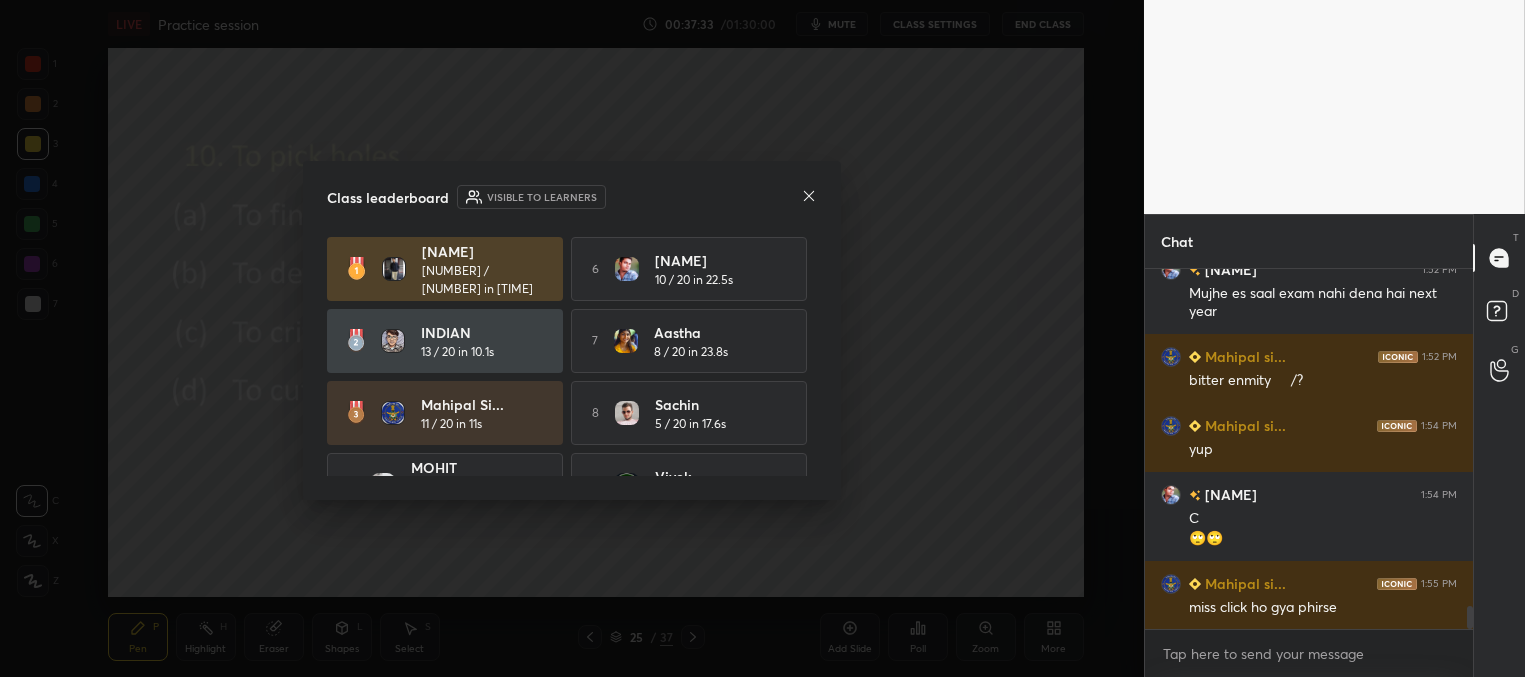 click 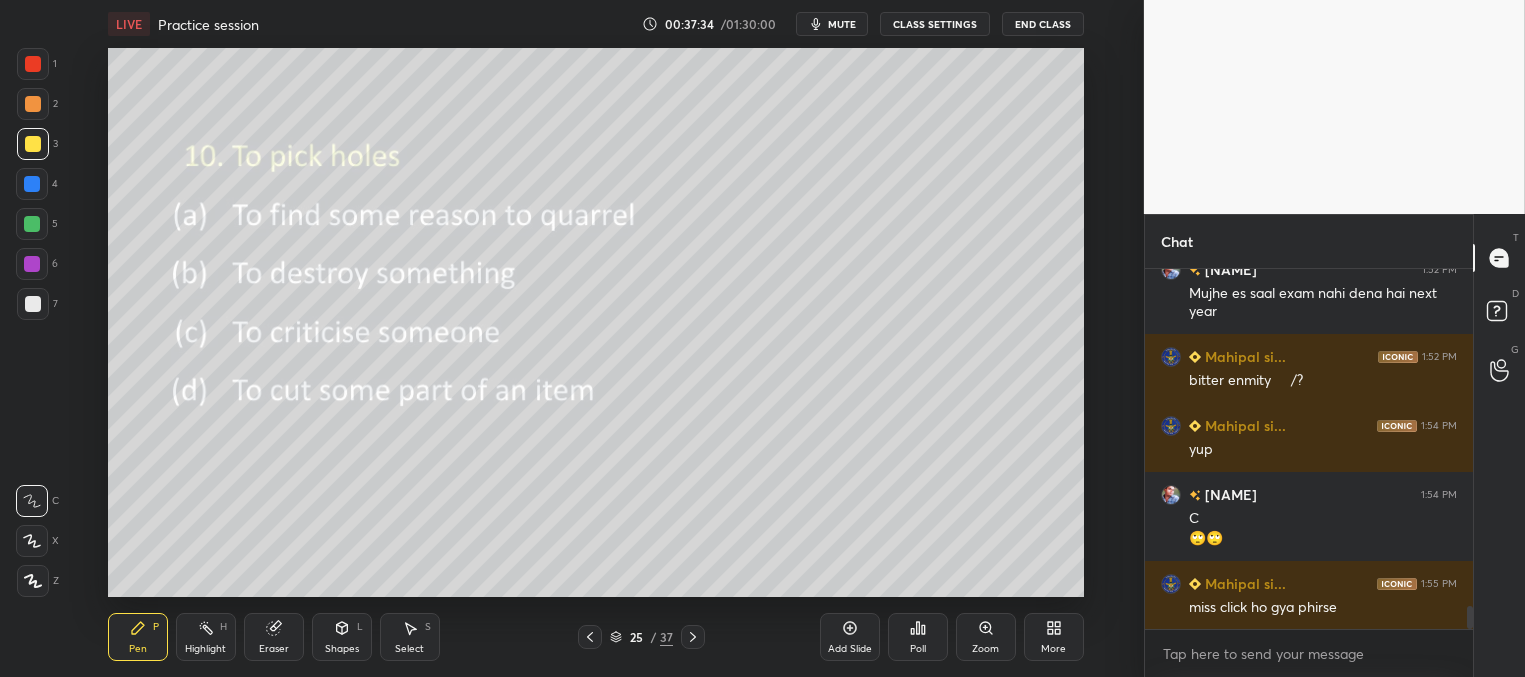 click at bounding box center [693, 637] 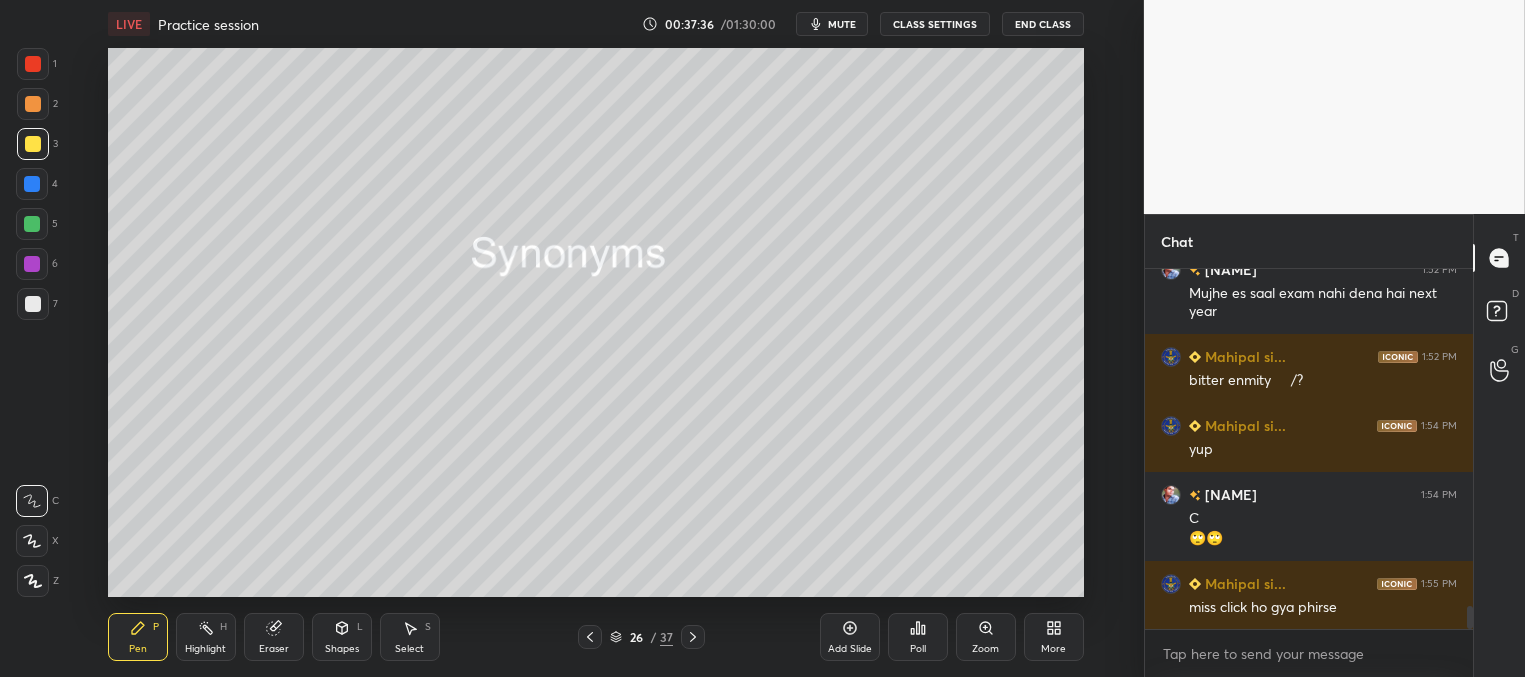 click 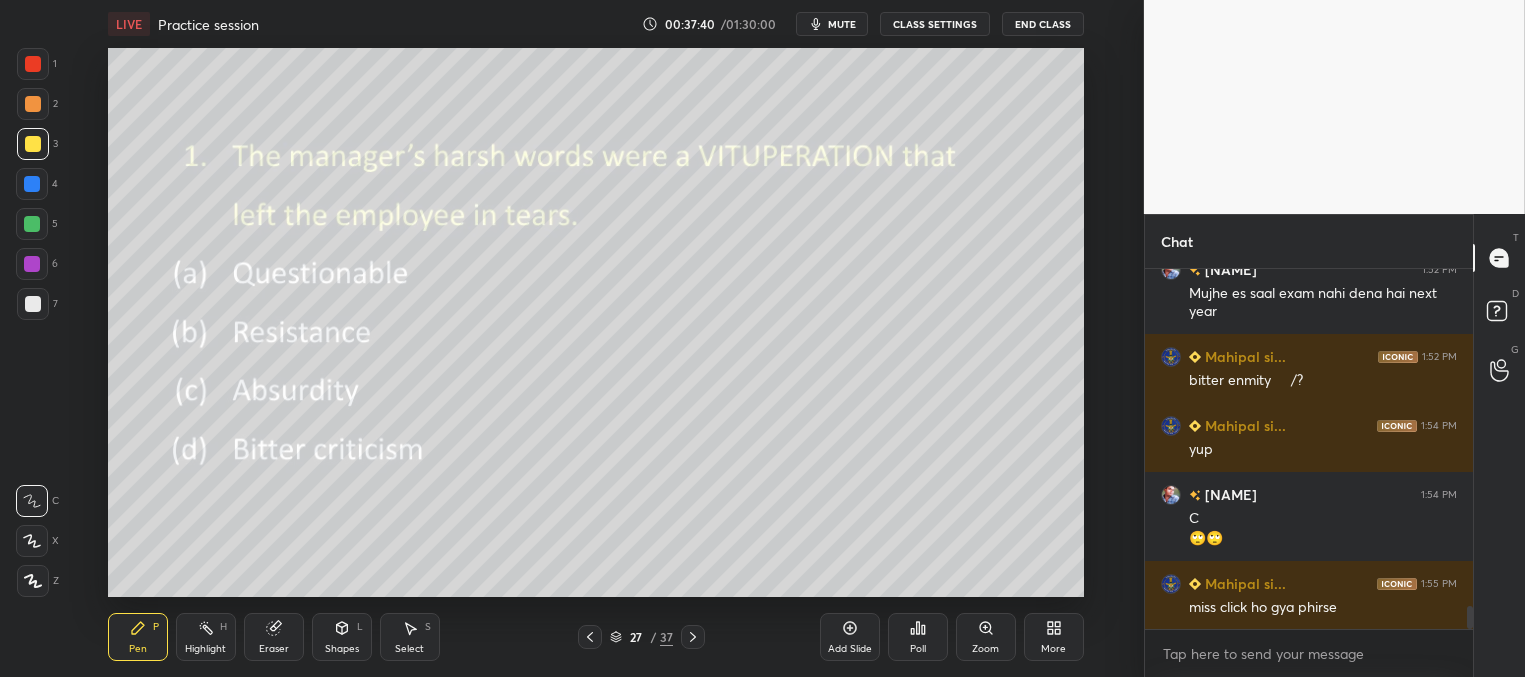 click on "Poll" at bounding box center (918, 649) 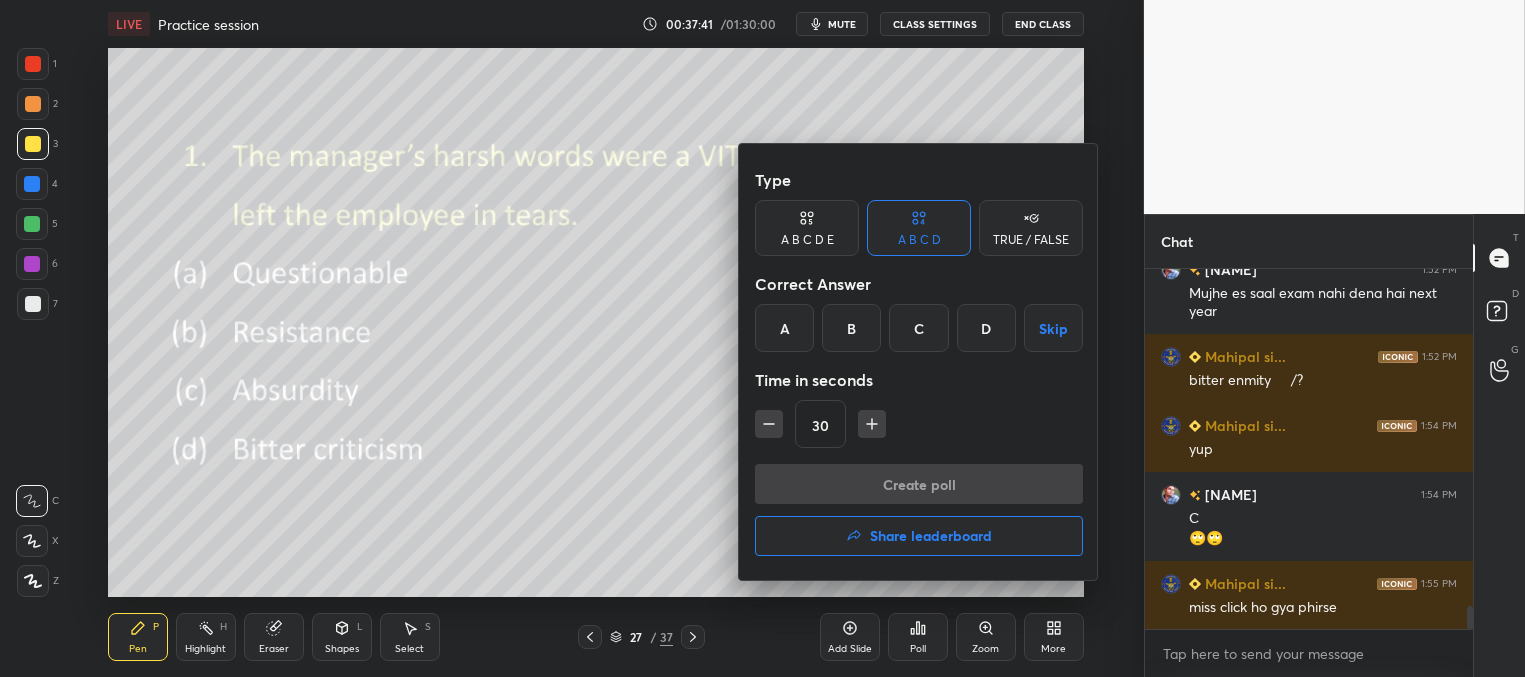 click on "D" at bounding box center (986, 328) 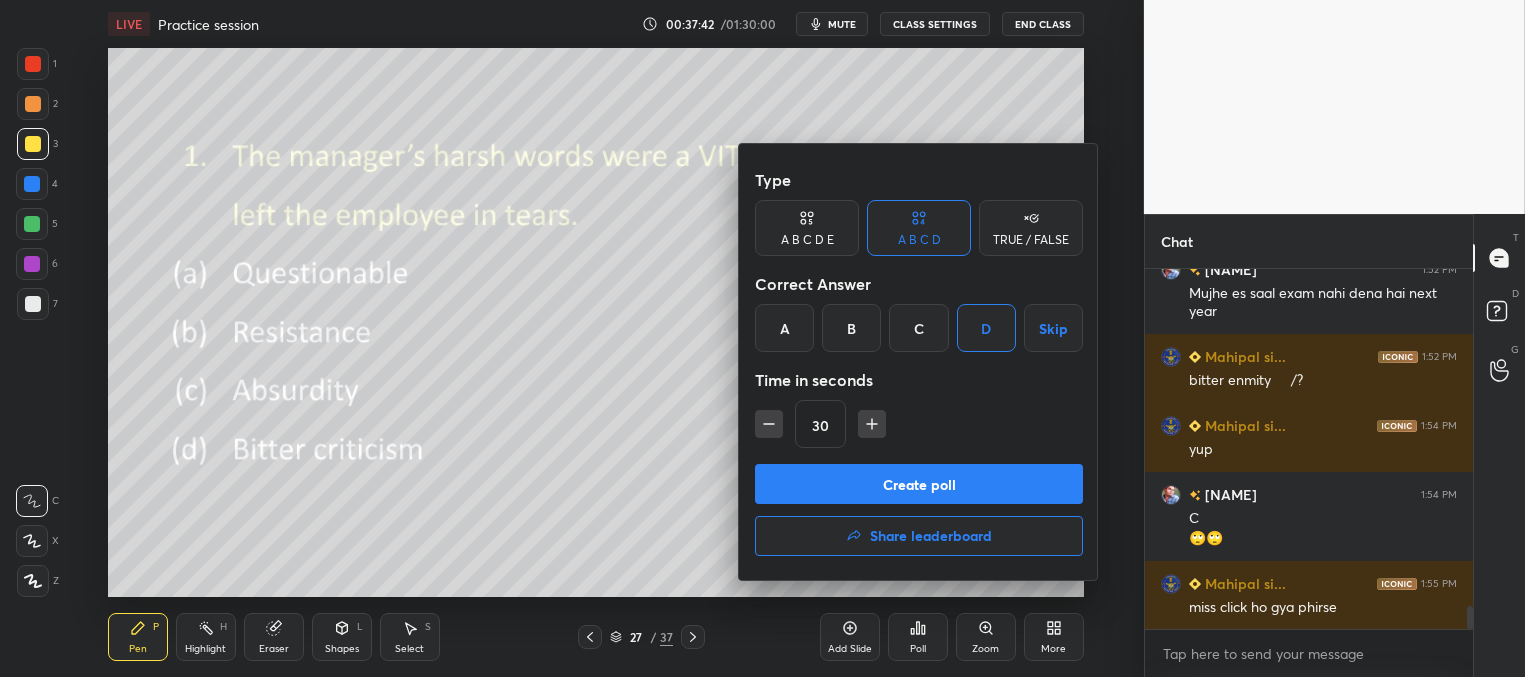 drag, startPoint x: 952, startPoint y: 479, endPoint x: 951, endPoint y: 467, distance: 12.0415945 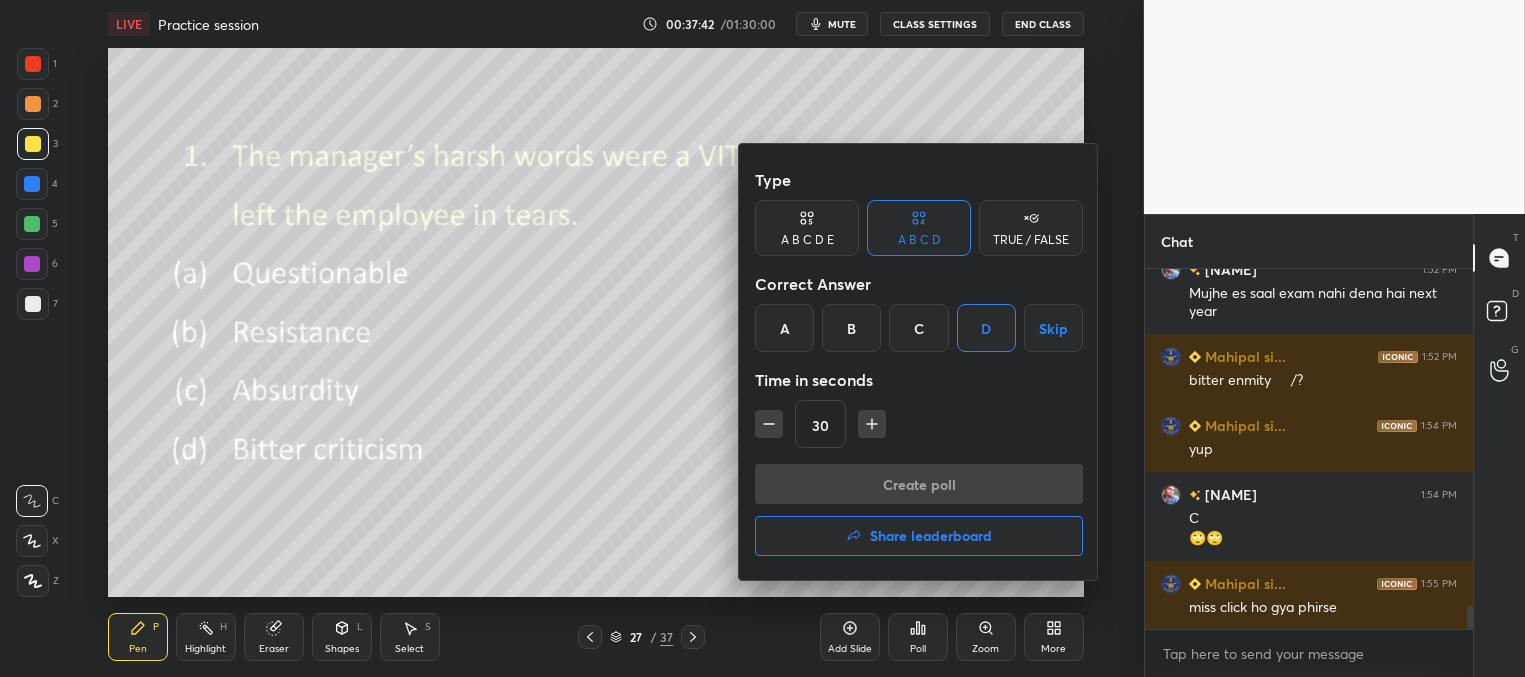 scroll, scrollTop: 334, scrollLeft: 322, axis: both 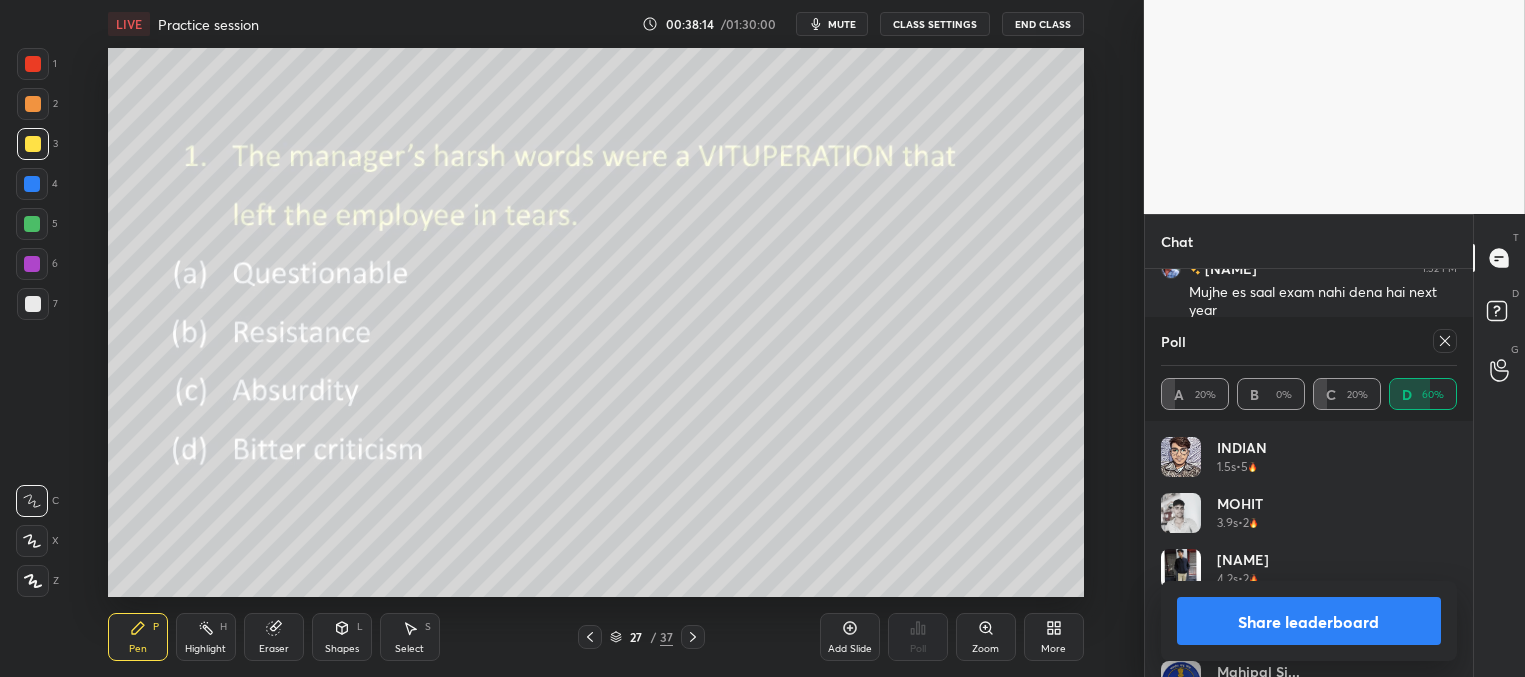 click 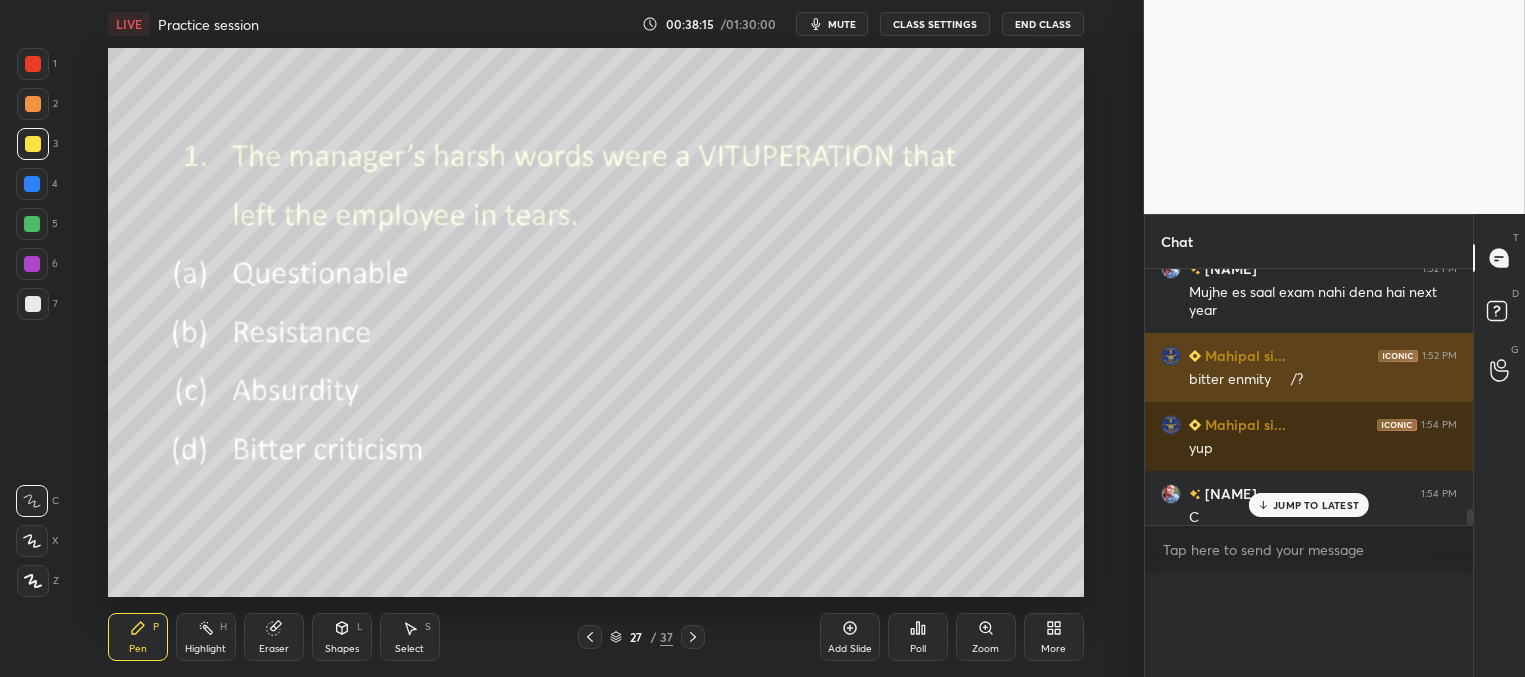 scroll, scrollTop: 37, scrollLeft: 291, axis: both 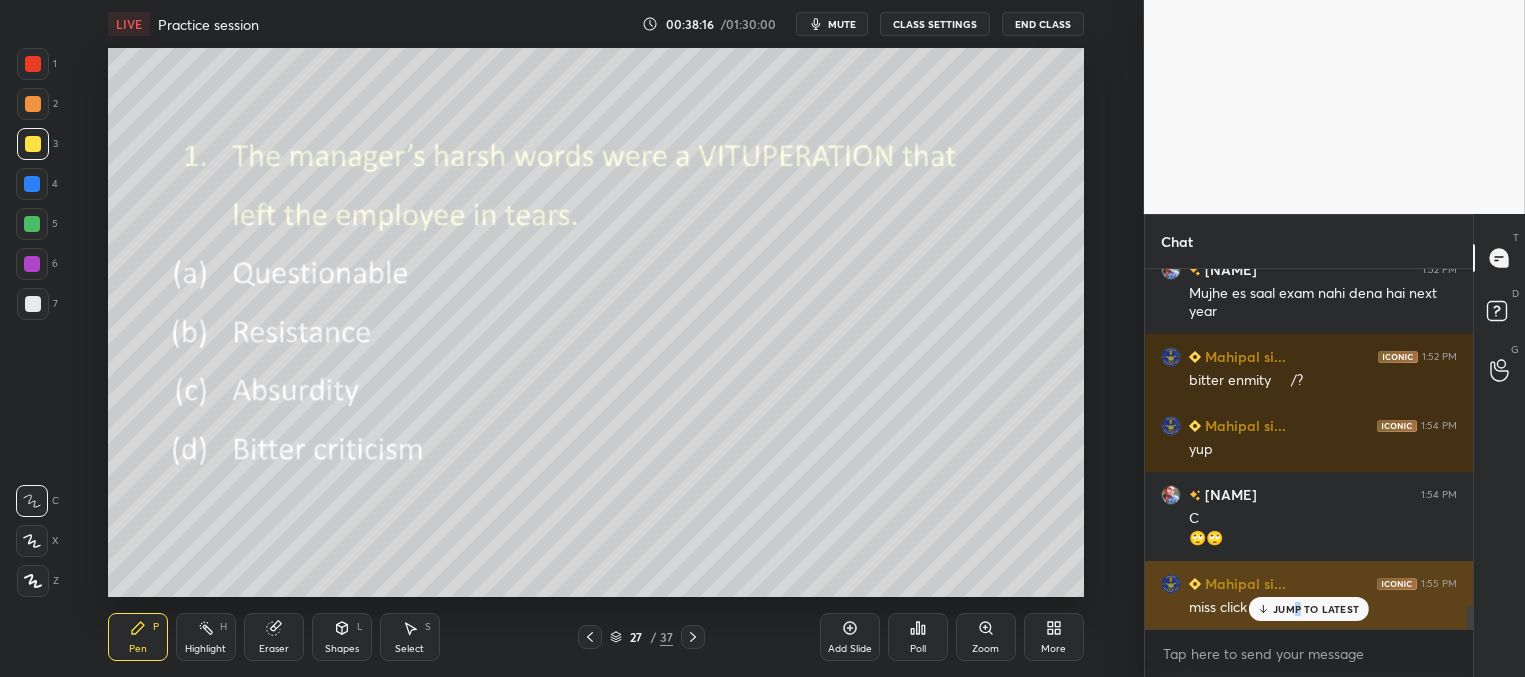 click on "JUMP TO LATEST" at bounding box center (1316, 609) 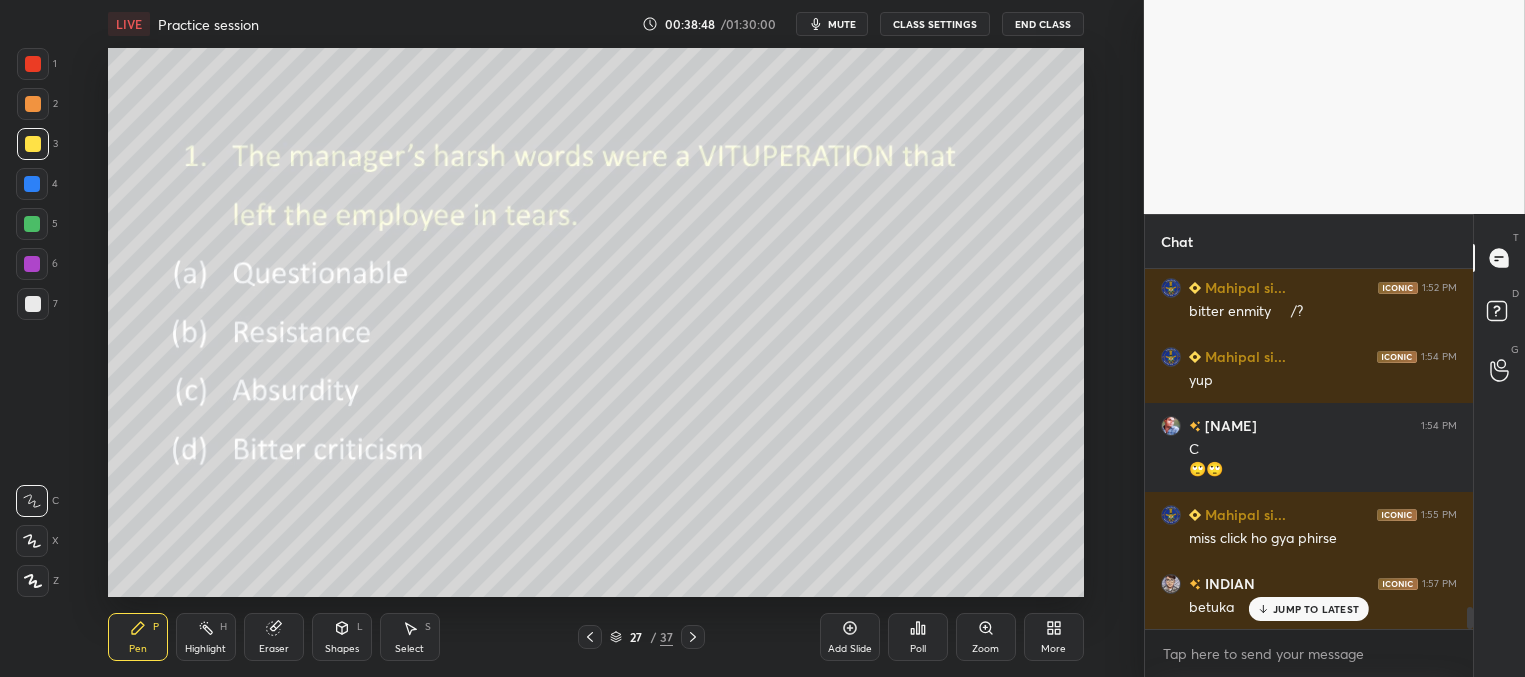 scroll, scrollTop: 5413, scrollLeft: 0, axis: vertical 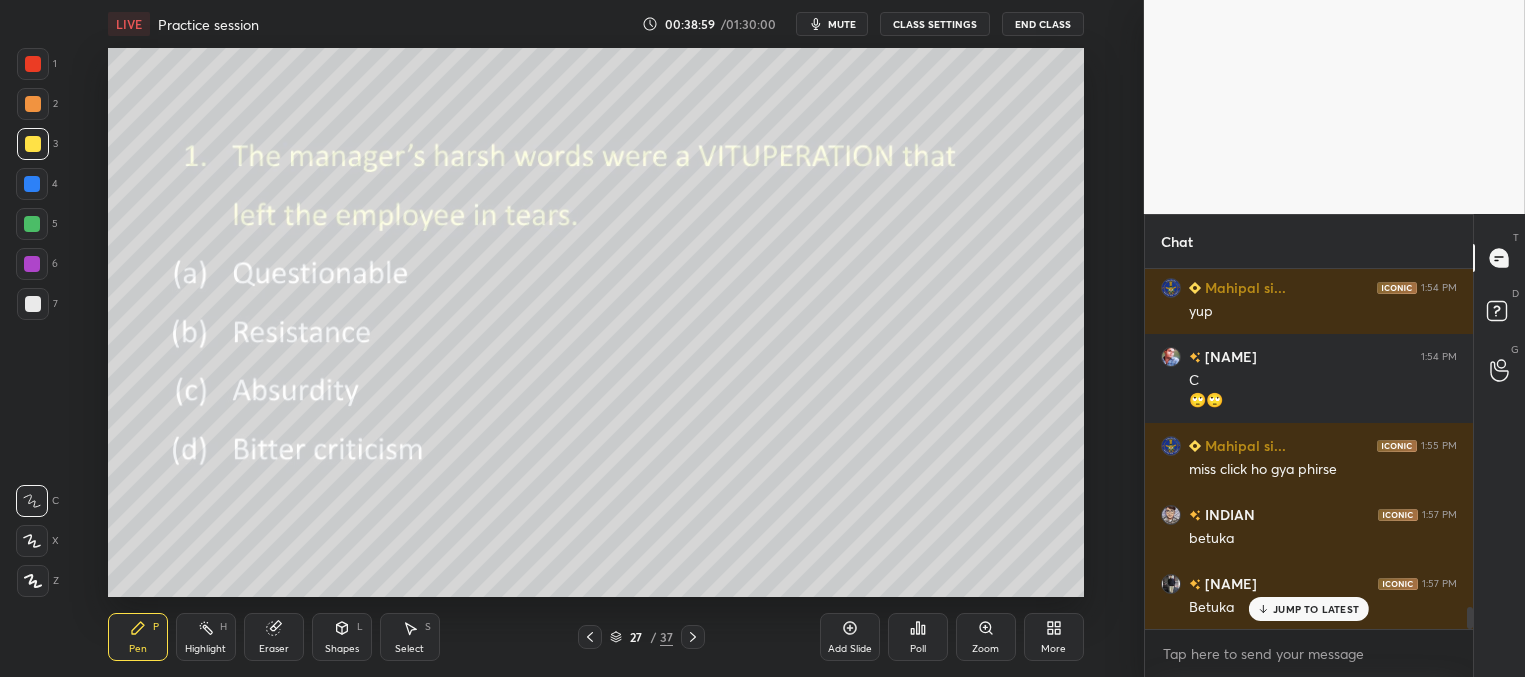drag, startPoint x: 1290, startPoint y: 609, endPoint x: 1273, endPoint y: 583, distance: 31.06445 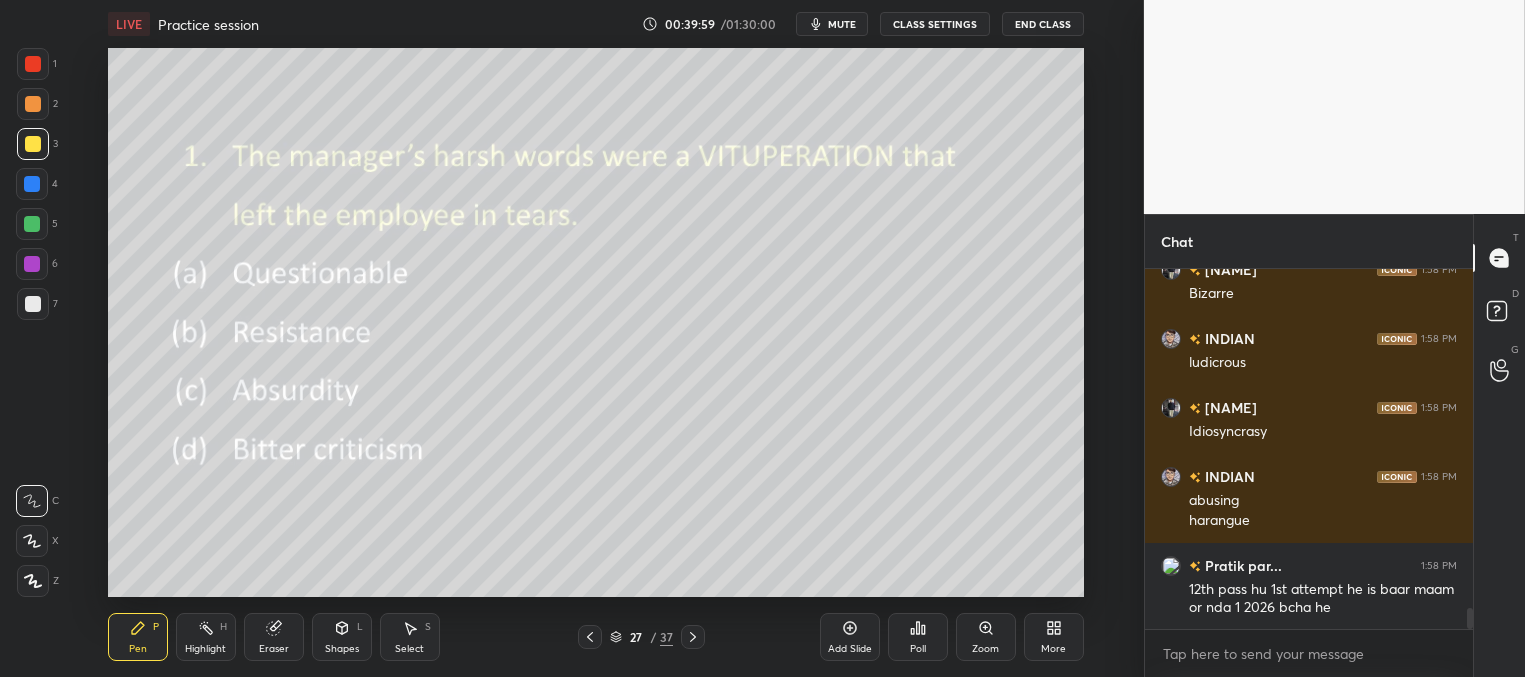 scroll, scrollTop: 5816, scrollLeft: 0, axis: vertical 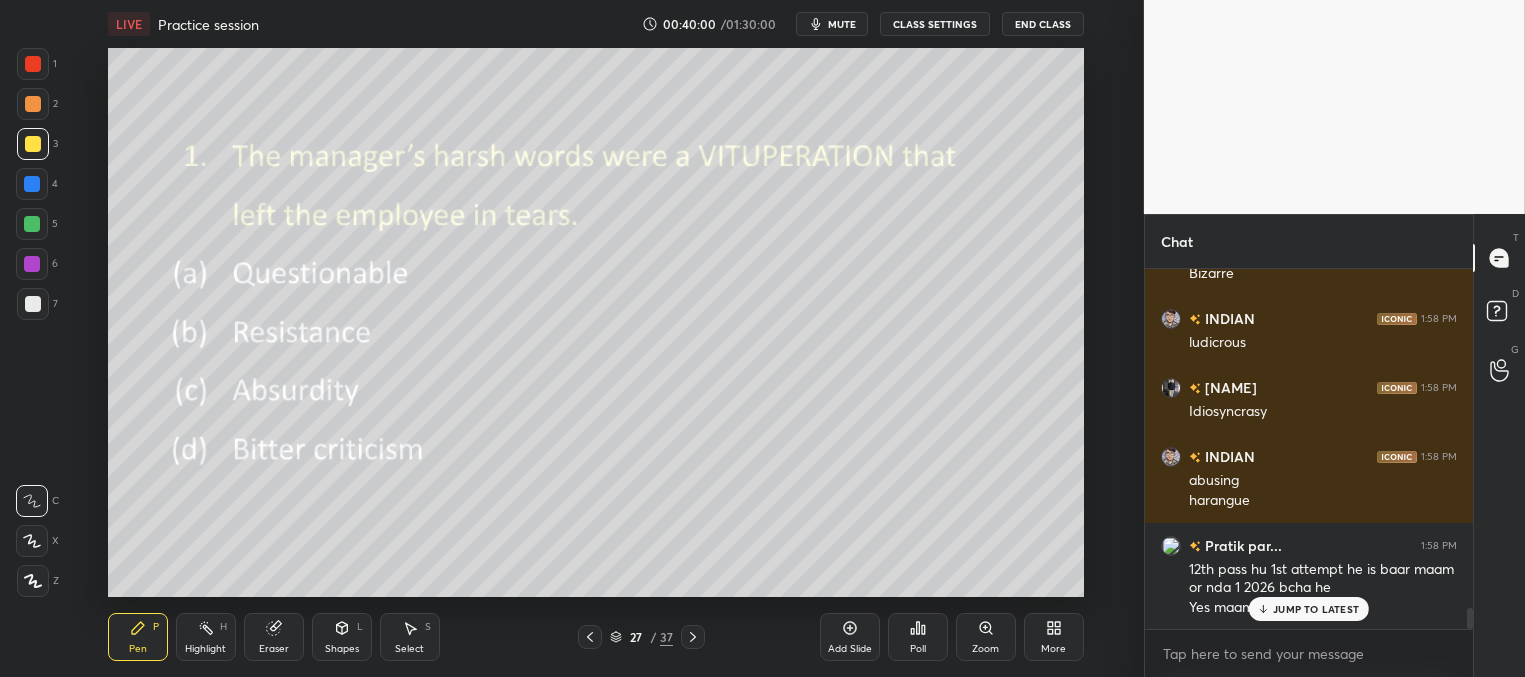 click on "JUMP TO LATEST" at bounding box center (1316, 609) 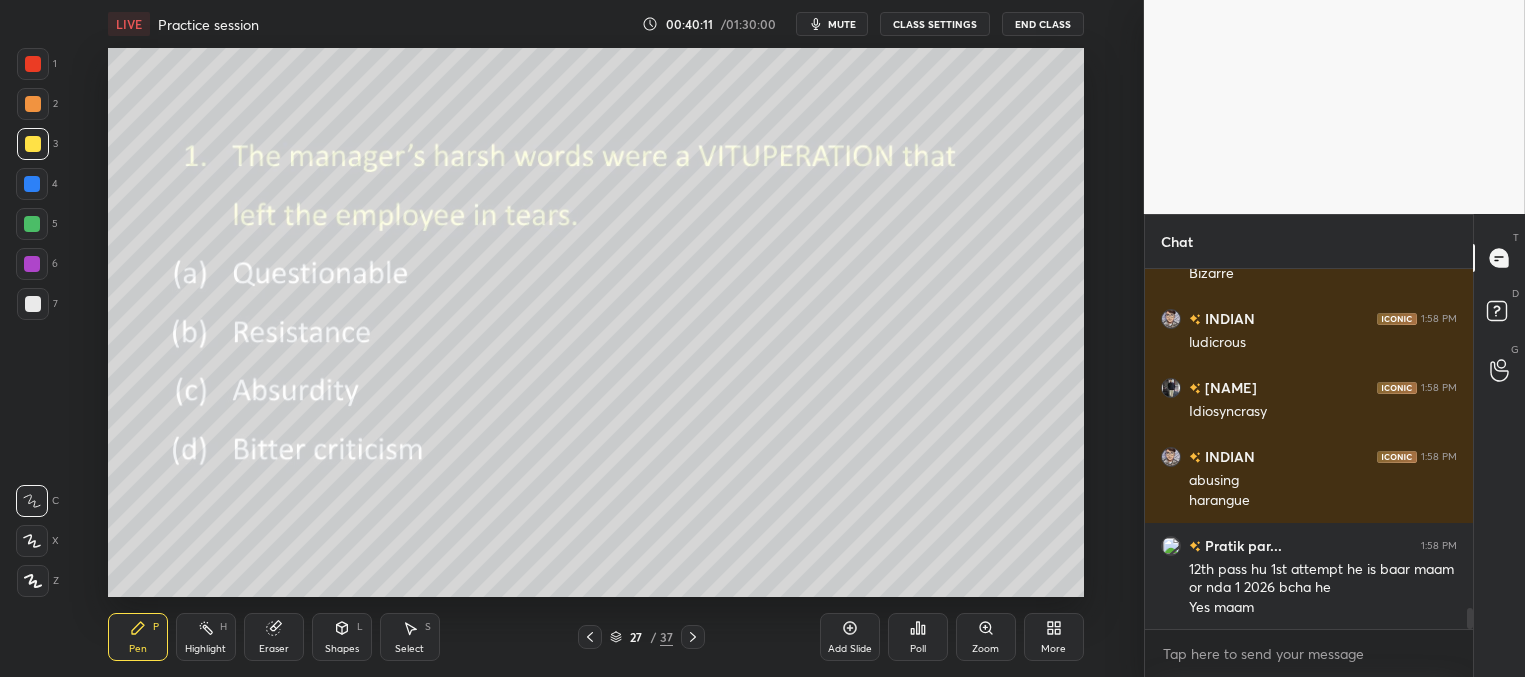 scroll, scrollTop: 5885, scrollLeft: 0, axis: vertical 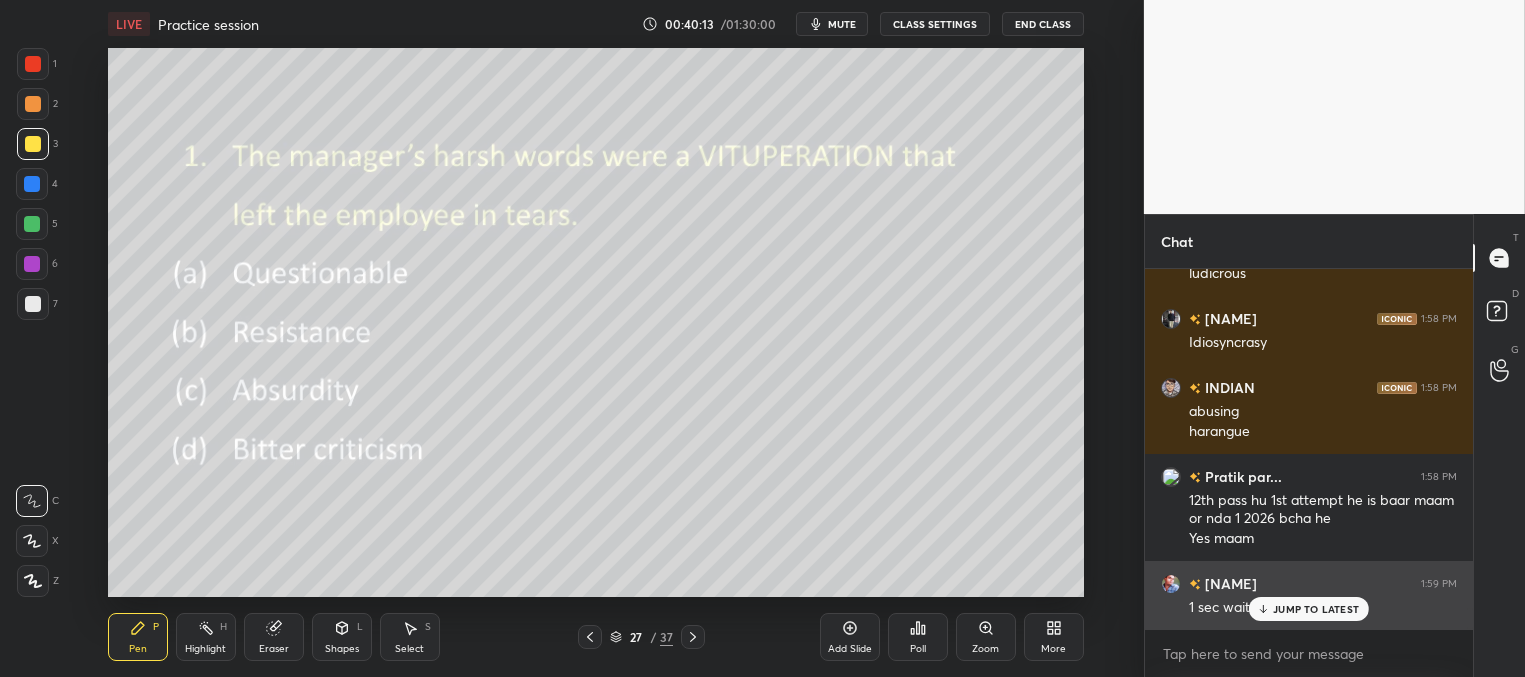 drag, startPoint x: 1283, startPoint y: 613, endPoint x: 1258, endPoint y: 613, distance: 25 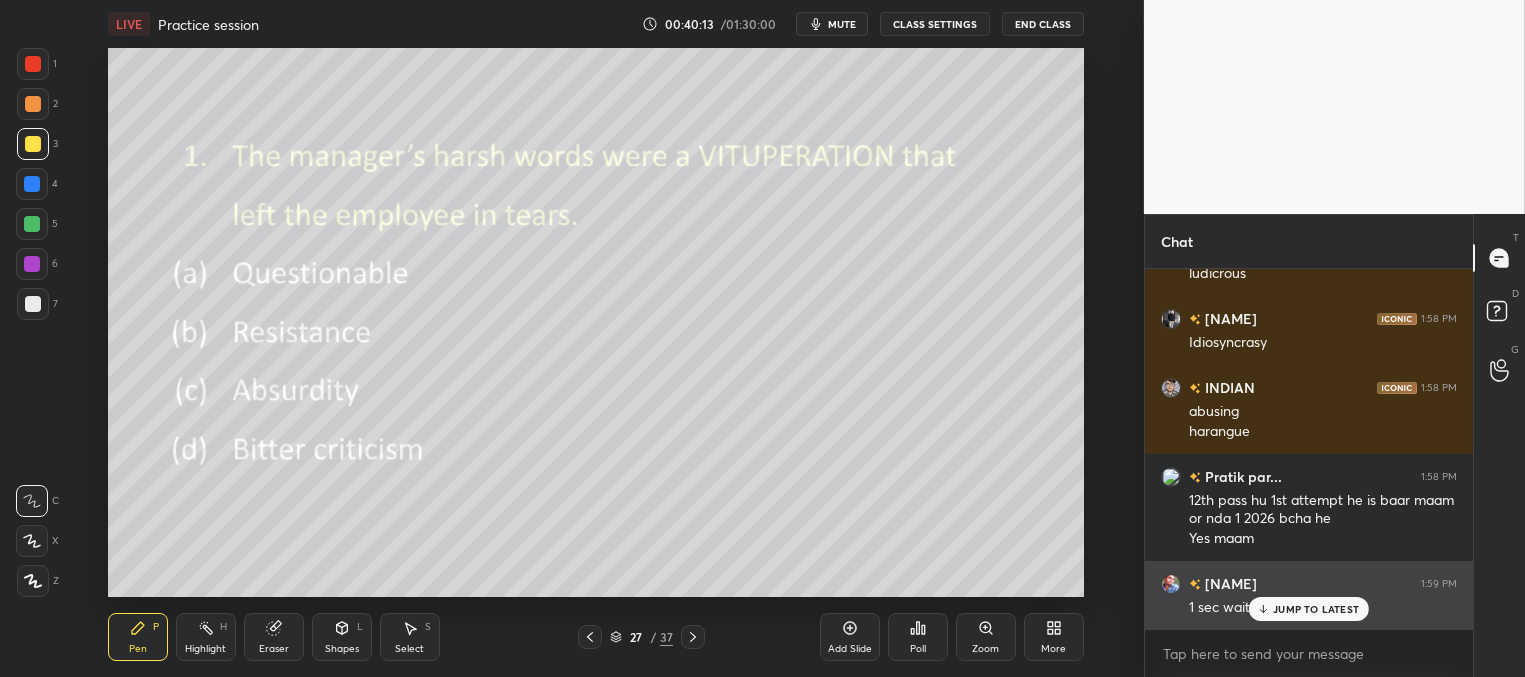 click on "JUMP TO LATEST" at bounding box center [1316, 609] 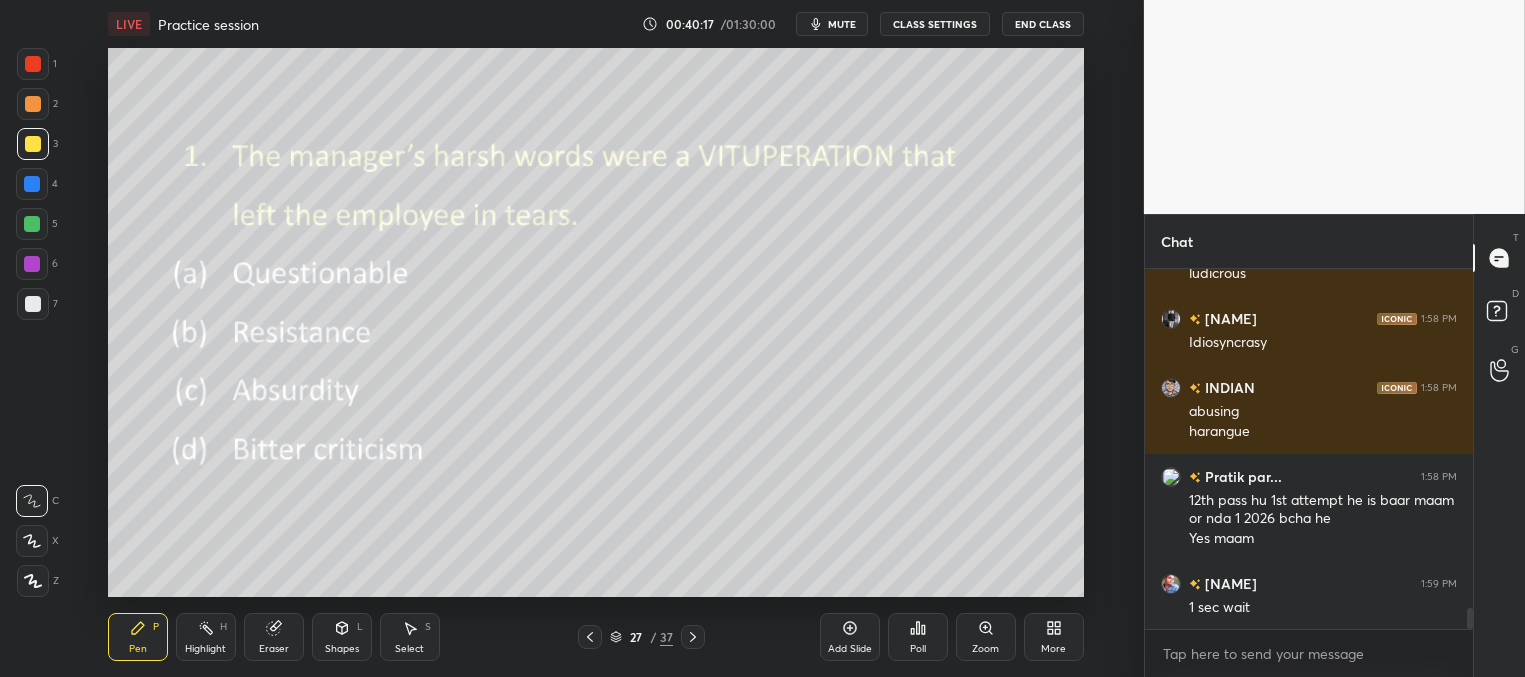 click at bounding box center [32, 184] 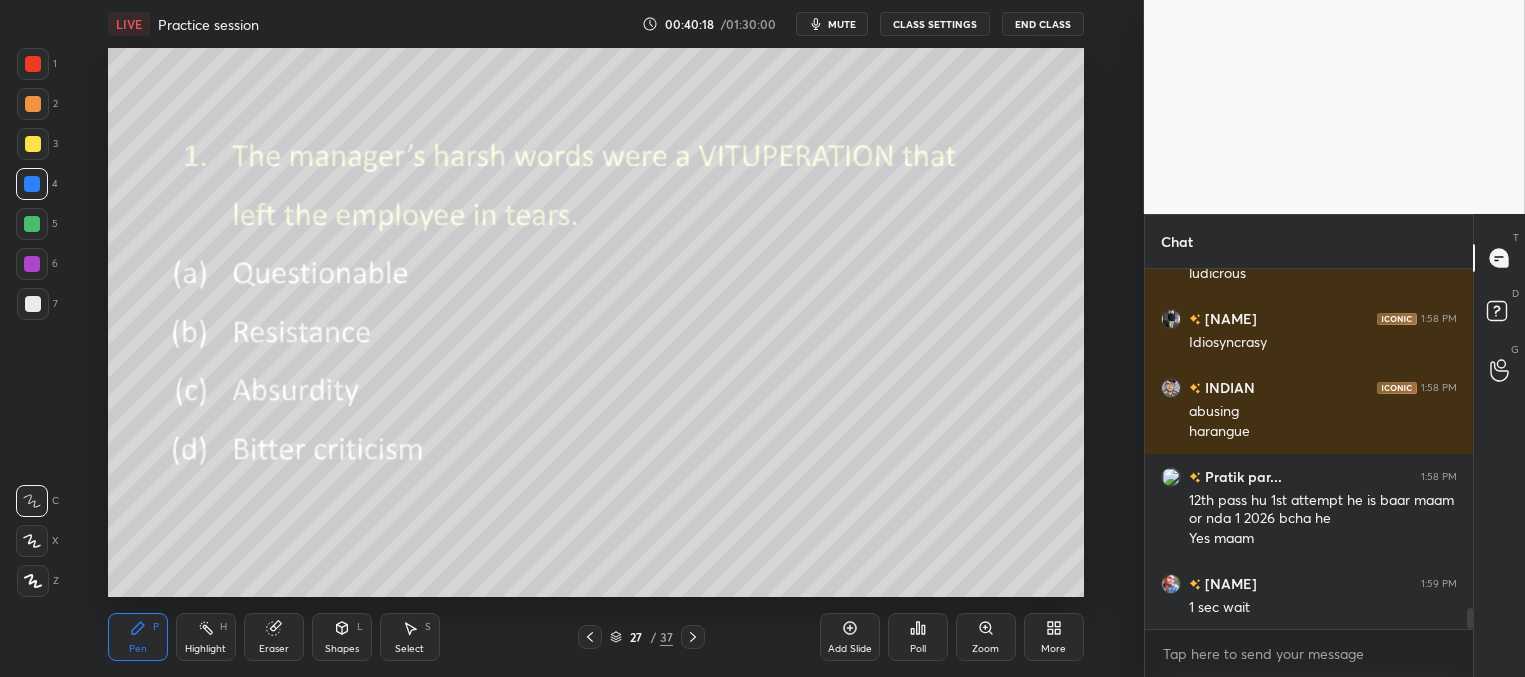 drag, startPoint x: 31, startPoint y: 103, endPoint x: 23, endPoint y: 129, distance: 27.202942 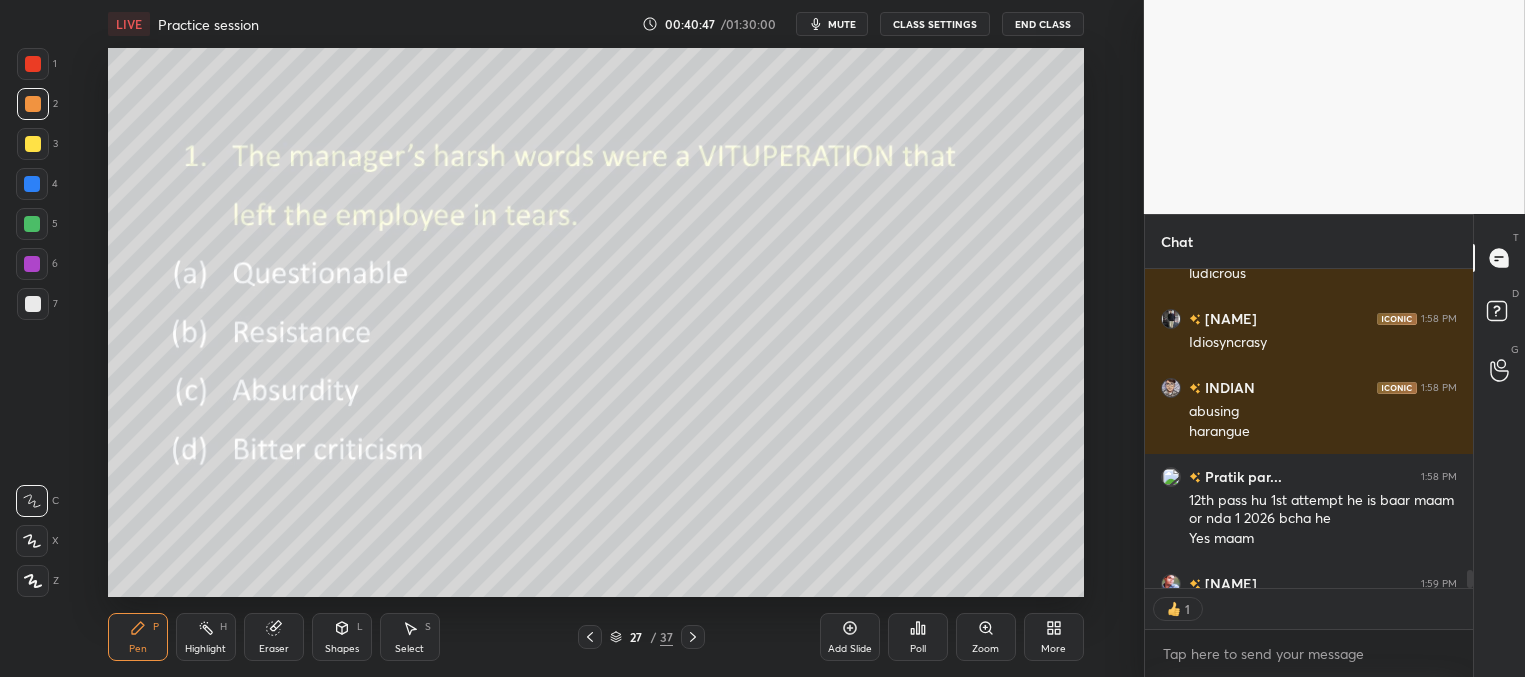 scroll, scrollTop: 312, scrollLeft: 322, axis: both 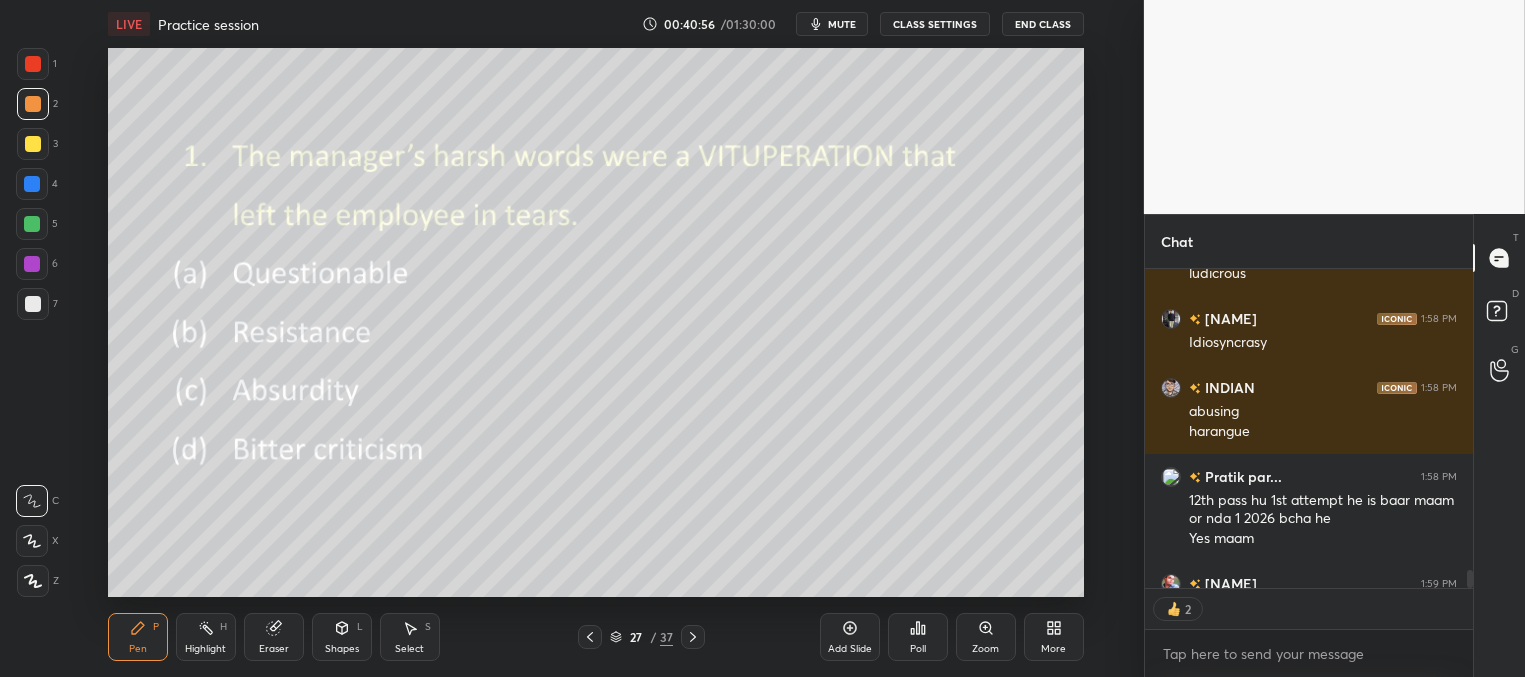 click 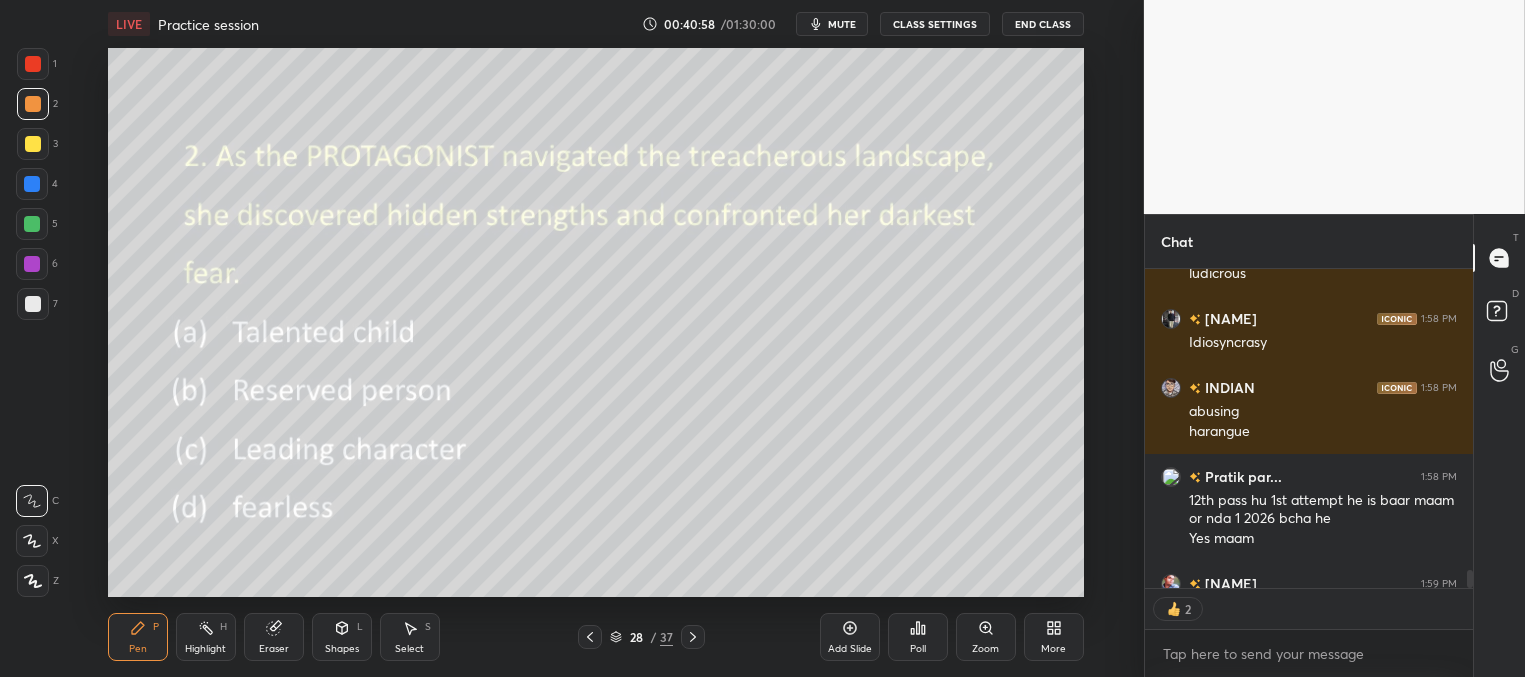 click on "Poll" at bounding box center [918, 637] 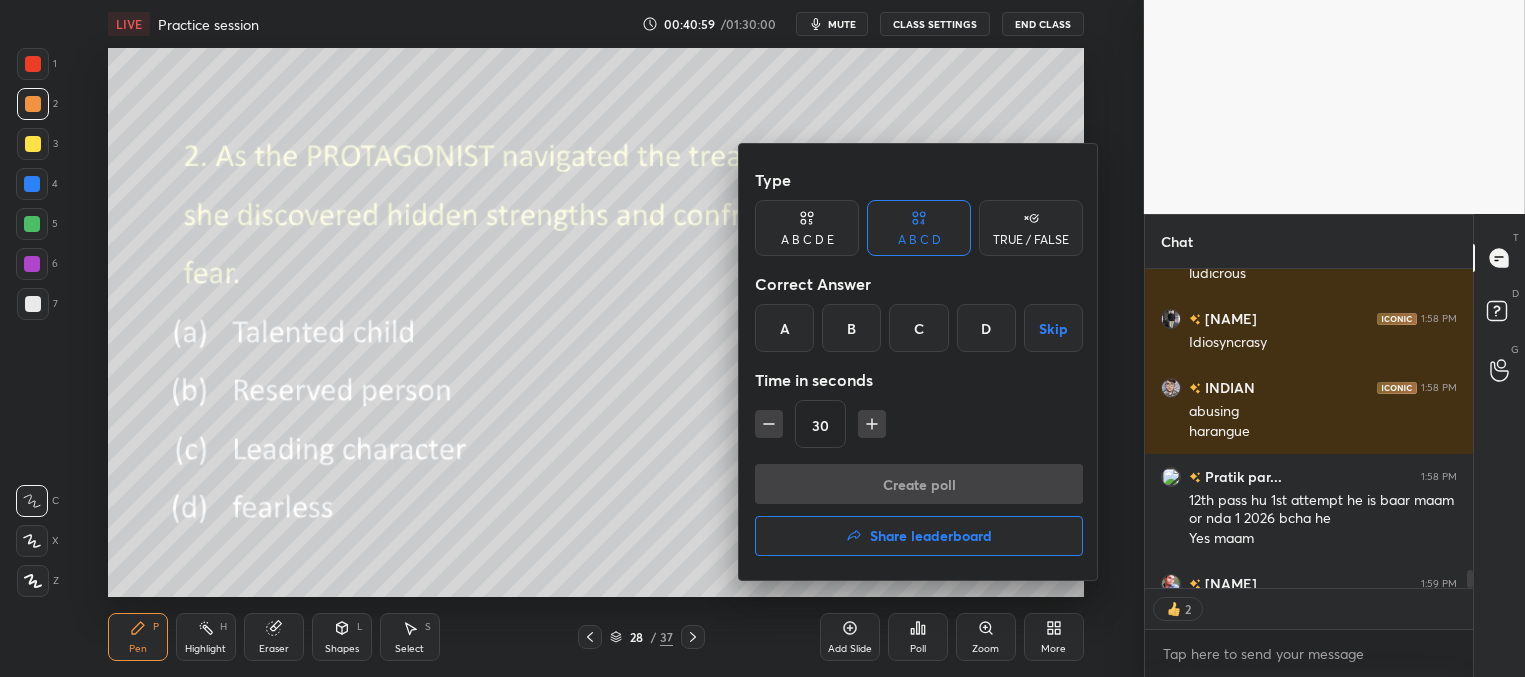 drag, startPoint x: 917, startPoint y: 322, endPoint x: 905, endPoint y: 393, distance: 72.00694 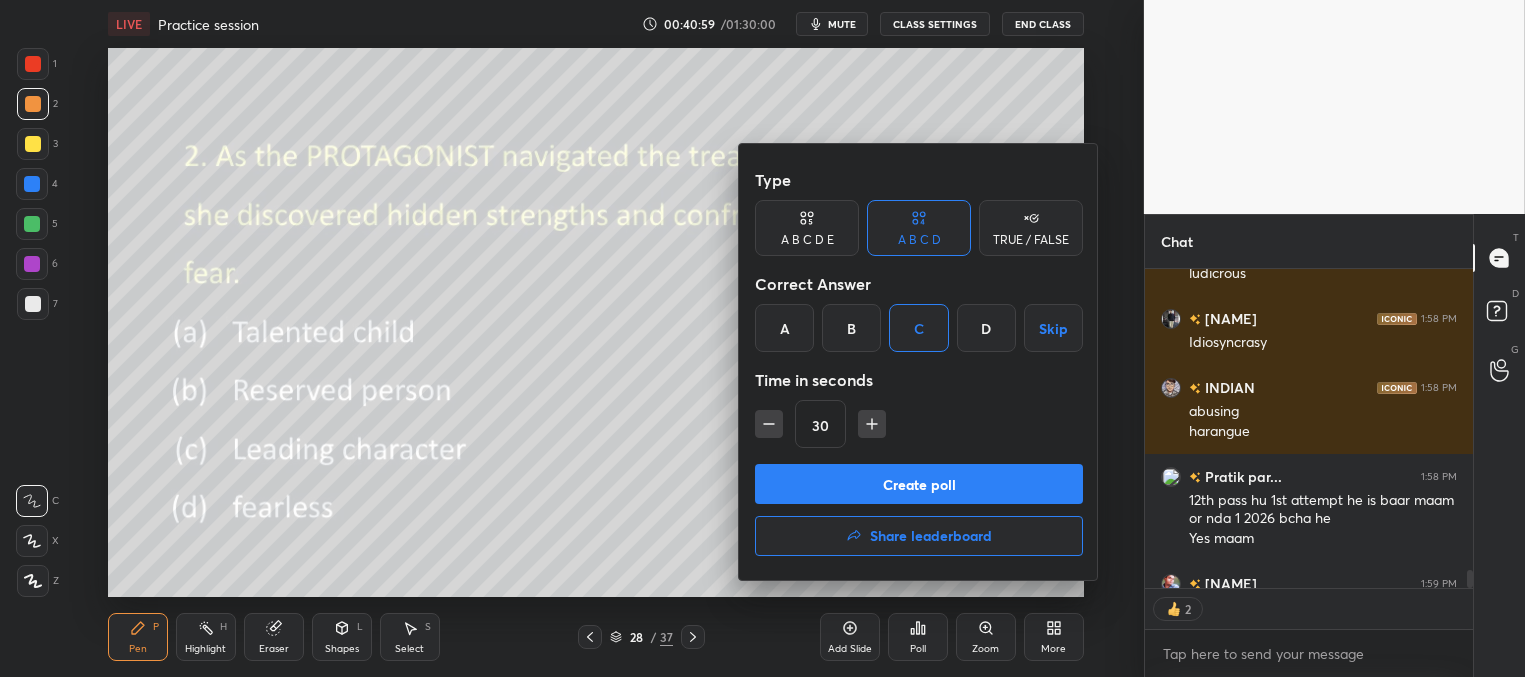 scroll, scrollTop: 7, scrollLeft: 6, axis: both 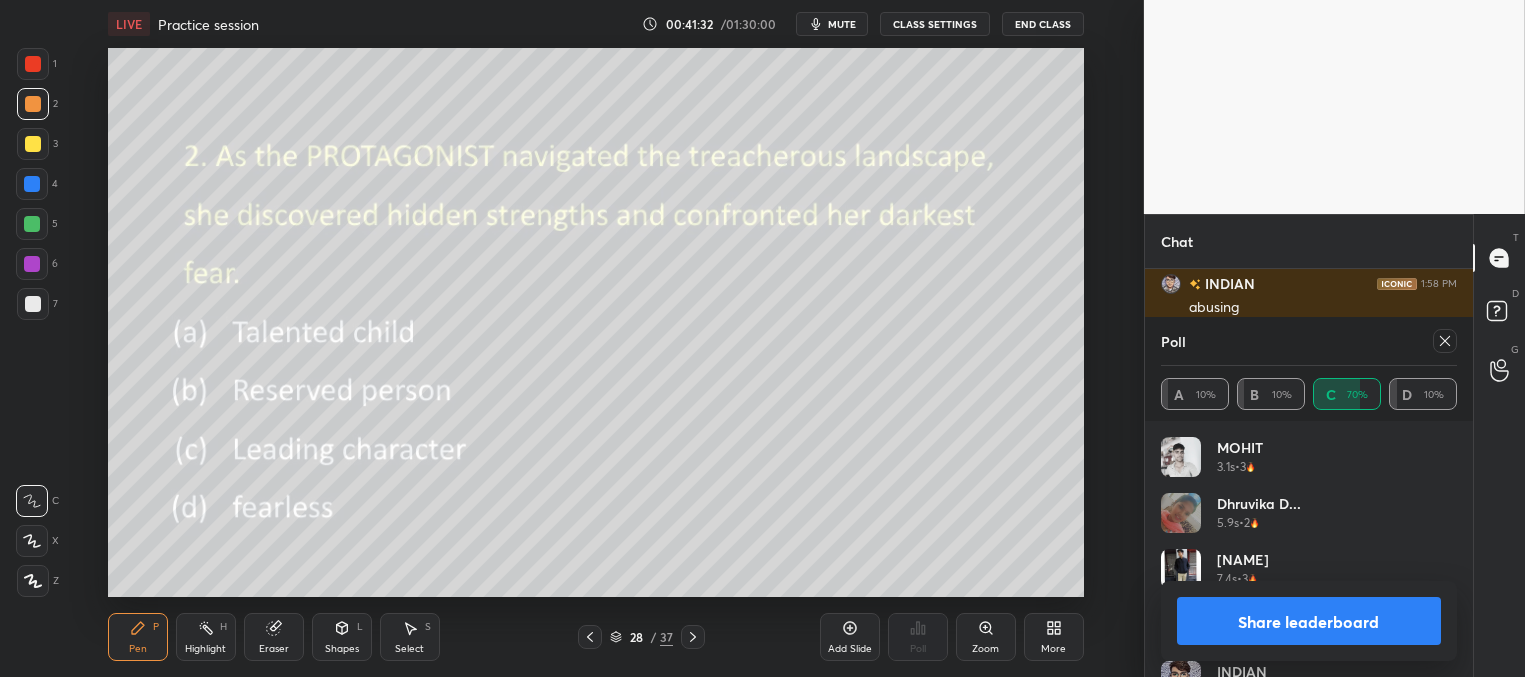 click 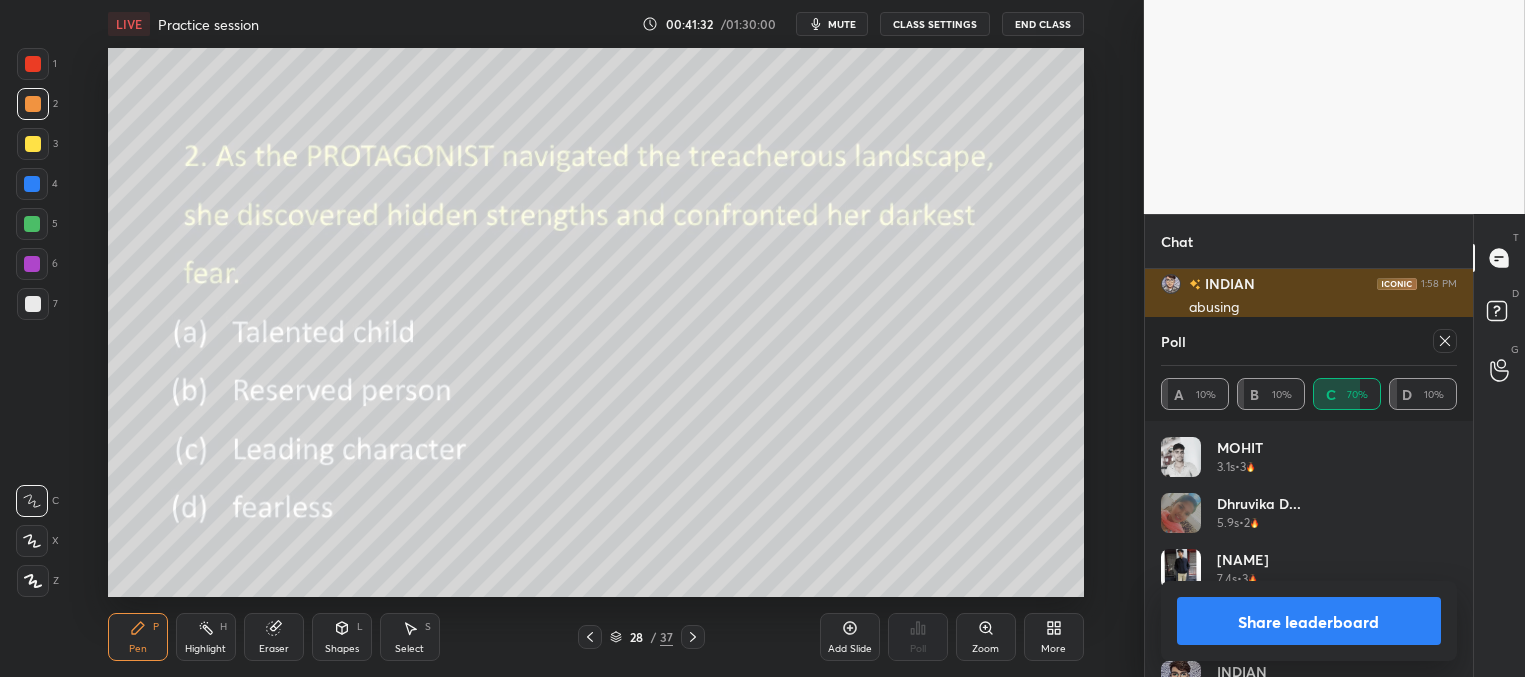 scroll, scrollTop: 3, scrollLeft: 291, axis: both 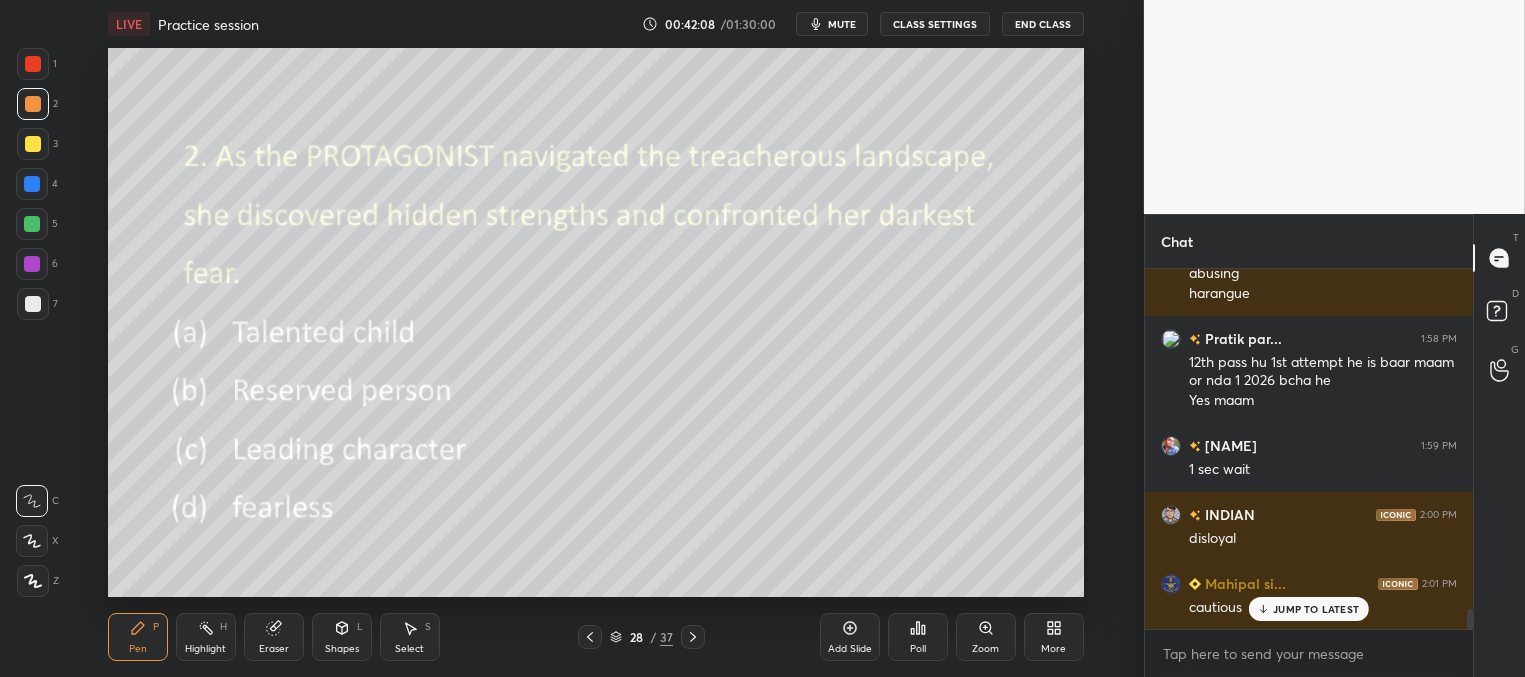 click on "[NAME] 1:52 PM Mujhe es saal exam nahi dena hai next year Mahipal si... 1:52 PM bitter enmity /? Mahipal si... 1:54 PM yup [NAME] 1:54 PM C 🙄🙄 Mahipal si... 1:55 PM miss click ho gya phirse INDIAN 1:57 PM betuka [NAME] 1:57 PM Betuka [NAME] 1:58 PM Bizarre INDIAN 1:58 PM ludicrous [NAME] 1:58 PM Idiosyncrasy INDIAN 1:58 PM abusing harangue Pratik par... 1:58 PM 12th pass hu 1st attempt he is baar maam or nda 1 2026 bcha he Yes maam chandan 1:59 PM 1 sec wait INDIAN 2:00 PM disloyal Mahipal si... 2:01 PM cautious" at bounding box center [1309, 449] 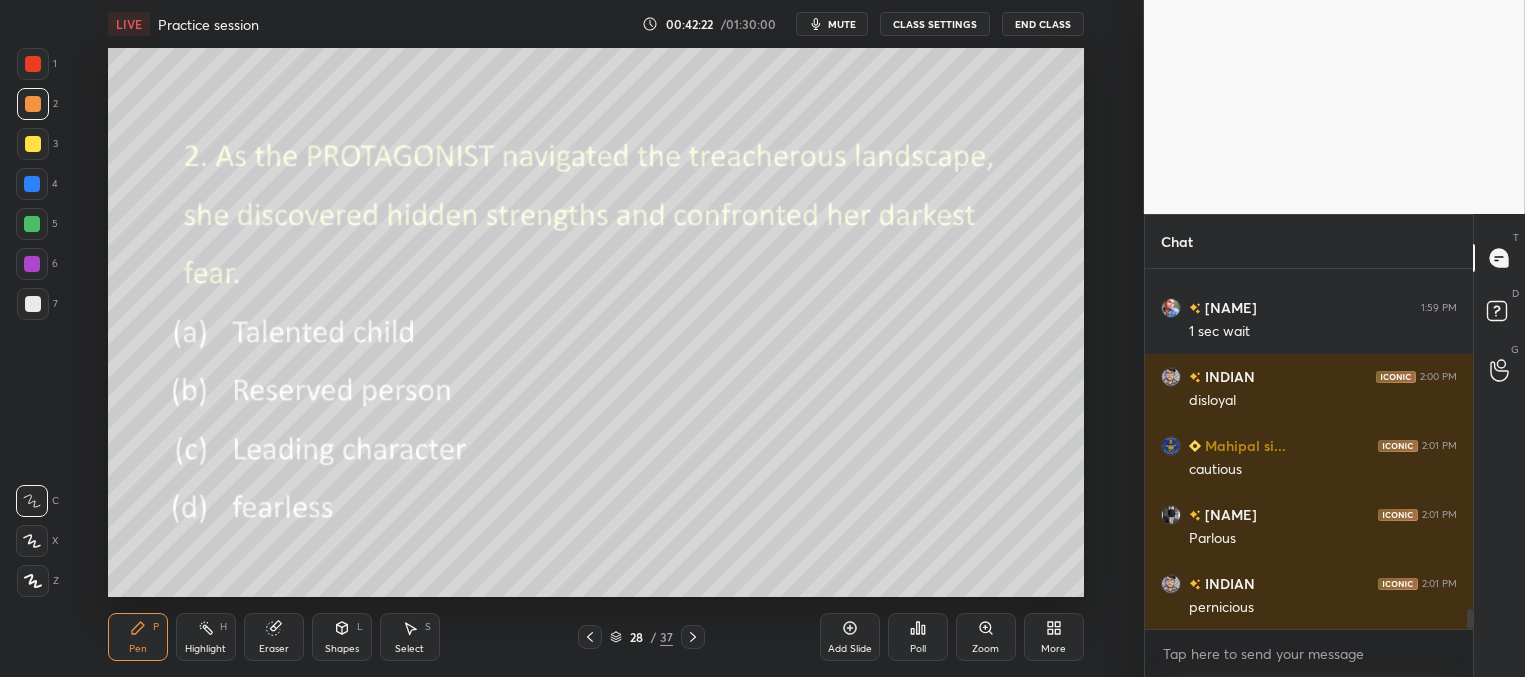 scroll, scrollTop: 6230, scrollLeft: 0, axis: vertical 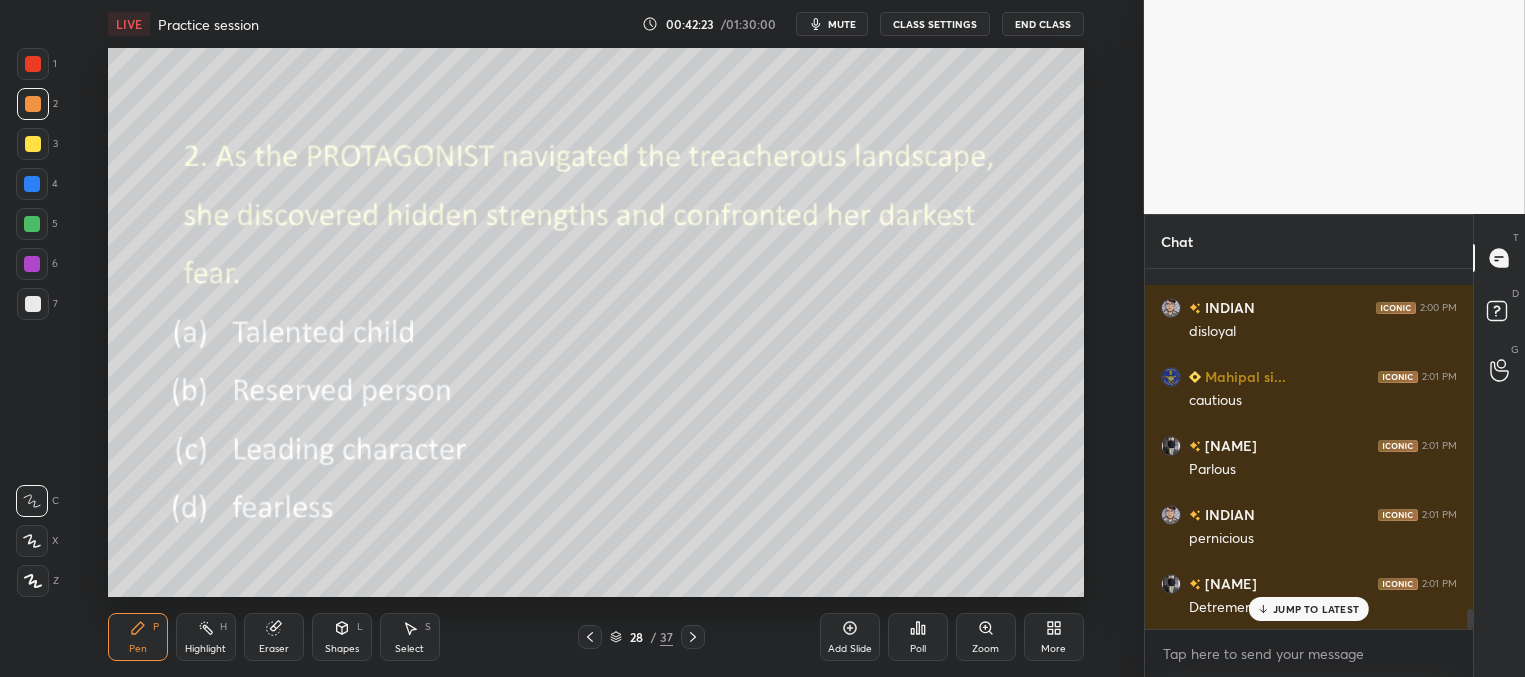 click on "JUMP TO LATEST" at bounding box center [1316, 609] 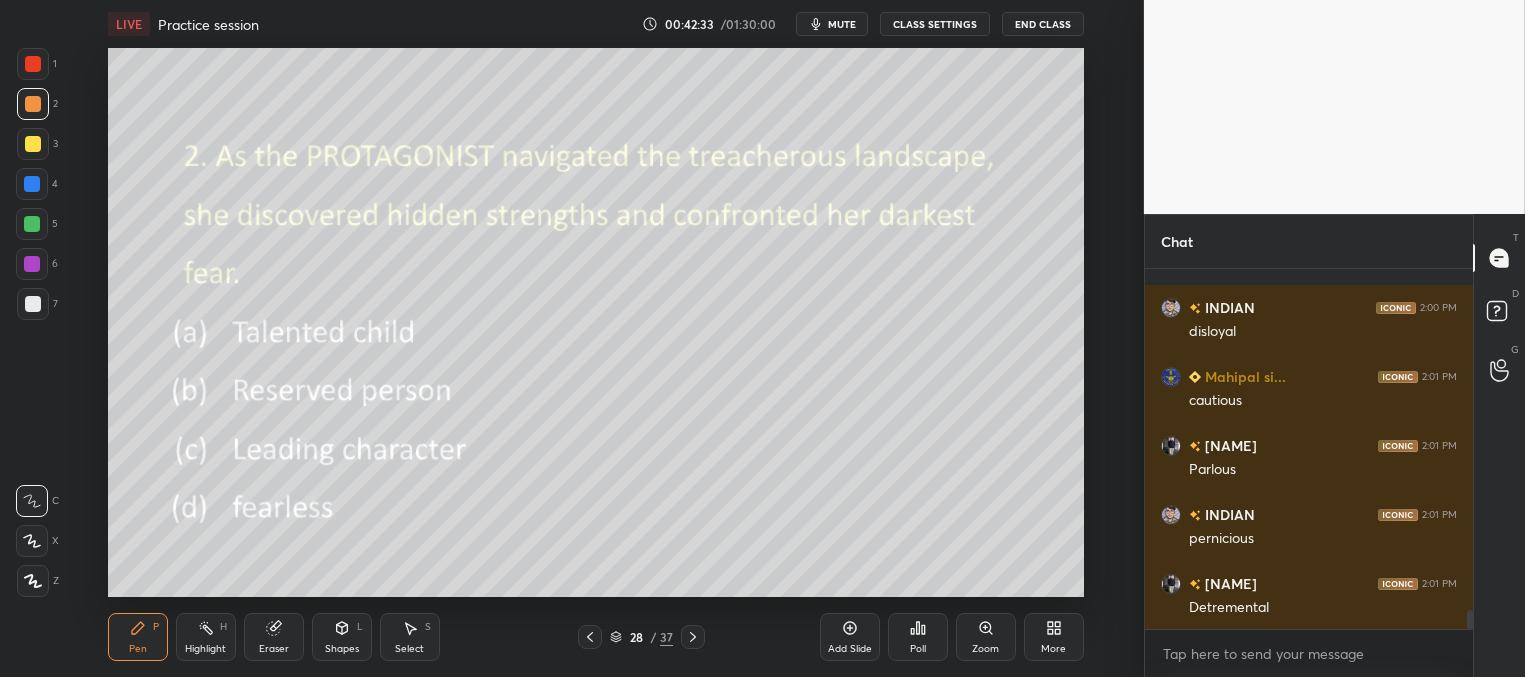 scroll, scrollTop: 6300, scrollLeft: 0, axis: vertical 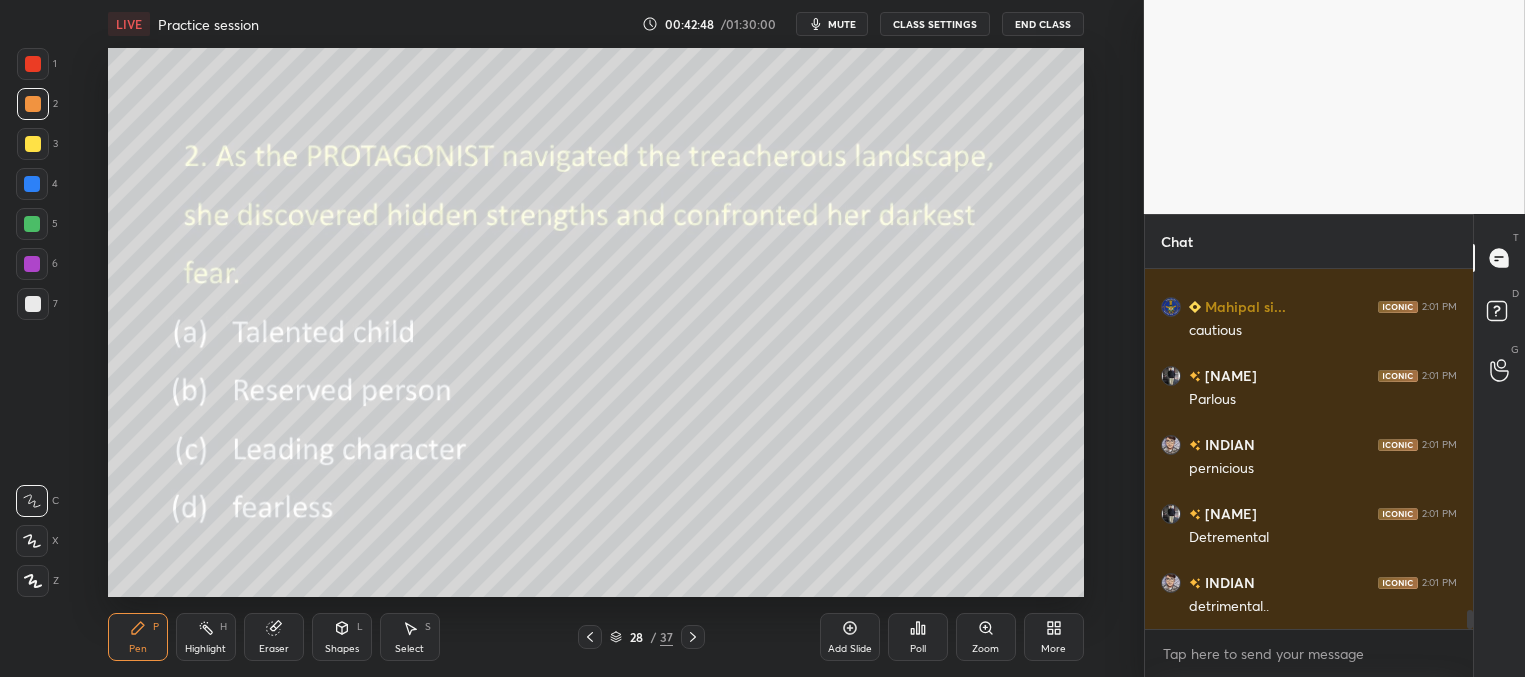 drag, startPoint x: 34, startPoint y: 190, endPoint x: 72, endPoint y: 175, distance: 40.853397 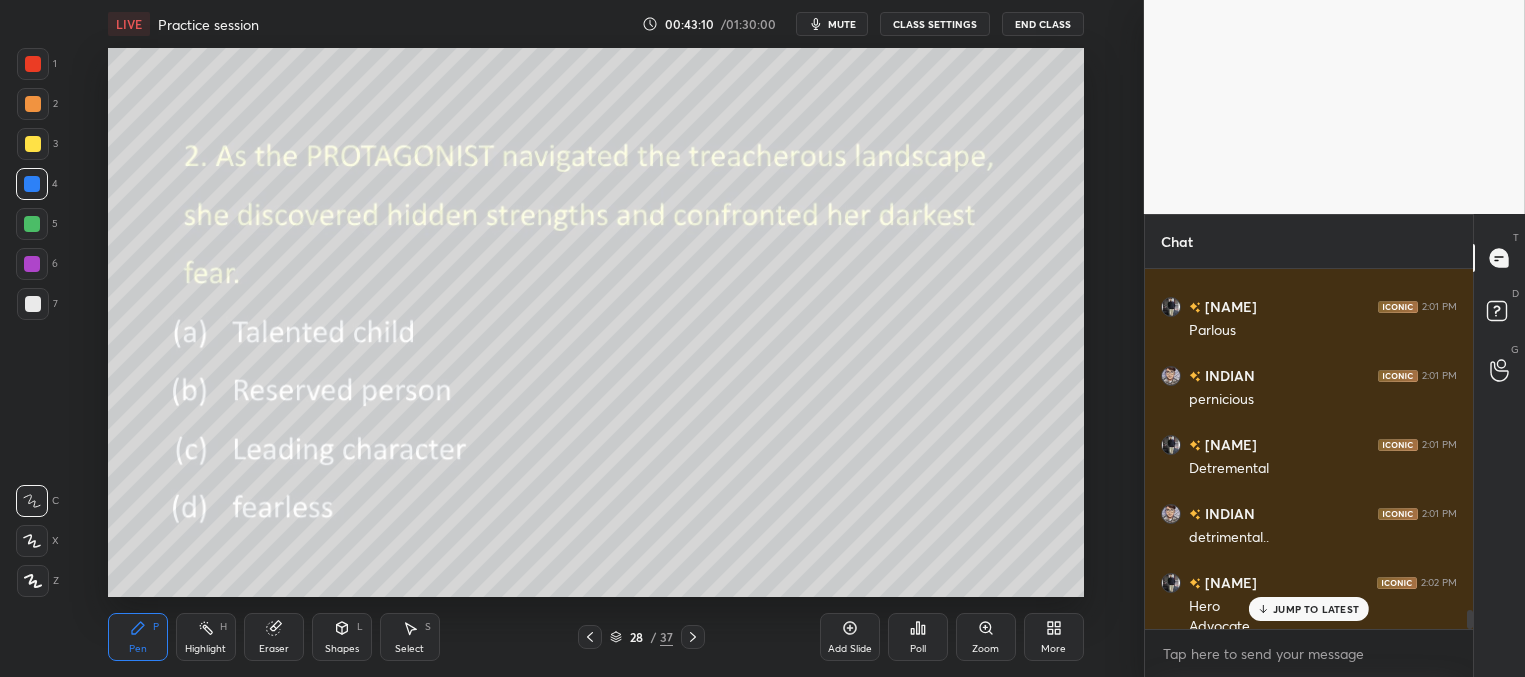 scroll, scrollTop: 6388, scrollLeft: 0, axis: vertical 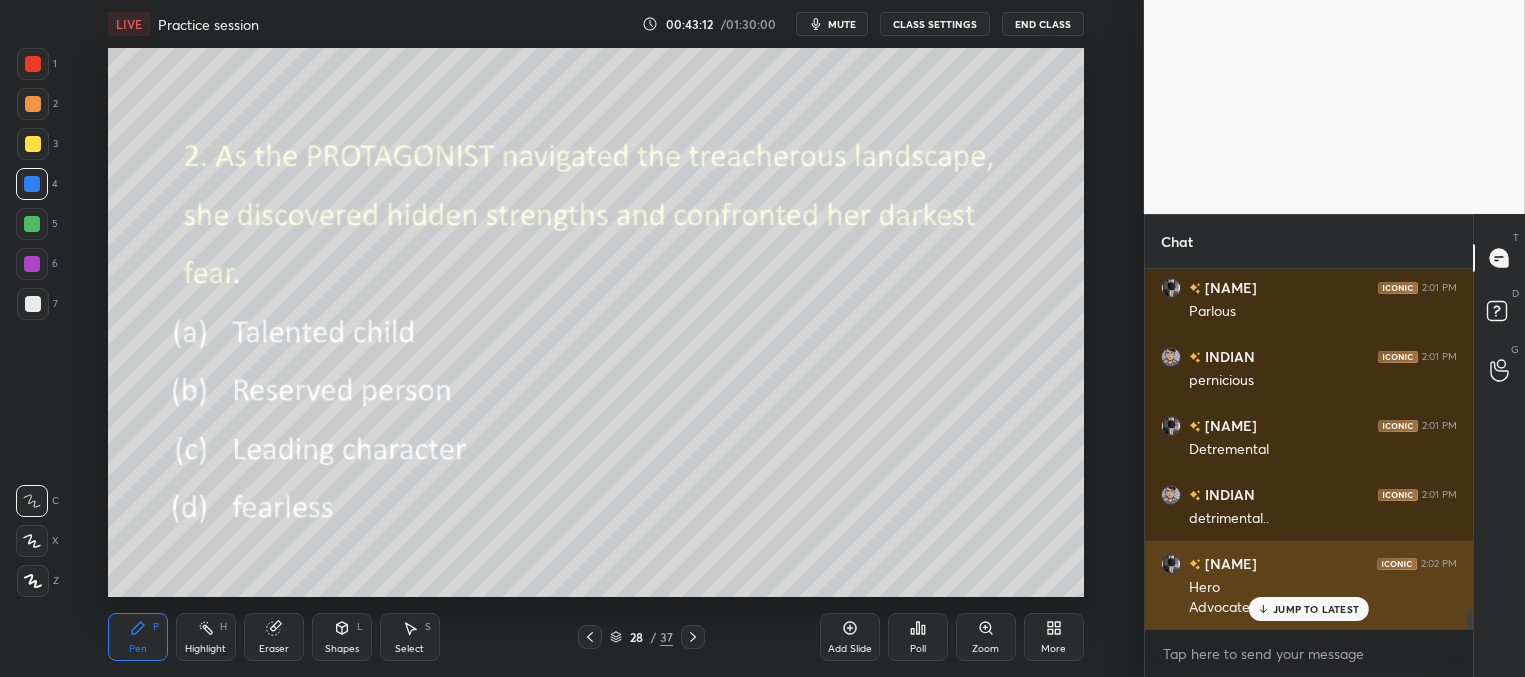 drag, startPoint x: 1266, startPoint y: 607, endPoint x: 1226, endPoint y: 595, distance: 41.761227 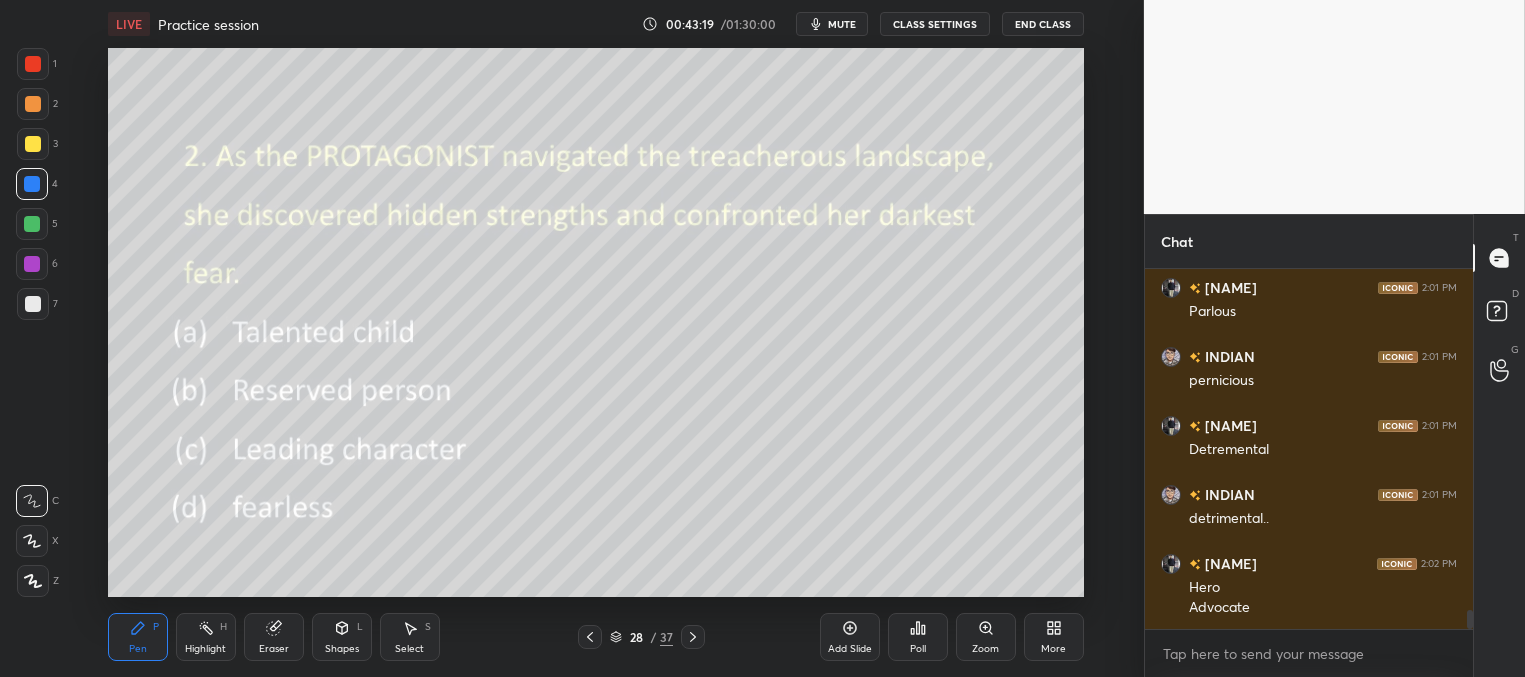 scroll, scrollTop: 6457, scrollLeft: 0, axis: vertical 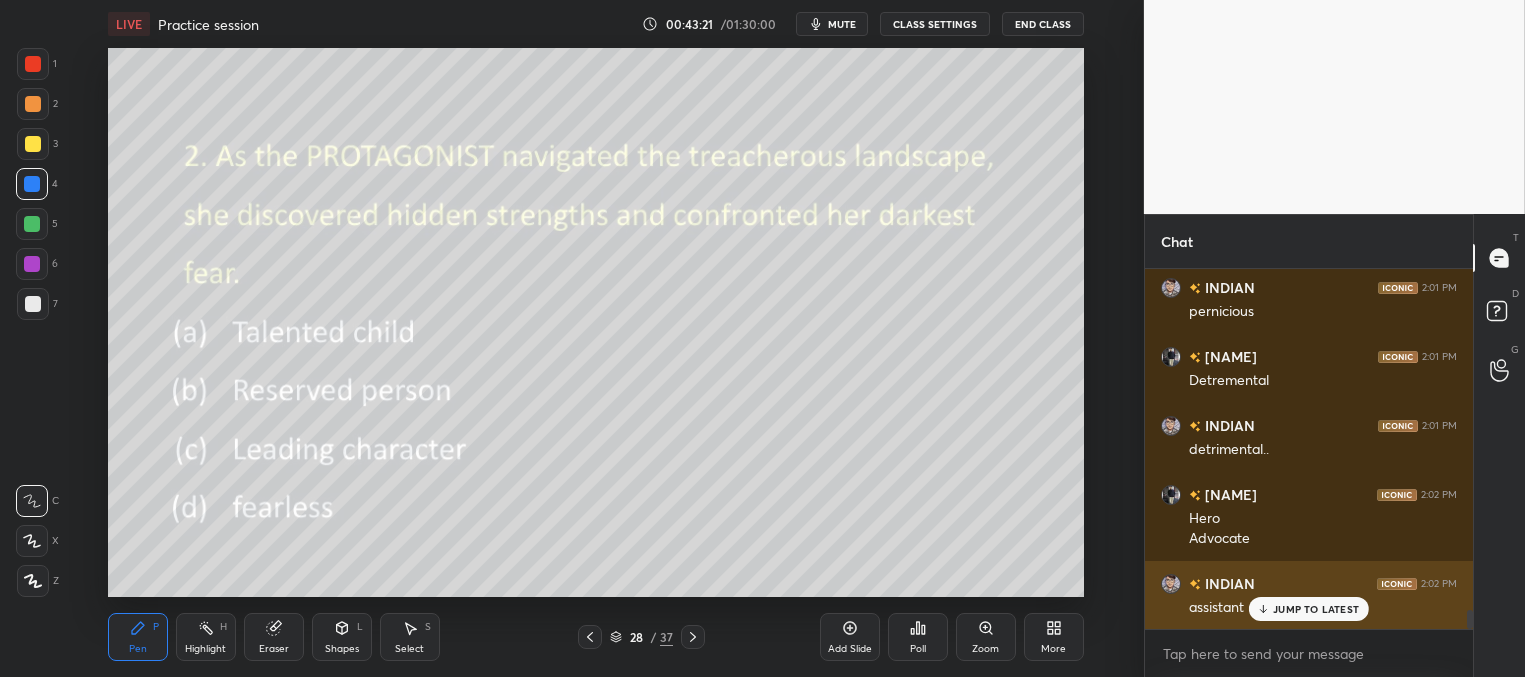 click on "JUMP TO LATEST" at bounding box center [1316, 609] 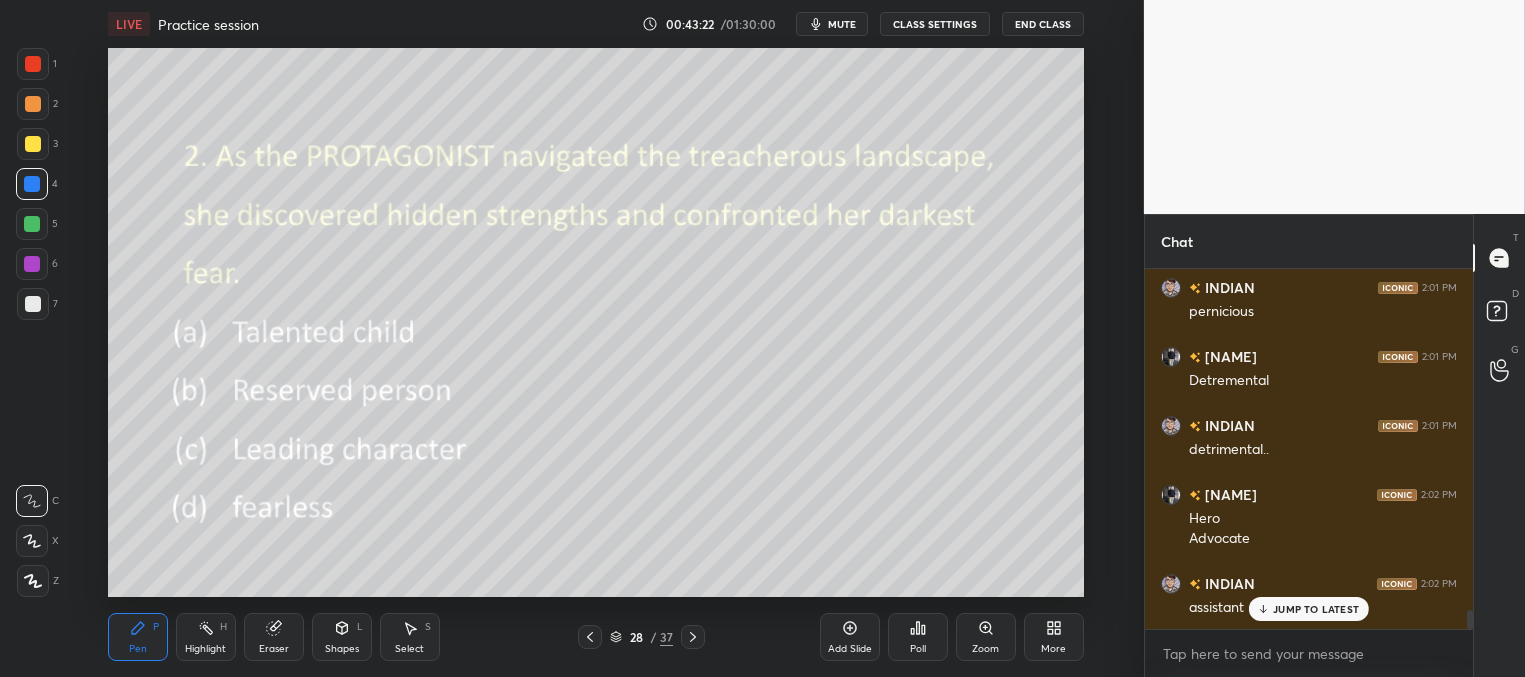 scroll, scrollTop: 6526, scrollLeft: 0, axis: vertical 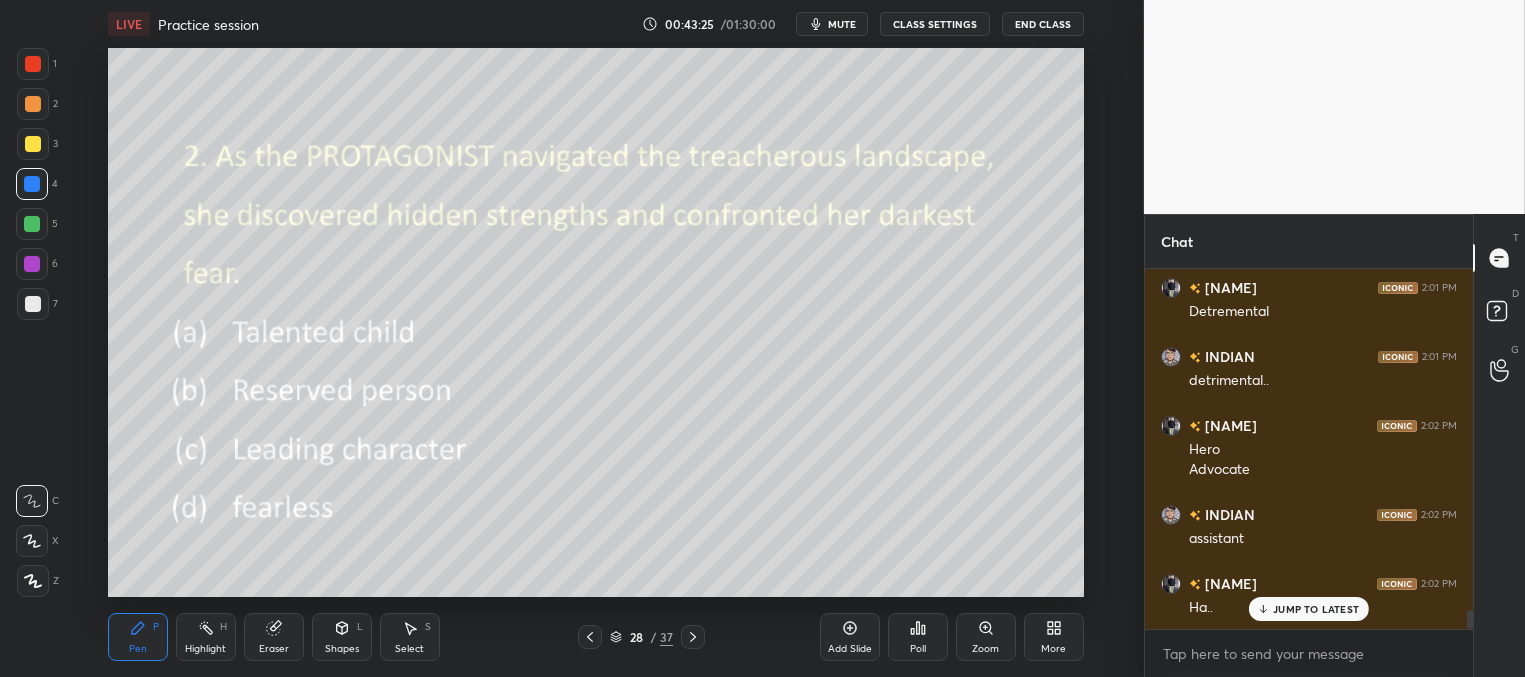 drag, startPoint x: 688, startPoint y: 634, endPoint x: 710, endPoint y: 640, distance: 22.803509 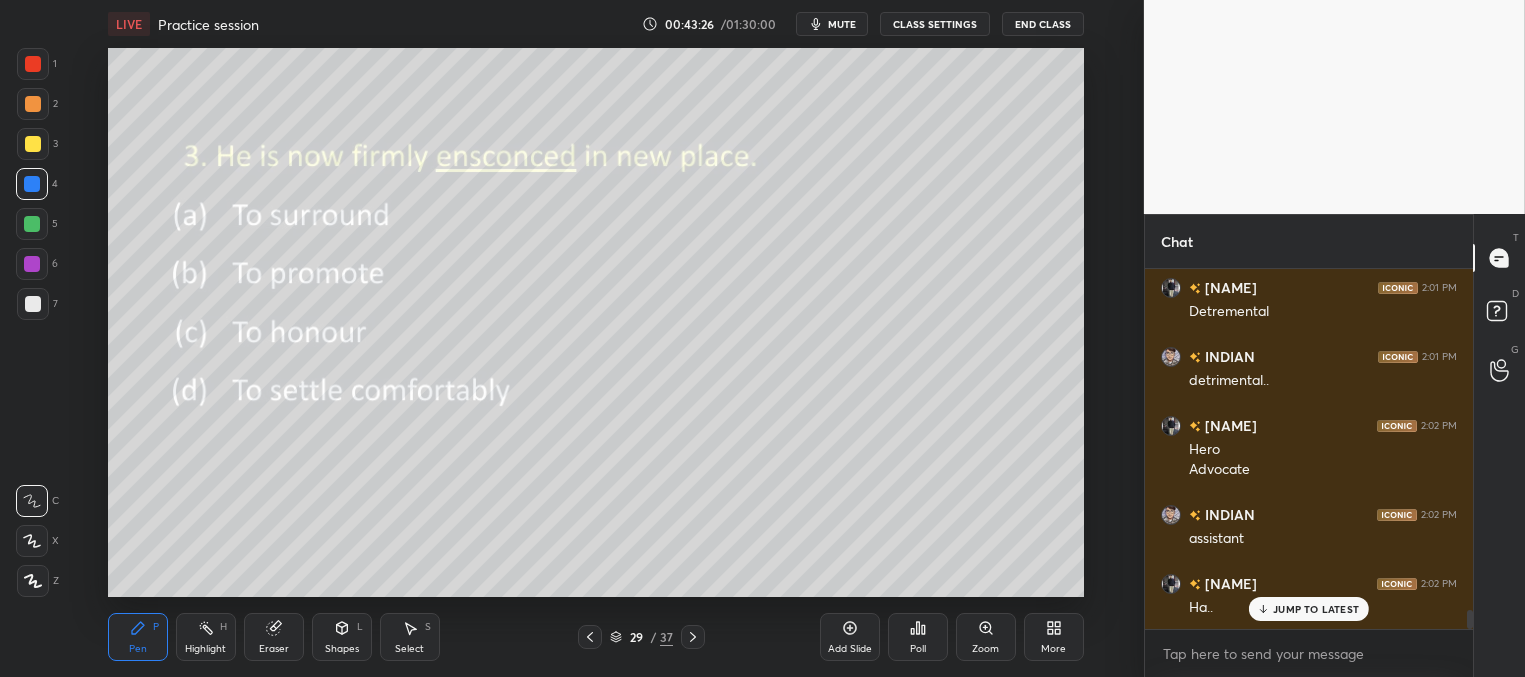 scroll, scrollTop: 6546, scrollLeft: 0, axis: vertical 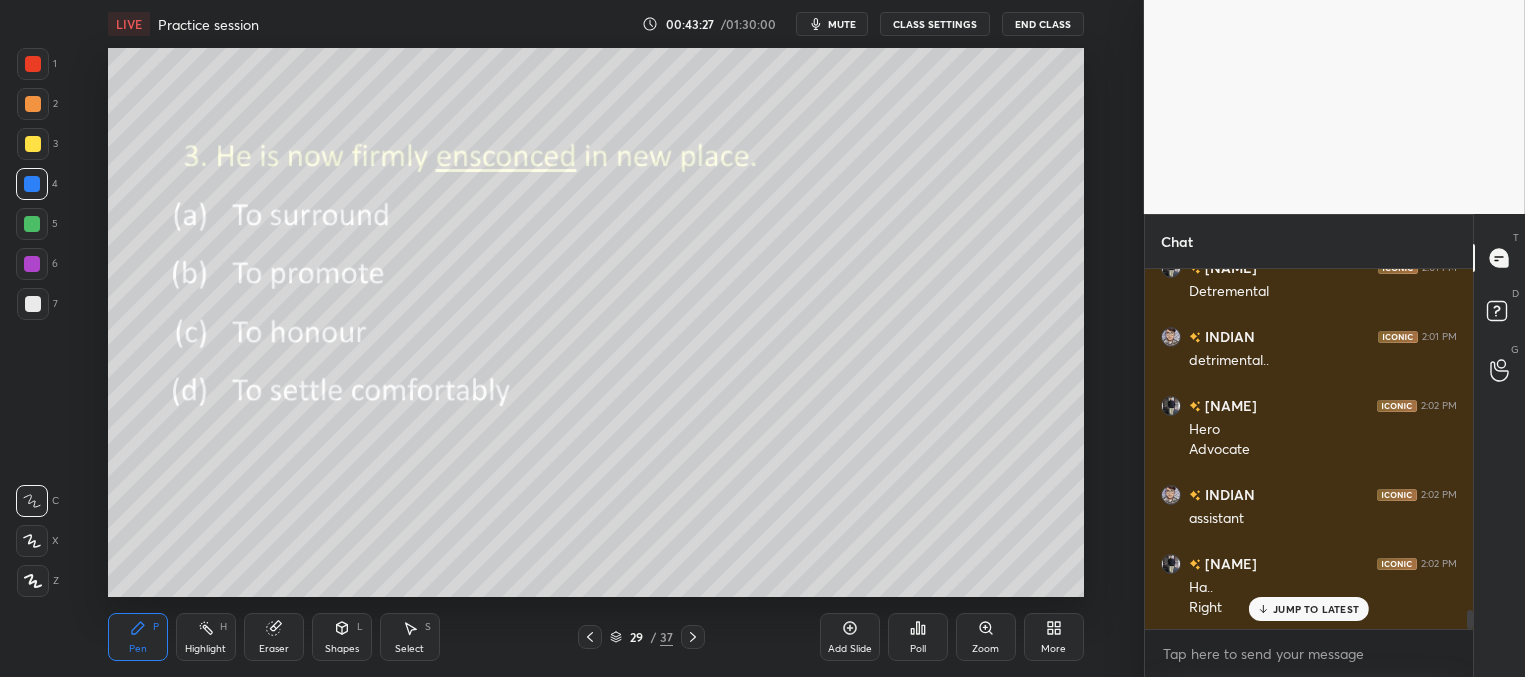 click on "Poll" at bounding box center [918, 637] 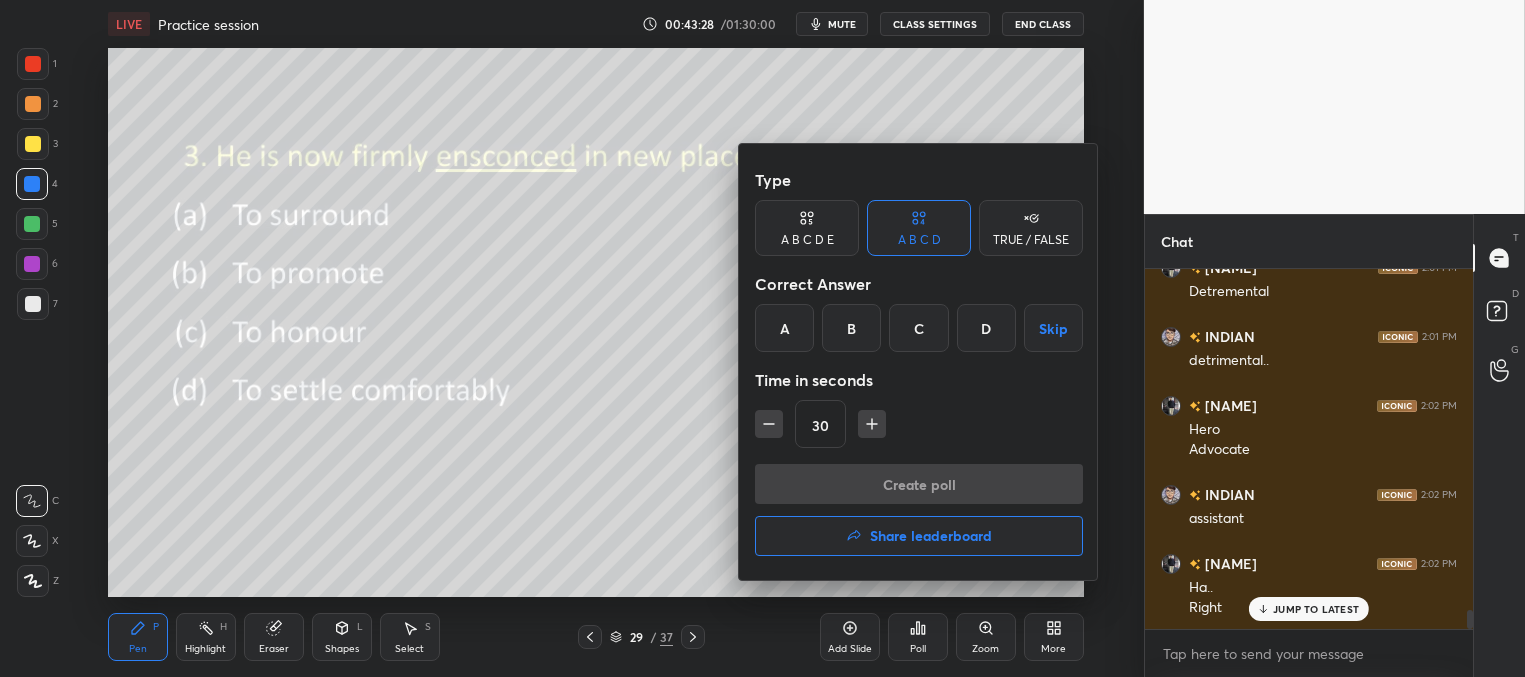 drag, startPoint x: 985, startPoint y: 328, endPoint x: 951, endPoint y: 404, distance: 83.25864 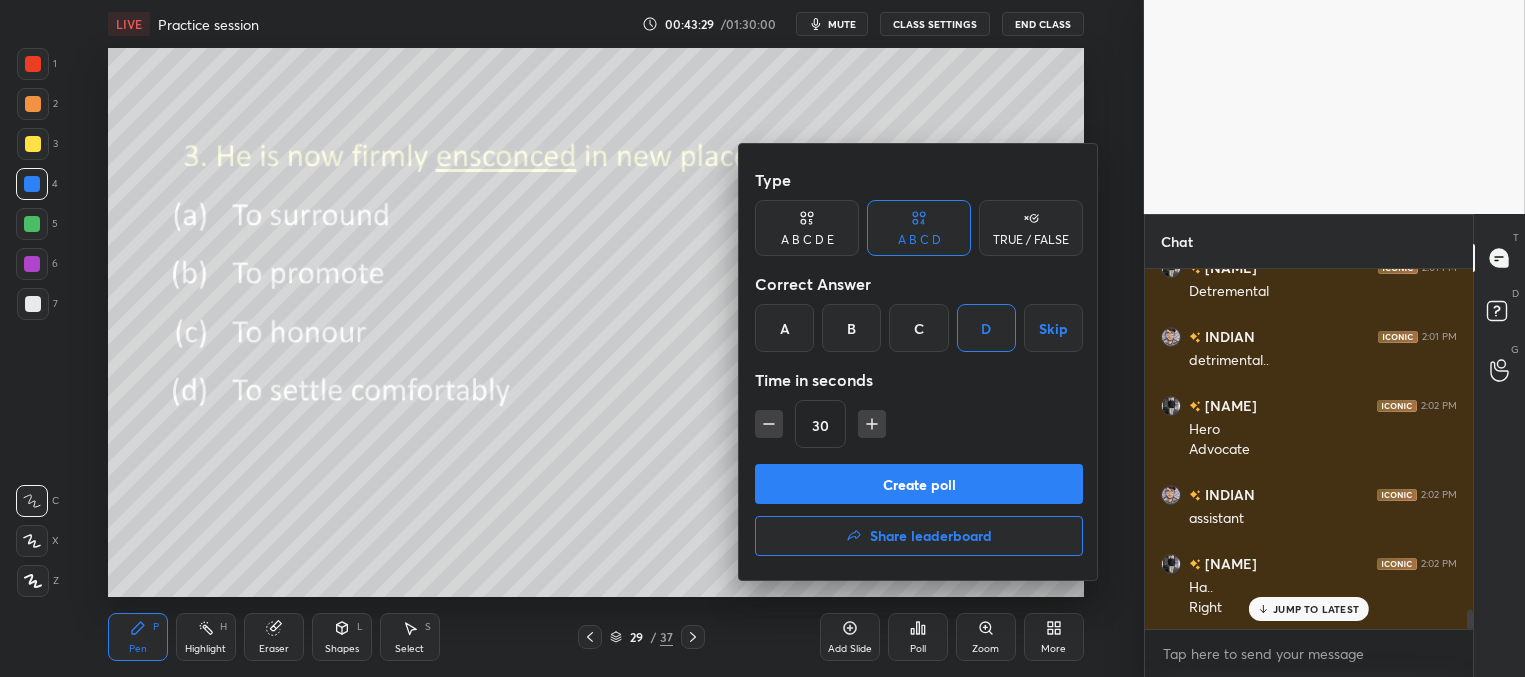 click on "Create poll" at bounding box center [919, 484] 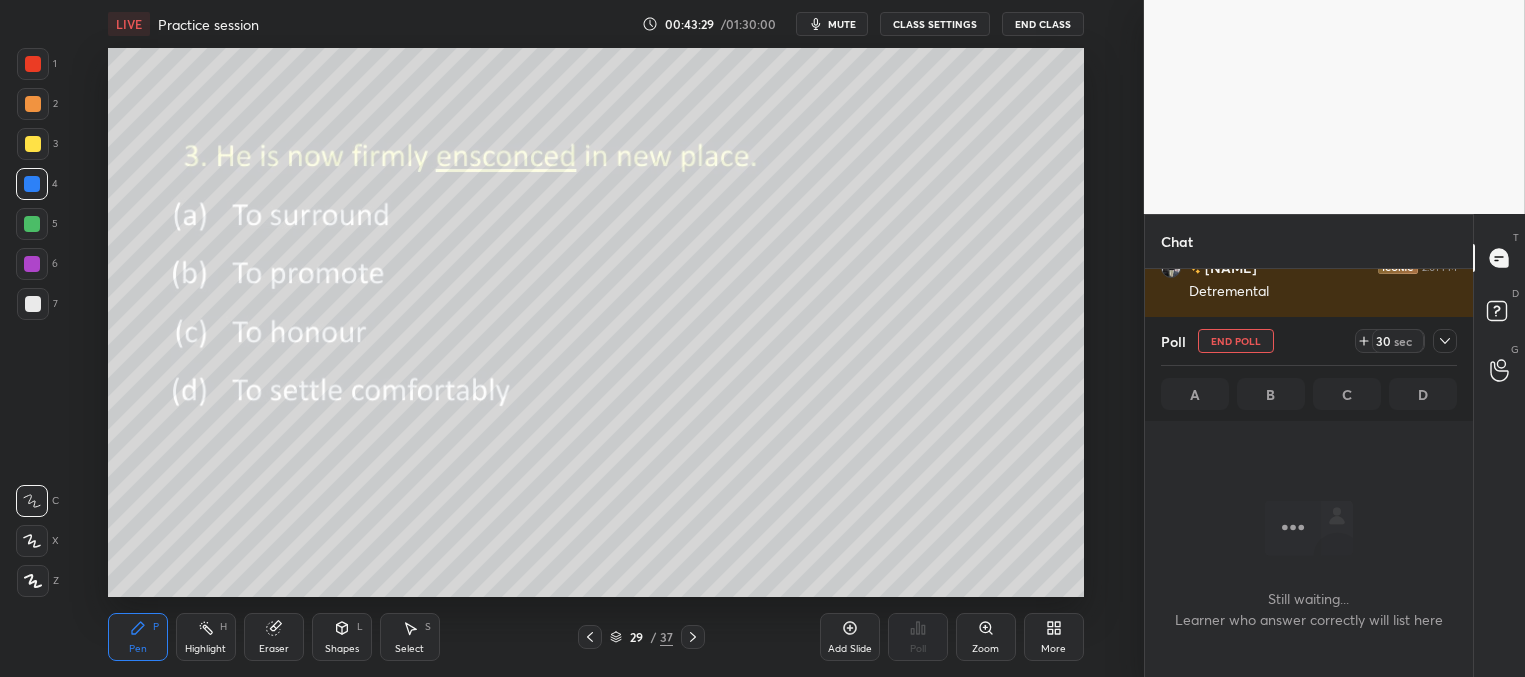 scroll, scrollTop: 288, scrollLeft: 322, axis: both 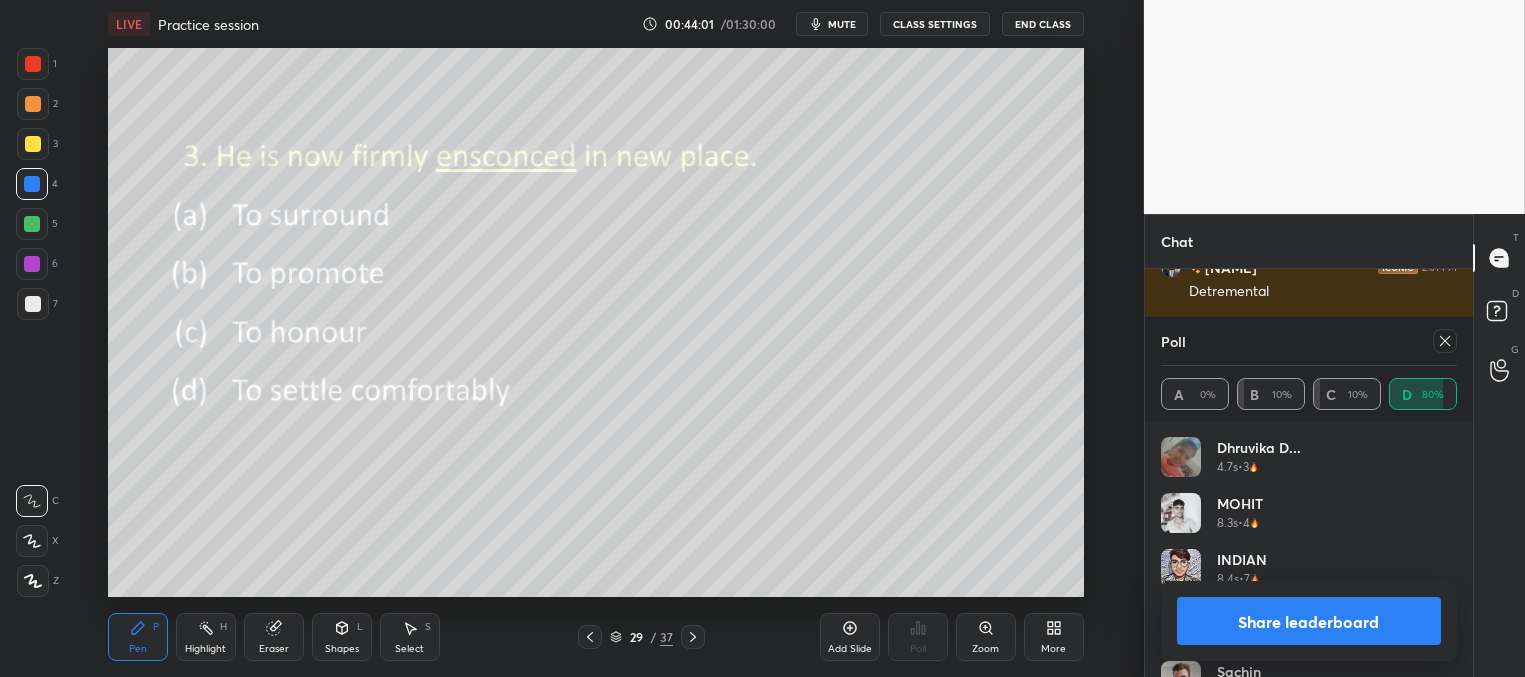 click 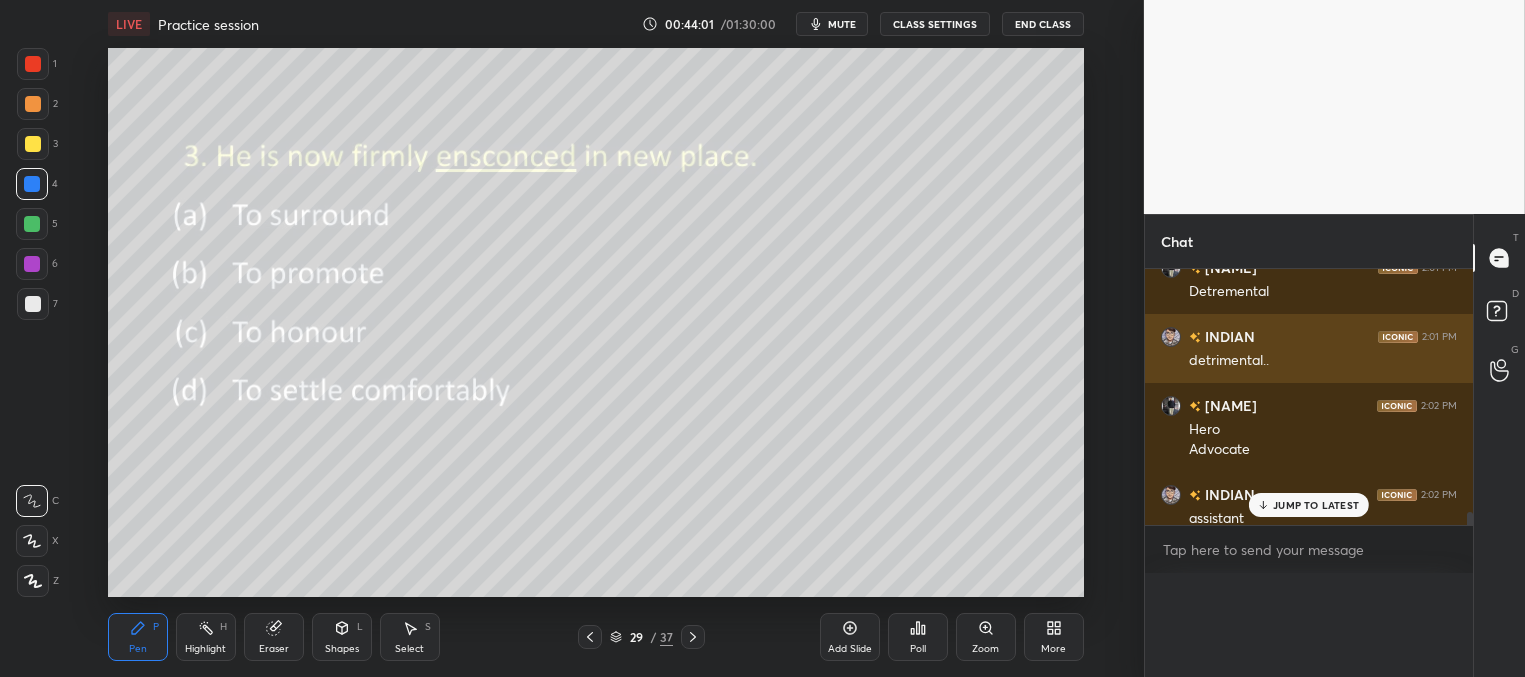 scroll, scrollTop: 164, scrollLeft: 291, axis: both 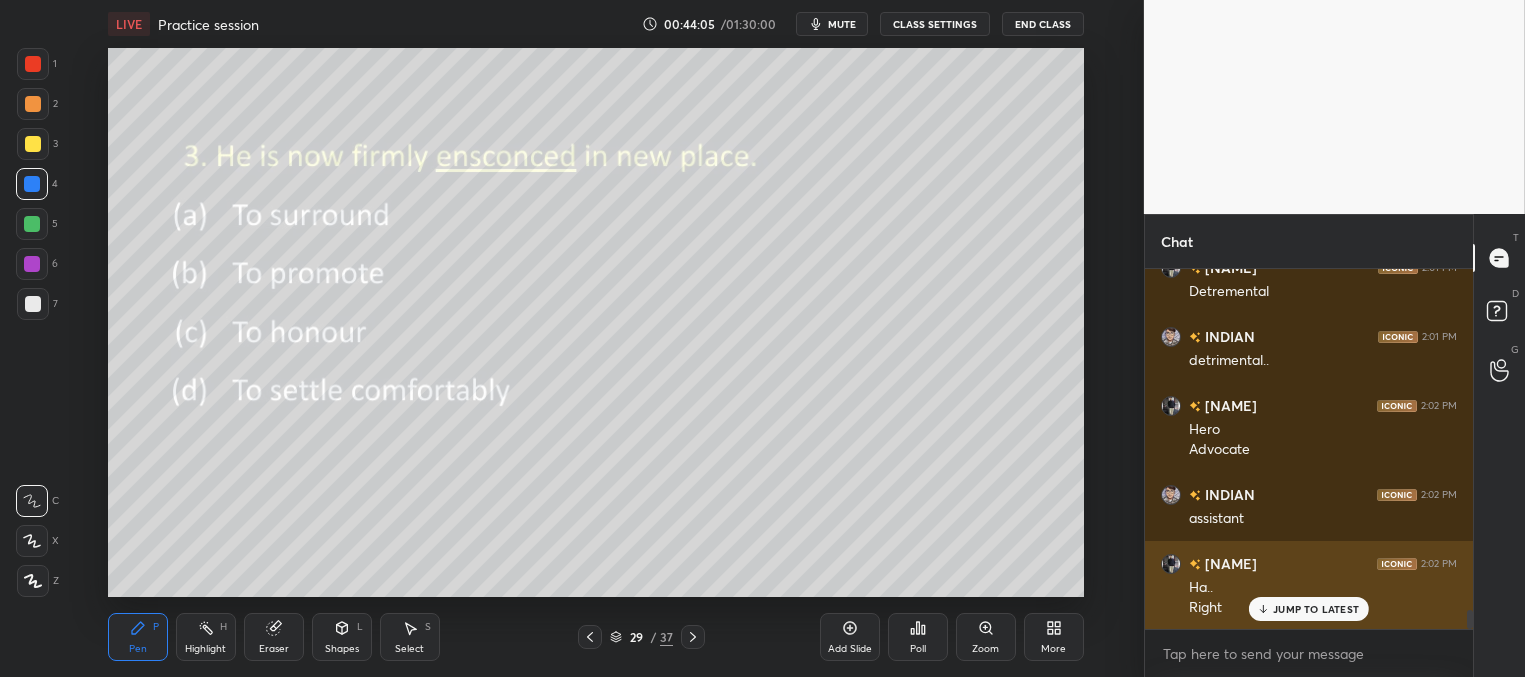 drag, startPoint x: 1288, startPoint y: 610, endPoint x: 1273, endPoint y: 600, distance: 18.027756 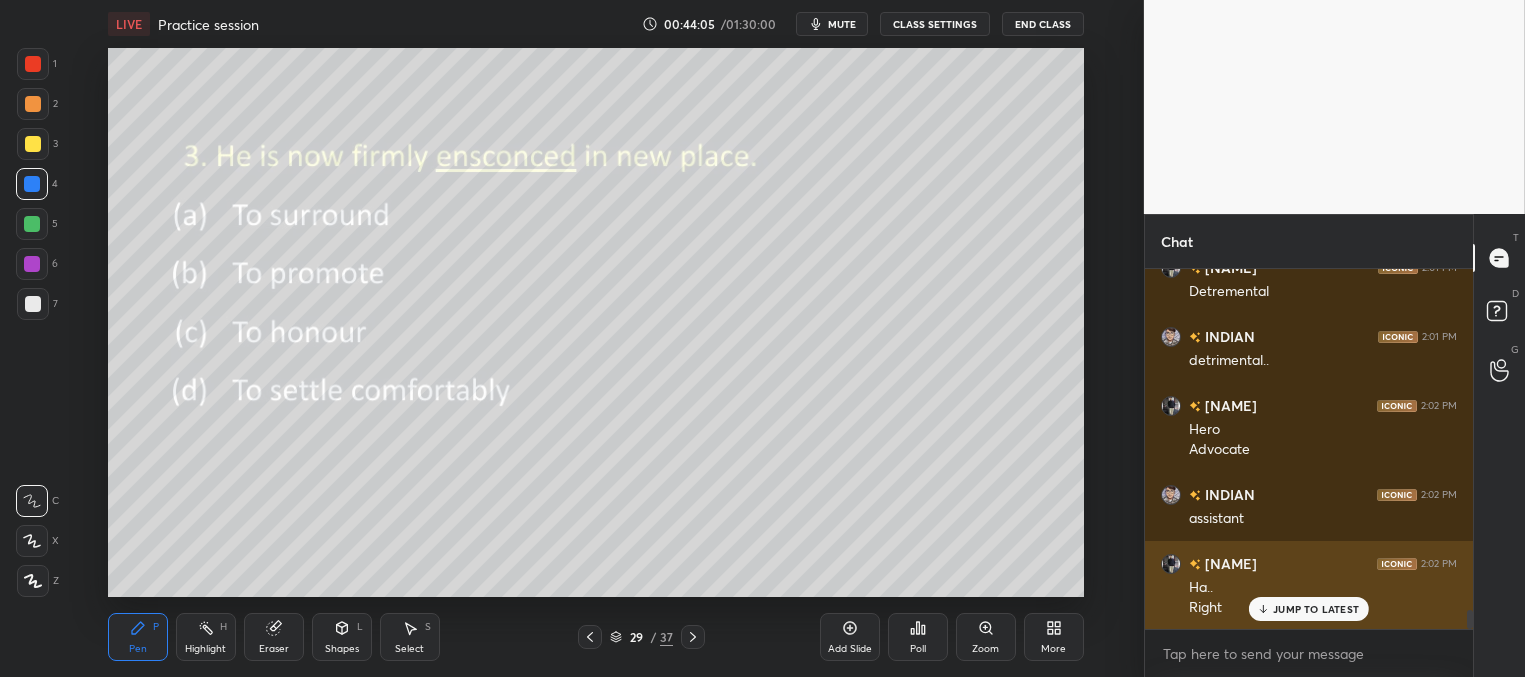 click on "JUMP TO LATEST" at bounding box center (1316, 609) 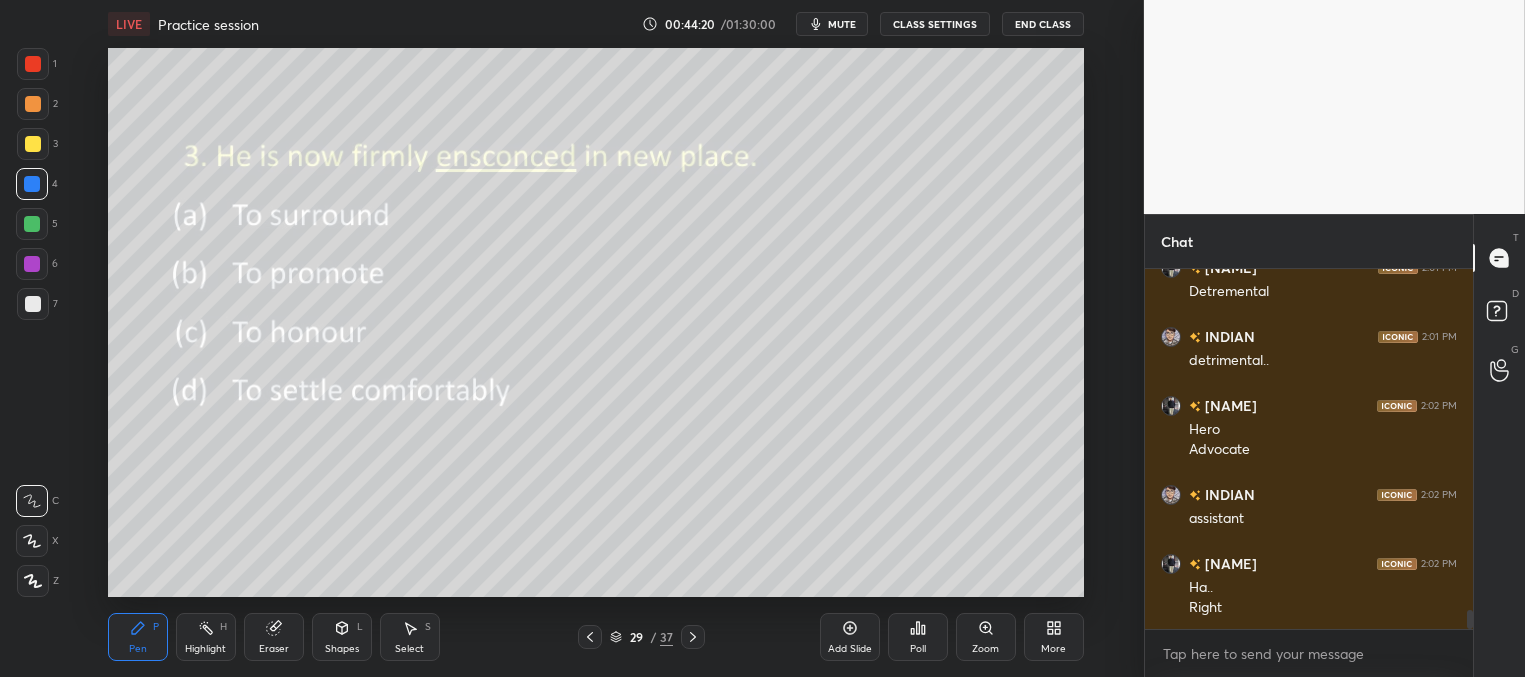click 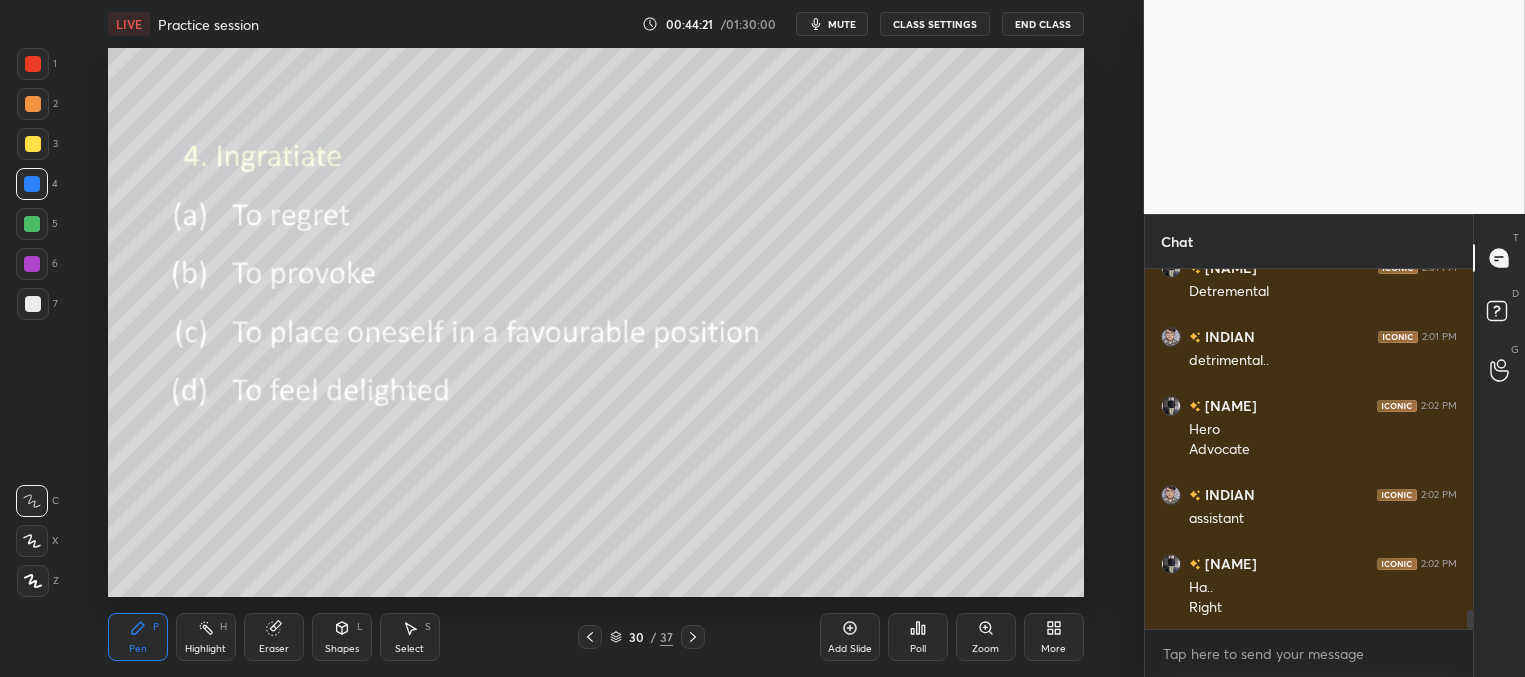click on "Poll" at bounding box center (918, 637) 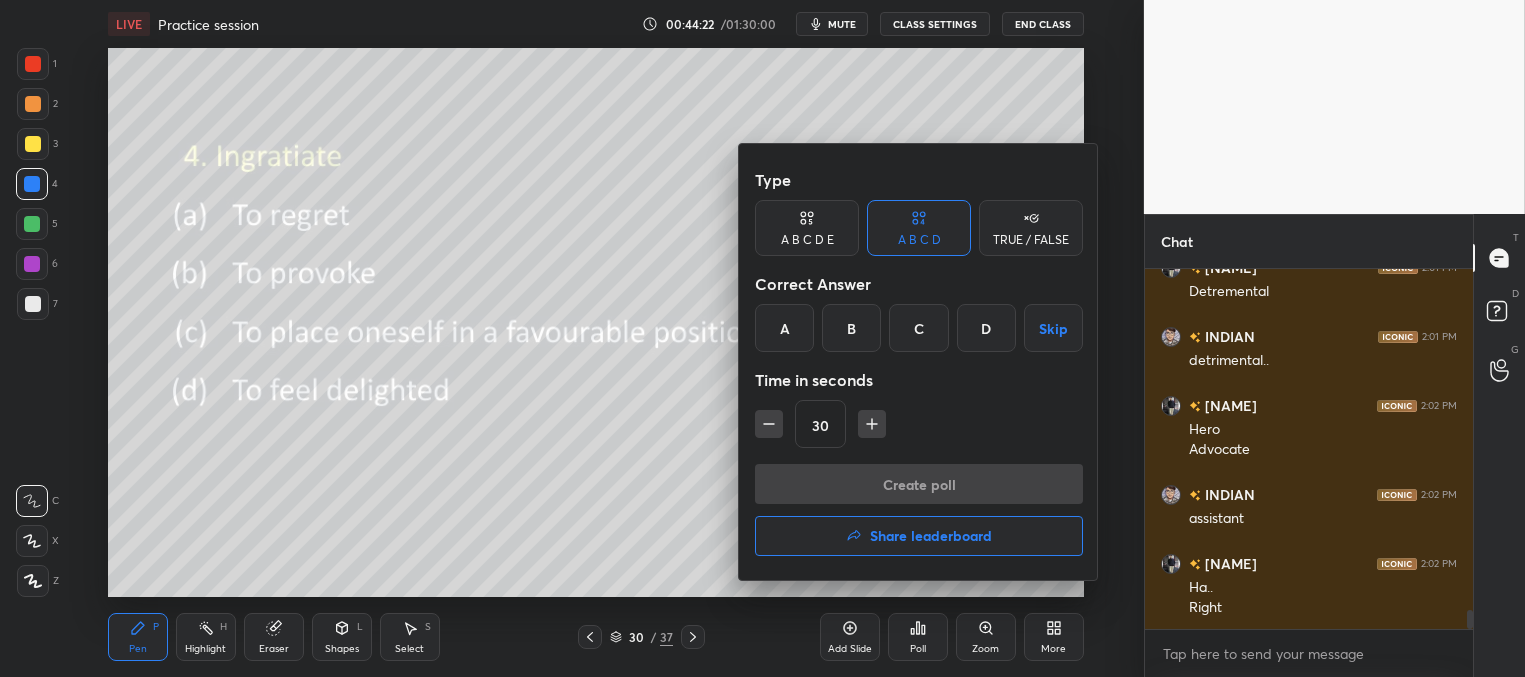 click on "C" at bounding box center [918, 328] 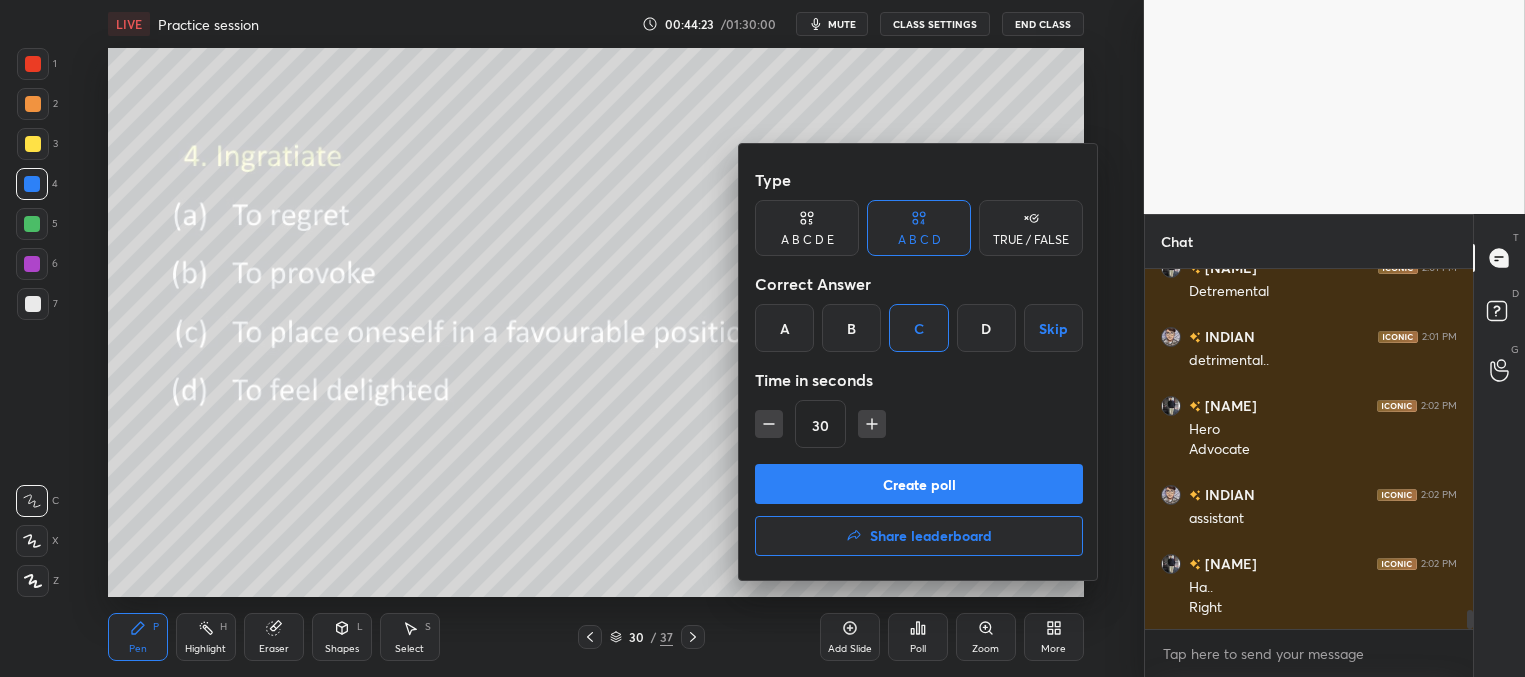drag, startPoint x: 888, startPoint y: 488, endPoint x: 846, endPoint y: 468, distance: 46.518814 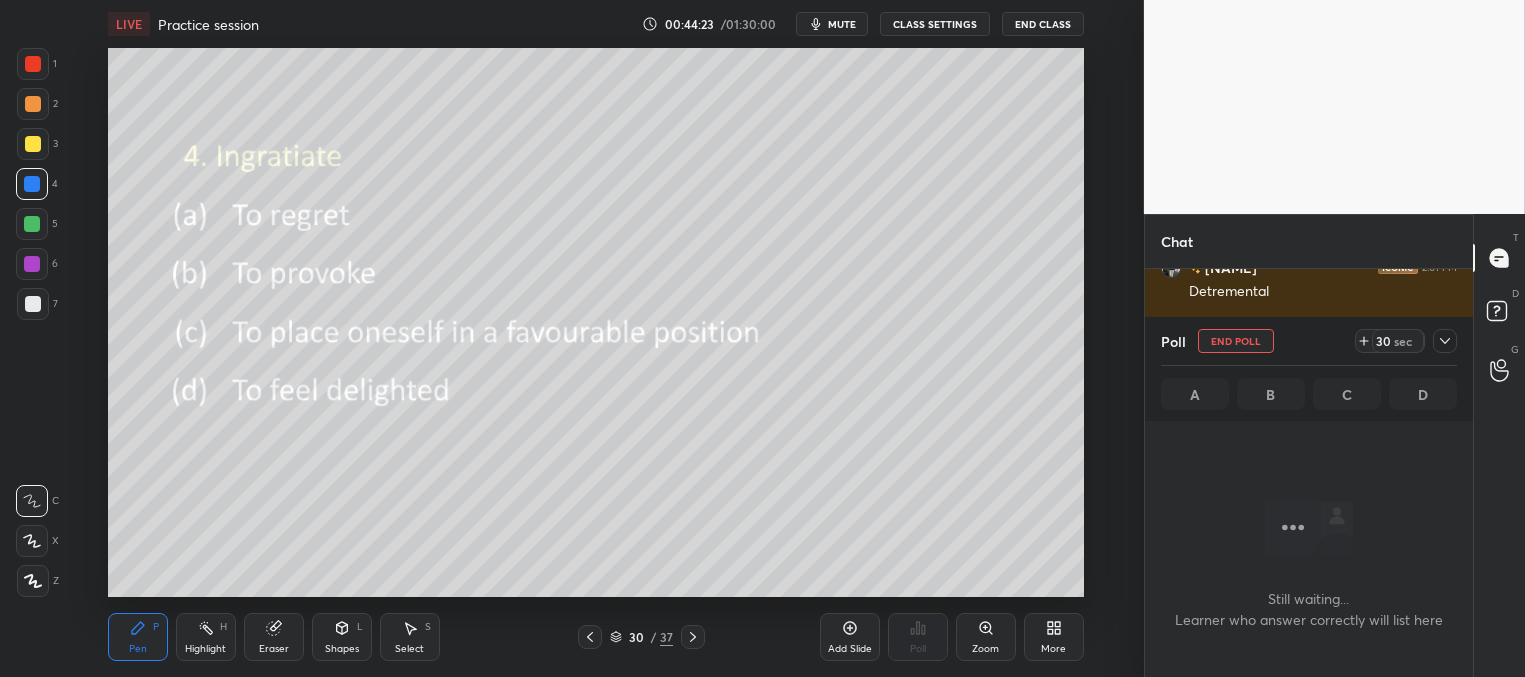 scroll, scrollTop: 288, scrollLeft: 322, axis: both 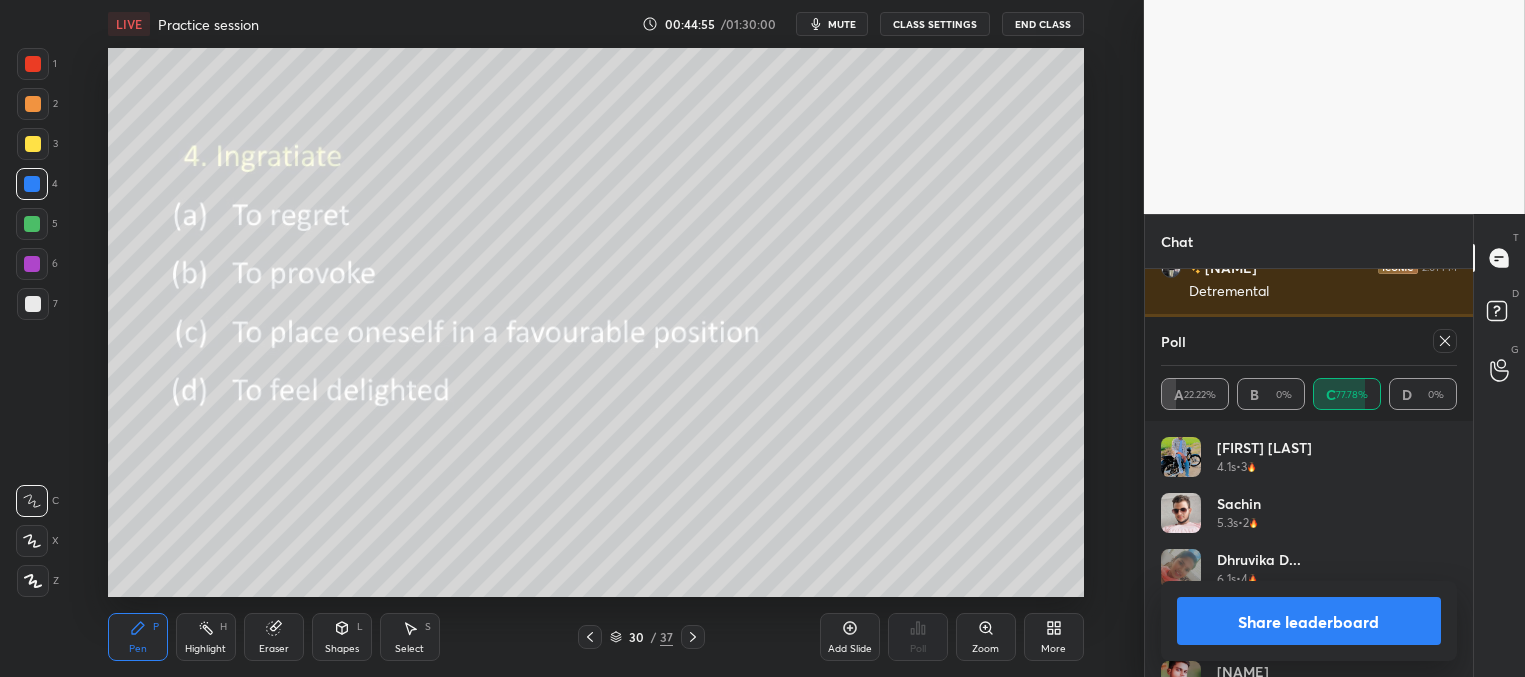 drag, startPoint x: 1446, startPoint y: 339, endPoint x: 1327, endPoint y: 333, distance: 119.15116 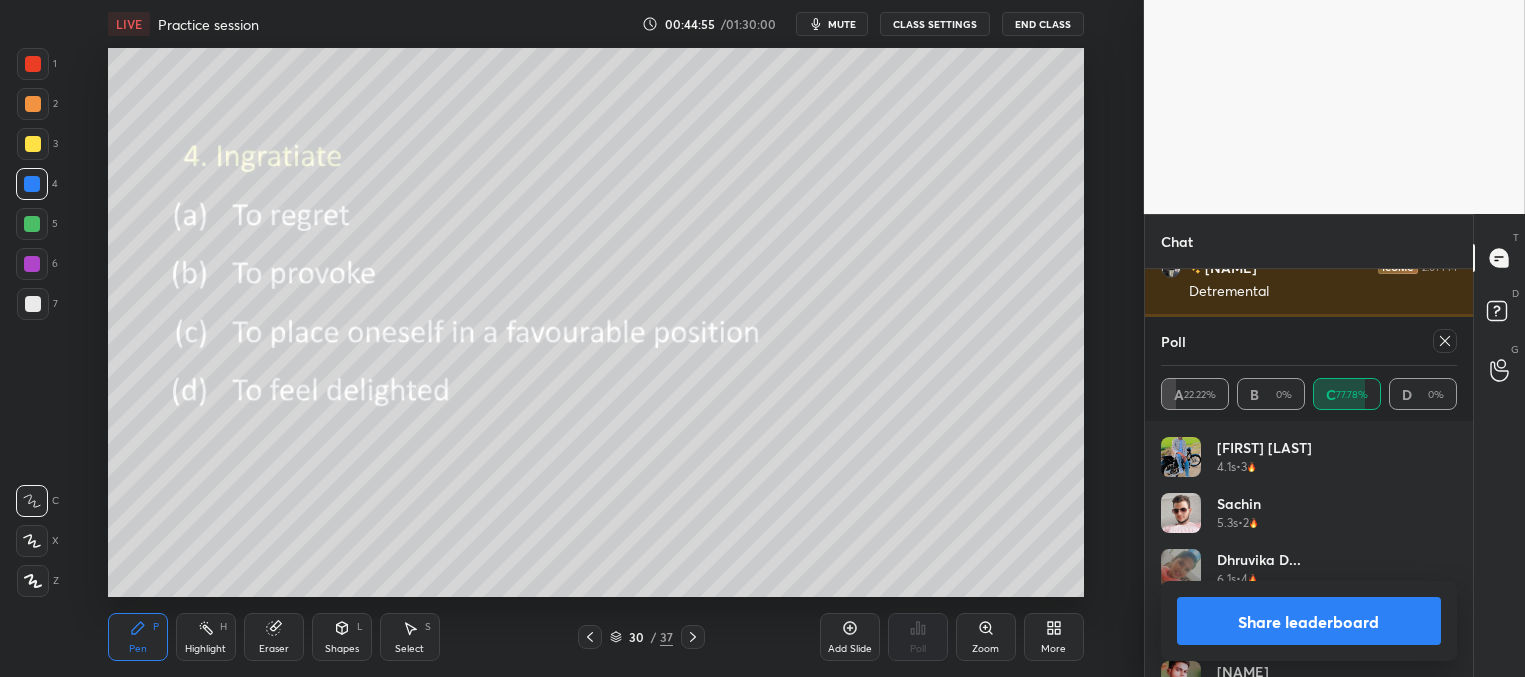 click 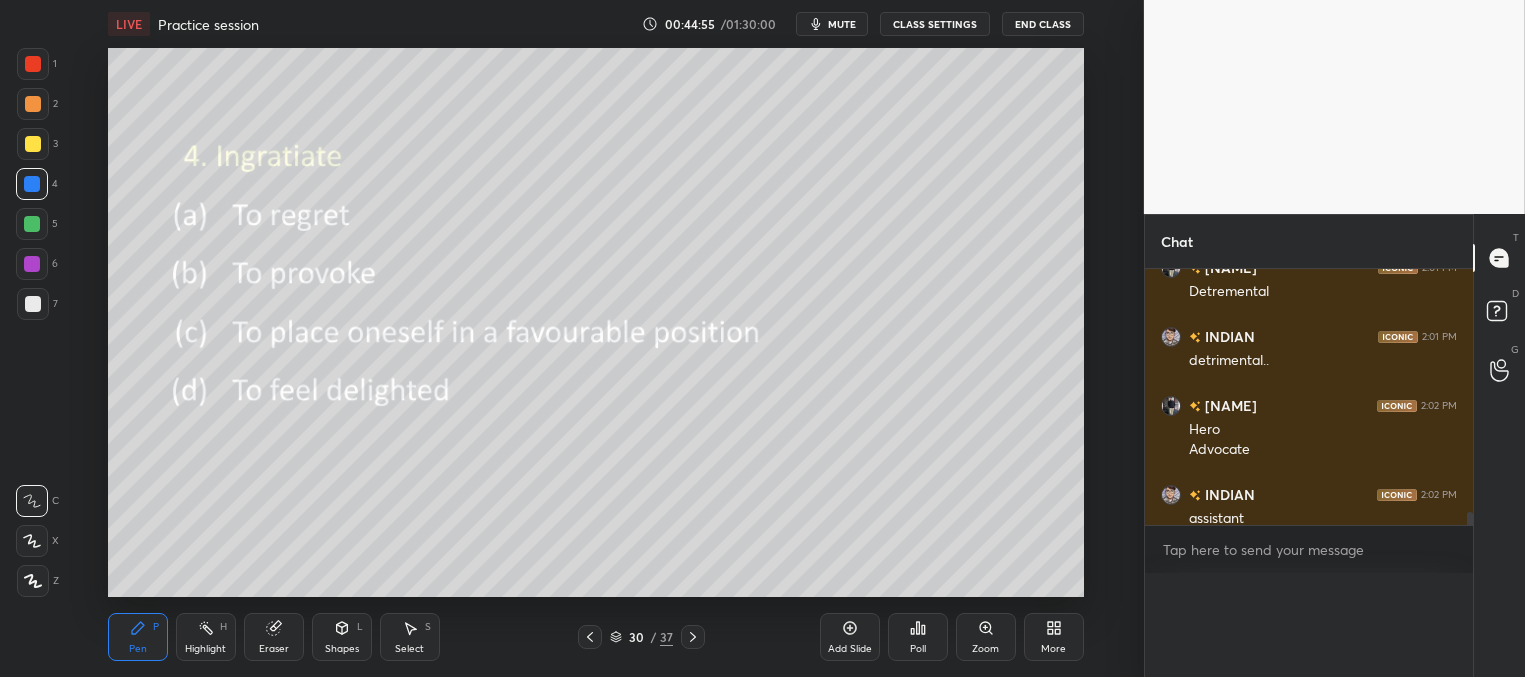 scroll, scrollTop: 0, scrollLeft: 0, axis: both 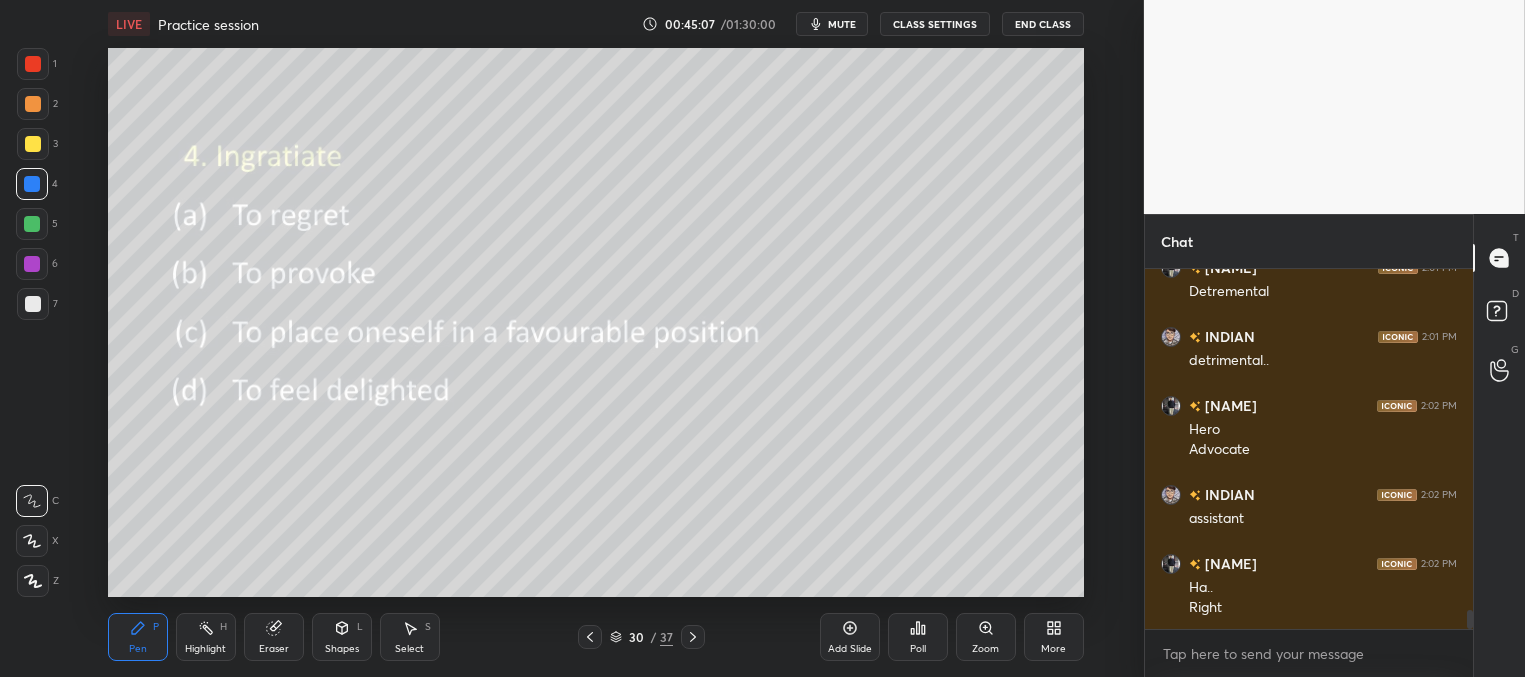 click 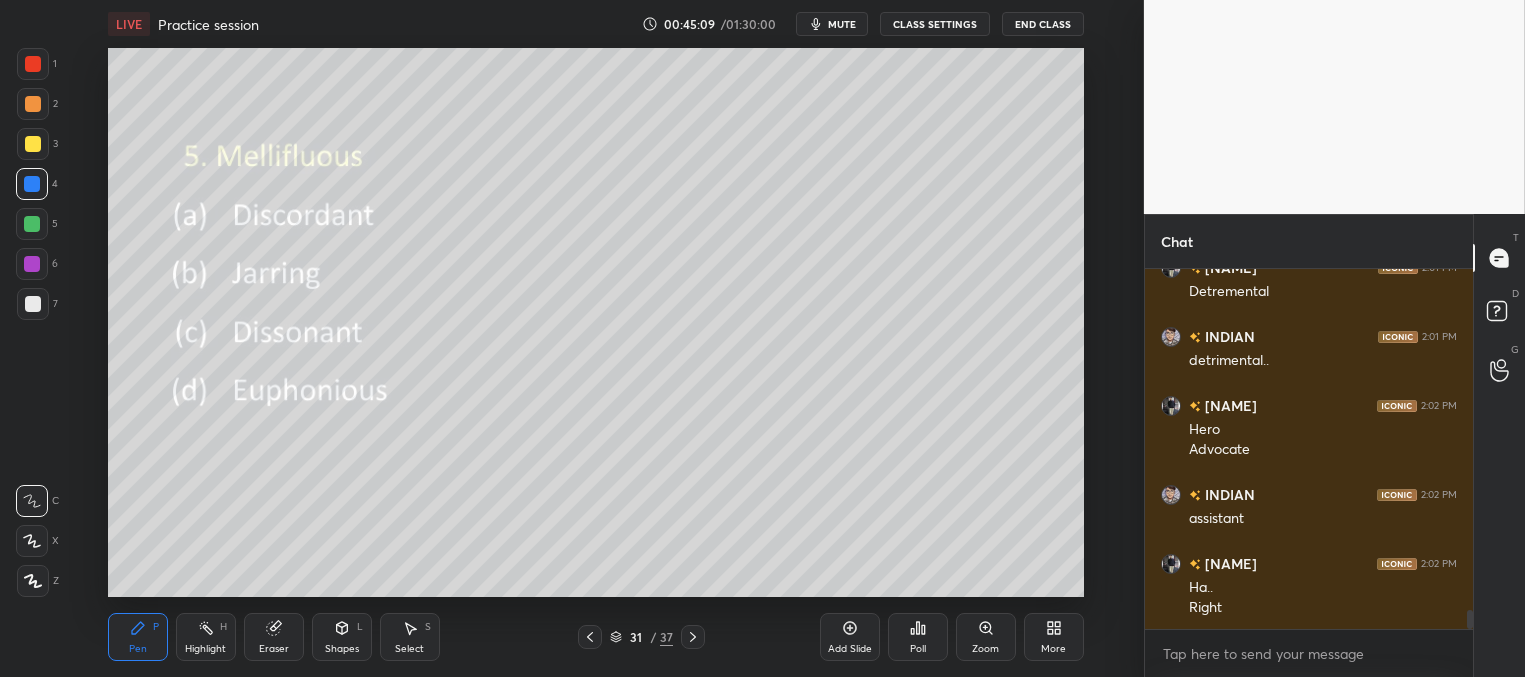 click on "Poll" at bounding box center (918, 637) 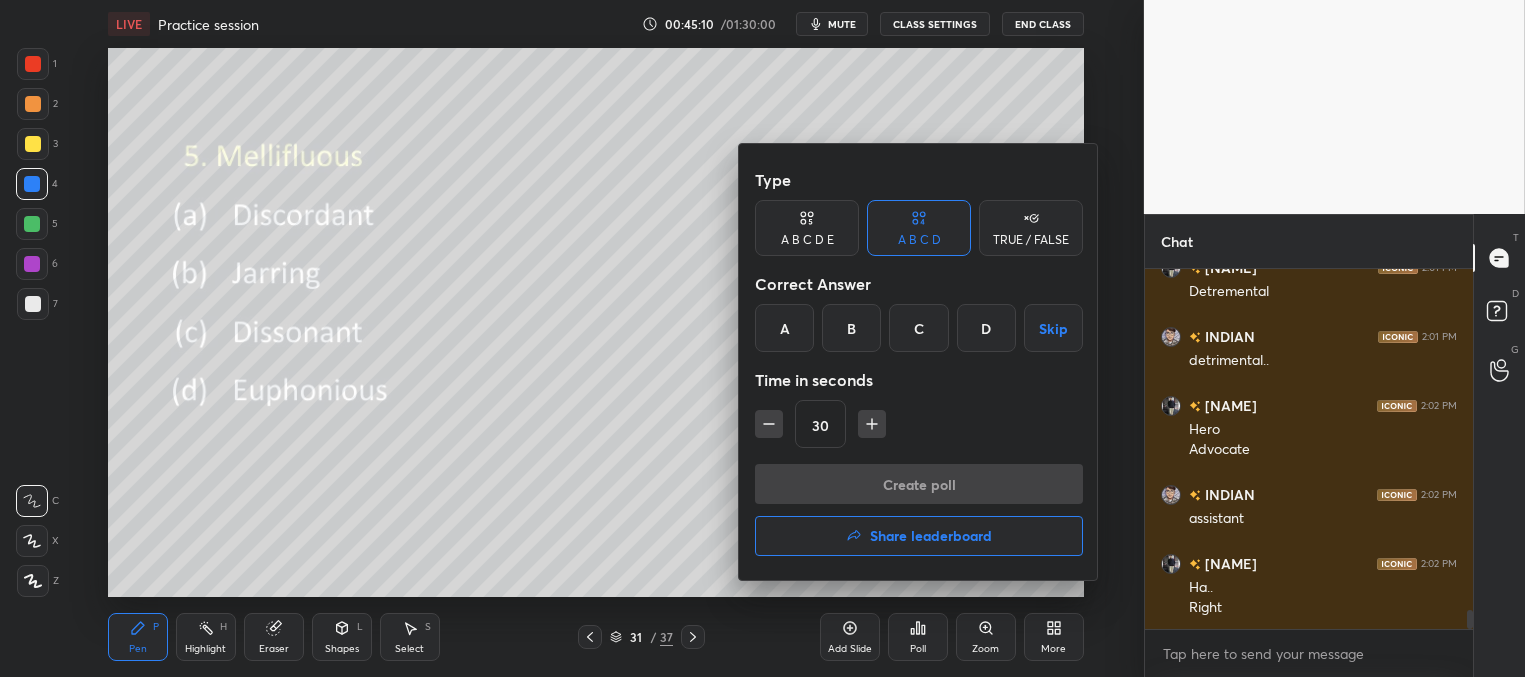 drag, startPoint x: 986, startPoint y: 329, endPoint x: 965, endPoint y: 393, distance: 67.357254 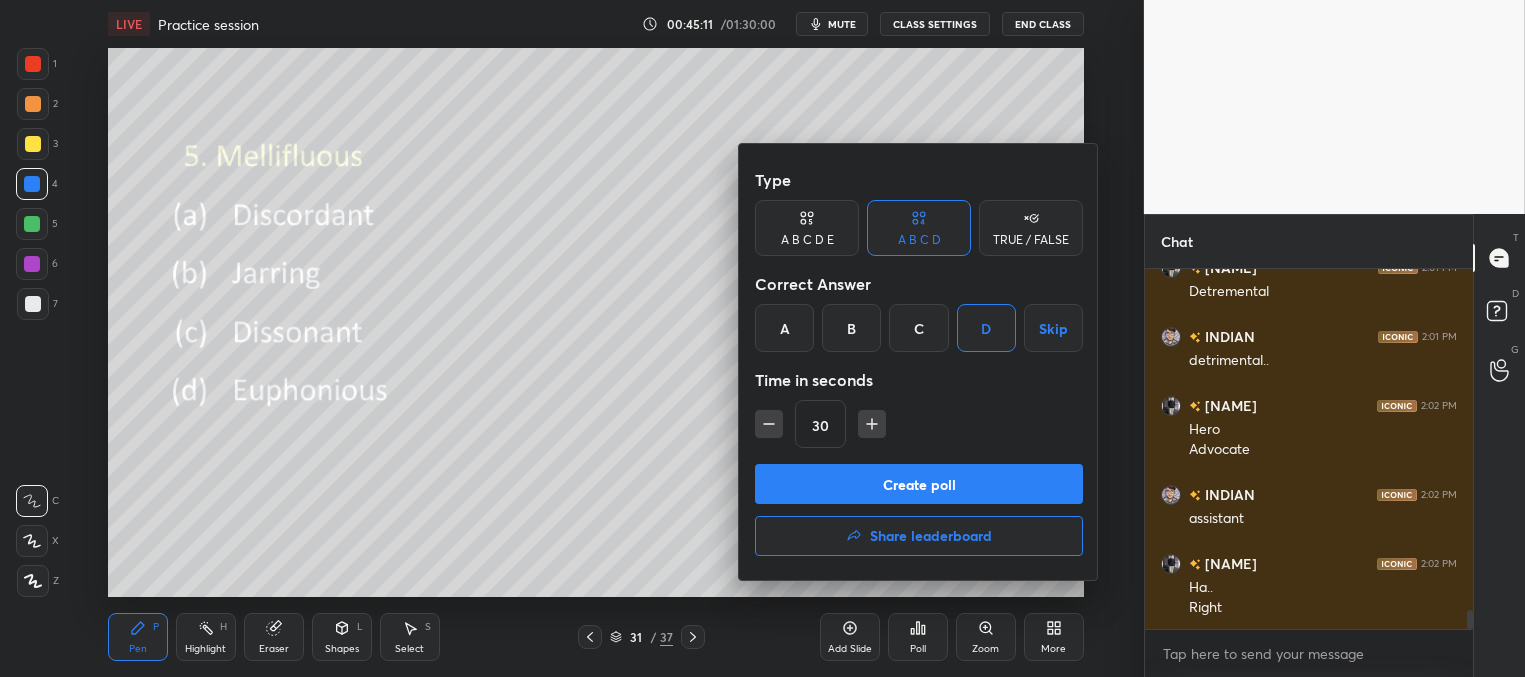 click on "Create poll" at bounding box center (919, 484) 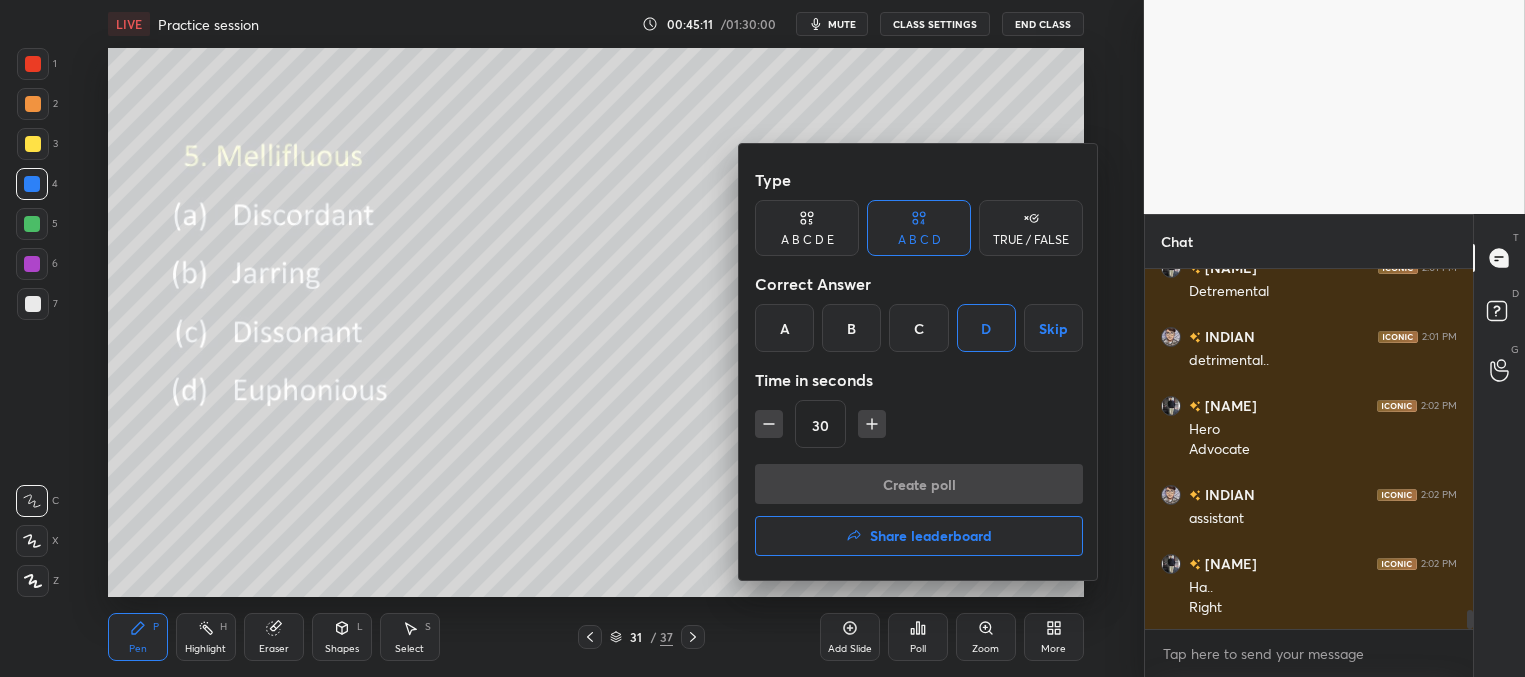 scroll, scrollTop: 383, scrollLeft: 322, axis: both 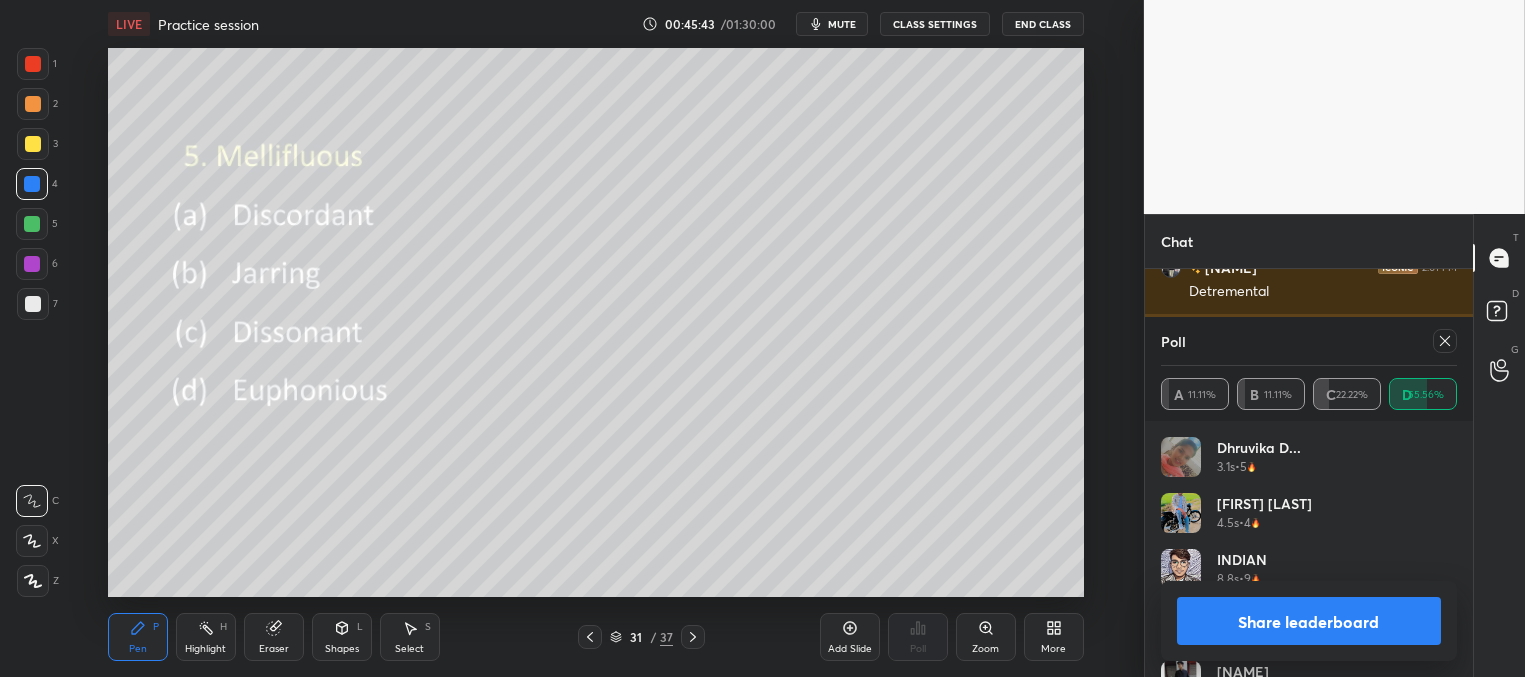 click 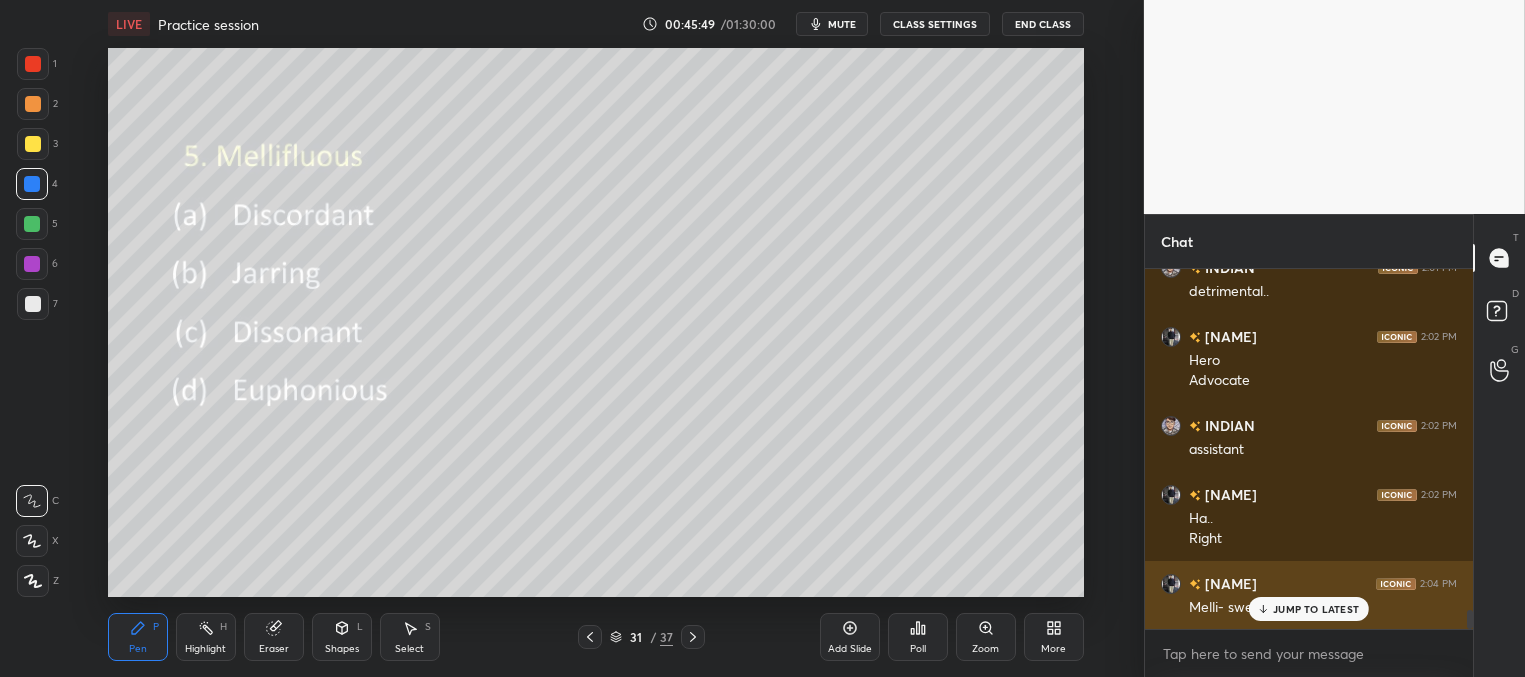 click on "JUMP TO LATEST" at bounding box center [1316, 609] 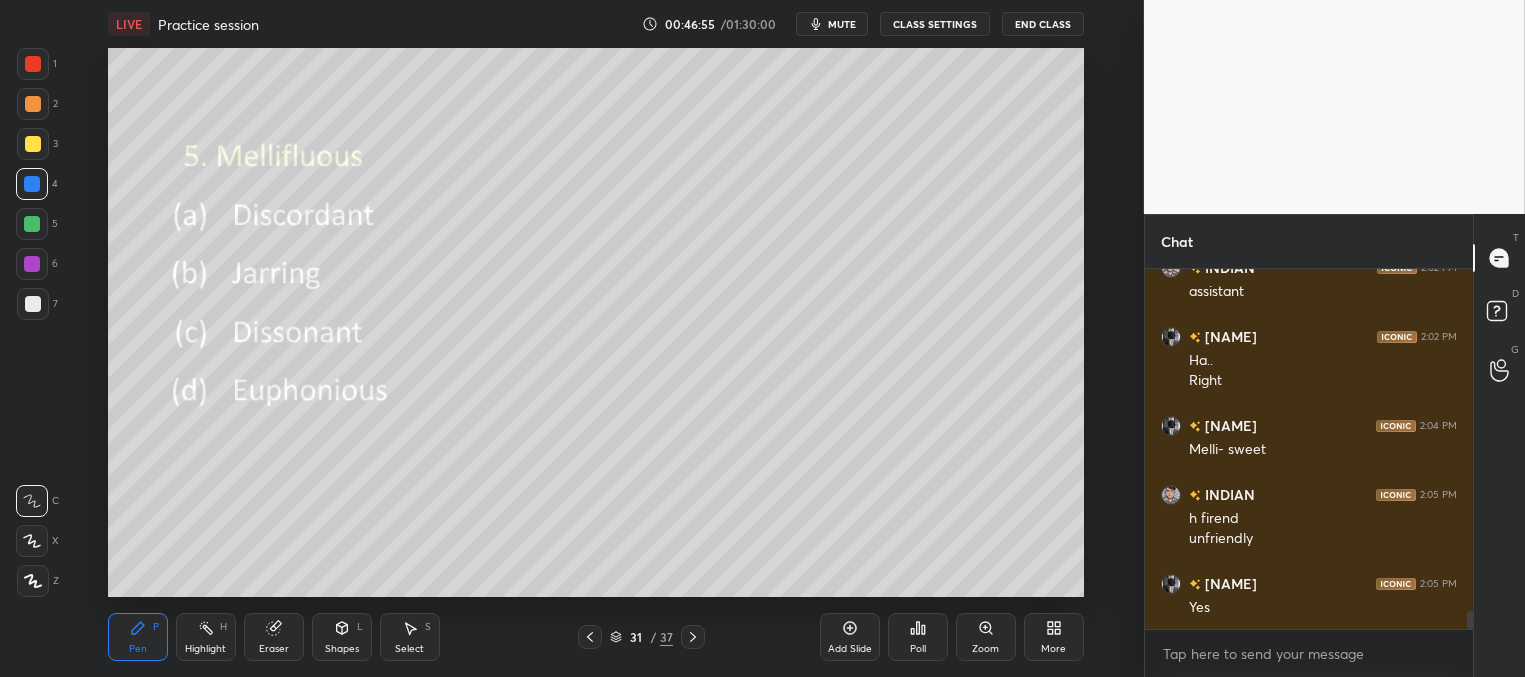scroll, scrollTop: 6793, scrollLeft: 0, axis: vertical 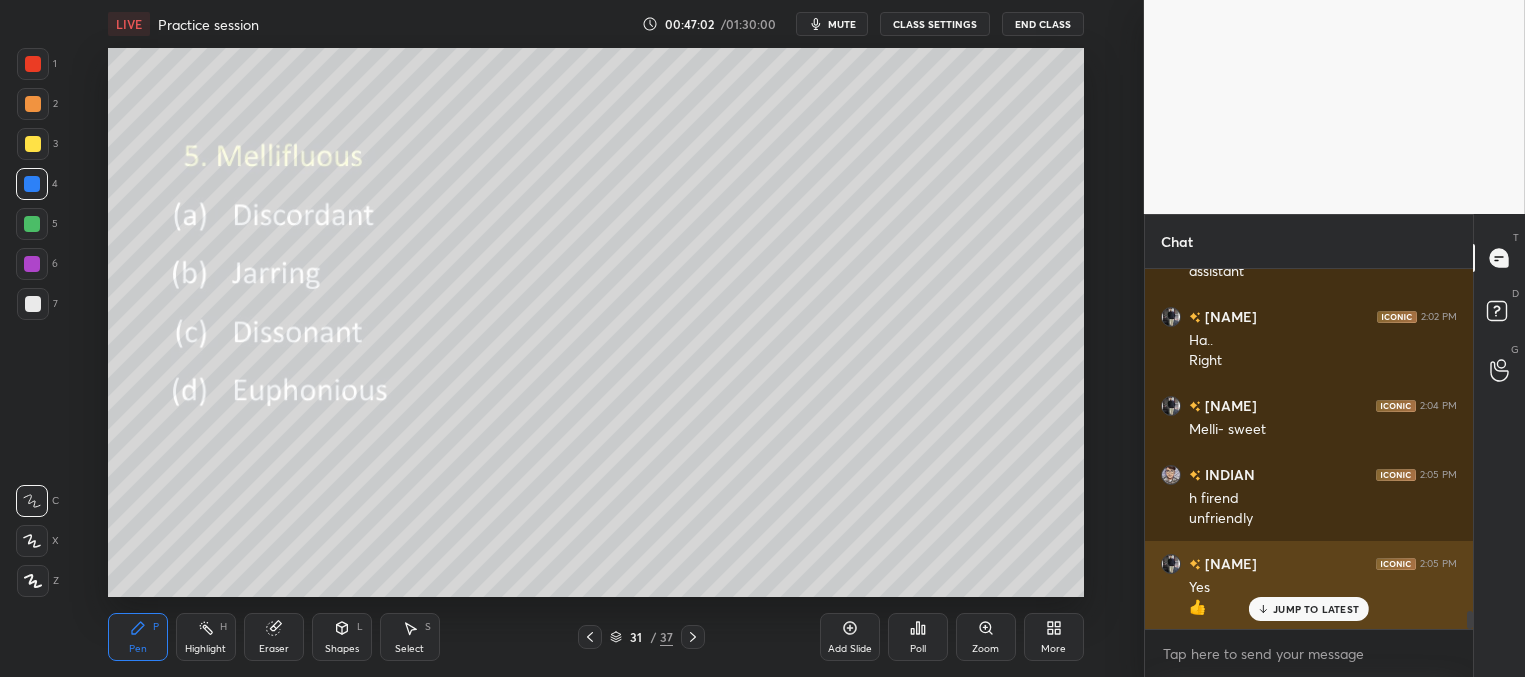 click on "JUMP TO LATEST" at bounding box center [1316, 609] 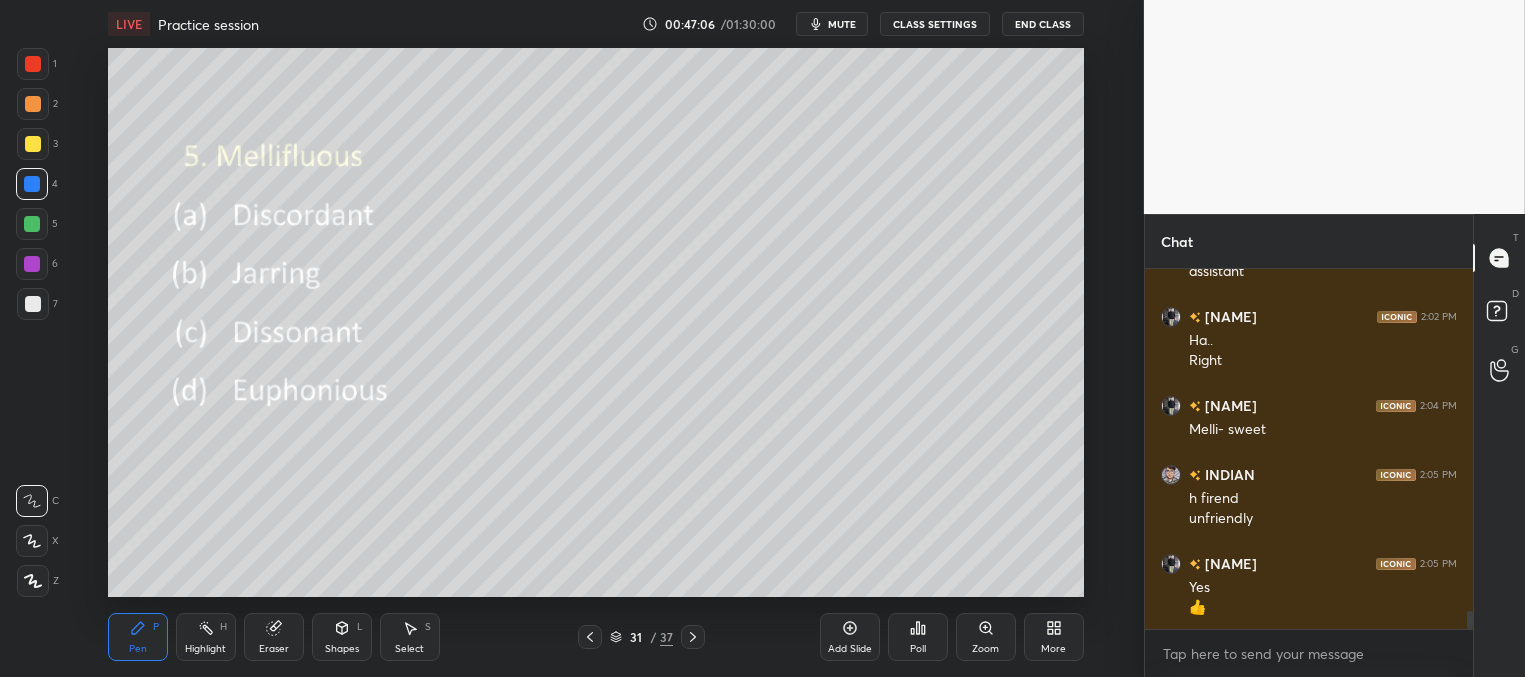 scroll, scrollTop: 6862, scrollLeft: 0, axis: vertical 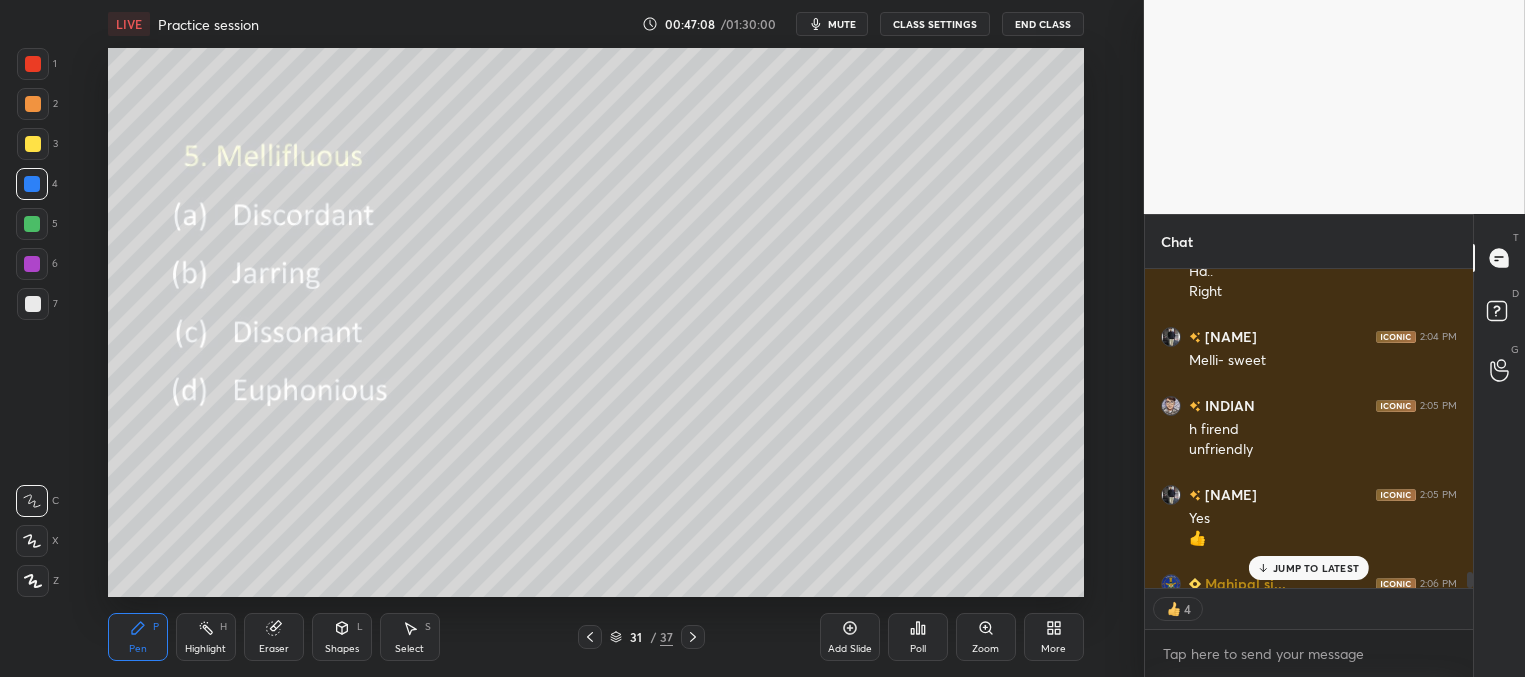 click on "JUMP TO LATEST" at bounding box center [1316, 568] 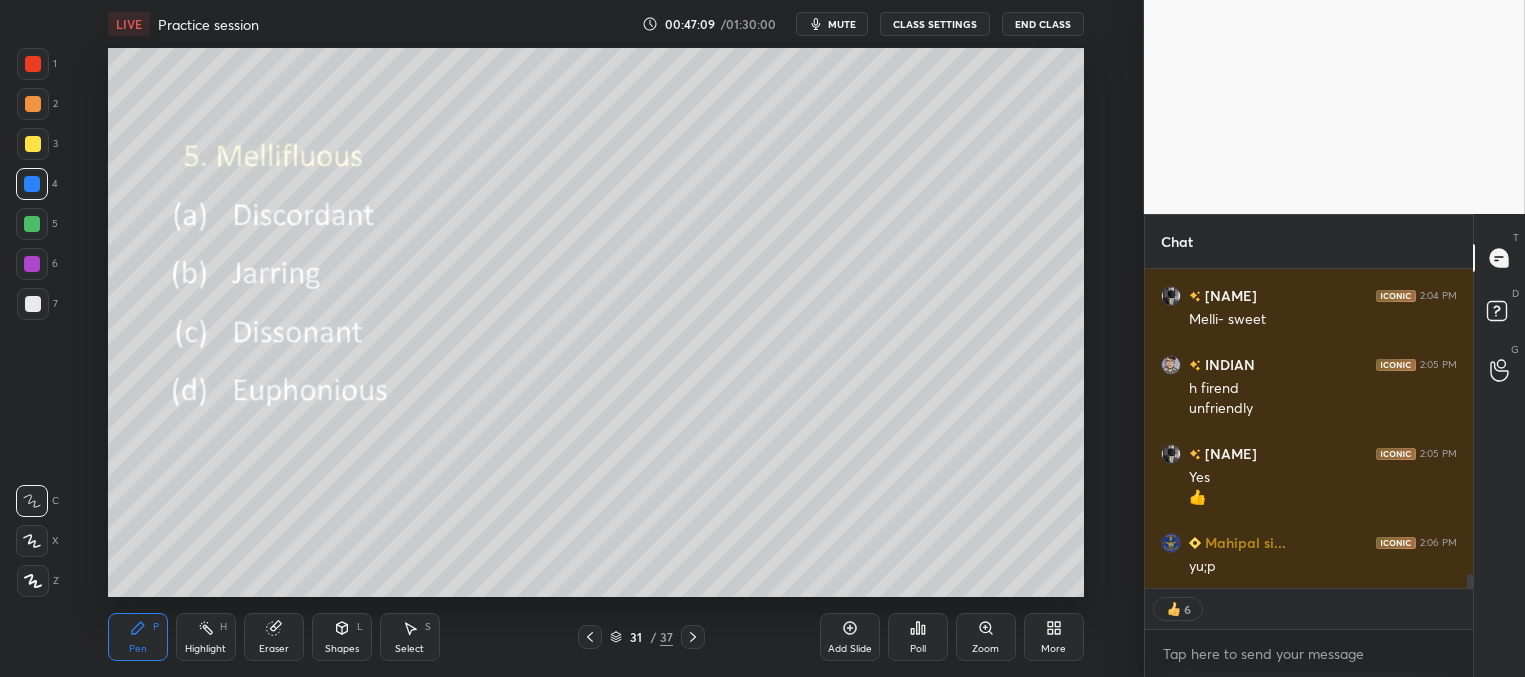 click 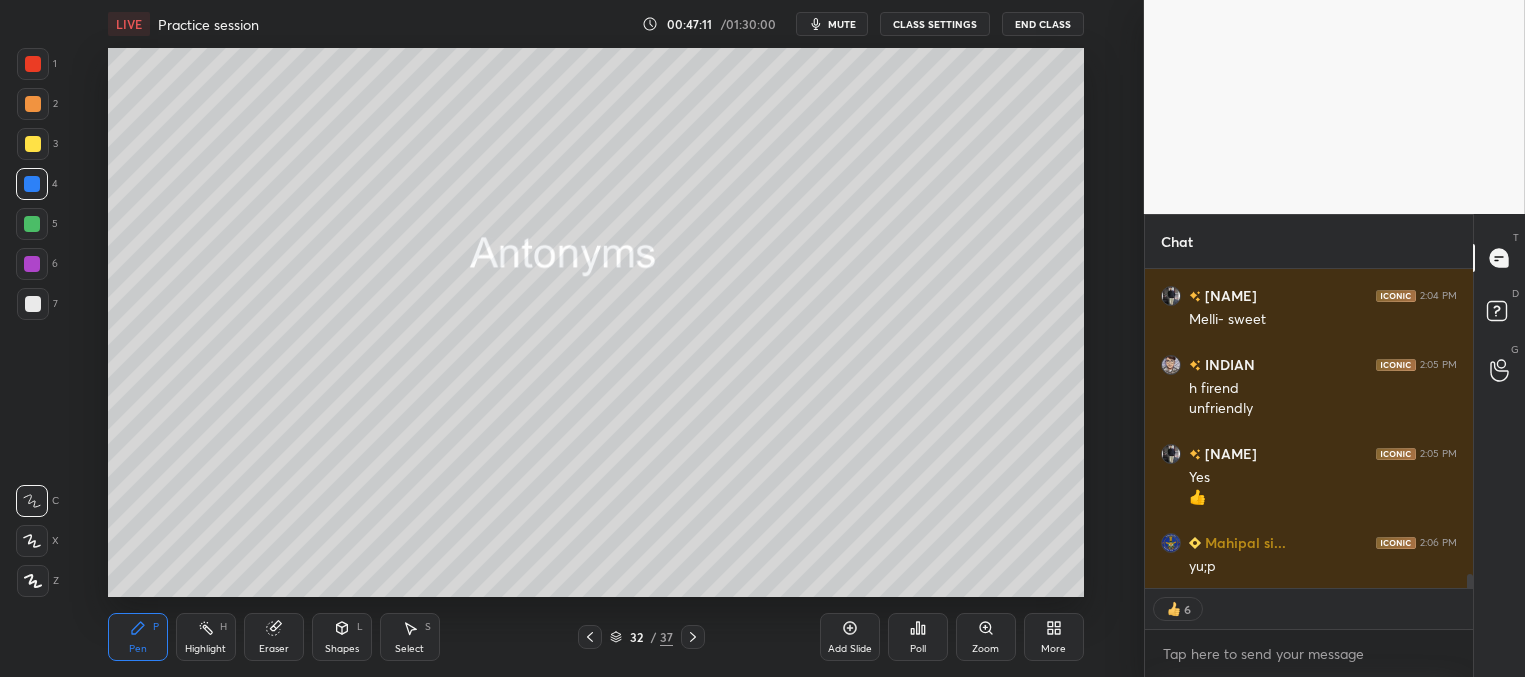 click 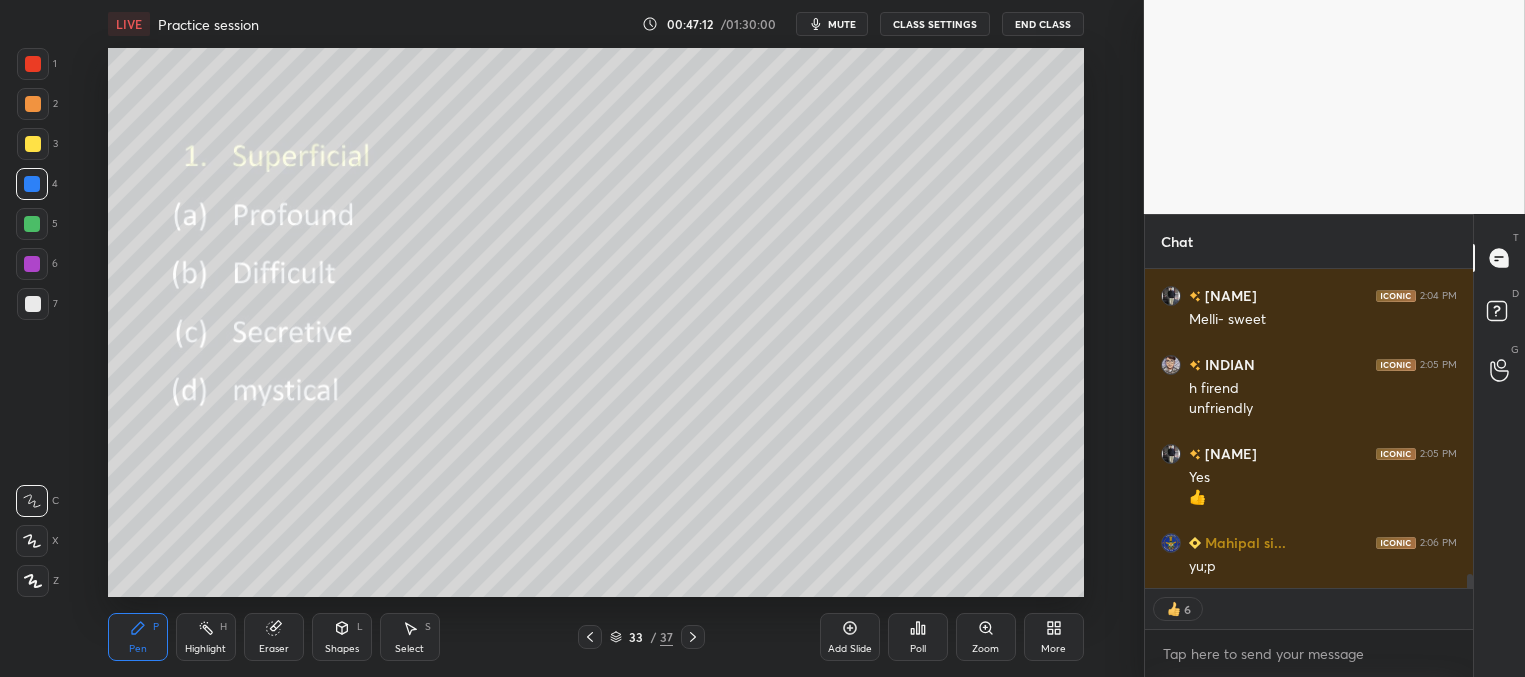 click 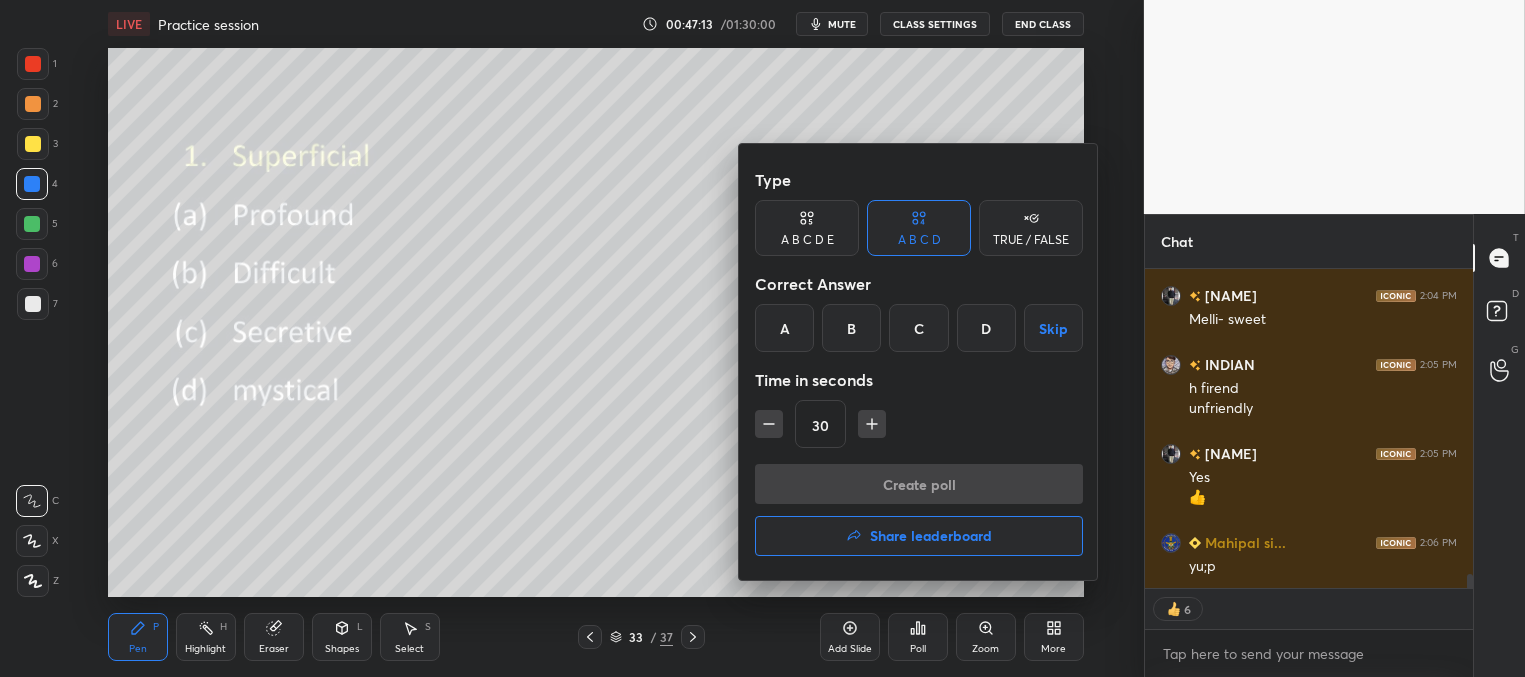 drag, startPoint x: 784, startPoint y: 324, endPoint x: 791, endPoint y: 335, distance: 13.038404 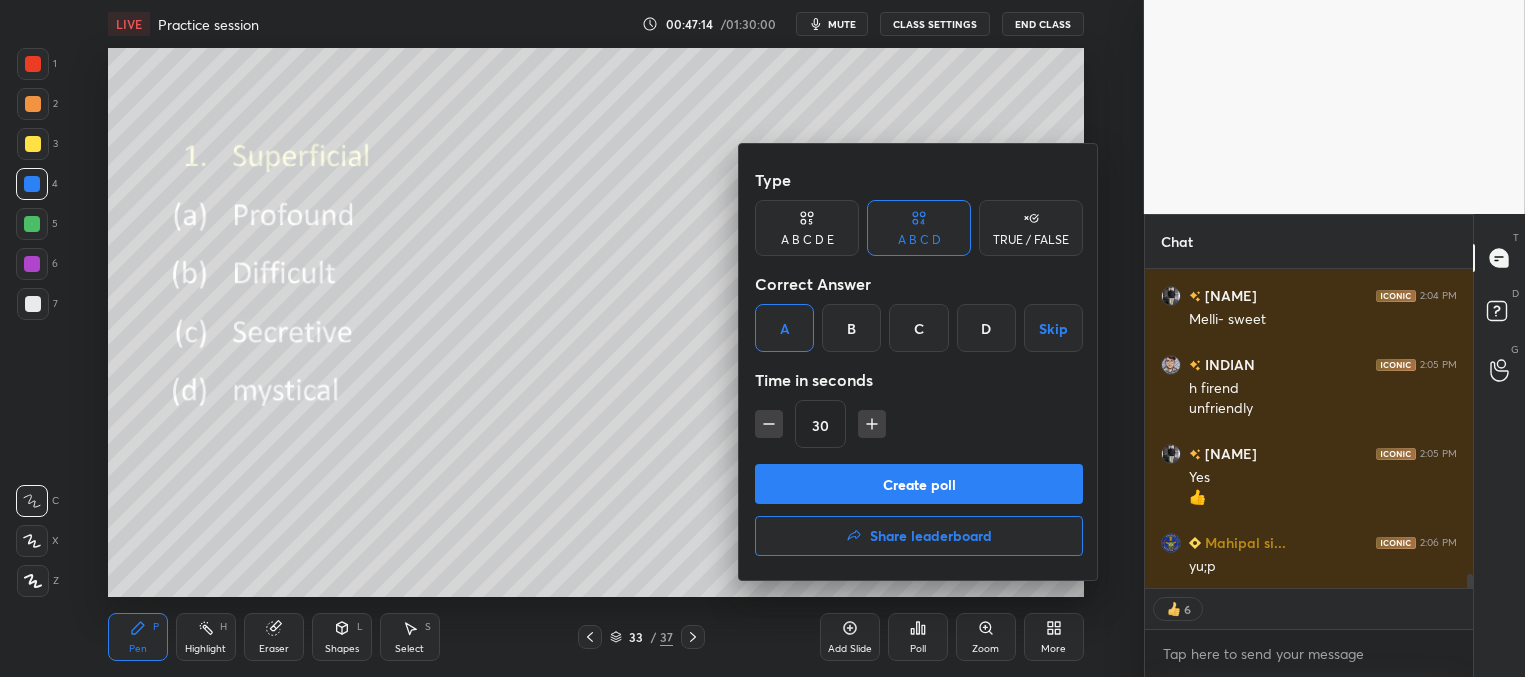 drag, startPoint x: 841, startPoint y: 481, endPoint x: 830, endPoint y: 469, distance: 16.27882 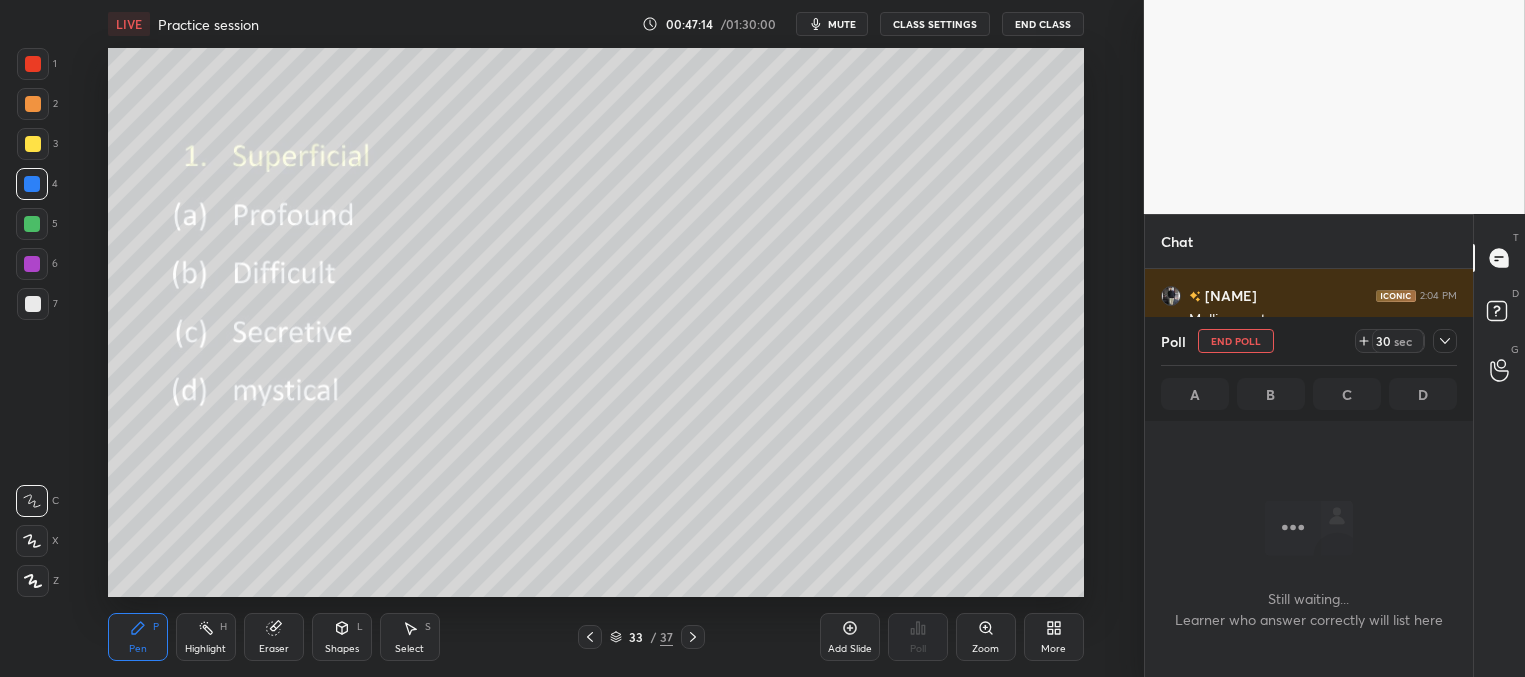 scroll, scrollTop: 382, scrollLeft: 322, axis: both 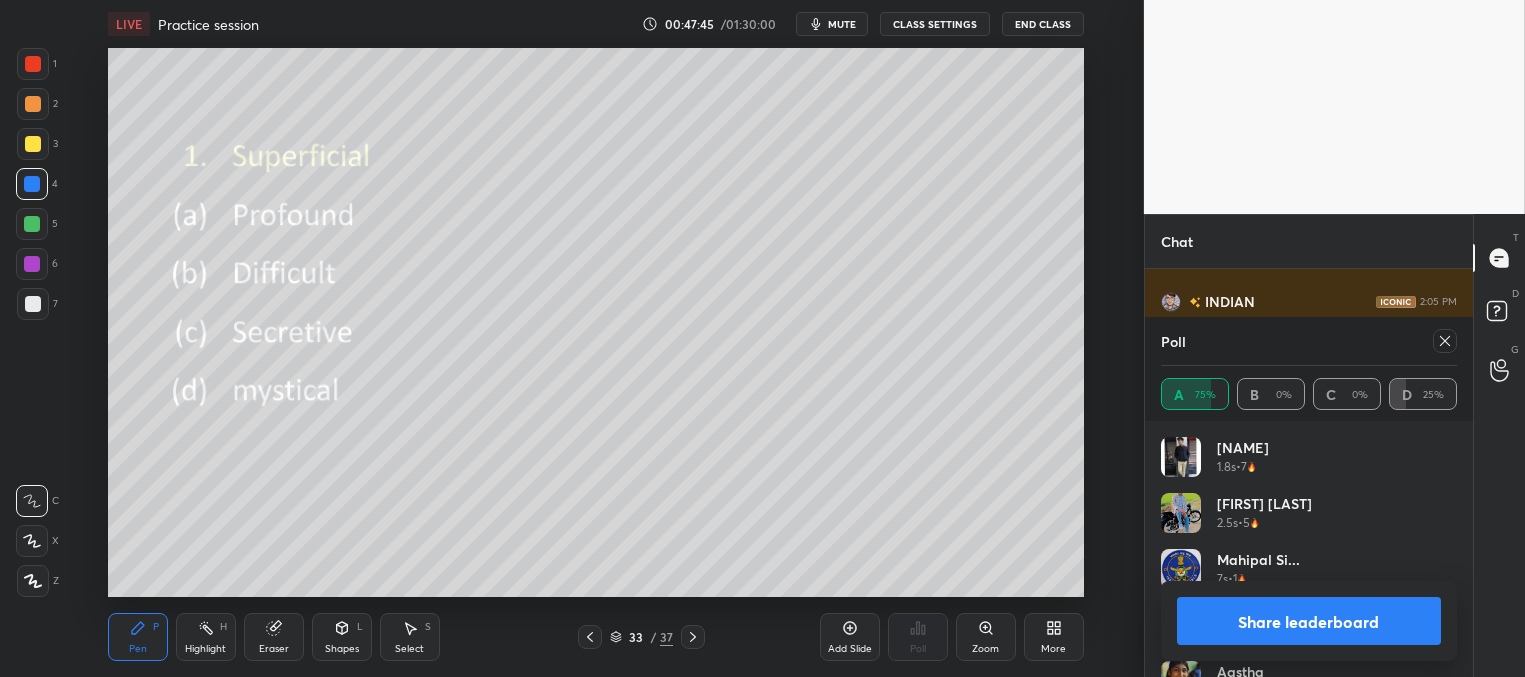 click 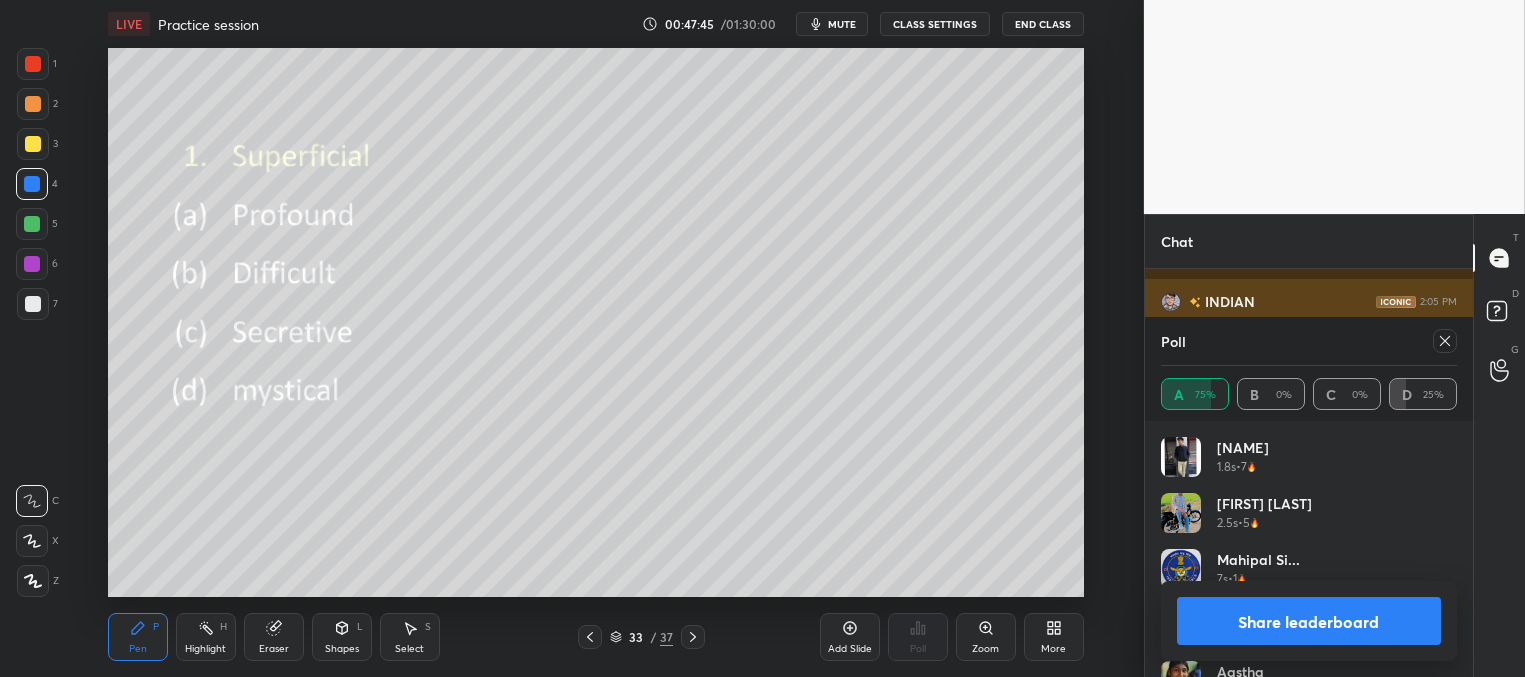 scroll, scrollTop: 3, scrollLeft: 291, axis: both 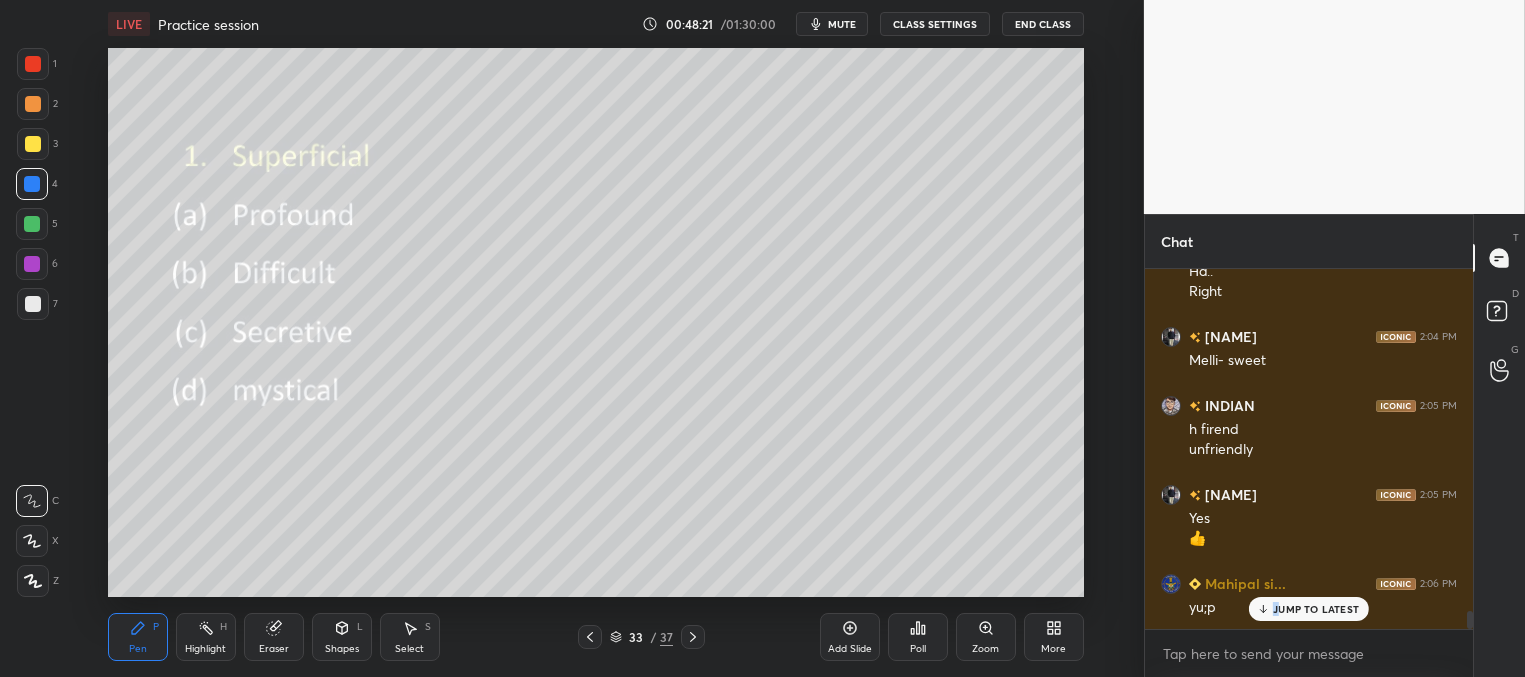 click on "JUMP TO LATEST" at bounding box center (1316, 609) 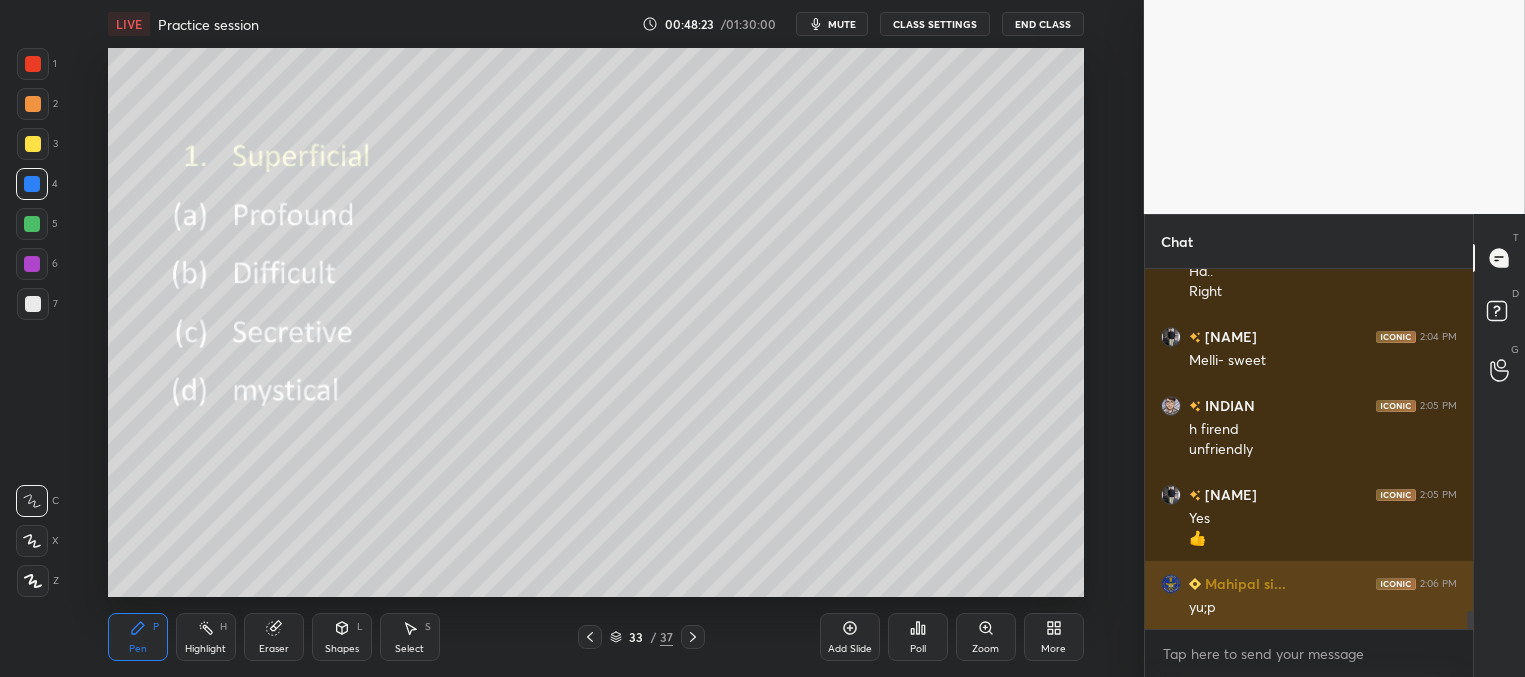 scroll, scrollTop: 312, scrollLeft: 322, axis: both 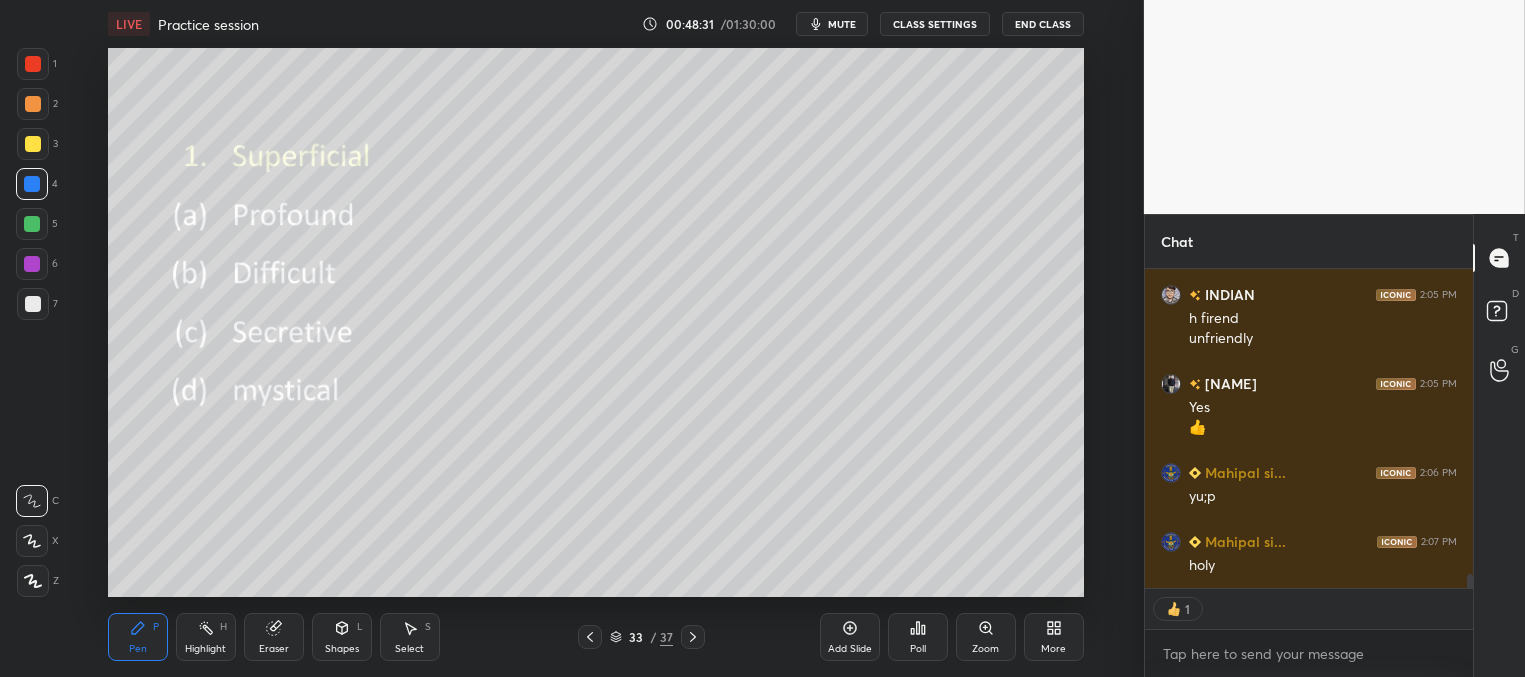 click 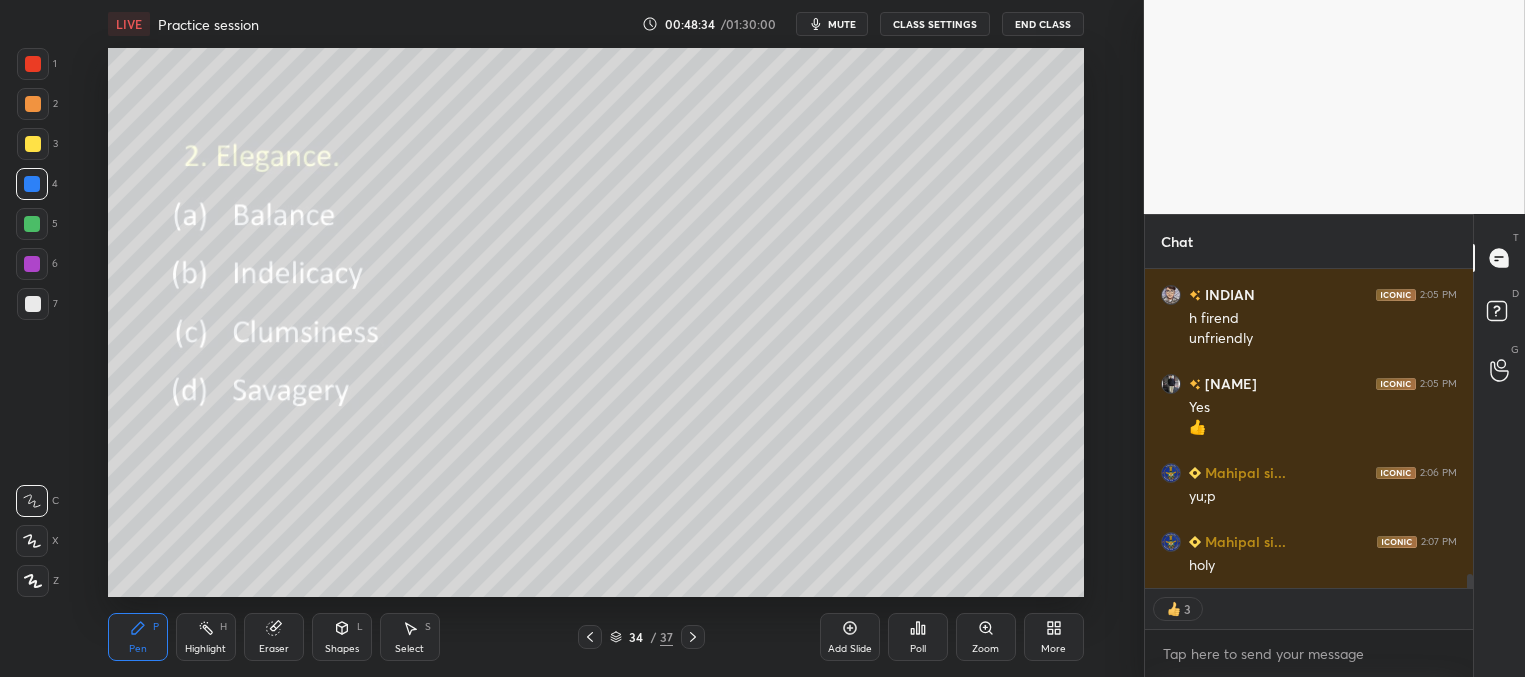 click on "Poll" at bounding box center [918, 637] 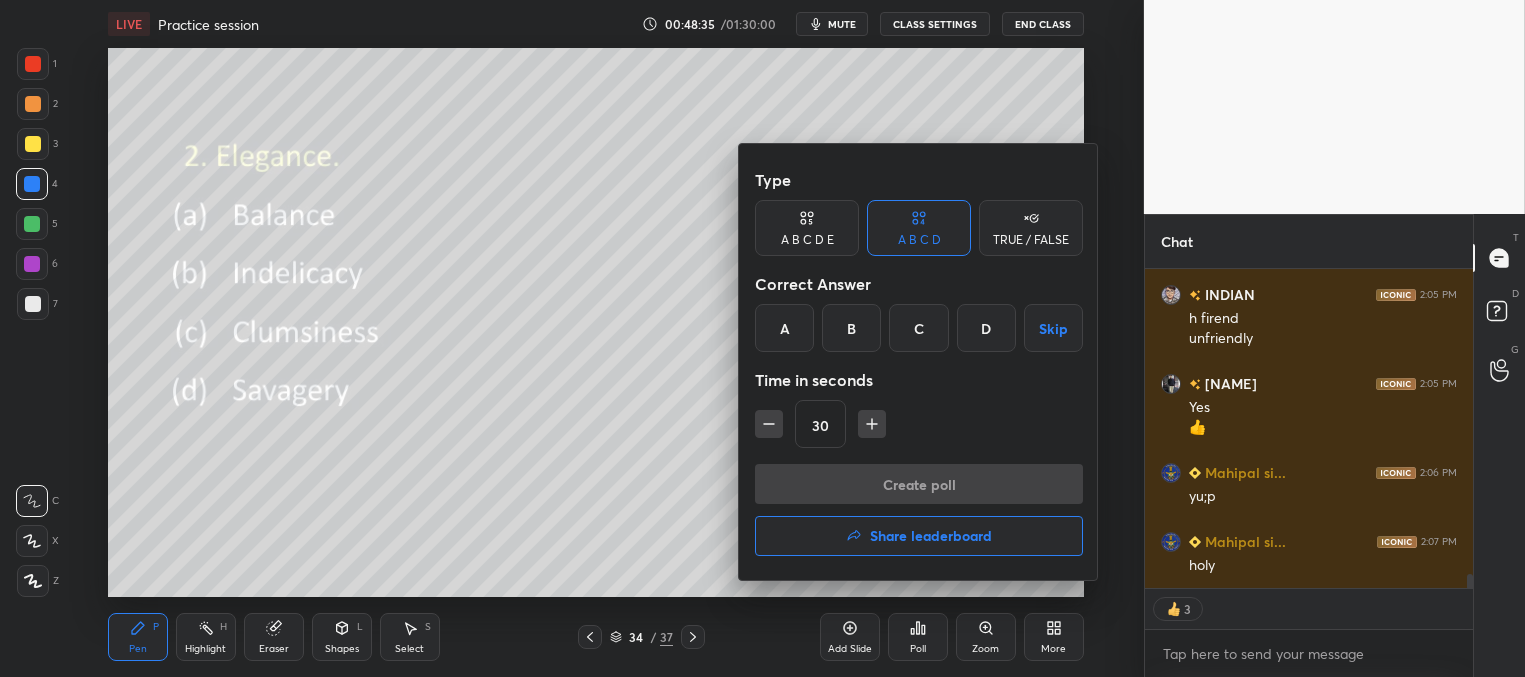 click on "C" at bounding box center (918, 328) 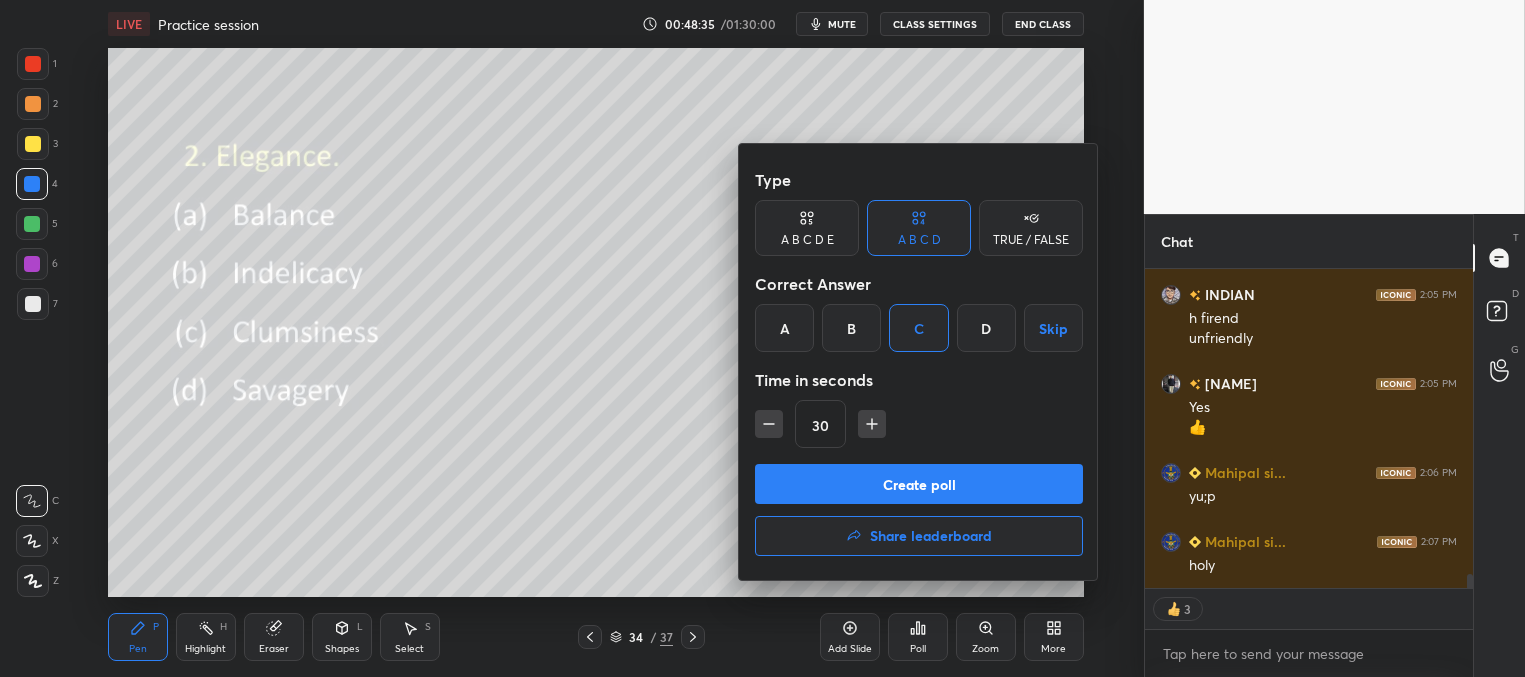 click on "Create poll" at bounding box center [919, 484] 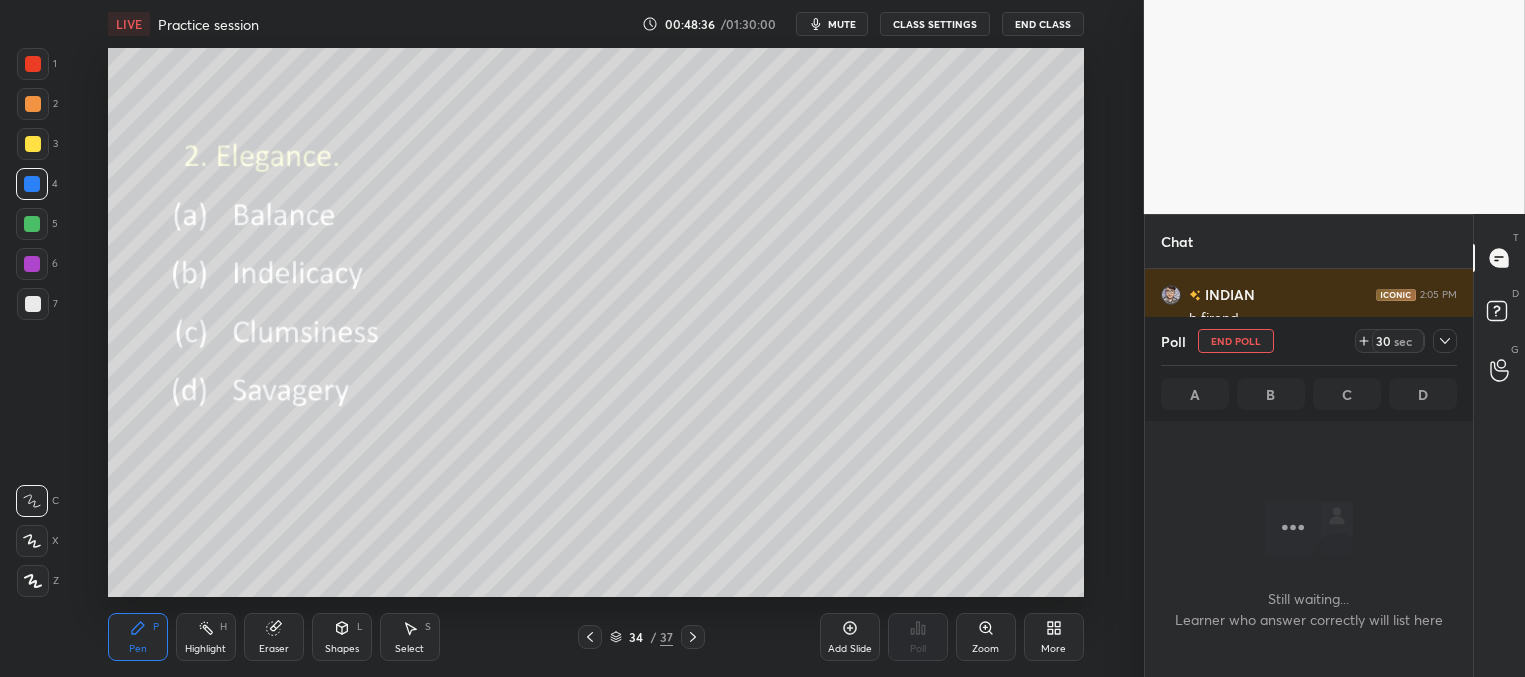 scroll, scrollTop: 7, scrollLeft: 6, axis: both 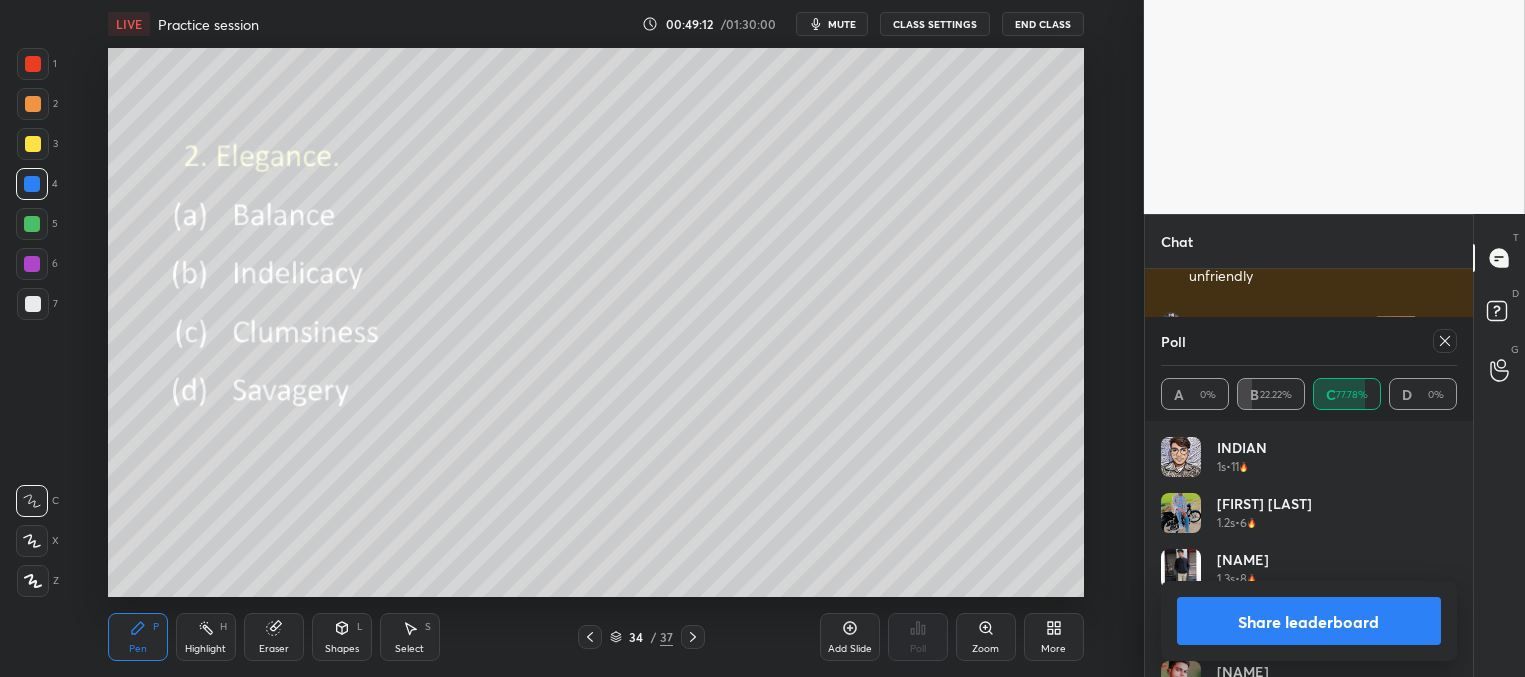 click 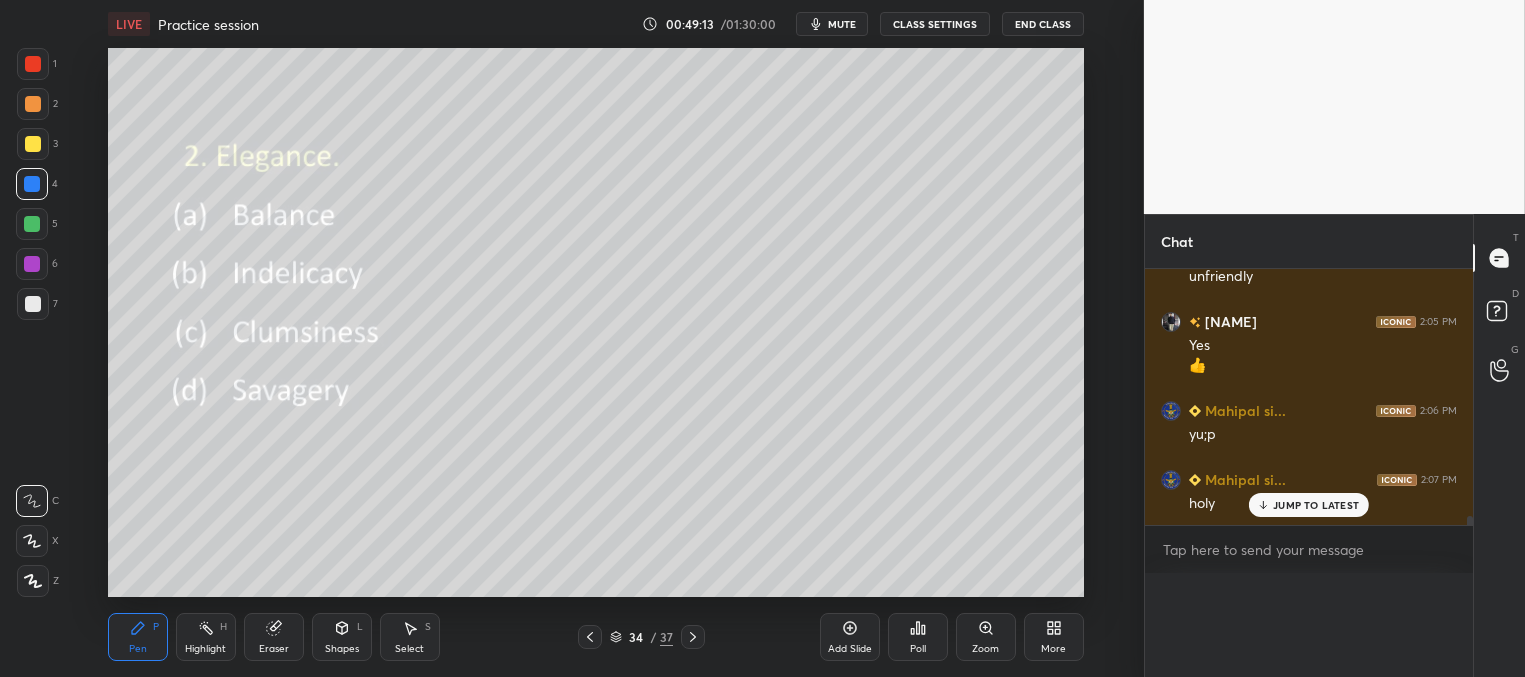 scroll, scrollTop: 0, scrollLeft: 0, axis: both 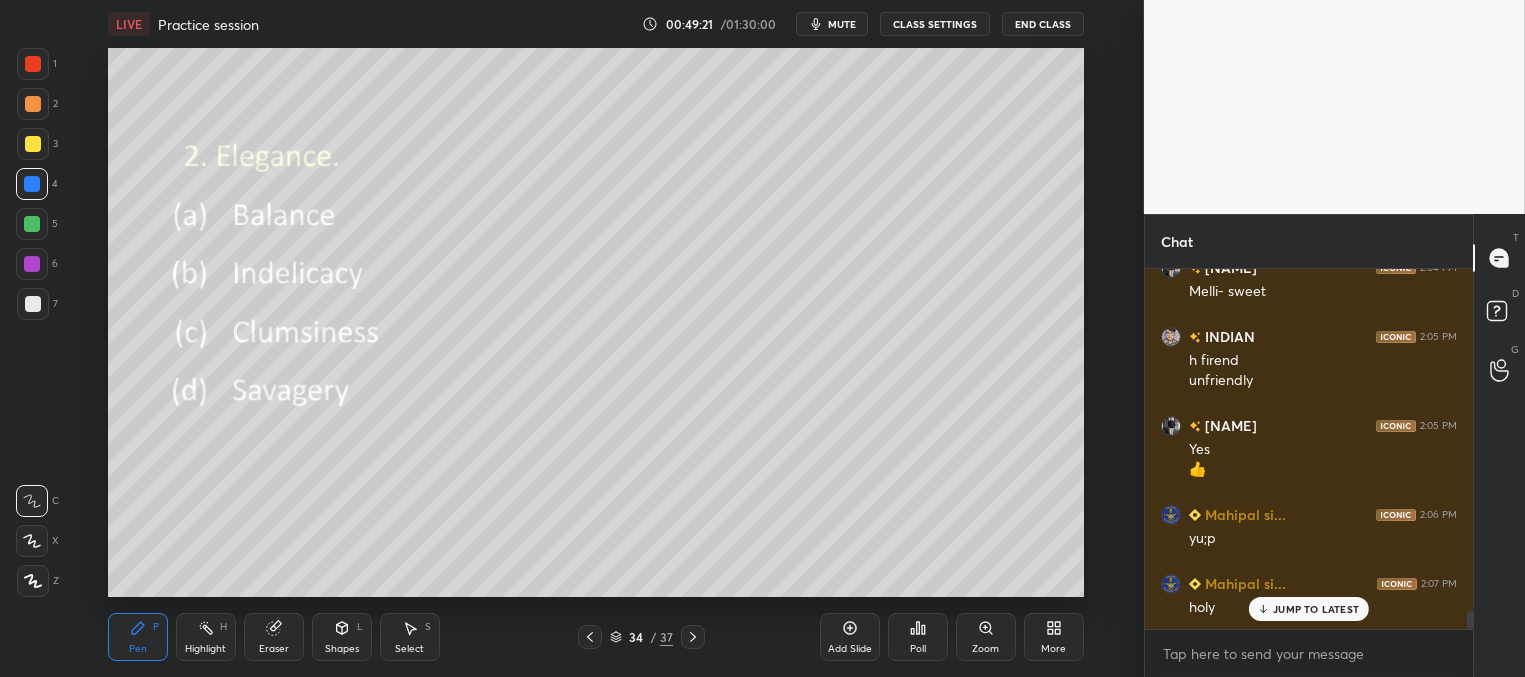 click on "JUMP TO LATEST" at bounding box center [1316, 609] 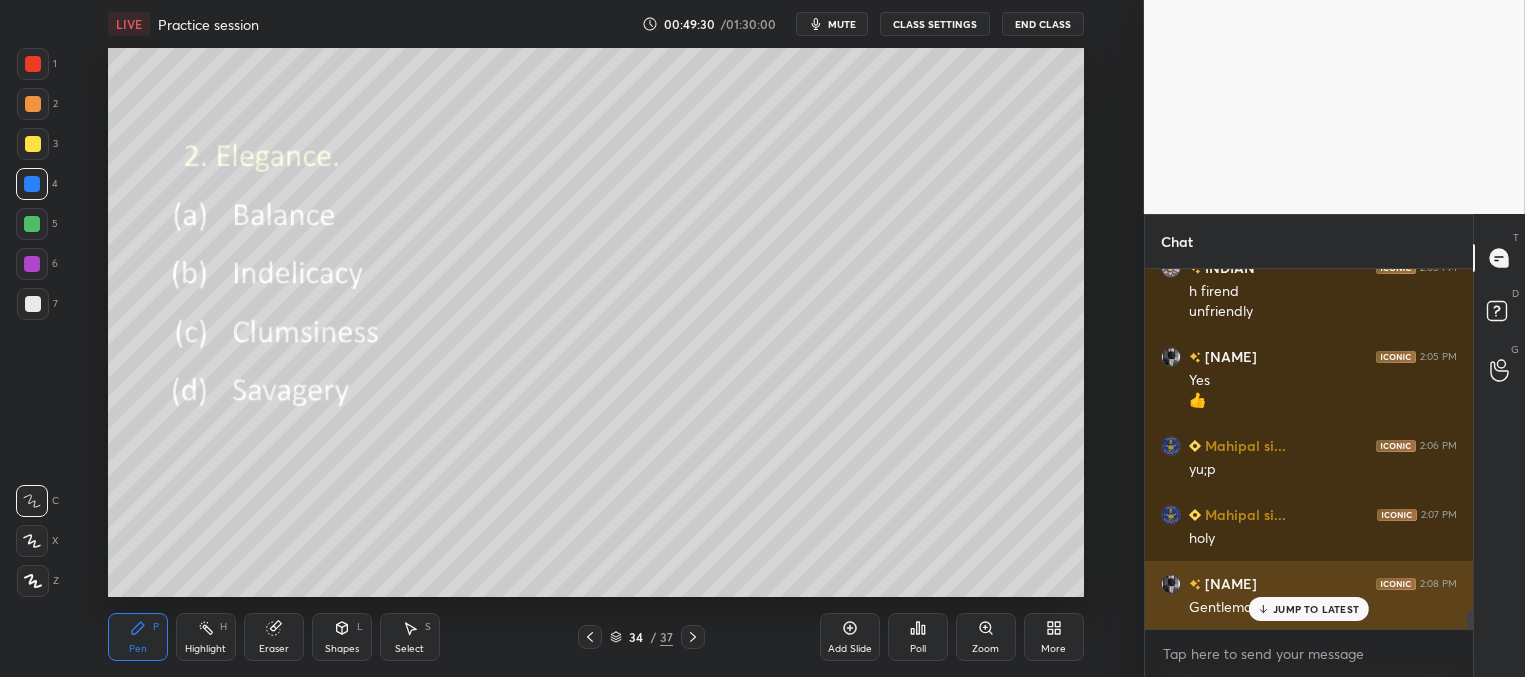 drag, startPoint x: 1270, startPoint y: 606, endPoint x: 1205, endPoint y: 594, distance: 66.09841 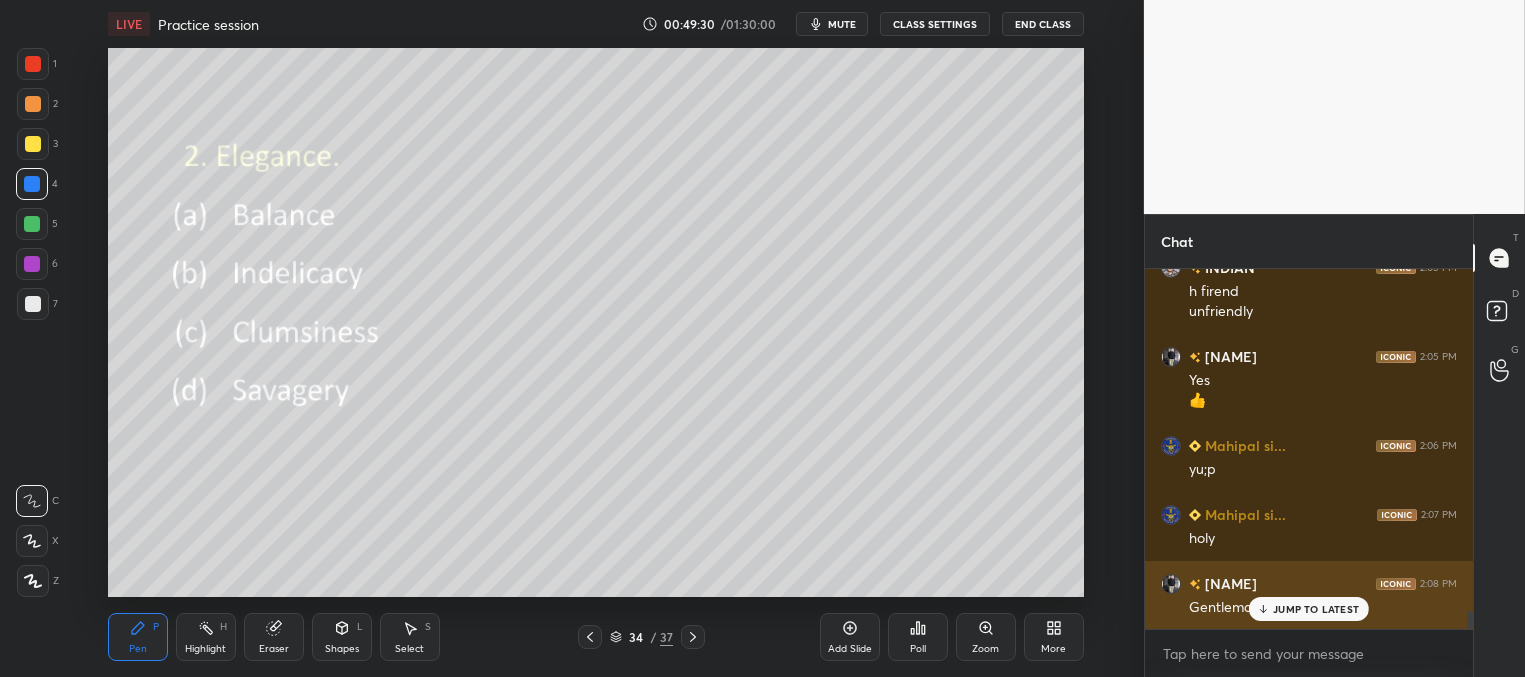 click on "JUMP TO LATEST" at bounding box center (1309, 609) 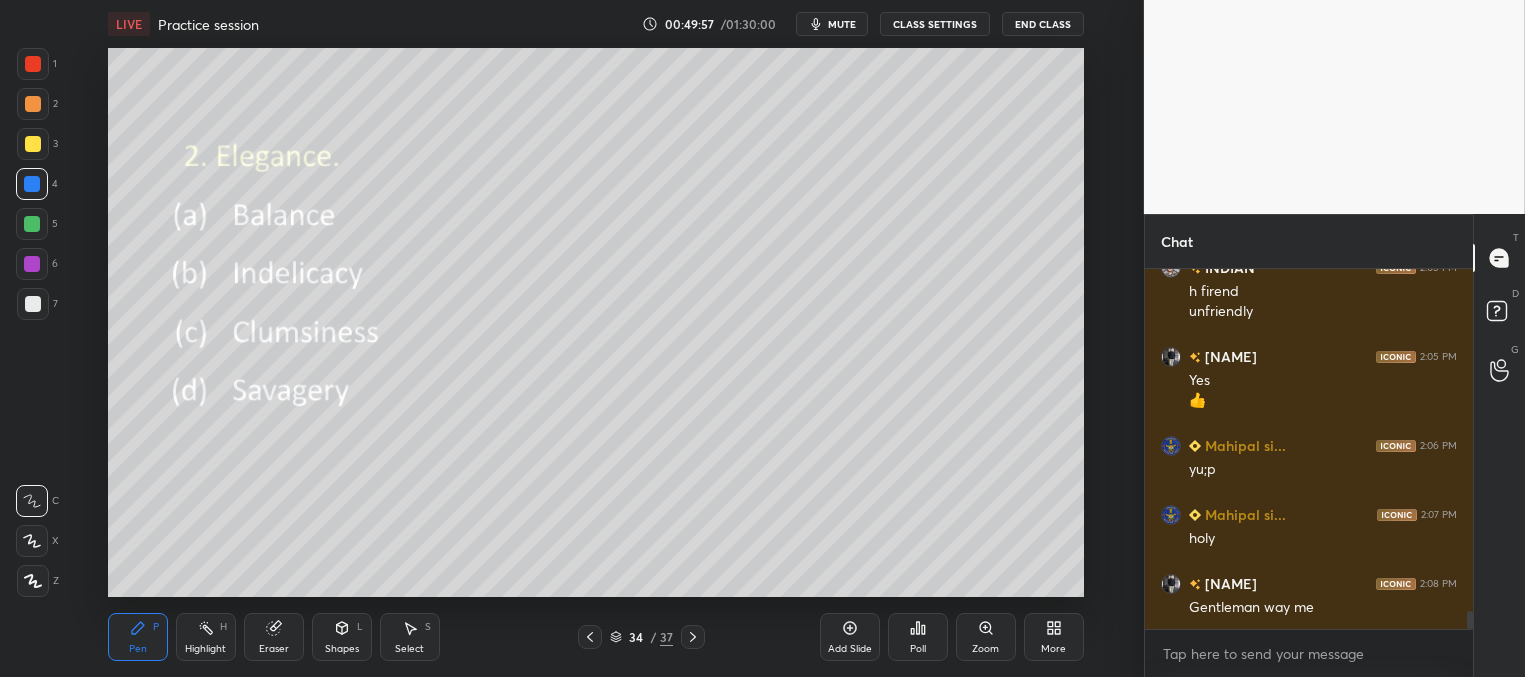 click 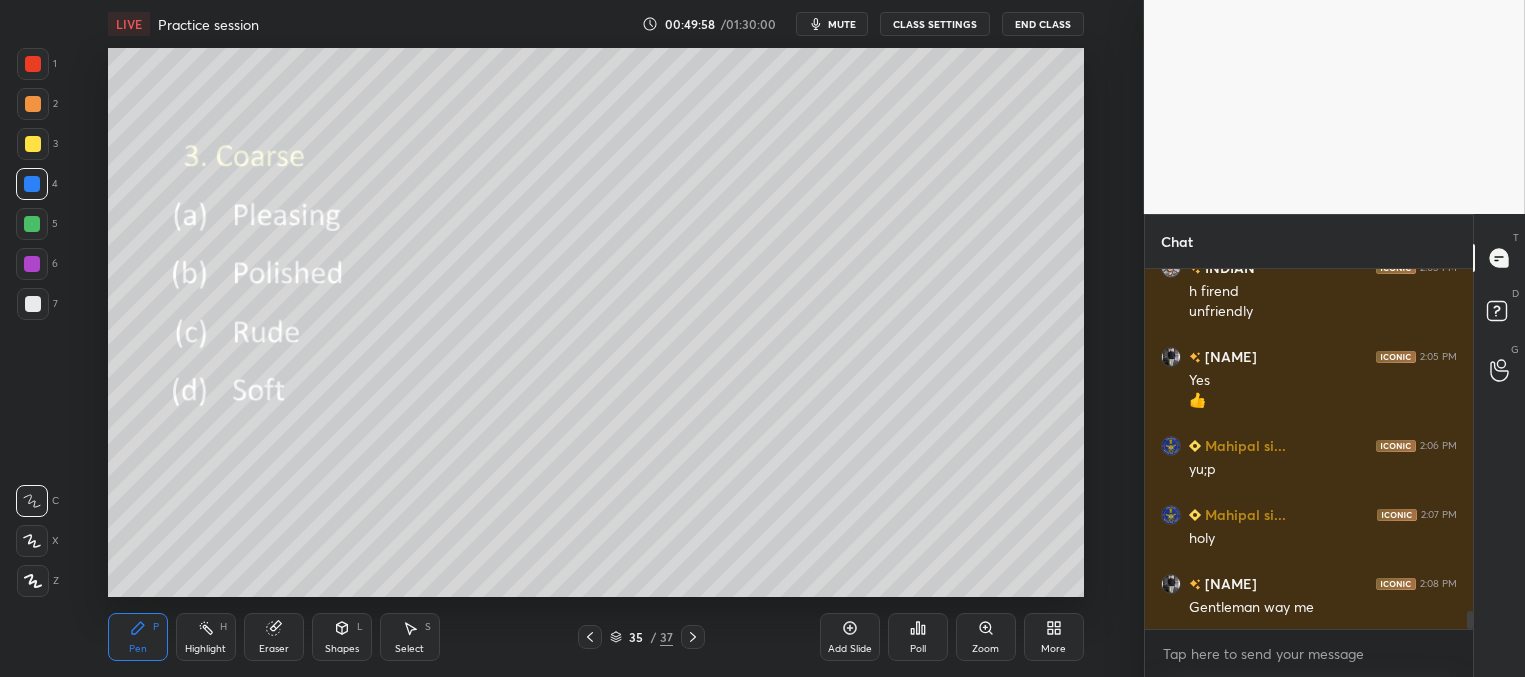 click on "Poll" at bounding box center [918, 637] 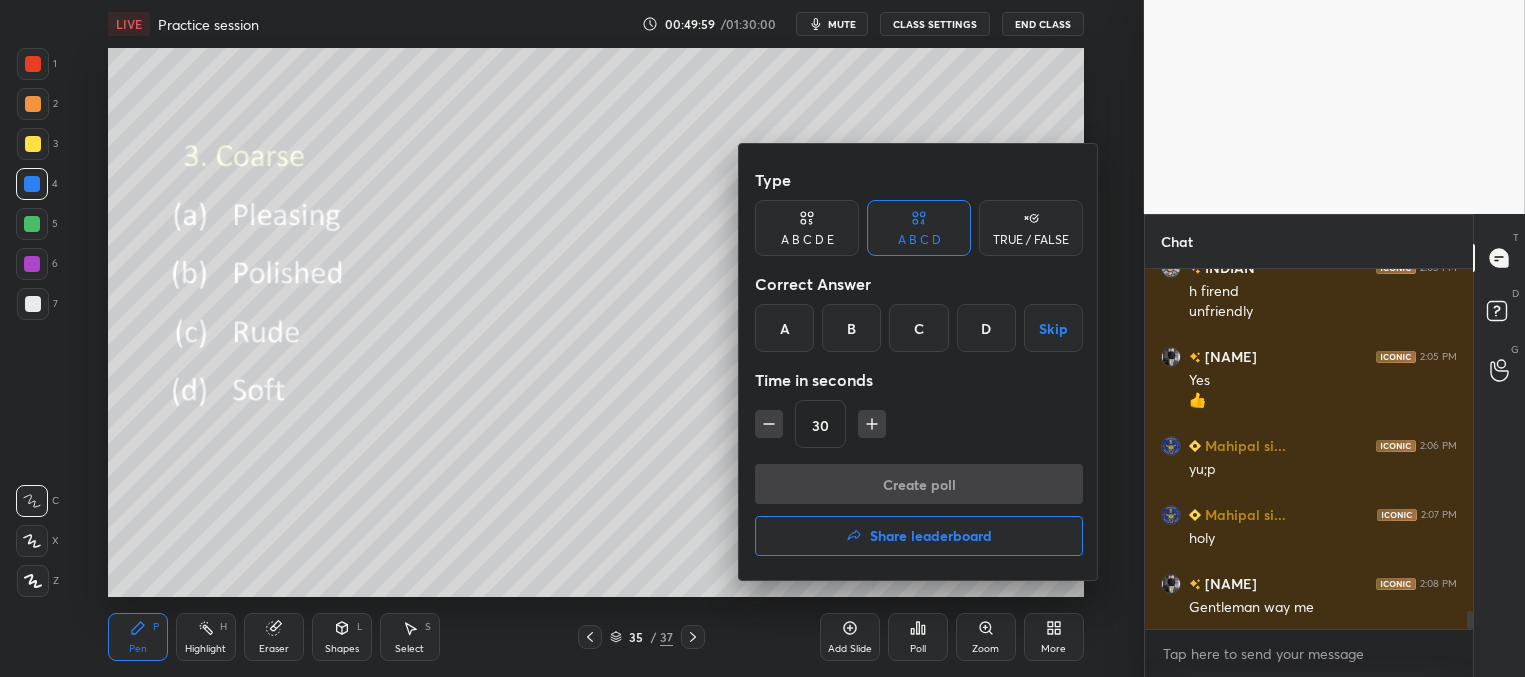 scroll, scrollTop: 7087, scrollLeft: 0, axis: vertical 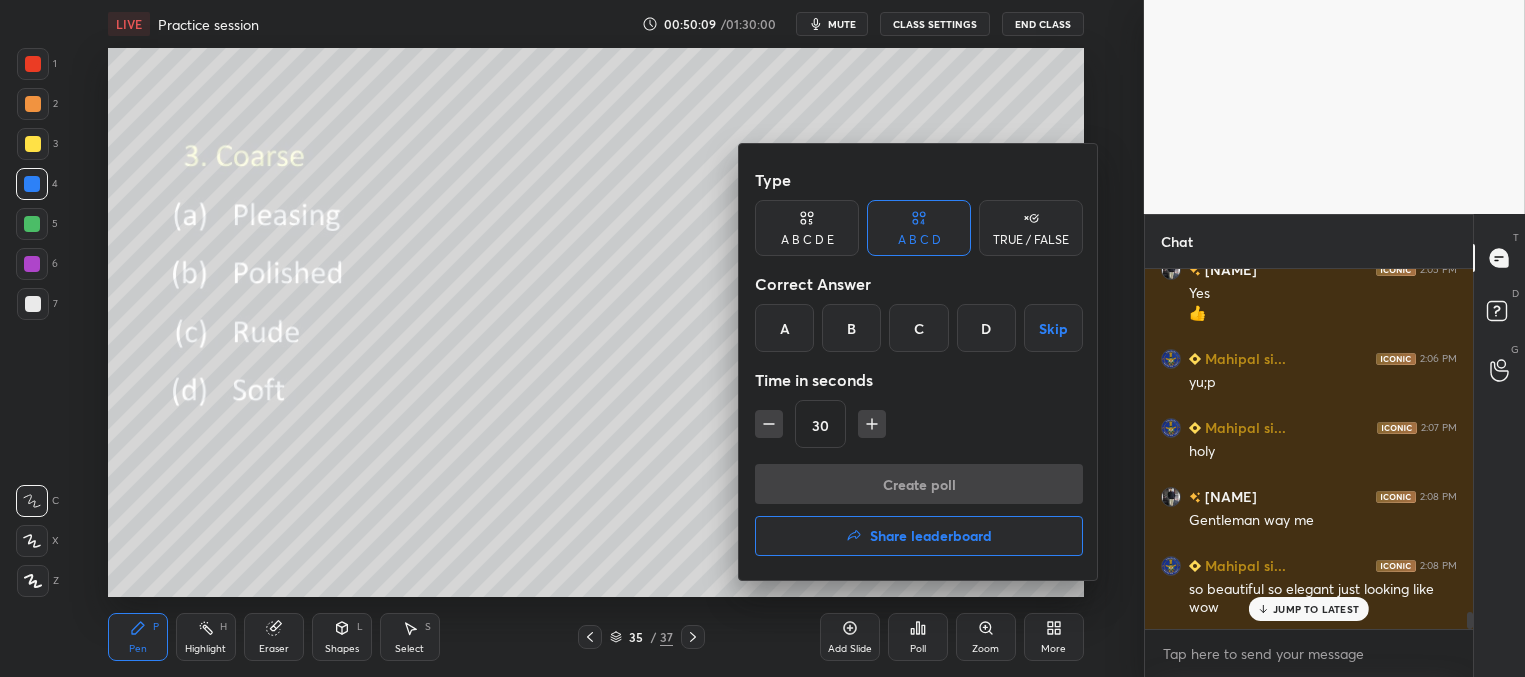 click on "B" at bounding box center (851, 328) 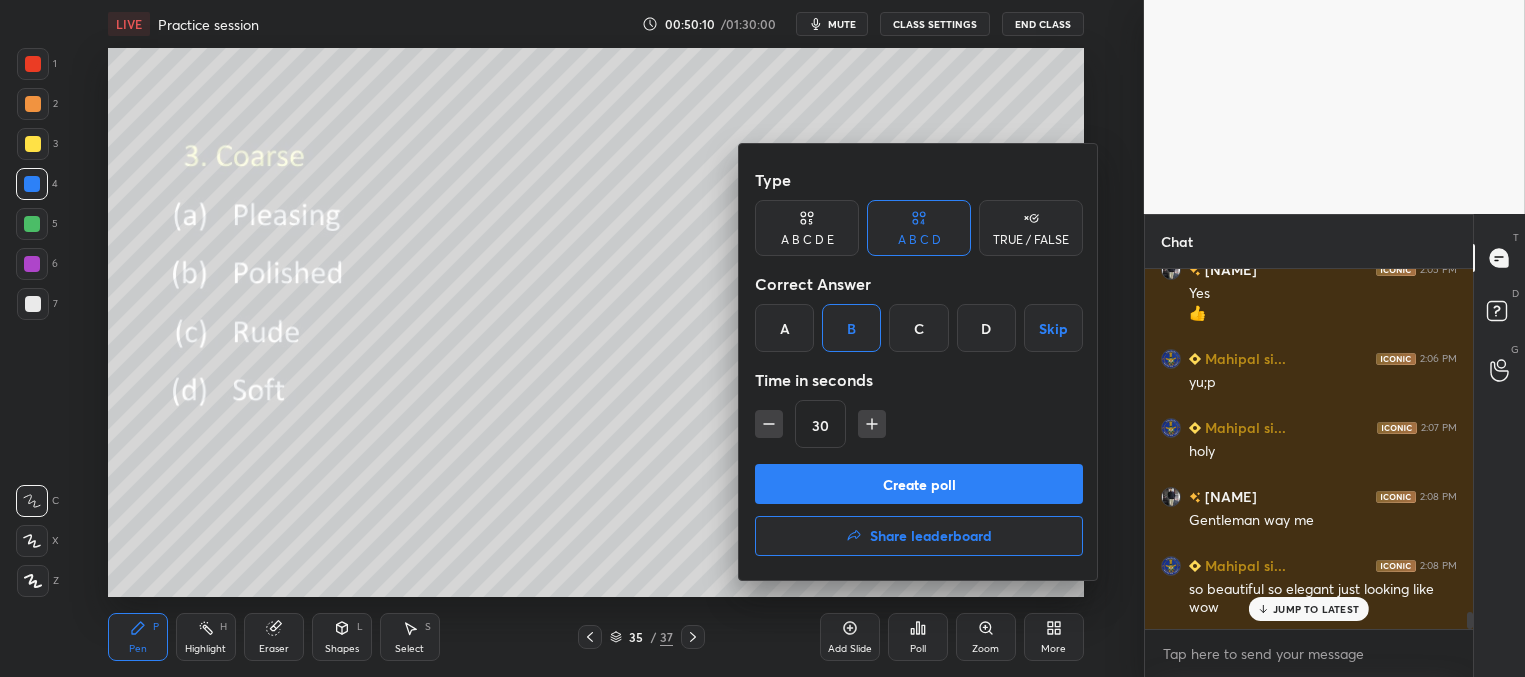 click on "Create poll" at bounding box center (919, 484) 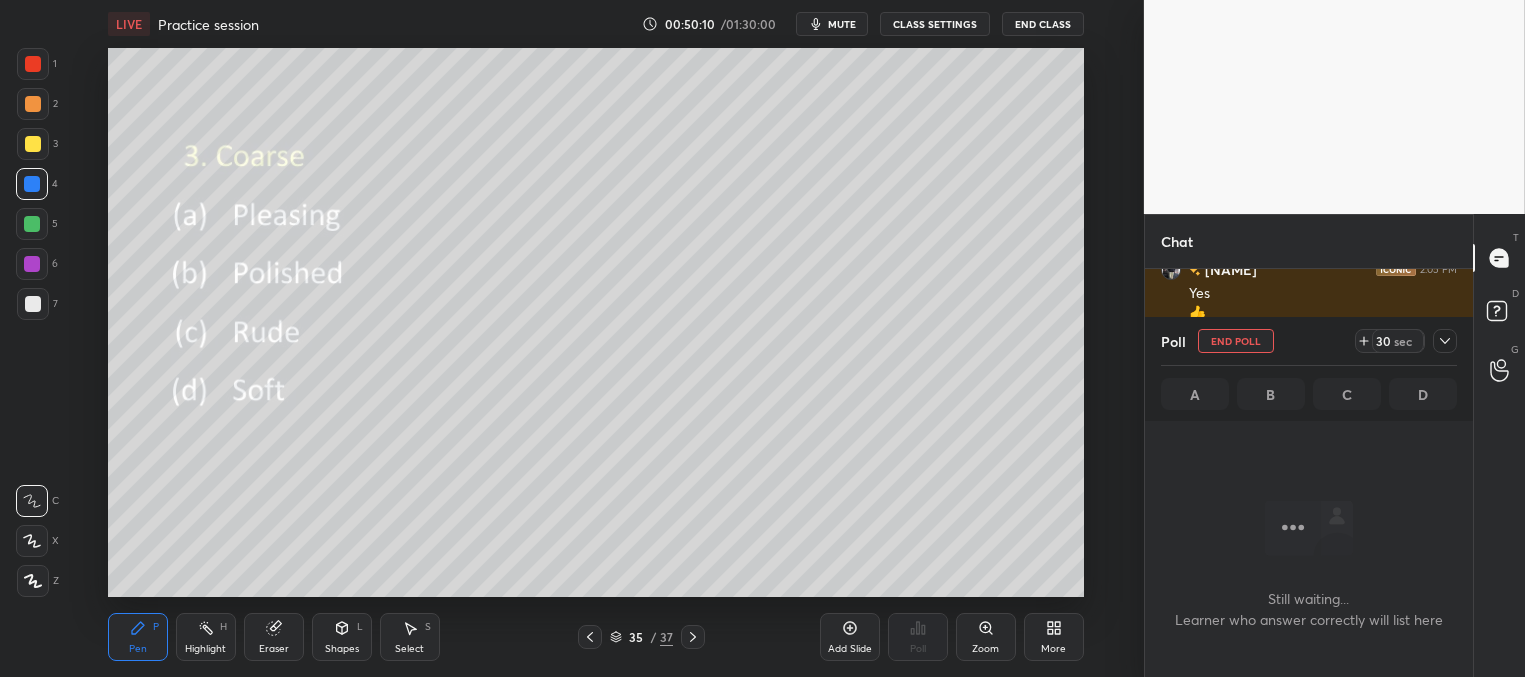 scroll, scrollTop: 7, scrollLeft: 6, axis: both 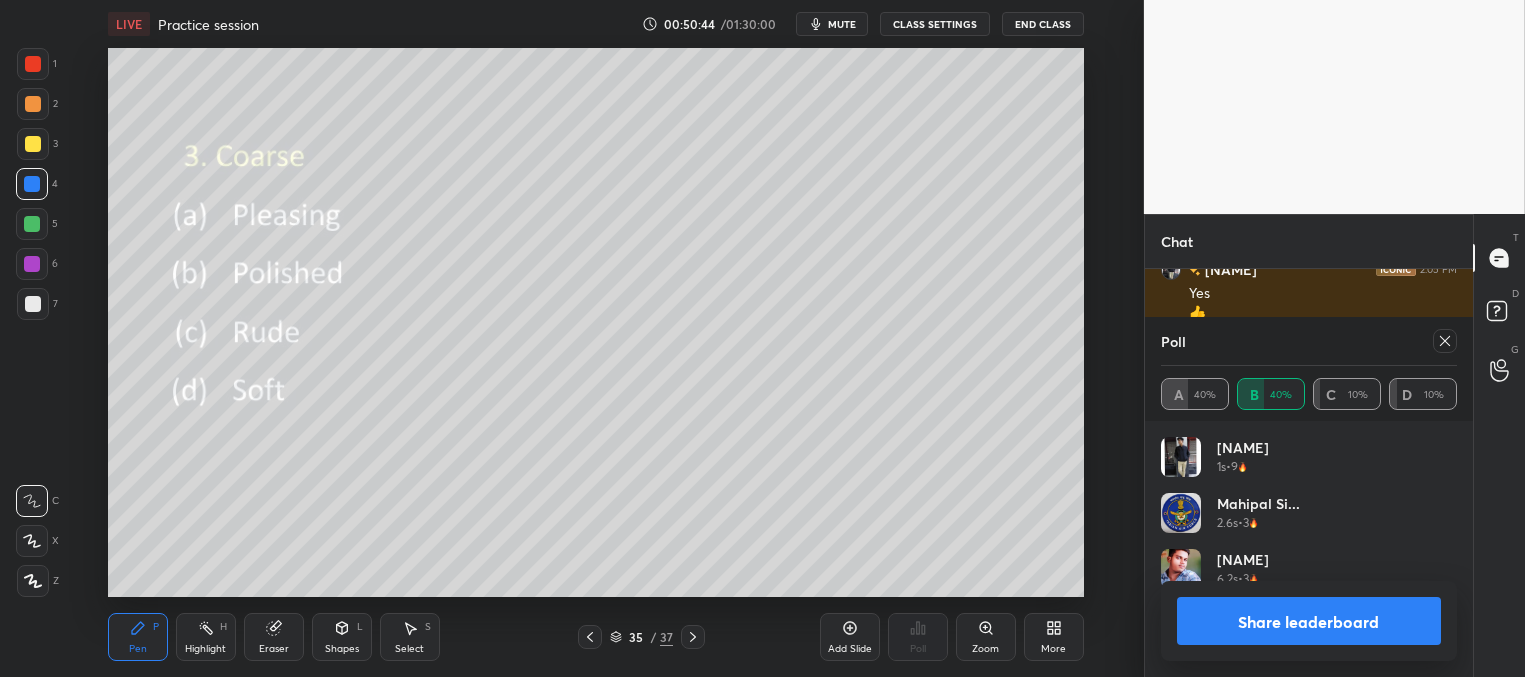 click 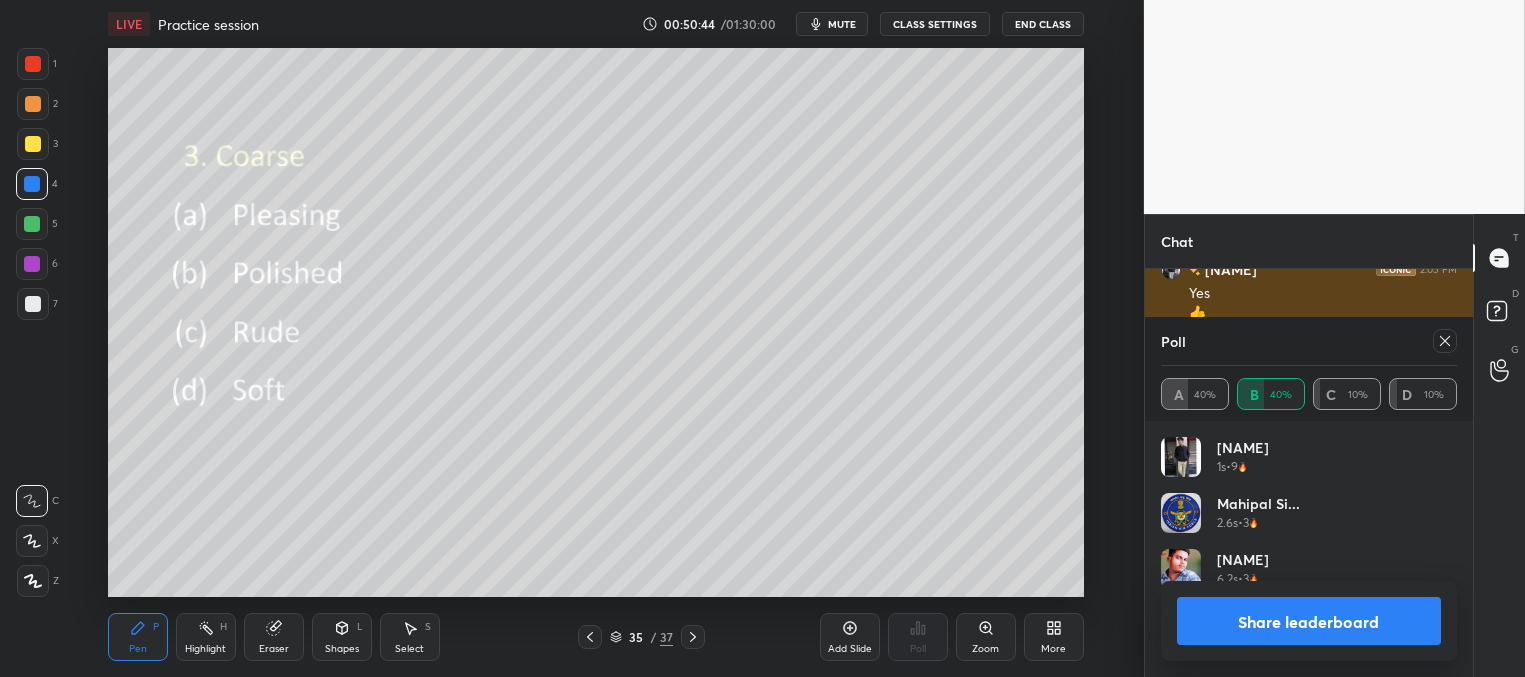 scroll, scrollTop: 164, scrollLeft: 291, axis: both 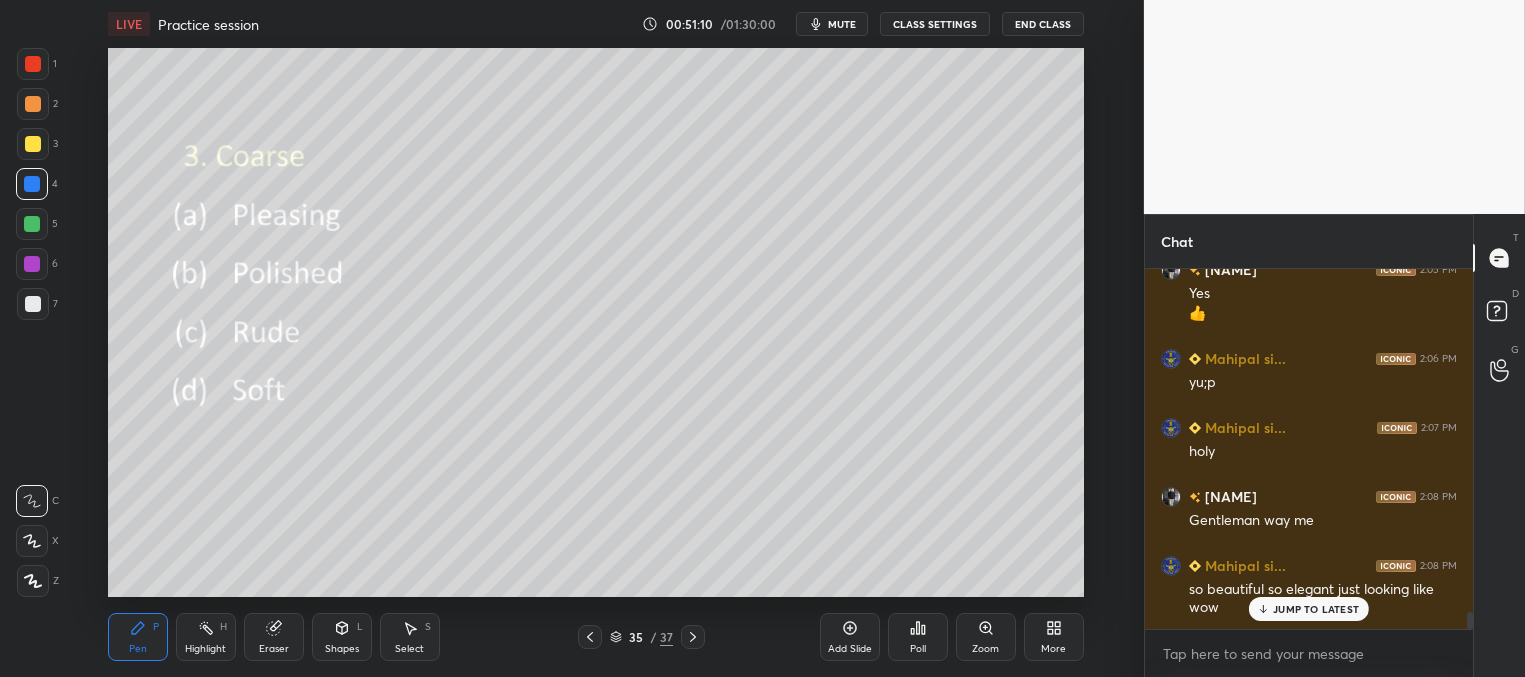 click 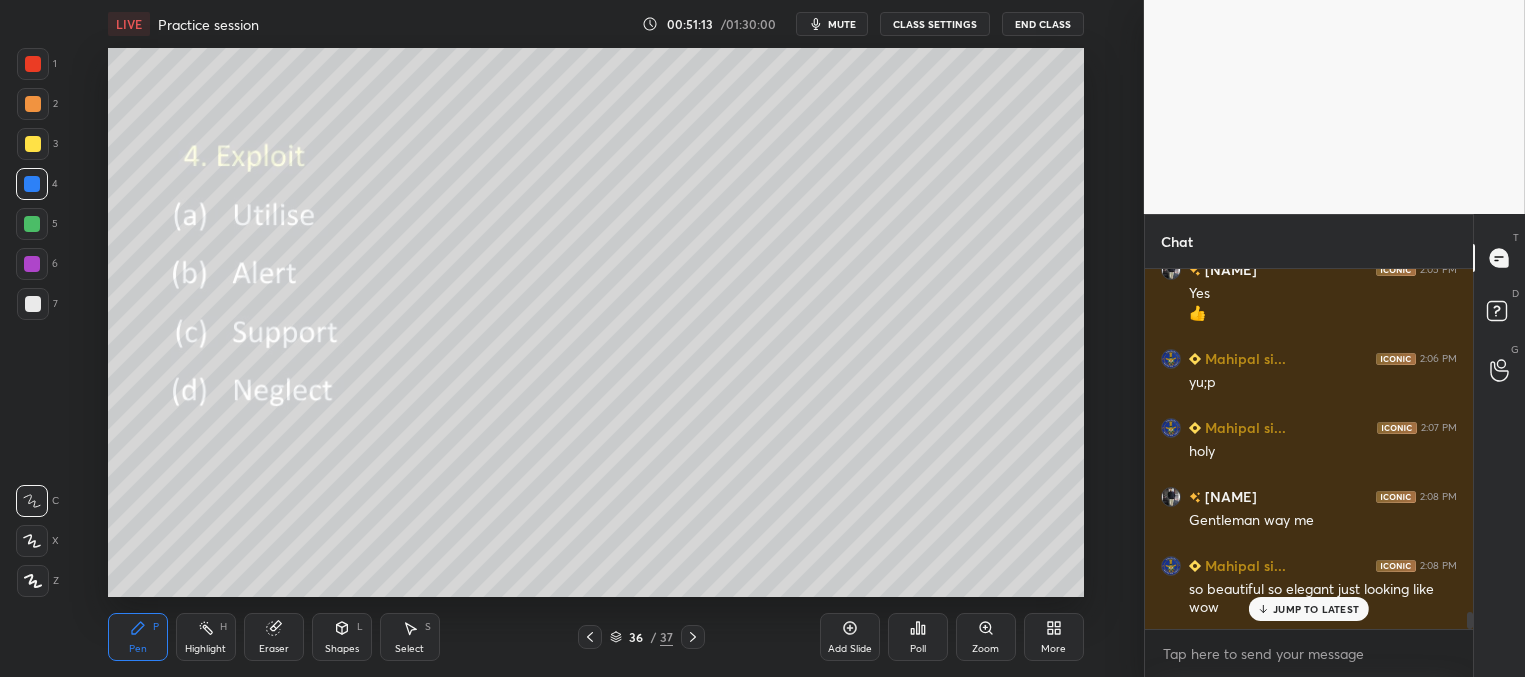click 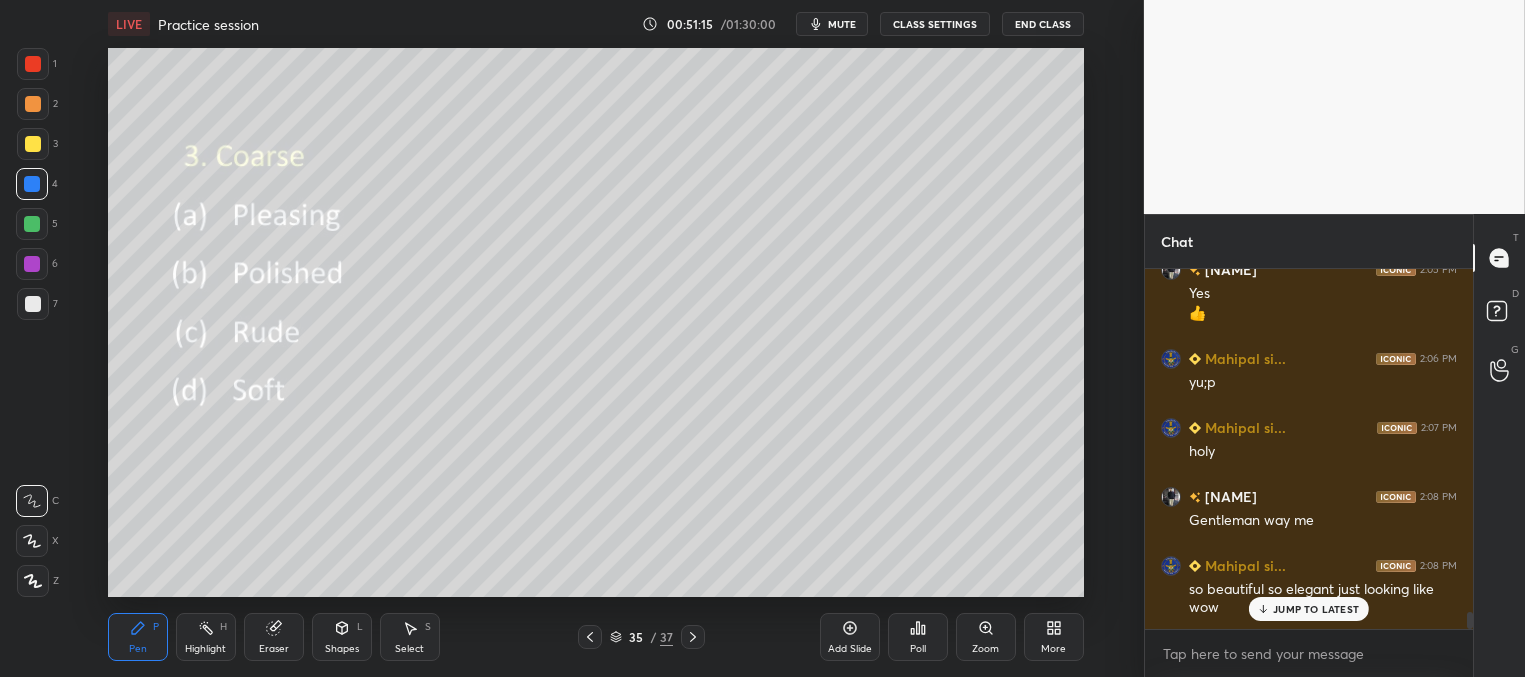 click at bounding box center [693, 637] 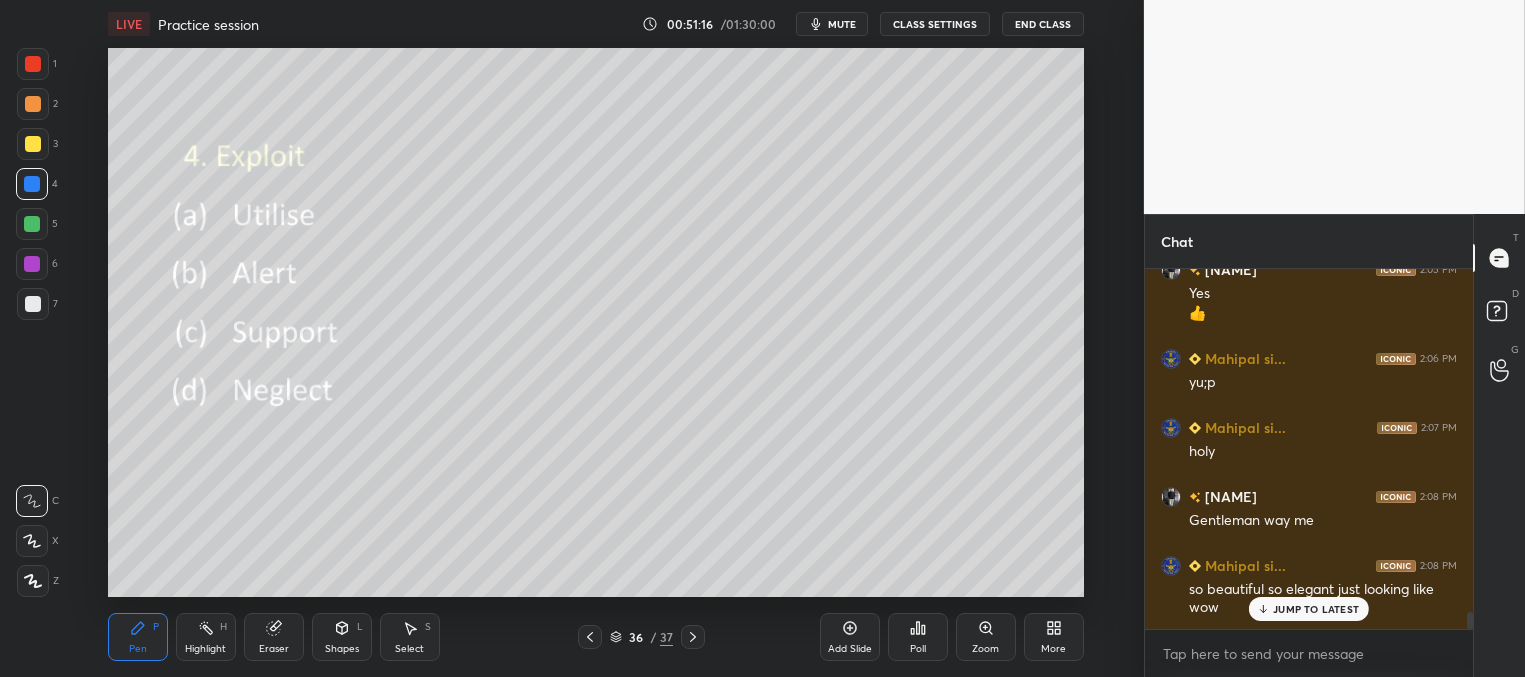 click 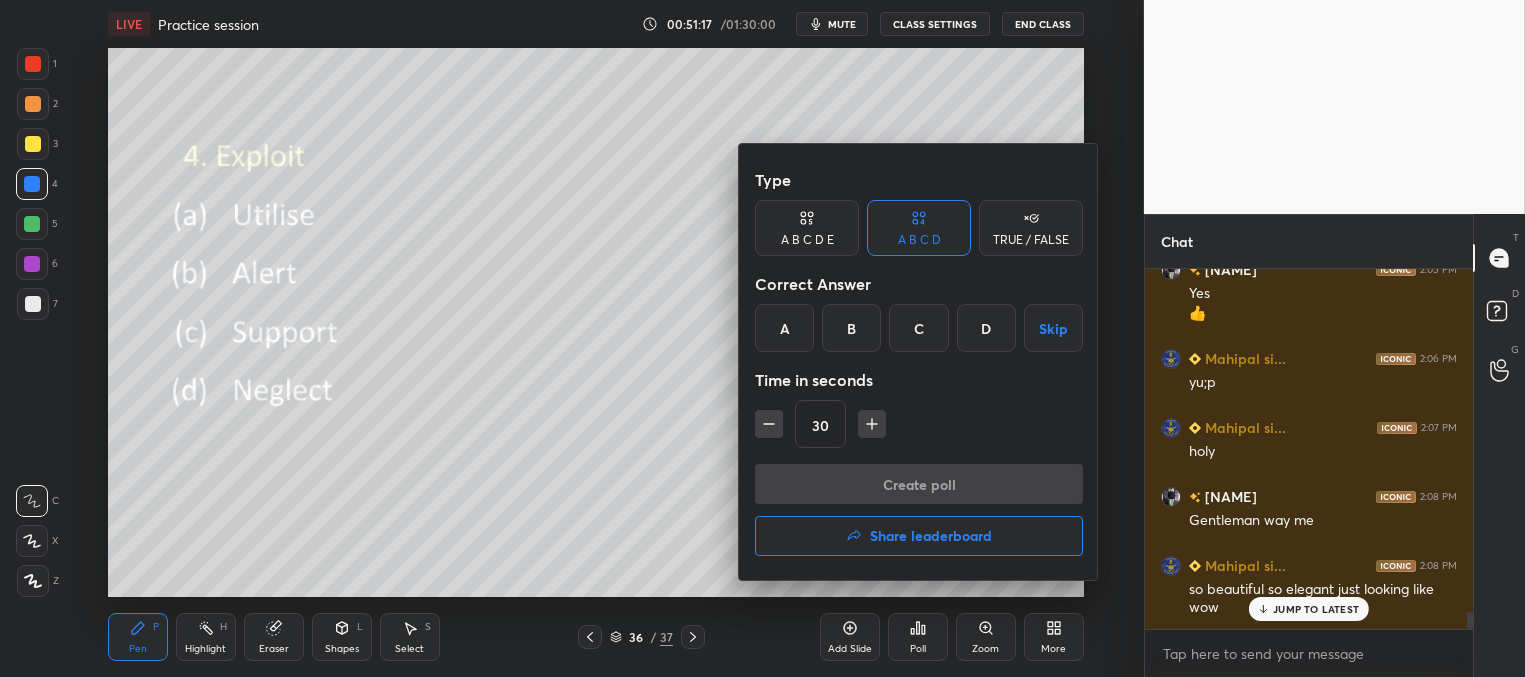 drag, startPoint x: 917, startPoint y: 319, endPoint x: 914, endPoint y: 371, distance: 52.086468 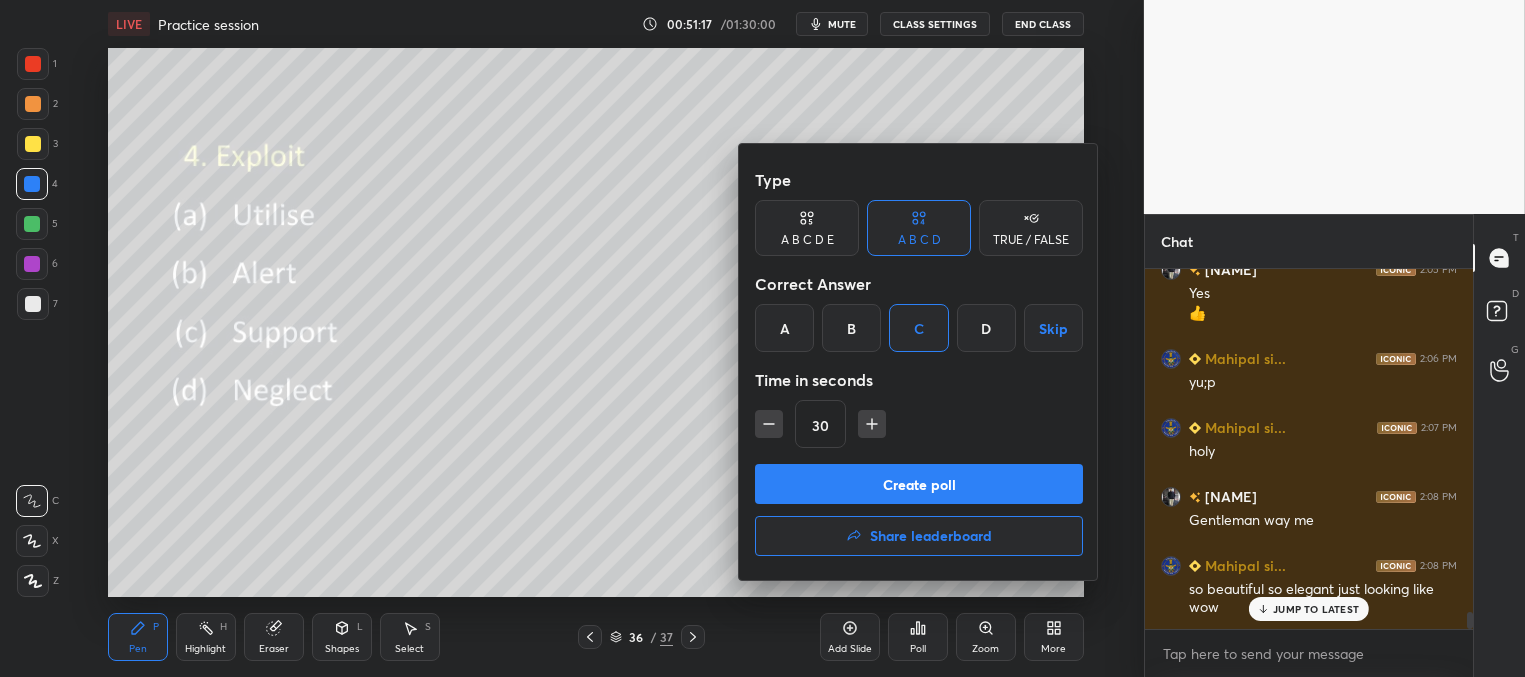 click on "Create poll" at bounding box center (919, 484) 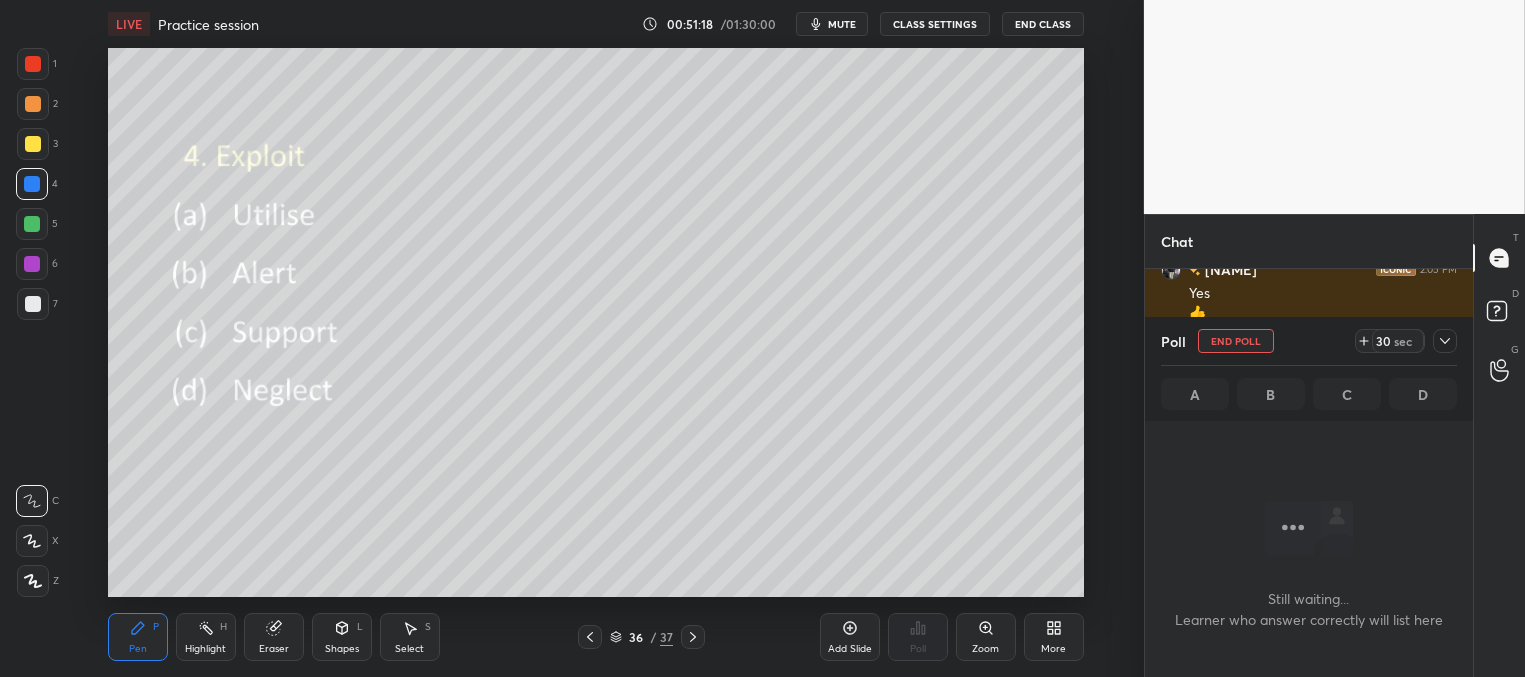 scroll, scrollTop: 284, scrollLeft: 322, axis: both 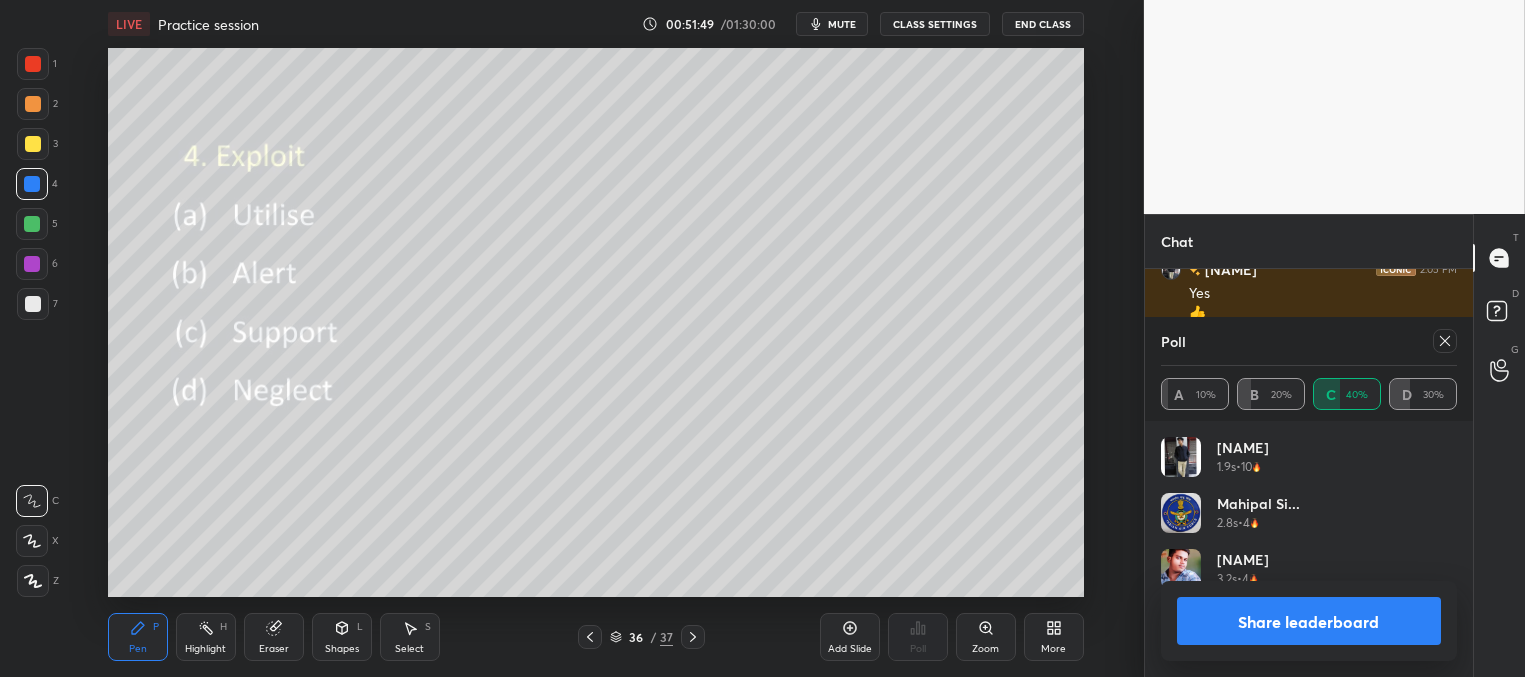 click 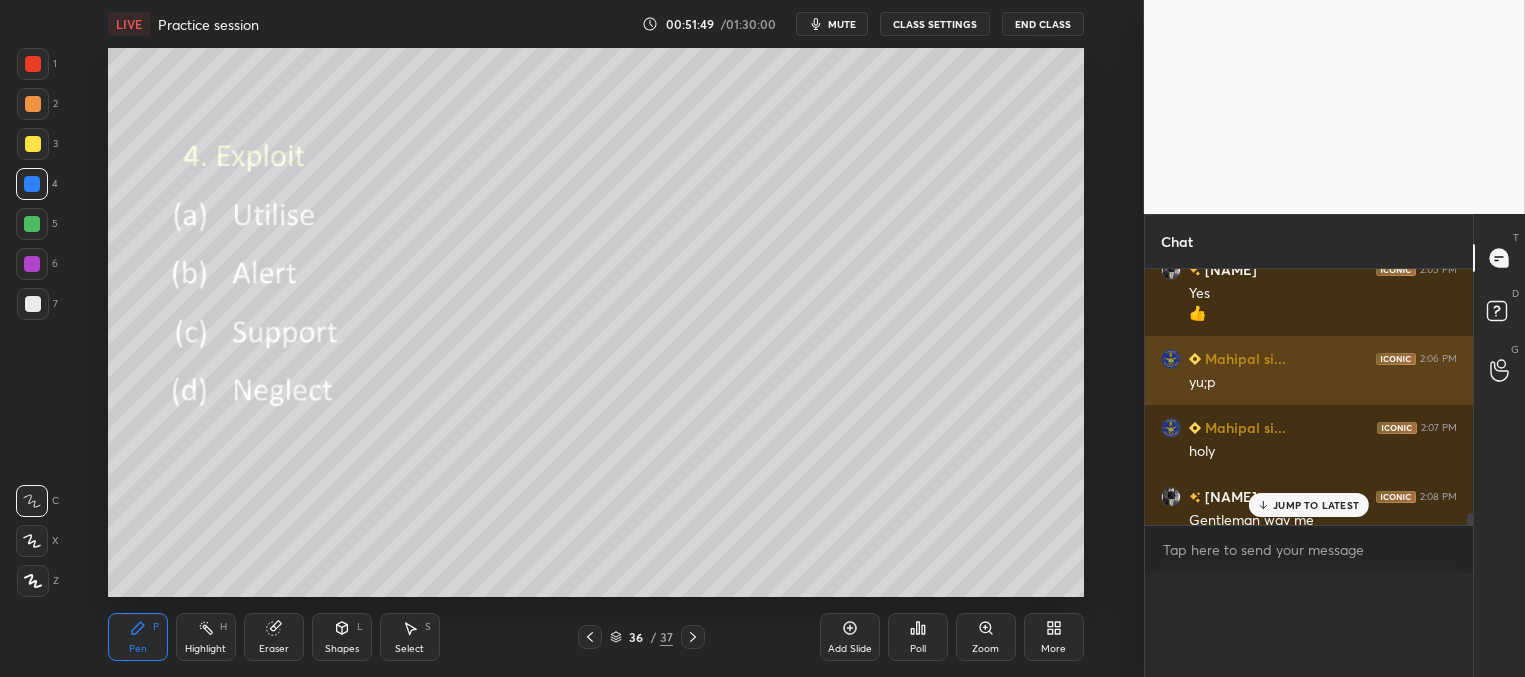 scroll, scrollTop: 165, scrollLeft: 291, axis: both 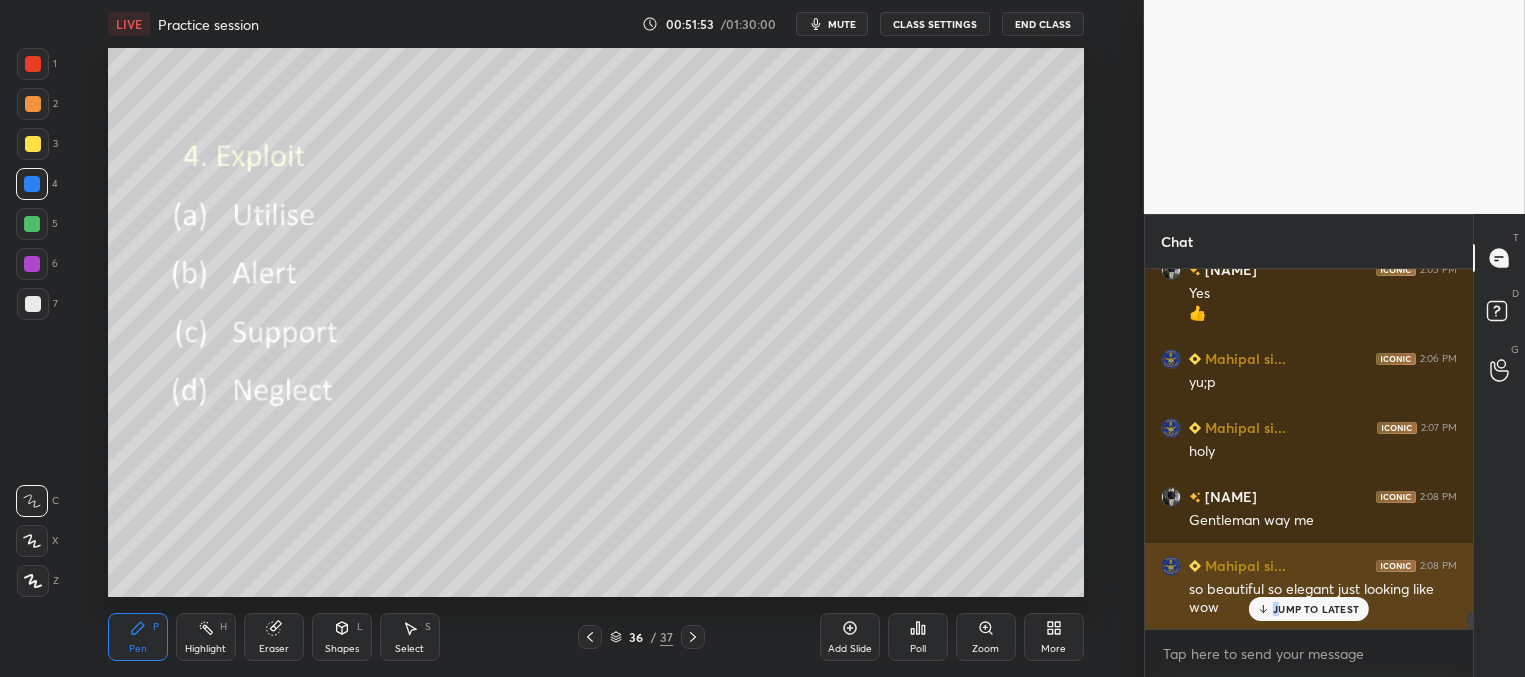 click on "JUMP TO LATEST" at bounding box center [1316, 609] 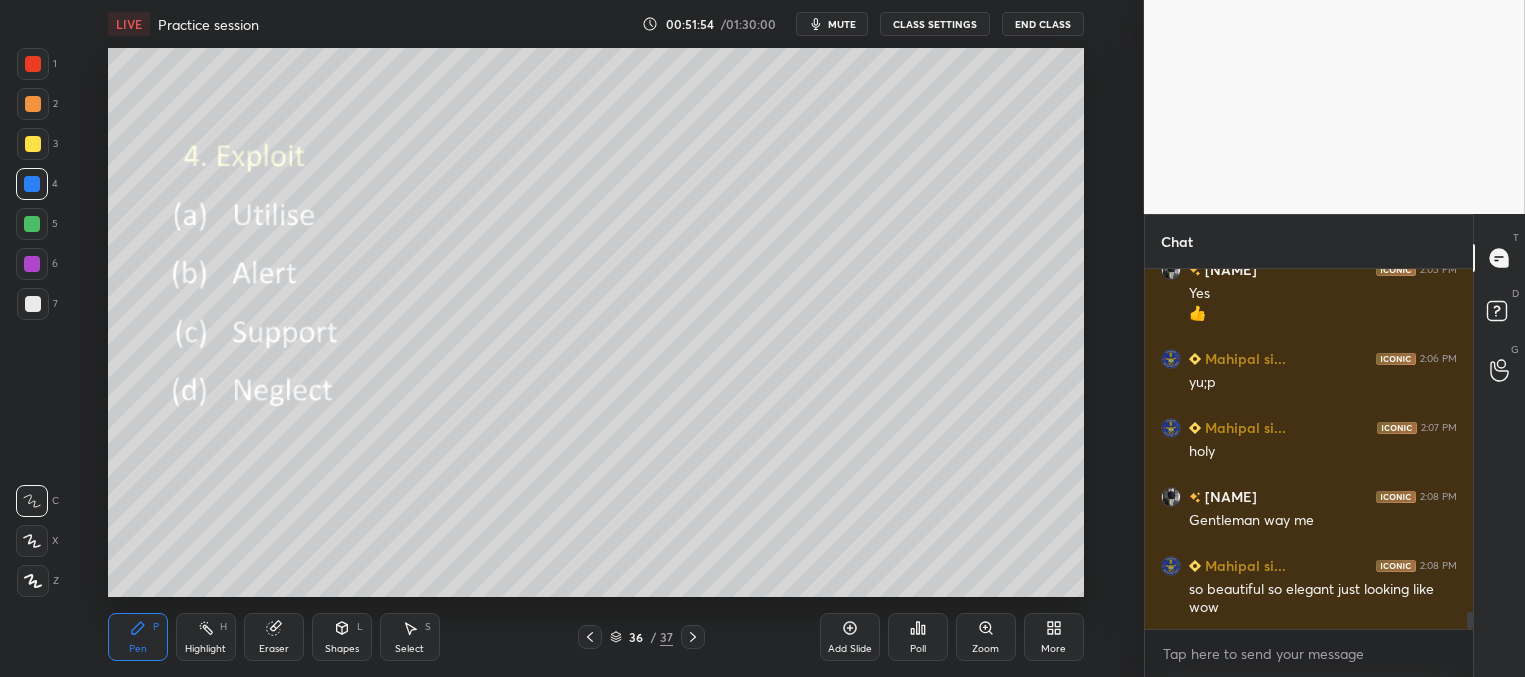 click 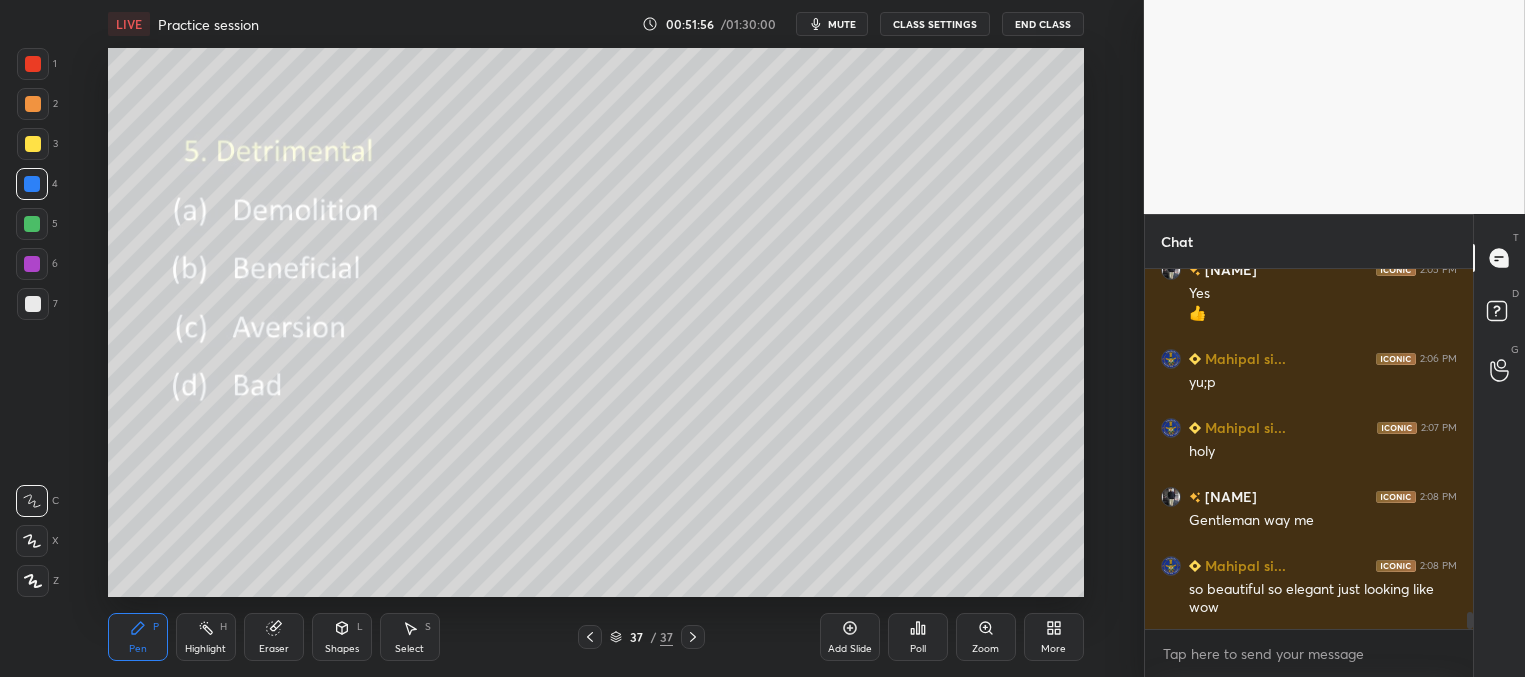 click 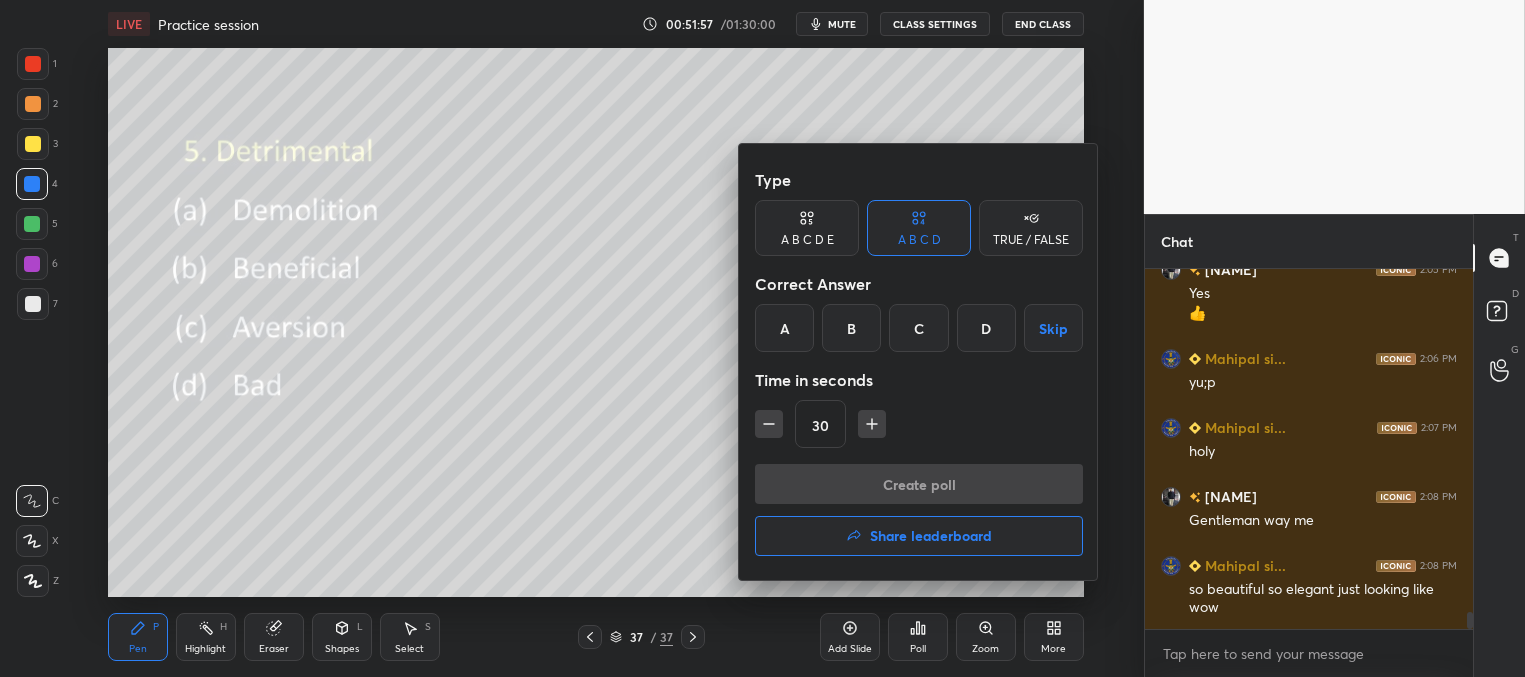 click on "B" at bounding box center (851, 328) 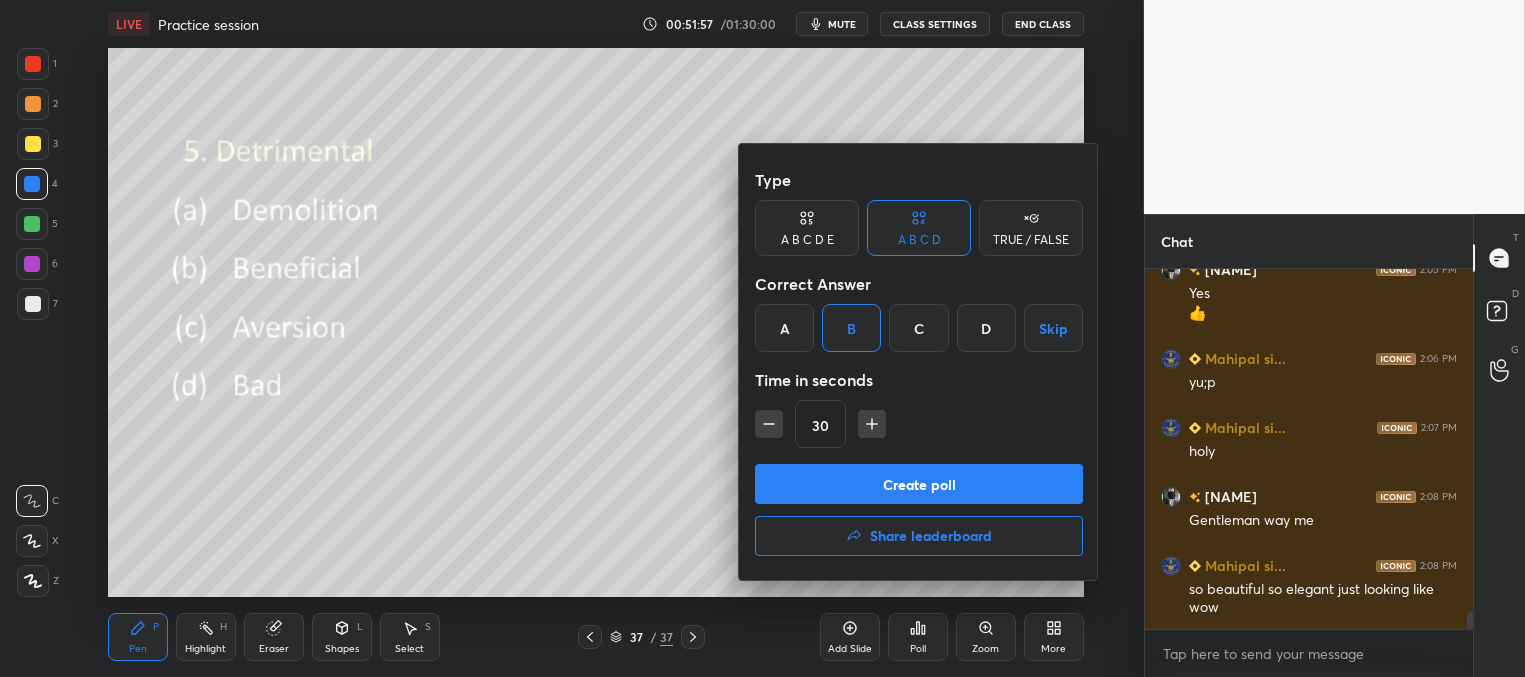 click on "Create poll" at bounding box center (919, 484) 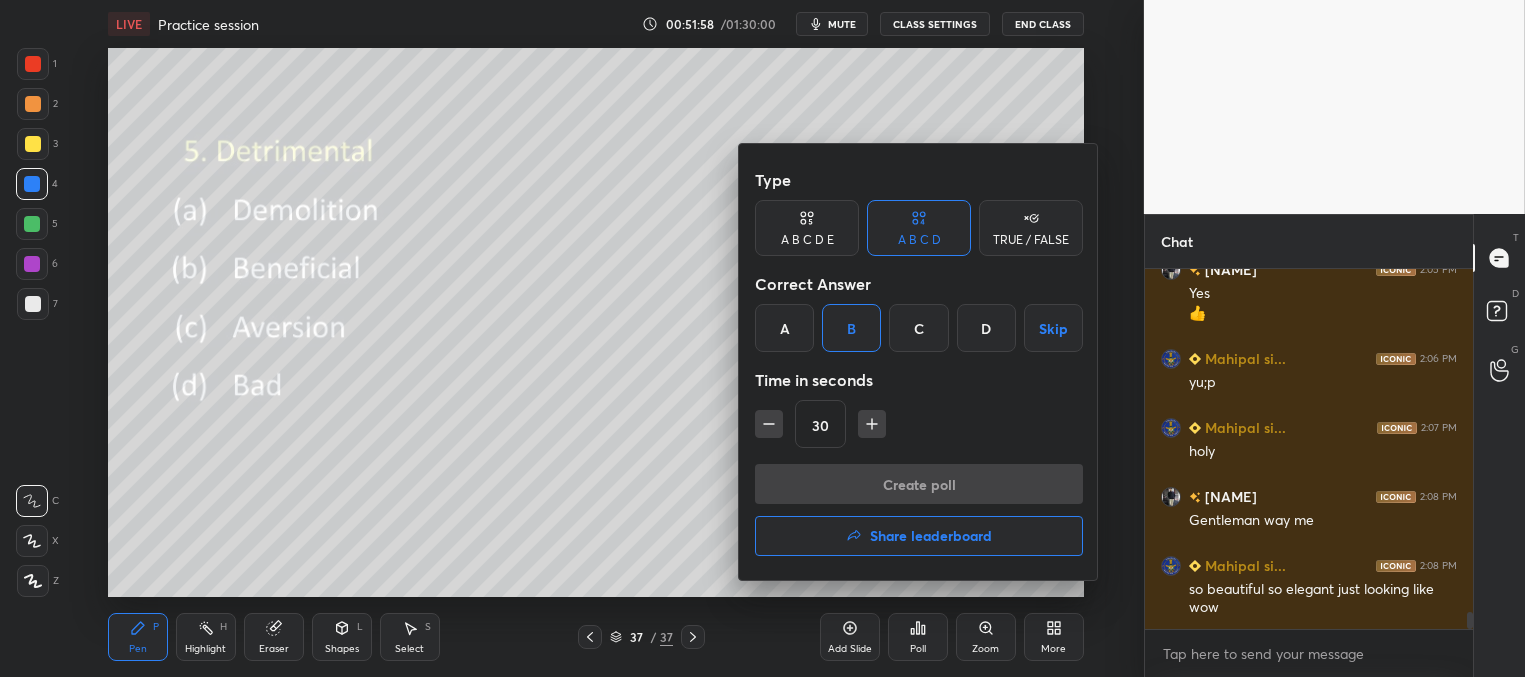 scroll, scrollTop: 334, scrollLeft: 322, axis: both 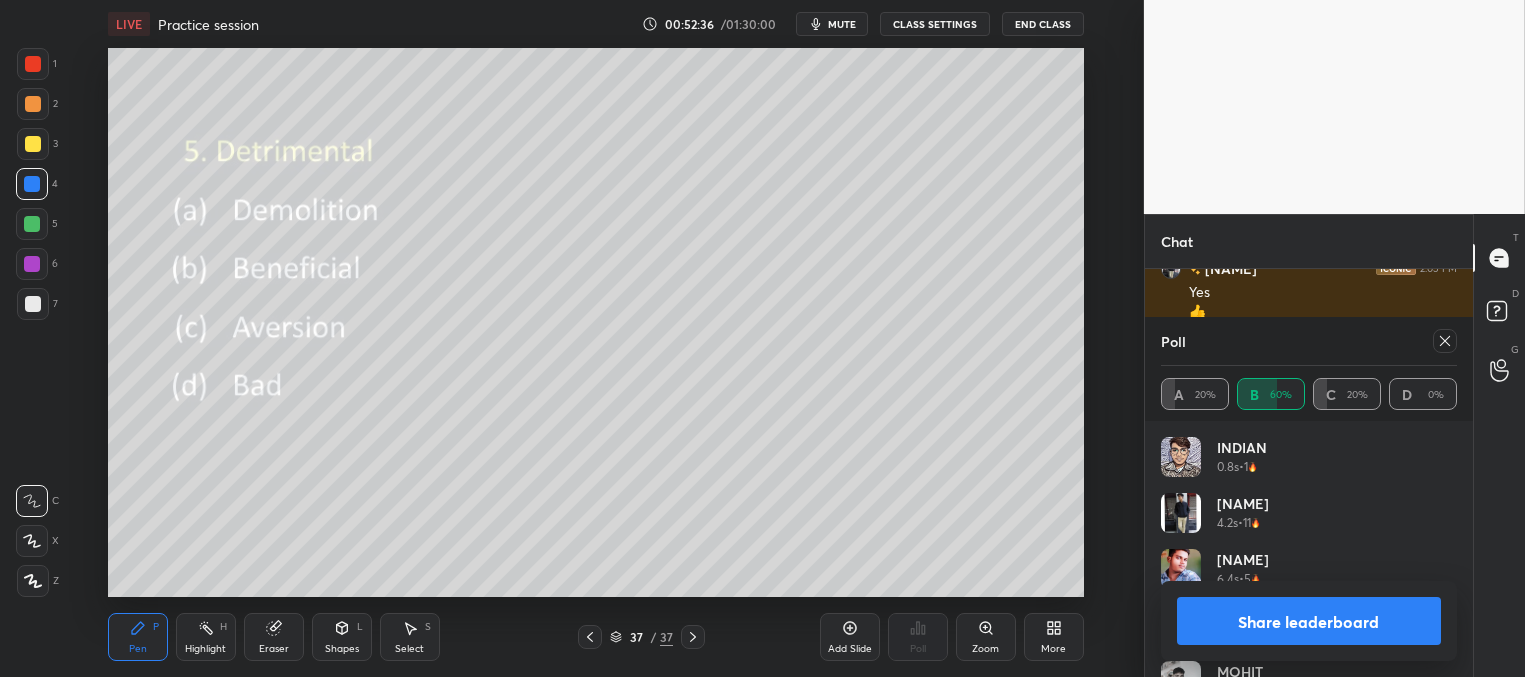 click 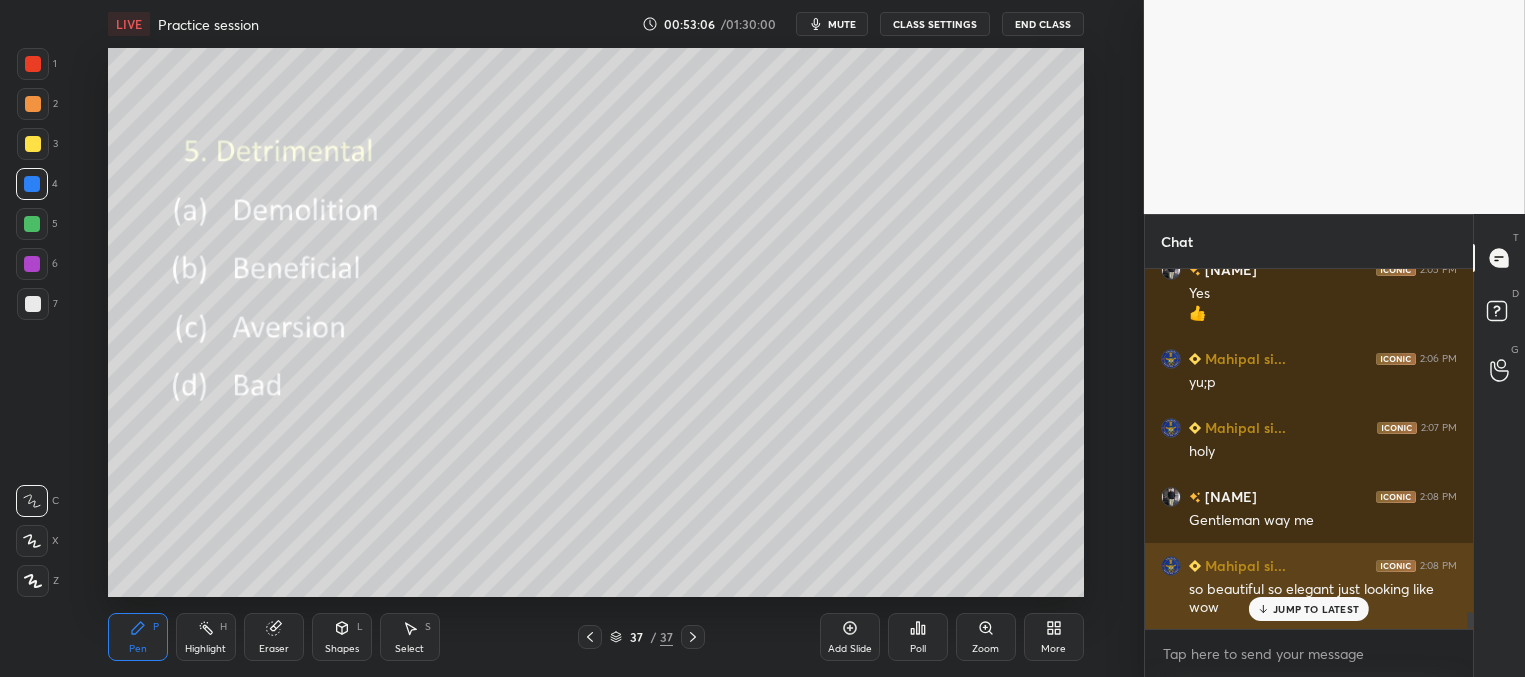 drag, startPoint x: 1276, startPoint y: 606, endPoint x: 1249, endPoint y: 599, distance: 27.89265 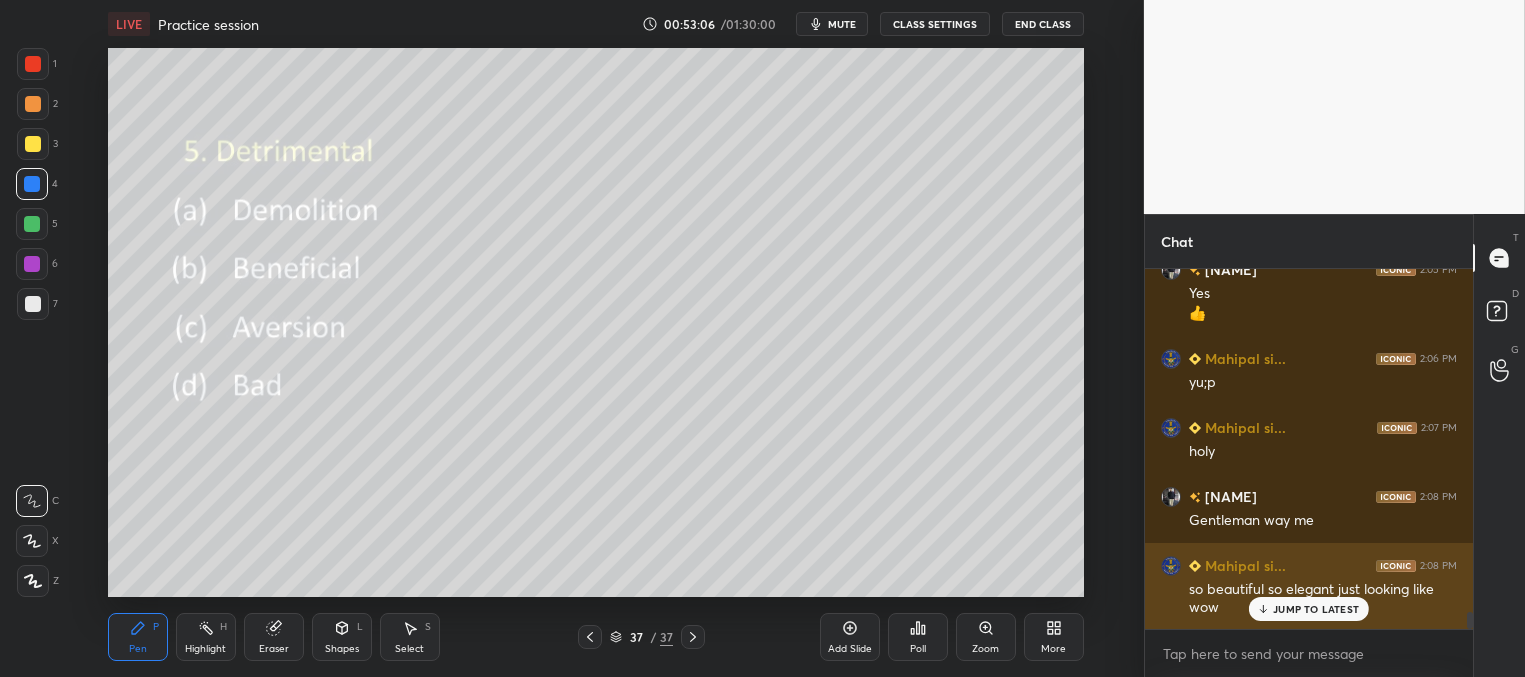 click on "JUMP TO LATEST" at bounding box center [1316, 609] 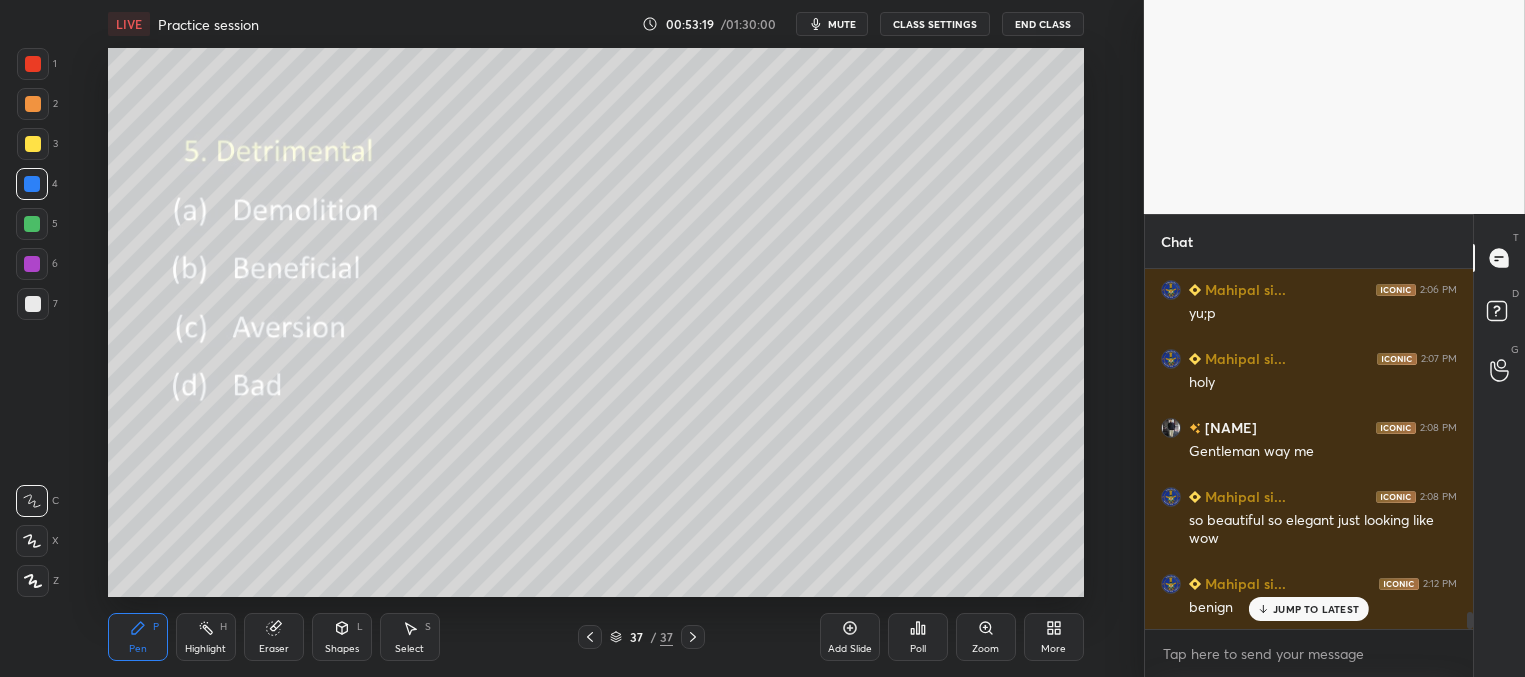 scroll, scrollTop: 7176, scrollLeft: 0, axis: vertical 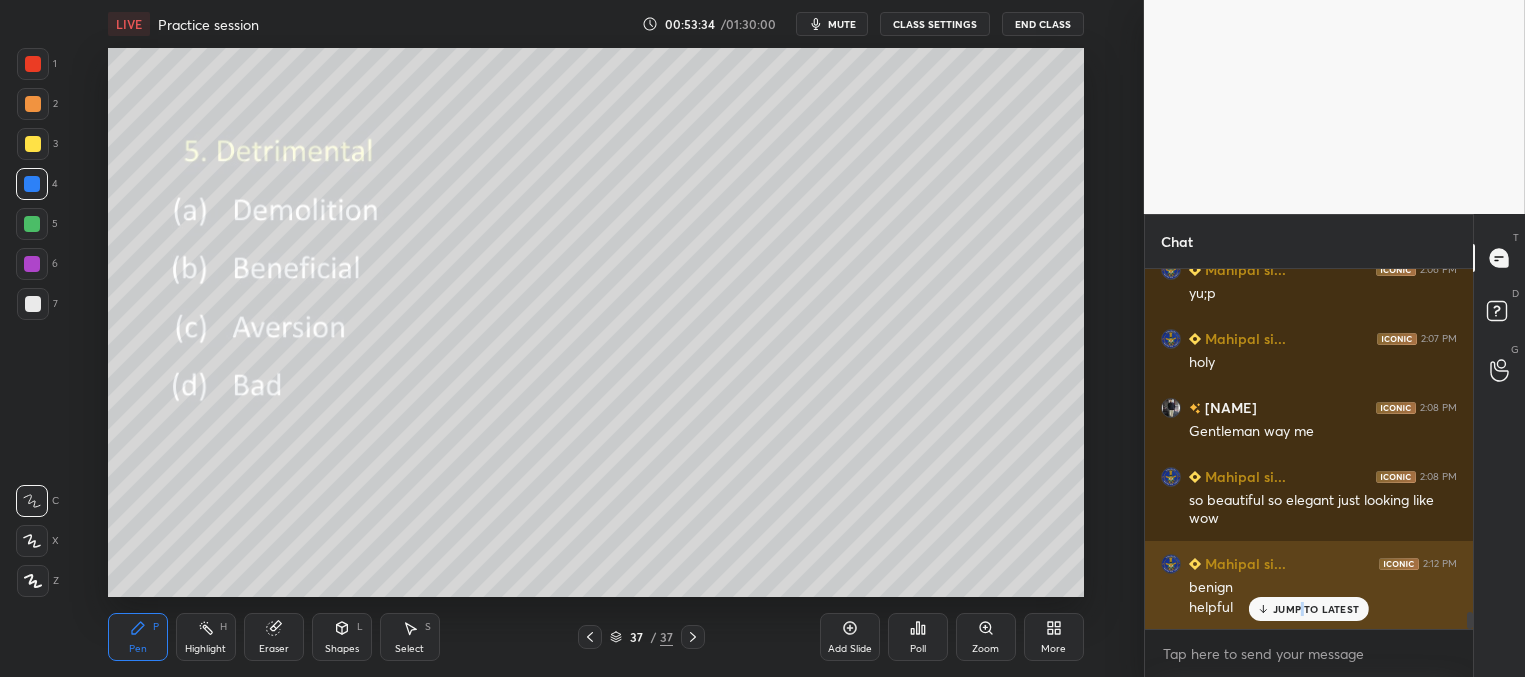 click on "JUMP TO LATEST" at bounding box center [1316, 609] 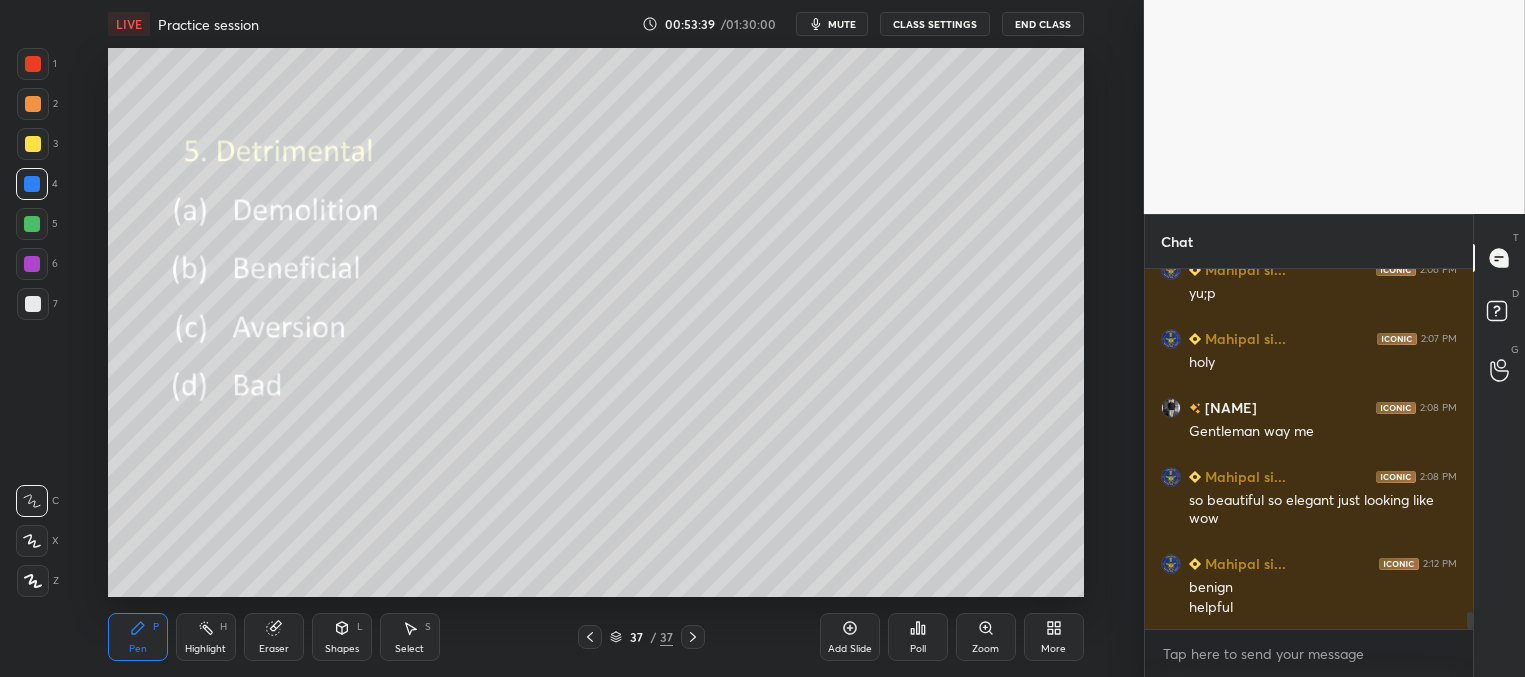click on "Poll" at bounding box center (918, 637) 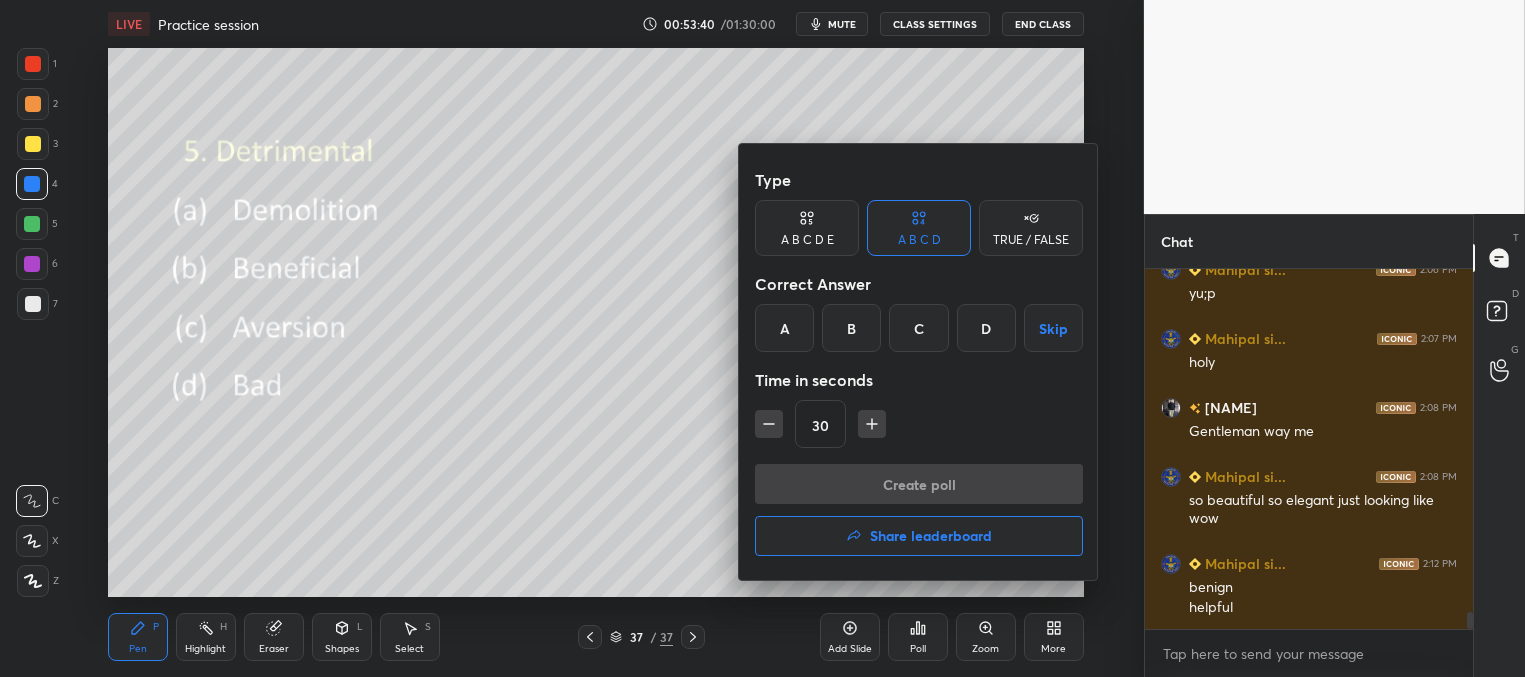 click 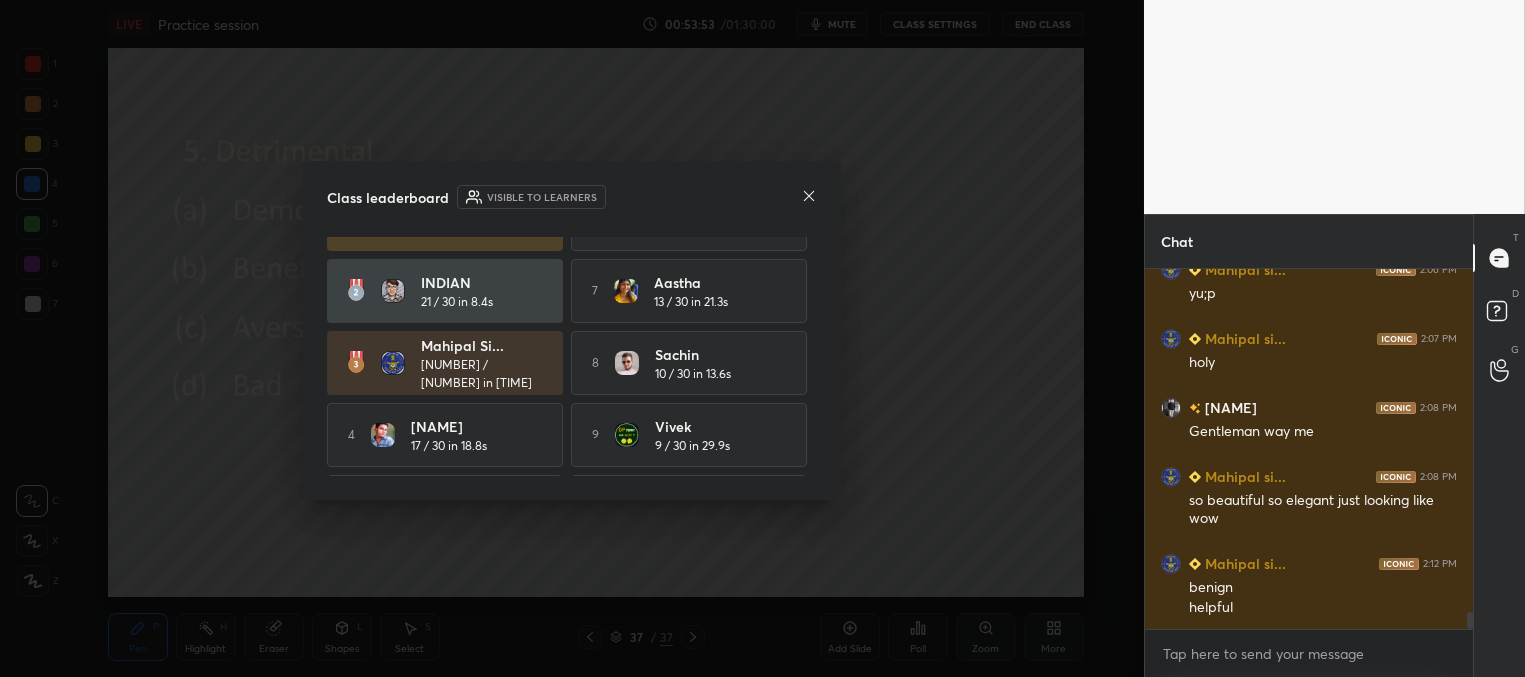 scroll, scrollTop: 0, scrollLeft: 0, axis: both 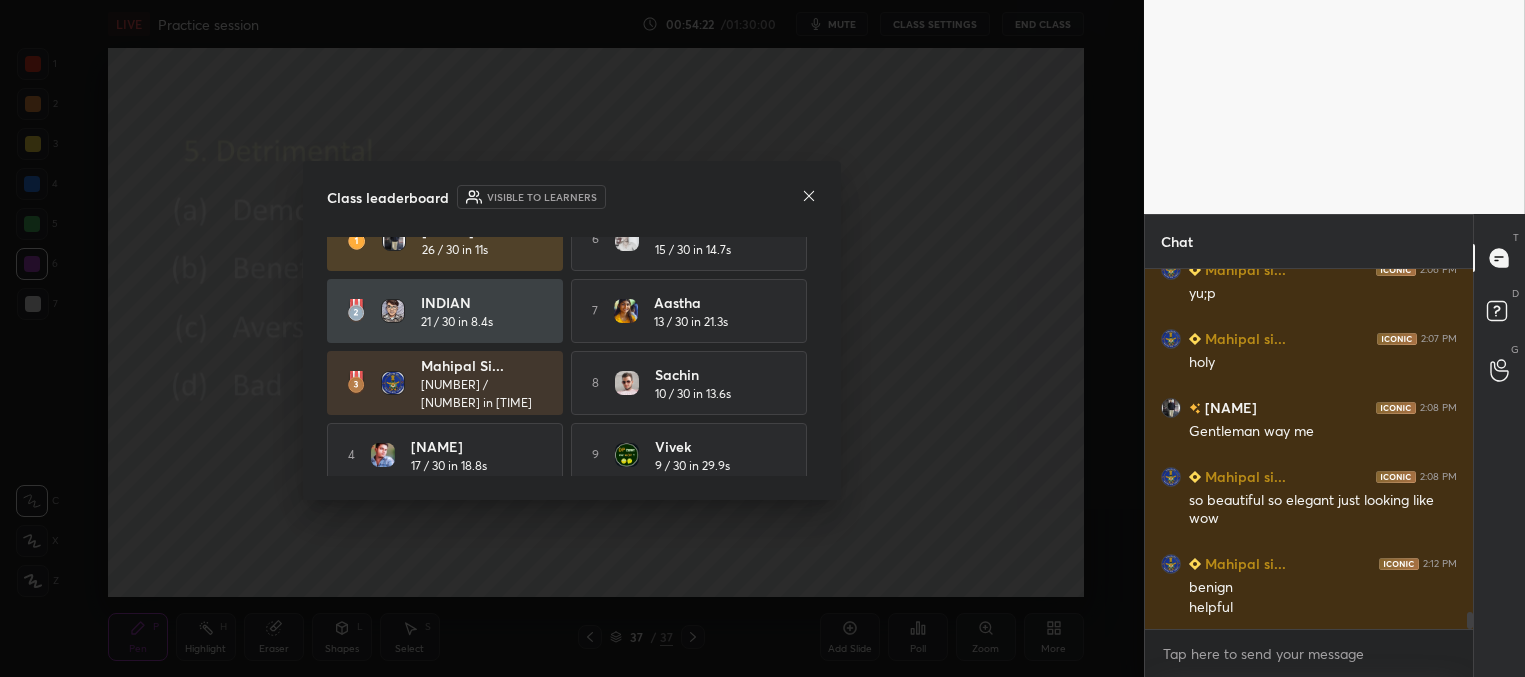 click 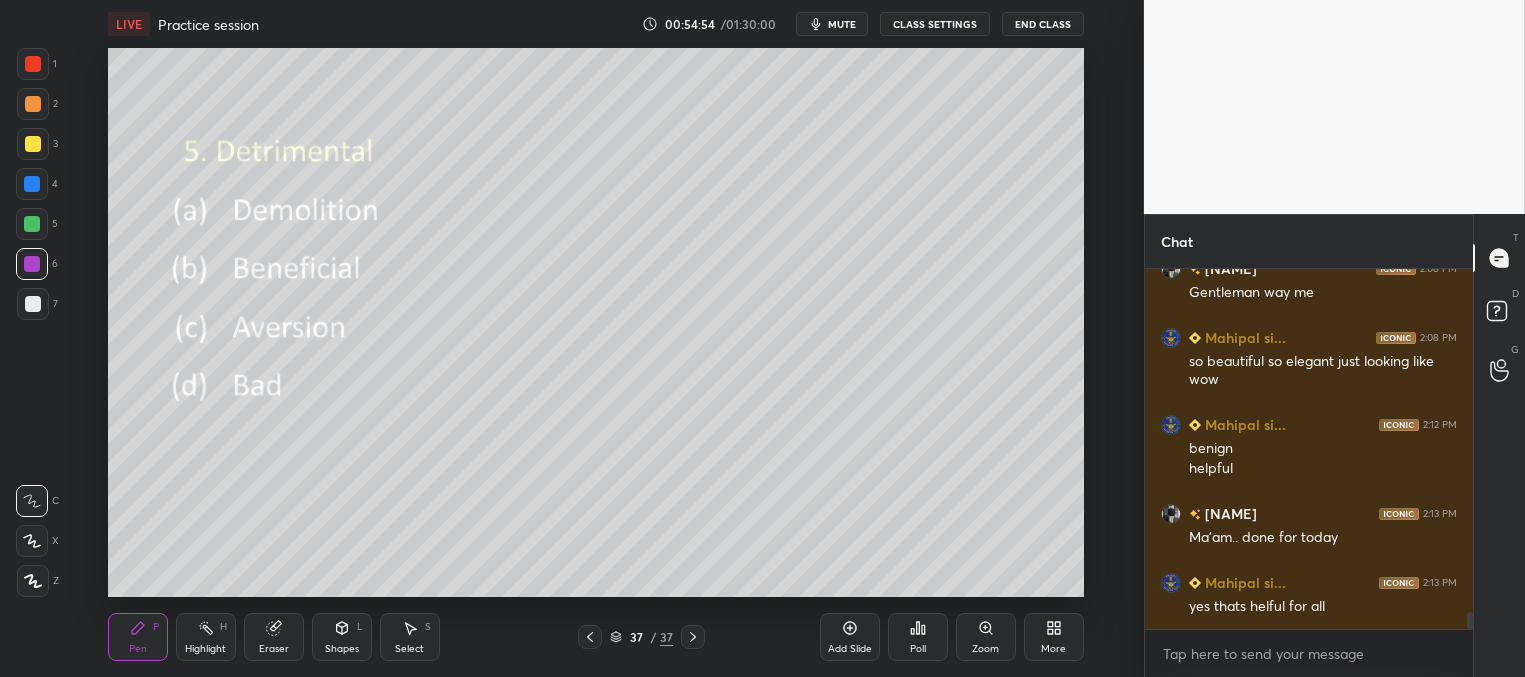 scroll, scrollTop: 7383, scrollLeft: 0, axis: vertical 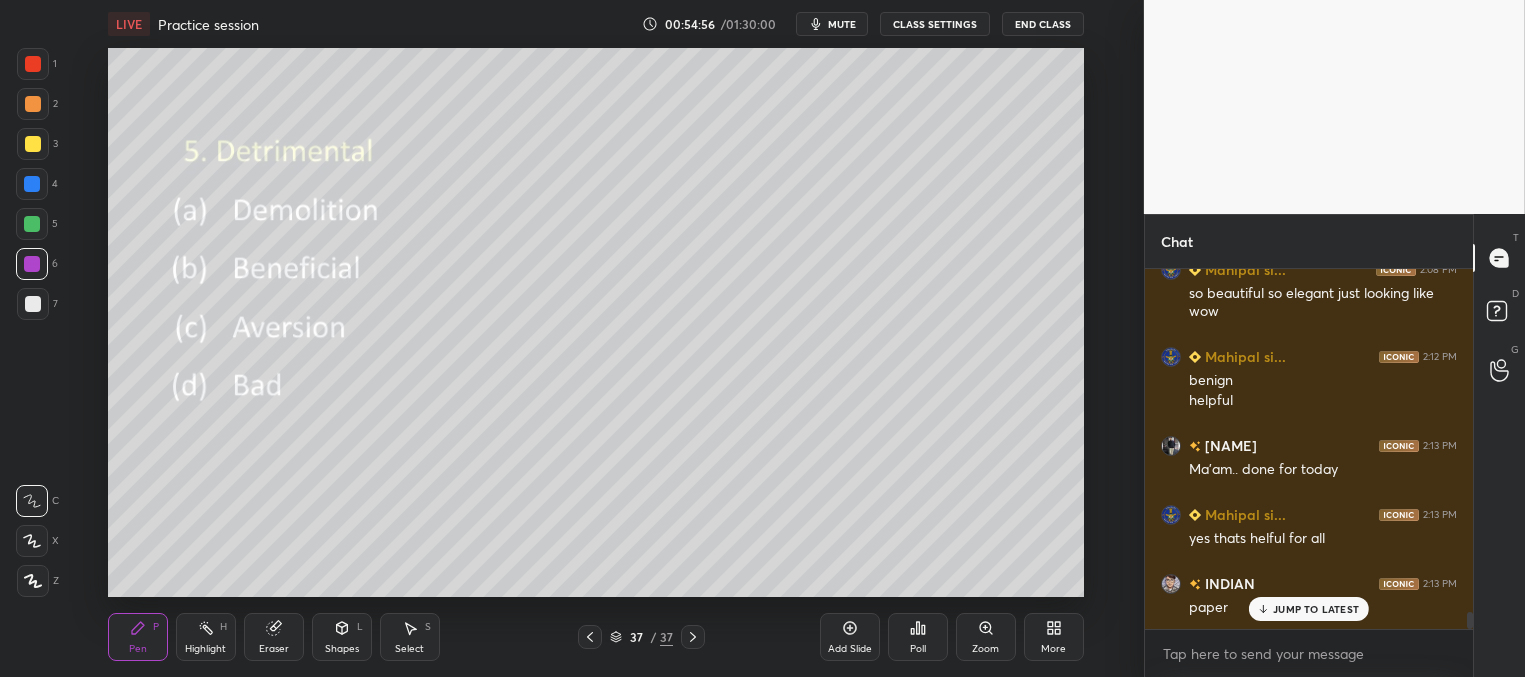 drag, startPoint x: 1290, startPoint y: 606, endPoint x: 1265, endPoint y: 601, distance: 25.495098 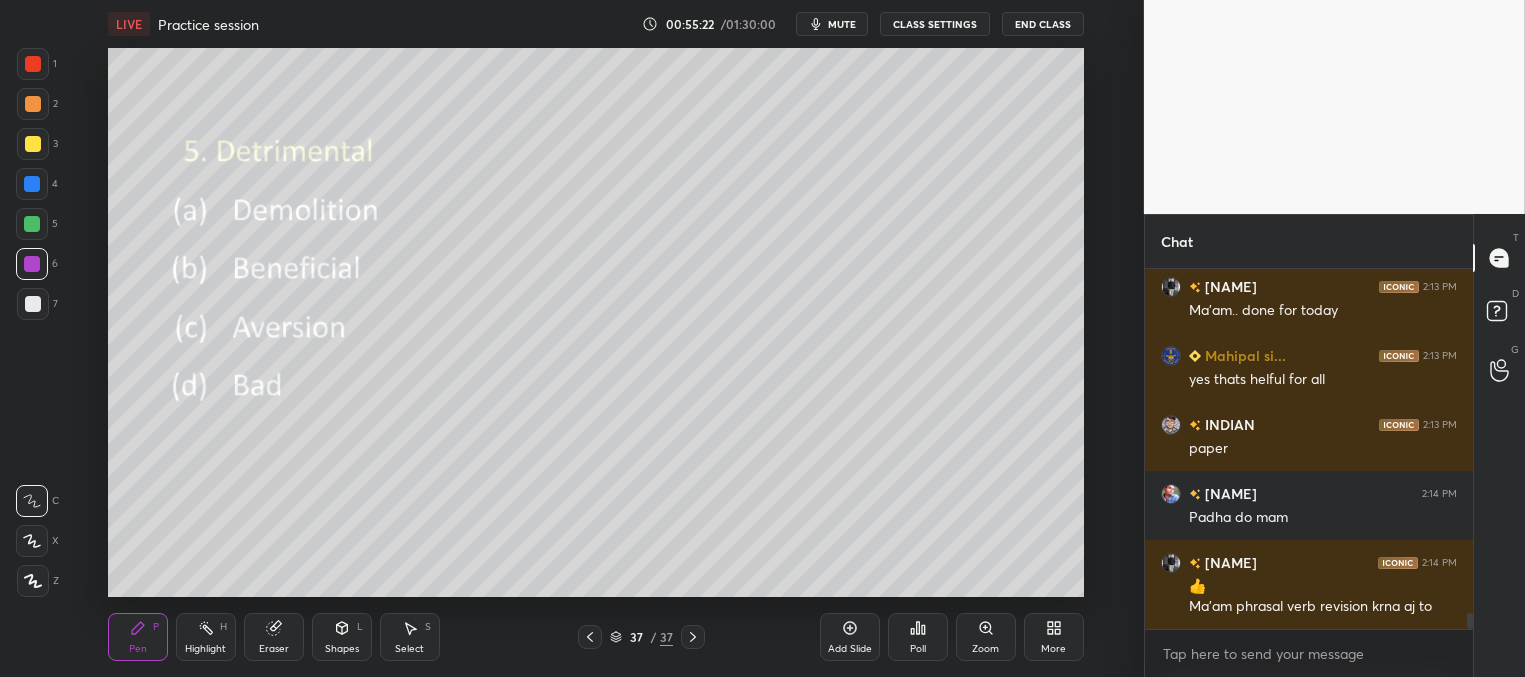 scroll, scrollTop: 7610, scrollLeft: 0, axis: vertical 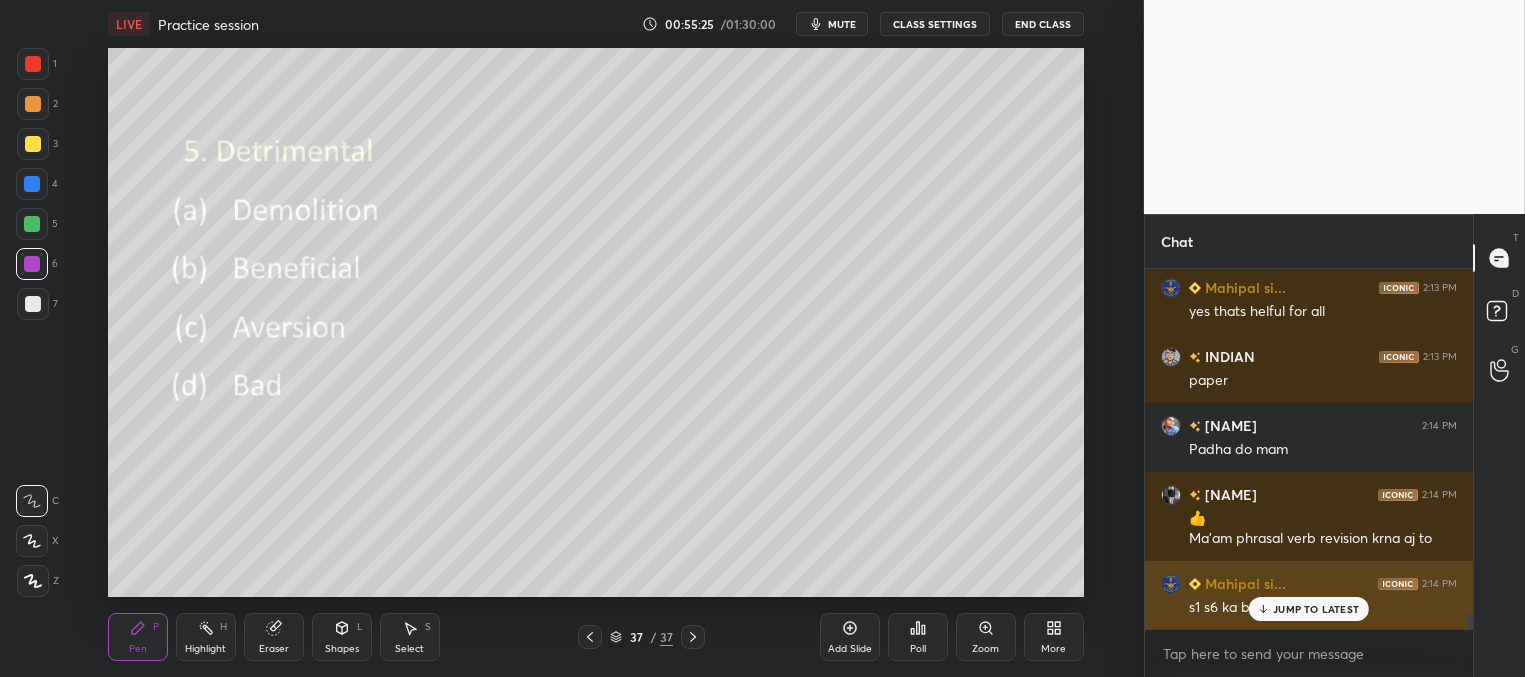click on "JUMP TO LATEST" at bounding box center (1309, 609) 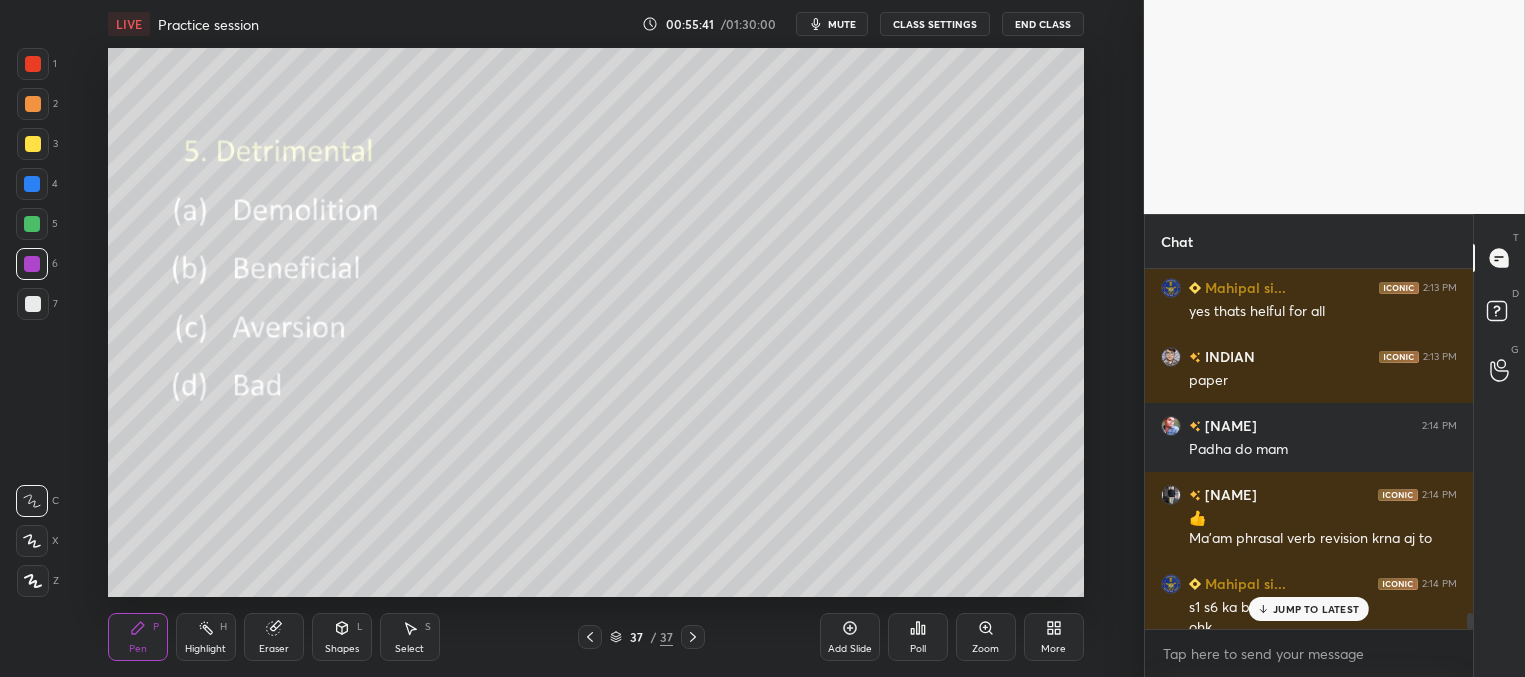scroll, scrollTop: 7630, scrollLeft: 0, axis: vertical 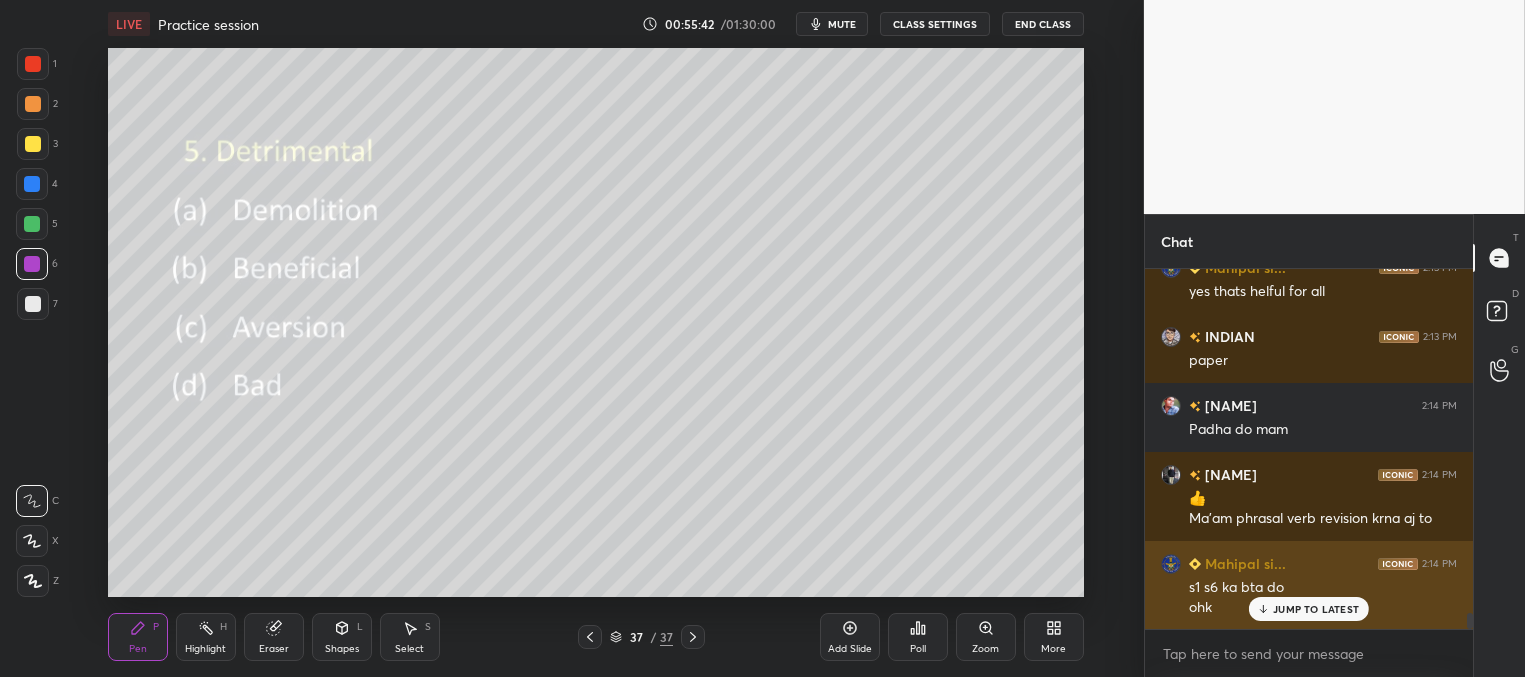 click on "JUMP TO LATEST" at bounding box center [1316, 609] 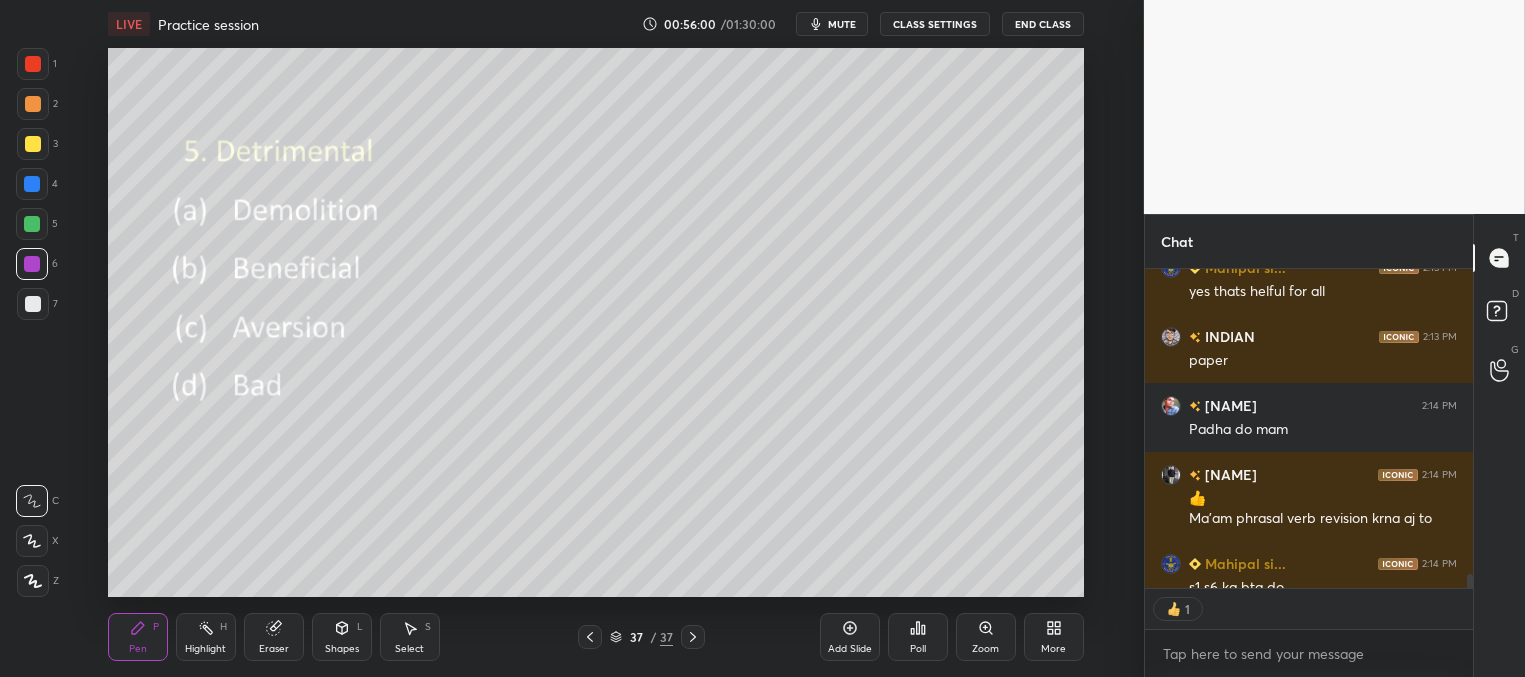 scroll, scrollTop: 312, scrollLeft: 322, axis: both 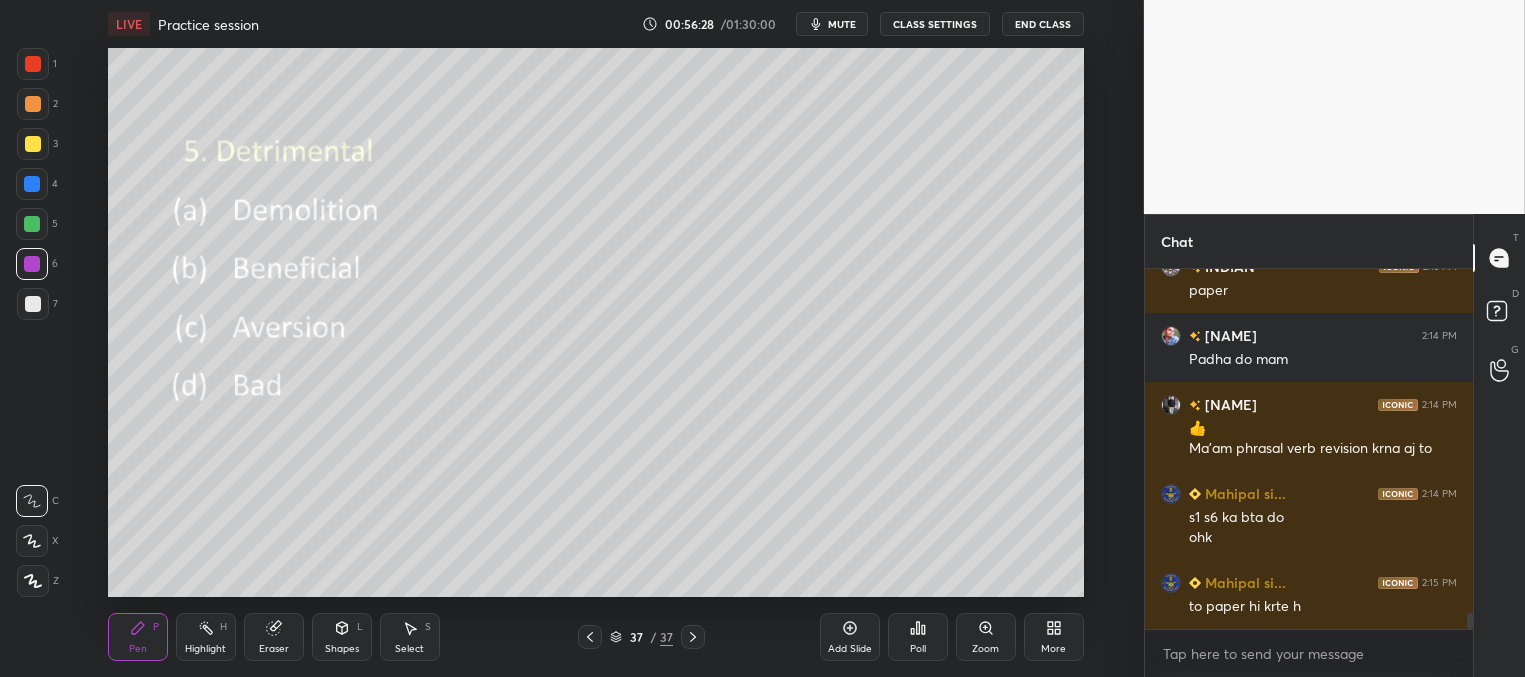 click on "More" at bounding box center (1054, 637) 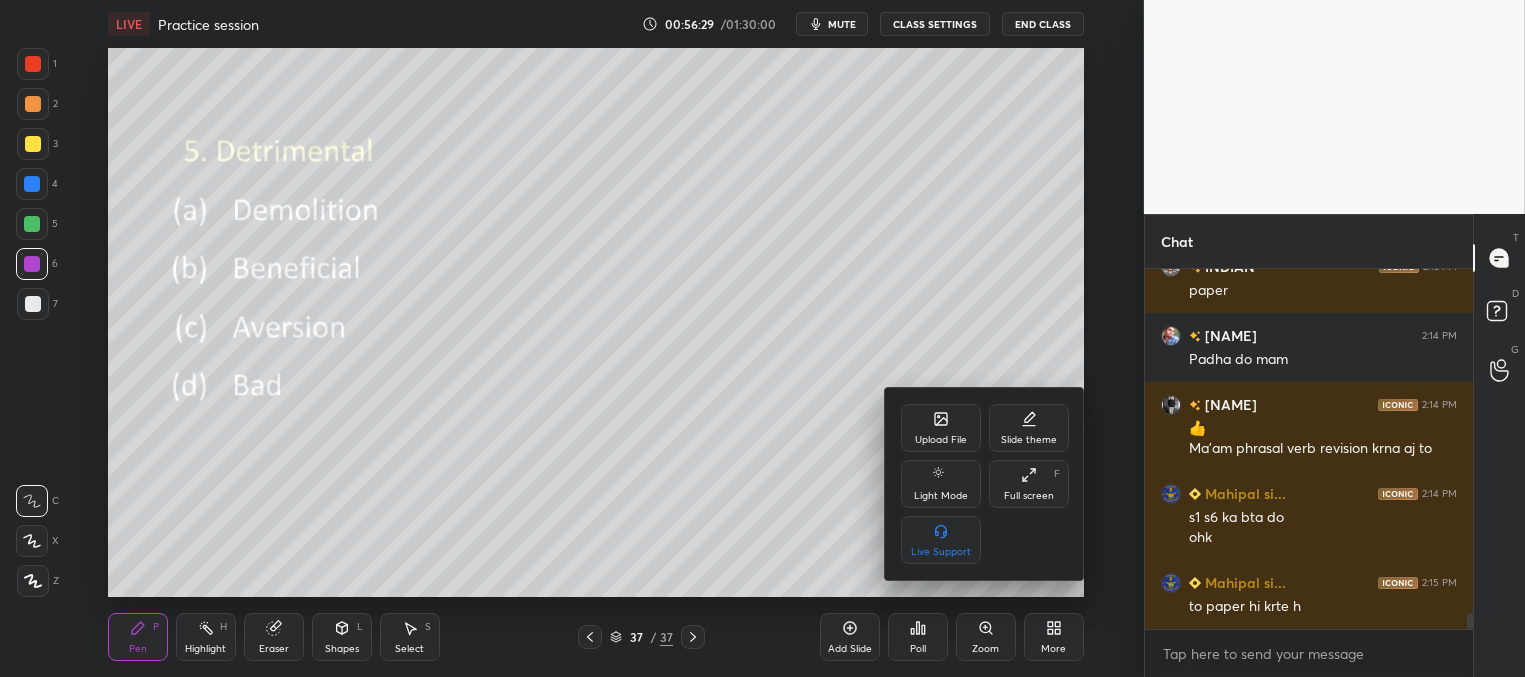 click 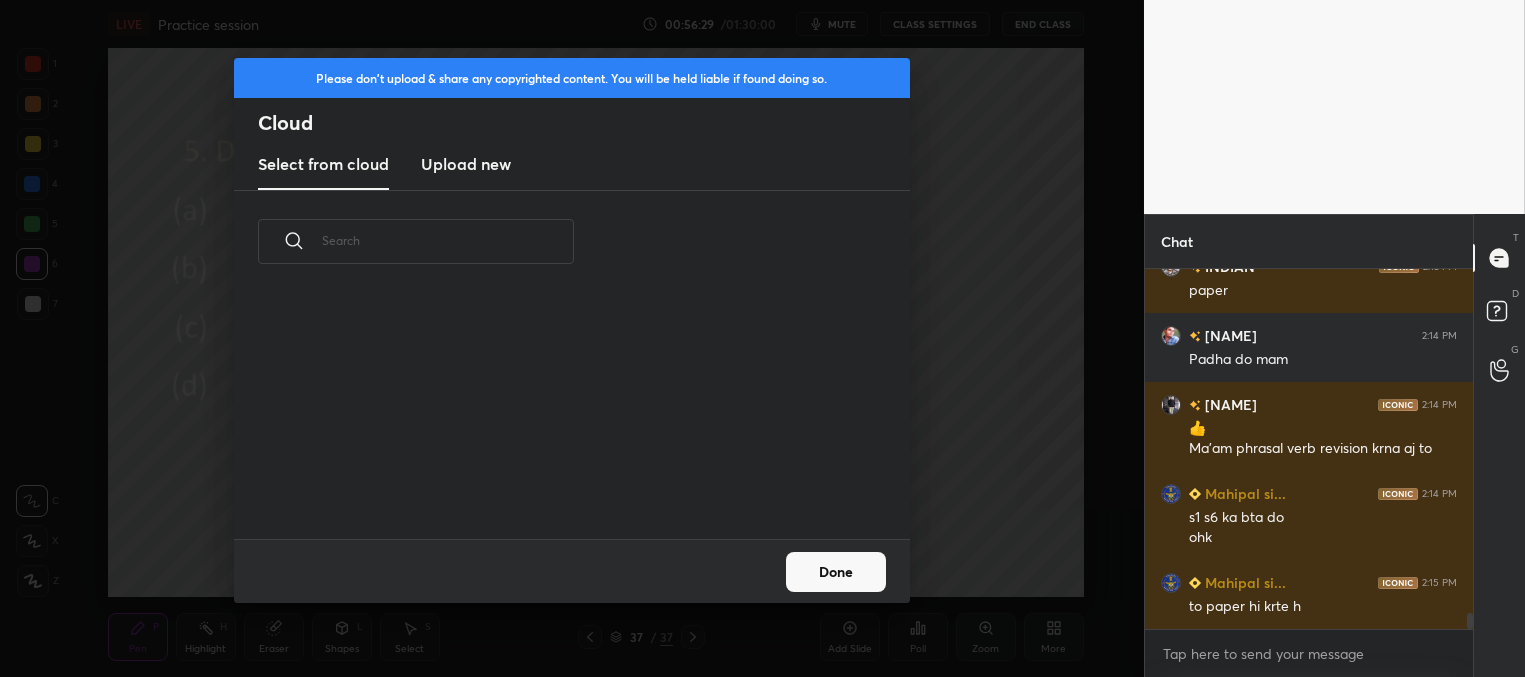 scroll, scrollTop: 6, scrollLeft: 10, axis: both 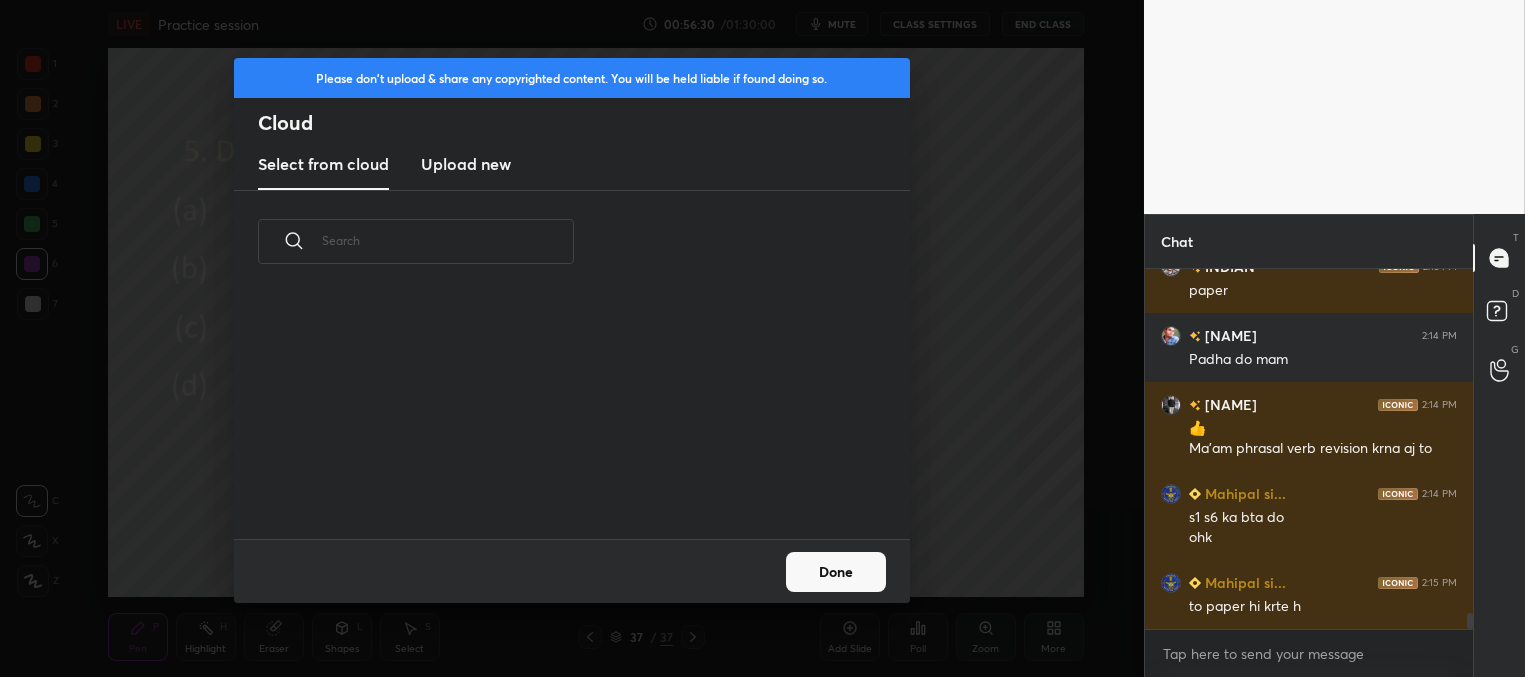 drag, startPoint x: 473, startPoint y: 163, endPoint x: 490, endPoint y: 166, distance: 17.262676 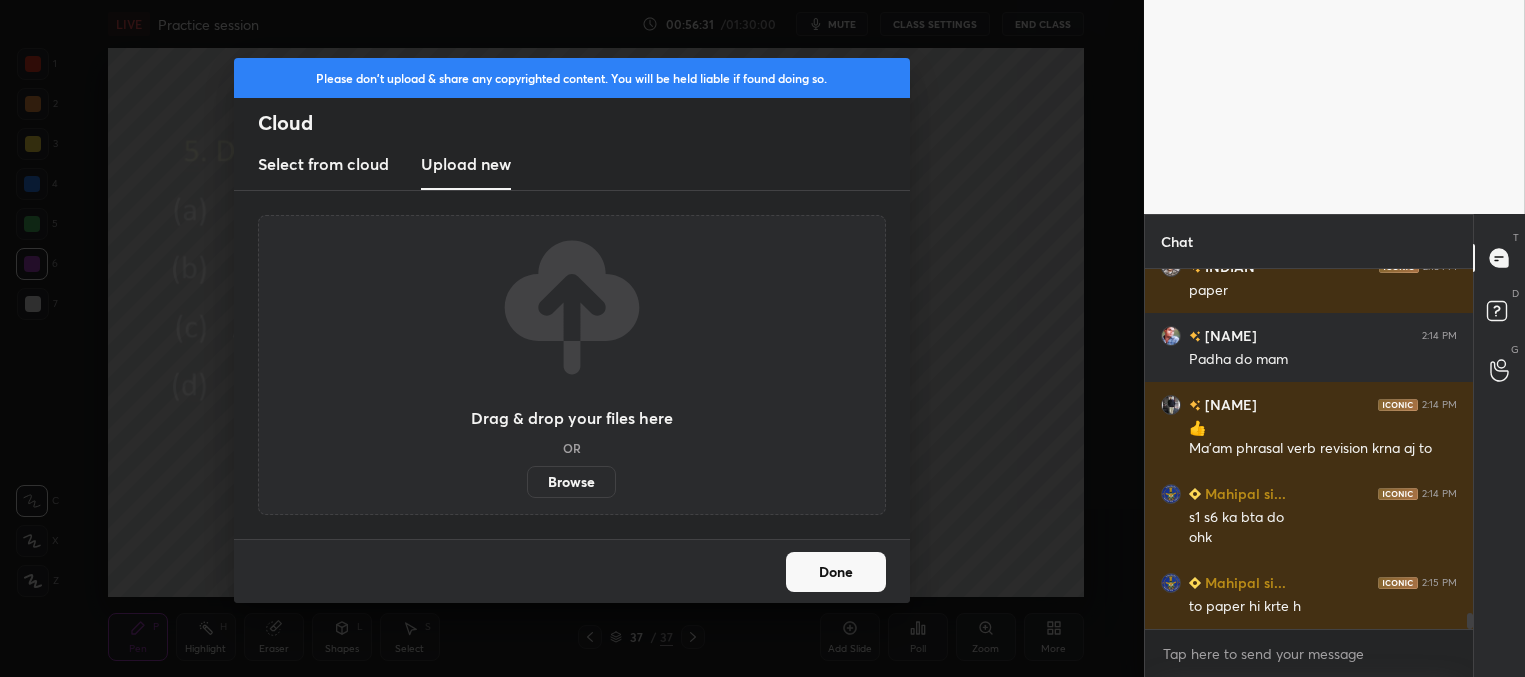 click on "Browse" at bounding box center (571, 482) 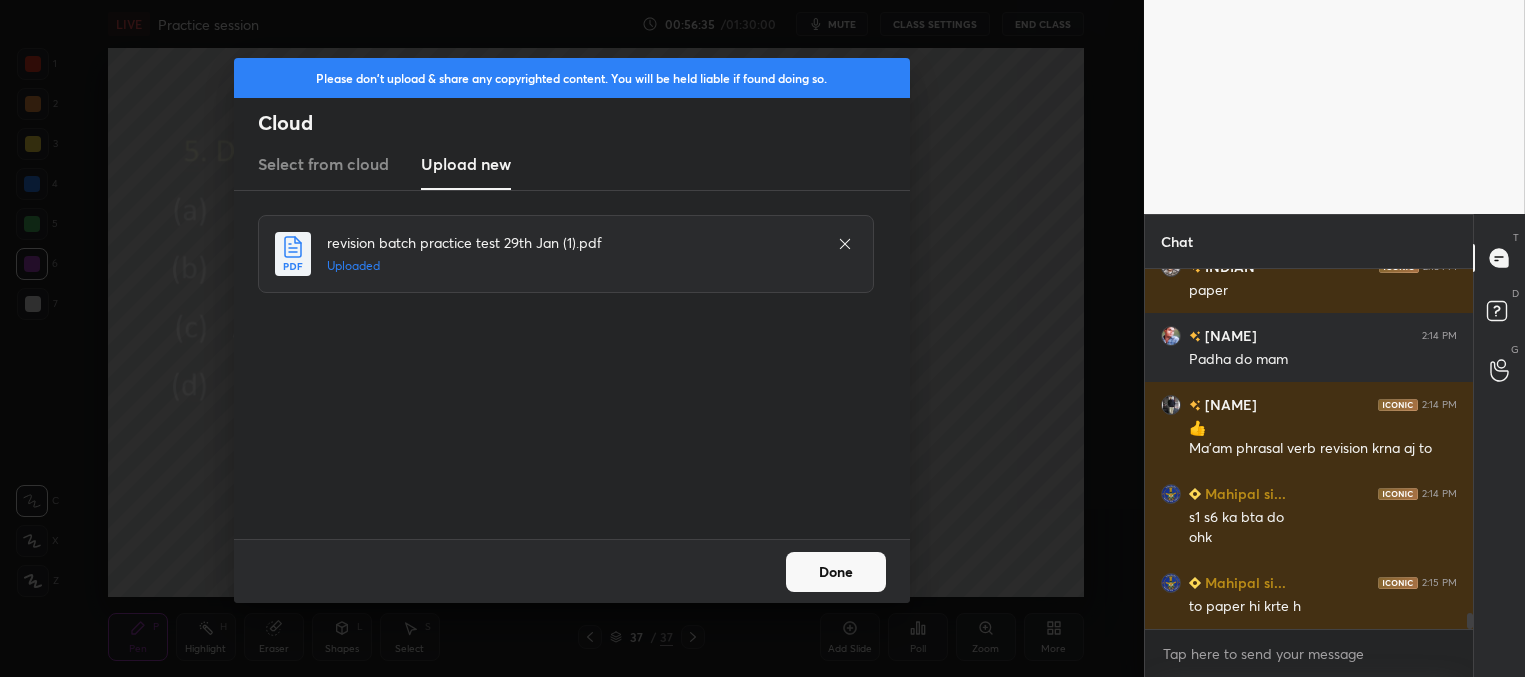 scroll, scrollTop: 7769, scrollLeft: 0, axis: vertical 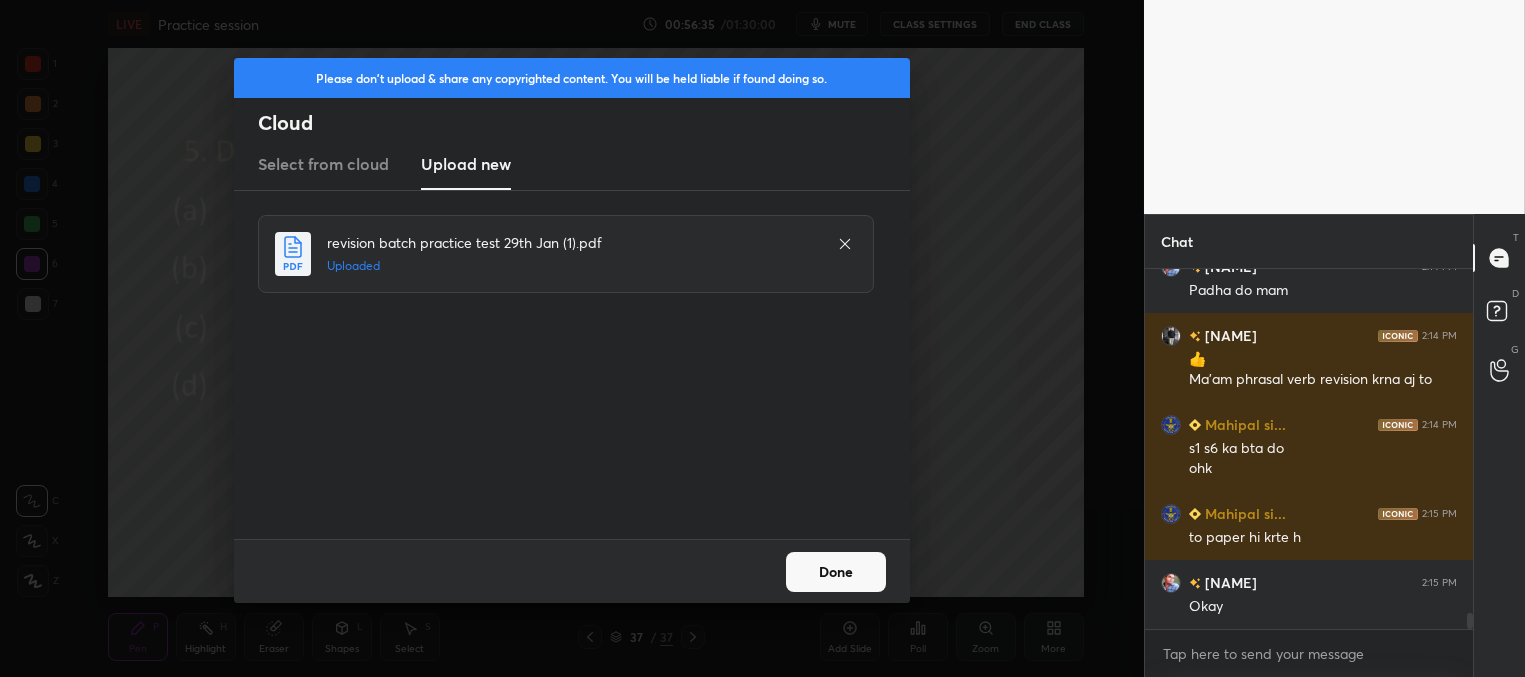 click on "Done" at bounding box center (836, 572) 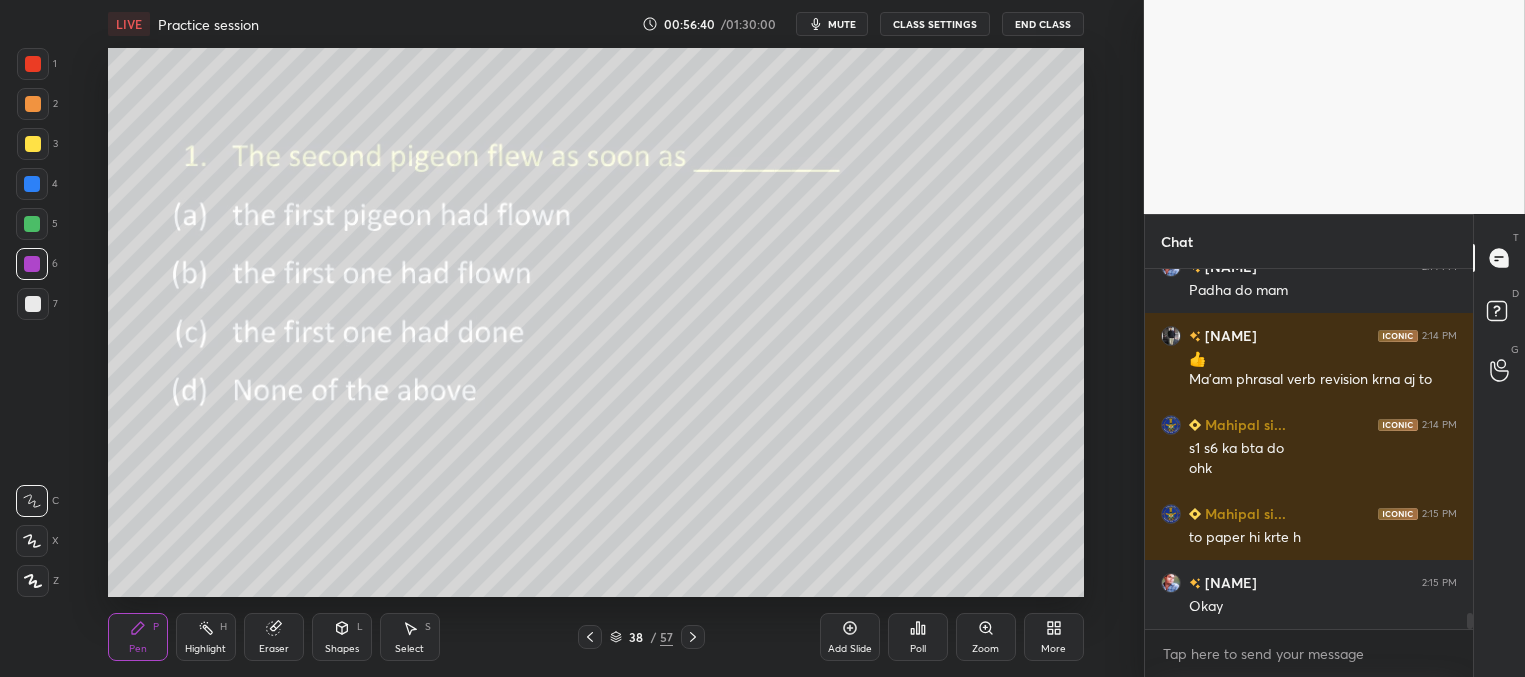 click on "Poll" at bounding box center [918, 637] 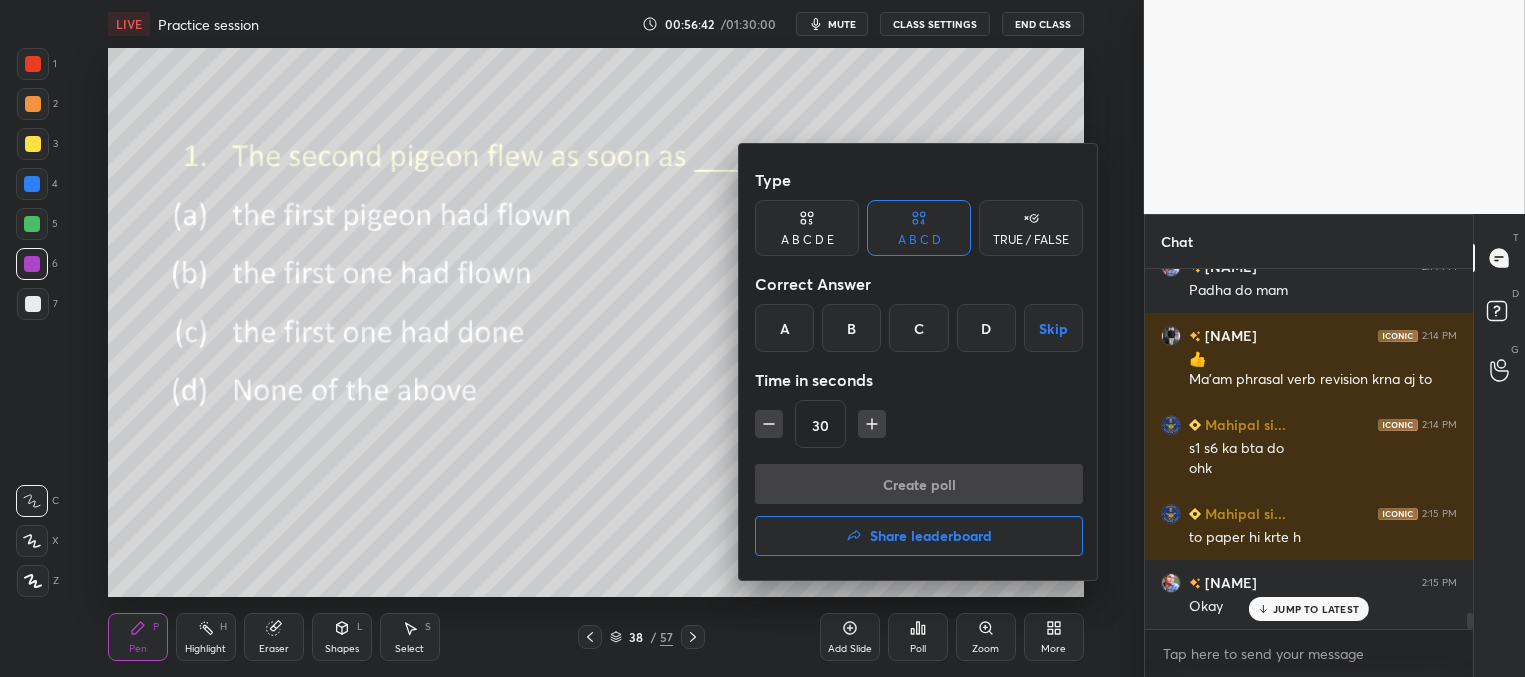 scroll, scrollTop: 7837, scrollLeft: 0, axis: vertical 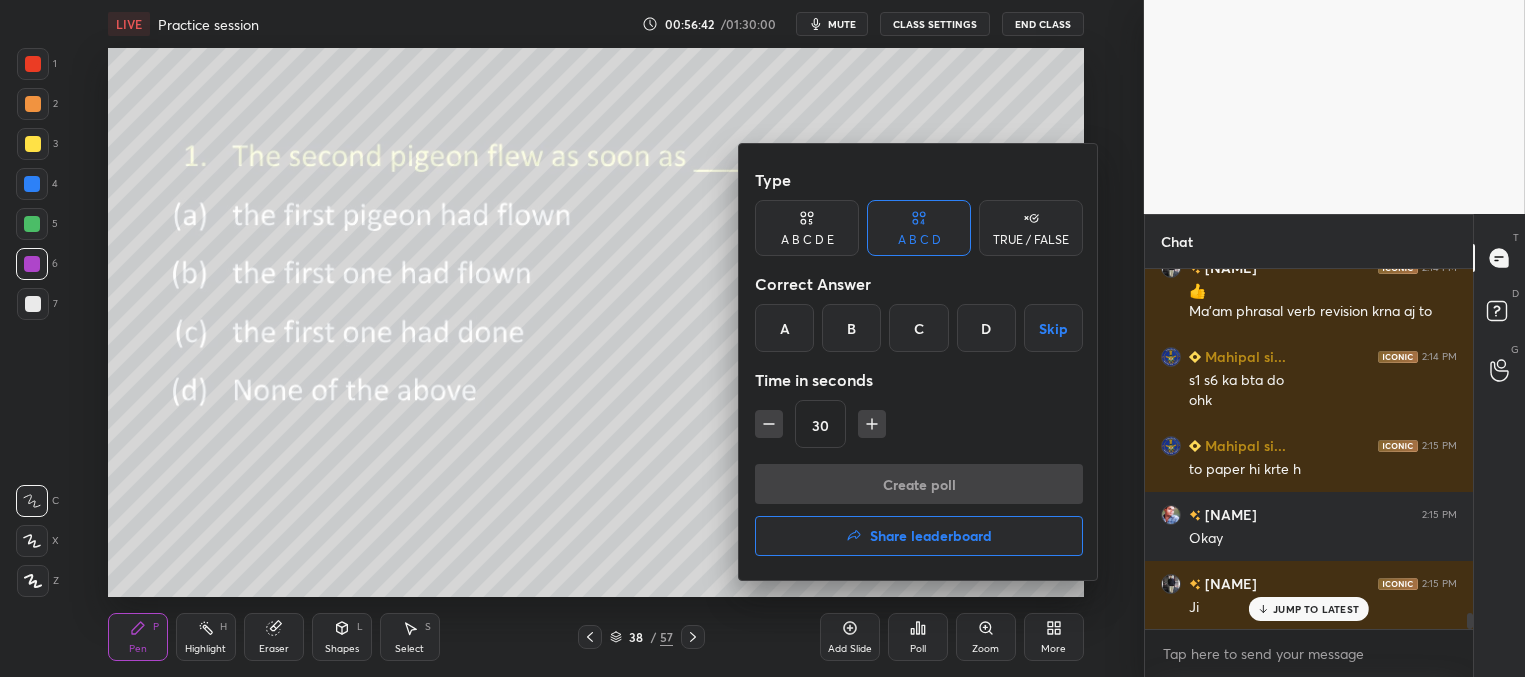 drag, startPoint x: 918, startPoint y: 325, endPoint x: 914, endPoint y: 336, distance: 11.7046995 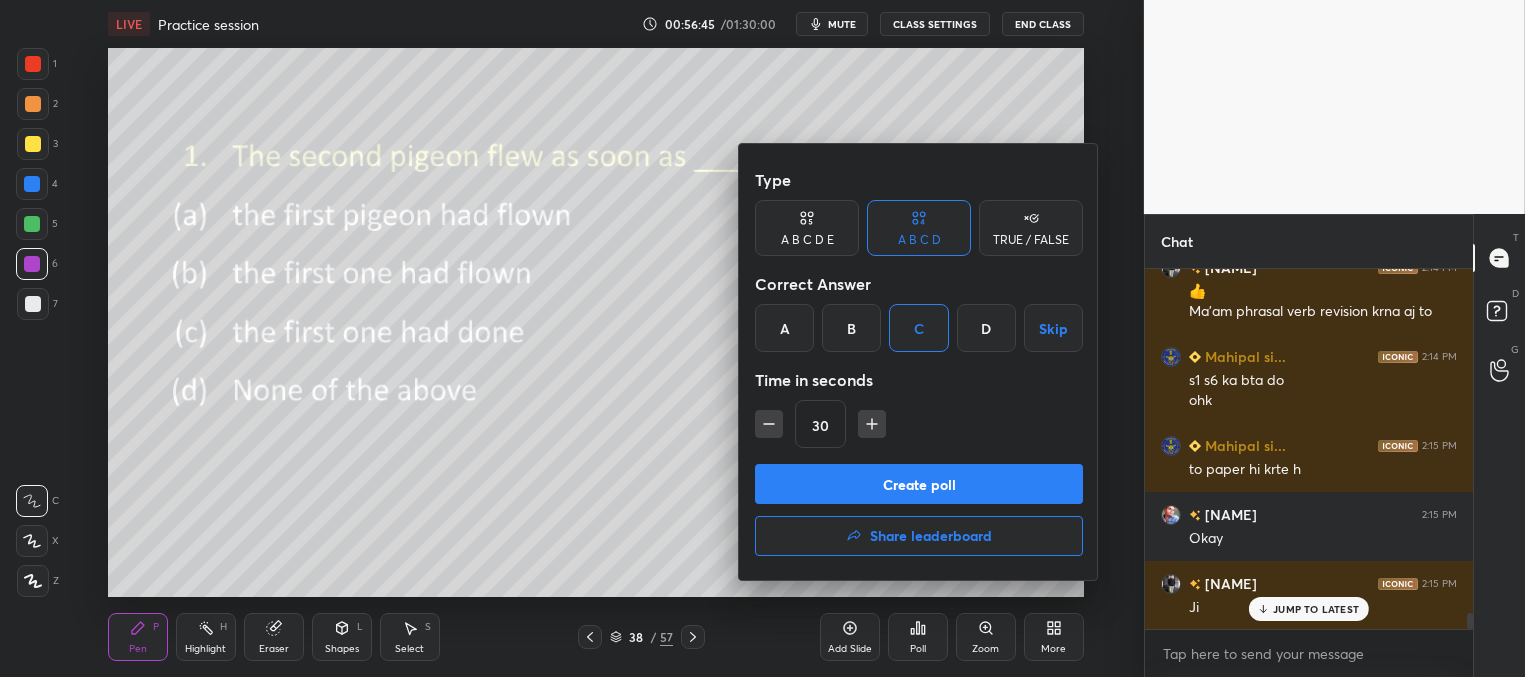 click on "Create poll" at bounding box center [919, 484] 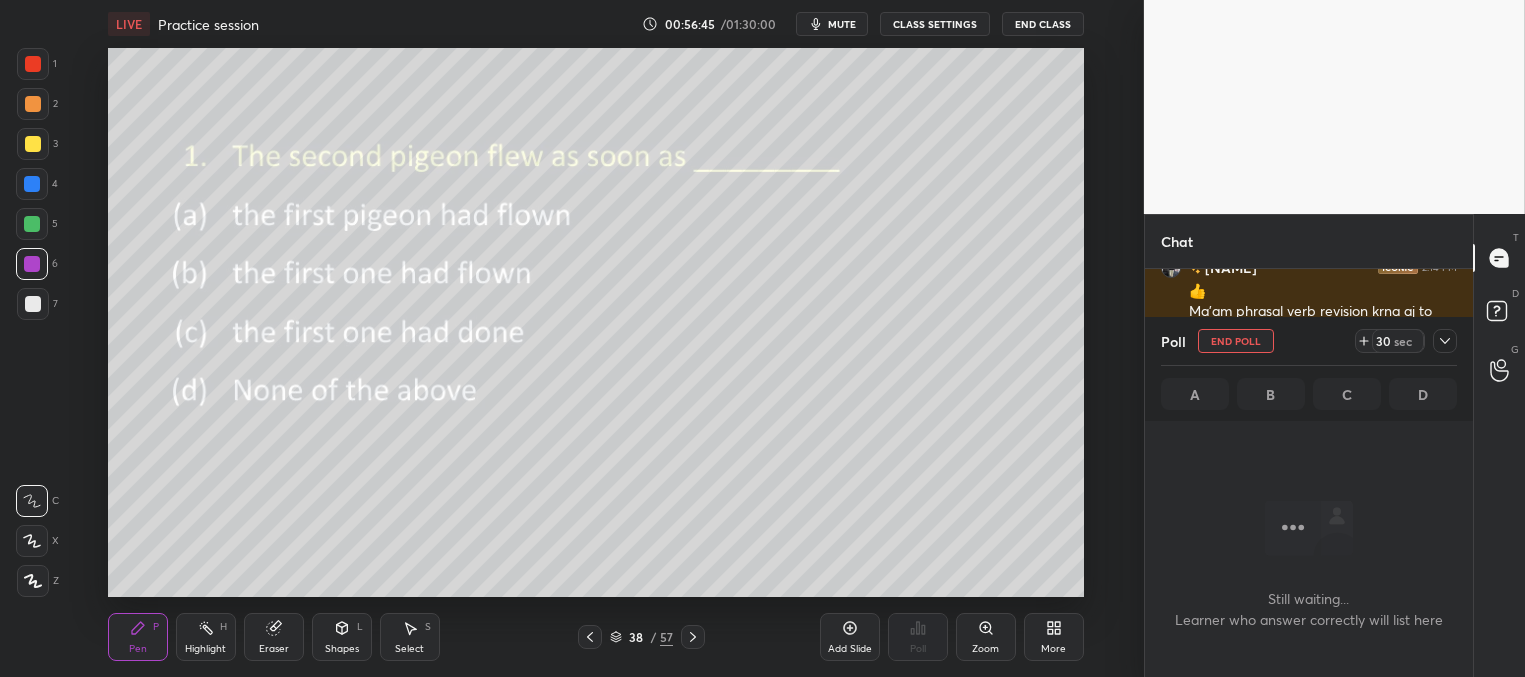 scroll, scrollTop: 284, scrollLeft: 322, axis: both 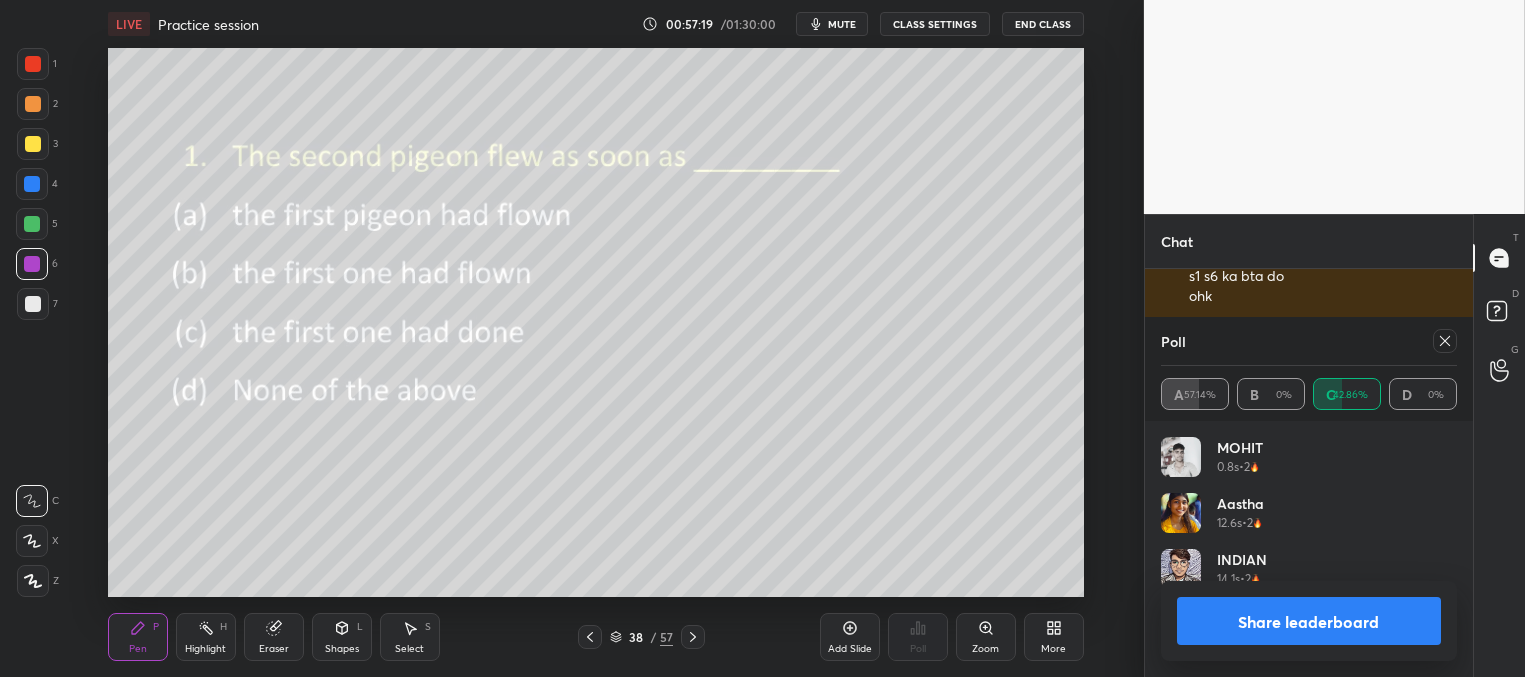 drag, startPoint x: 1443, startPoint y: 343, endPoint x: 1429, endPoint y: 344, distance: 14.035668 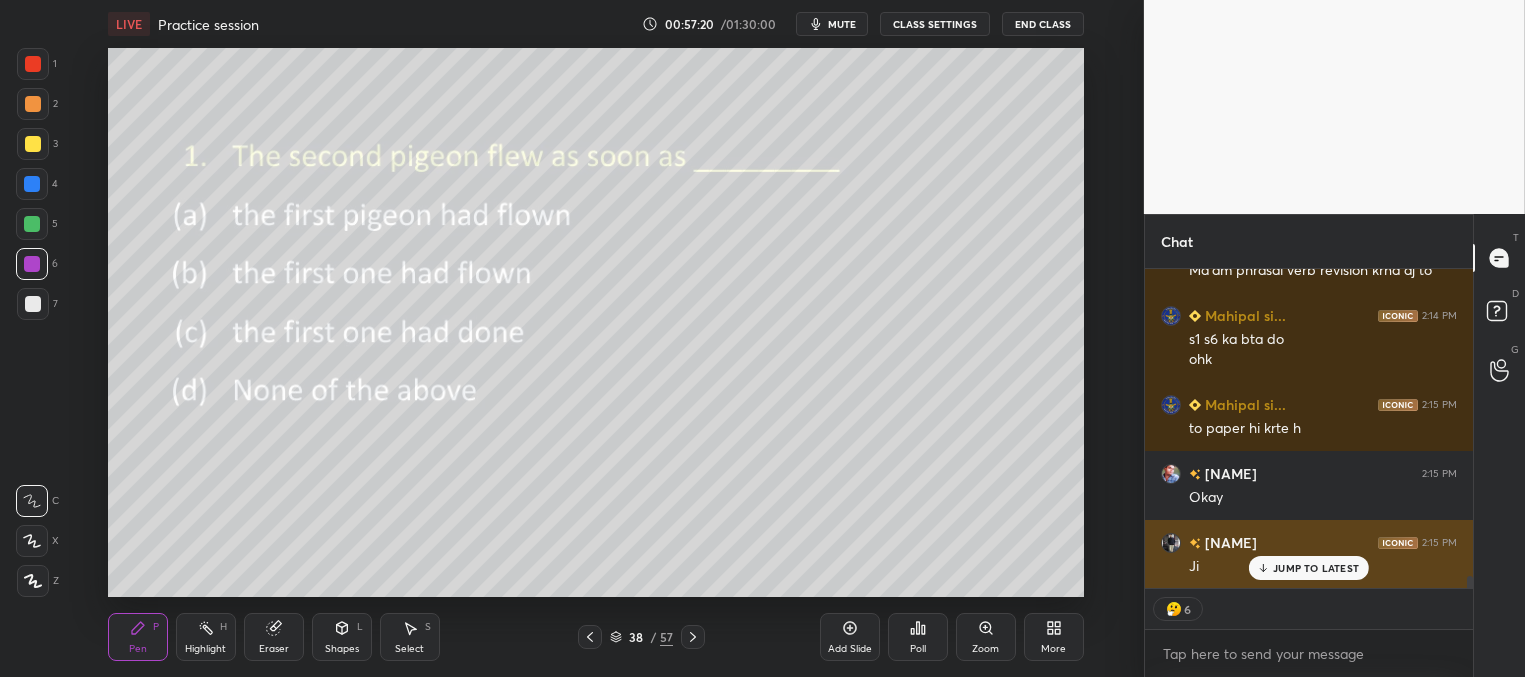 drag, startPoint x: 1322, startPoint y: 564, endPoint x: 1305, endPoint y: 558, distance: 18.027756 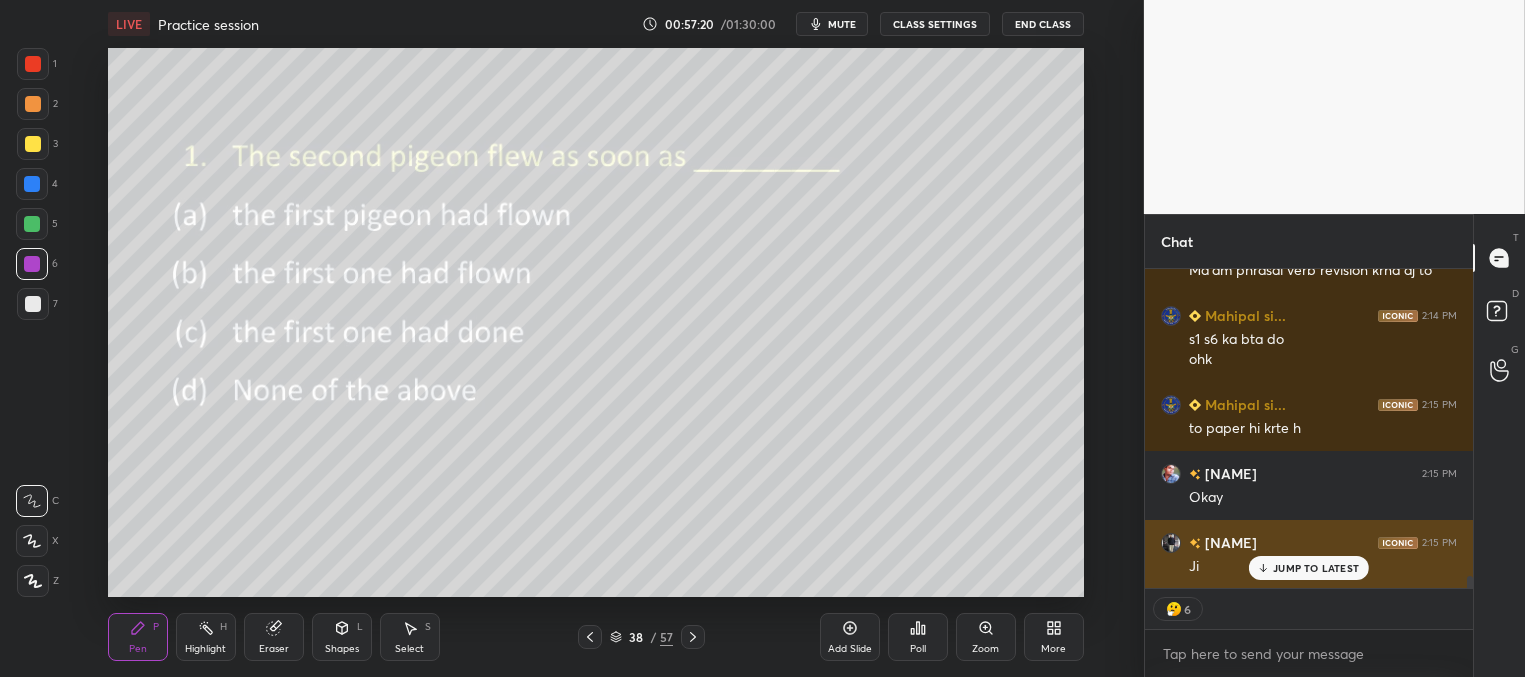 click on "JUMP TO LATEST" at bounding box center (1316, 568) 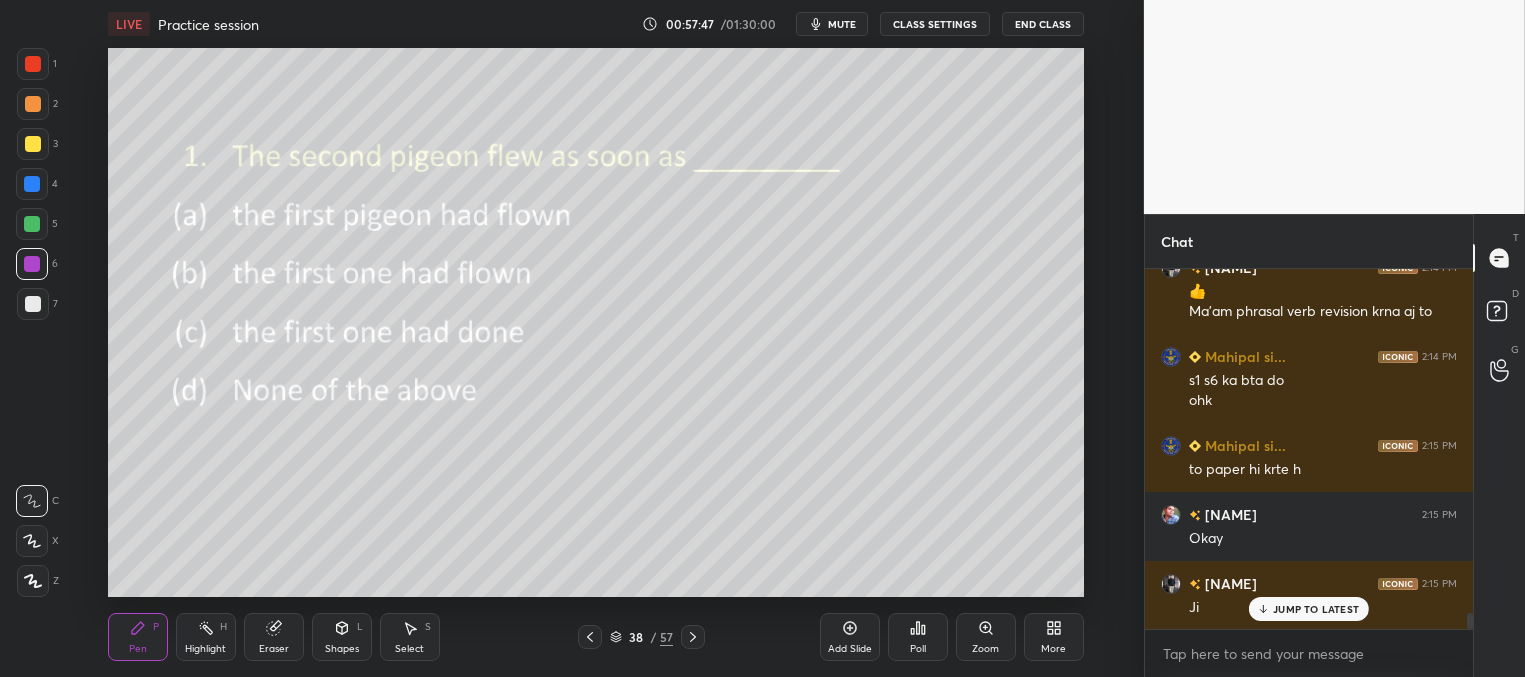click at bounding box center [33, 144] 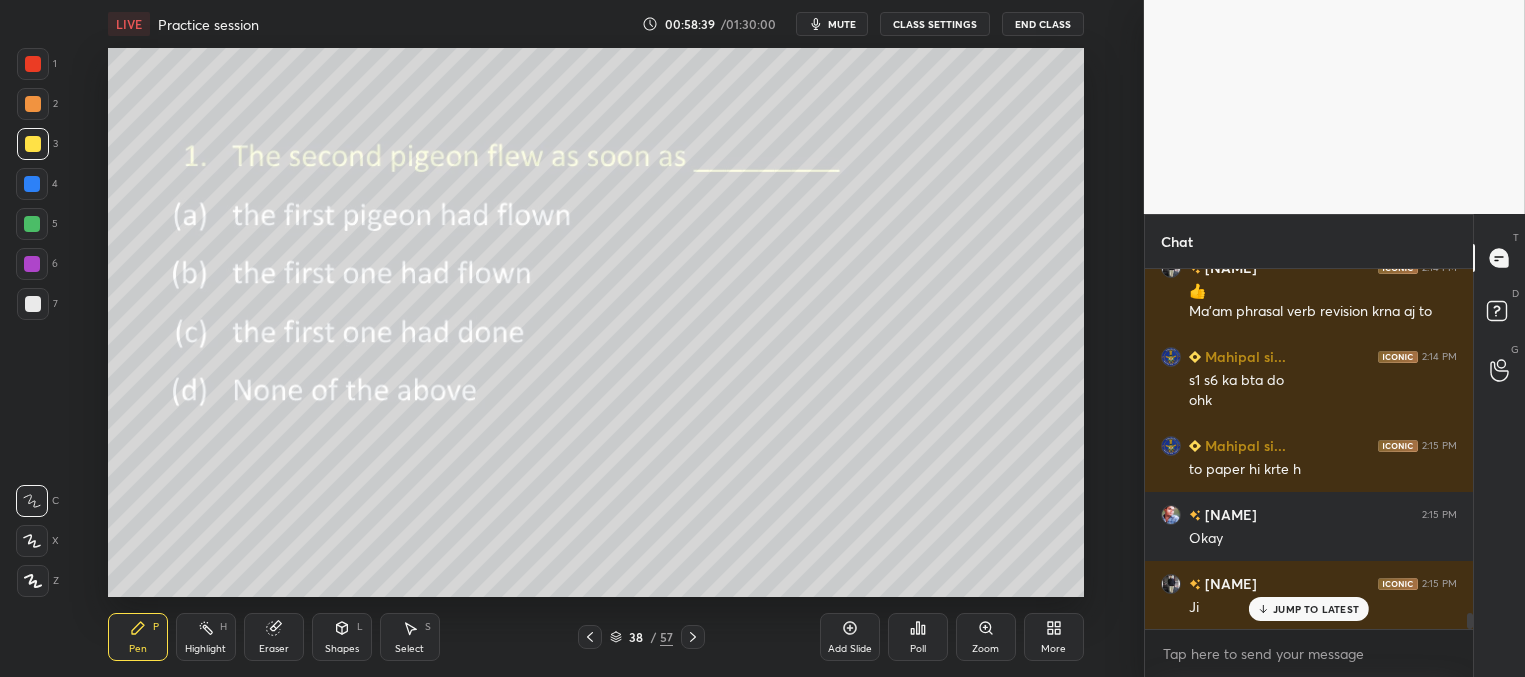 scroll, scrollTop: 7906, scrollLeft: 0, axis: vertical 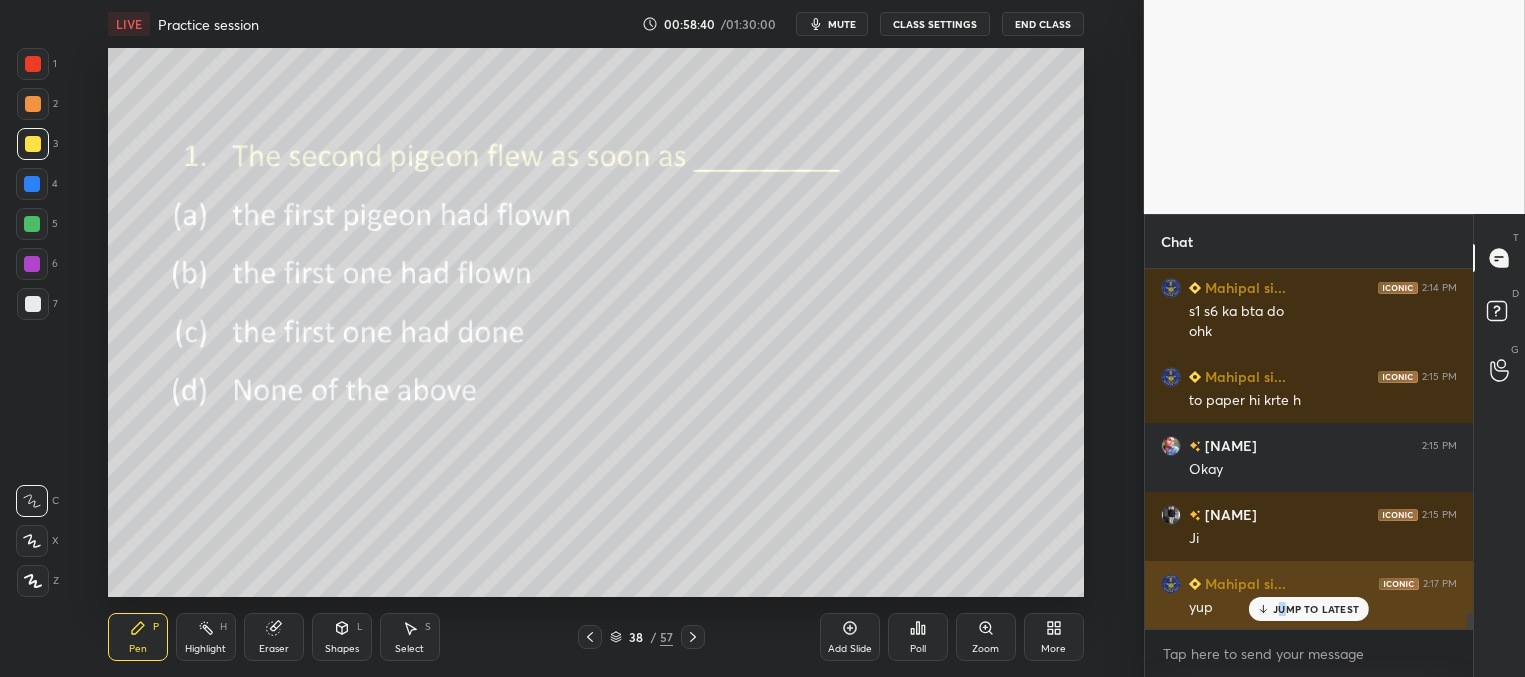 drag, startPoint x: 1283, startPoint y: 606, endPoint x: 1230, endPoint y: 591, distance: 55.081757 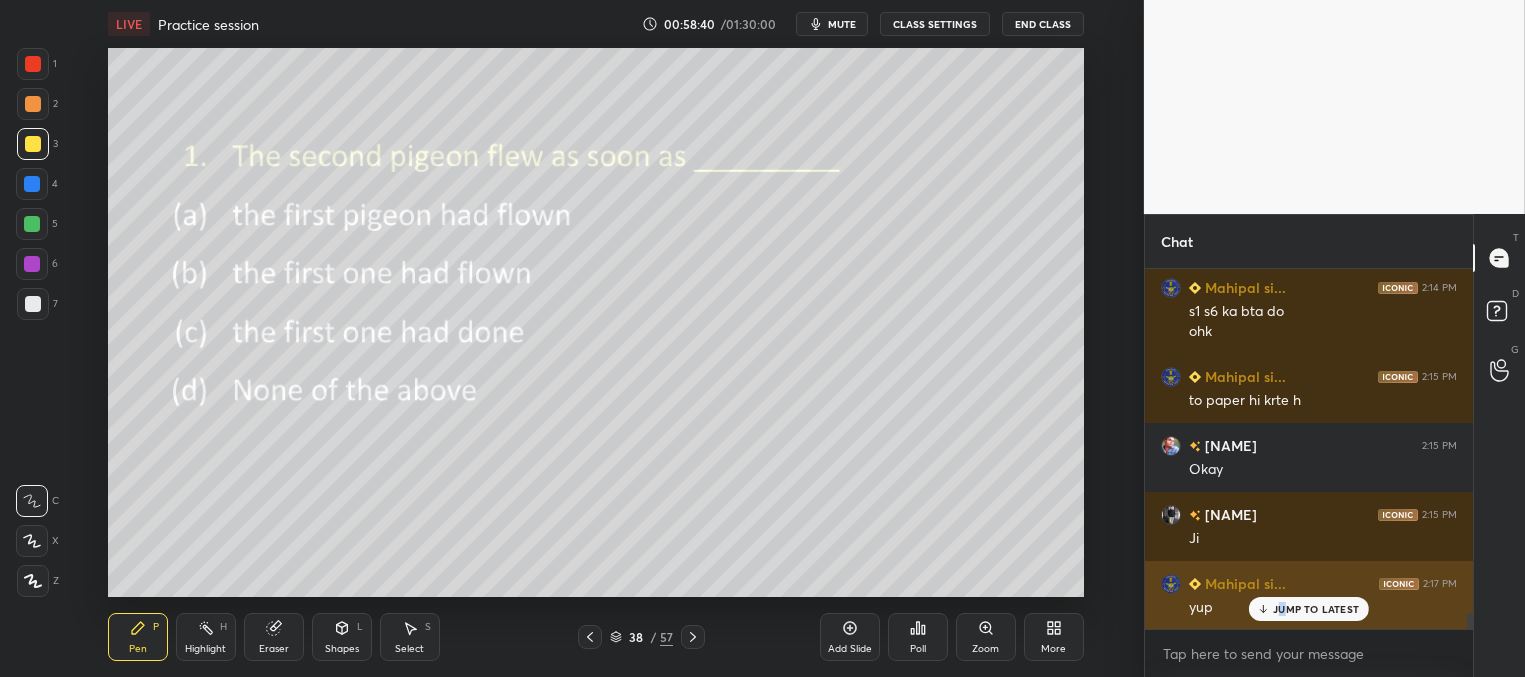 click on "JUMP TO LATEST" at bounding box center [1316, 609] 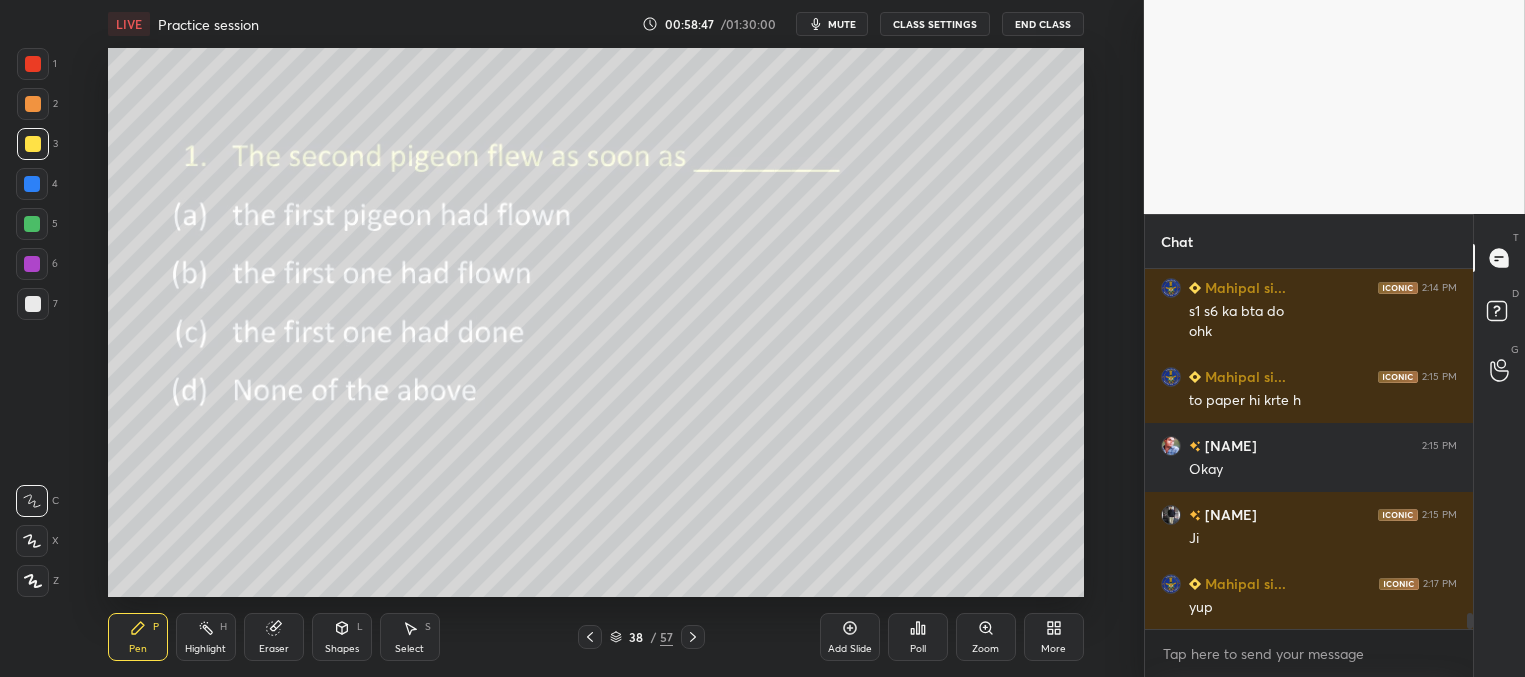 scroll, scrollTop: 312, scrollLeft: 322, axis: both 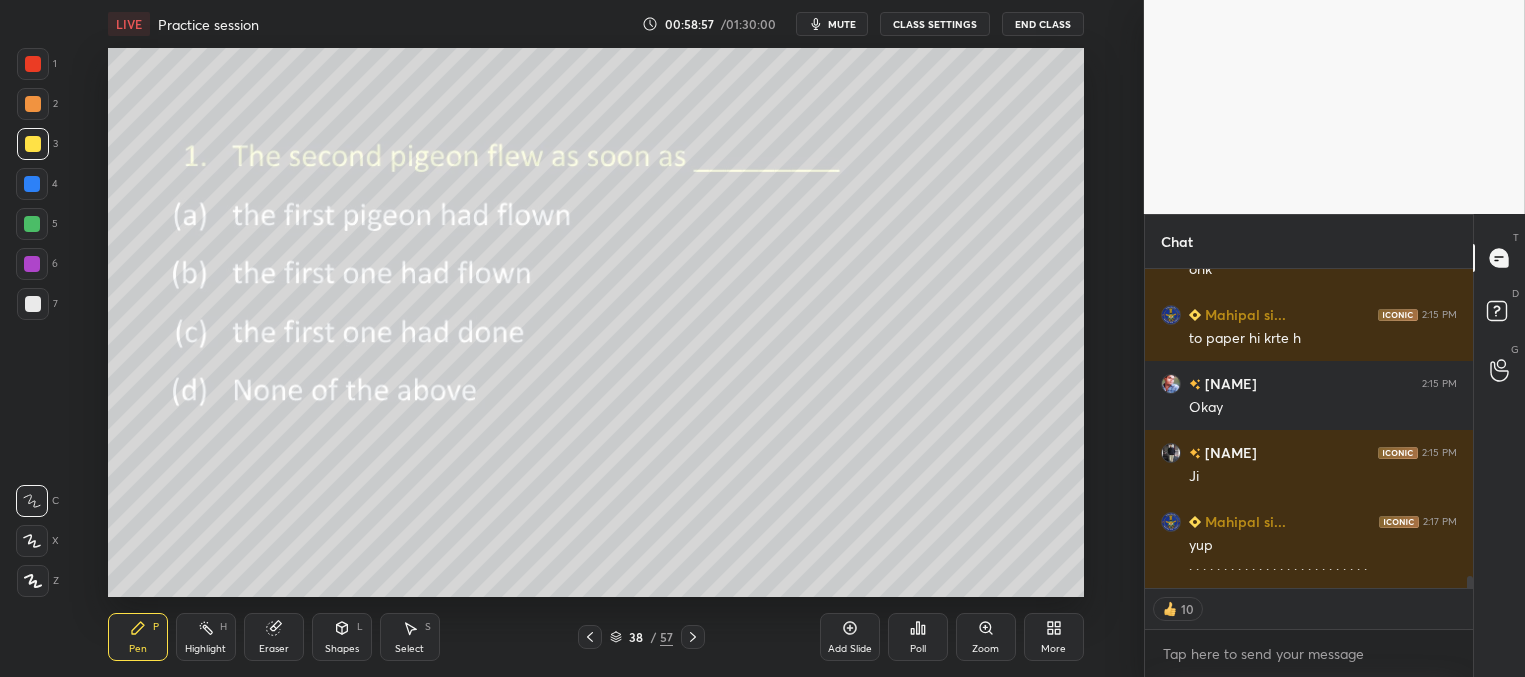 click 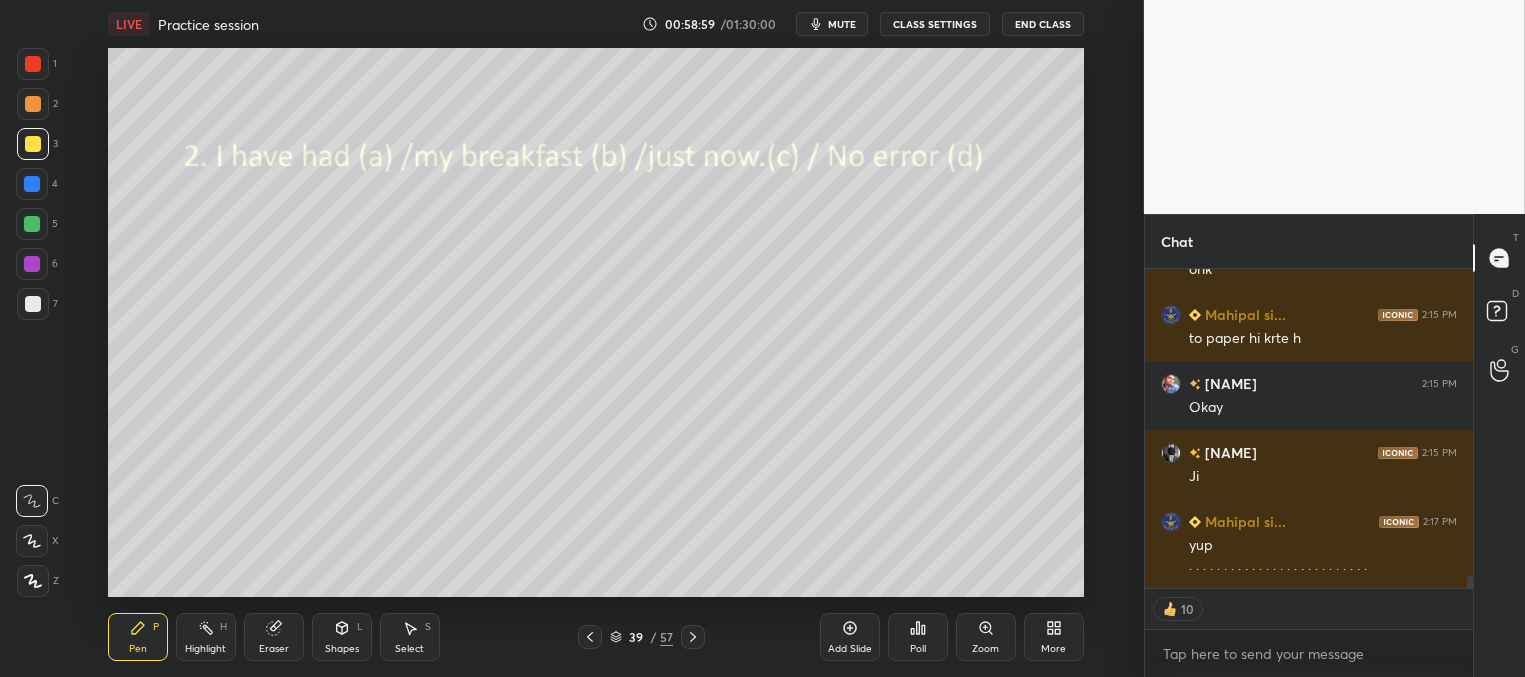 click 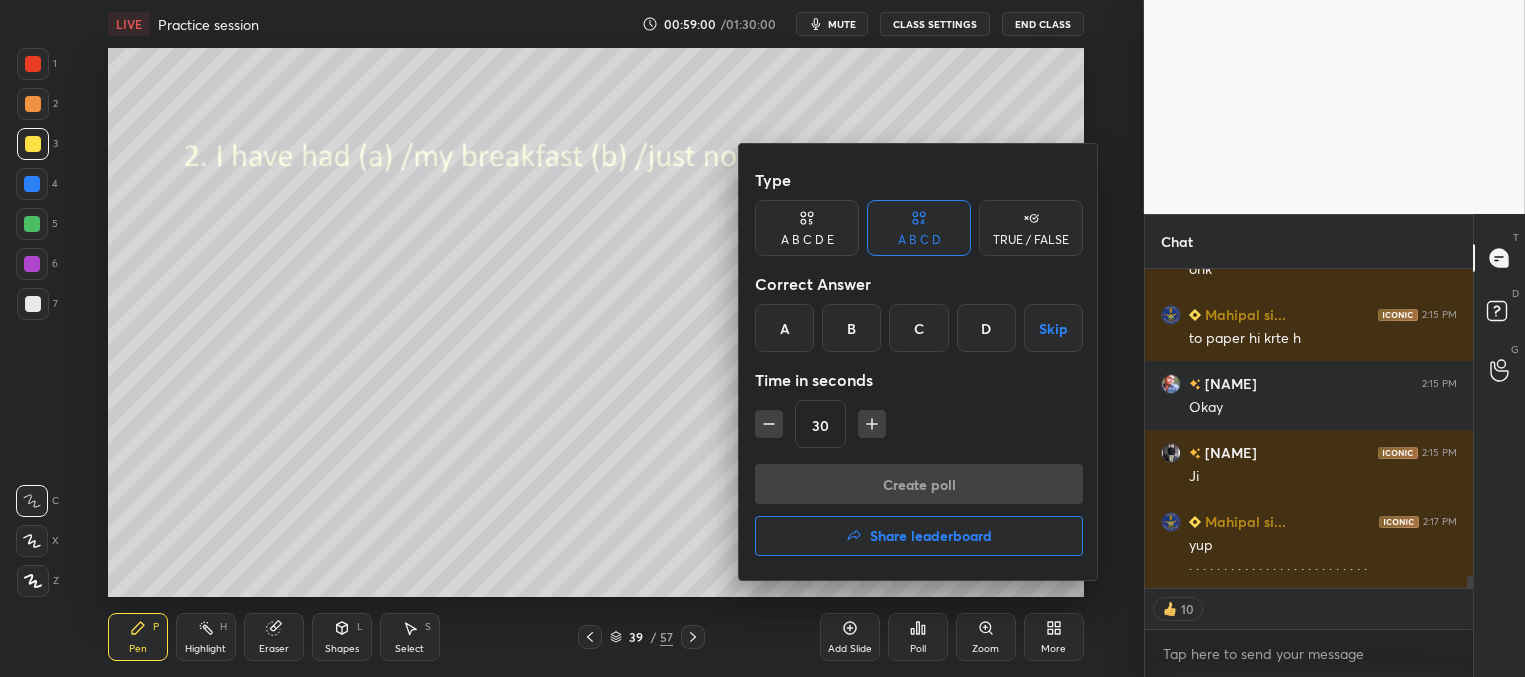 drag, startPoint x: 996, startPoint y: 319, endPoint x: 956, endPoint y: 392, distance: 83.240616 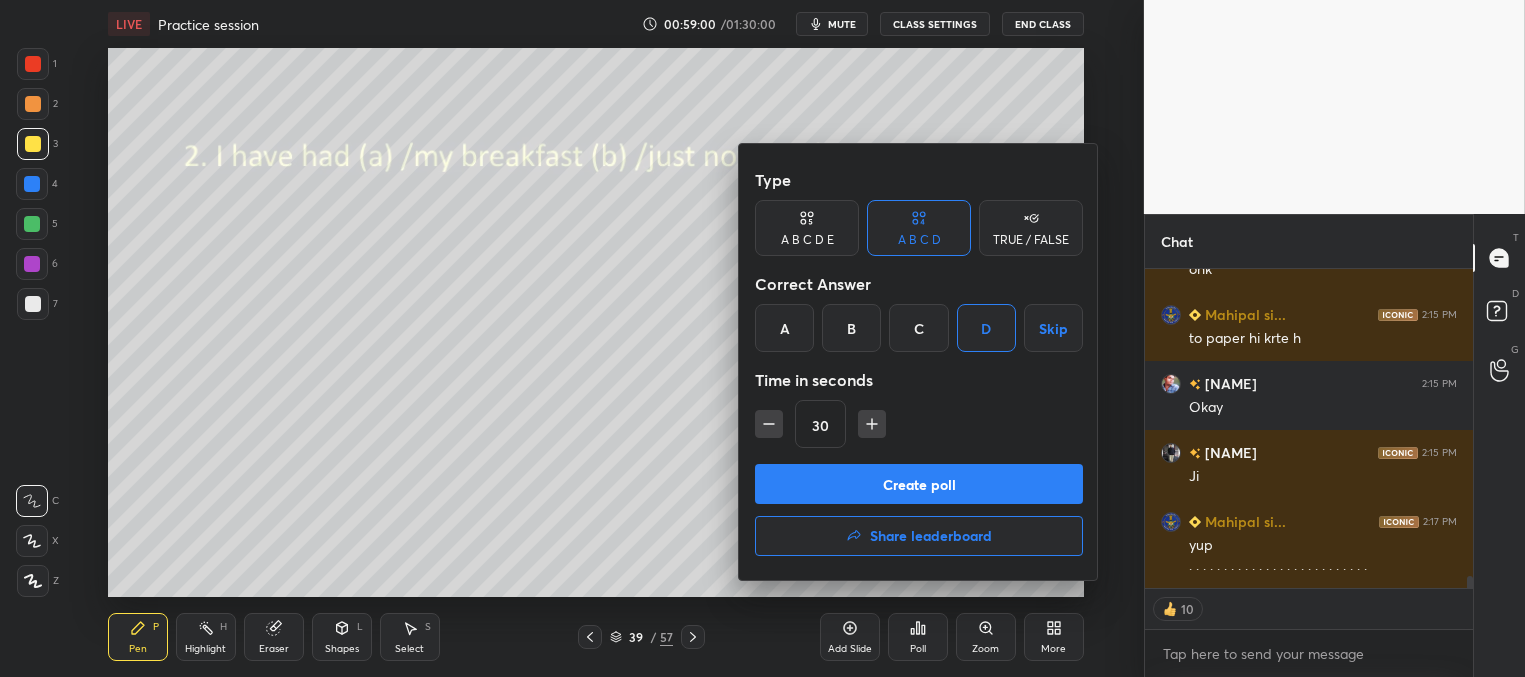 click on "Create poll" at bounding box center [919, 484] 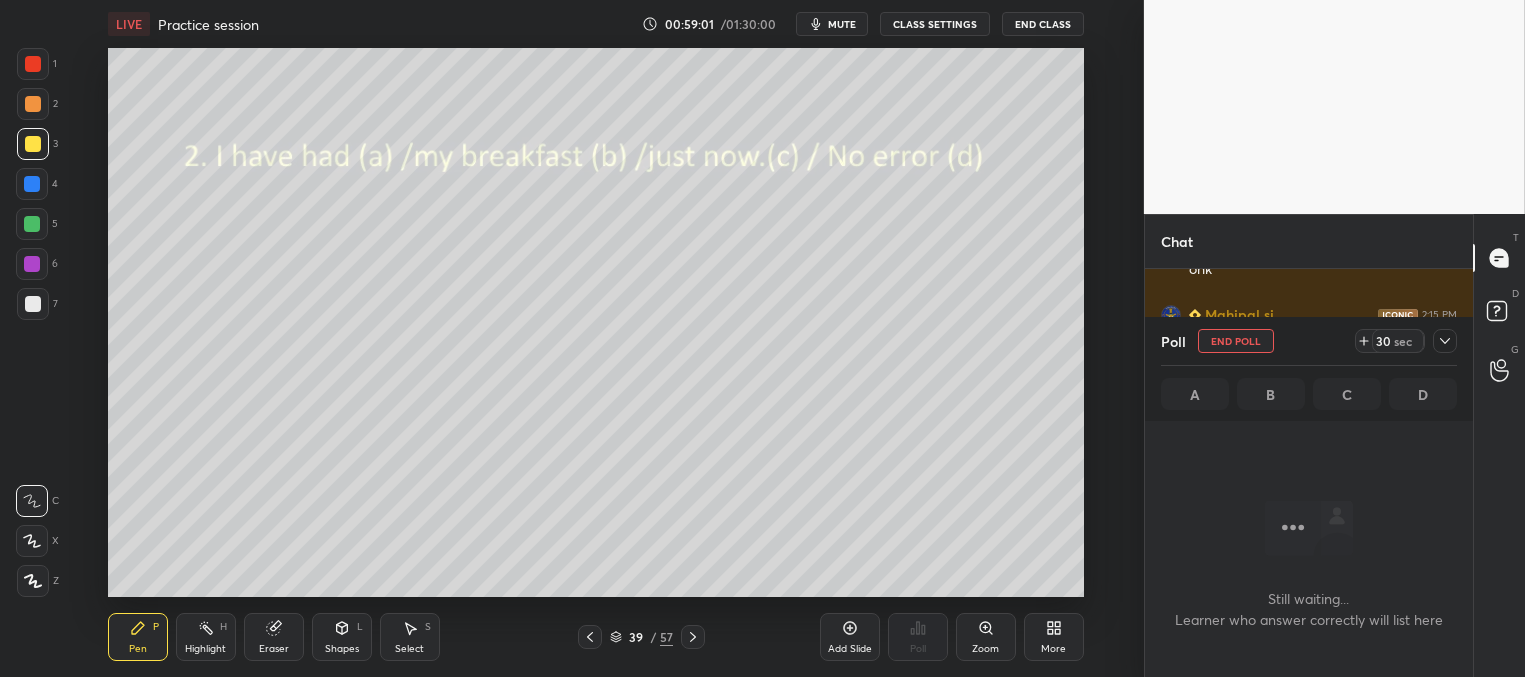 scroll, scrollTop: 382, scrollLeft: 322, axis: both 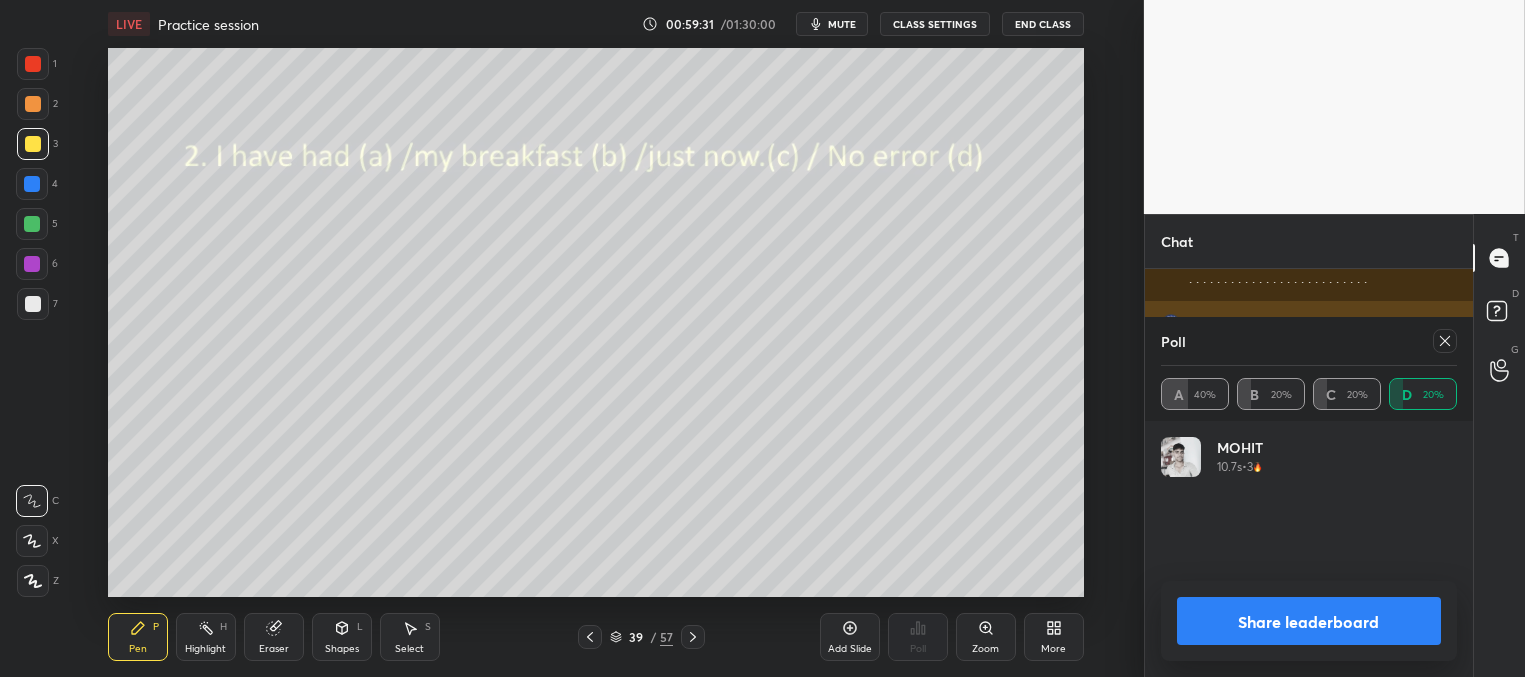 click 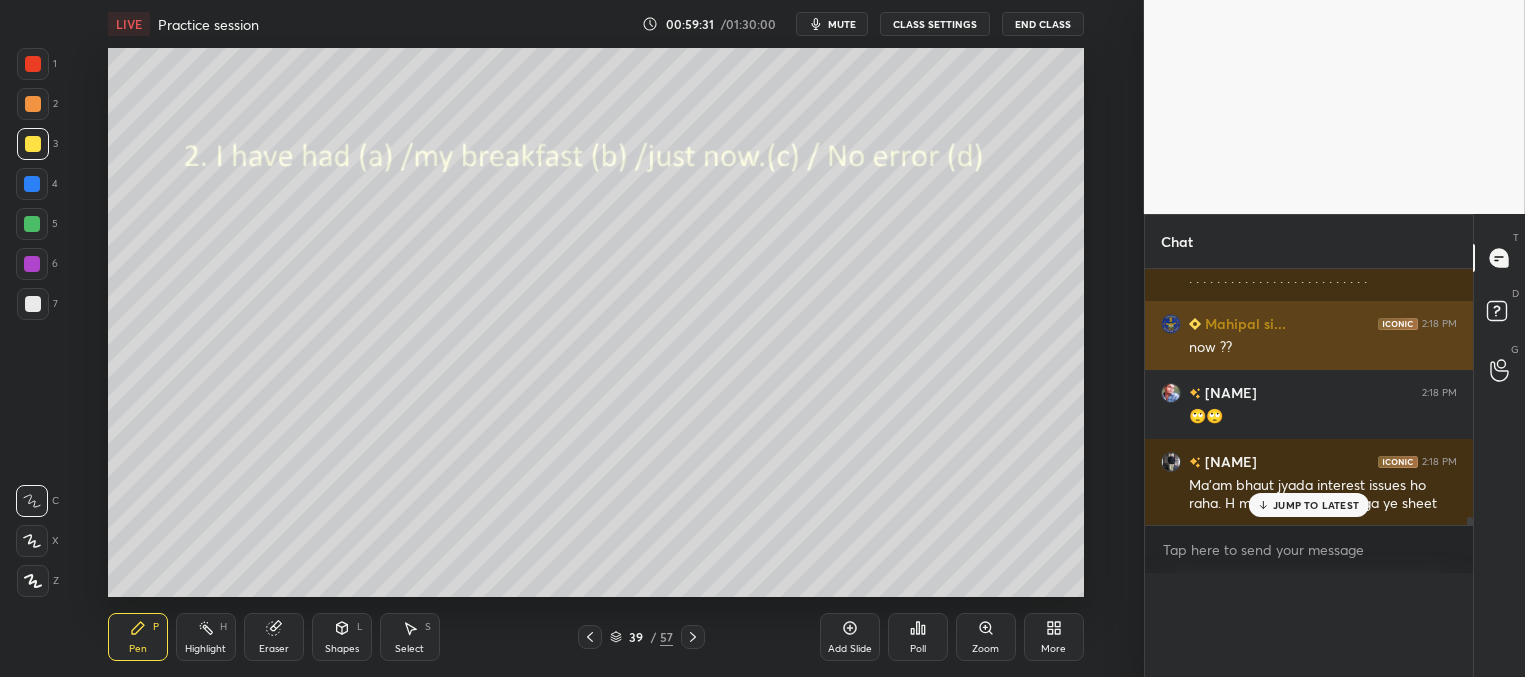 scroll, scrollTop: 3, scrollLeft: 291, axis: both 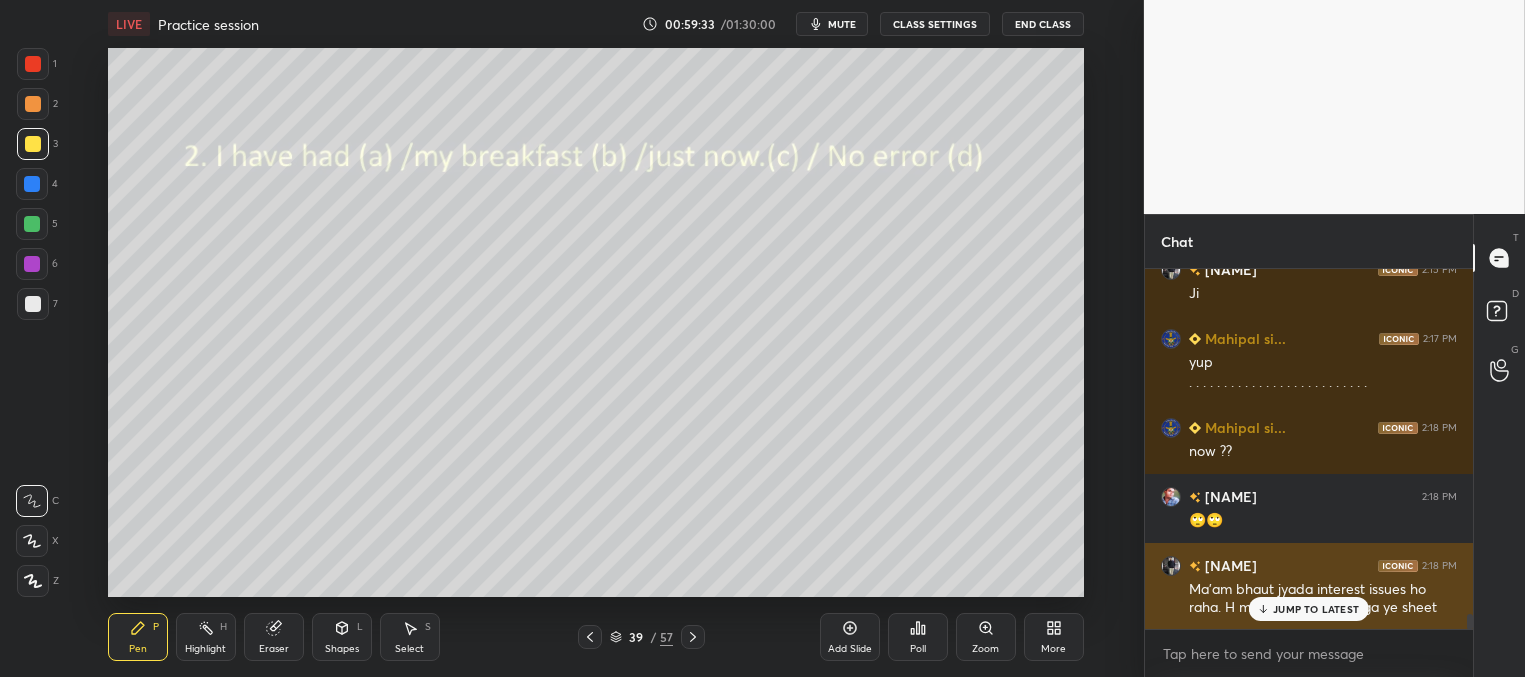 drag, startPoint x: 1283, startPoint y: 610, endPoint x: 1271, endPoint y: 606, distance: 12.649111 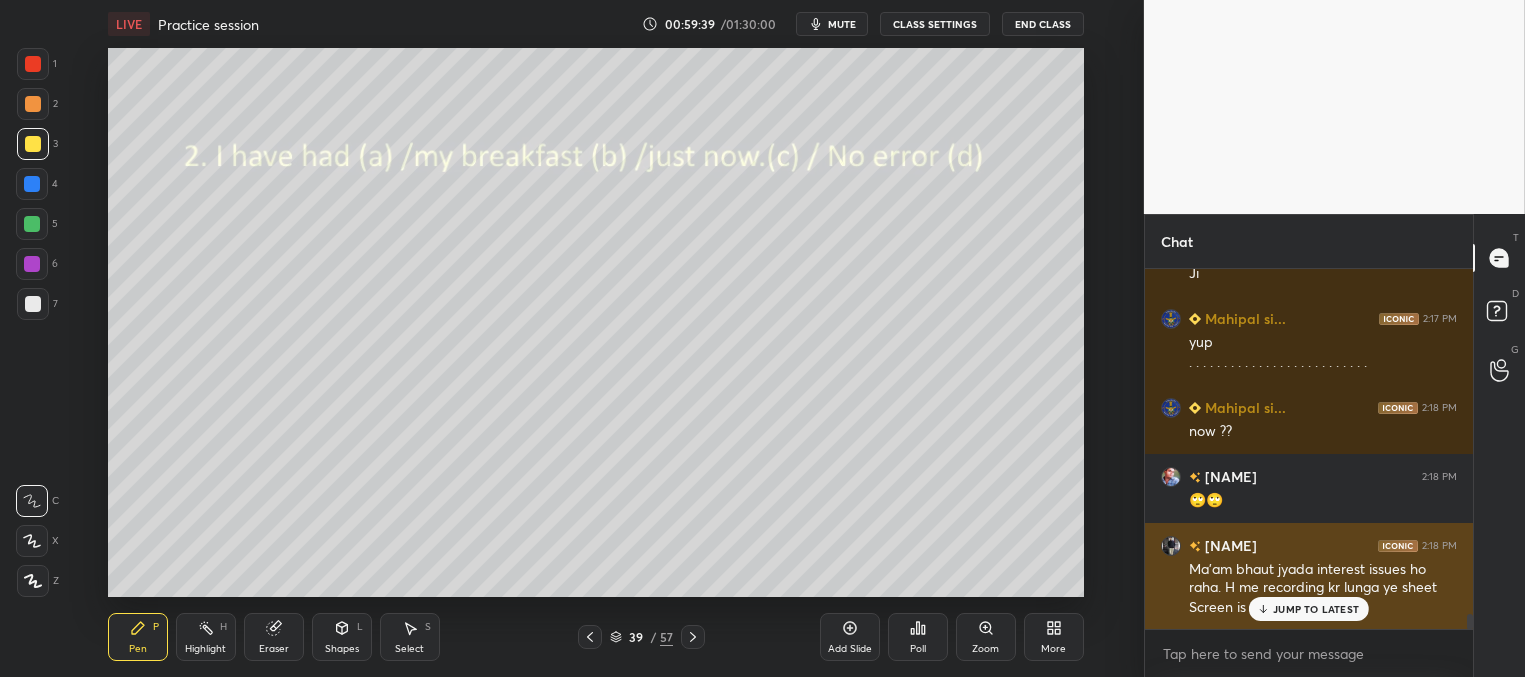 drag, startPoint x: 1272, startPoint y: 606, endPoint x: 1238, endPoint y: 590, distance: 37.576588 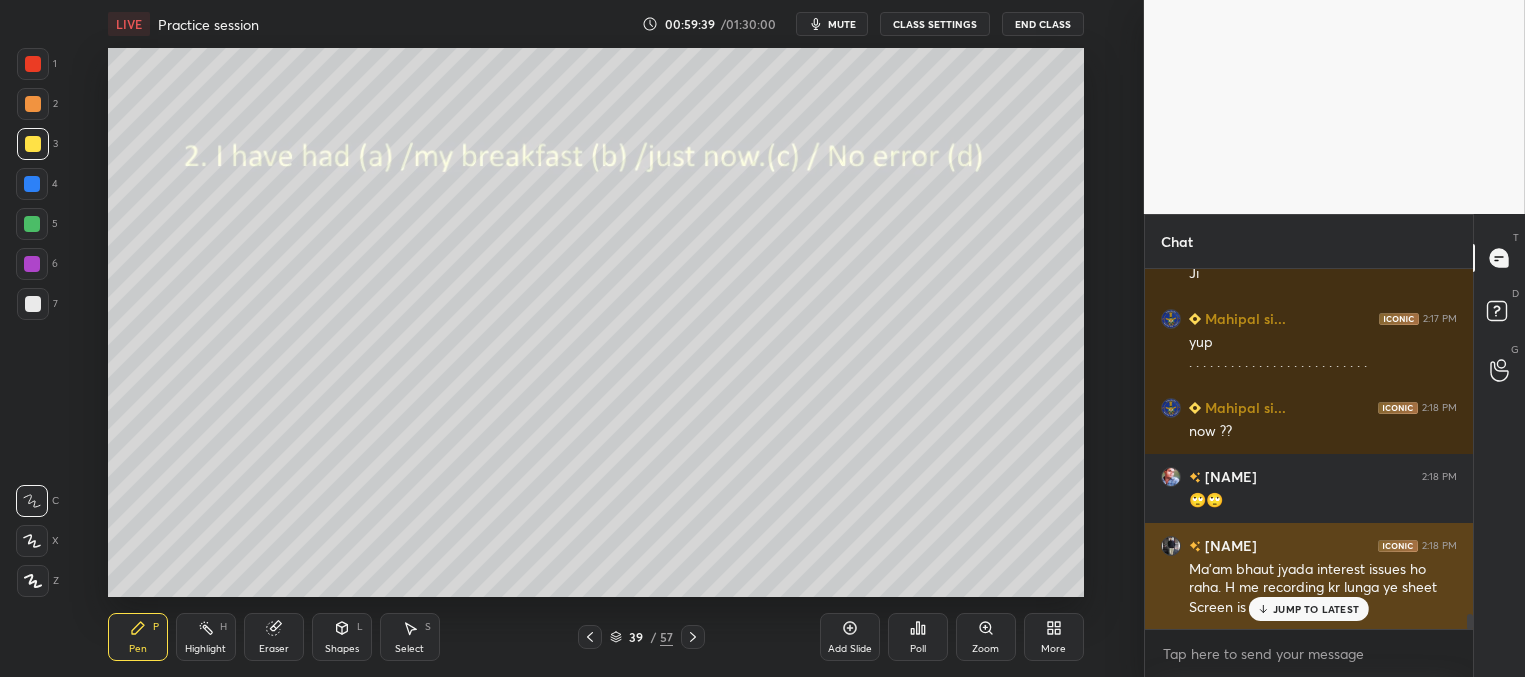 click on "JUMP TO LATEST" at bounding box center (1309, 609) 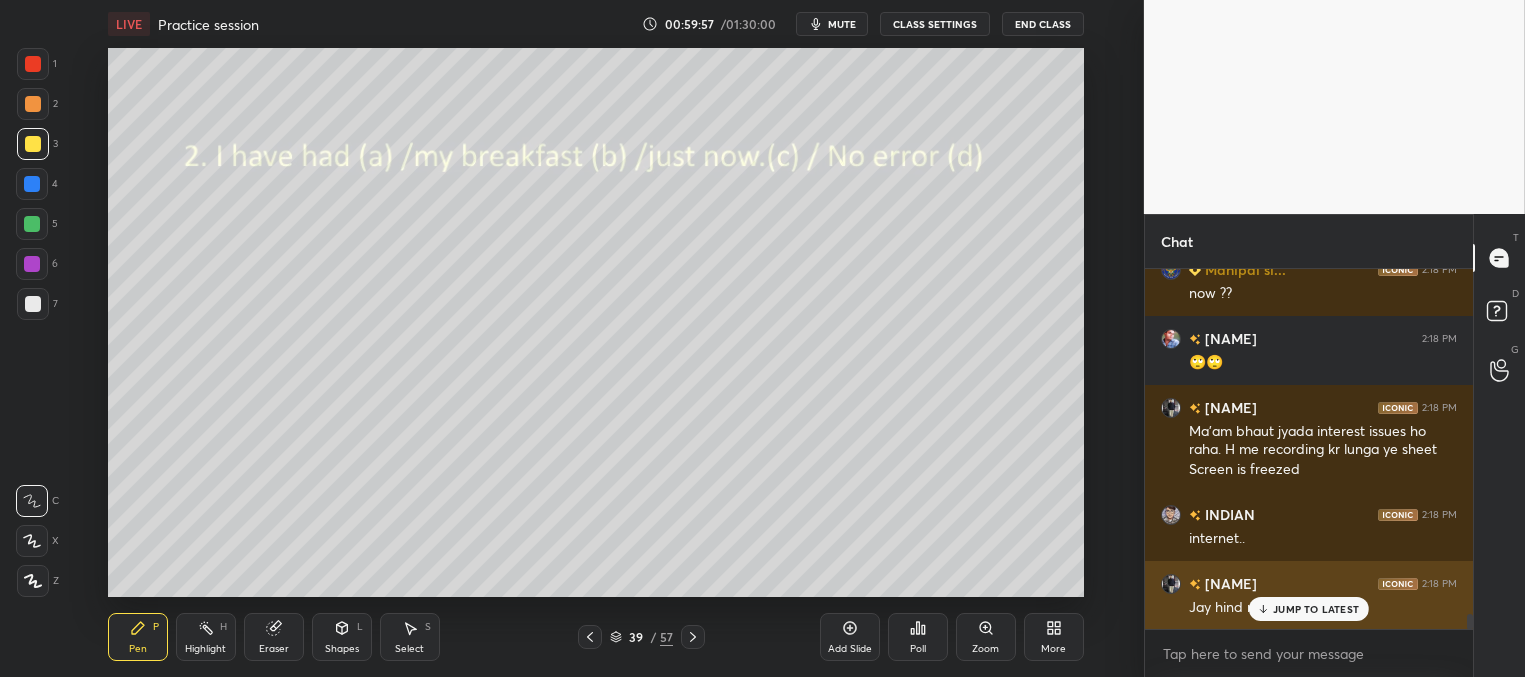 click on "JUMP TO LATEST" at bounding box center [1316, 609] 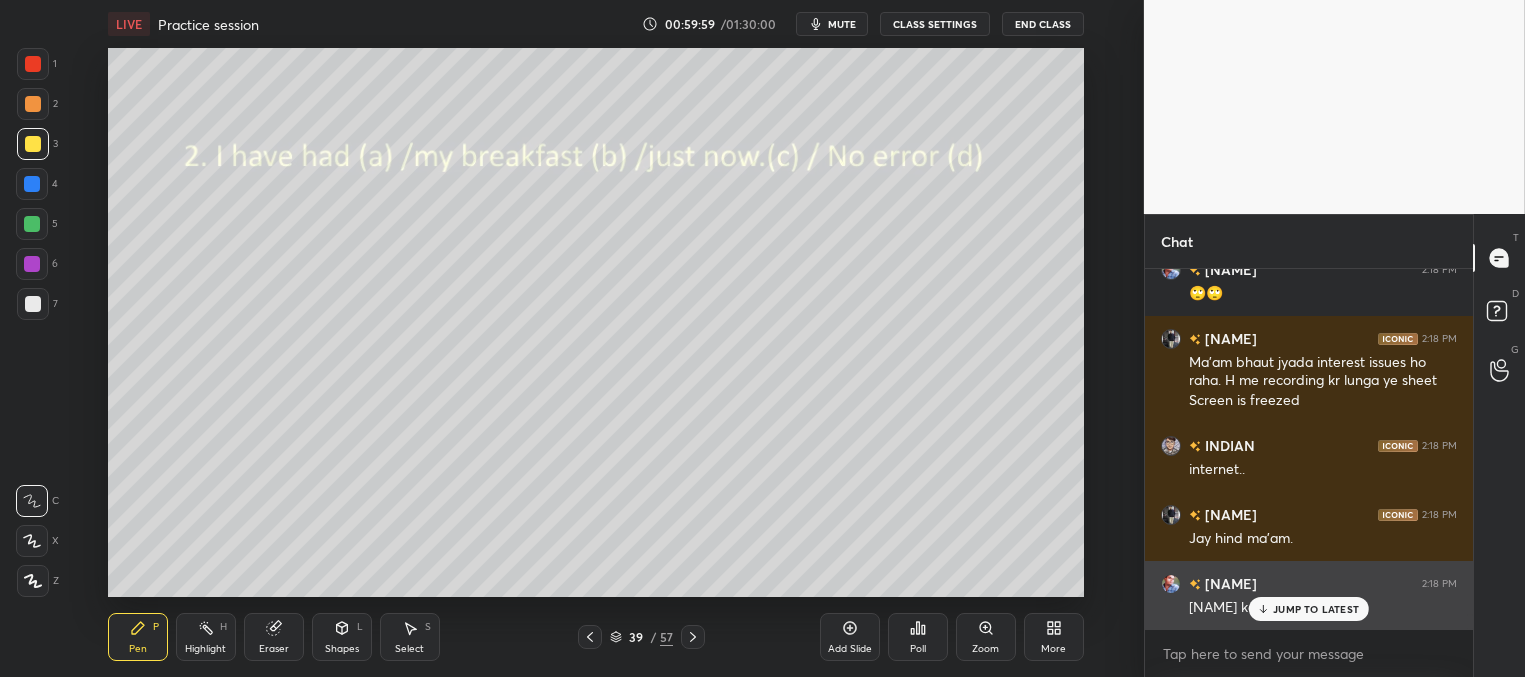 click on "JUMP TO LATEST" at bounding box center [1316, 609] 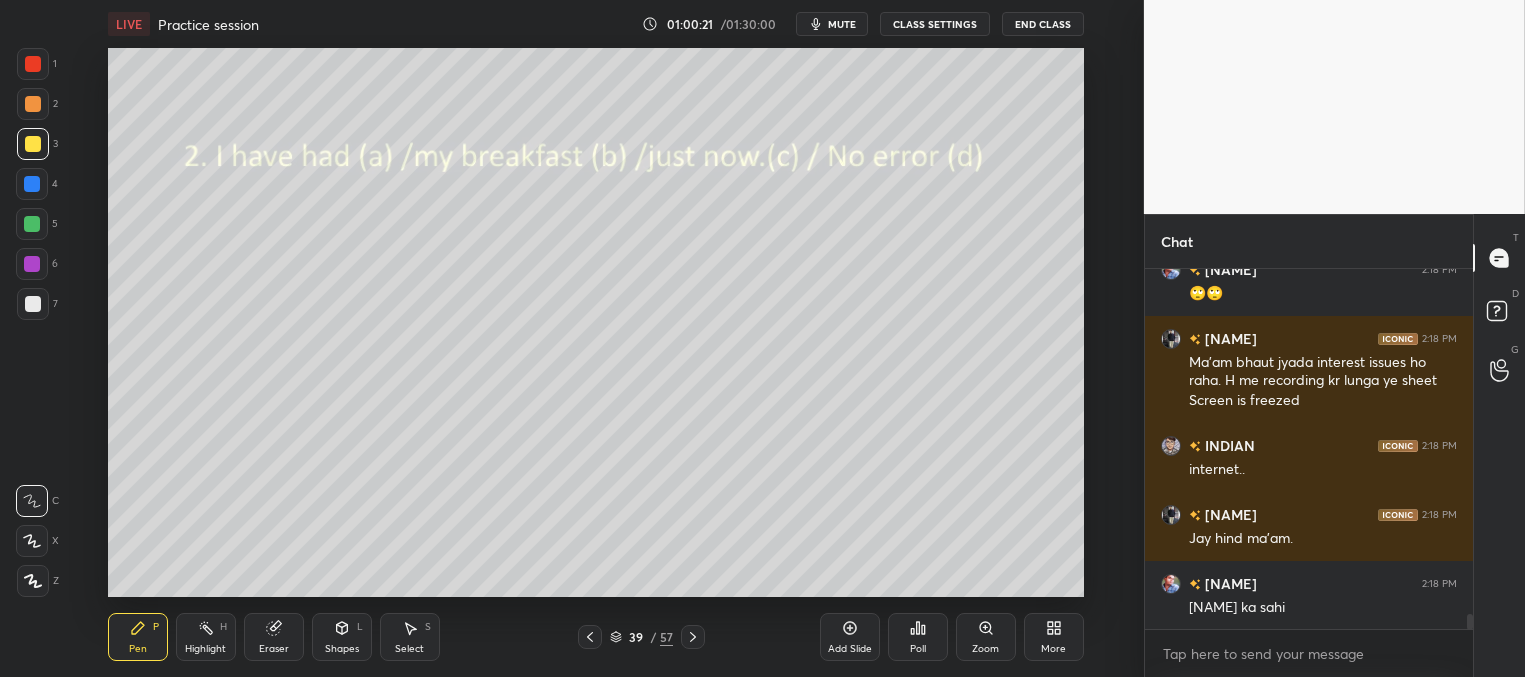 click at bounding box center (33, 304) 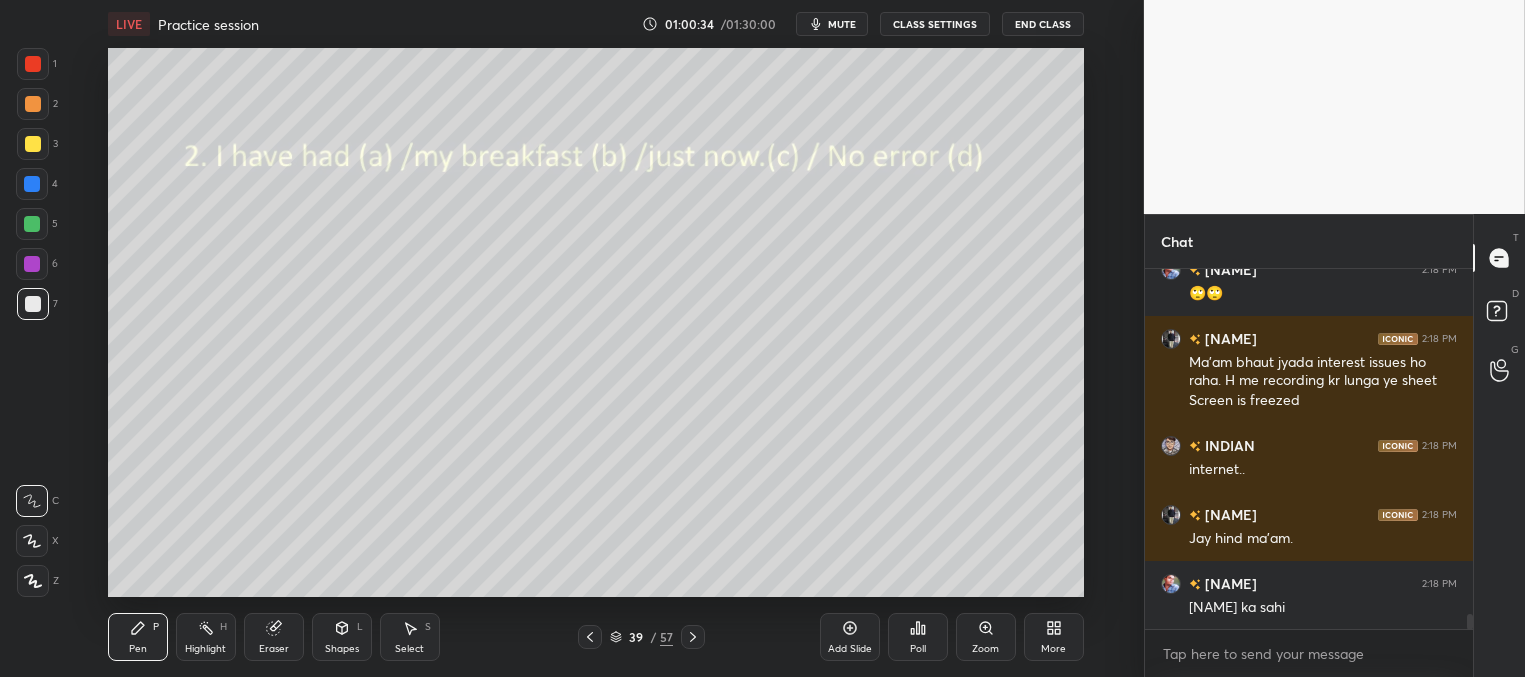 click 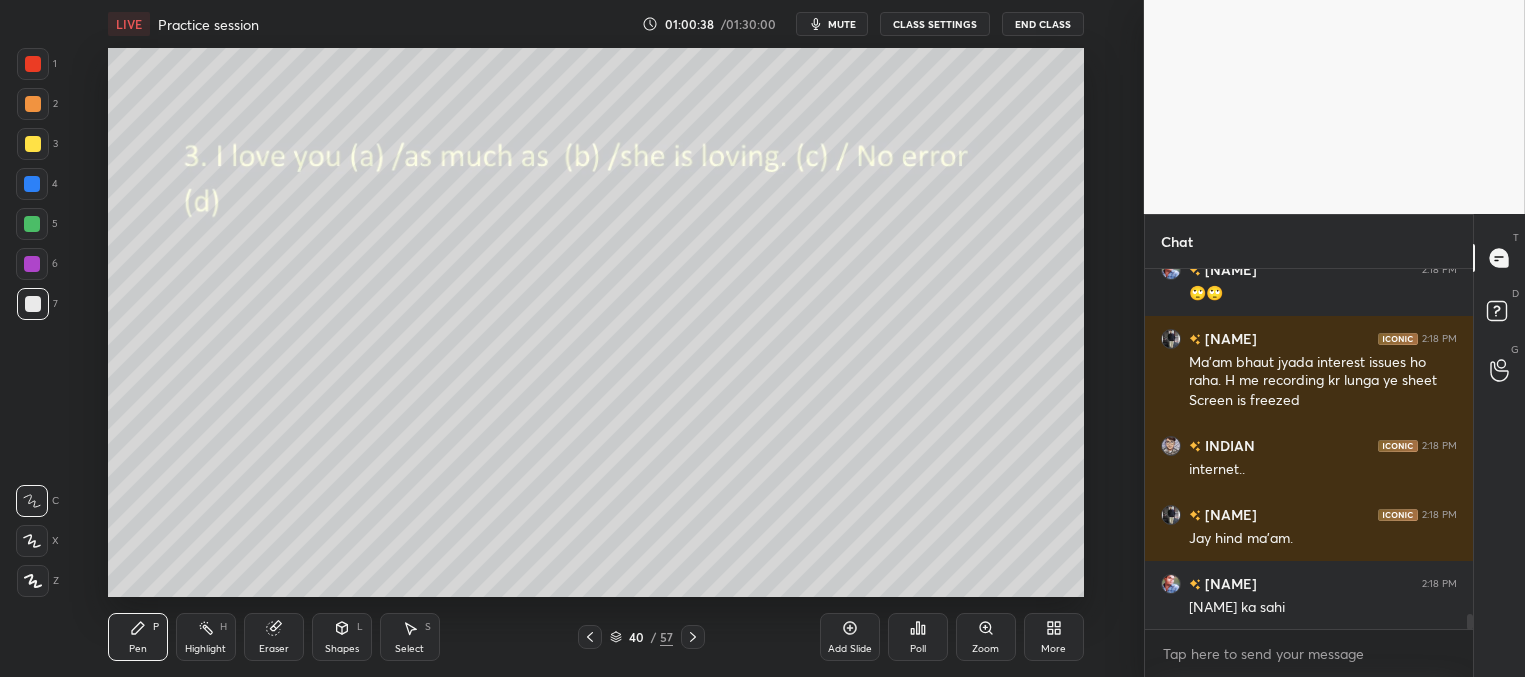 click on "Poll" at bounding box center [918, 637] 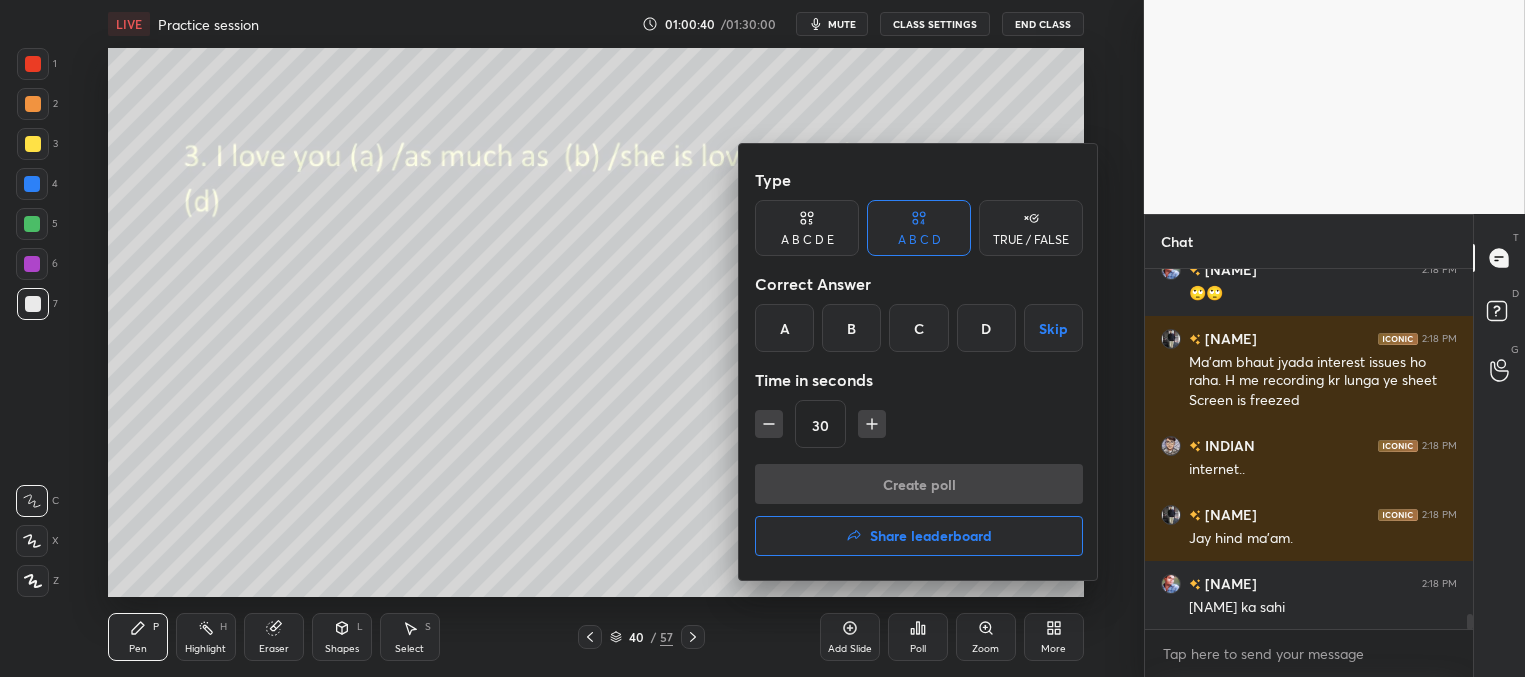 drag, startPoint x: 920, startPoint y: 333, endPoint x: 912, endPoint y: 341, distance: 11.313708 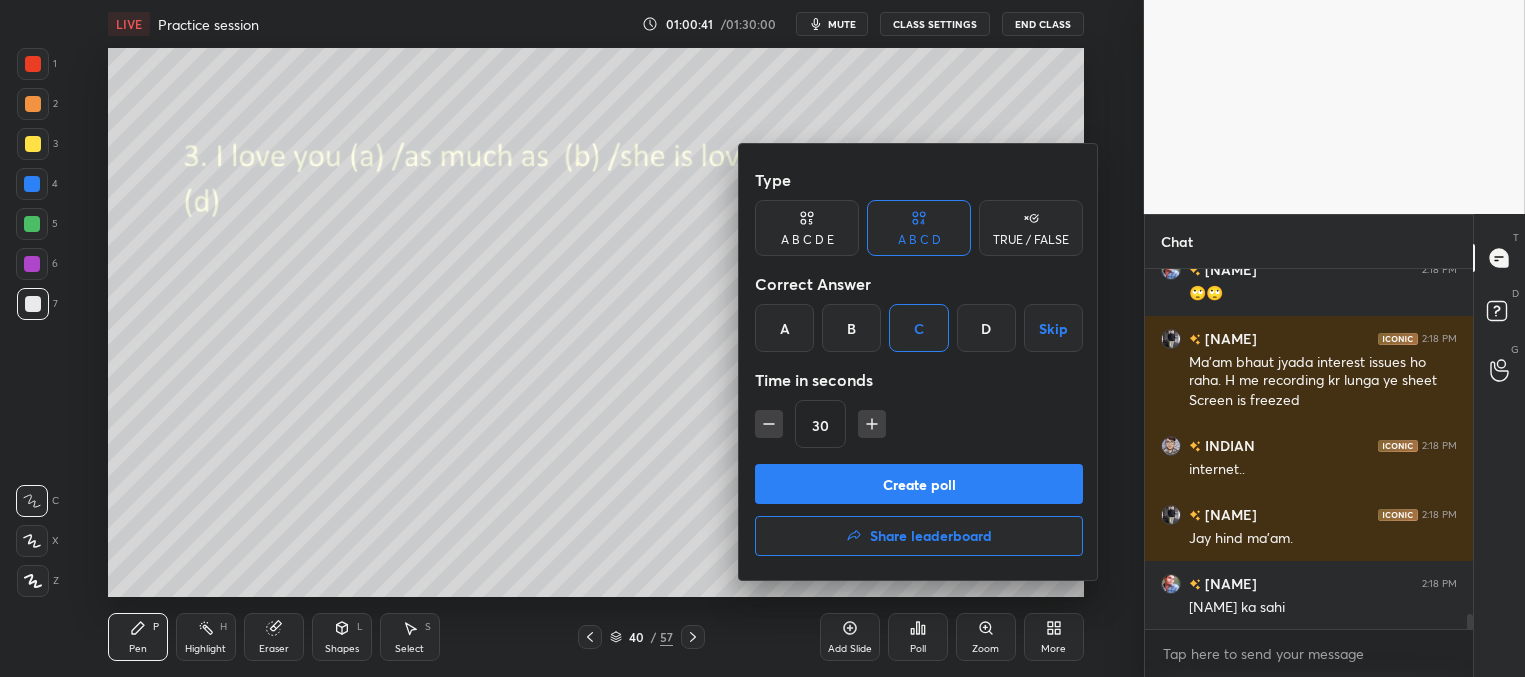 drag, startPoint x: 888, startPoint y: 481, endPoint x: 844, endPoint y: 456, distance: 50.606323 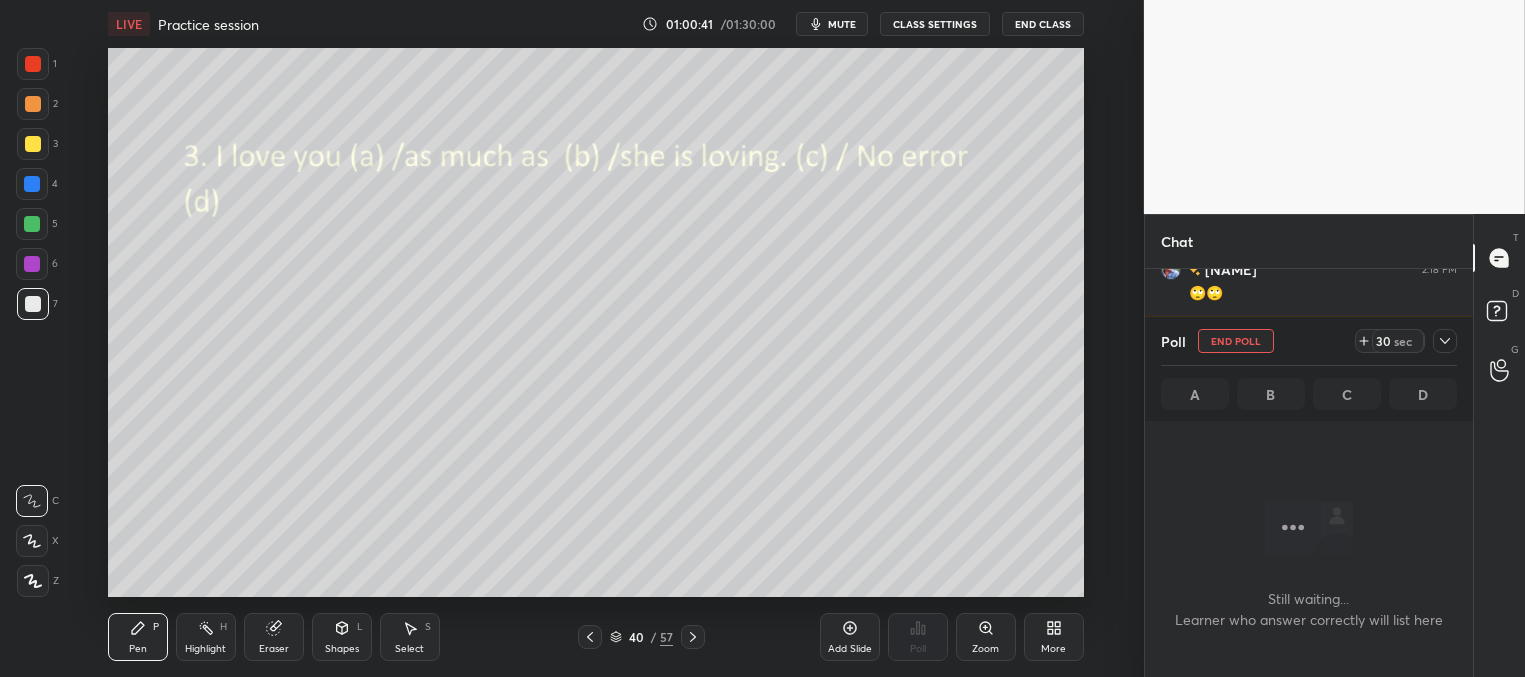 scroll, scrollTop: 334, scrollLeft: 322, axis: both 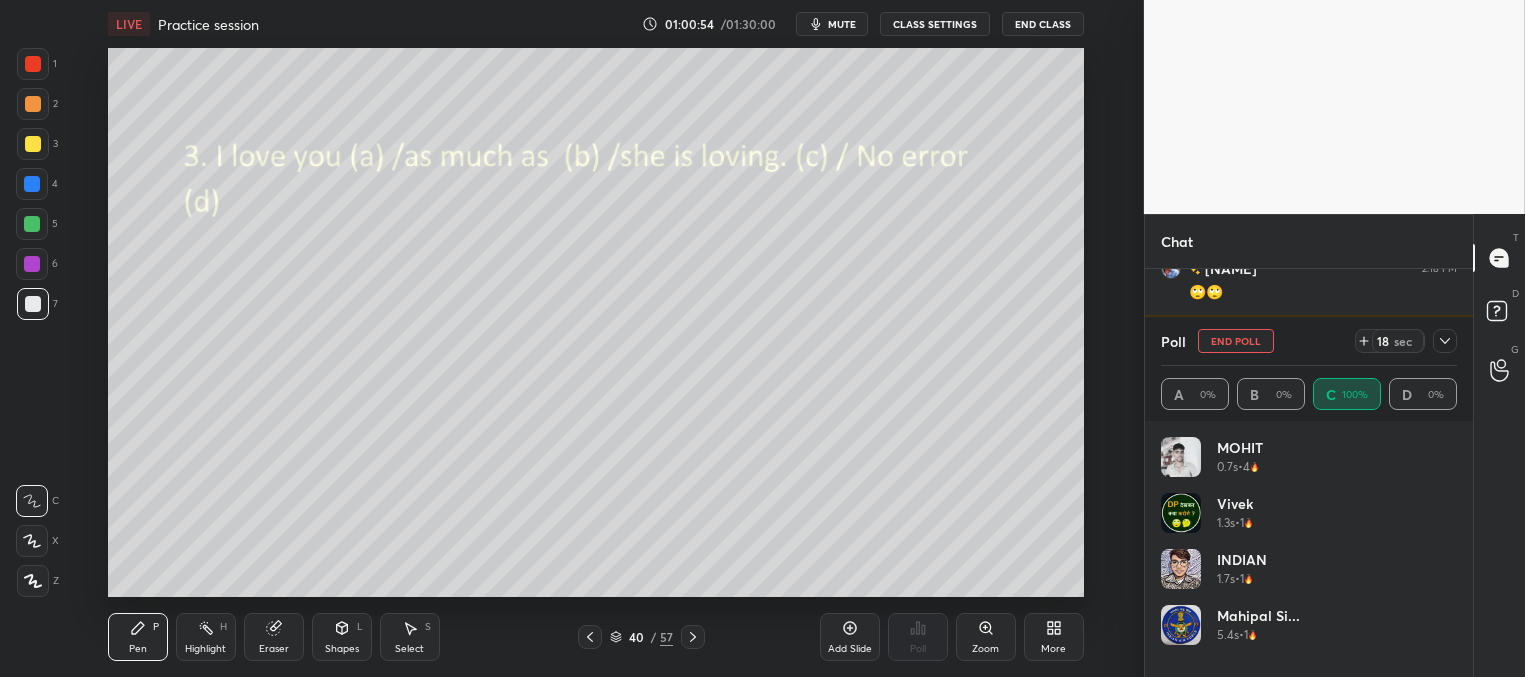 click on "mute" at bounding box center (842, 24) 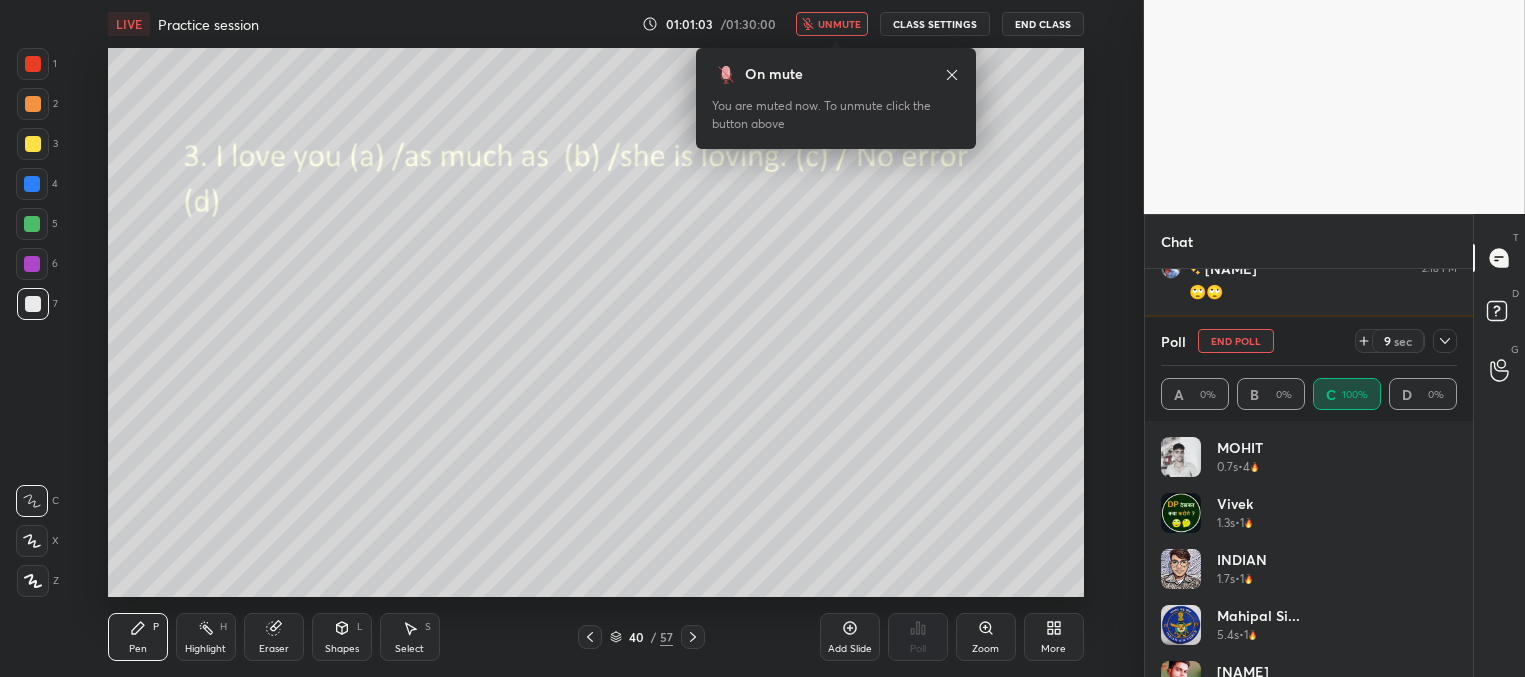 click on "unmute" at bounding box center [839, 24] 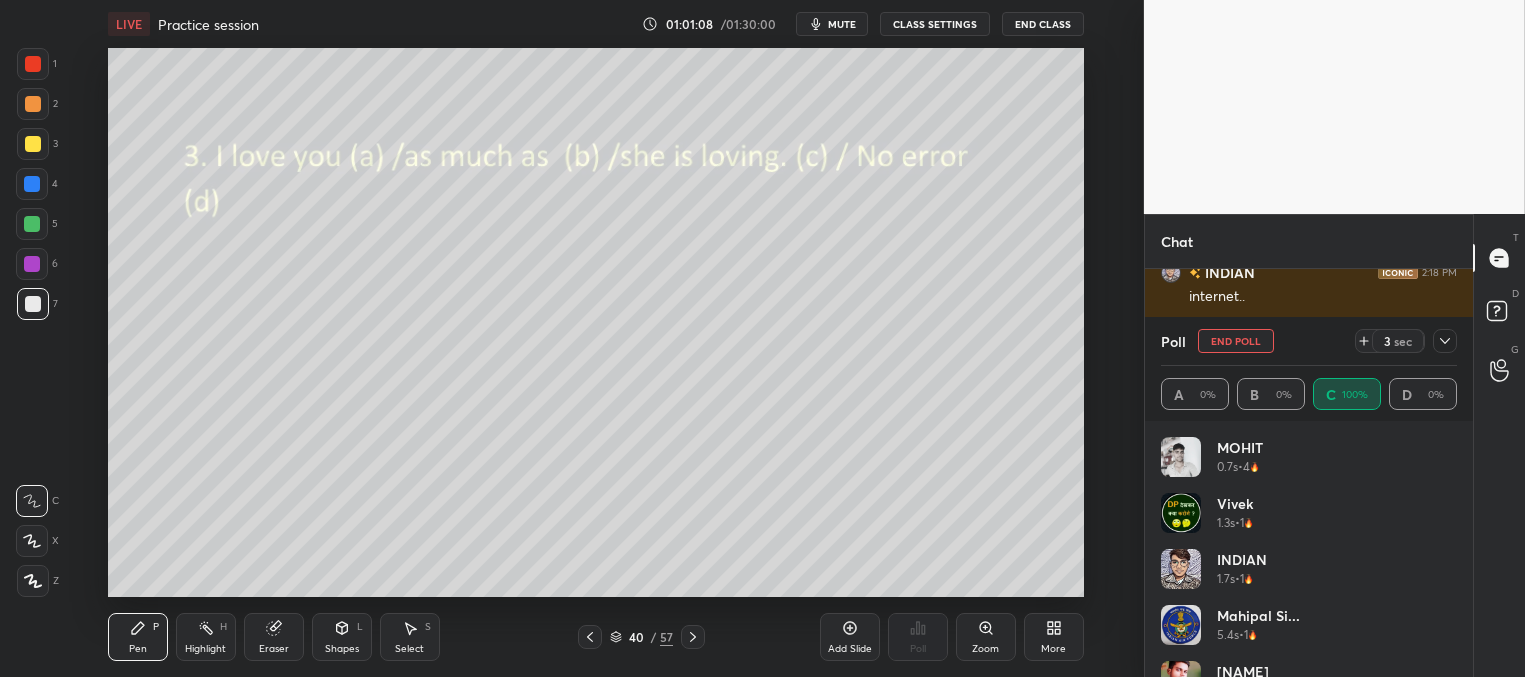 scroll, scrollTop: 8620, scrollLeft: 0, axis: vertical 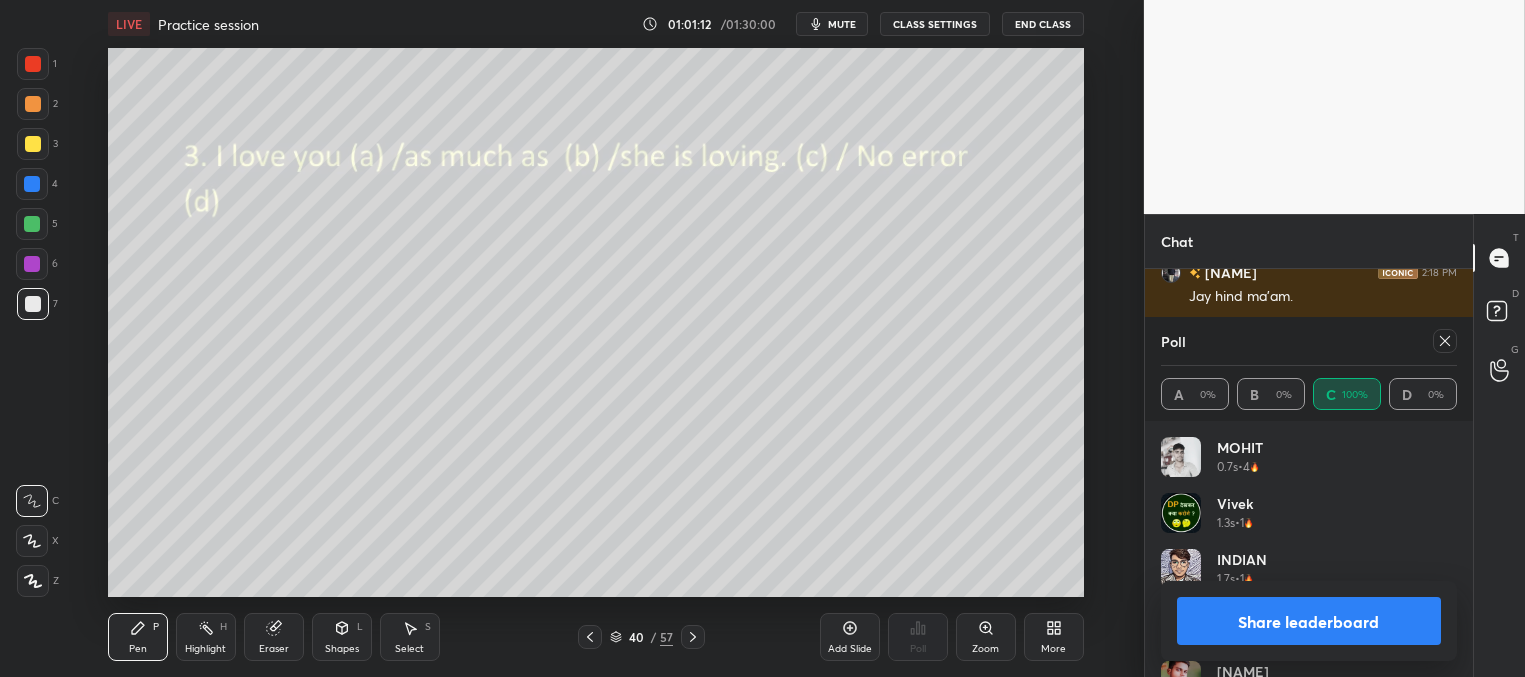 click 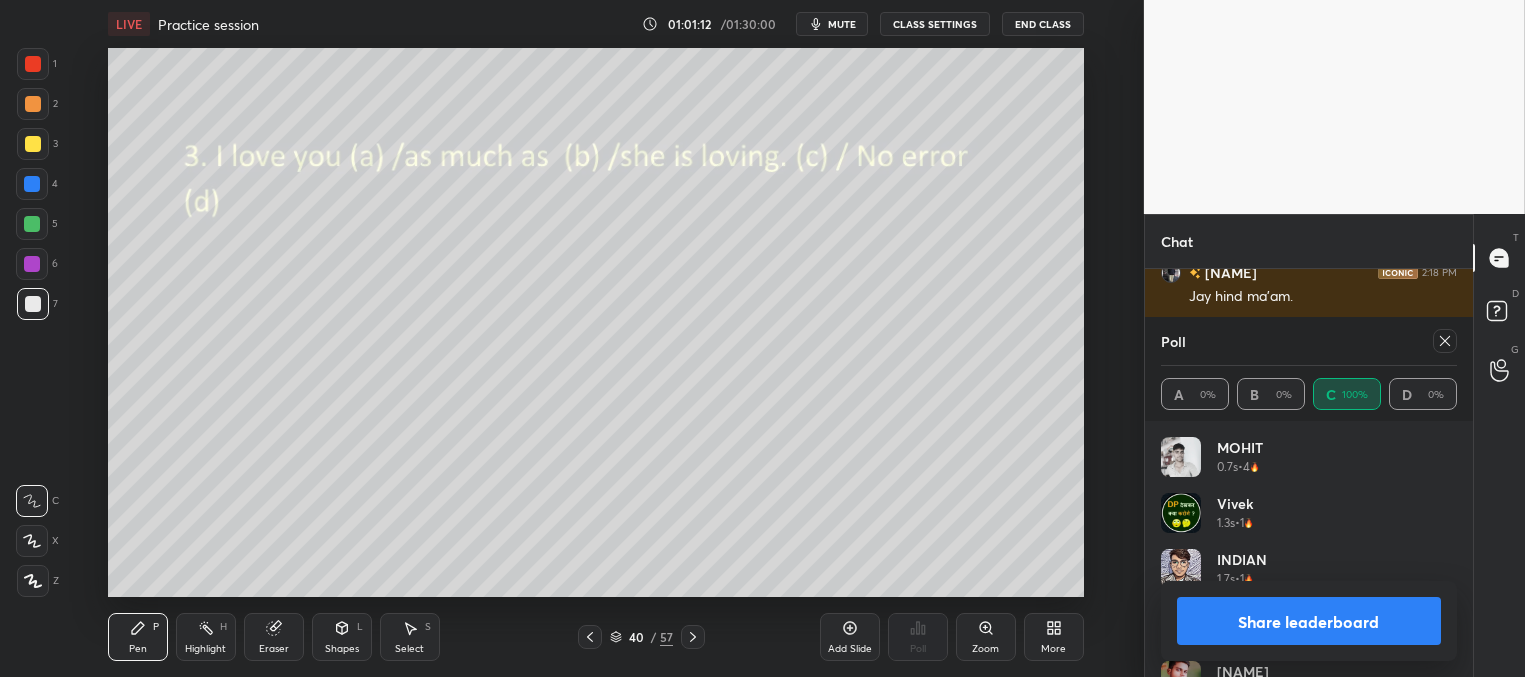 scroll, scrollTop: 164, scrollLeft: 291, axis: both 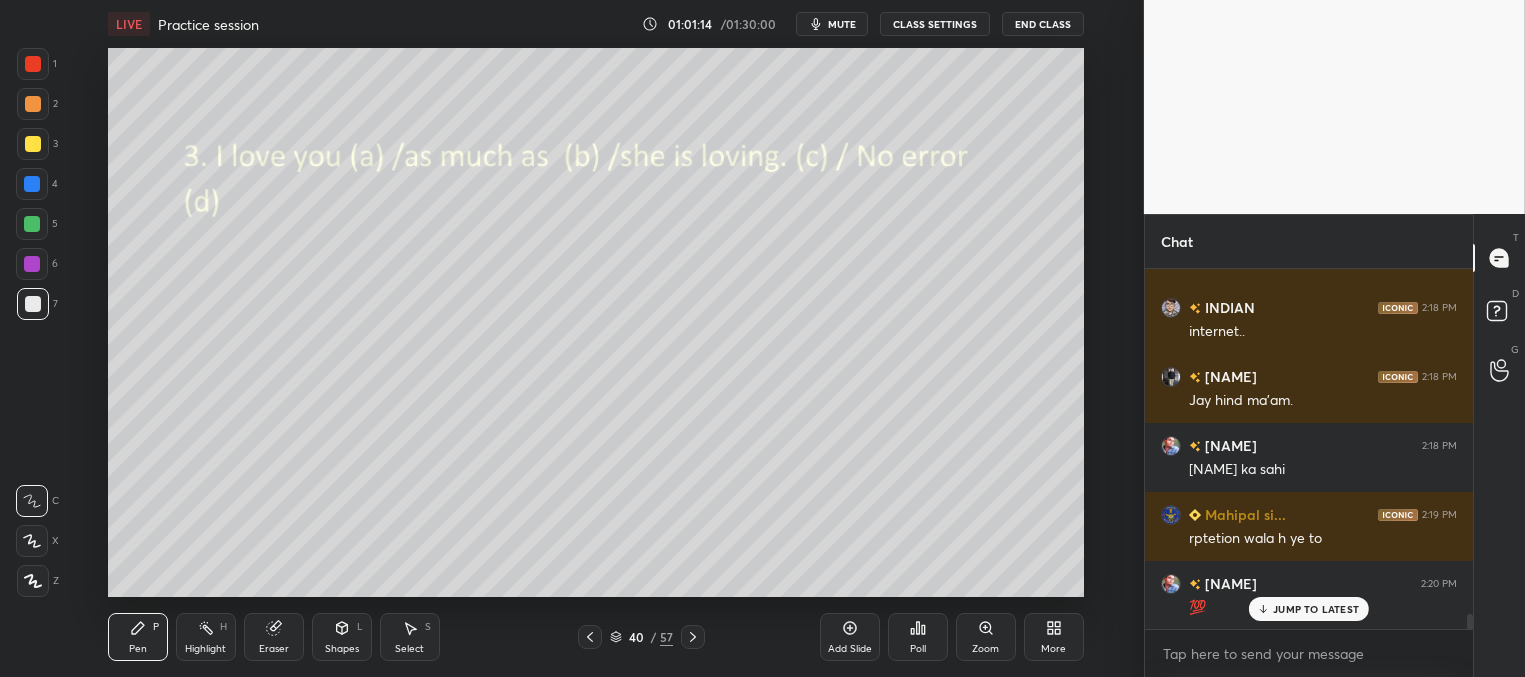 click on "JUMP TO LATEST" at bounding box center [1316, 609] 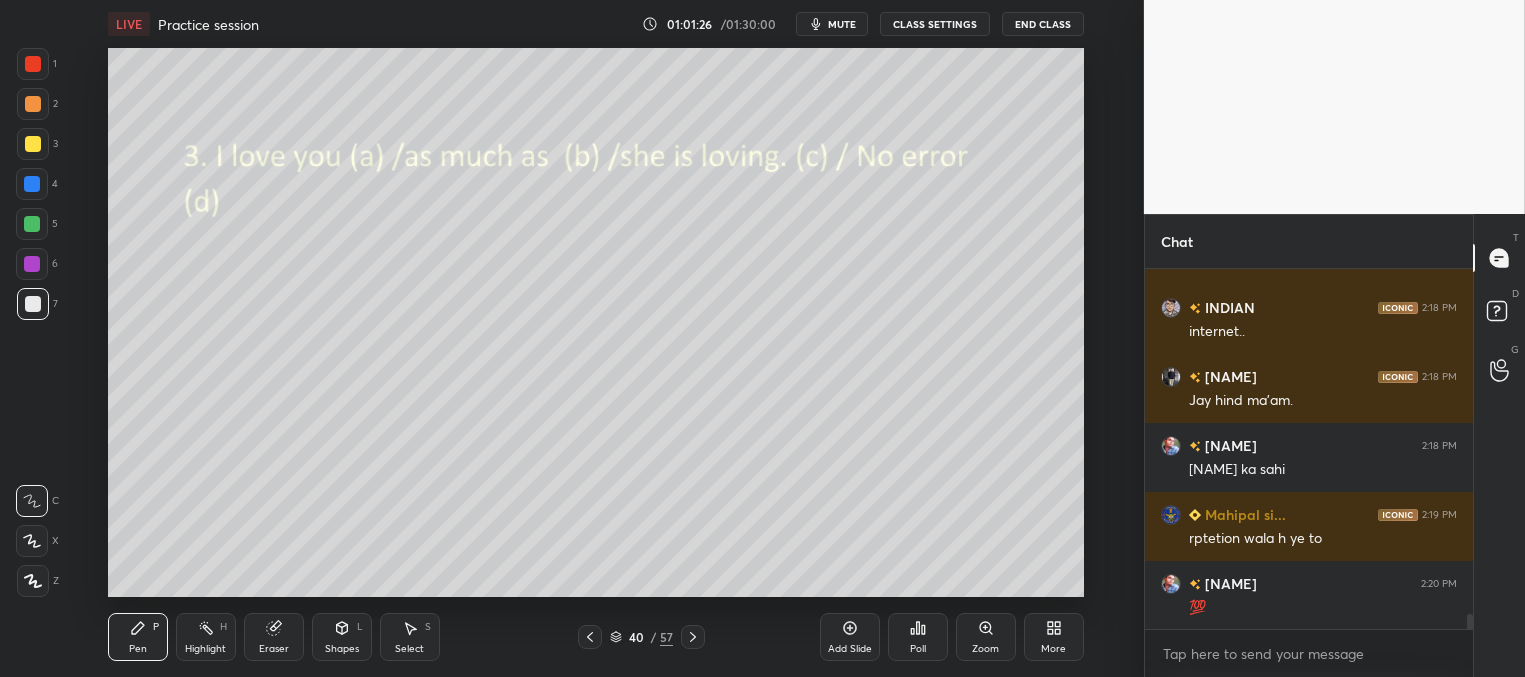 click 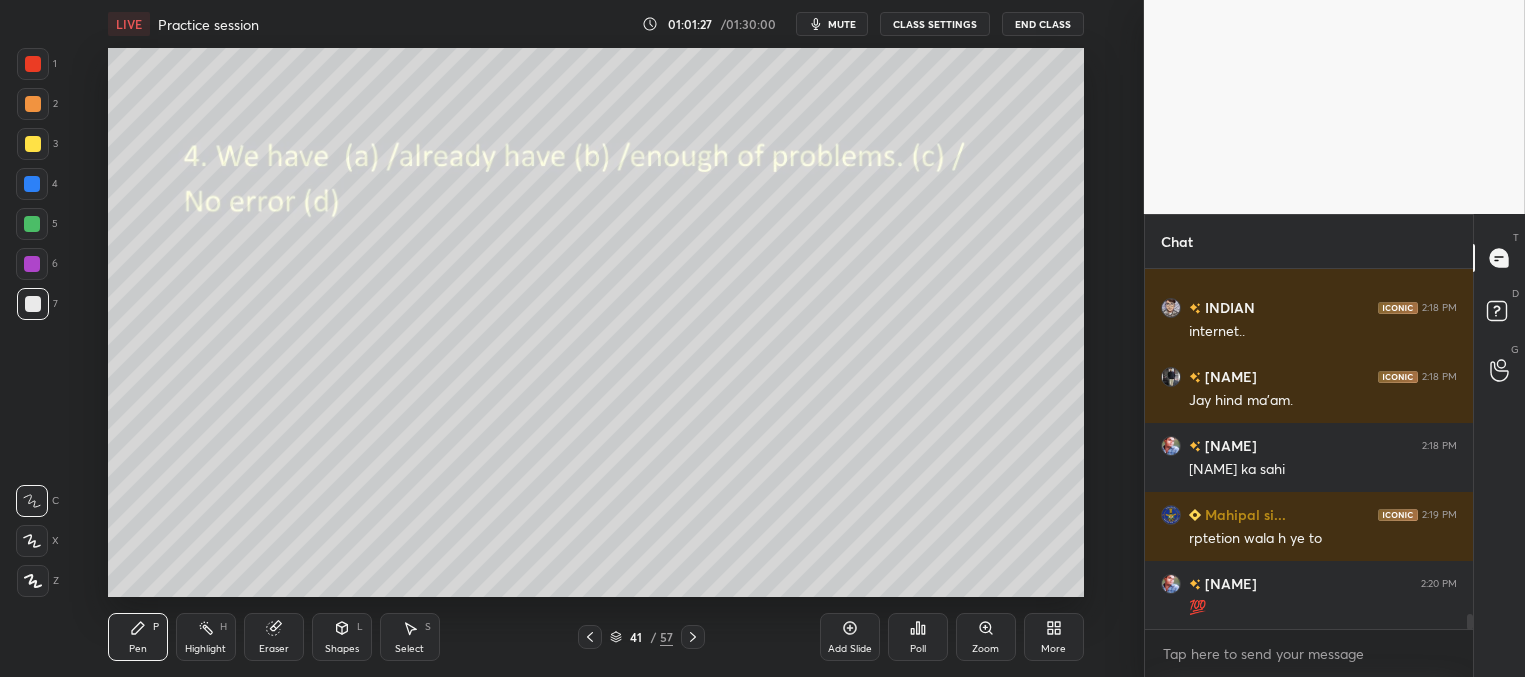 click on "Poll" at bounding box center [918, 637] 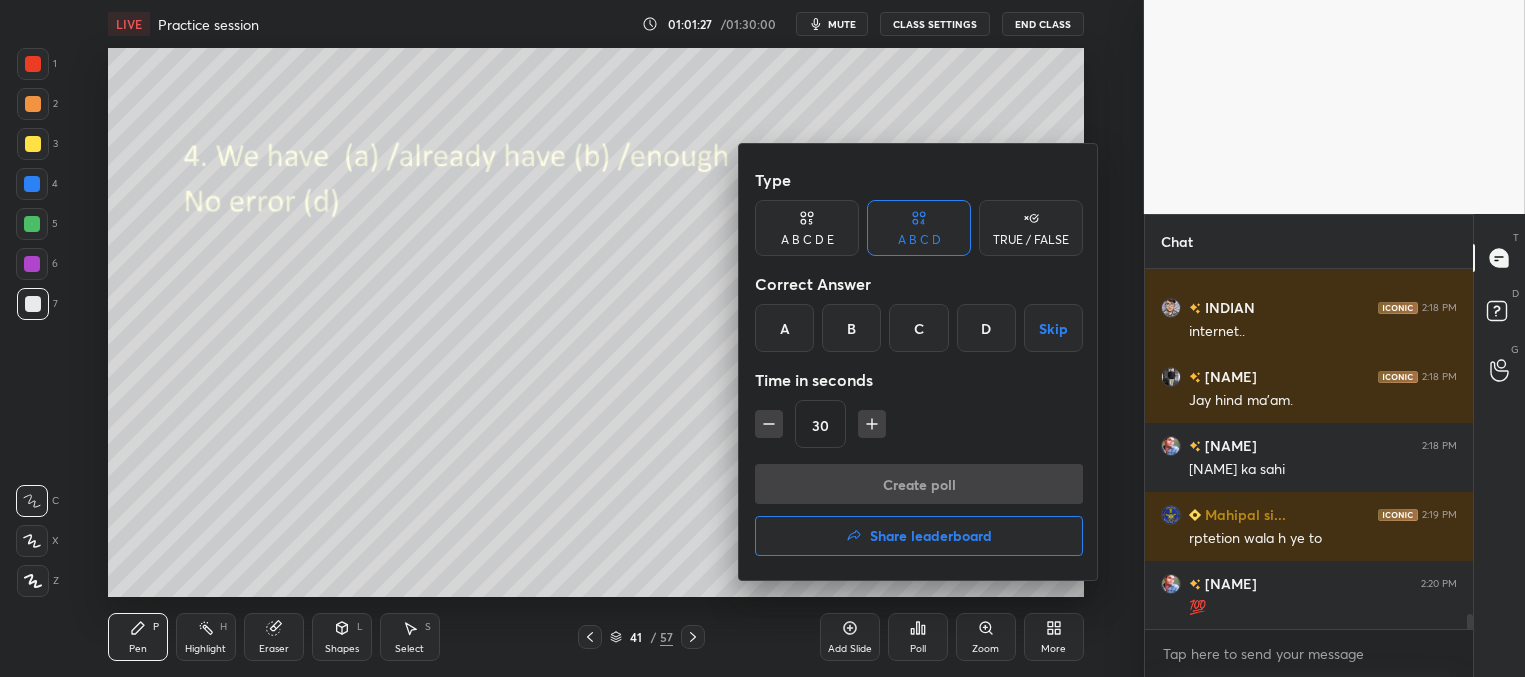 click on "B" at bounding box center [851, 328] 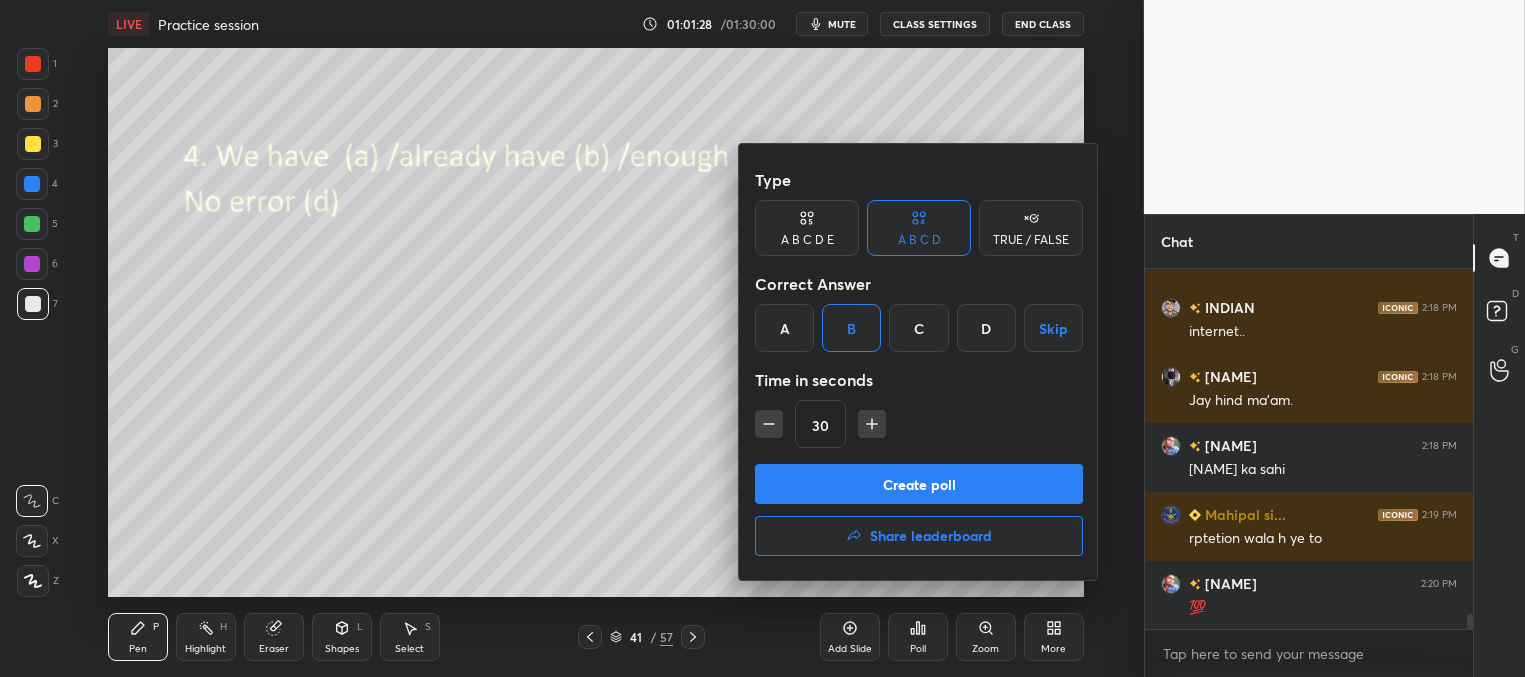 click on "Create poll" at bounding box center (919, 484) 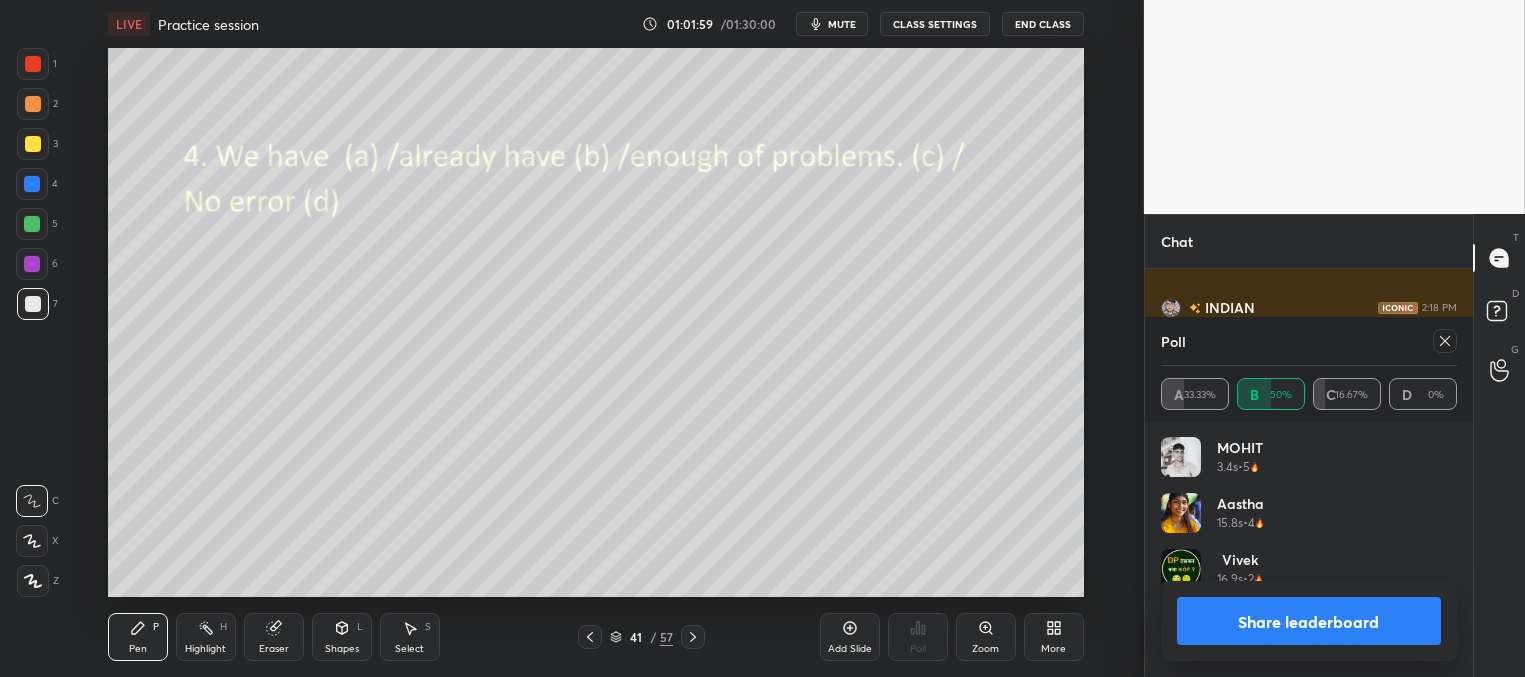 click 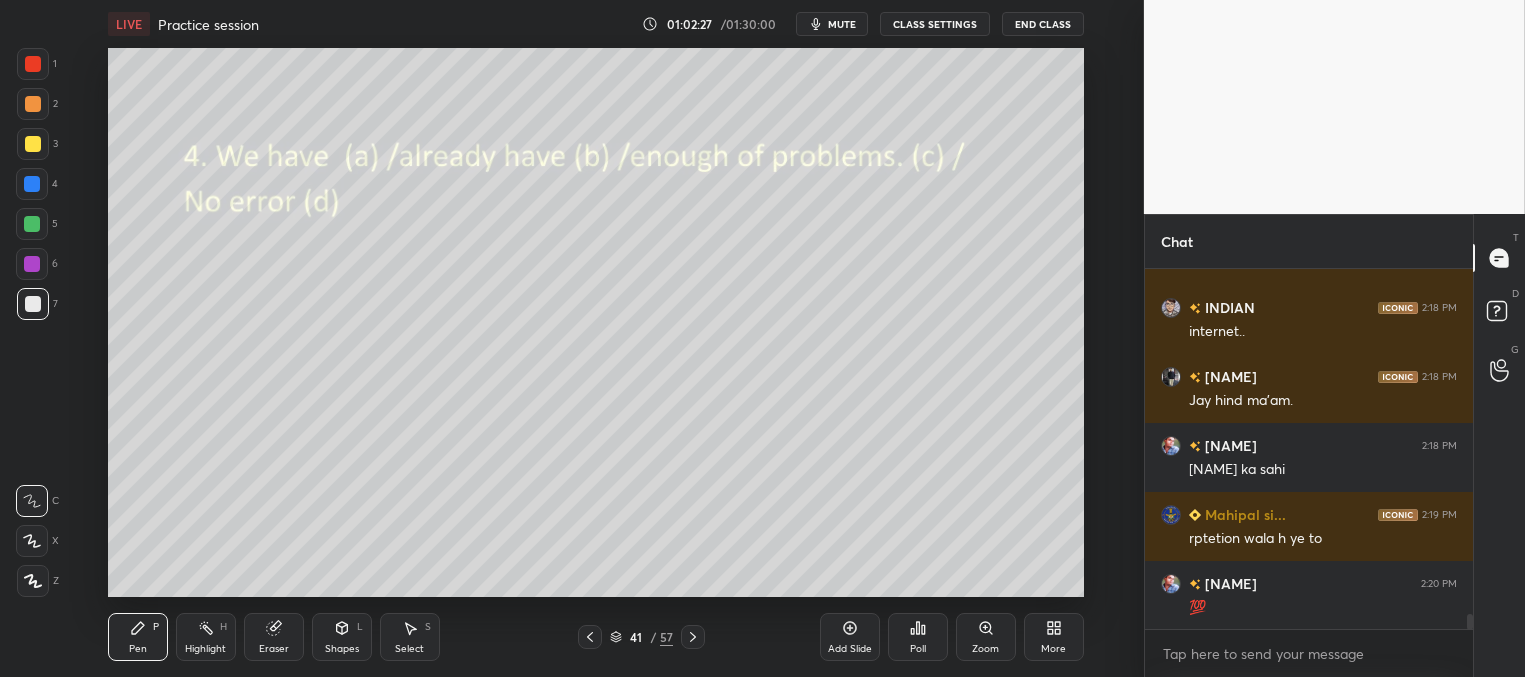 drag, startPoint x: 694, startPoint y: 632, endPoint x: 715, endPoint y: 625, distance: 22.135944 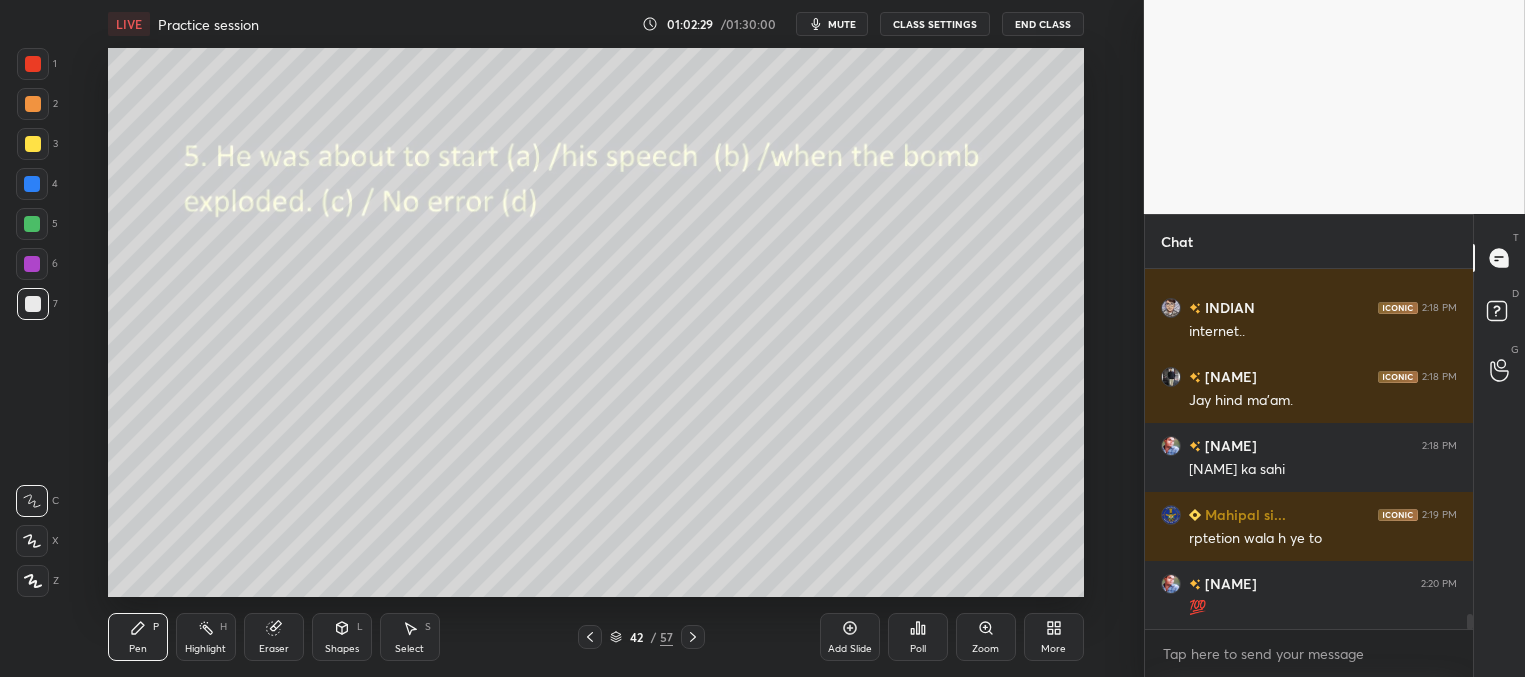 click on "Poll" at bounding box center (918, 637) 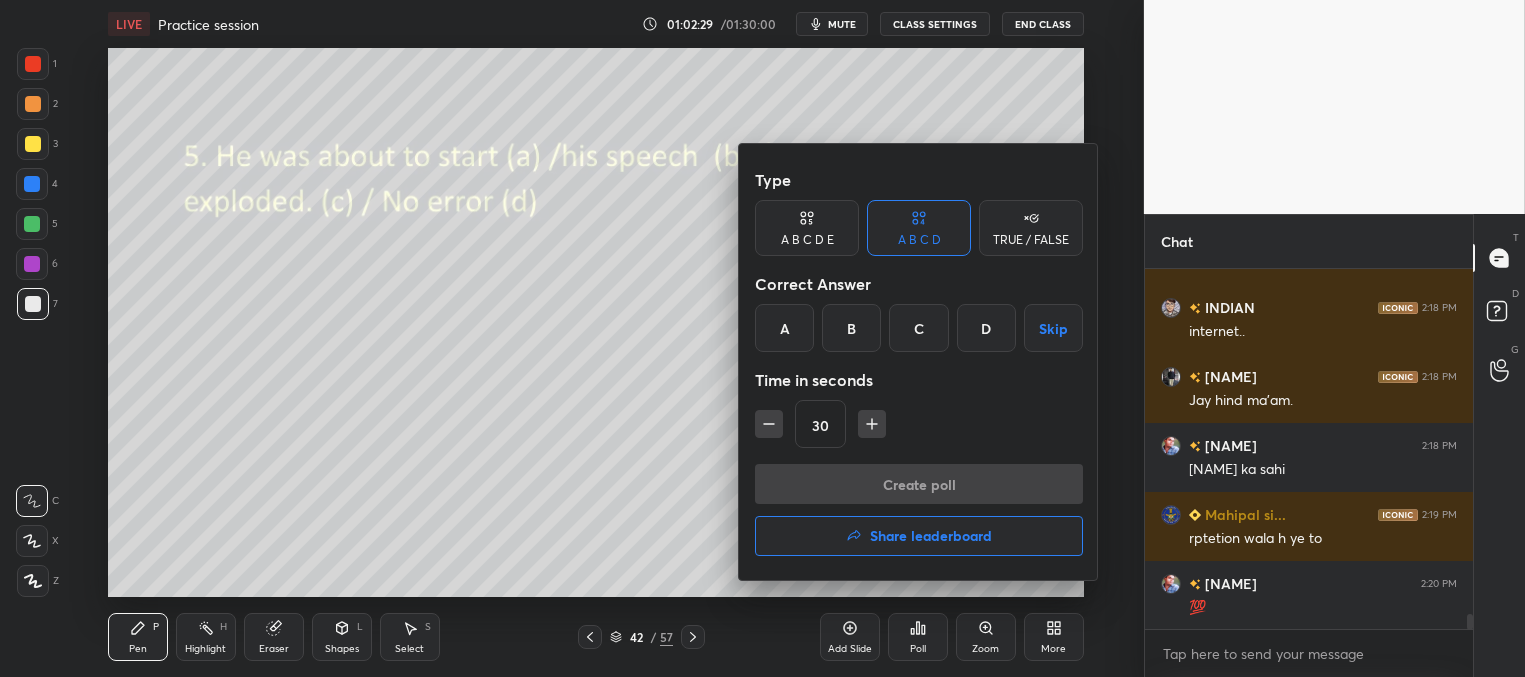 click on "D" at bounding box center [986, 328] 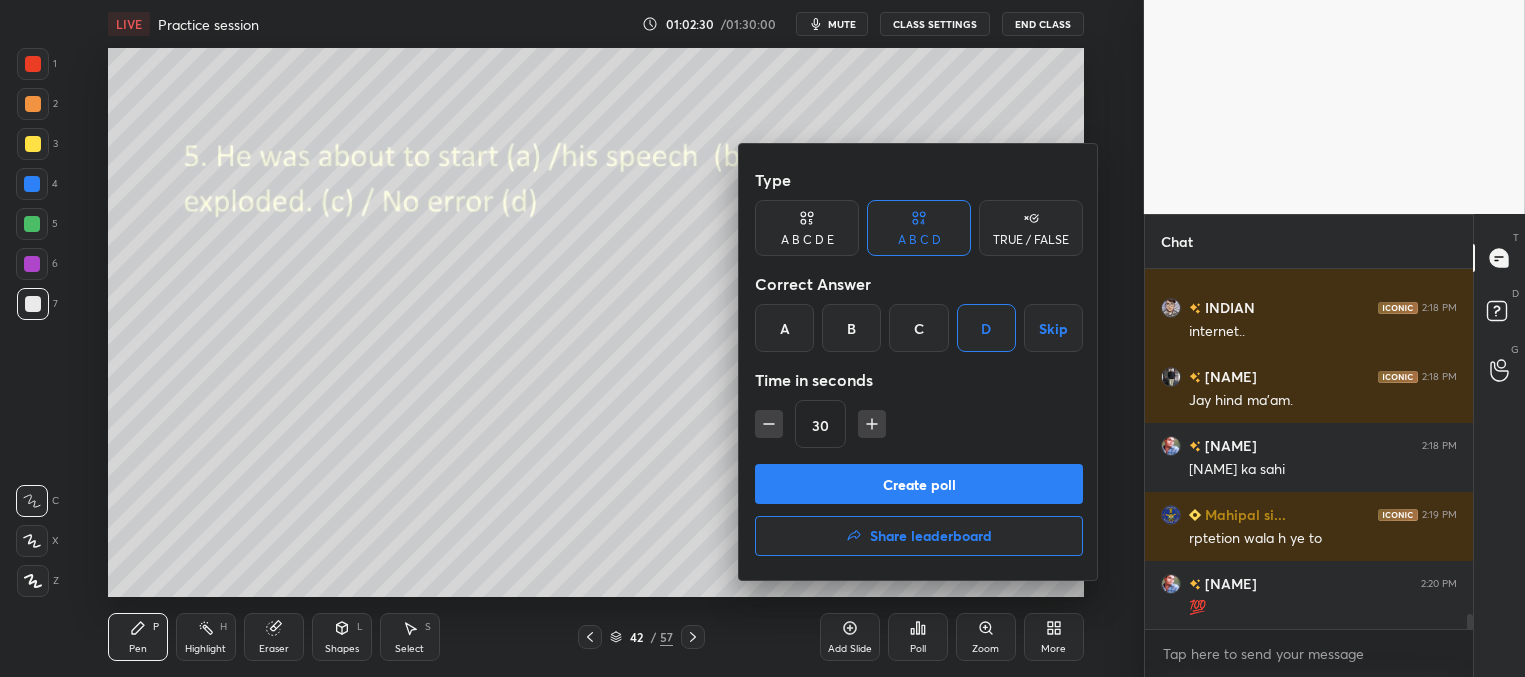 click on "Create poll" at bounding box center (919, 484) 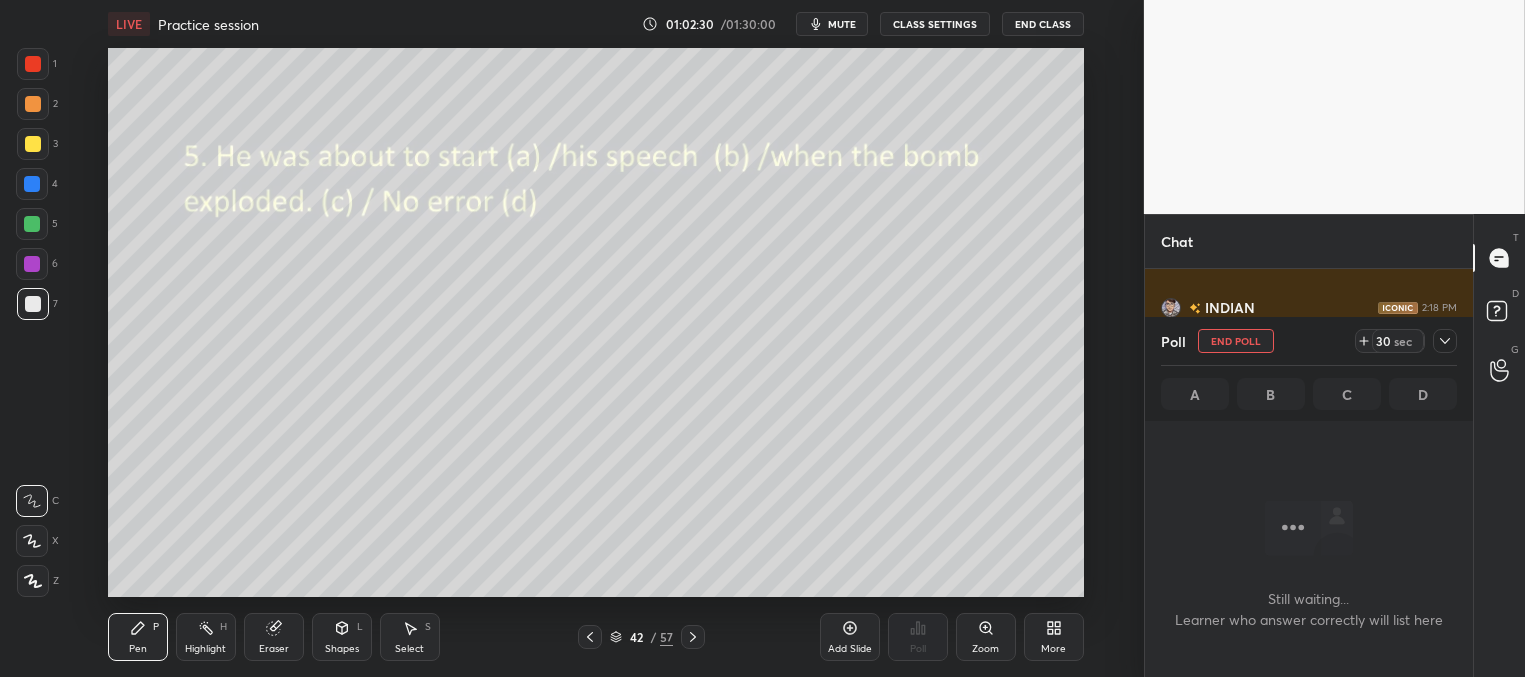 scroll, scrollTop: 6, scrollLeft: 6, axis: both 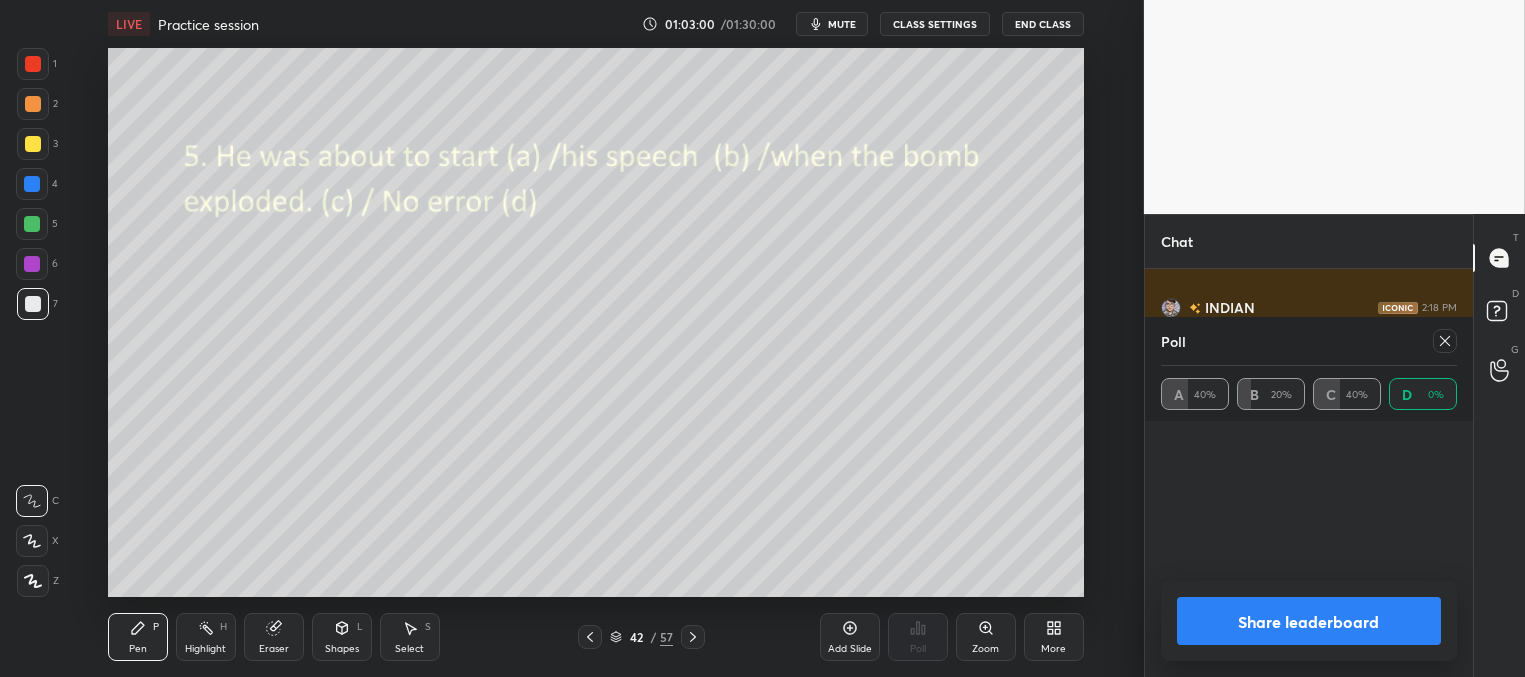 click 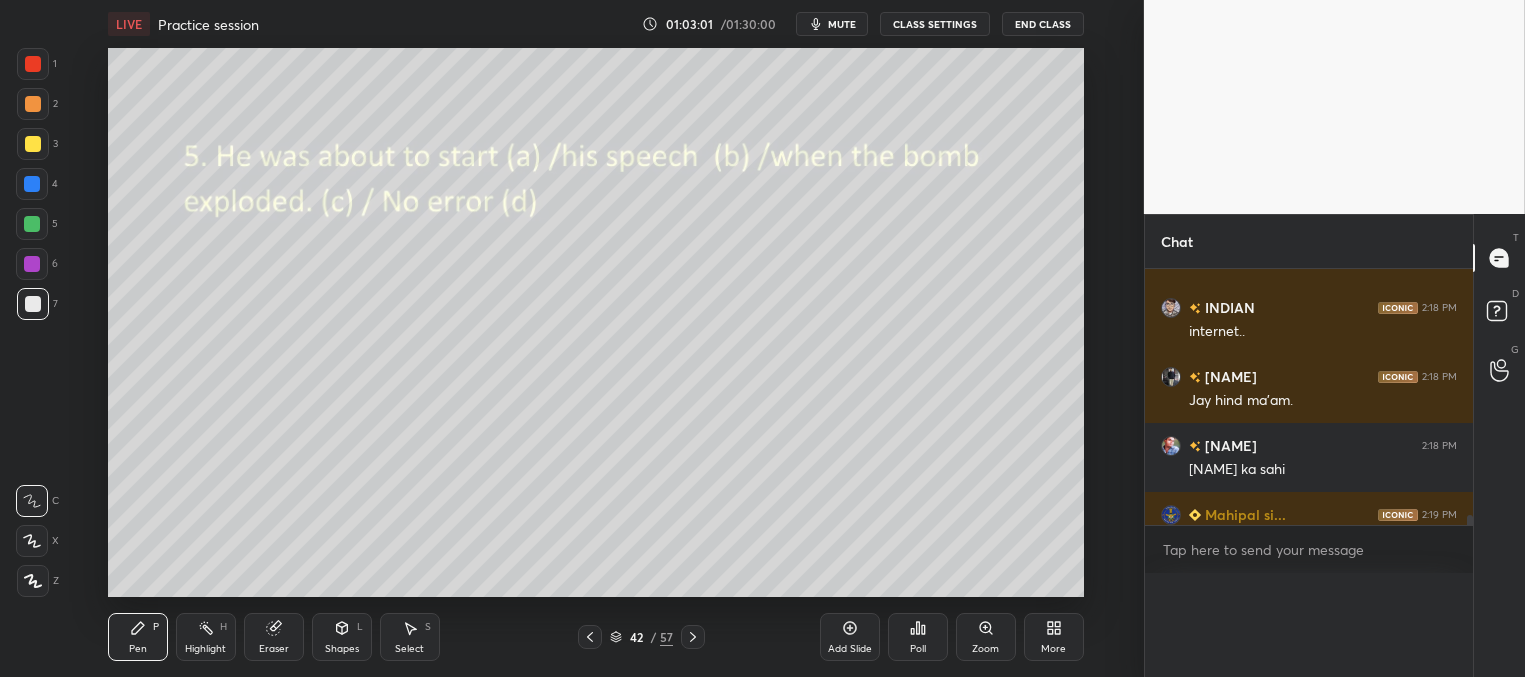 scroll, scrollTop: 6, scrollLeft: 6, axis: both 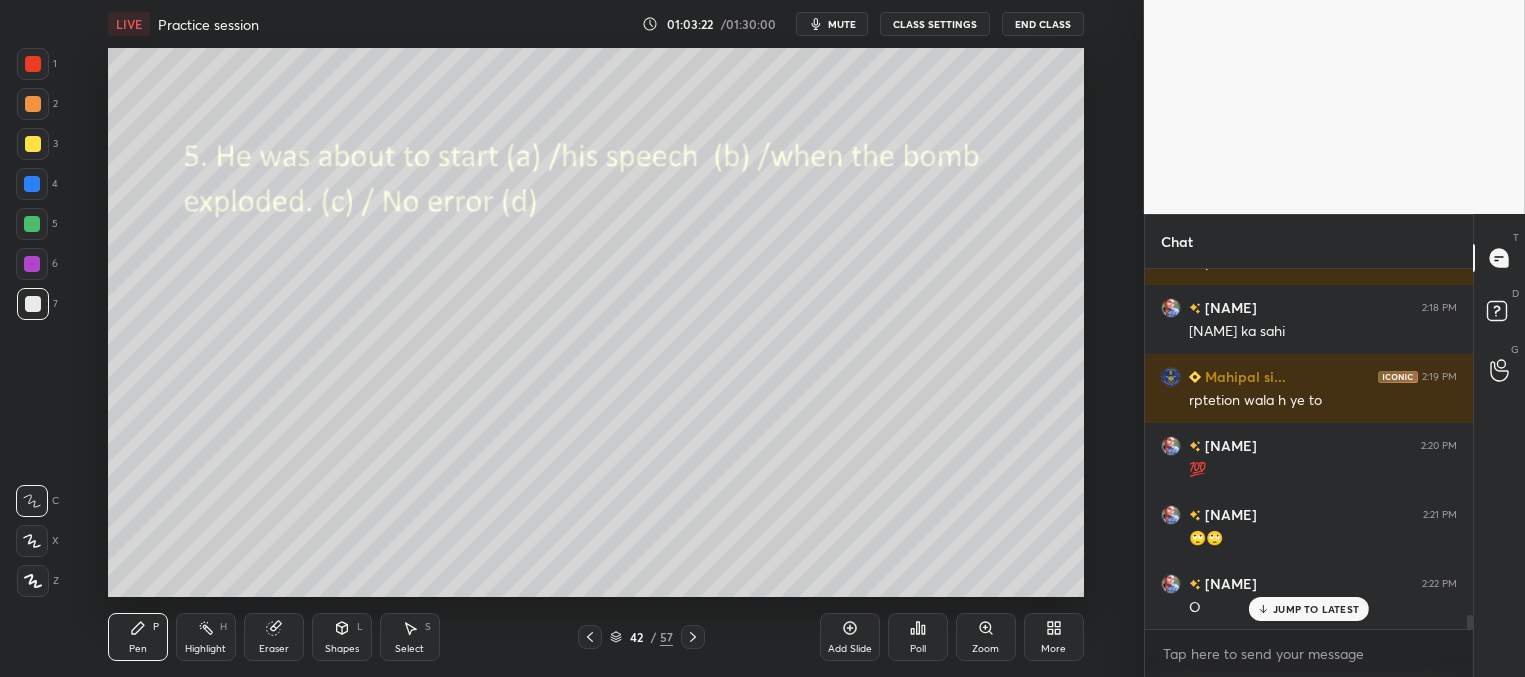 click 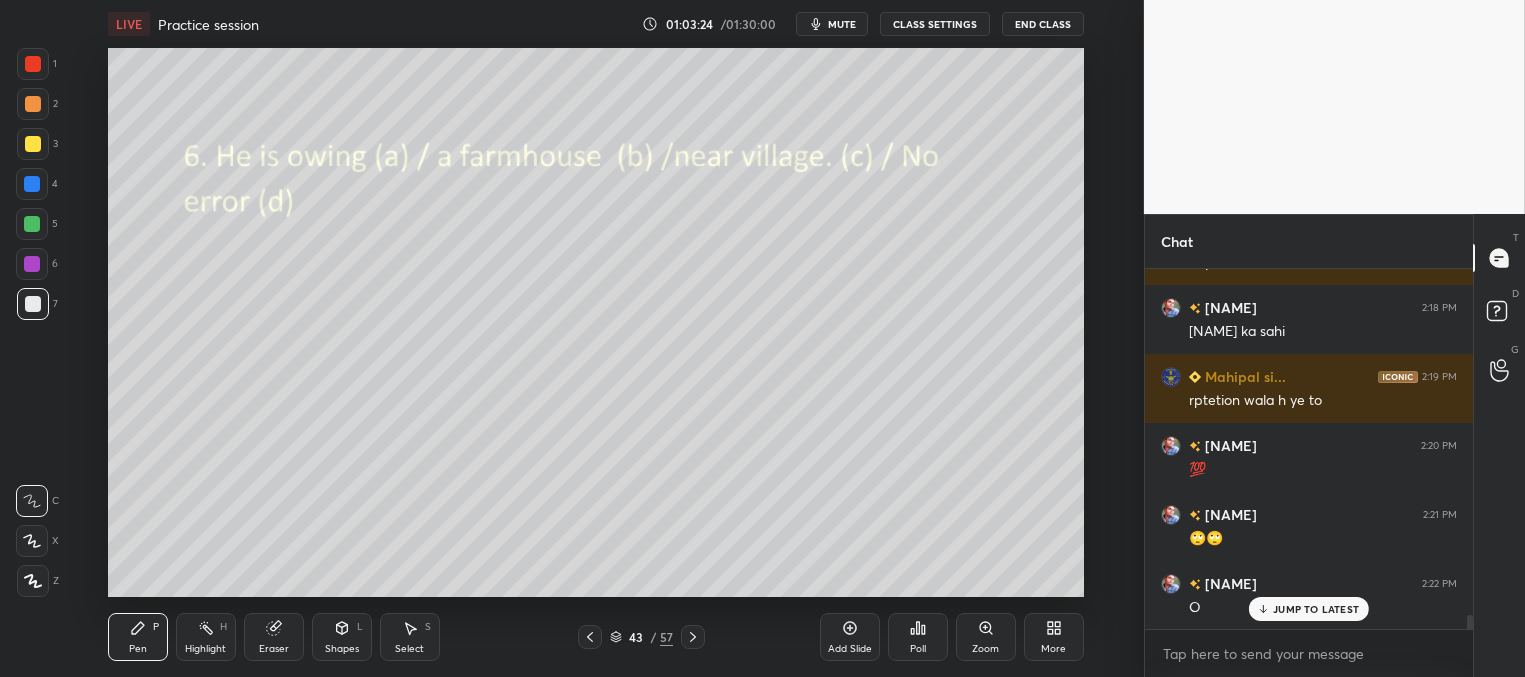 click on "Poll" at bounding box center (918, 637) 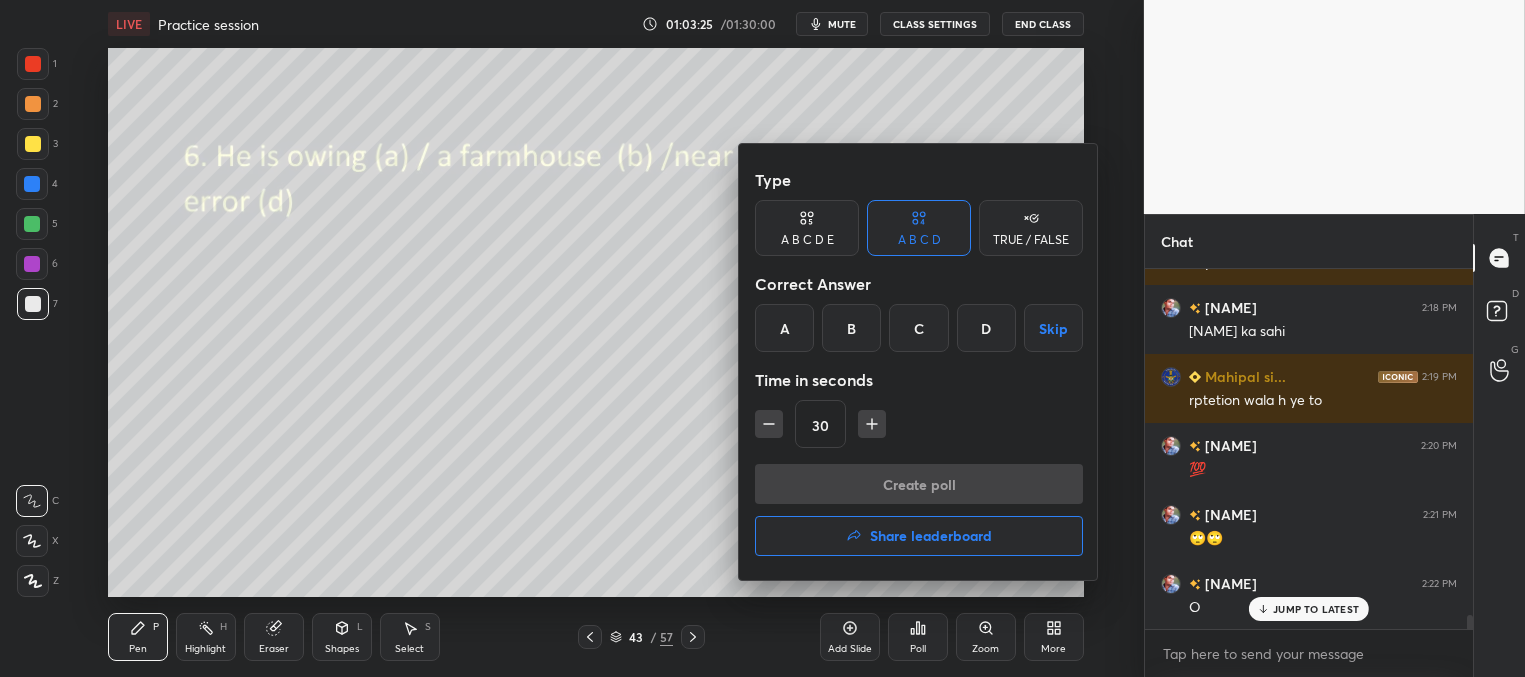 click on "A" at bounding box center [784, 328] 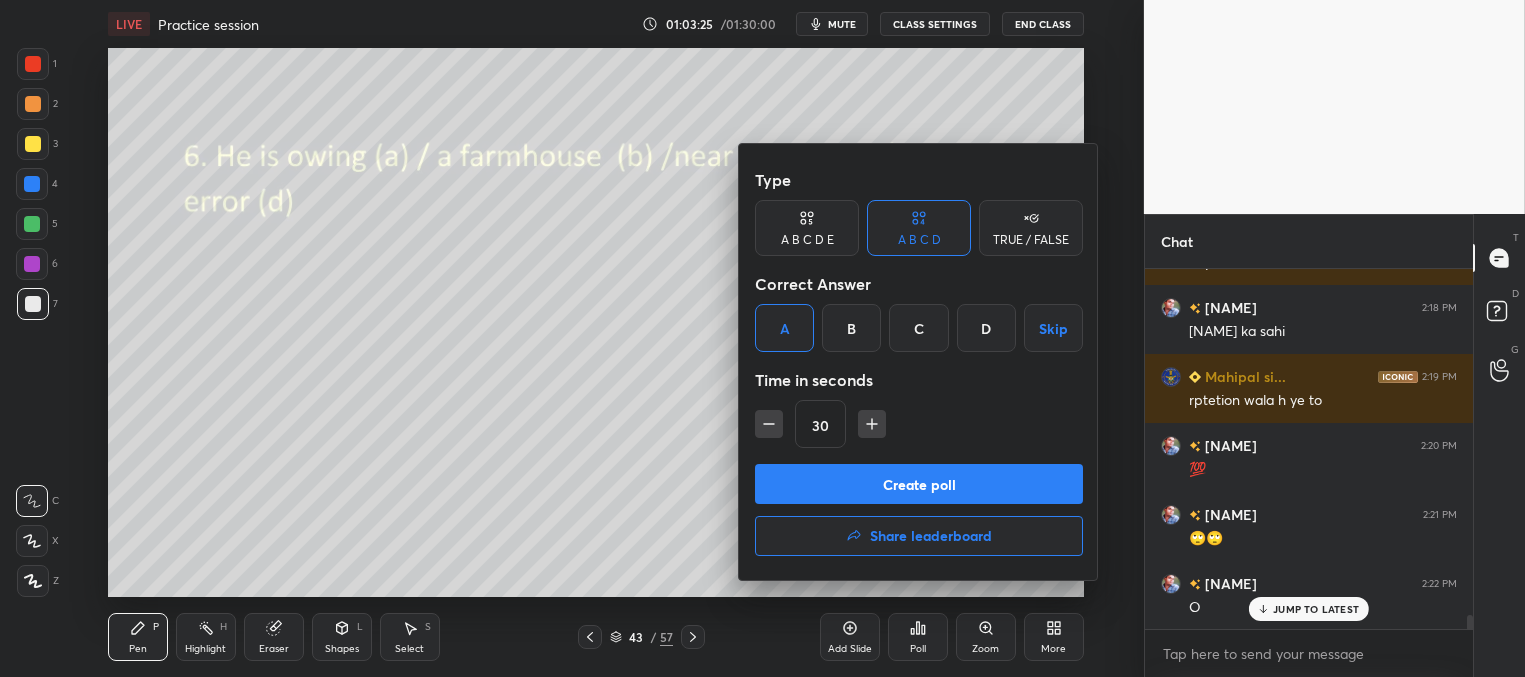click on "Create poll" at bounding box center (919, 484) 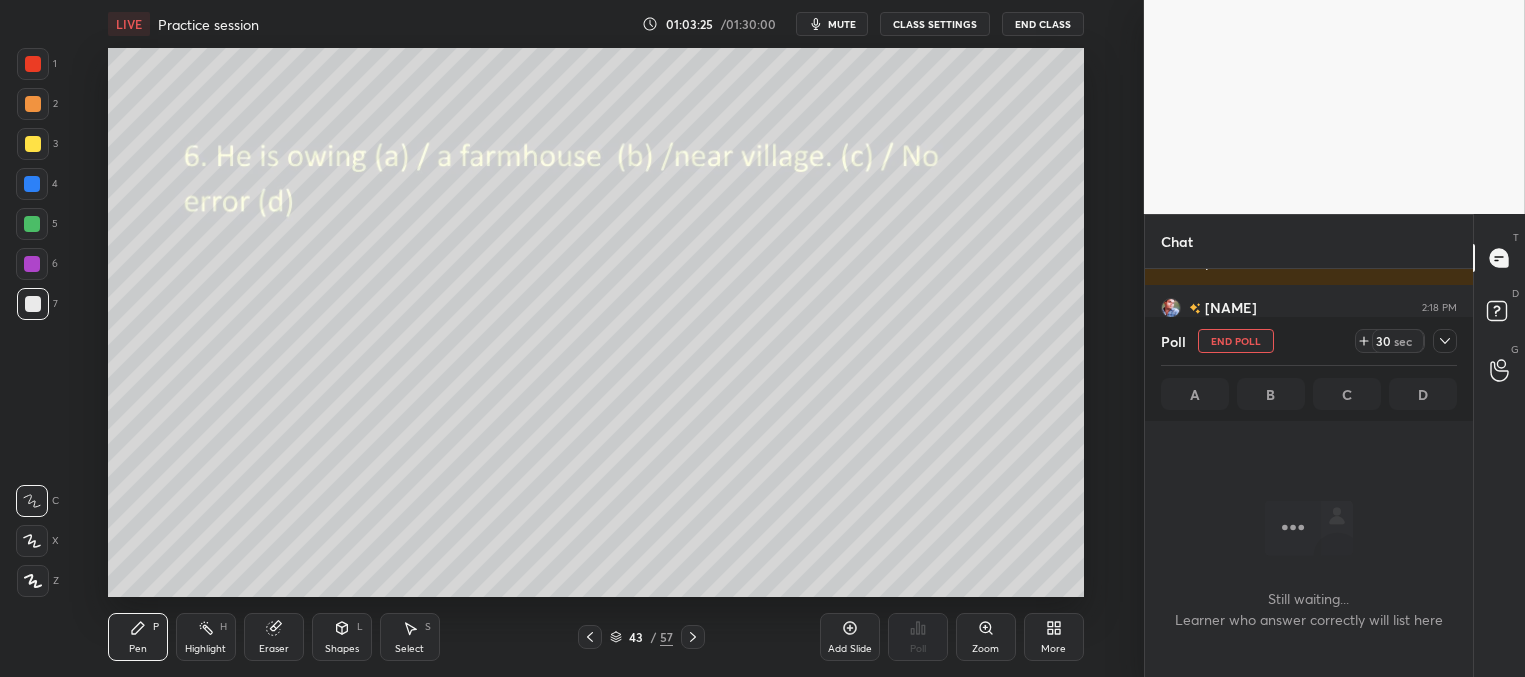 scroll, scrollTop: 334, scrollLeft: 322, axis: both 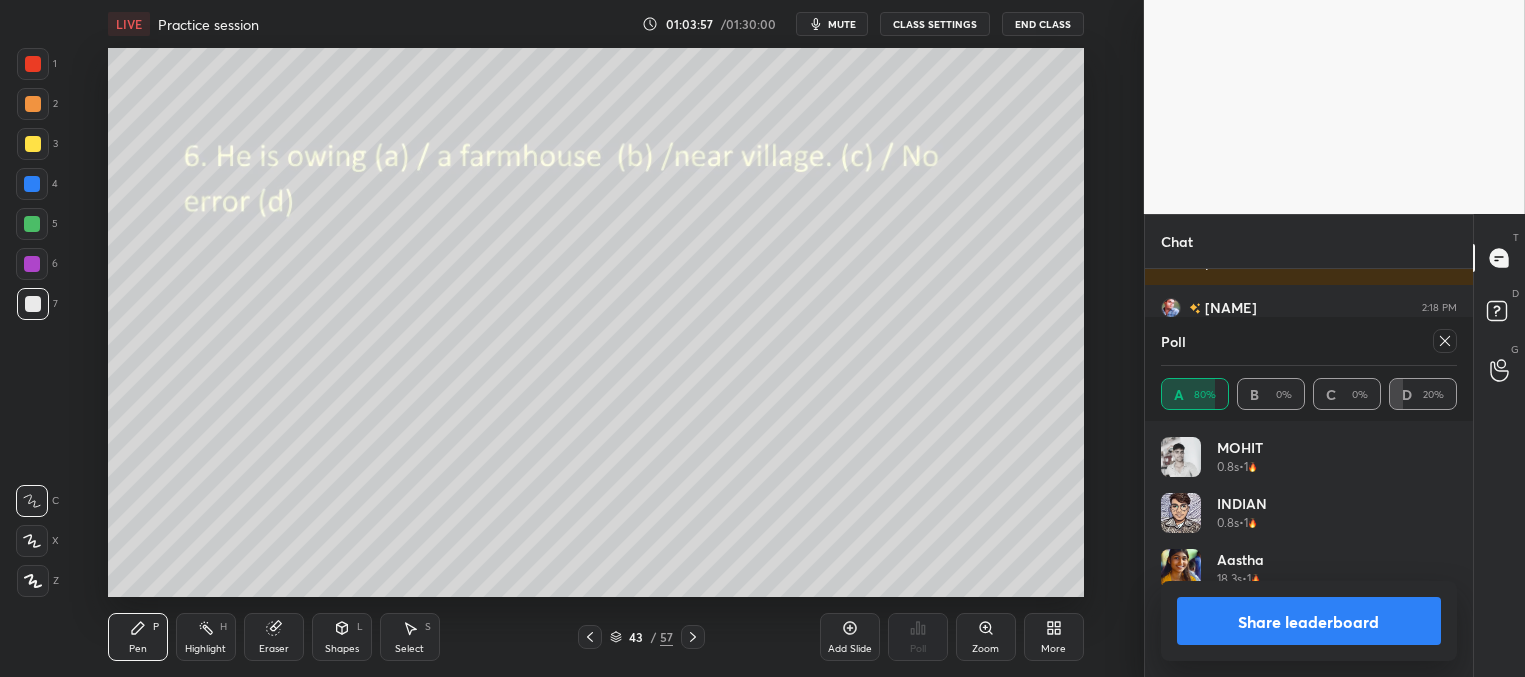 click 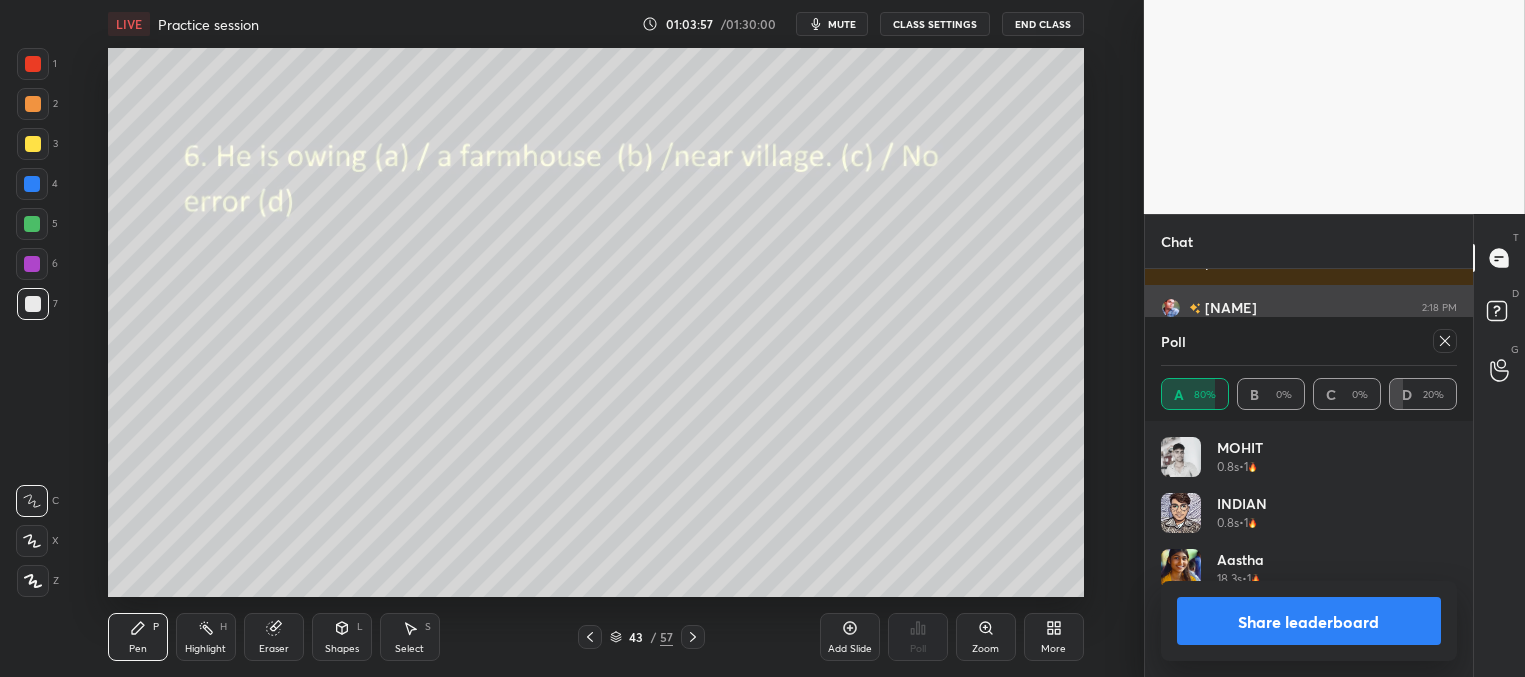 scroll, scrollTop: 165, scrollLeft: 291, axis: both 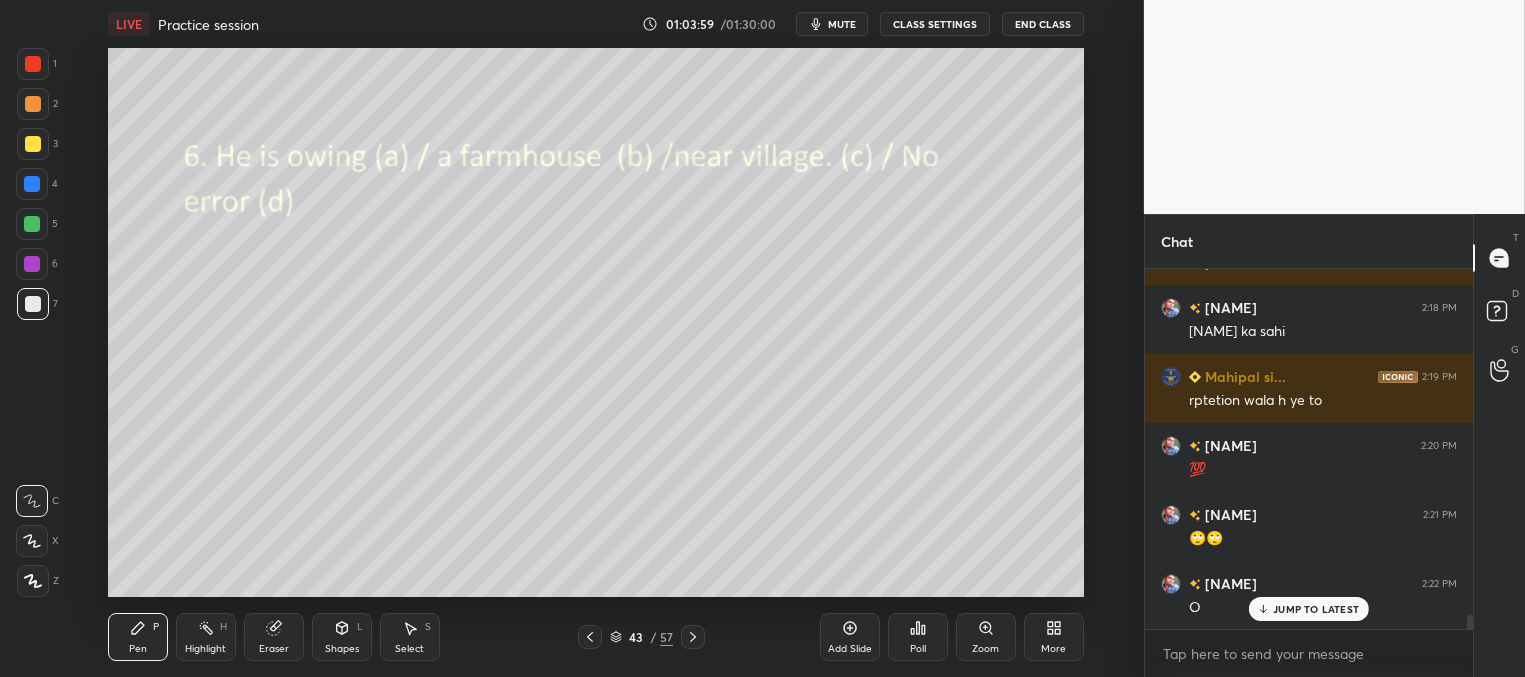 click on "JUMP TO LATEST" at bounding box center (1316, 609) 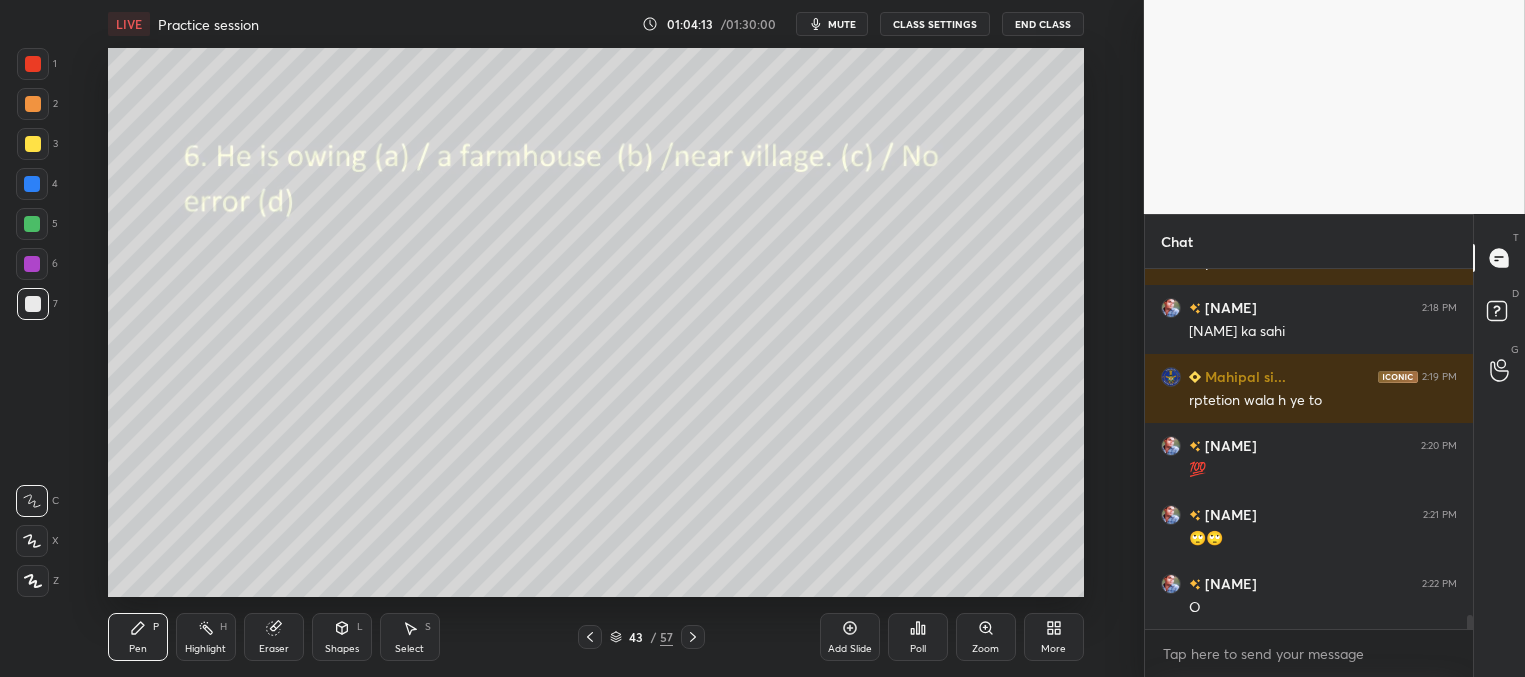 click 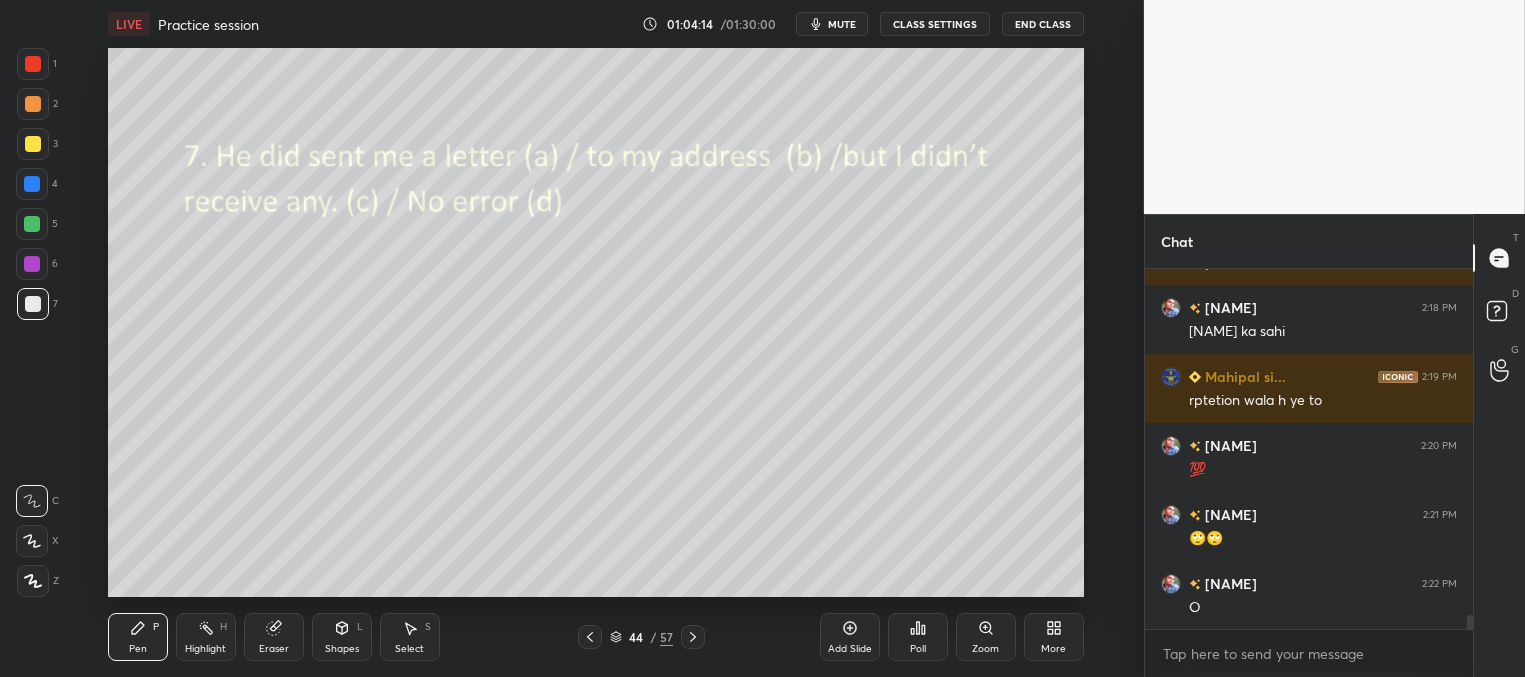 click 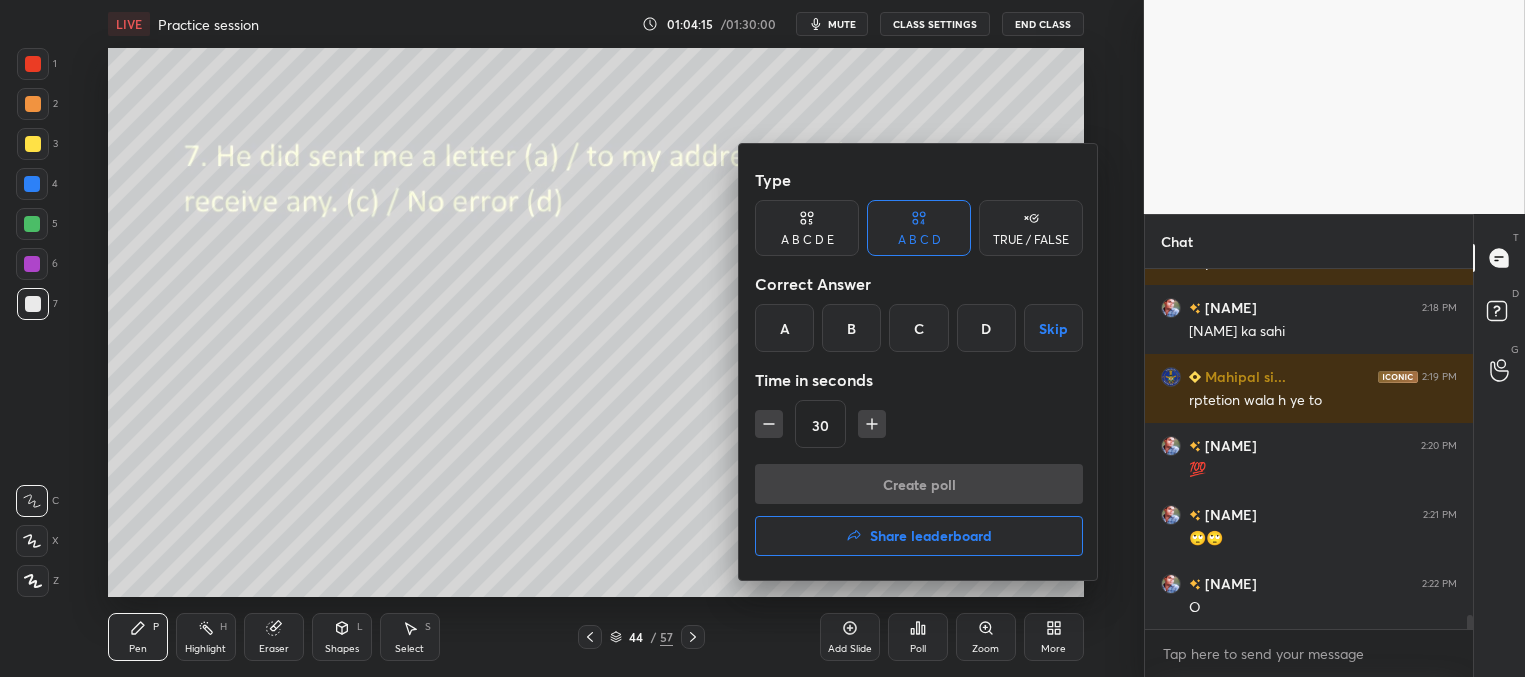 drag, startPoint x: 789, startPoint y: 329, endPoint x: 806, endPoint y: 337, distance: 18.788294 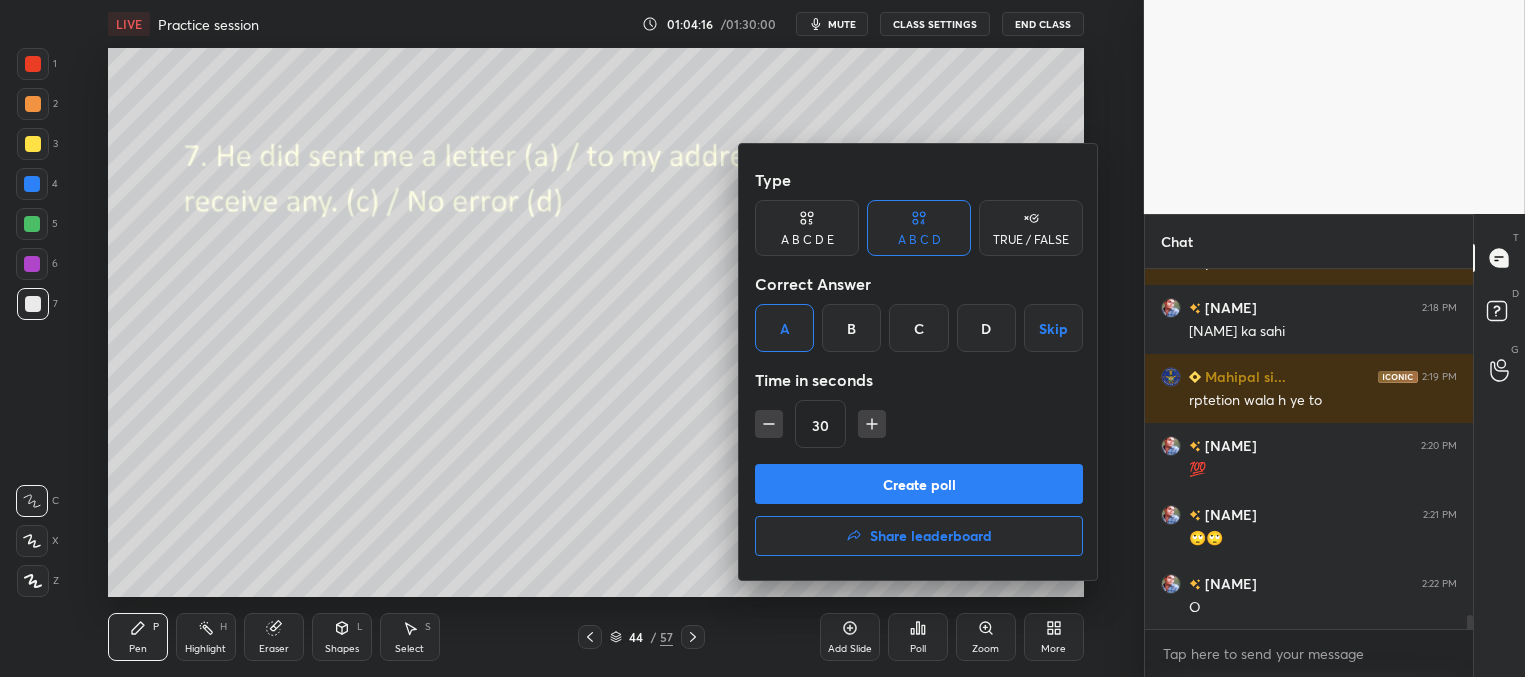 drag, startPoint x: 830, startPoint y: 485, endPoint x: 826, endPoint y: 475, distance: 10.770329 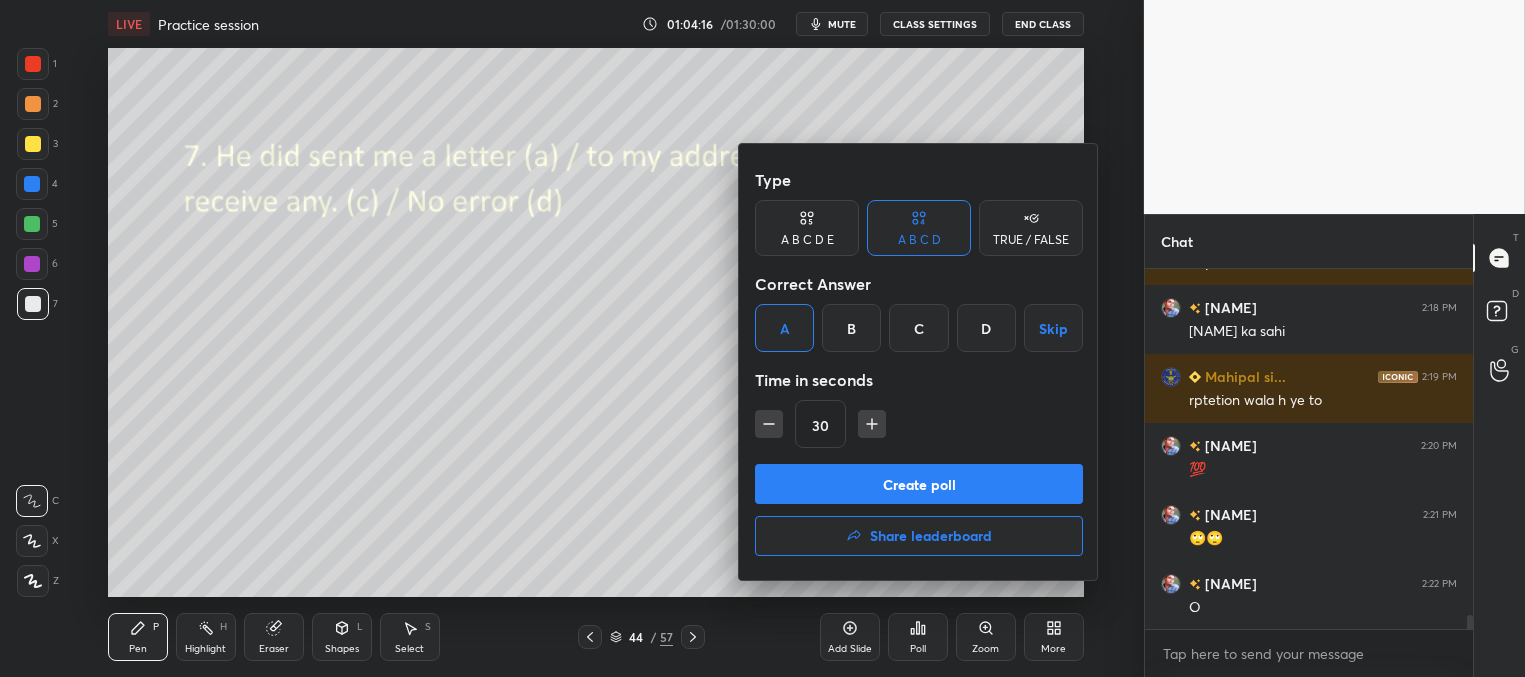 click on "Create poll" at bounding box center [919, 484] 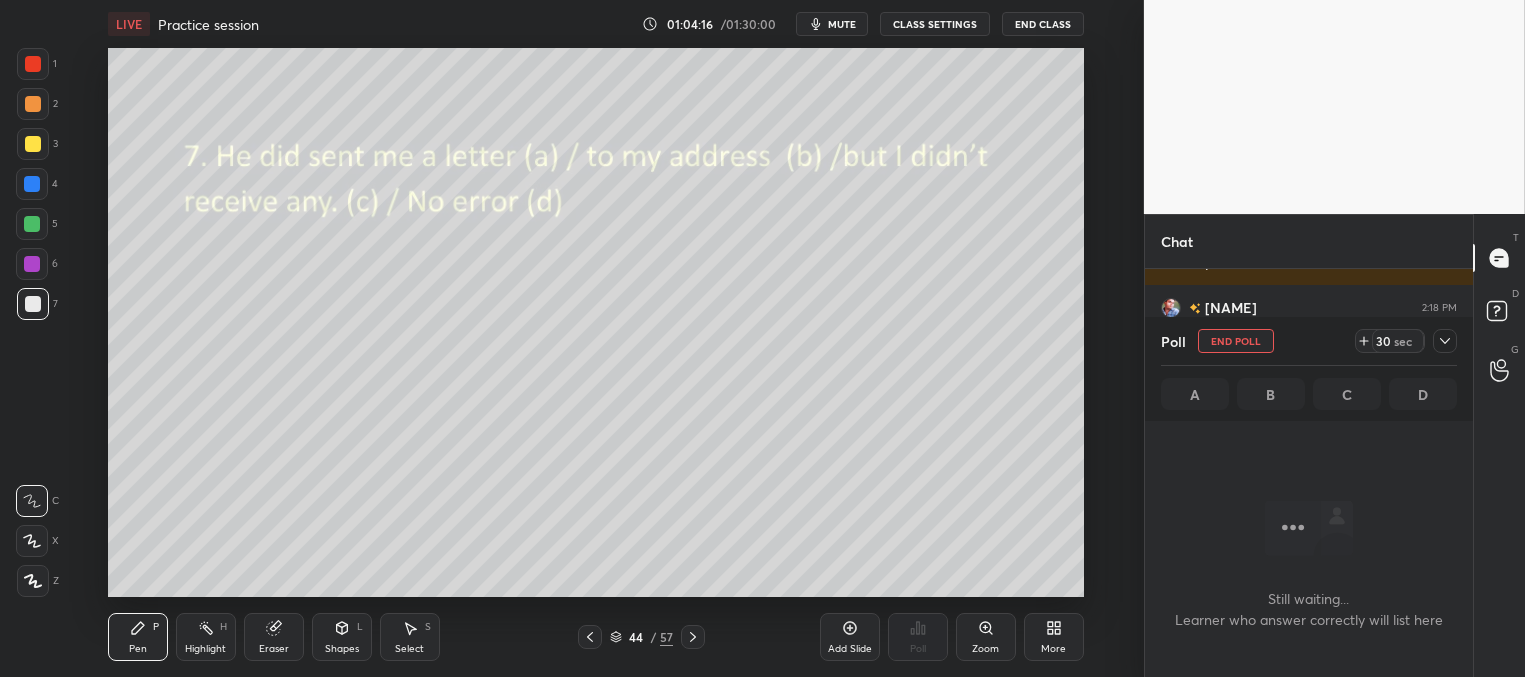 scroll, scrollTop: 302, scrollLeft: 322, axis: both 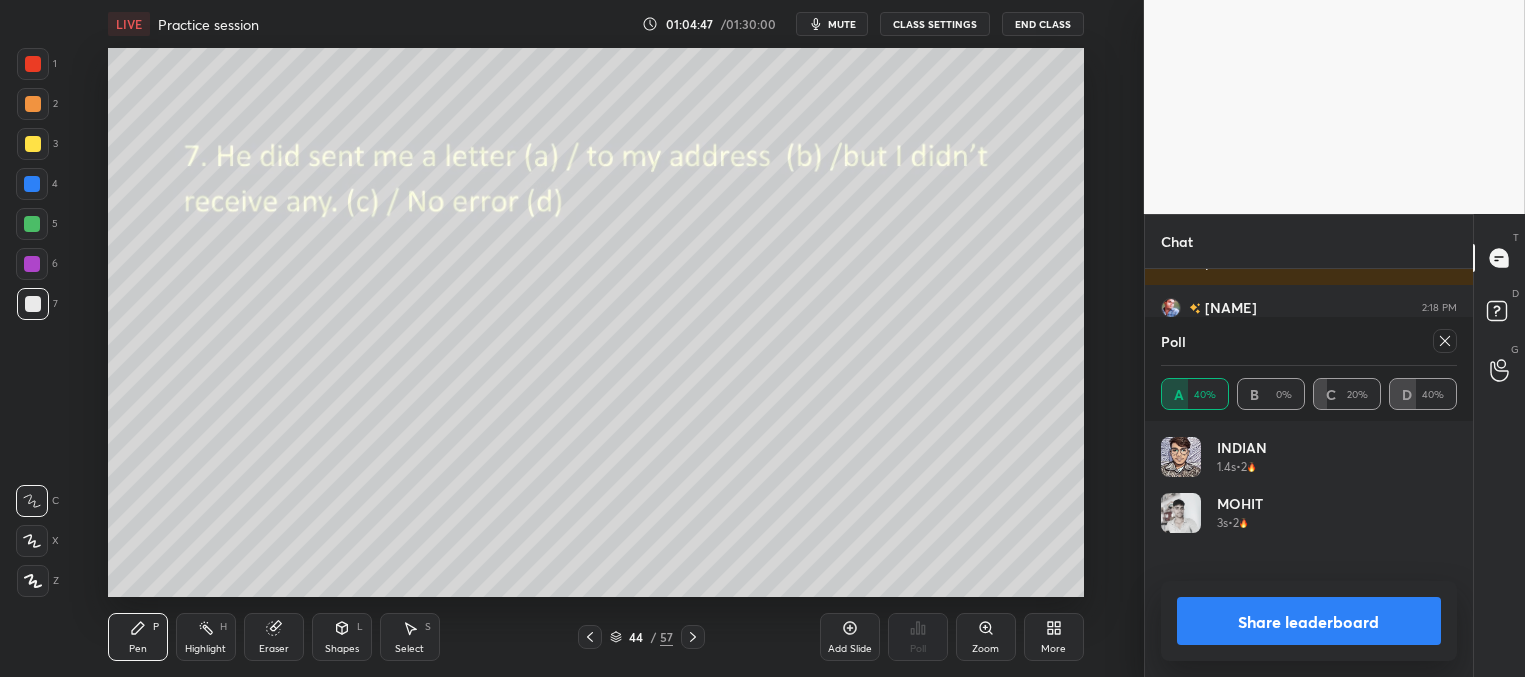 click 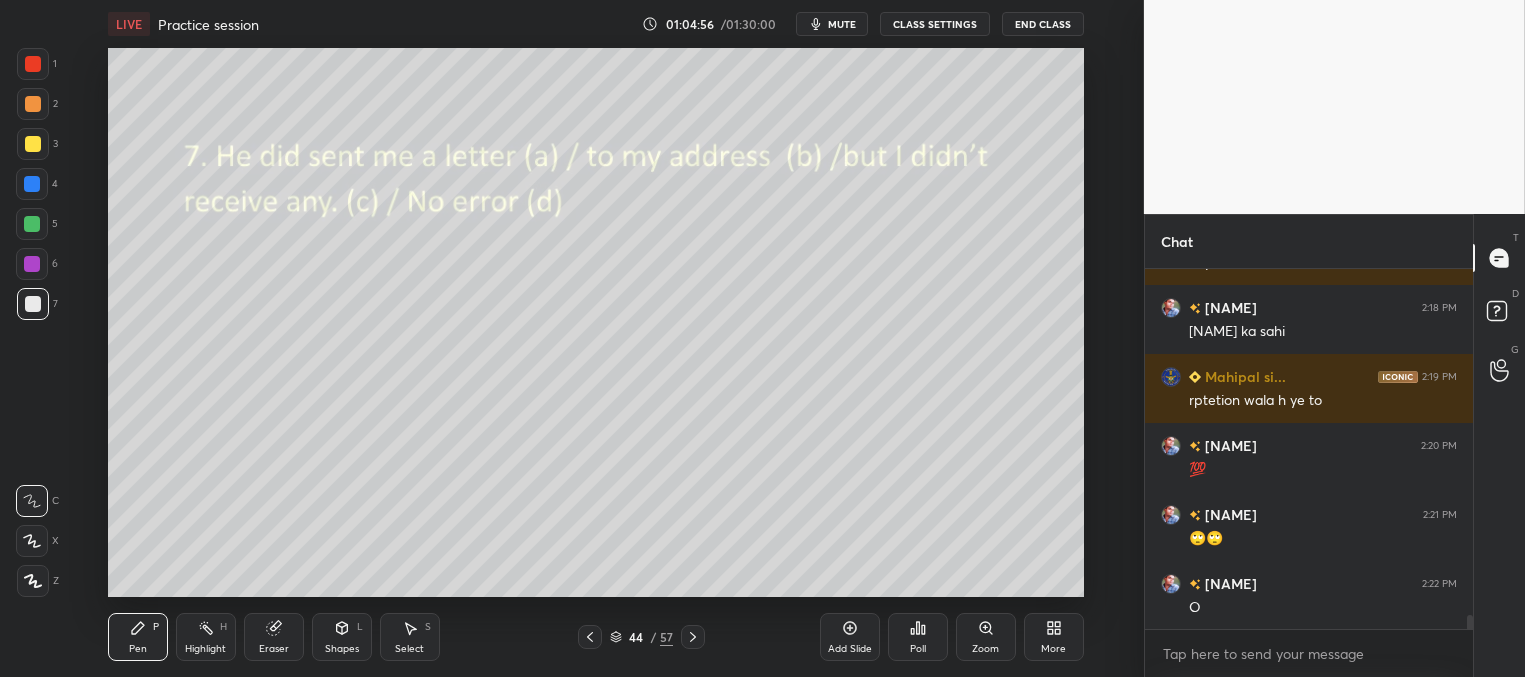 click 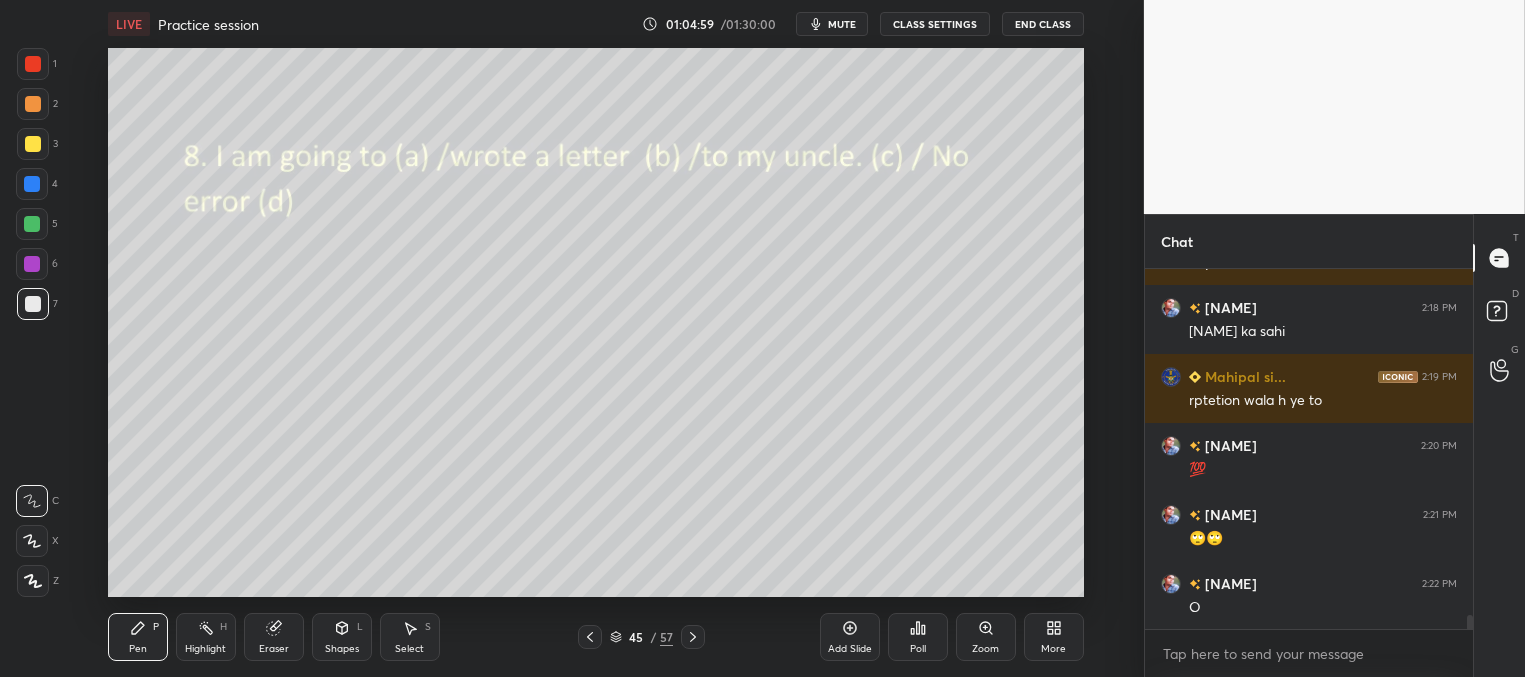 click 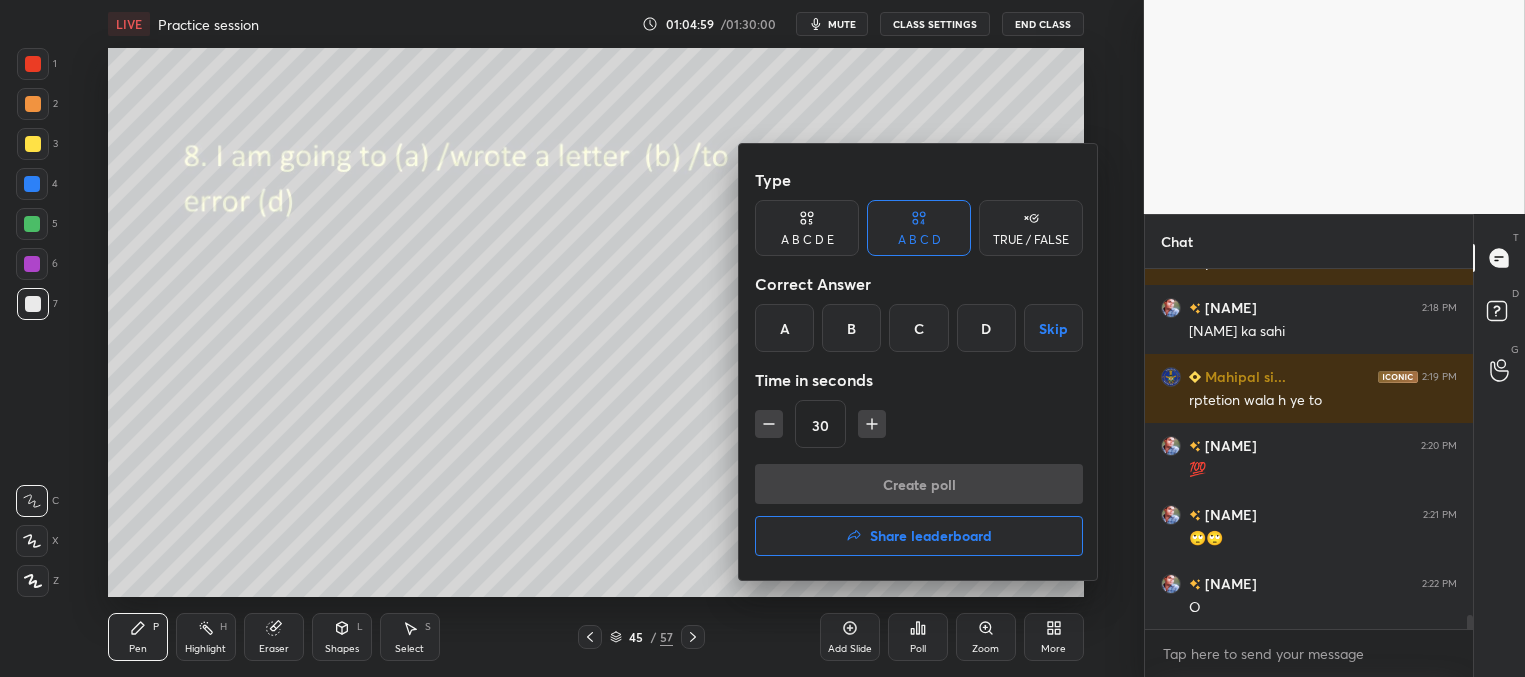 click on "B" at bounding box center (851, 328) 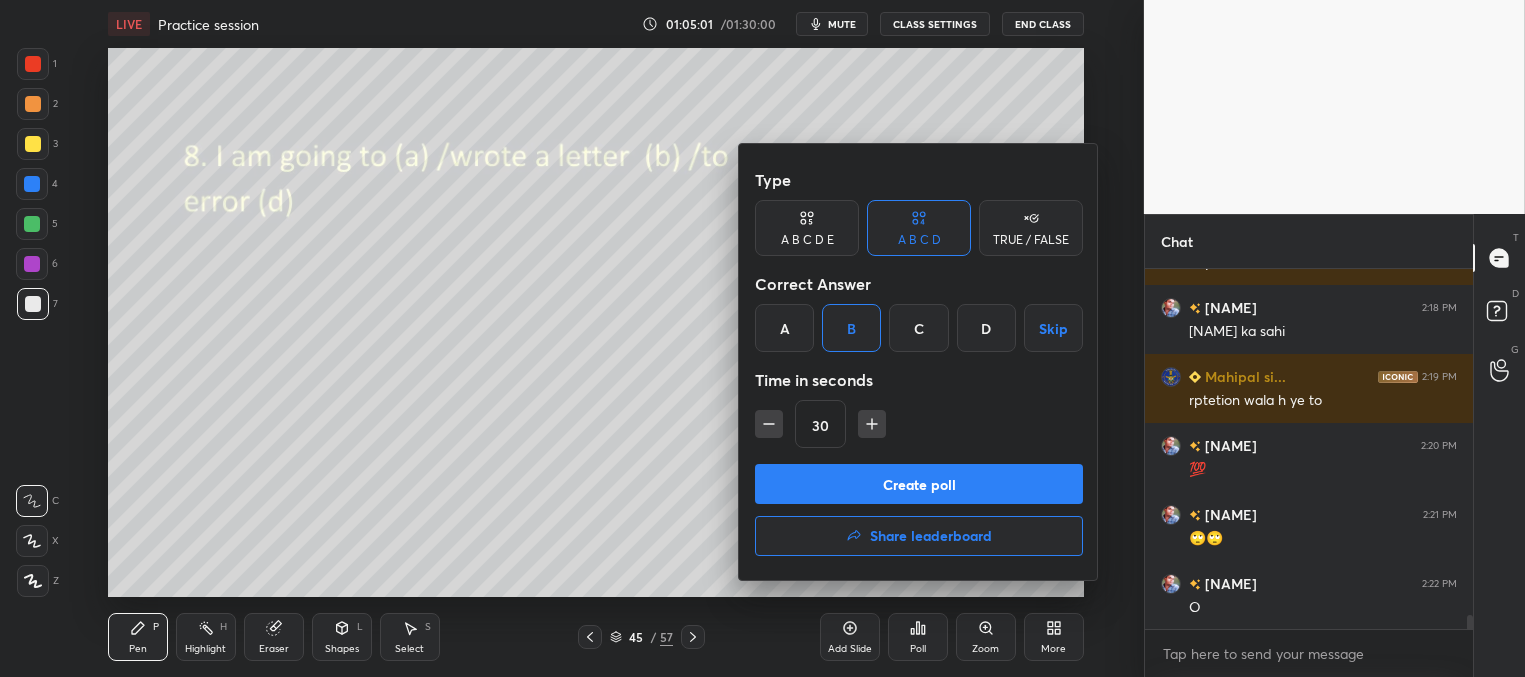 click on "Create poll" at bounding box center [919, 484] 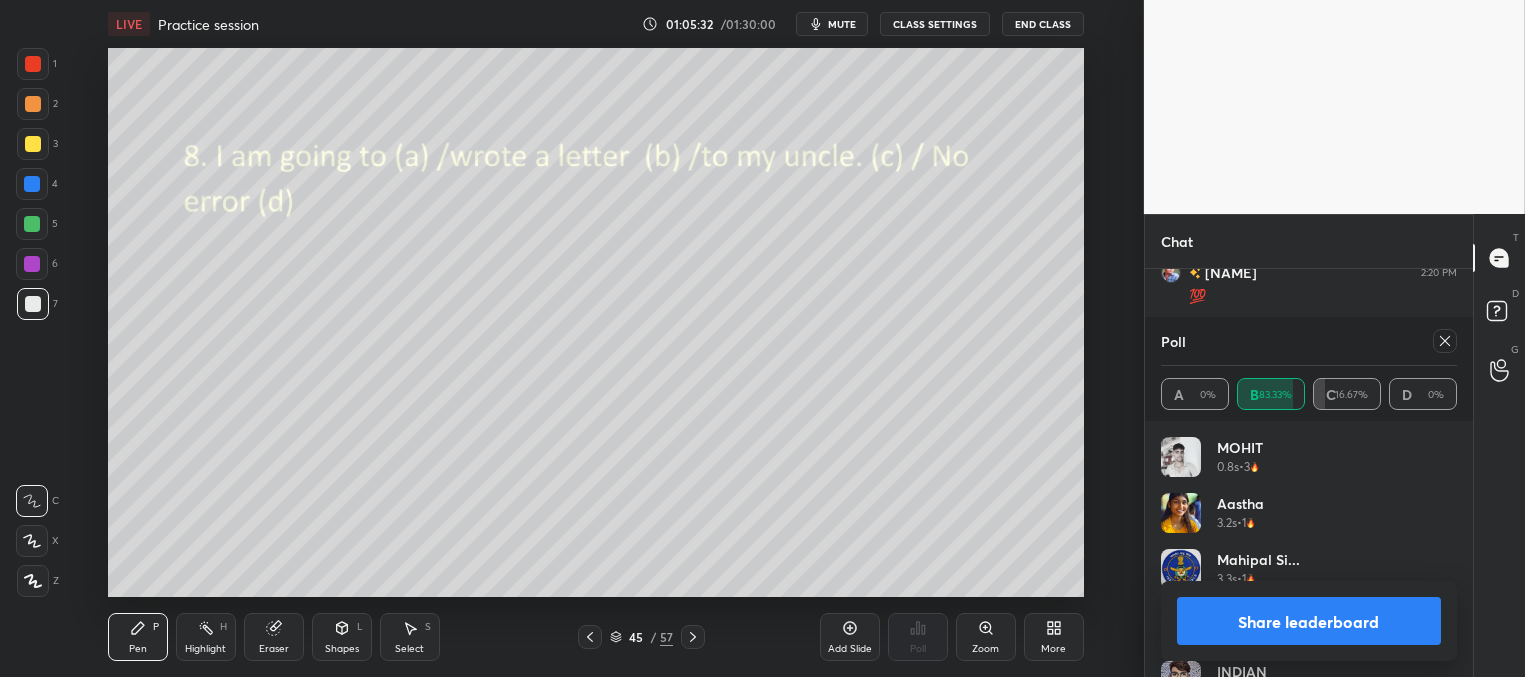 click 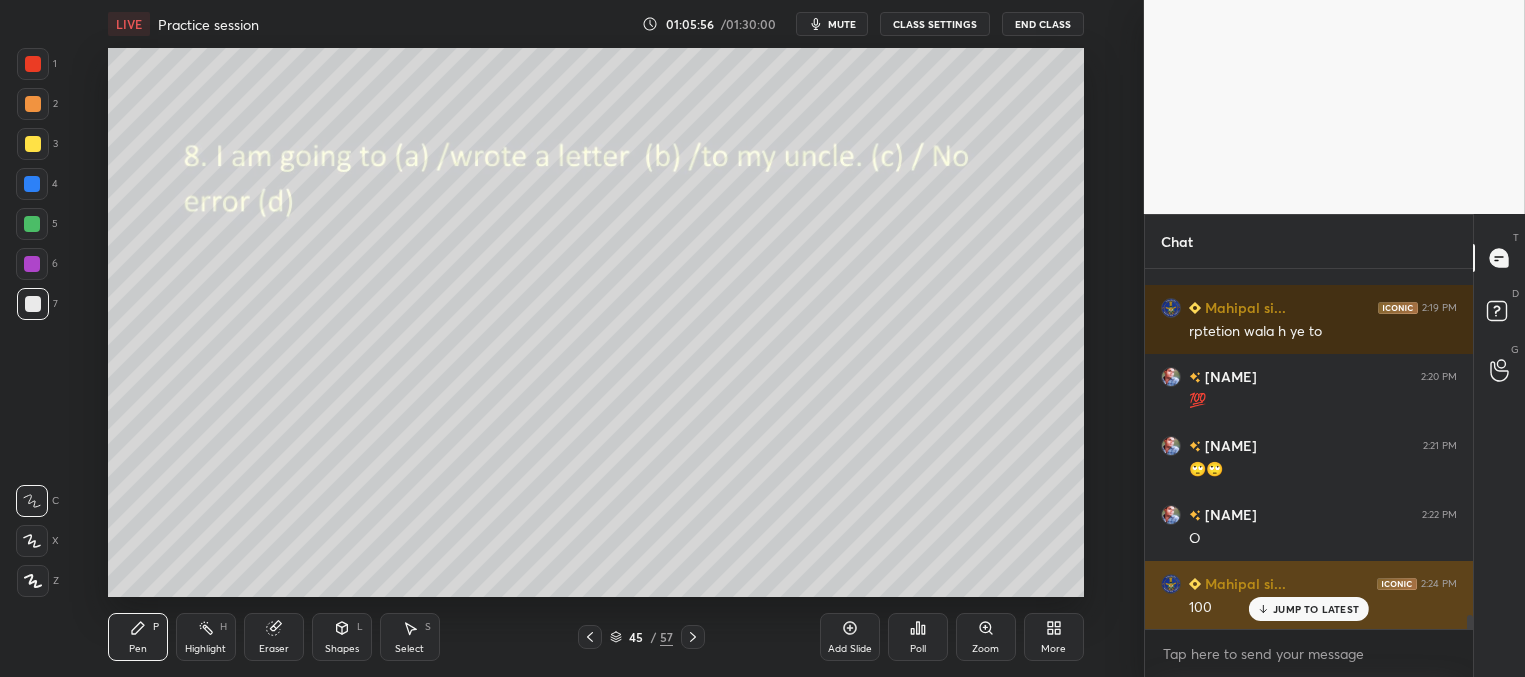 click on "JUMP TO LATEST" at bounding box center [1316, 609] 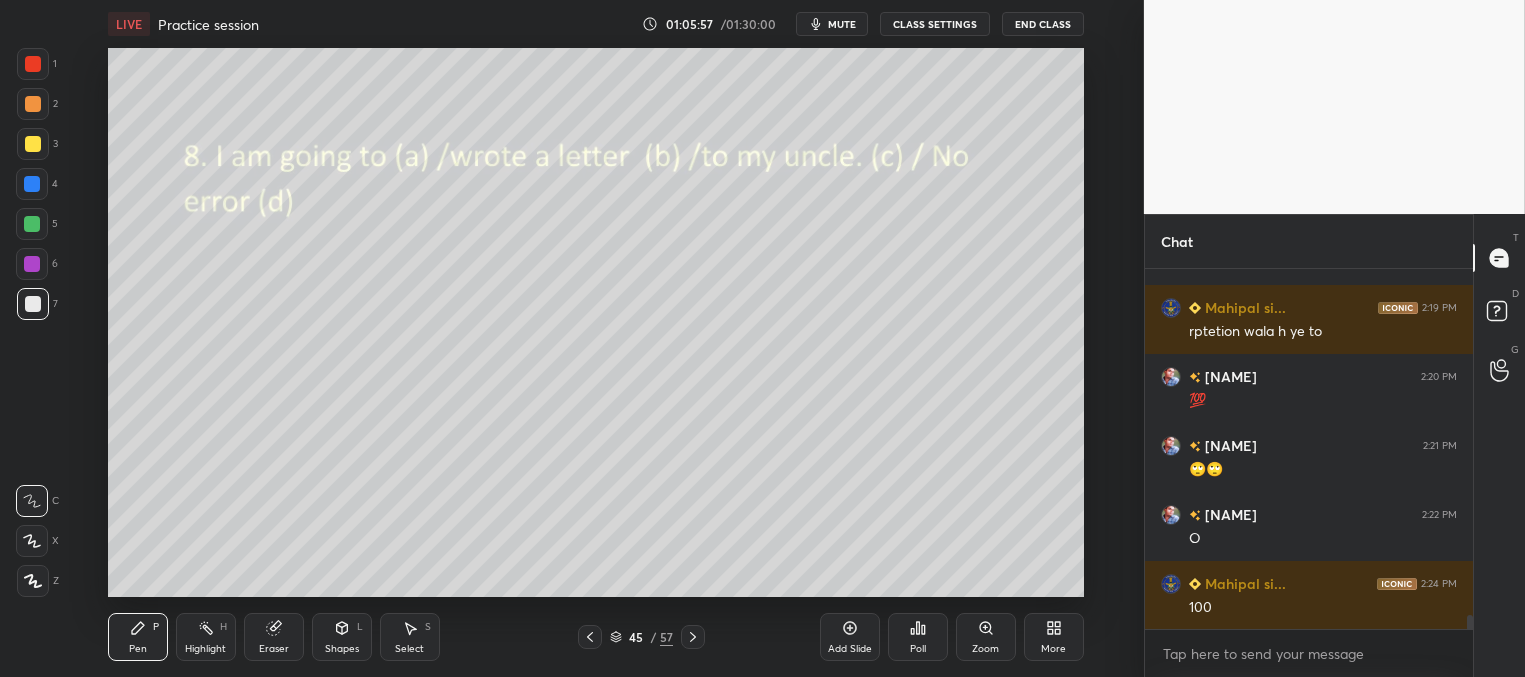 click 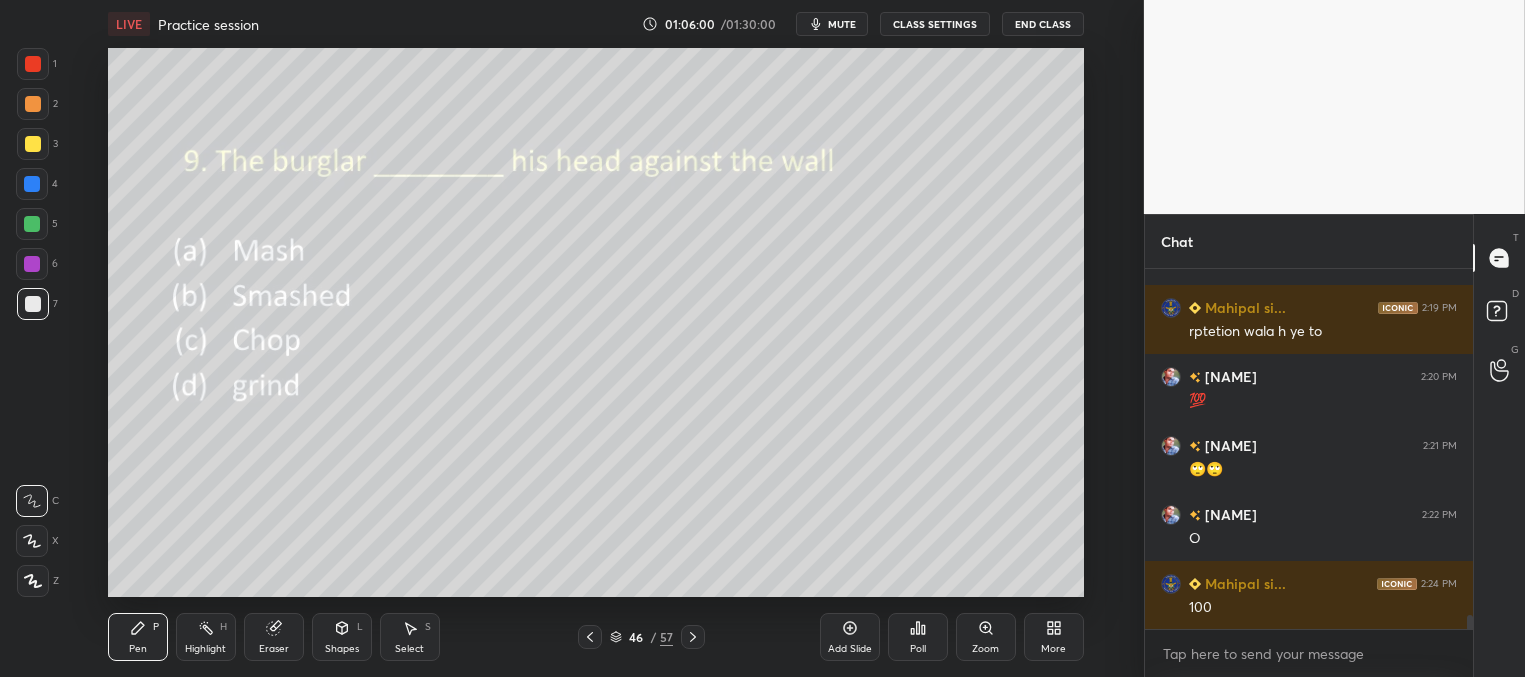 click on "Poll" at bounding box center [918, 637] 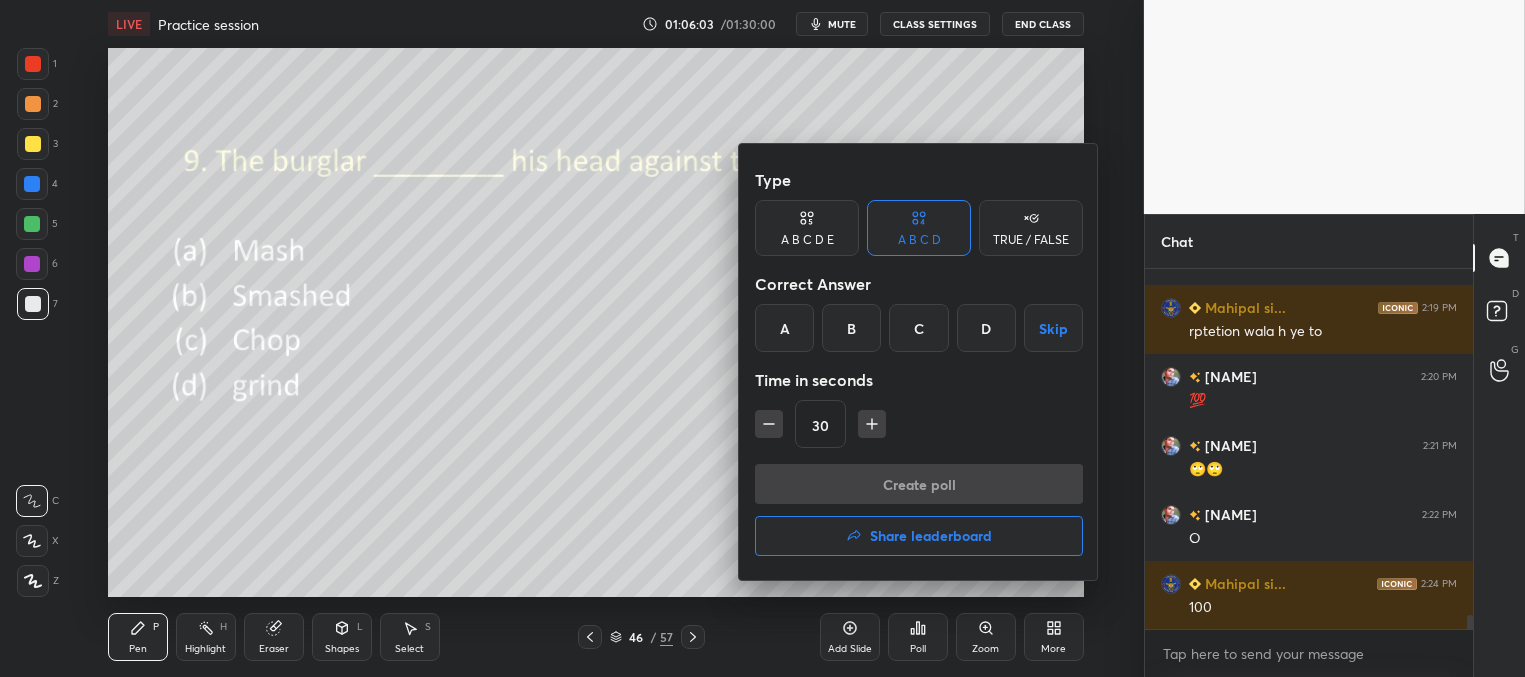click on "B" at bounding box center (851, 328) 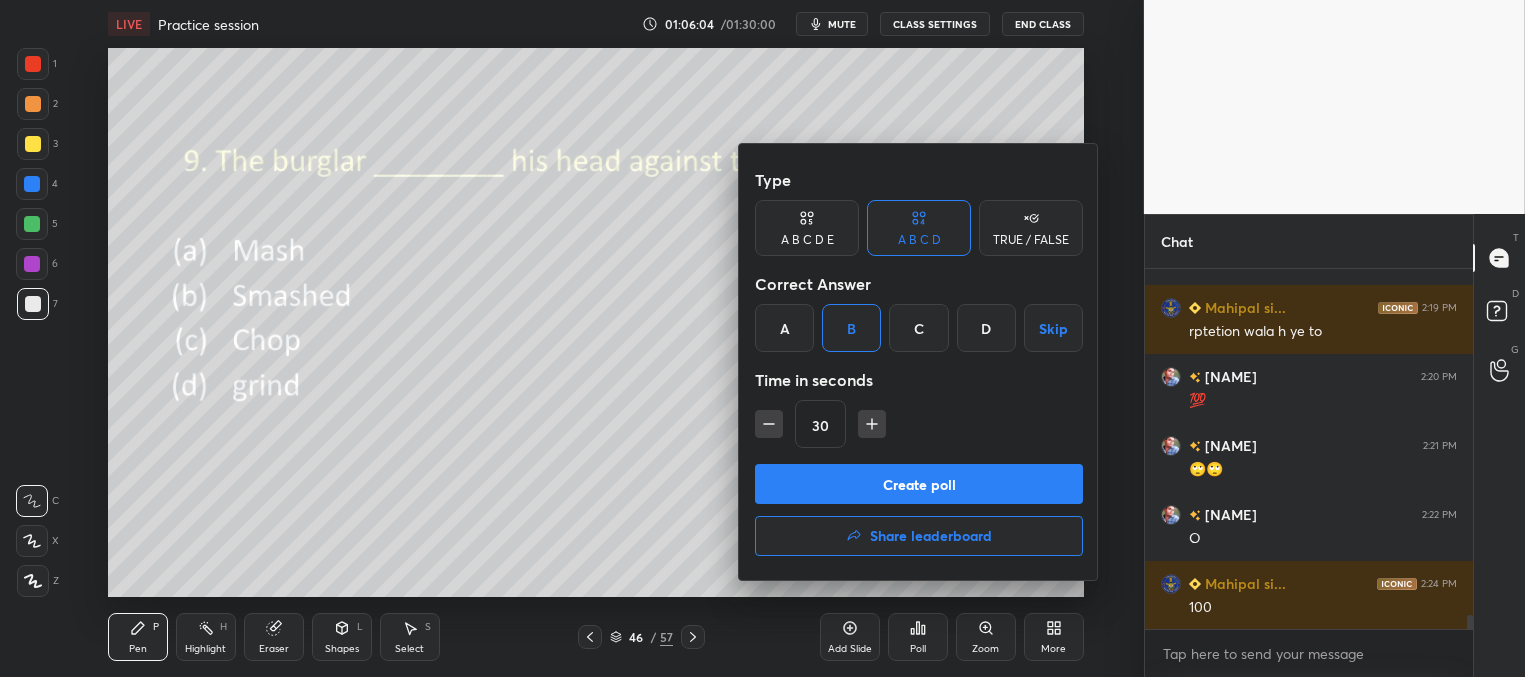 click on "Create poll" at bounding box center (919, 484) 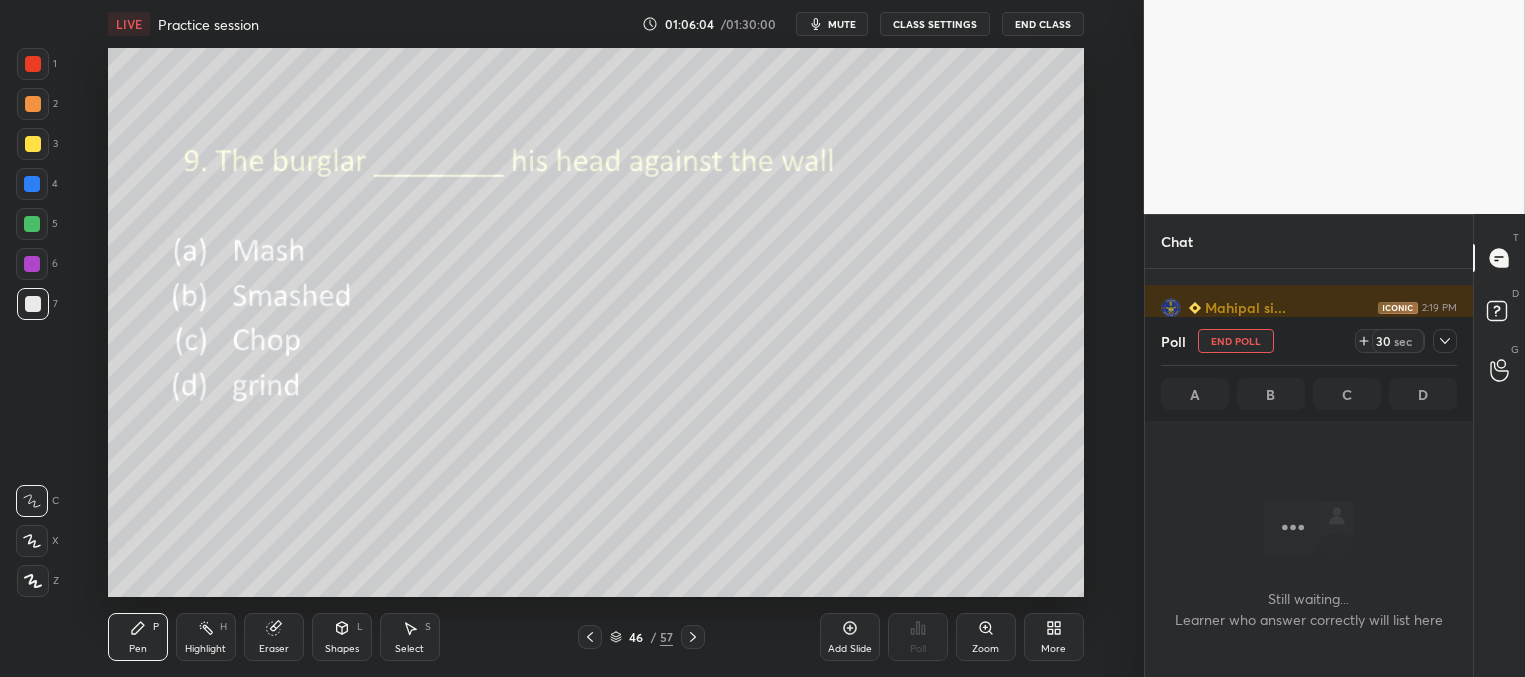 scroll, scrollTop: 288, scrollLeft: 322, axis: both 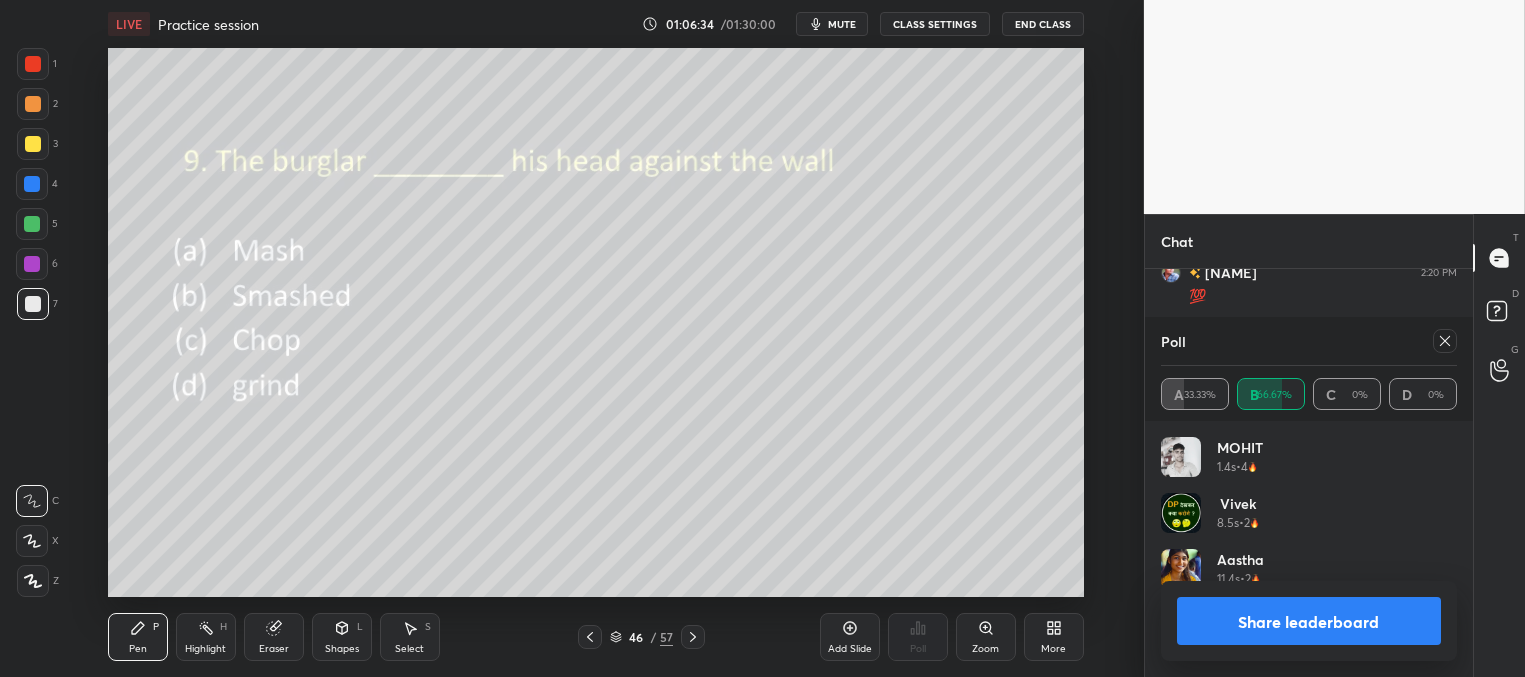 click 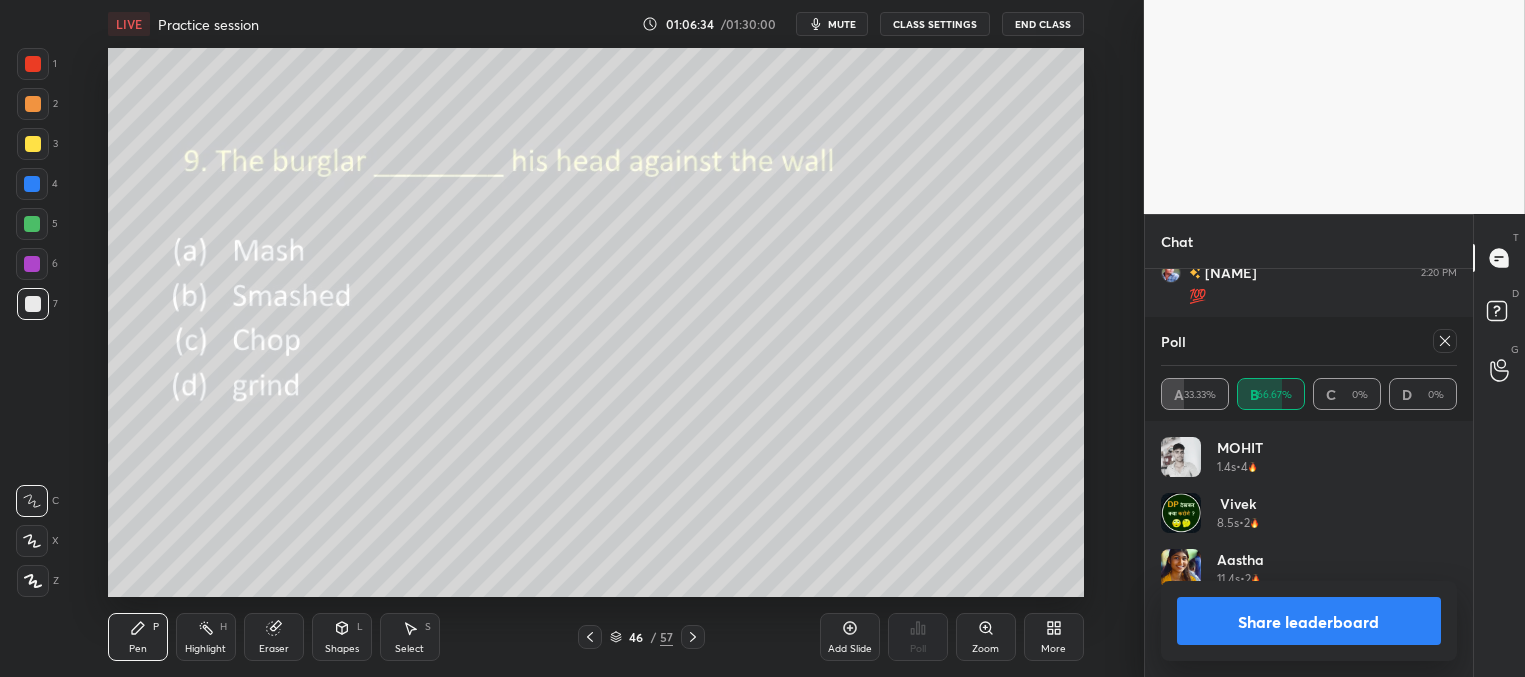 scroll, scrollTop: 3, scrollLeft: 291, axis: both 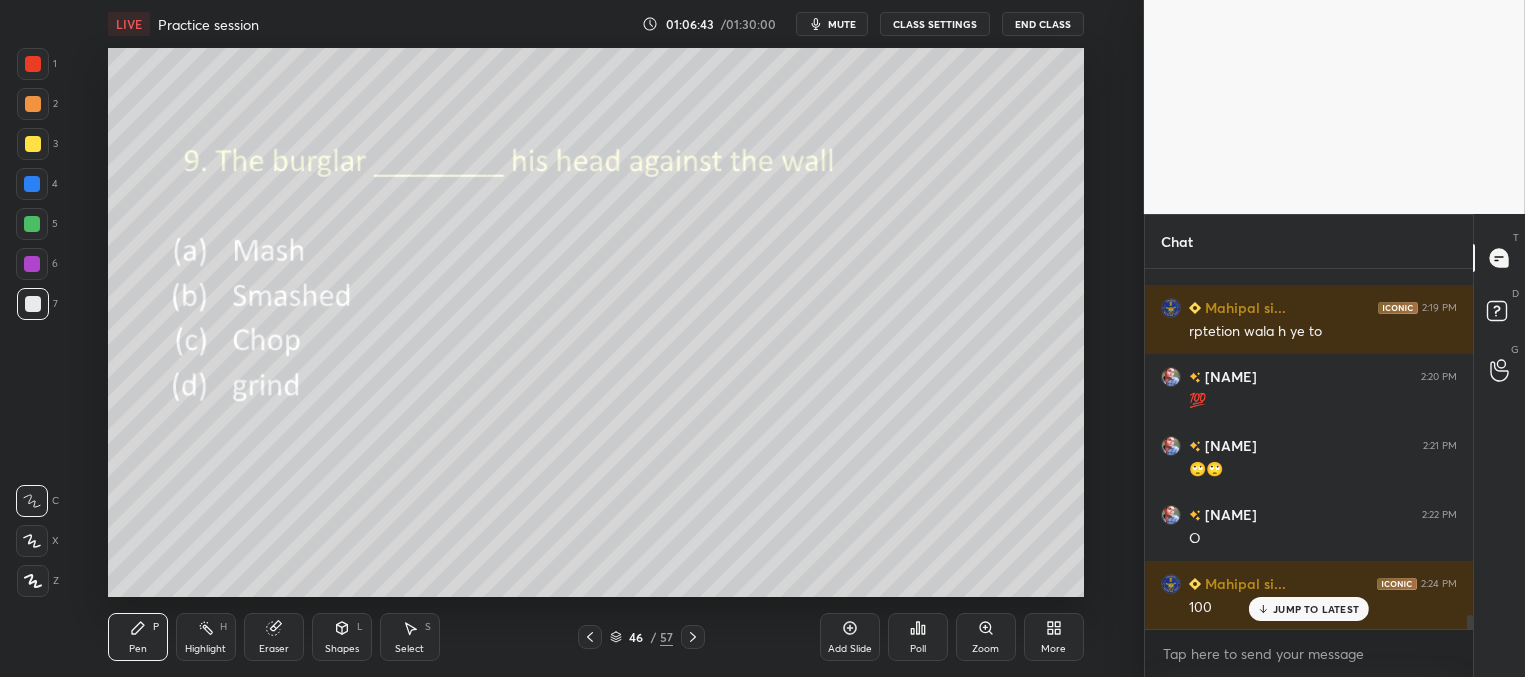 click 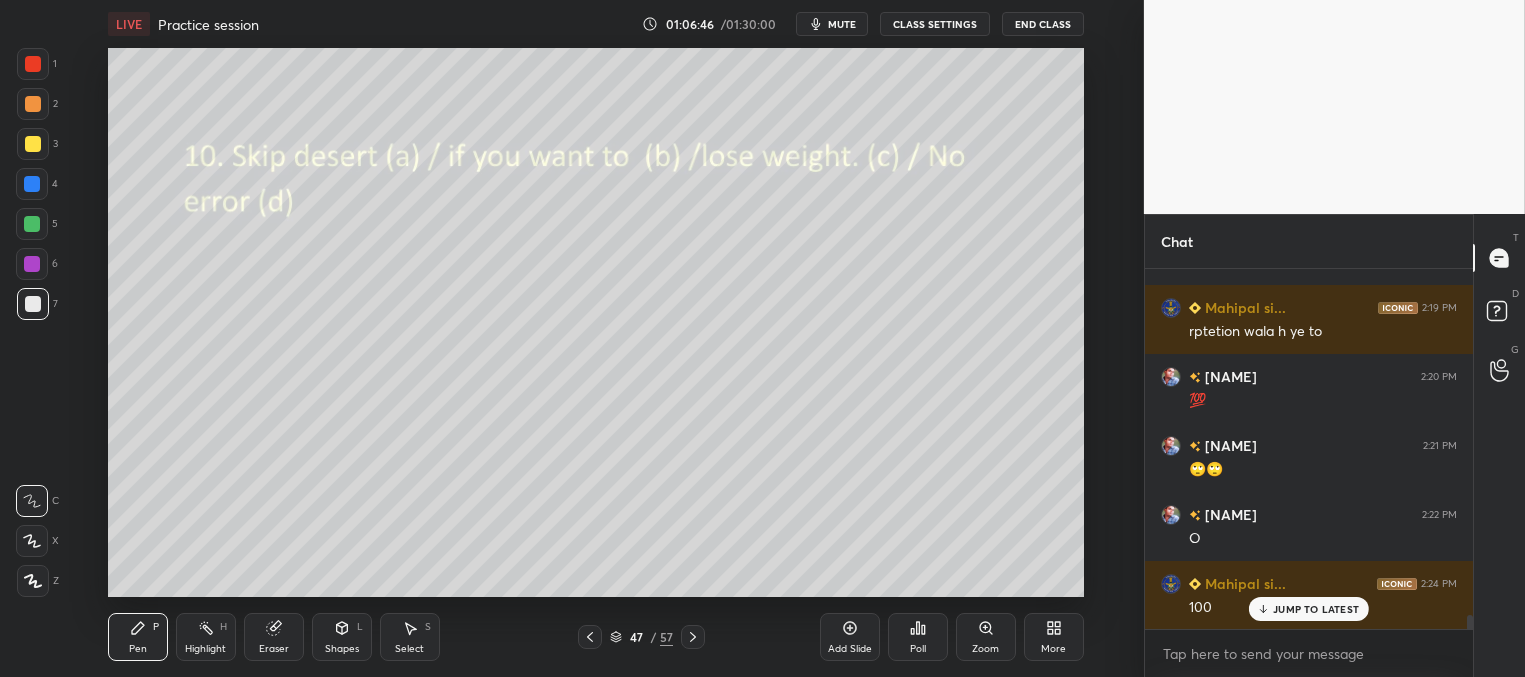 click 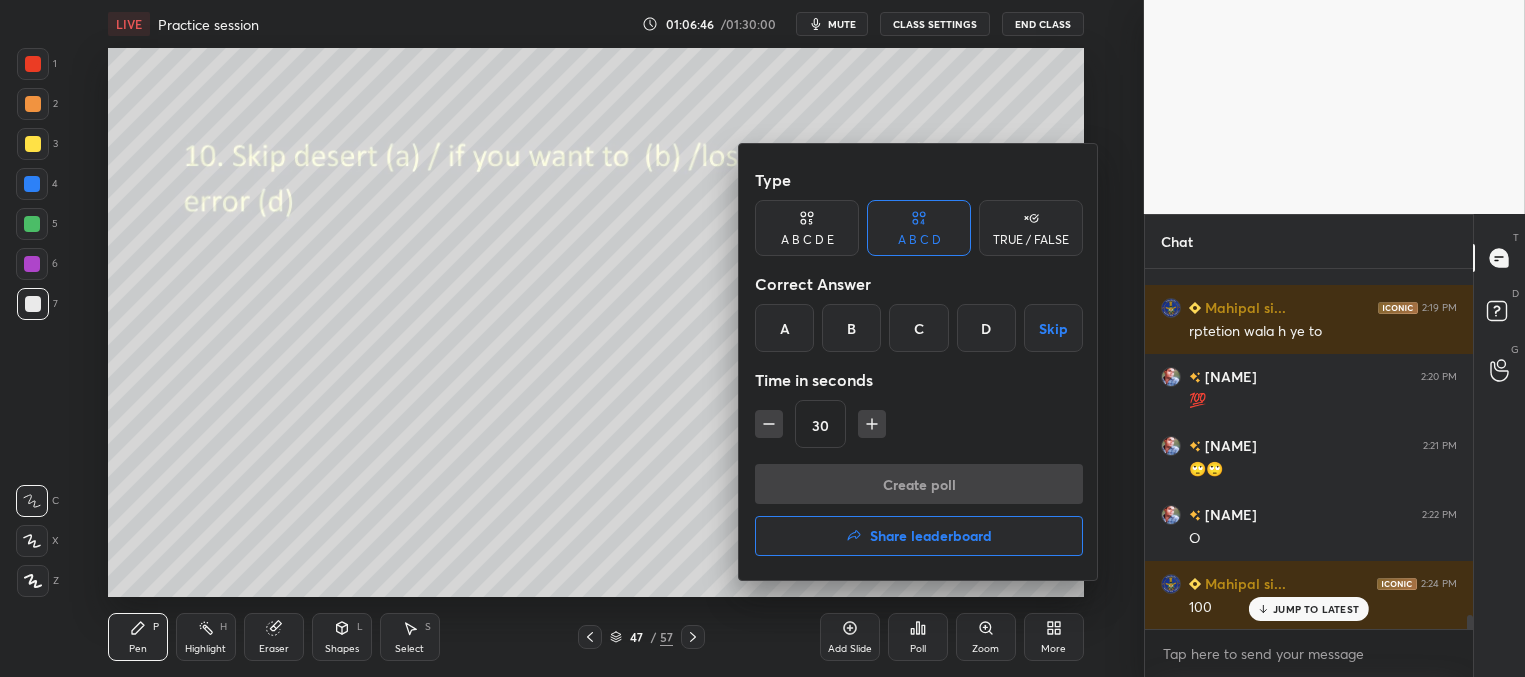 drag, startPoint x: 784, startPoint y: 318, endPoint x: 796, endPoint y: 331, distance: 17.691807 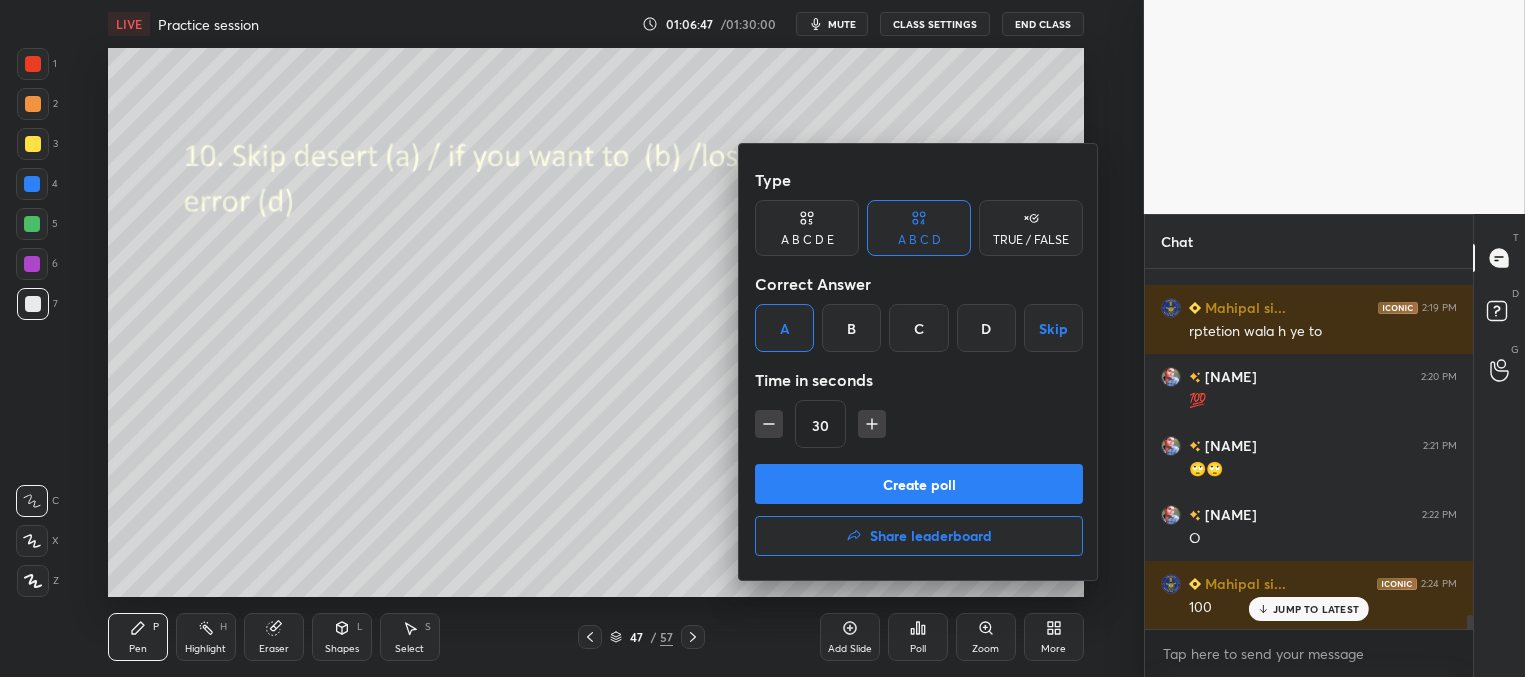 click on "Create poll" at bounding box center (919, 484) 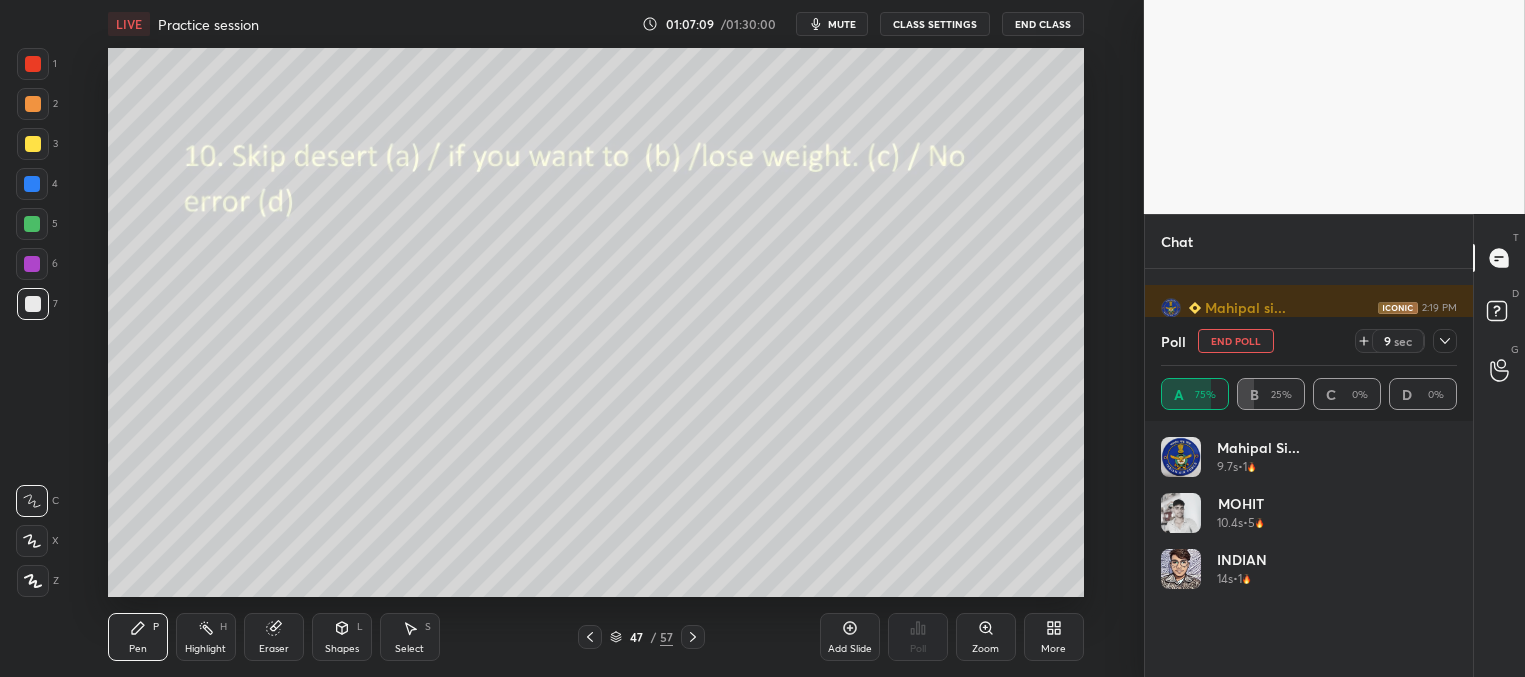 drag, startPoint x: 850, startPoint y: 26, endPoint x: 860, endPoint y: 12, distance: 17.20465 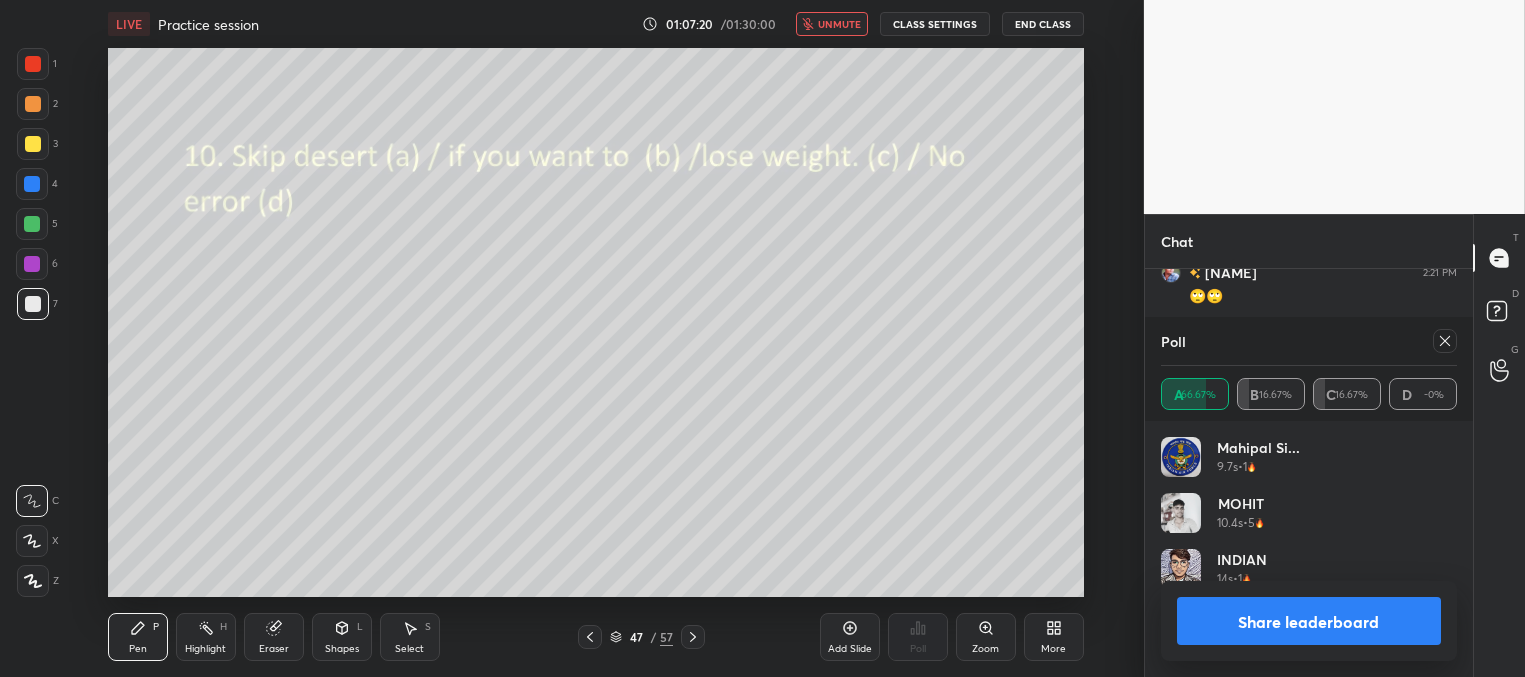 drag, startPoint x: 1445, startPoint y: 339, endPoint x: 1426, endPoint y: 342, distance: 19.235384 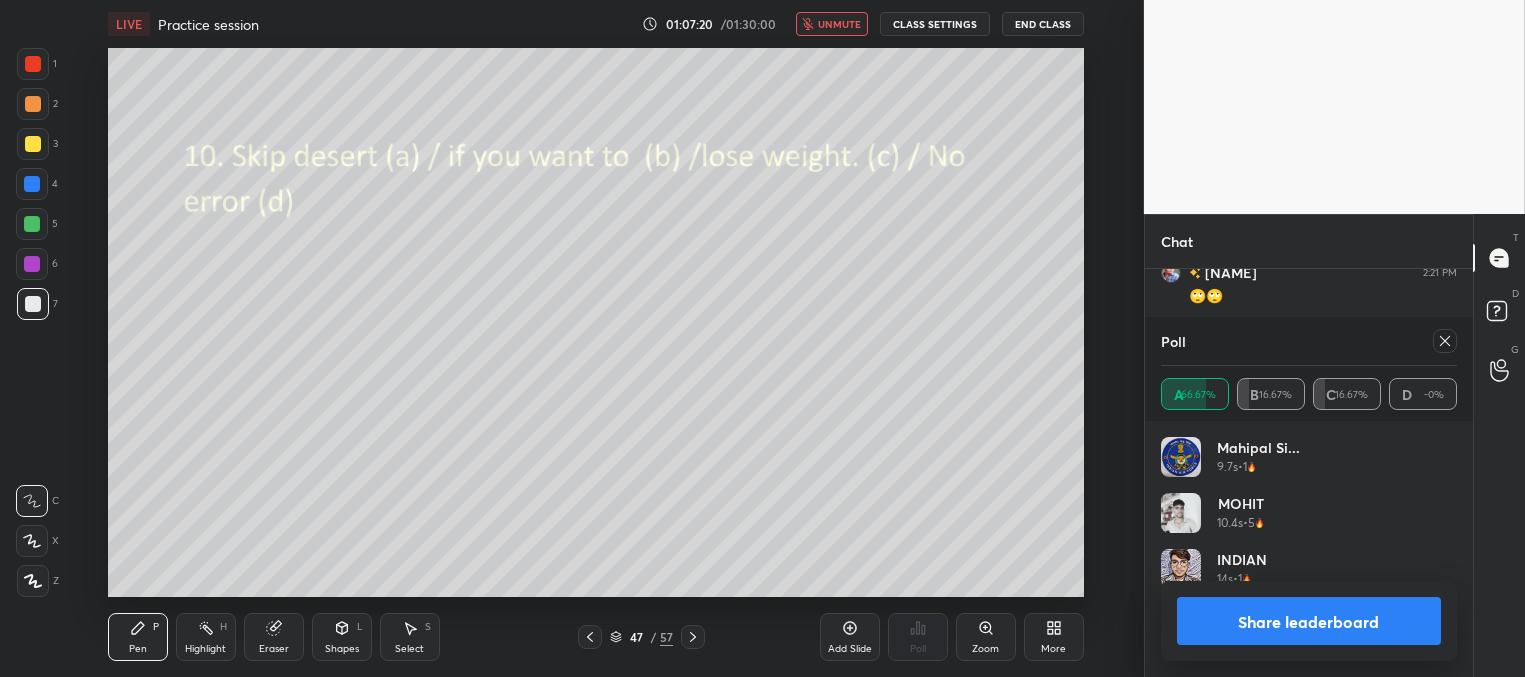 click 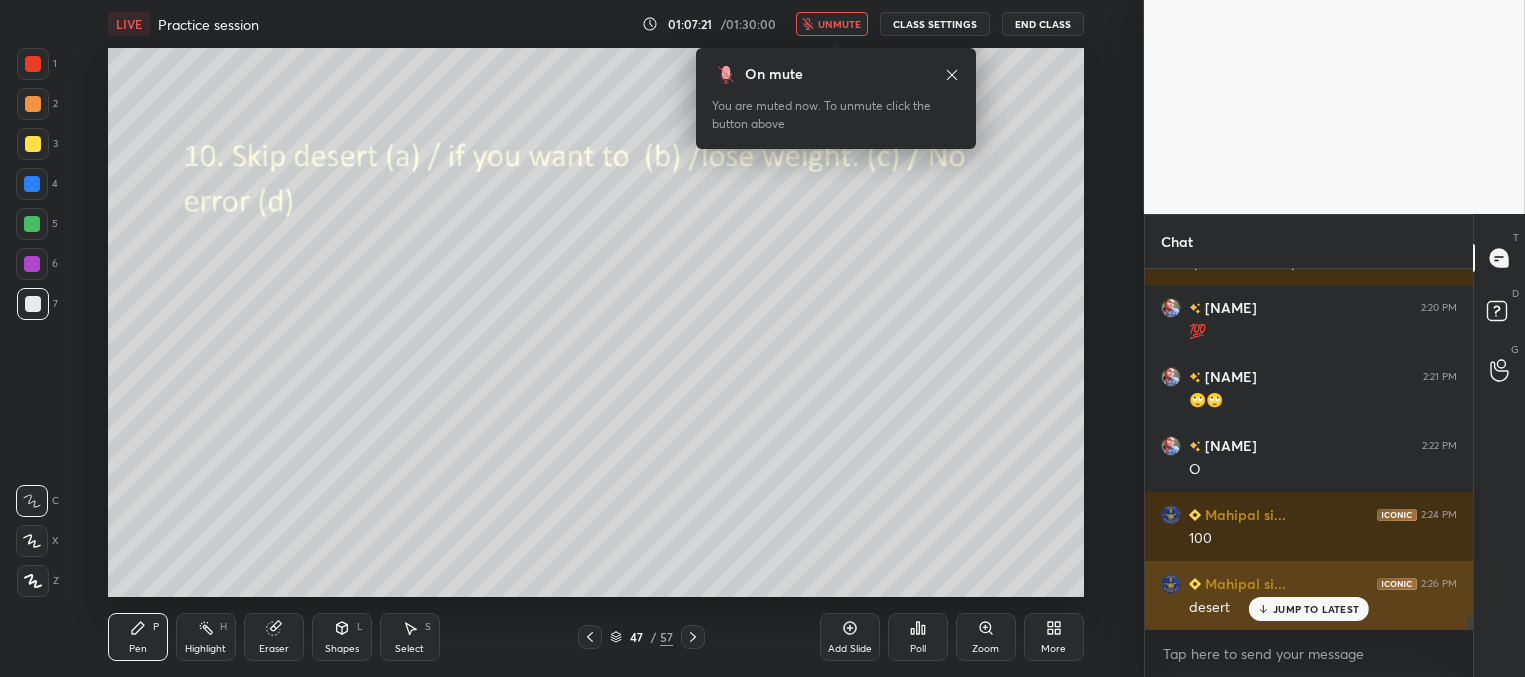 click on "JUMP TO LATEST" at bounding box center [1309, 609] 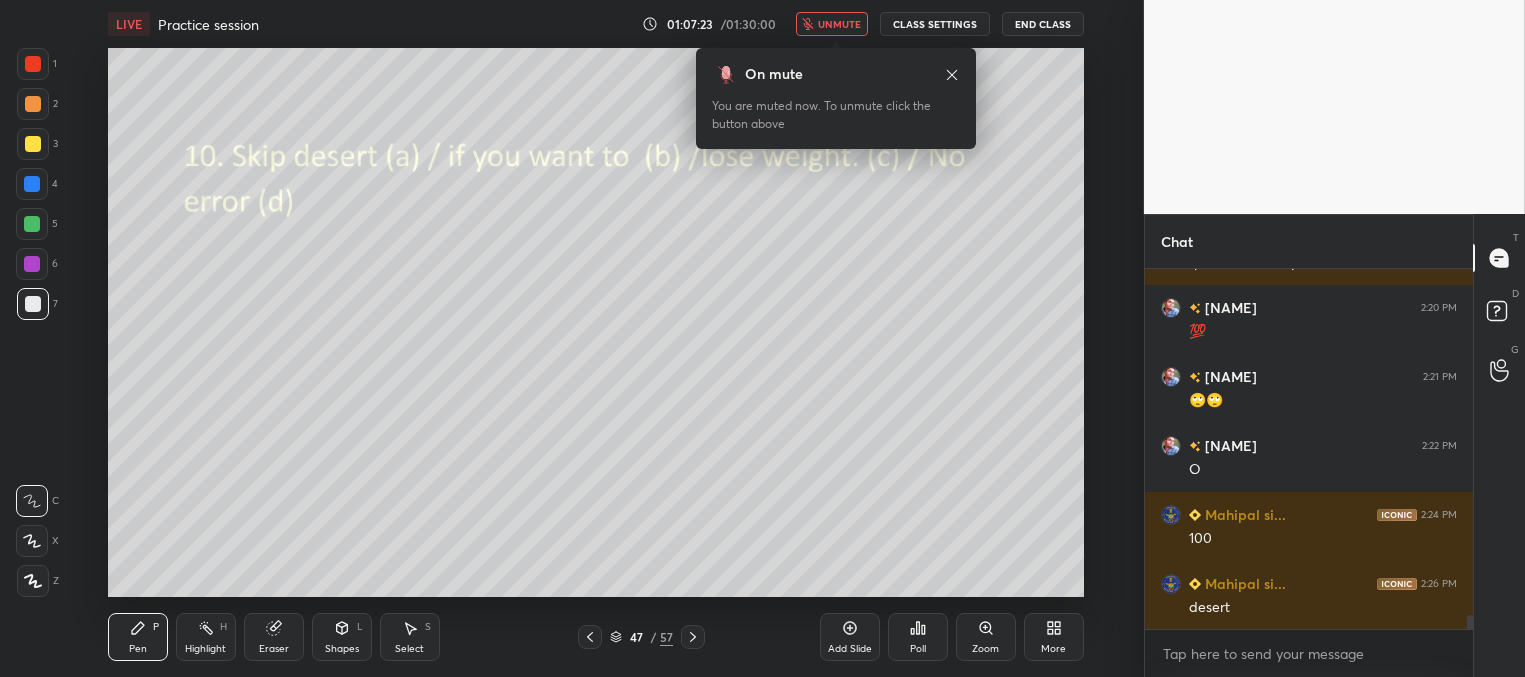 click on "unmute" at bounding box center [839, 24] 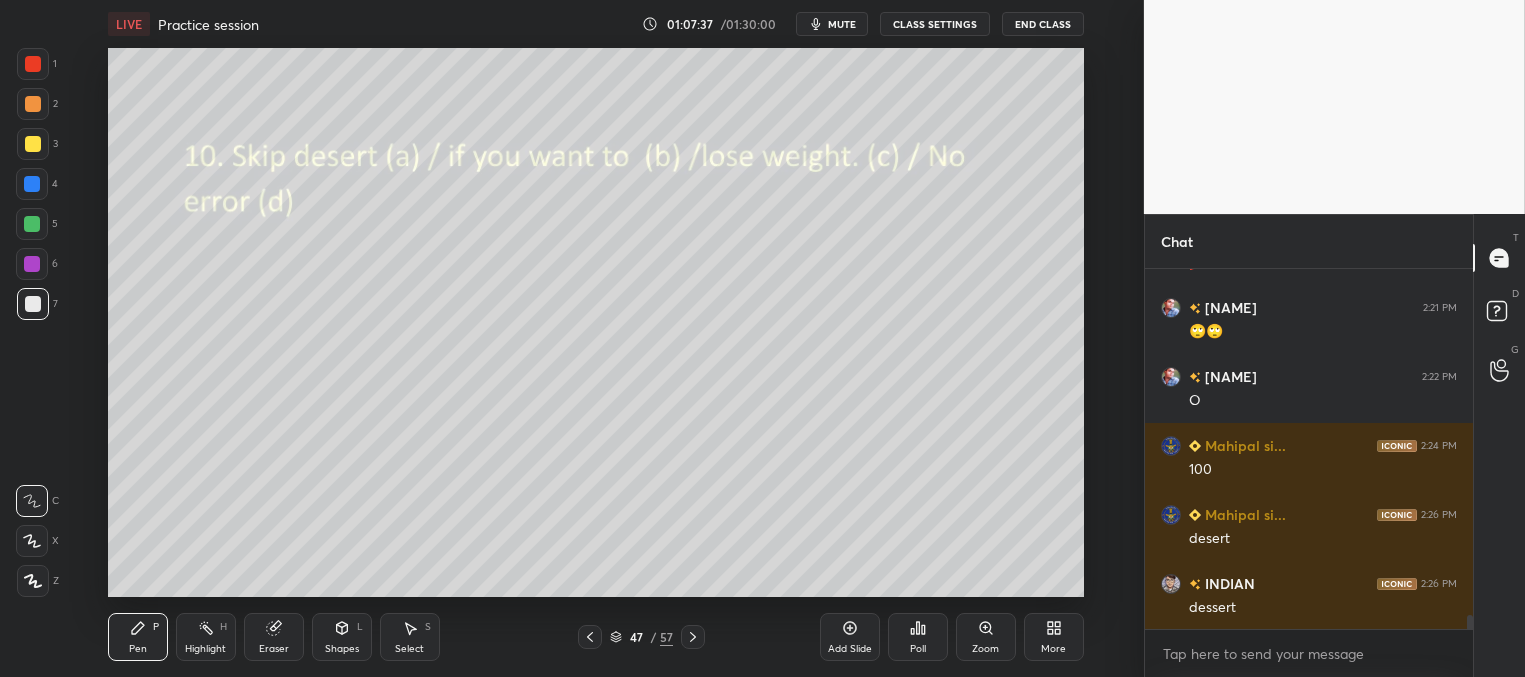 click 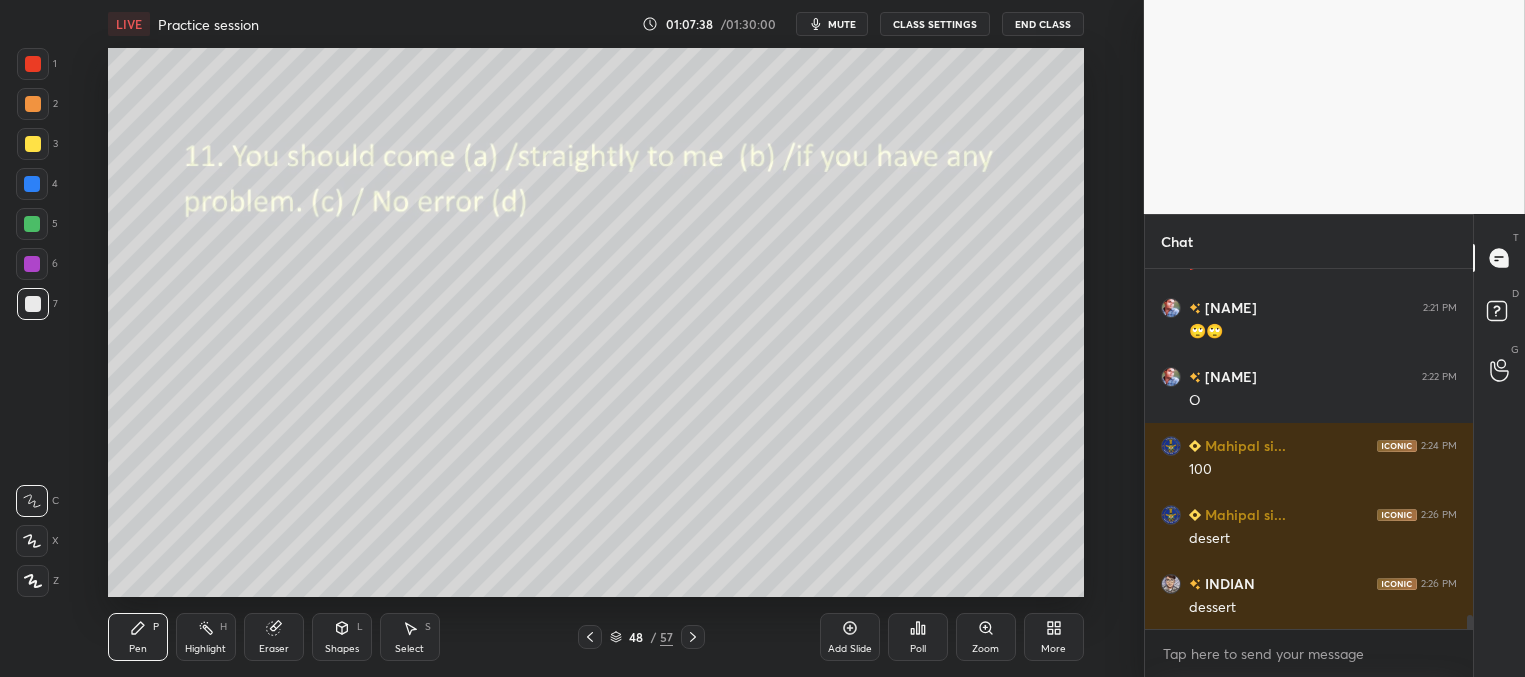 click 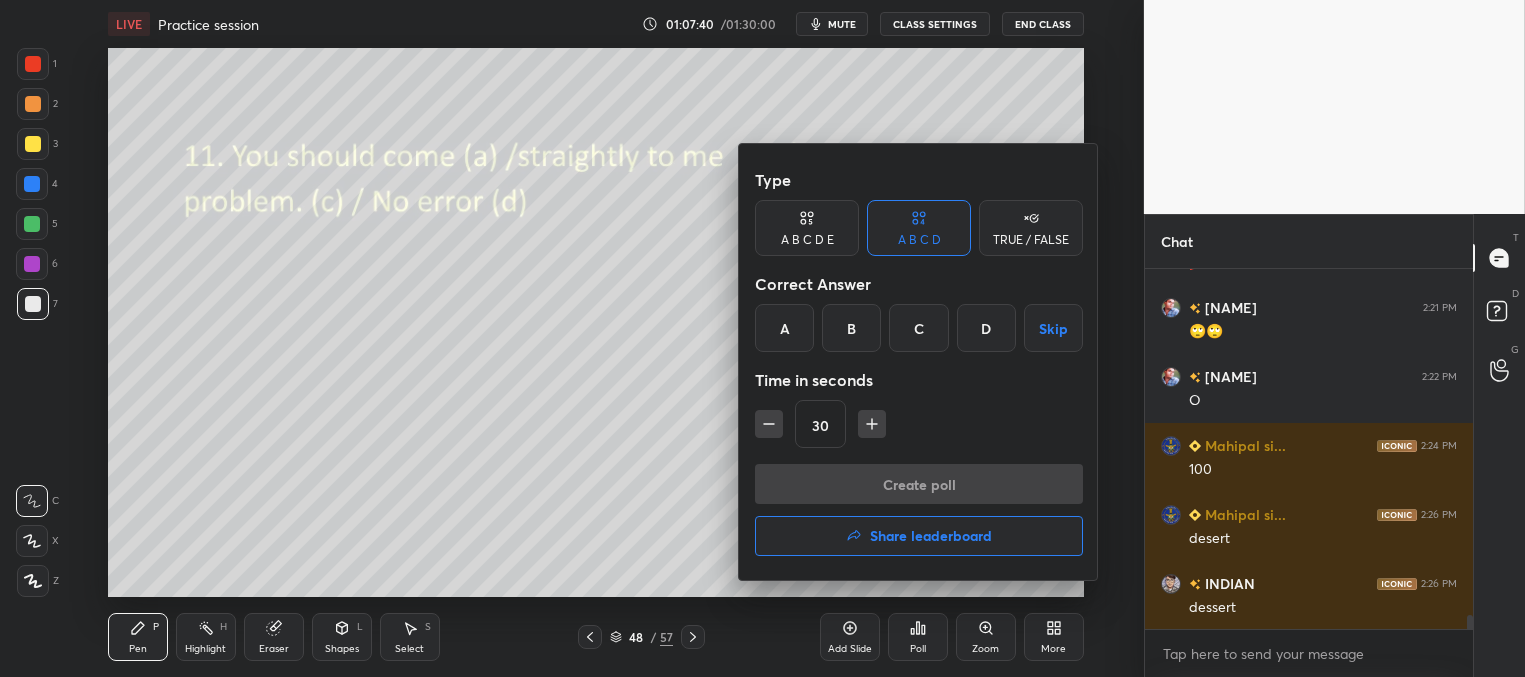 click on "B" at bounding box center [851, 328] 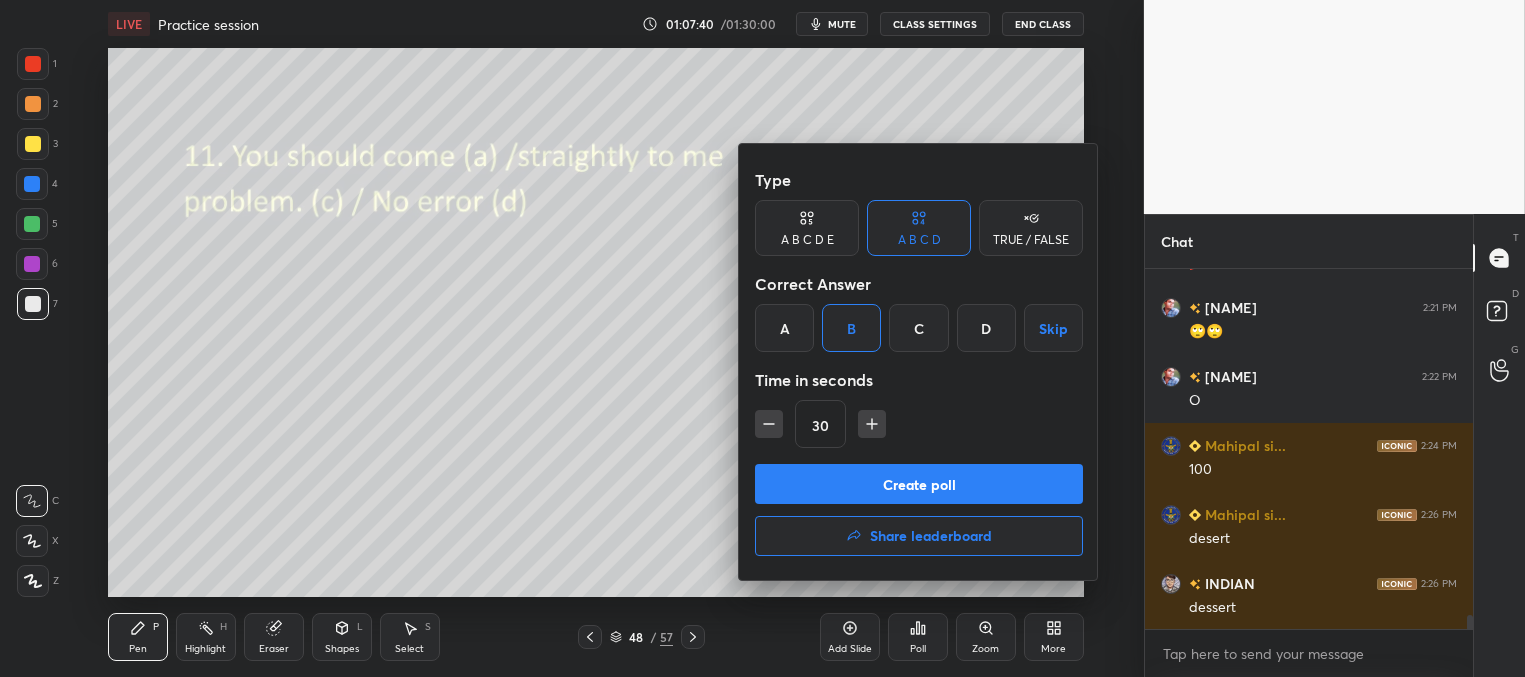 drag, startPoint x: 845, startPoint y: 479, endPoint x: 832, endPoint y: 477, distance: 13.152946 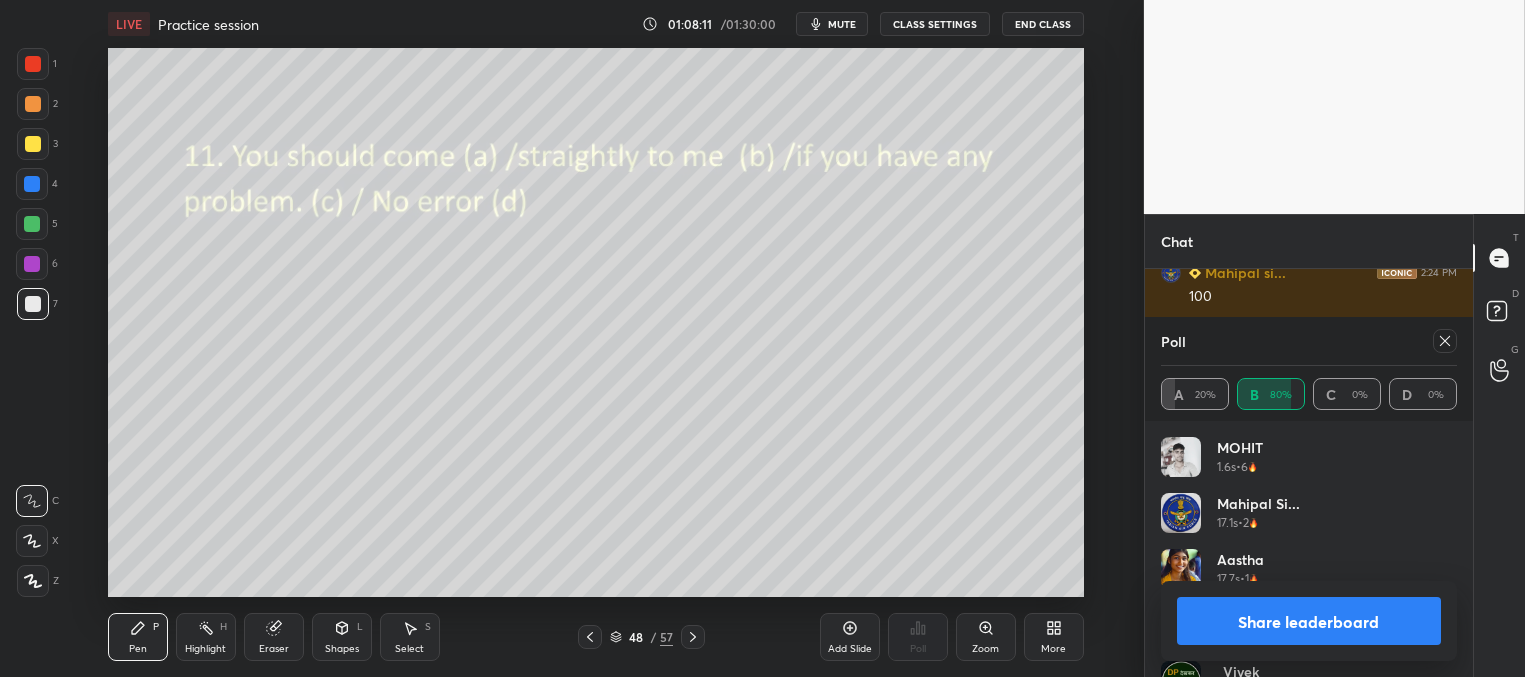 click 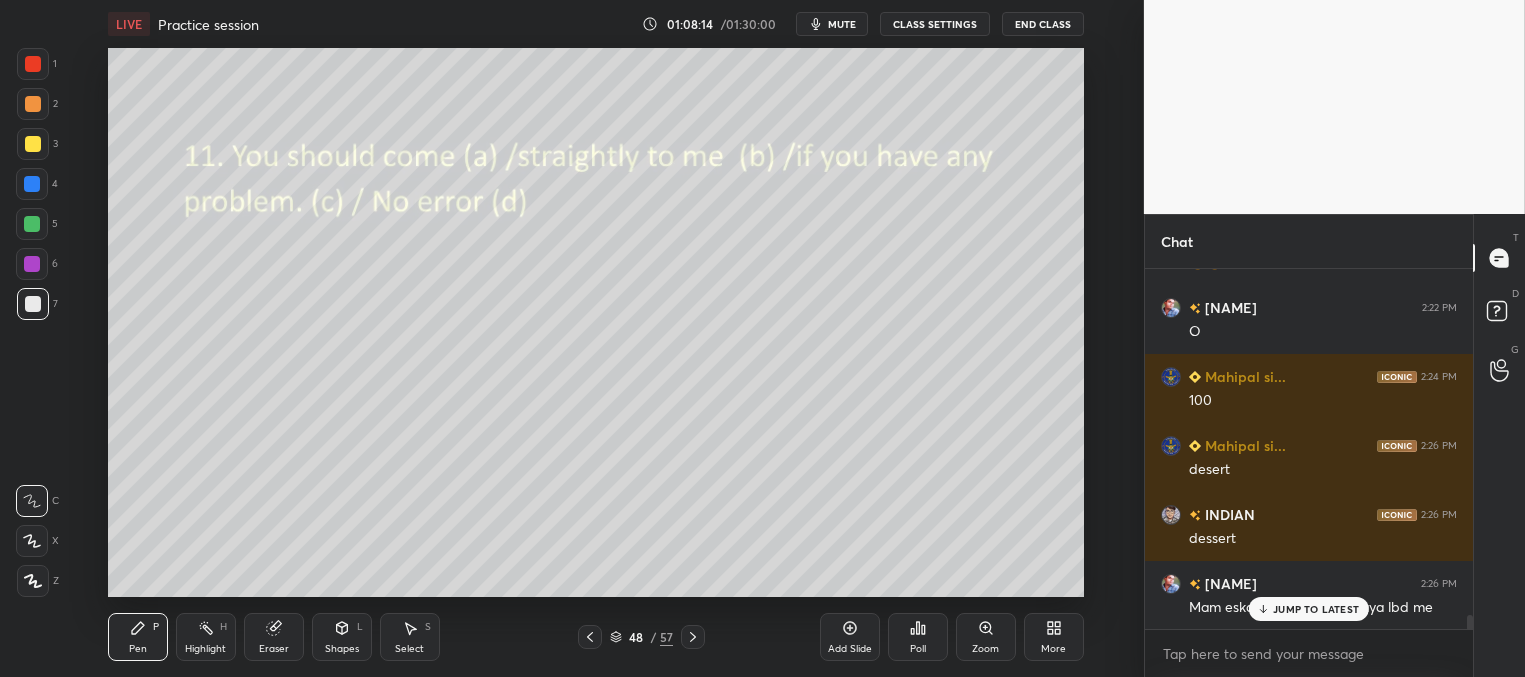 drag, startPoint x: 1304, startPoint y: 613, endPoint x: 1196, endPoint y: 573, distance: 115.16944 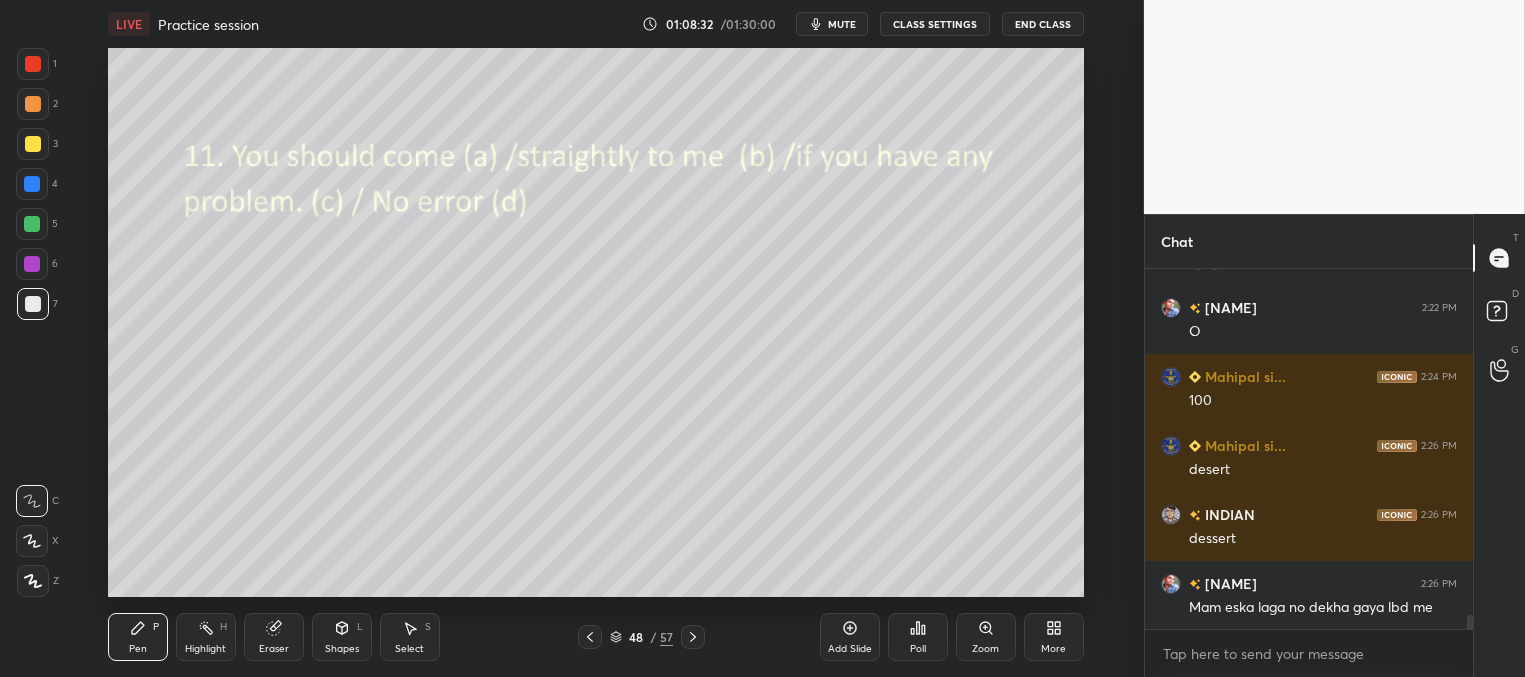 click on "Poll" at bounding box center [918, 637] 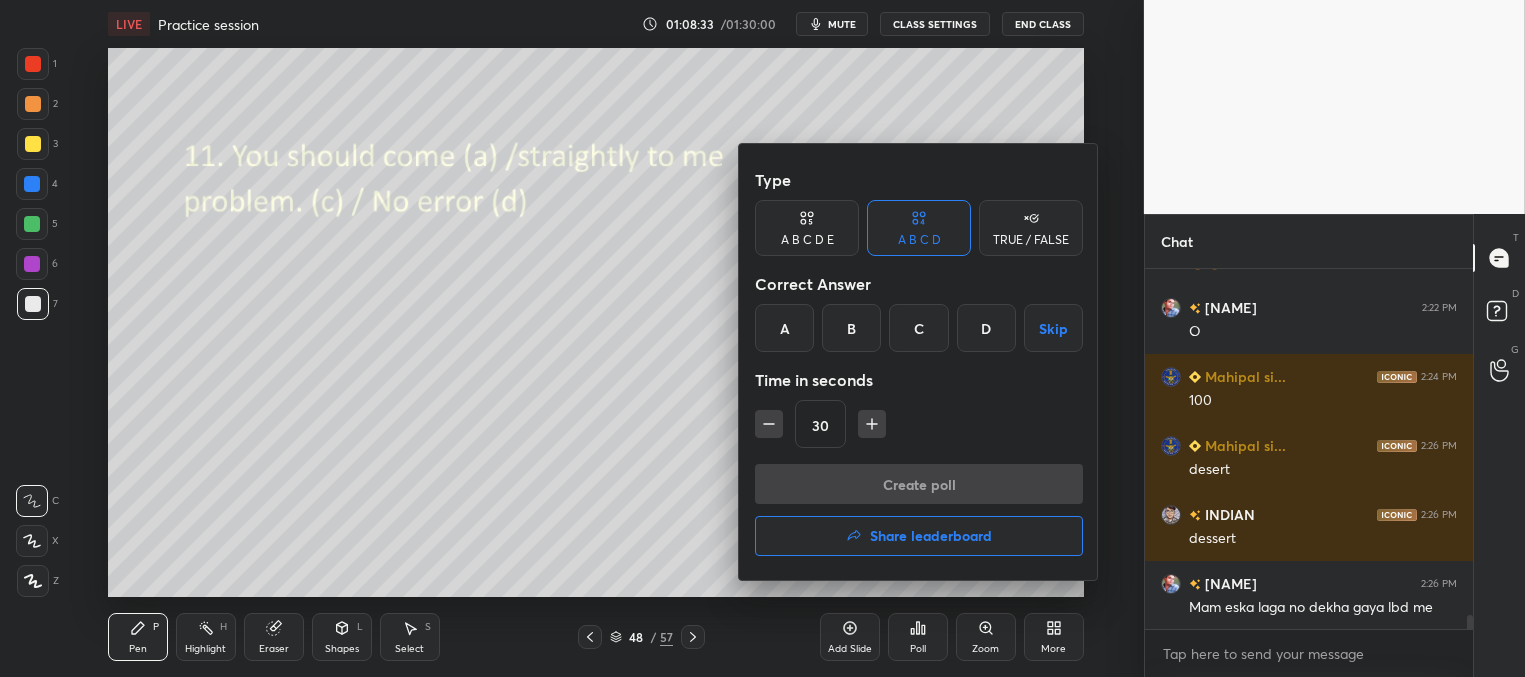 drag, startPoint x: 904, startPoint y: 533, endPoint x: 897, endPoint y: 523, distance: 12.206555 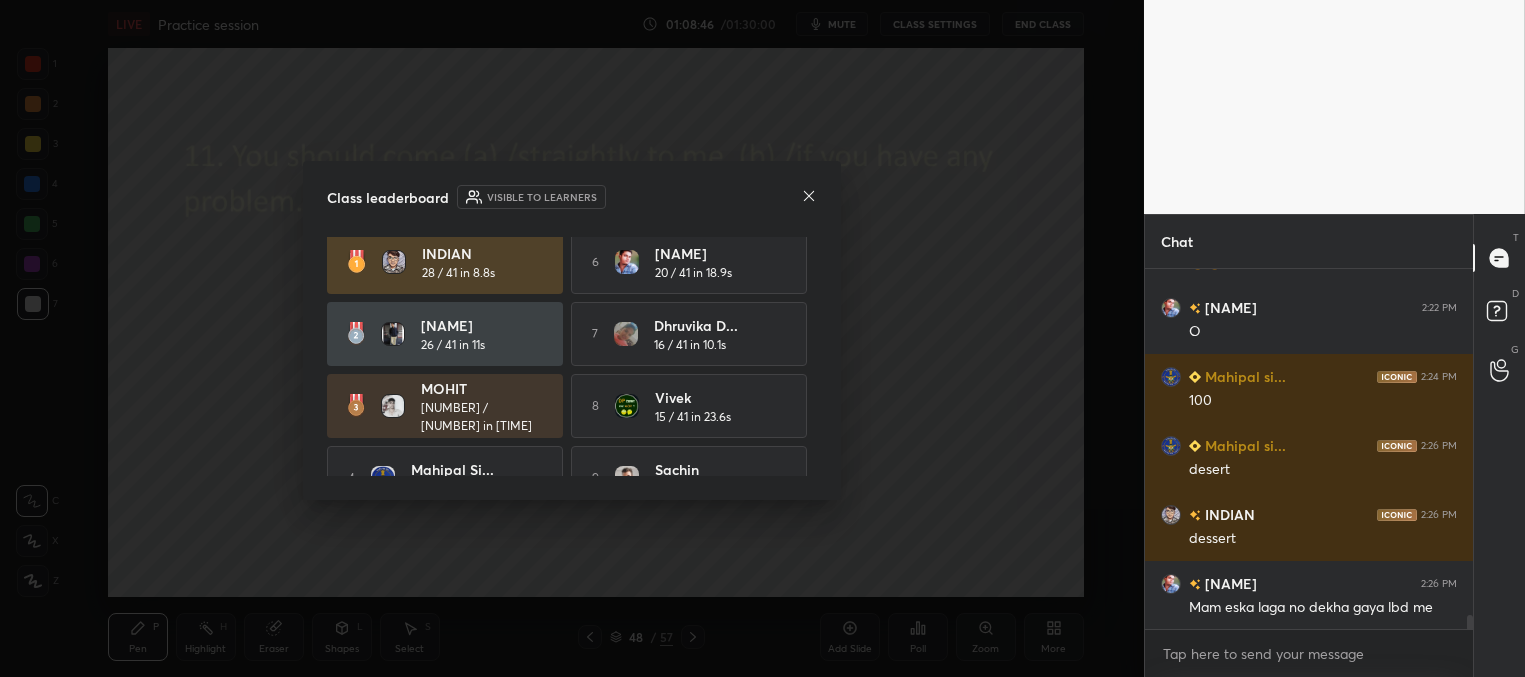 scroll, scrollTop: 0, scrollLeft: 0, axis: both 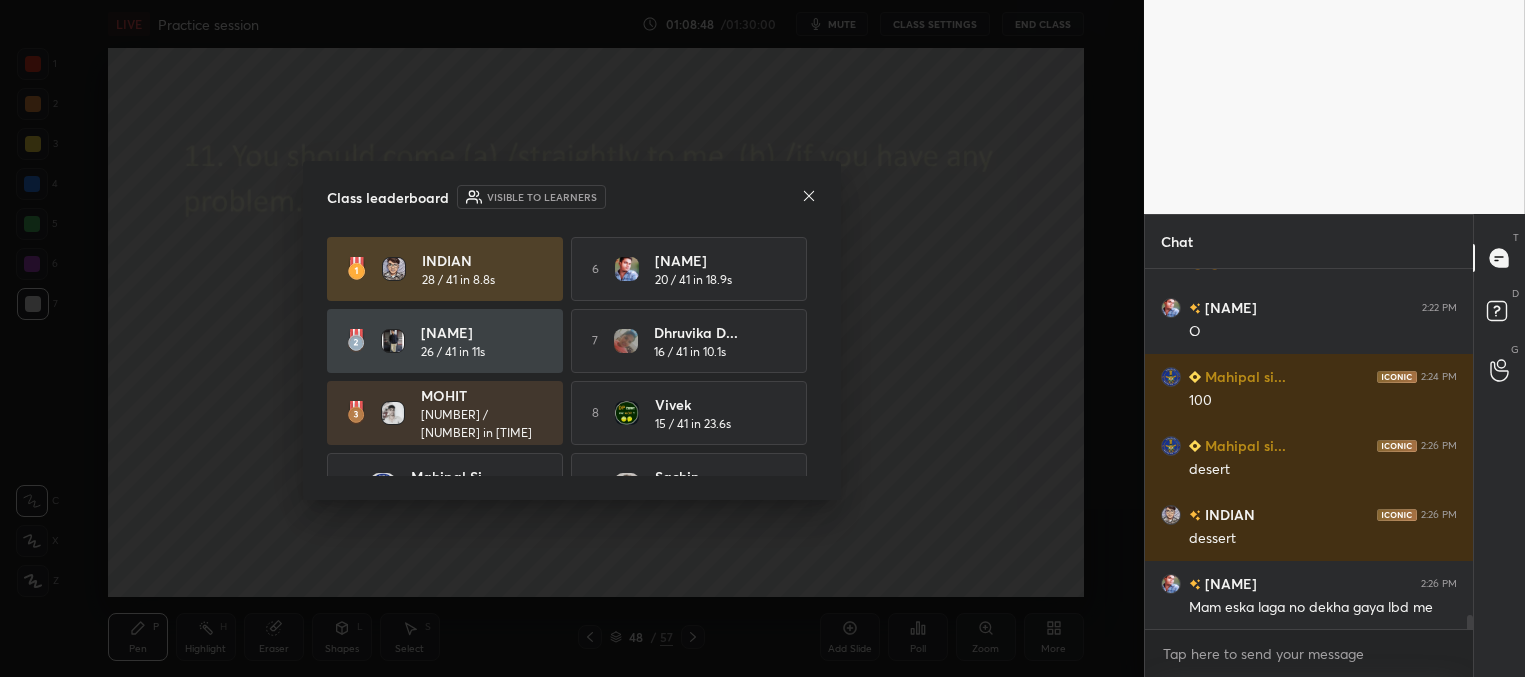 click 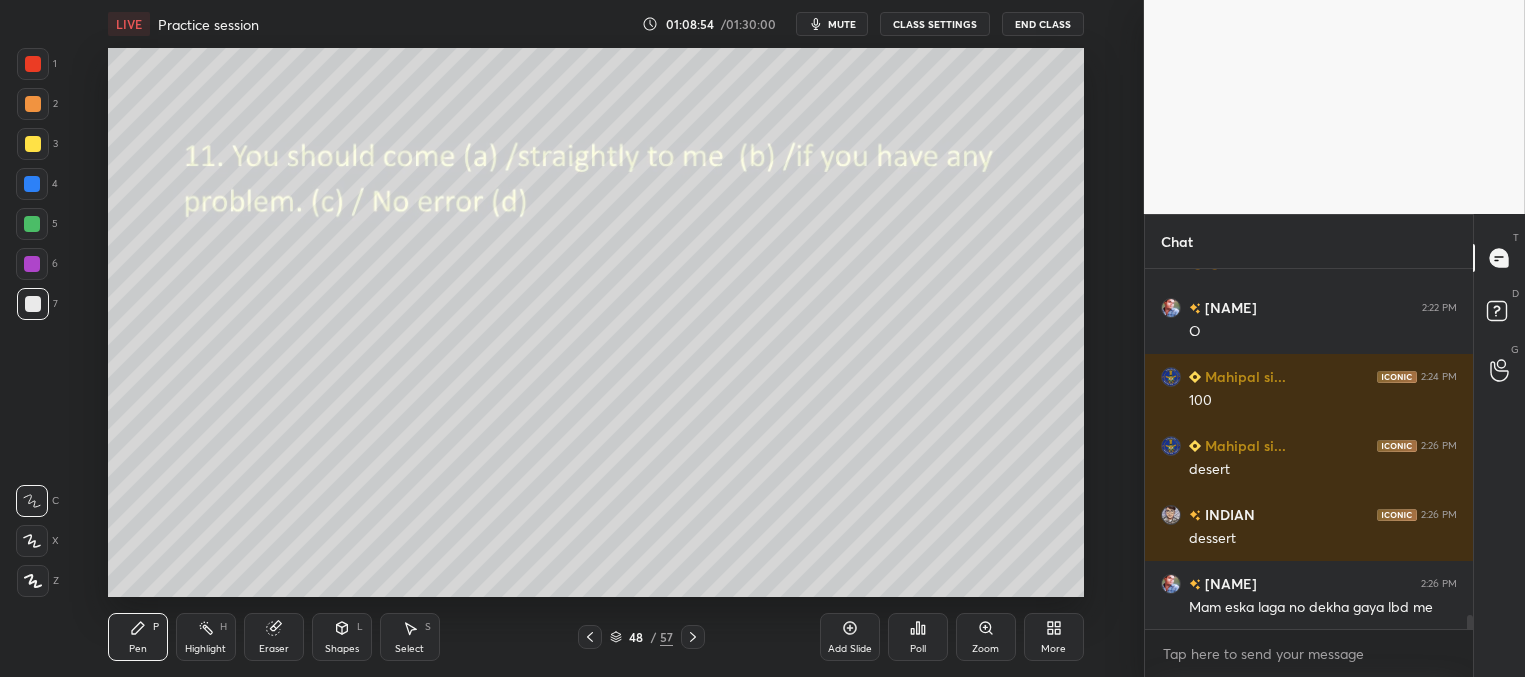 scroll, scrollTop: 9000, scrollLeft: 0, axis: vertical 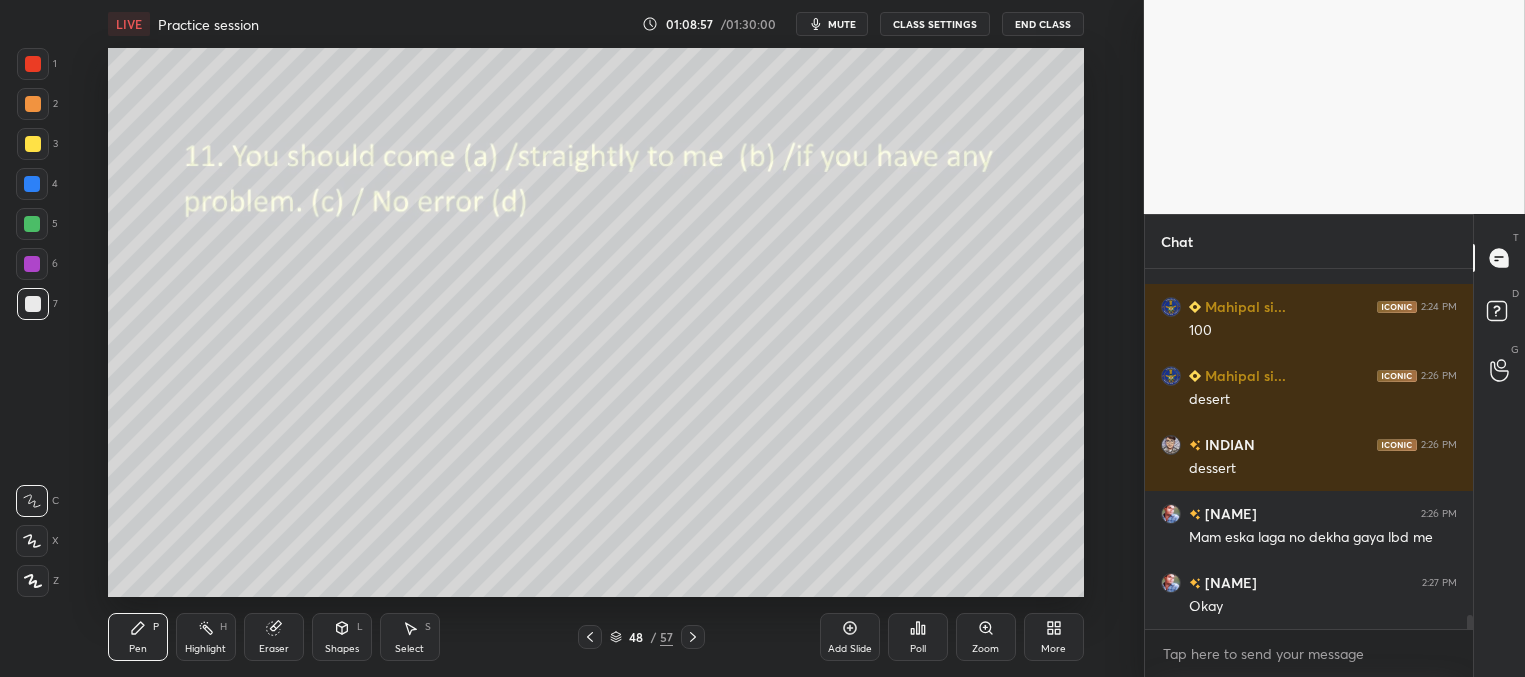 click 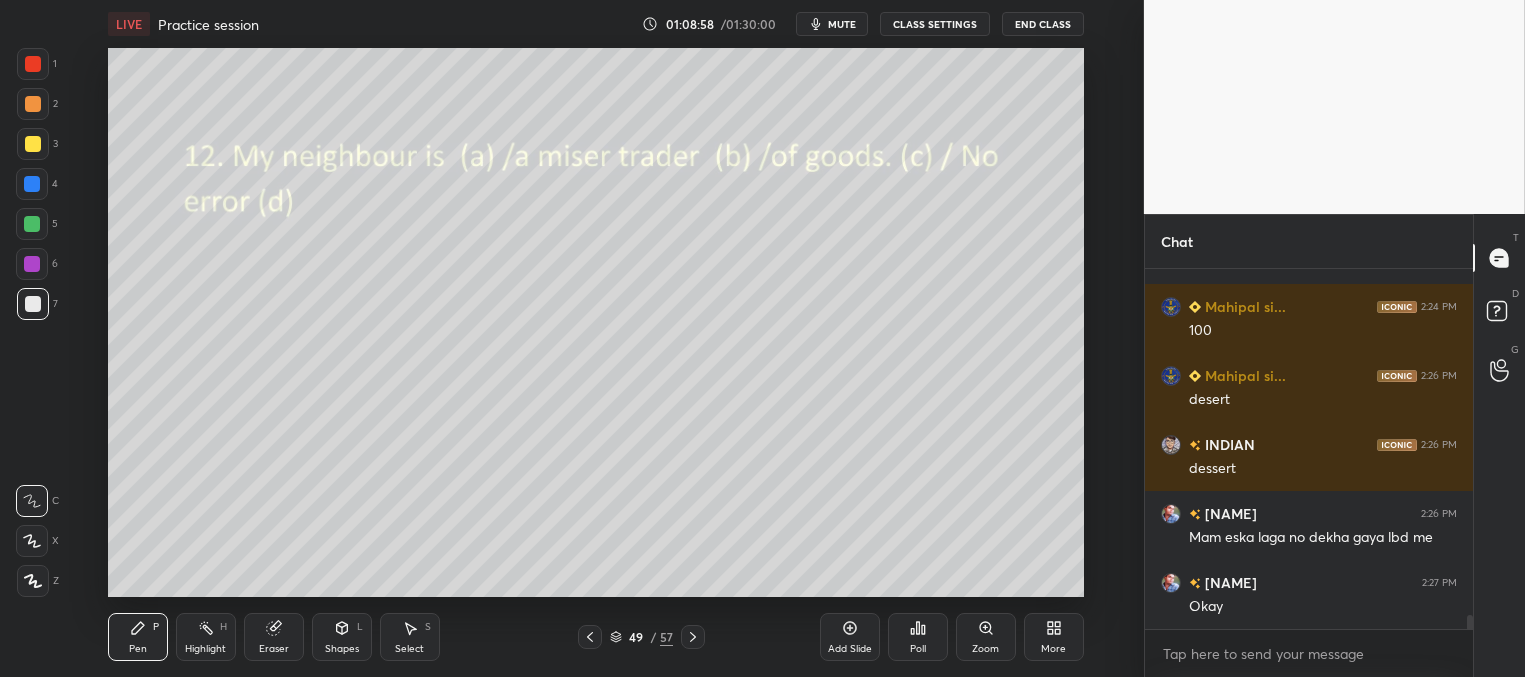 click 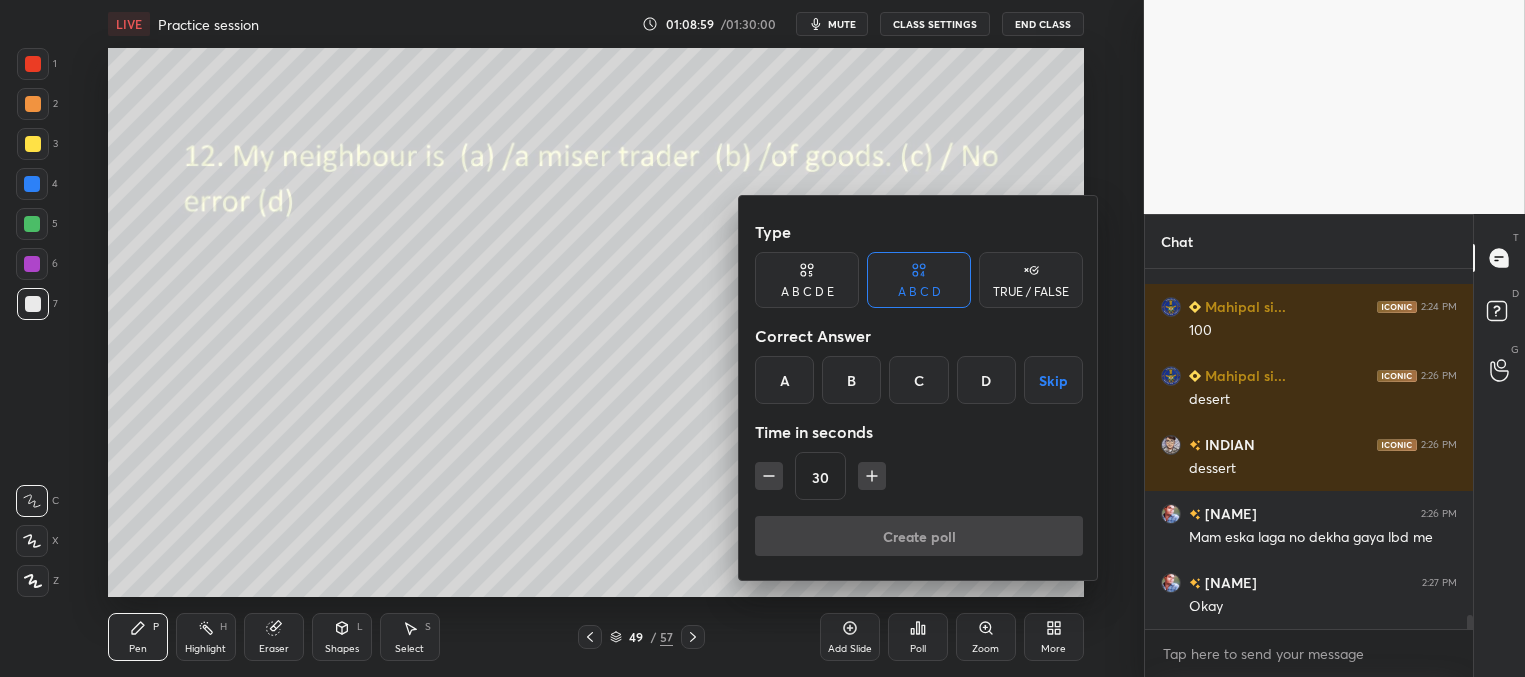 click on "B" at bounding box center [851, 380] 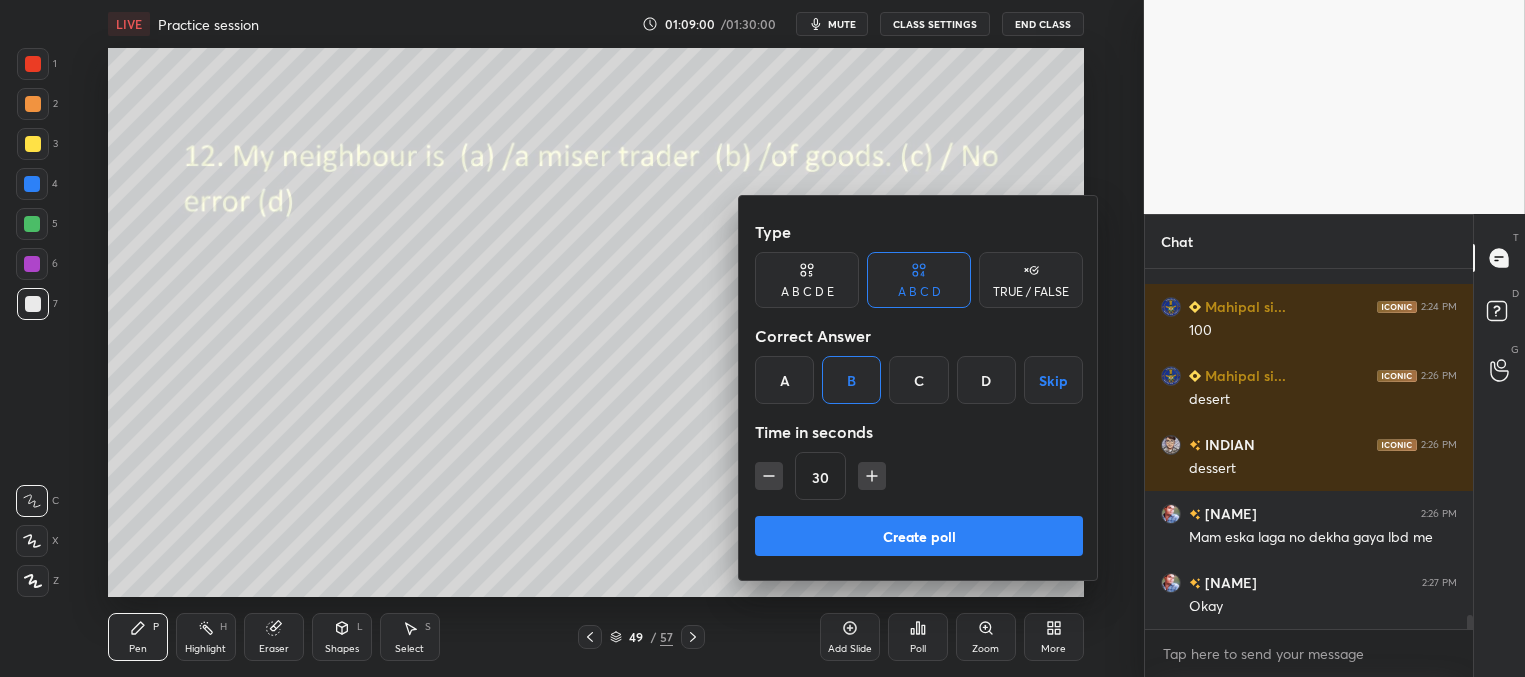 click on "Create poll" at bounding box center (919, 536) 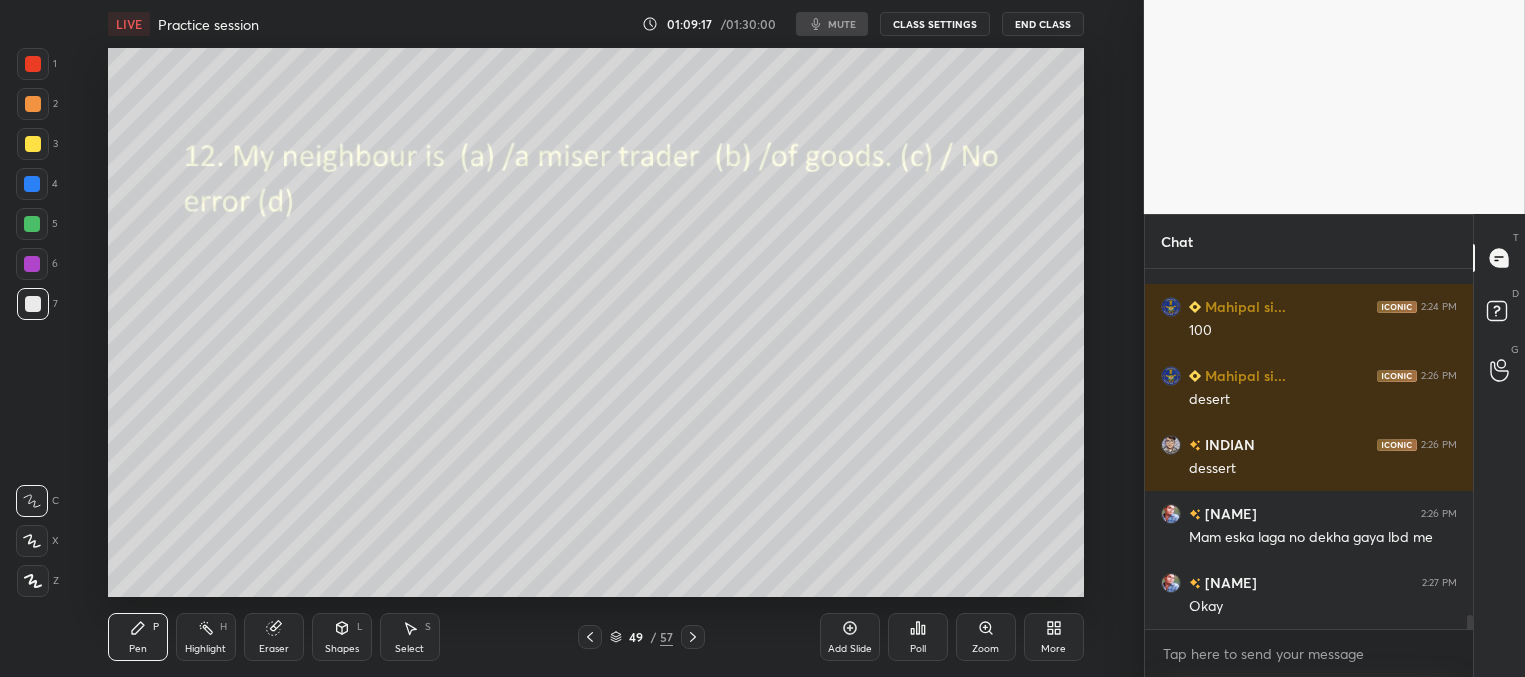 scroll, scrollTop: 334, scrollLeft: 322, axis: both 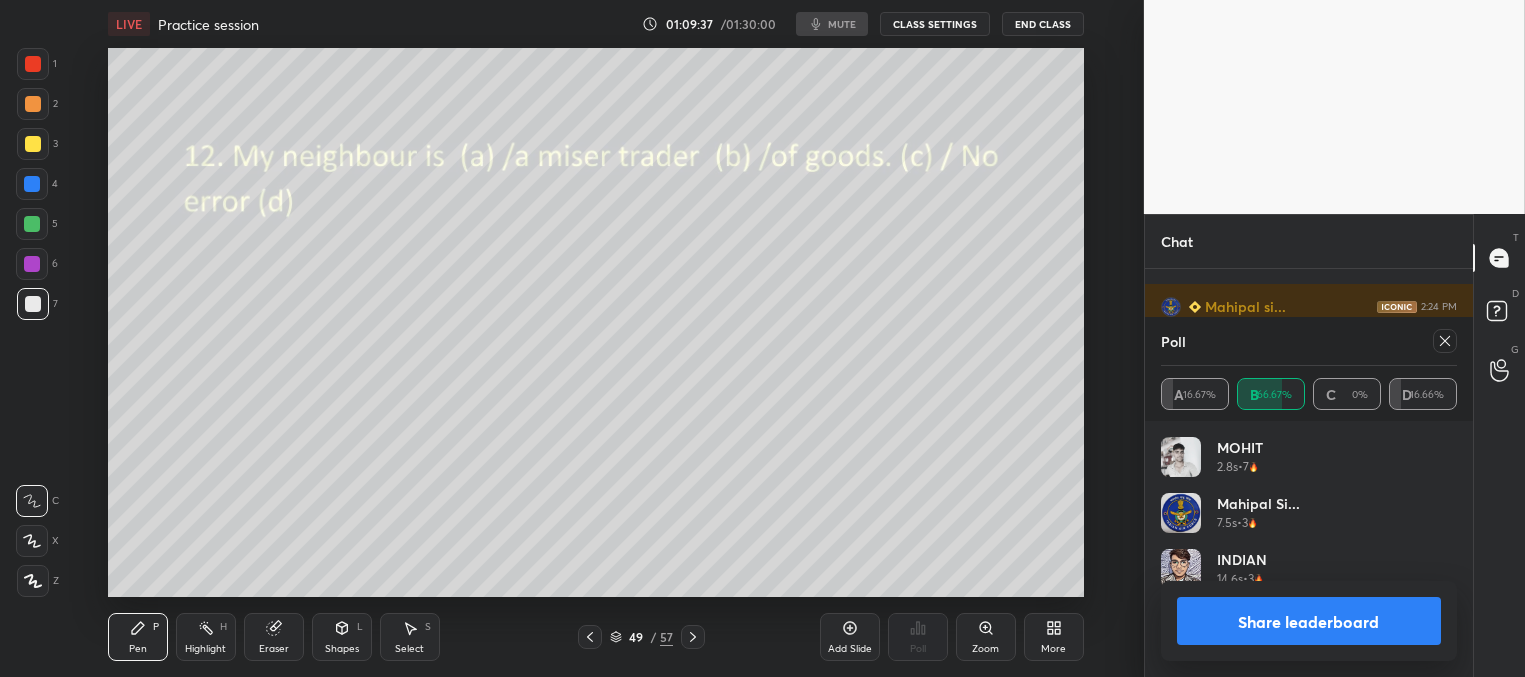 click 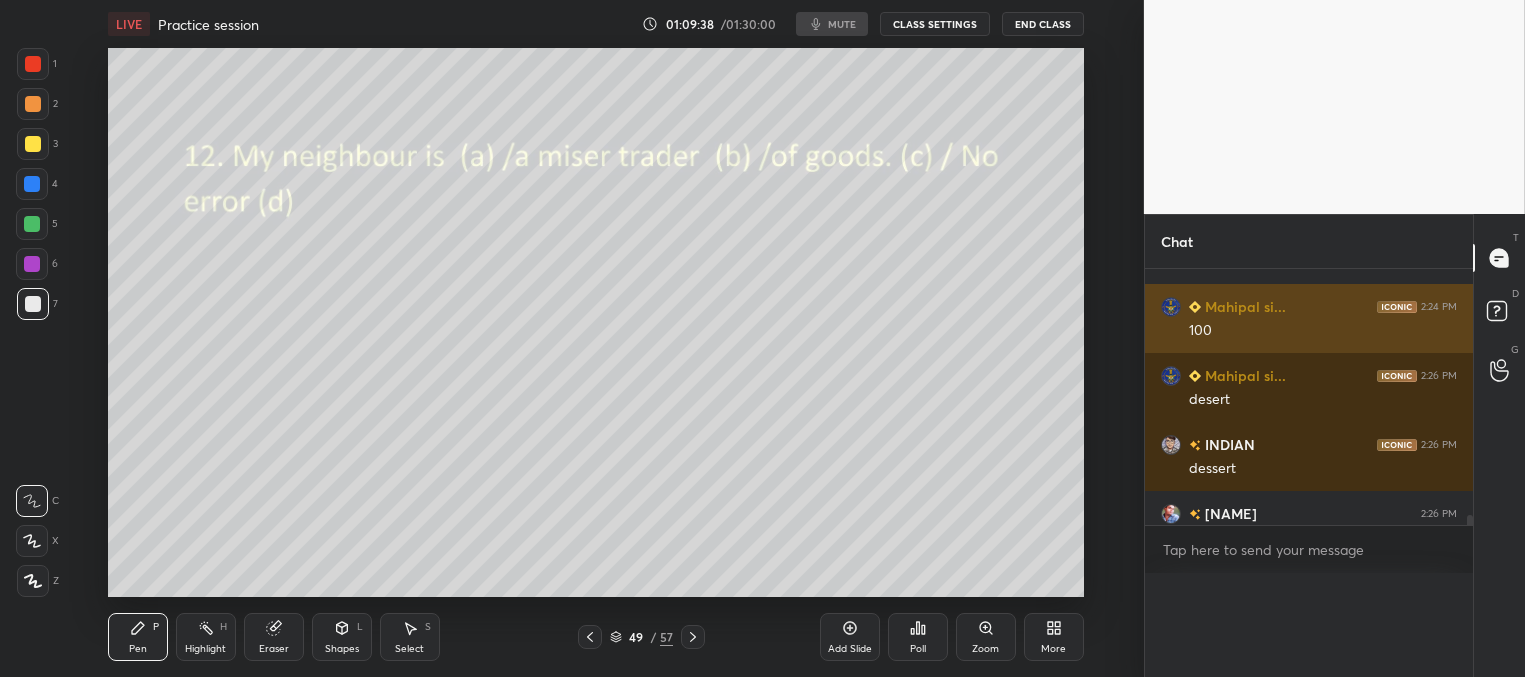scroll, scrollTop: 3, scrollLeft: 291, axis: both 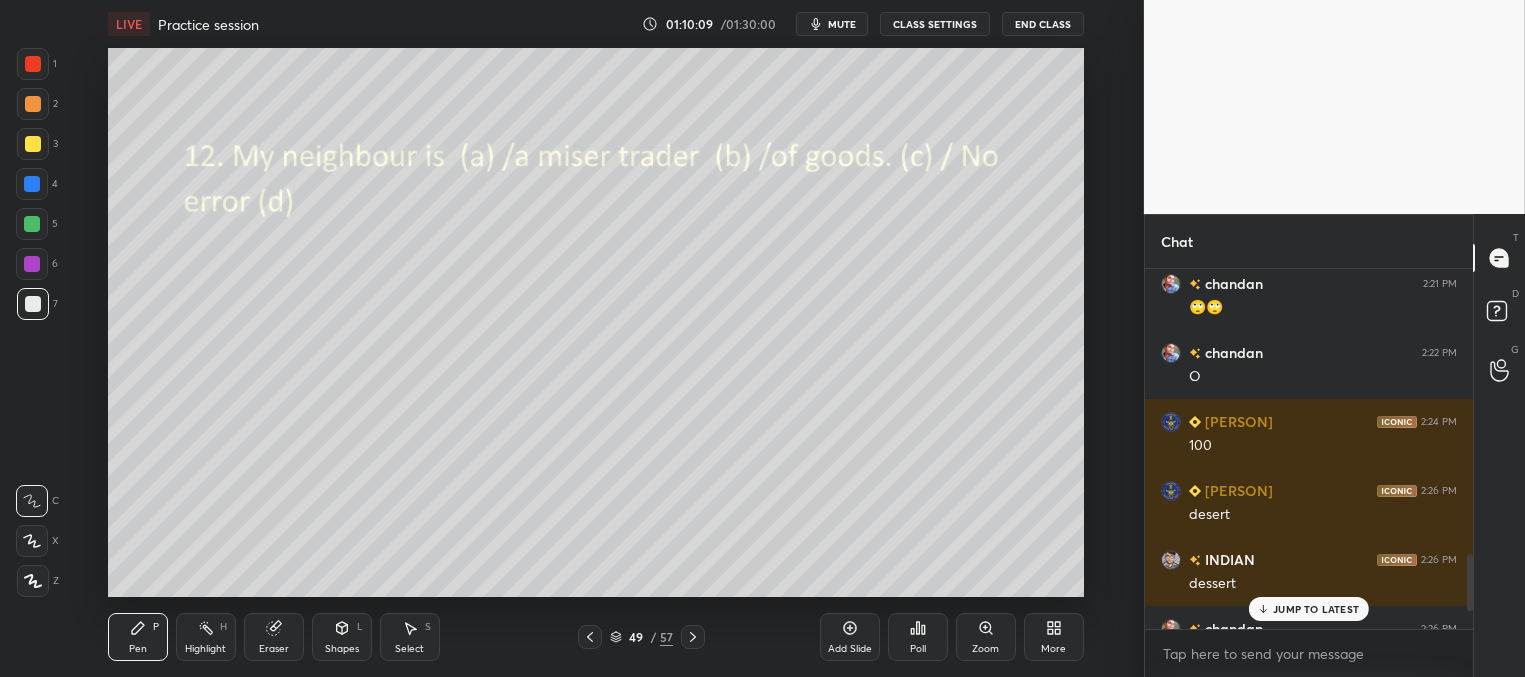 click on "JUMP TO LATEST" at bounding box center [1316, 609] 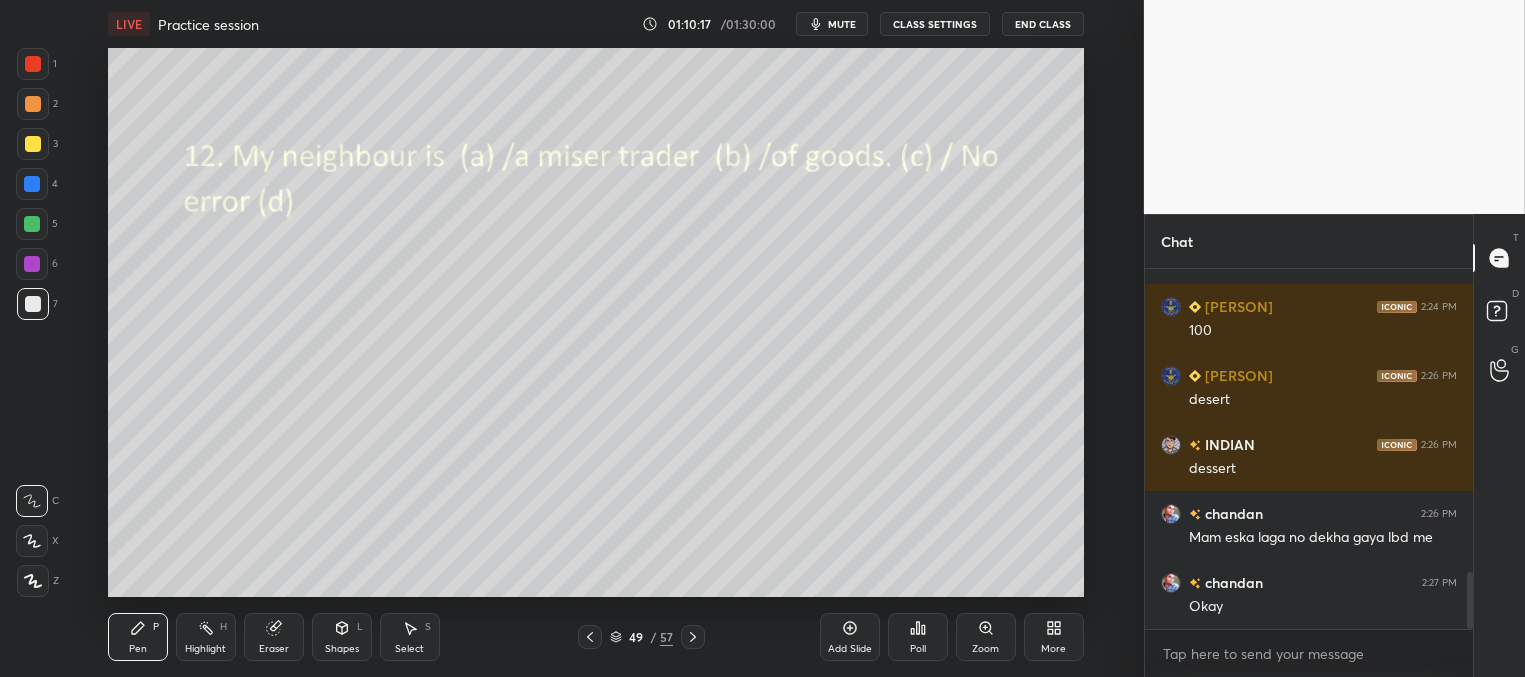 scroll, scrollTop: 1983, scrollLeft: 0, axis: vertical 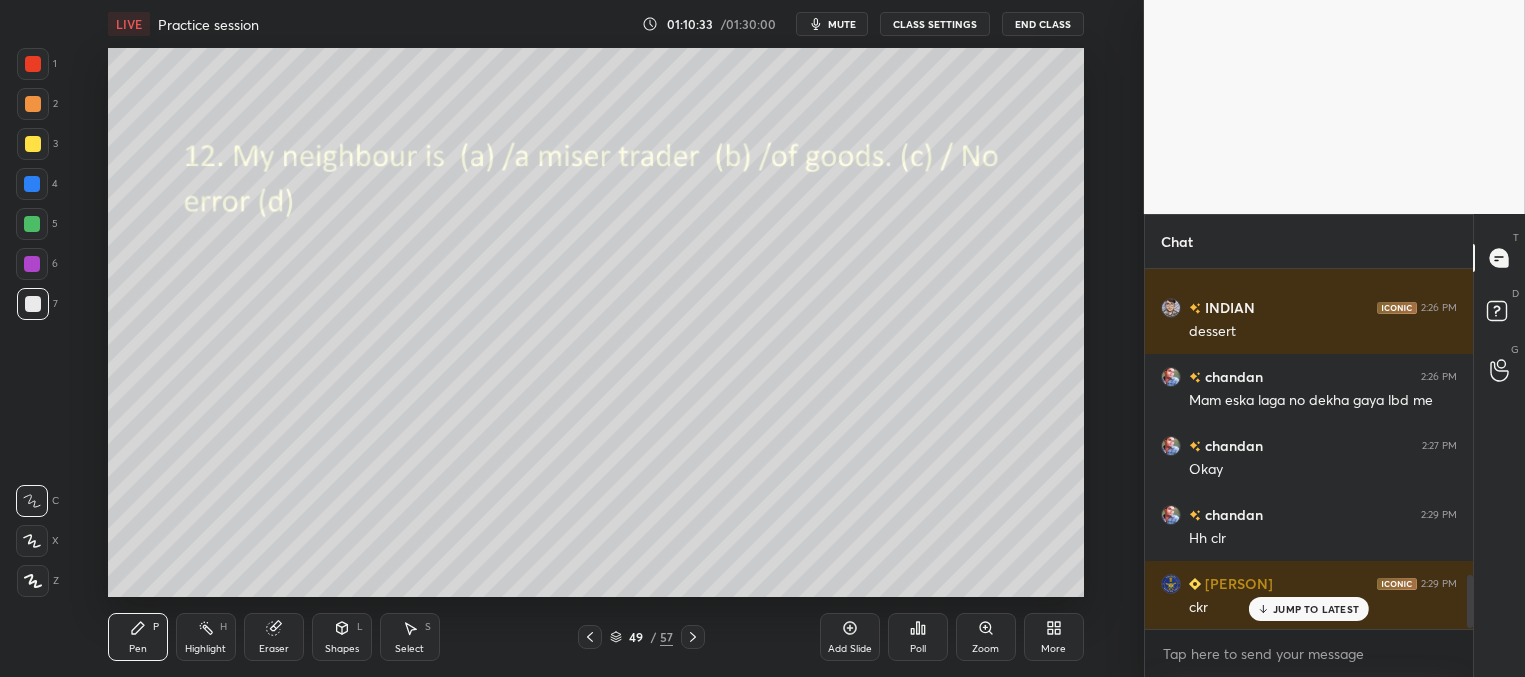 drag, startPoint x: 696, startPoint y: 636, endPoint x: 707, endPoint y: 646, distance: 14.866069 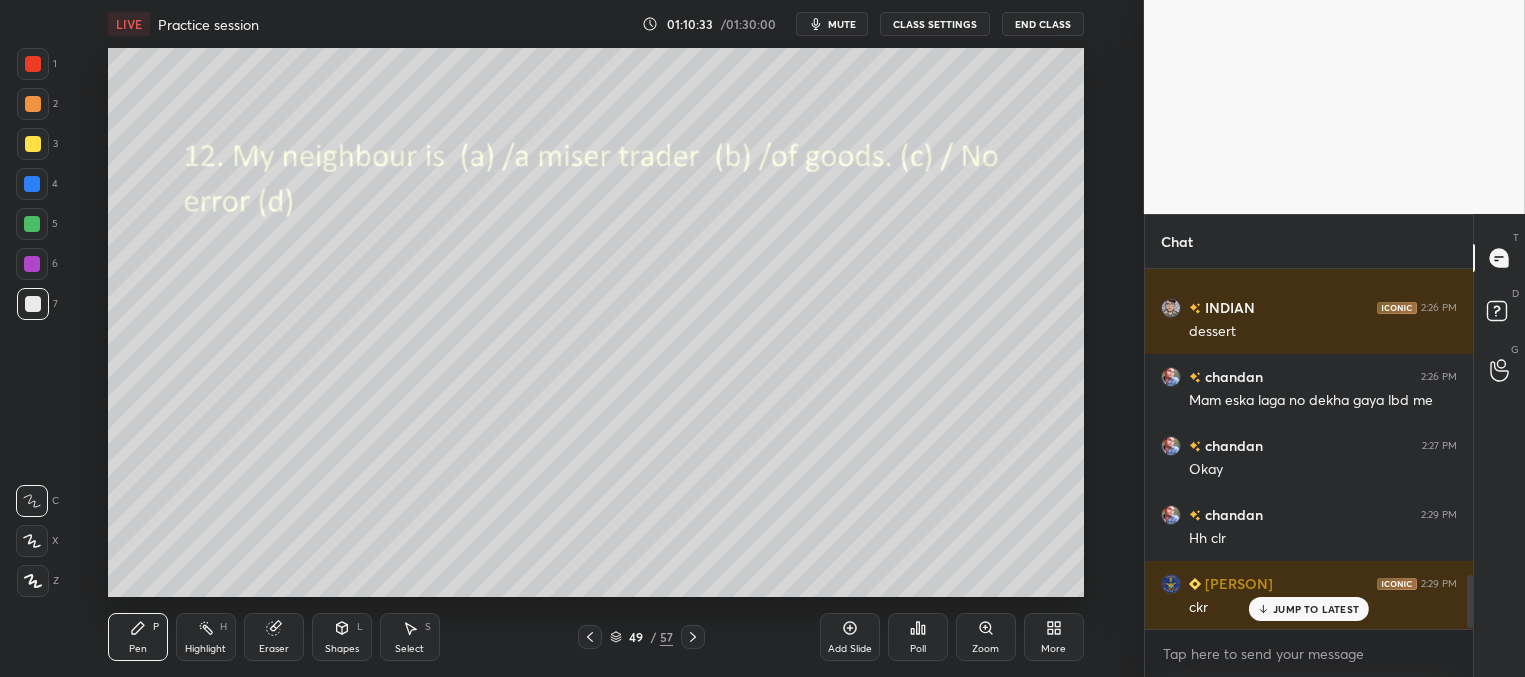 click 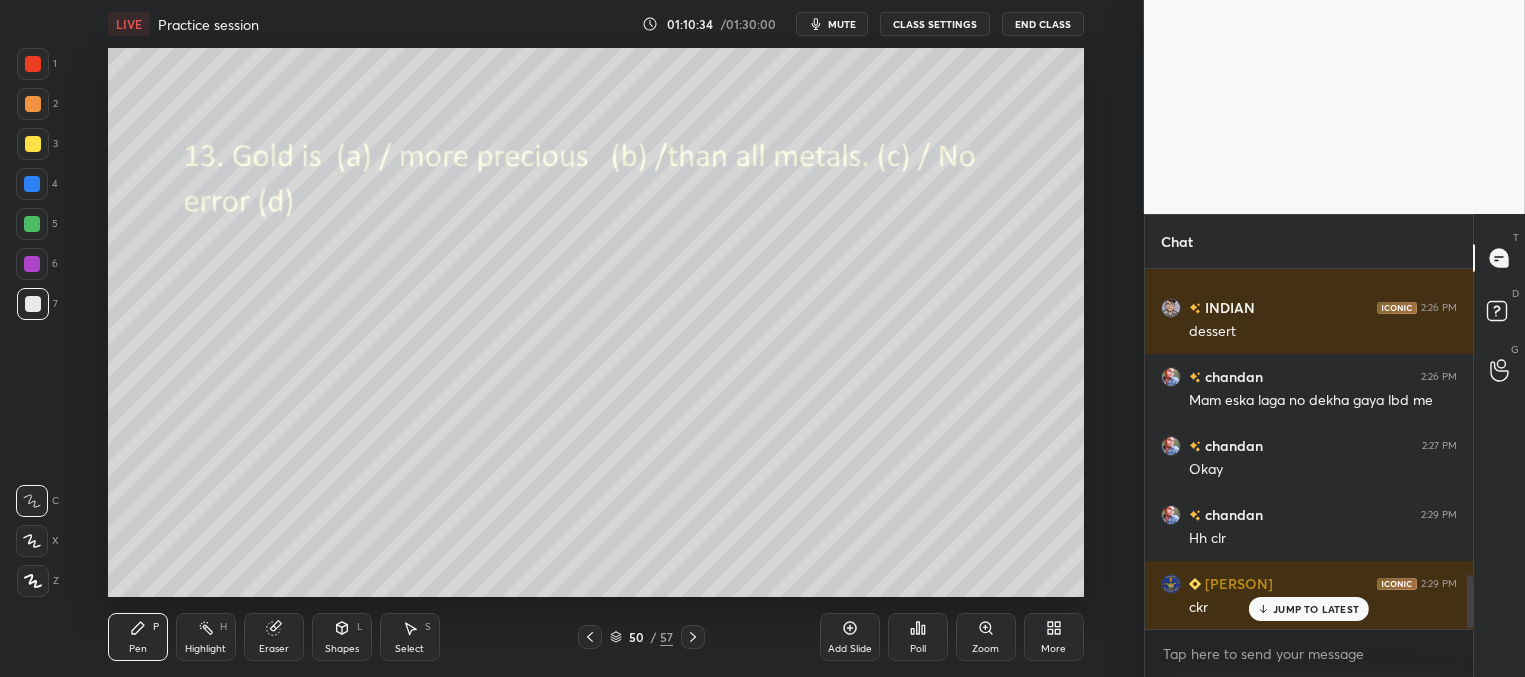 click 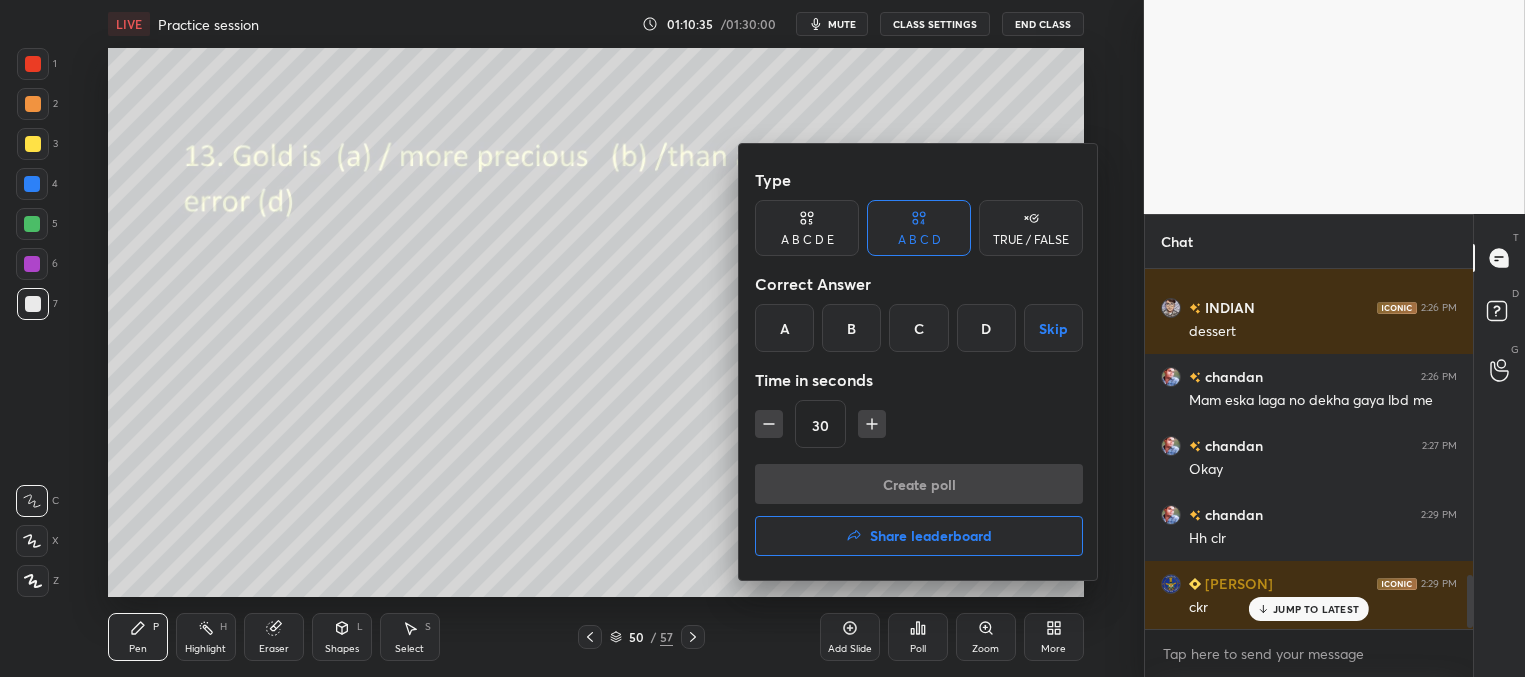 click on "C" at bounding box center (918, 328) 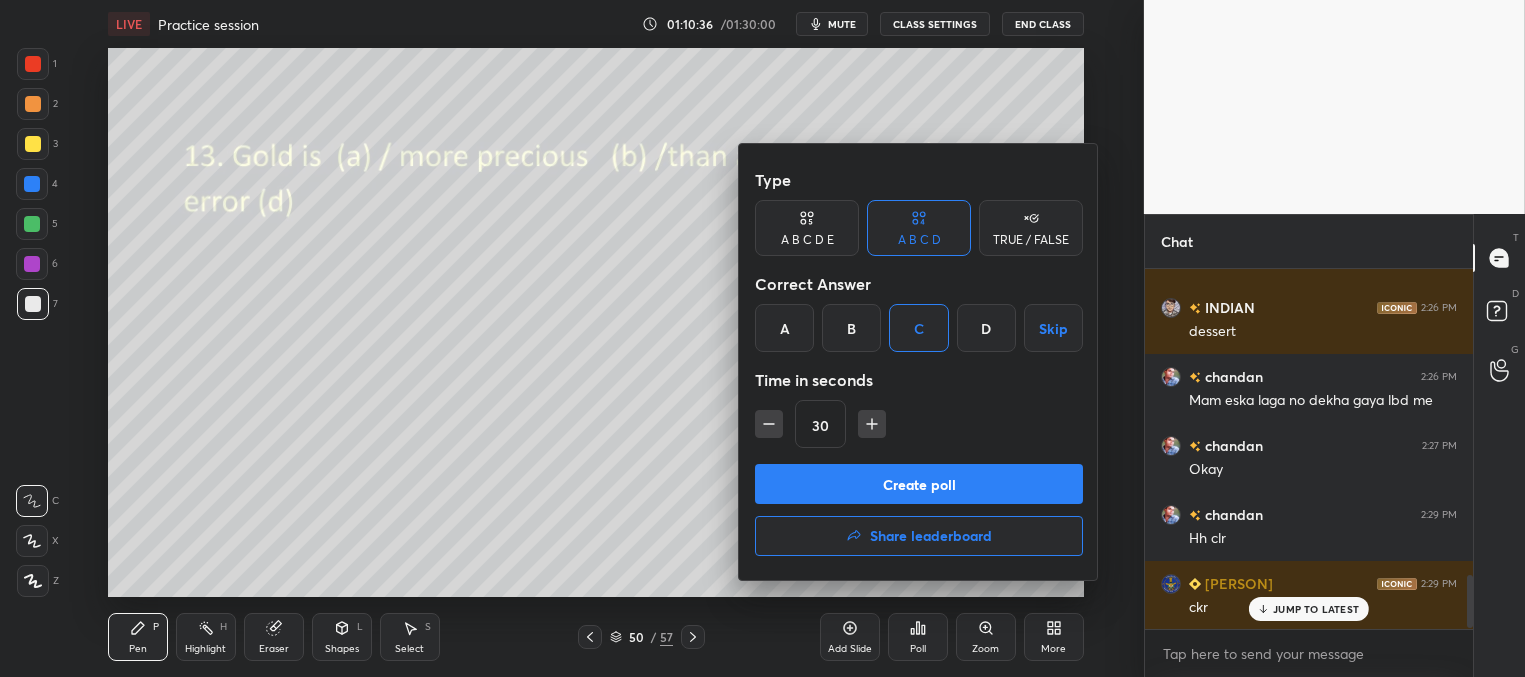 drag, startPoint x: 897, startPoint y: 485, endPoint x: 881, endPoint y: 488, distance: 16.27882 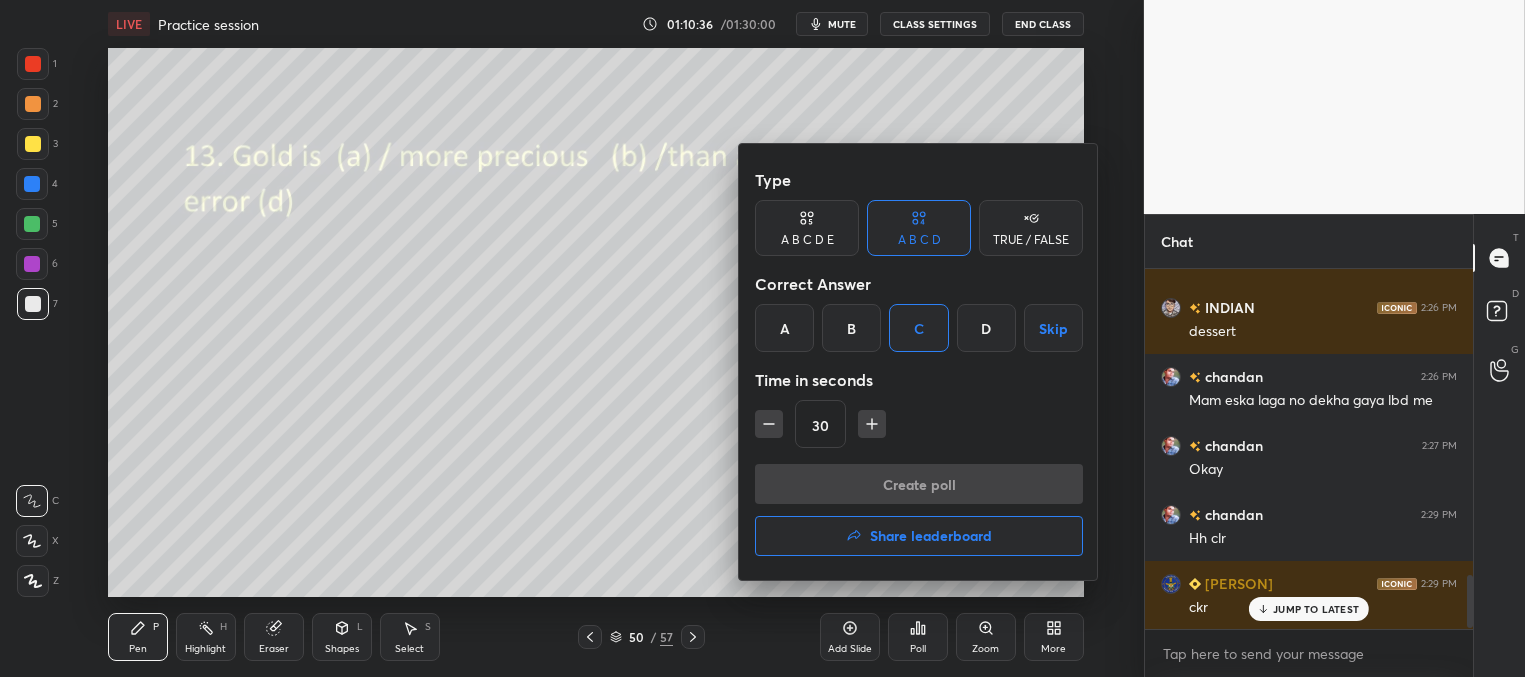 scroll, scrollTop: 334, scrollLeft: 322, axis: both 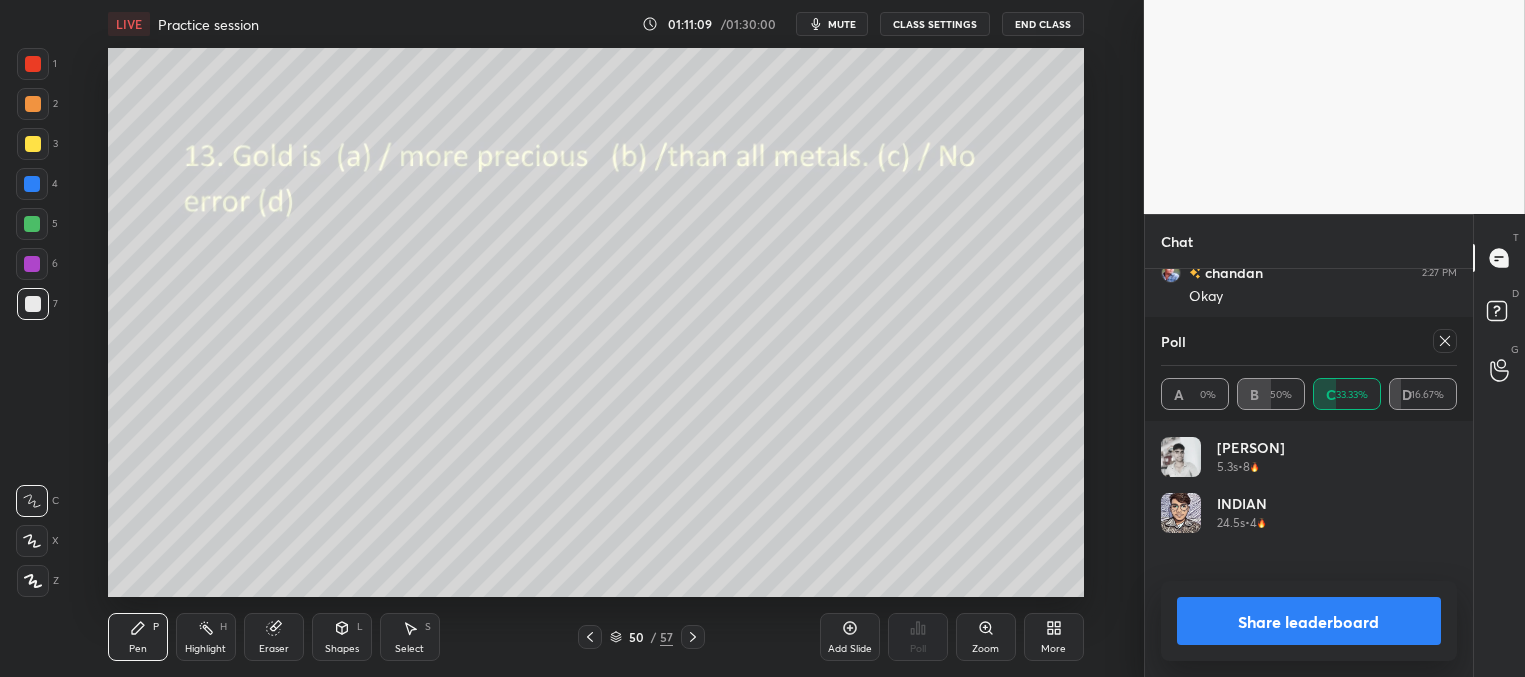 drag, startPoint x: 1445, startPoint y: 340, endPoint x: 1419, endPoint y: 327, distance: 29.068884 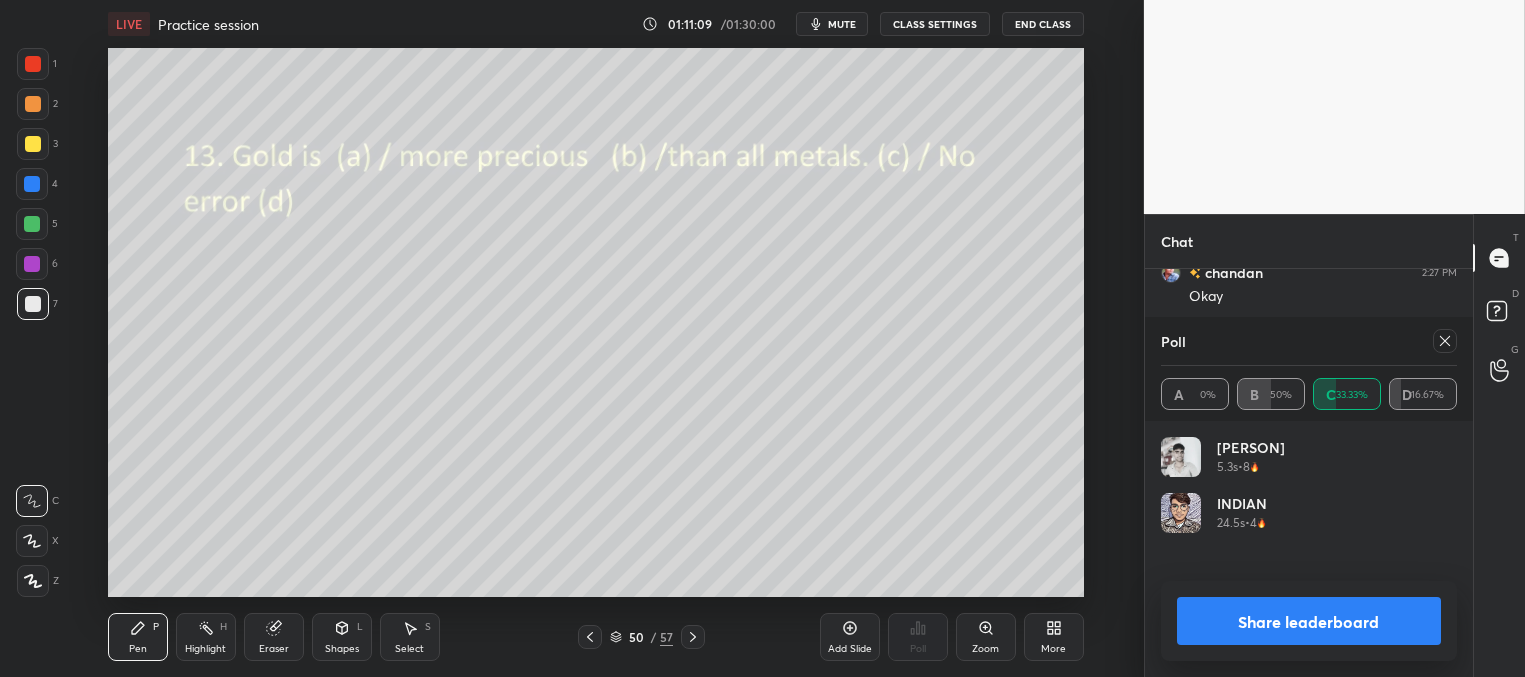 click 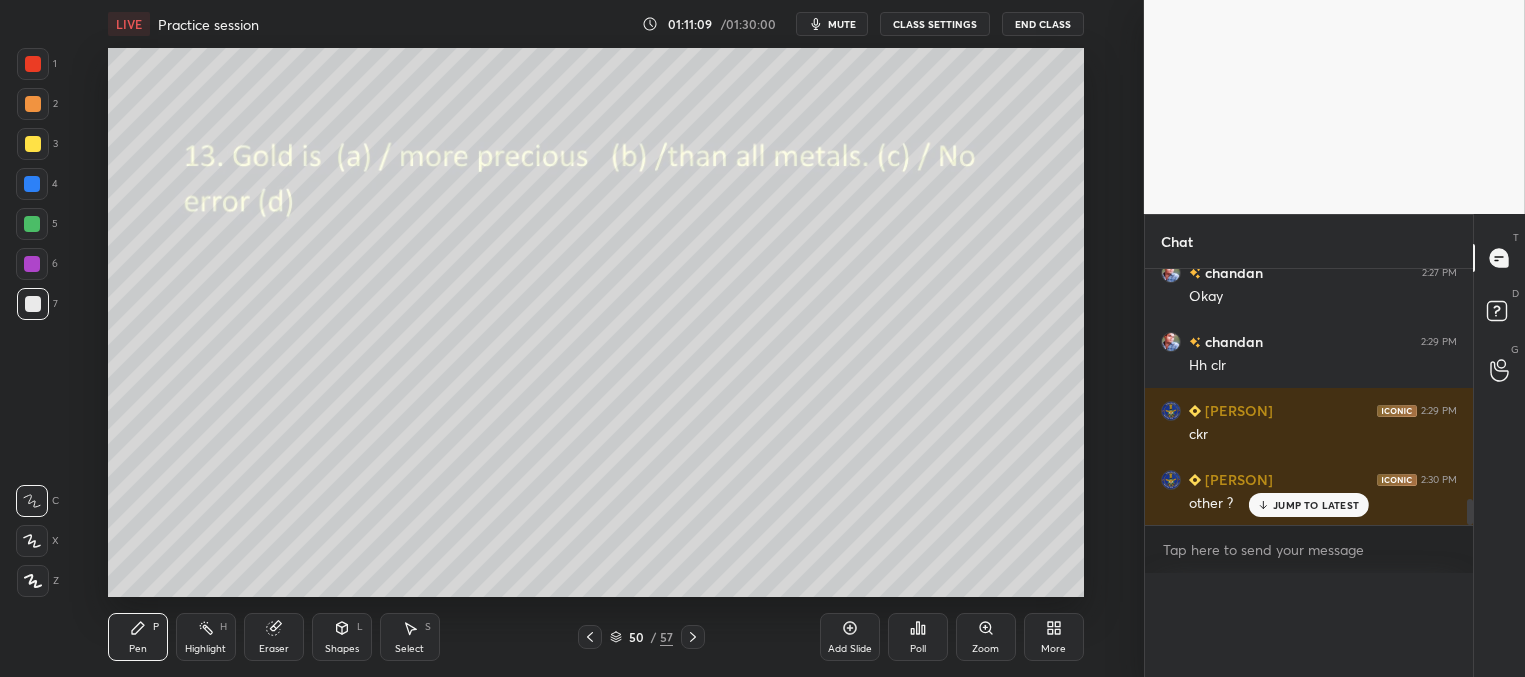 scroll, scrollTop: 0, scrollLeft: 0, axis: both 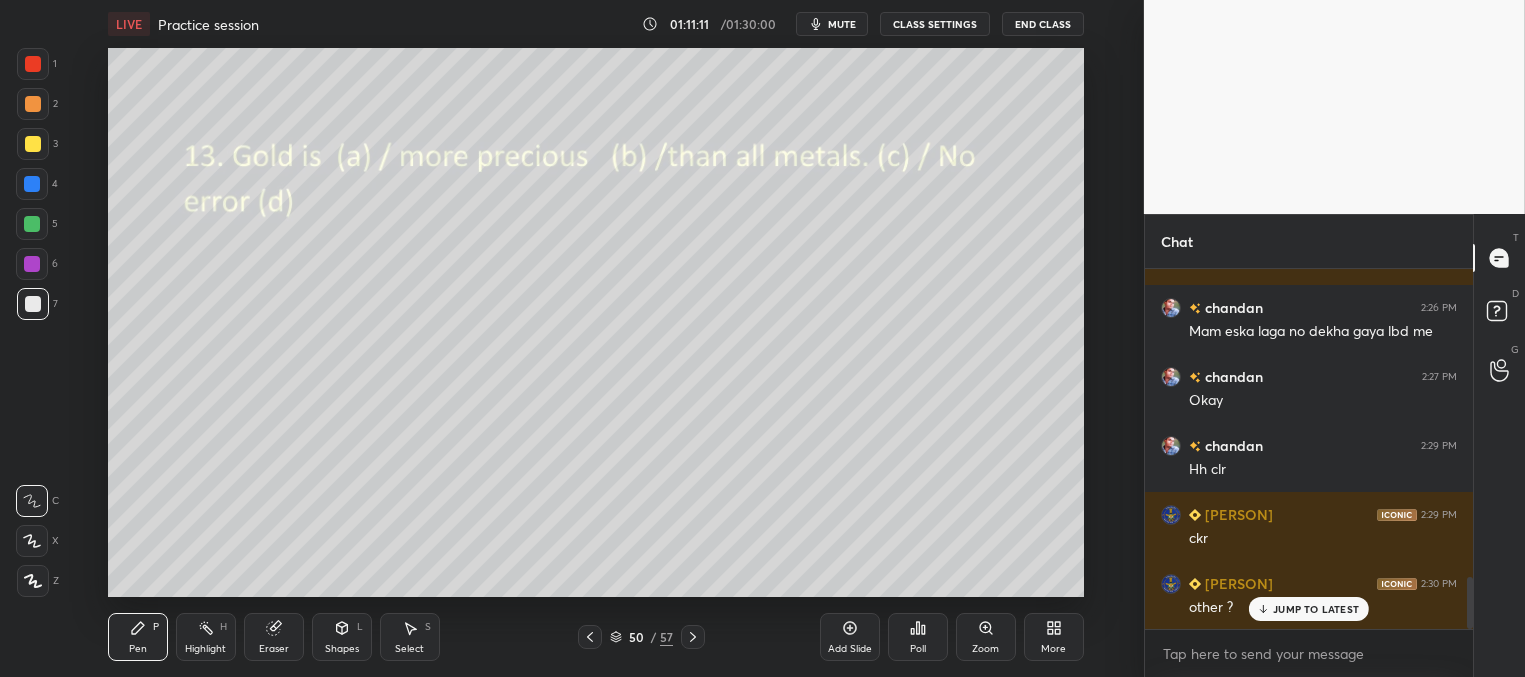 drag, startPoint x: 1281, startPoint y: 613, endPoint x: 1276, endPoint y: 598, distance: 15.811388 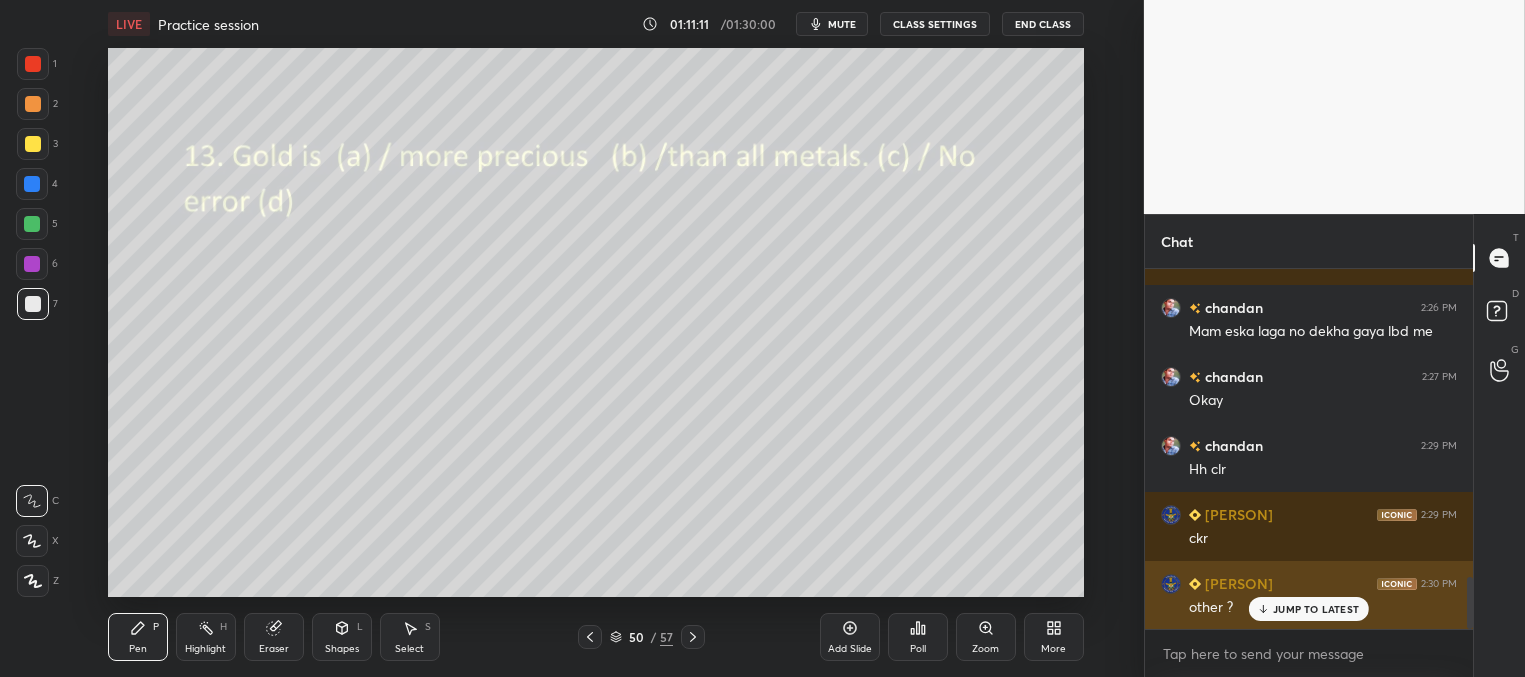 click on "JUMP TO LATEST" at bounding box center (1316, 609) 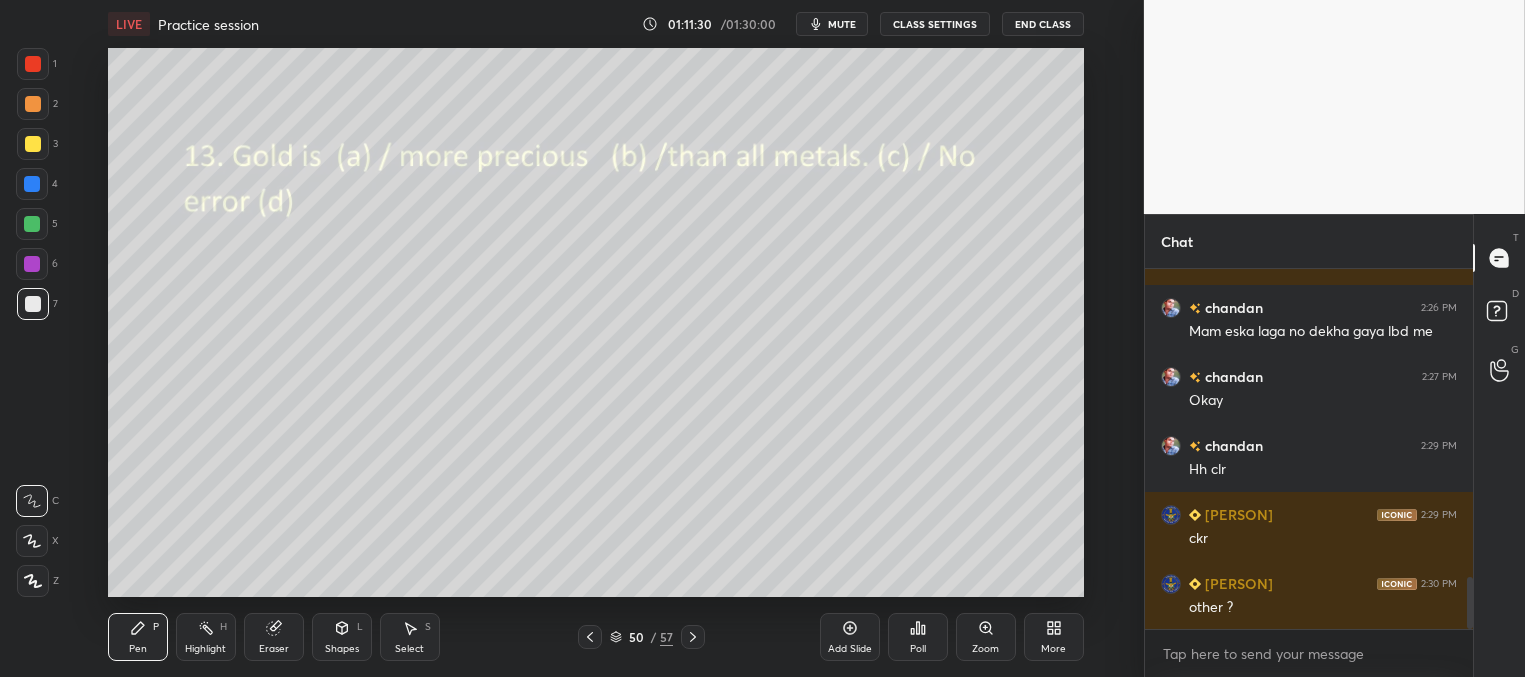 click 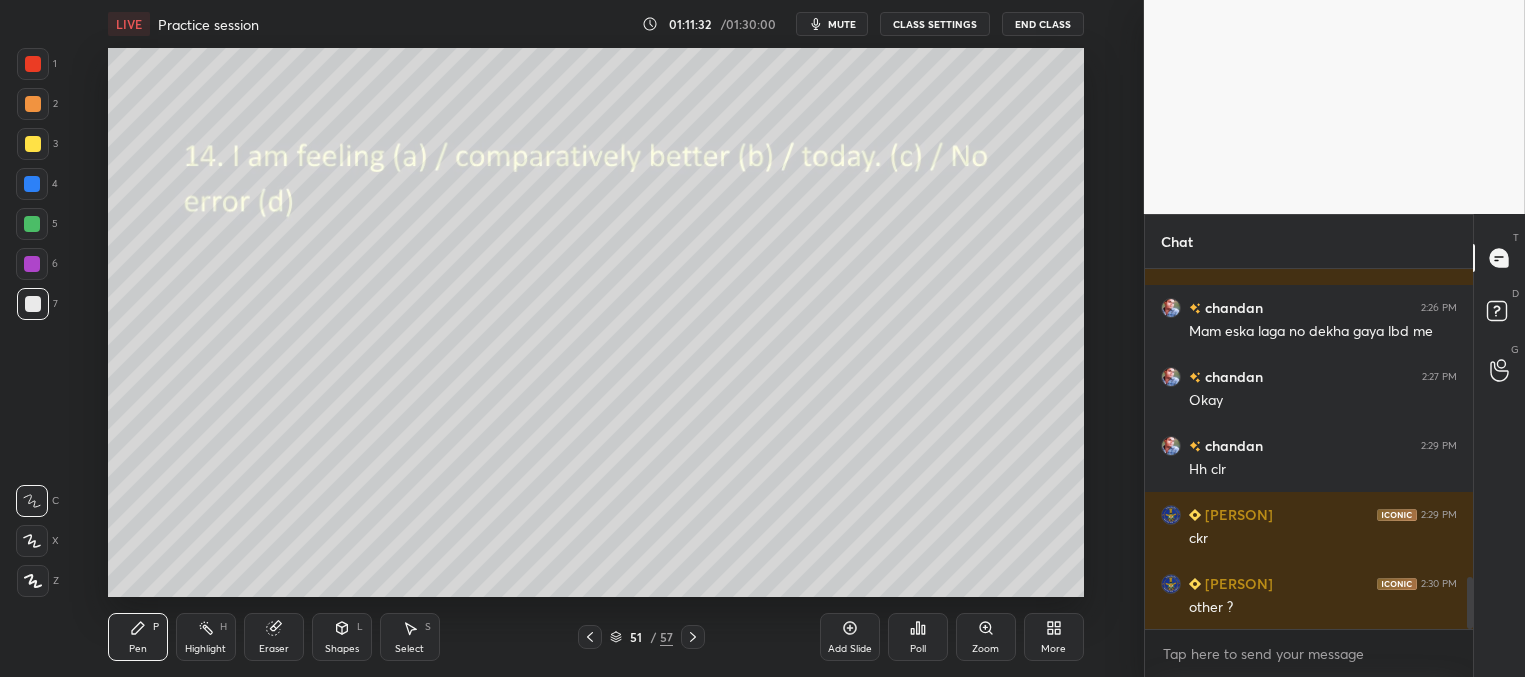 click 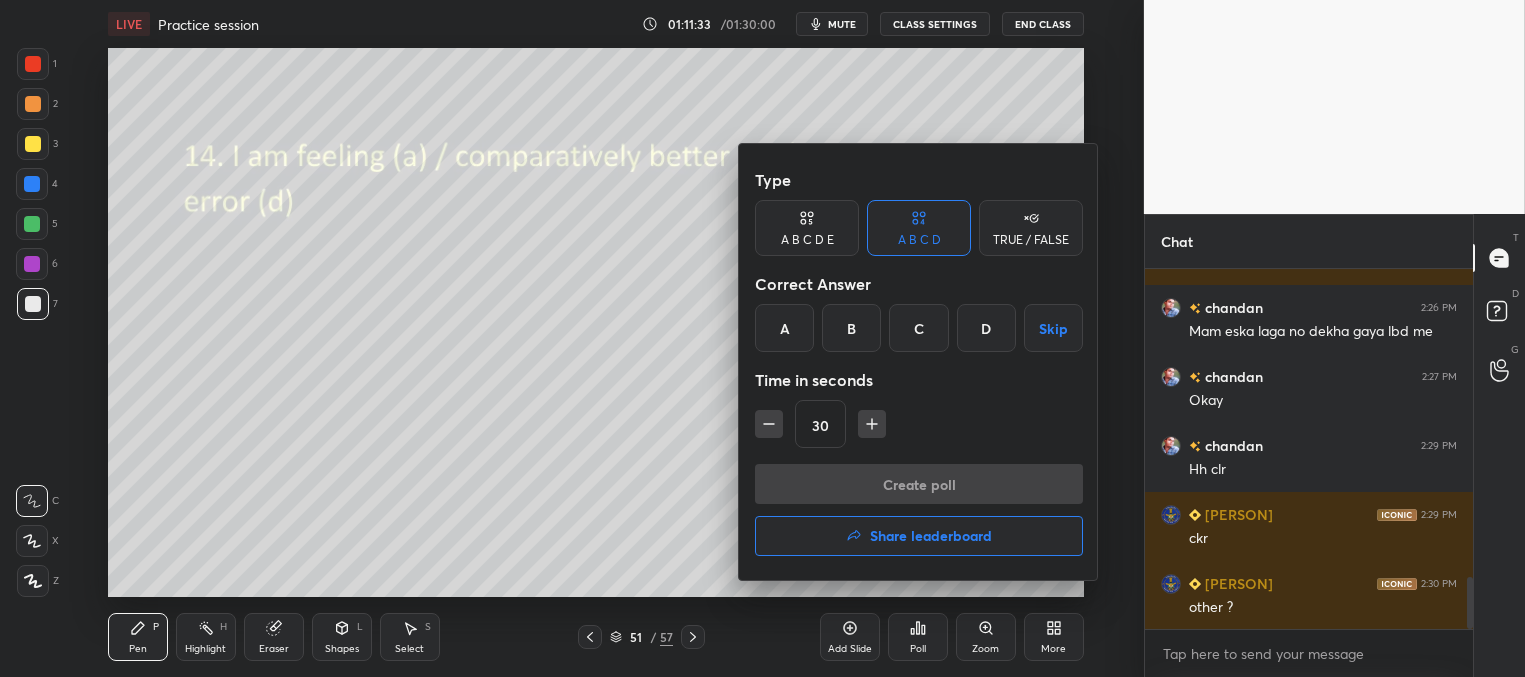drag, startPoint x: 850, startPoint y: 318, endPoint x: 875, endPoint y: 398, distance: 83.81527 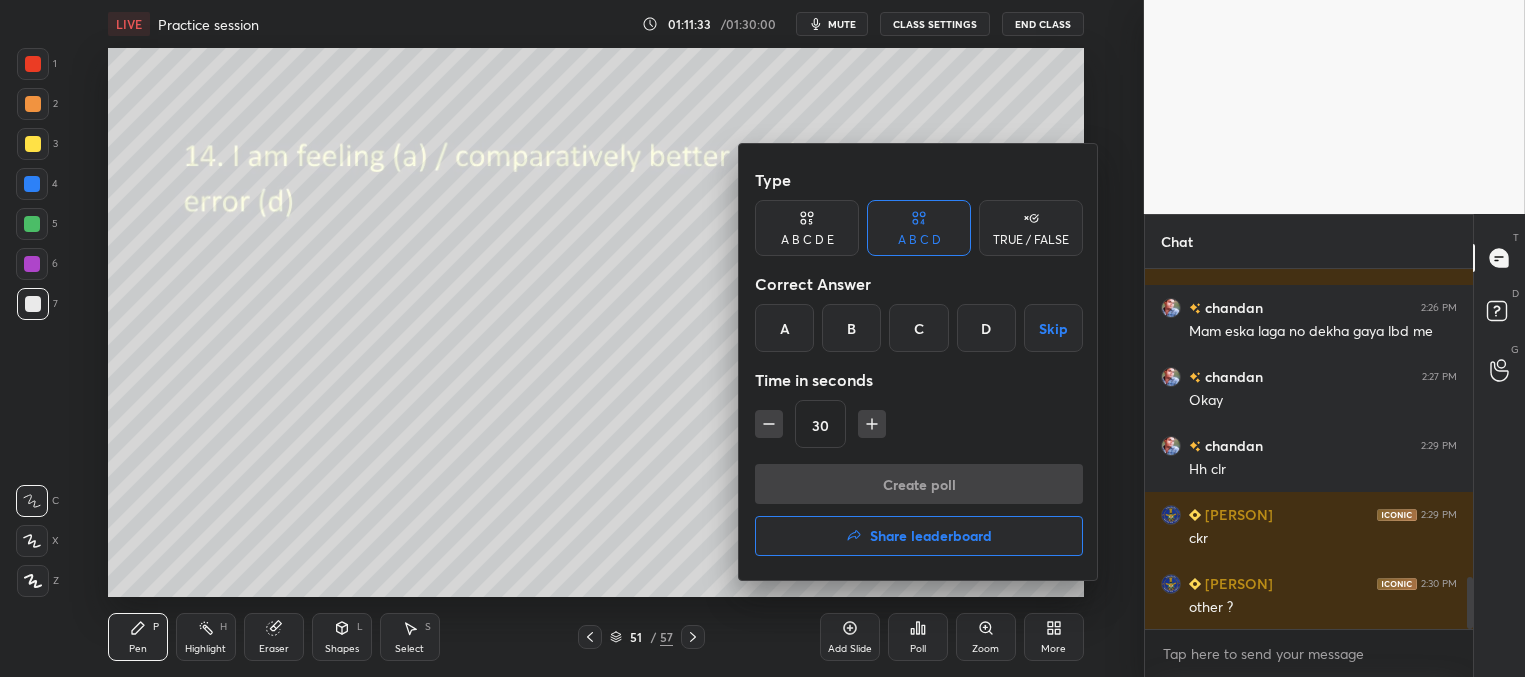 click on "B" at bounding box center [851, 328] 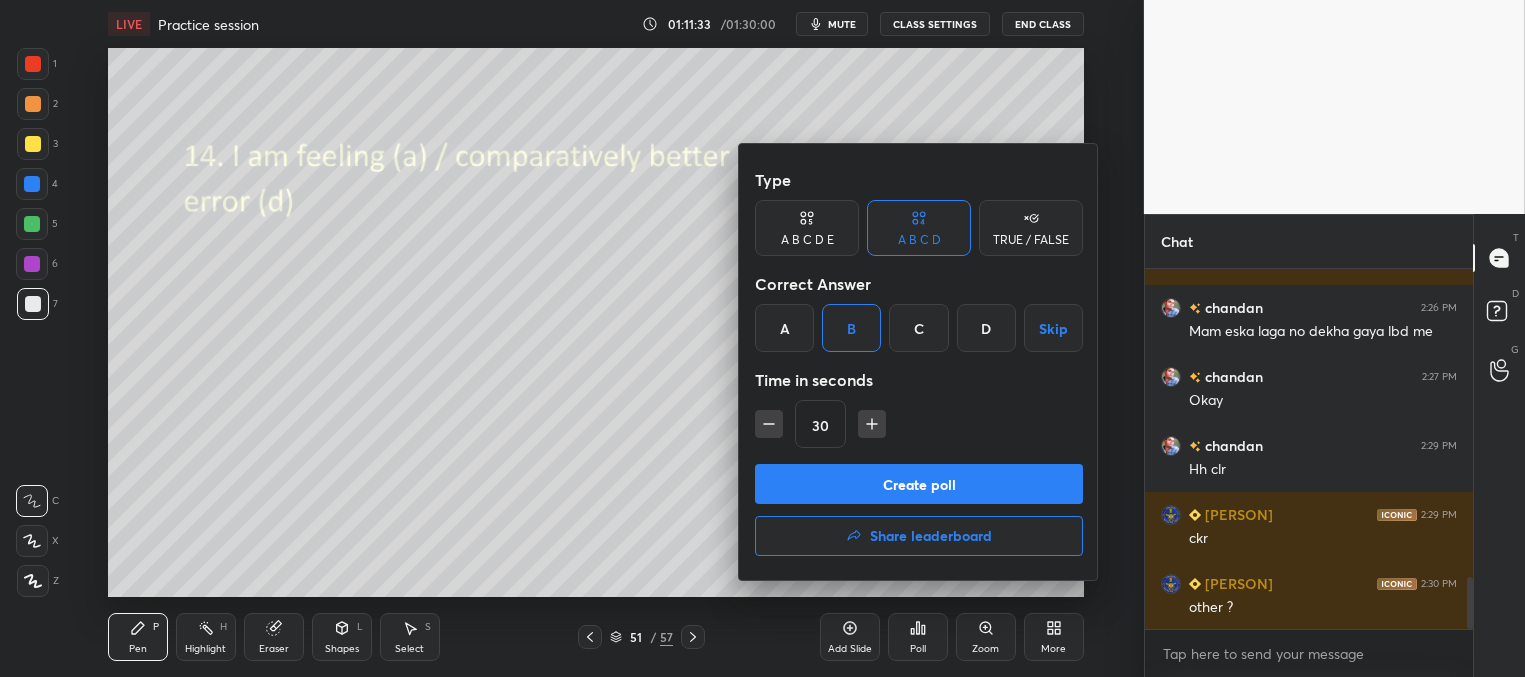 click on "Create poll" at bounding box center [919, 484] 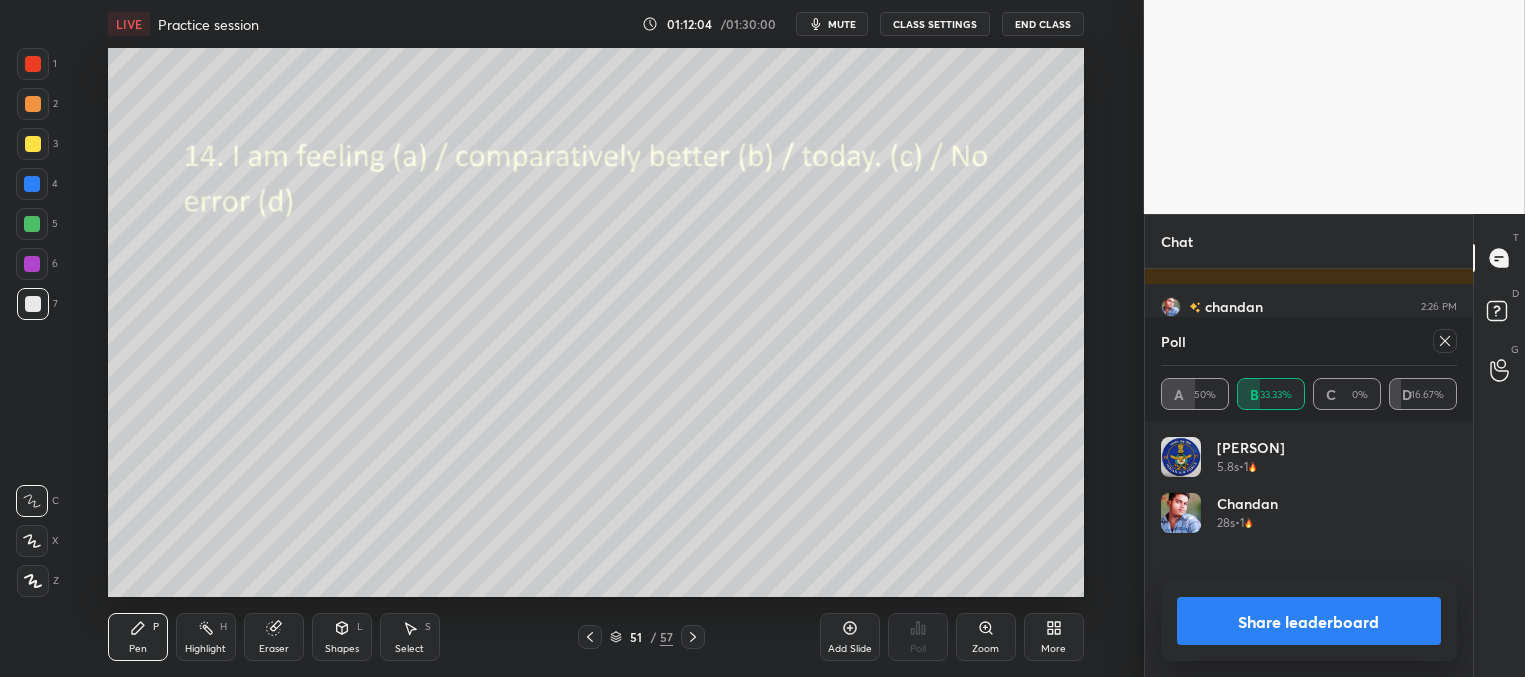 click 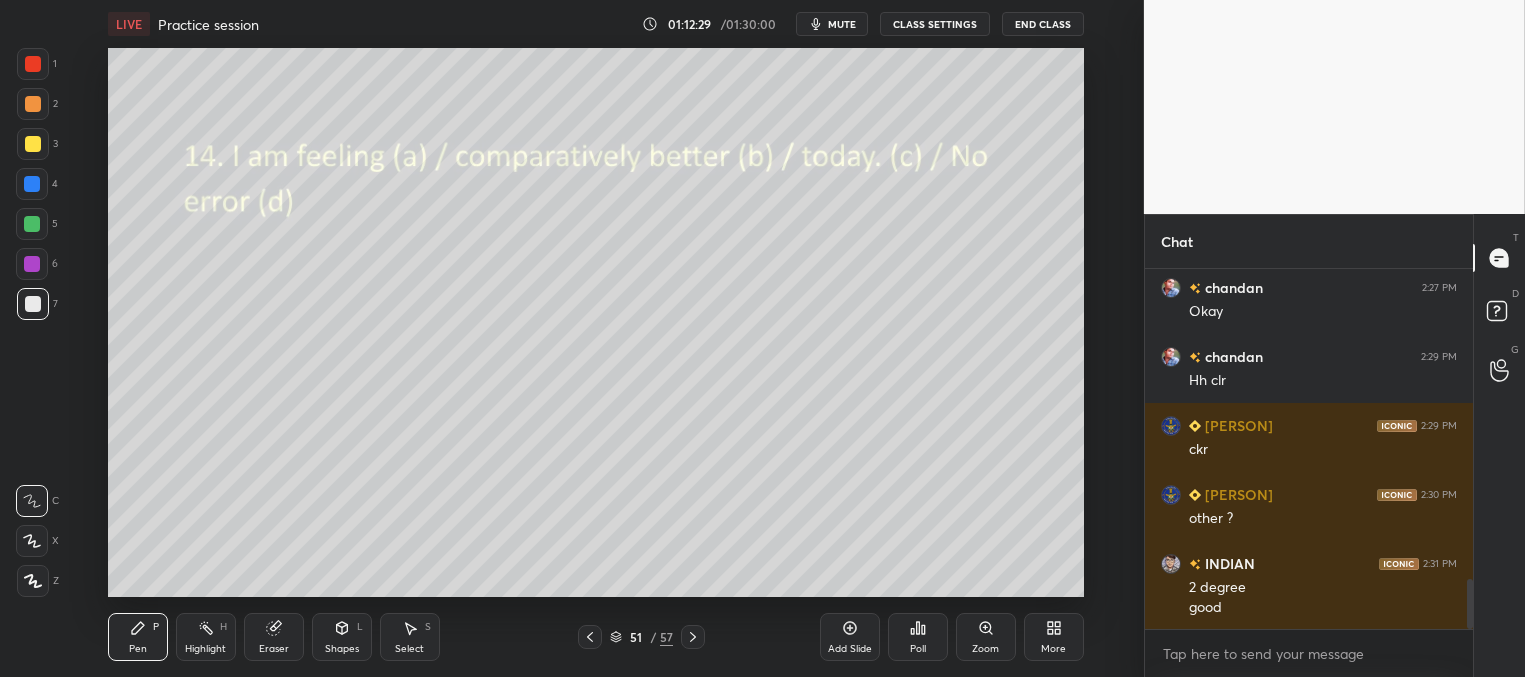 click 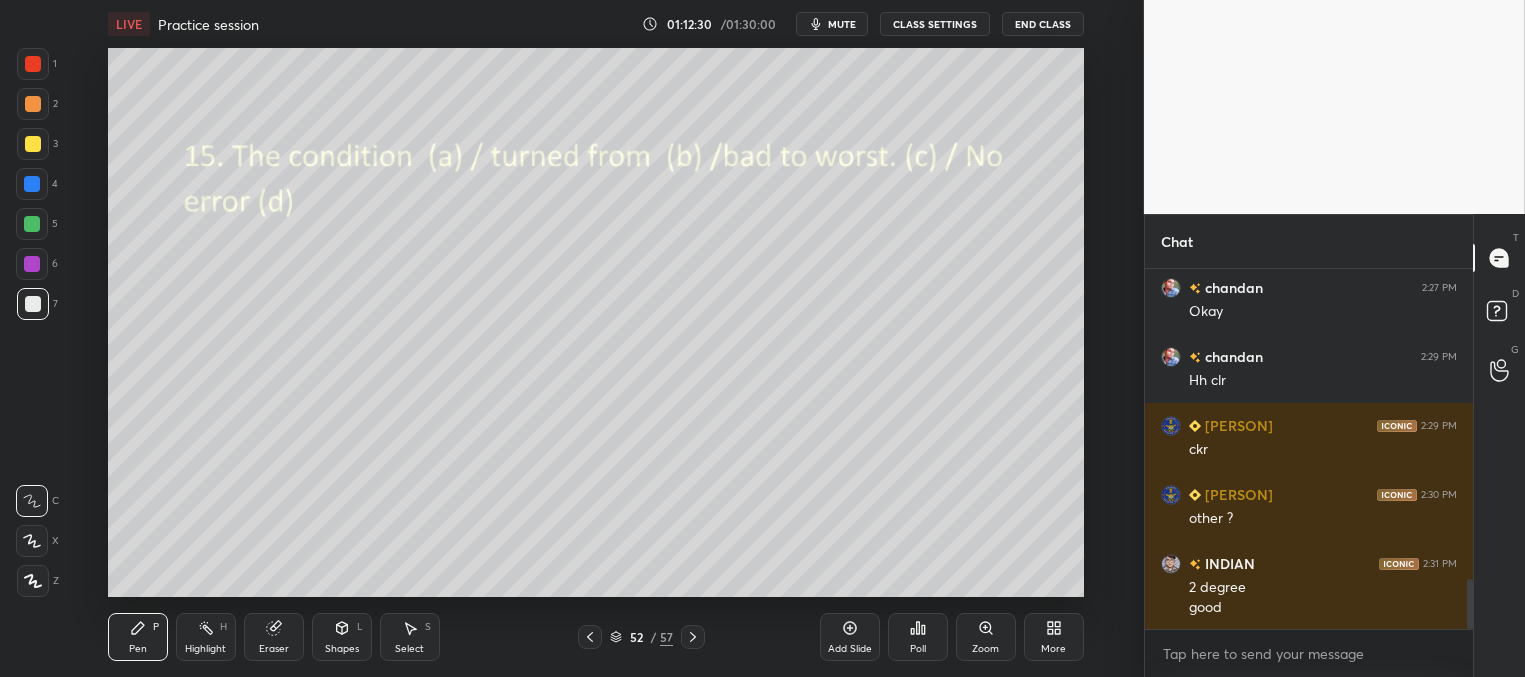 click 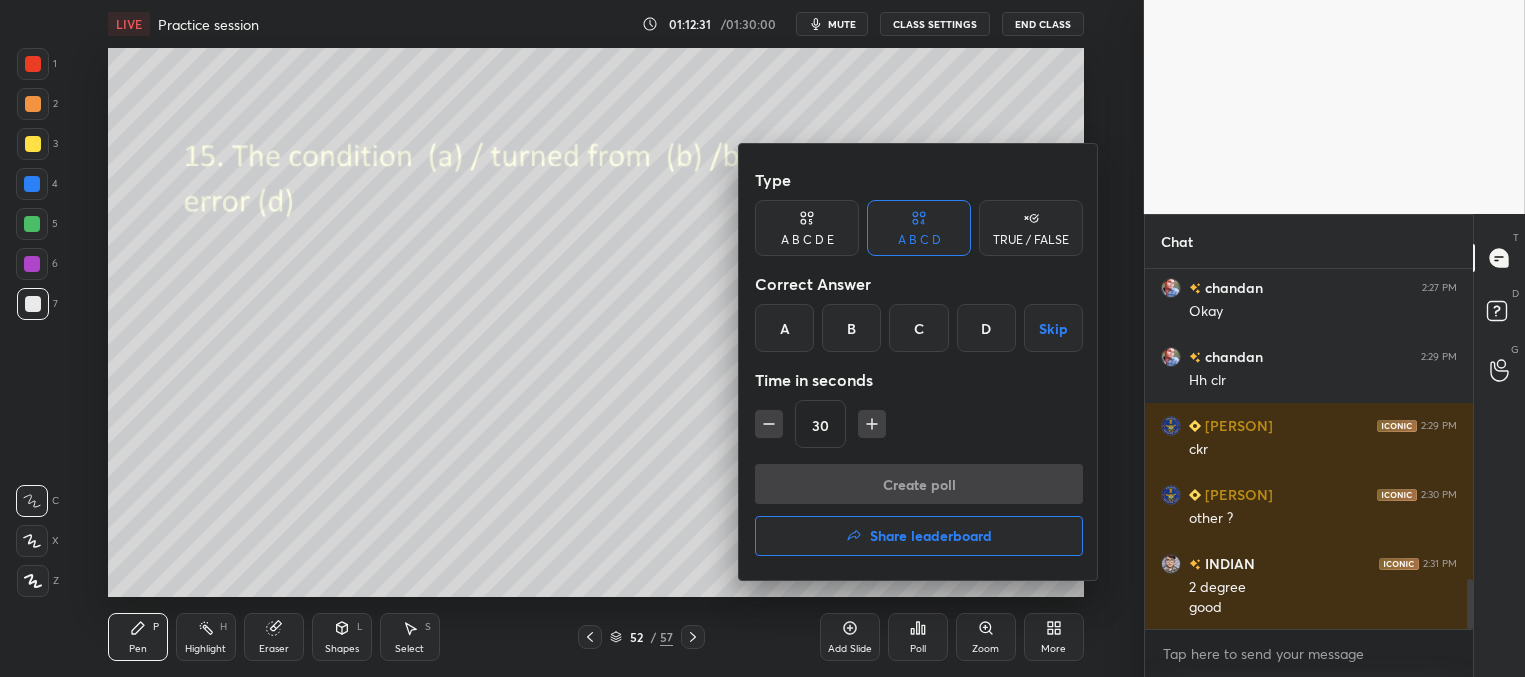 drag, startPoint x: 919, startPoint y: 333, endPoint x: 912, endPoint y: 372, distance: 39.623226 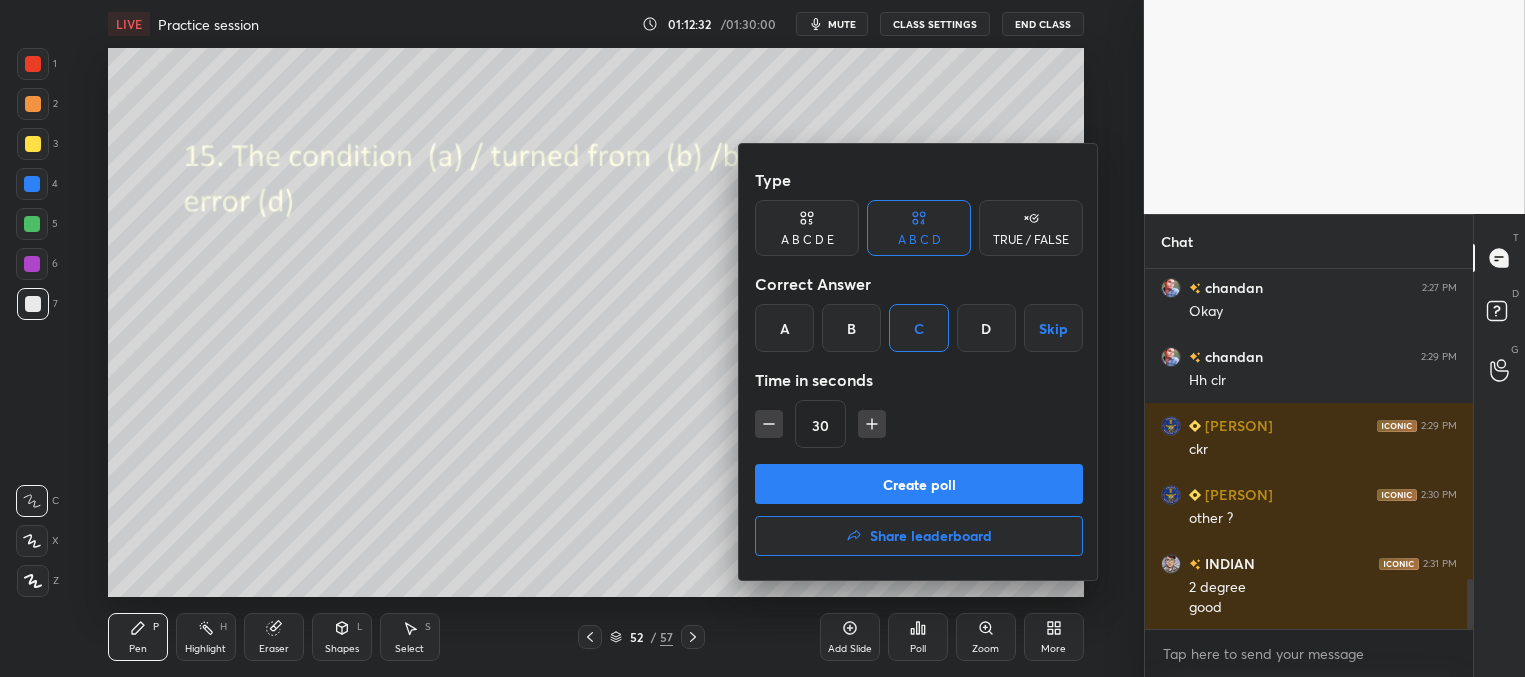 click on "Create poll" at bounding box center [919, 484] 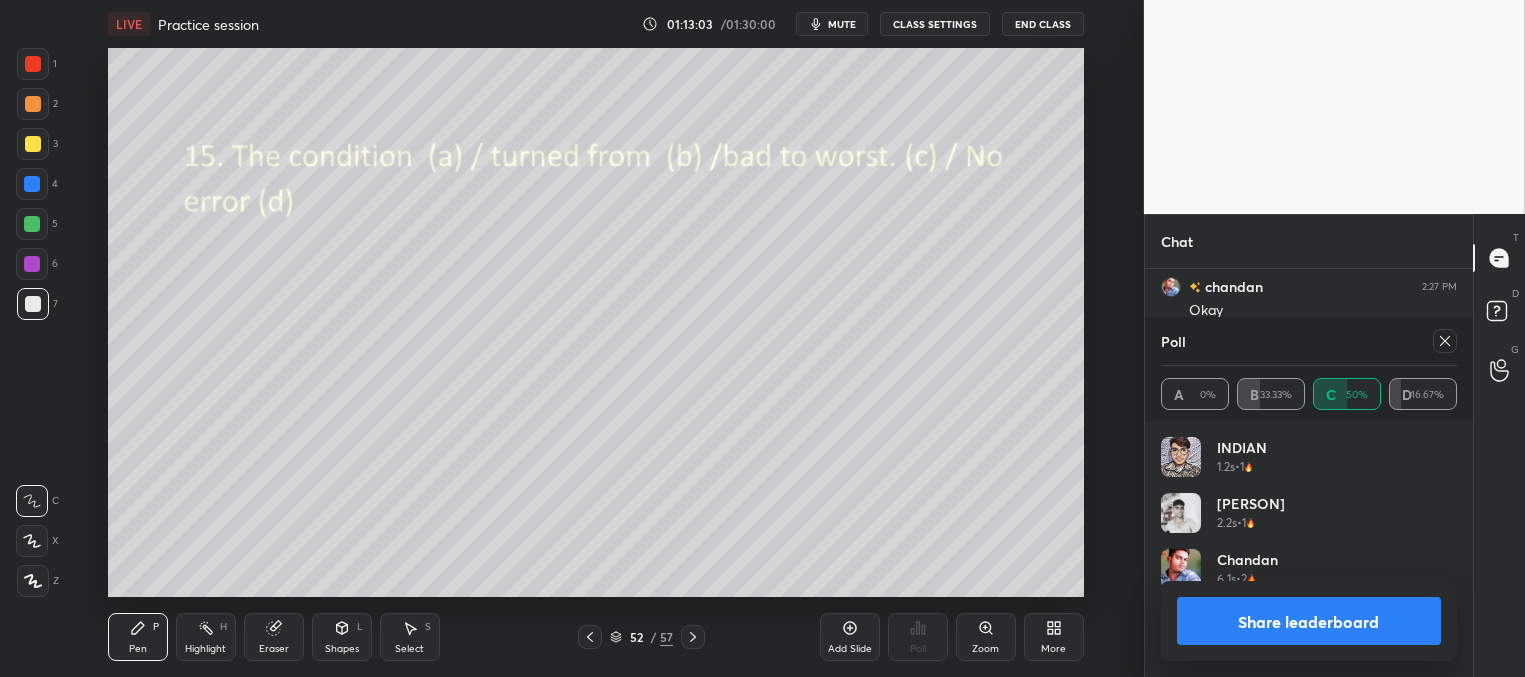 click 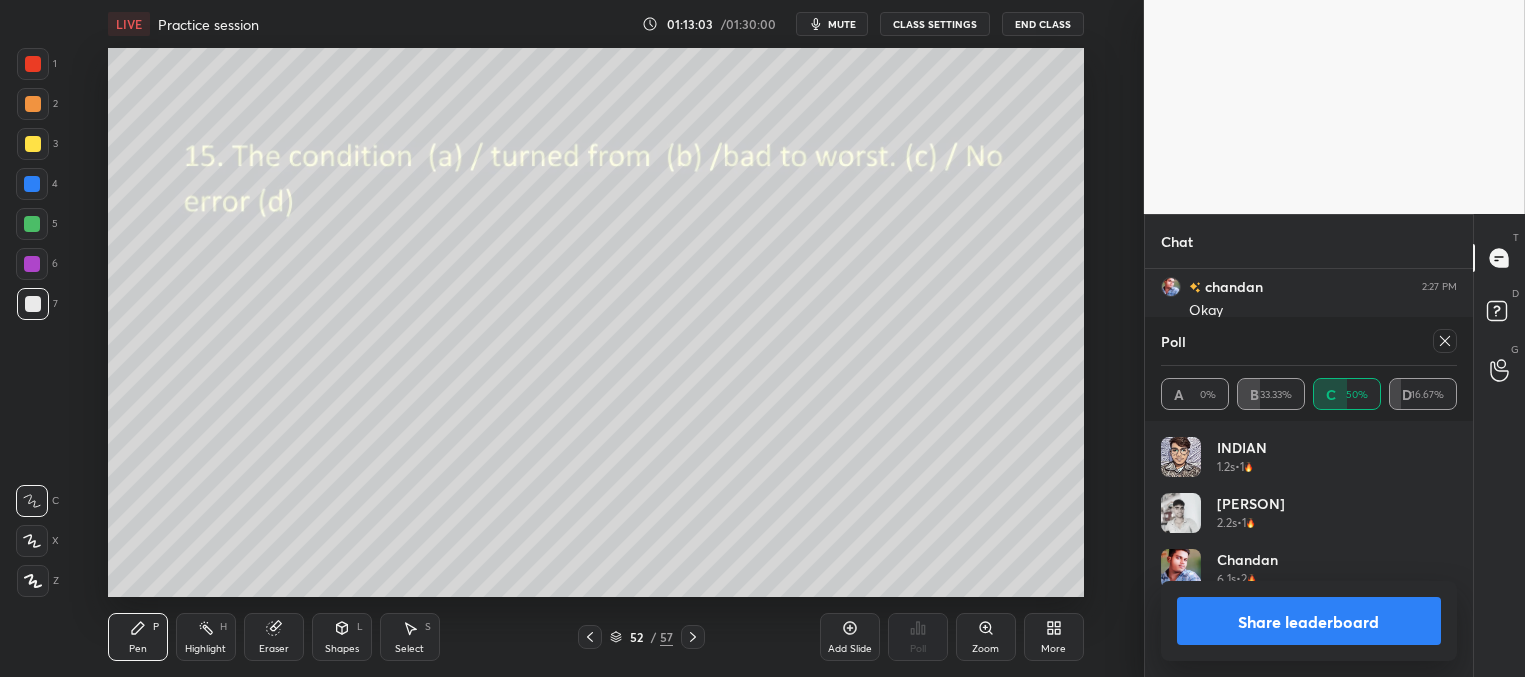 scroll, scrollTop: 165, scrollLeft: 291, axis: both 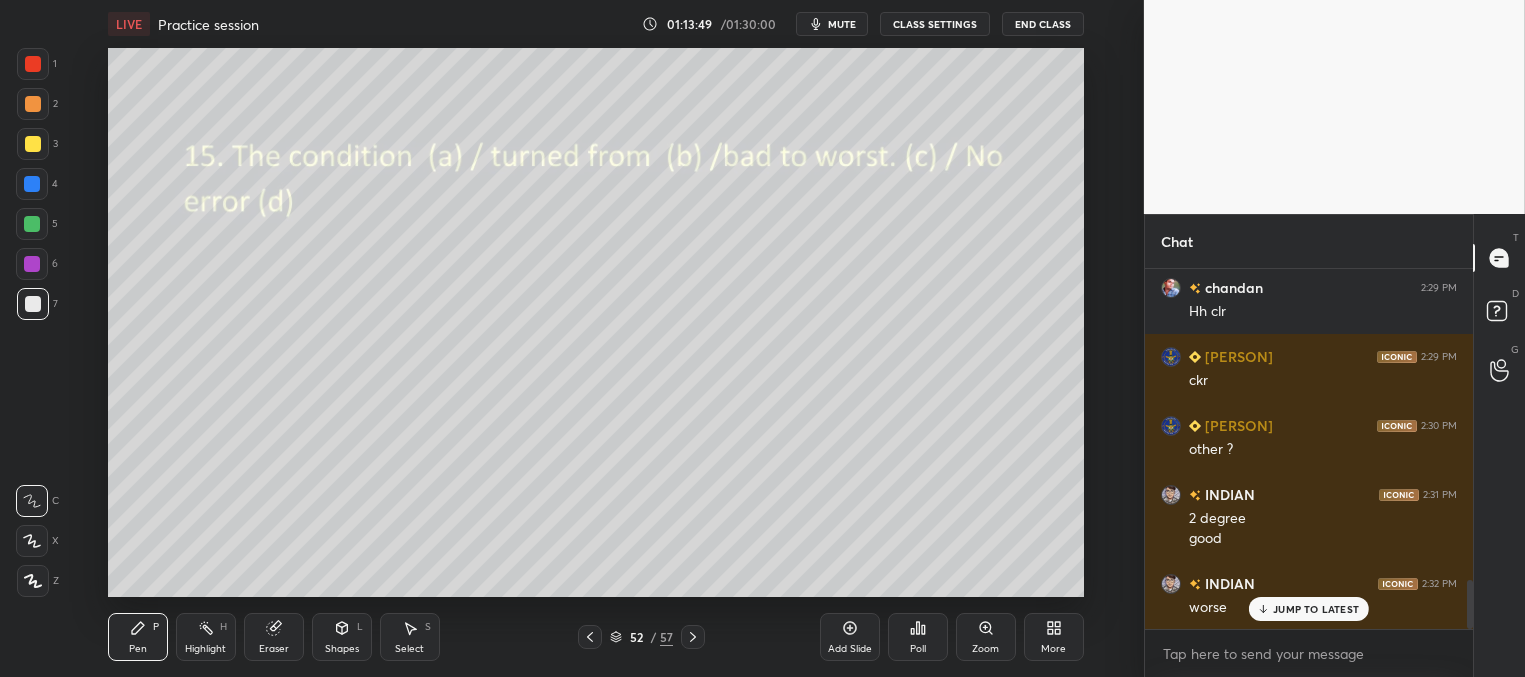 click 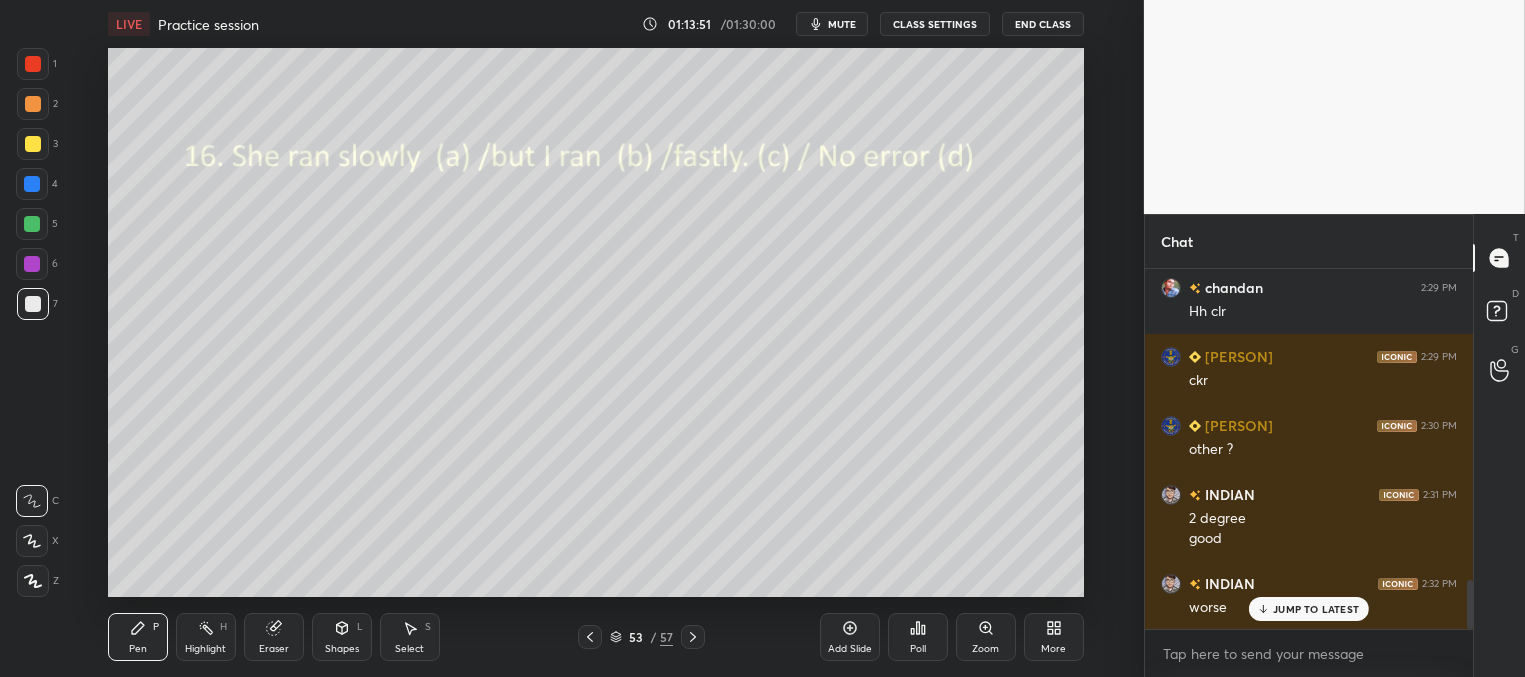 click on "Poll" at bounding box center [918, 637] 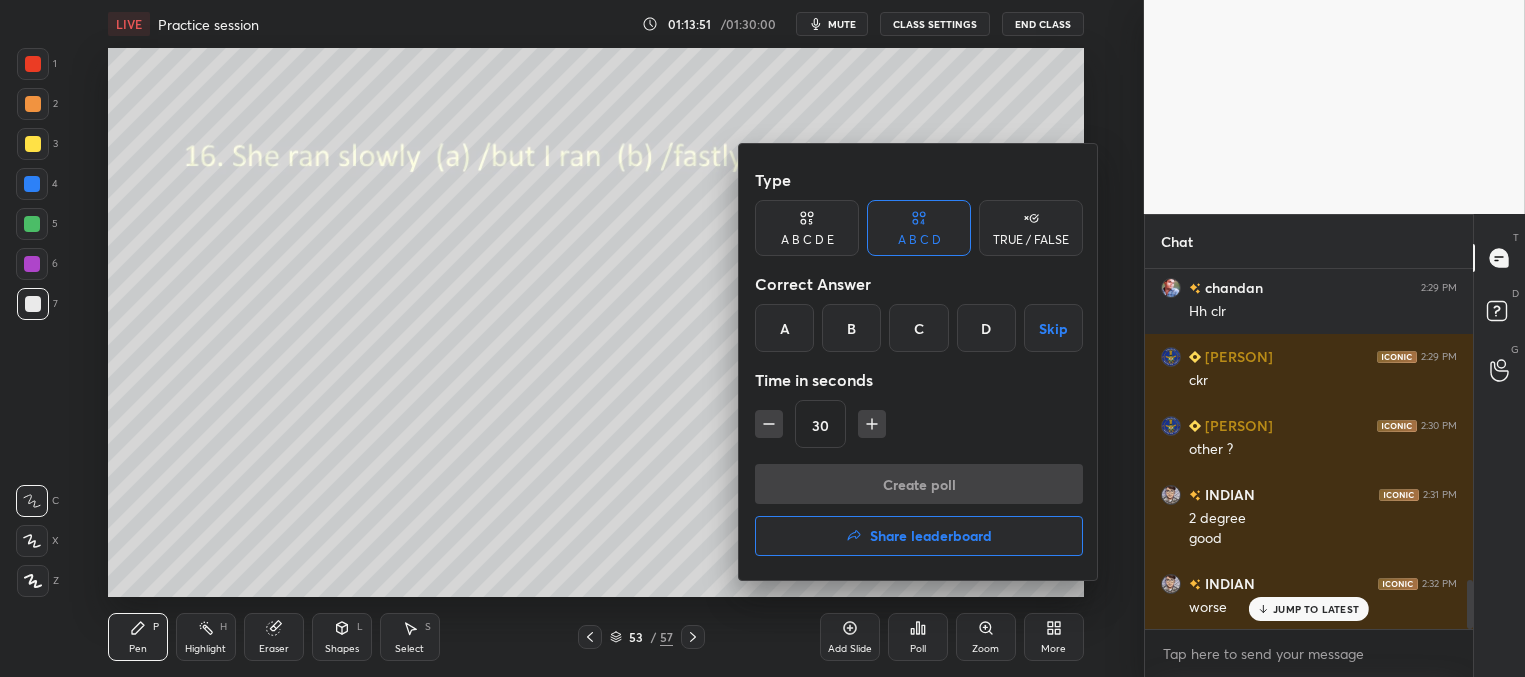 click on "C" at bounding box center (918, 328) 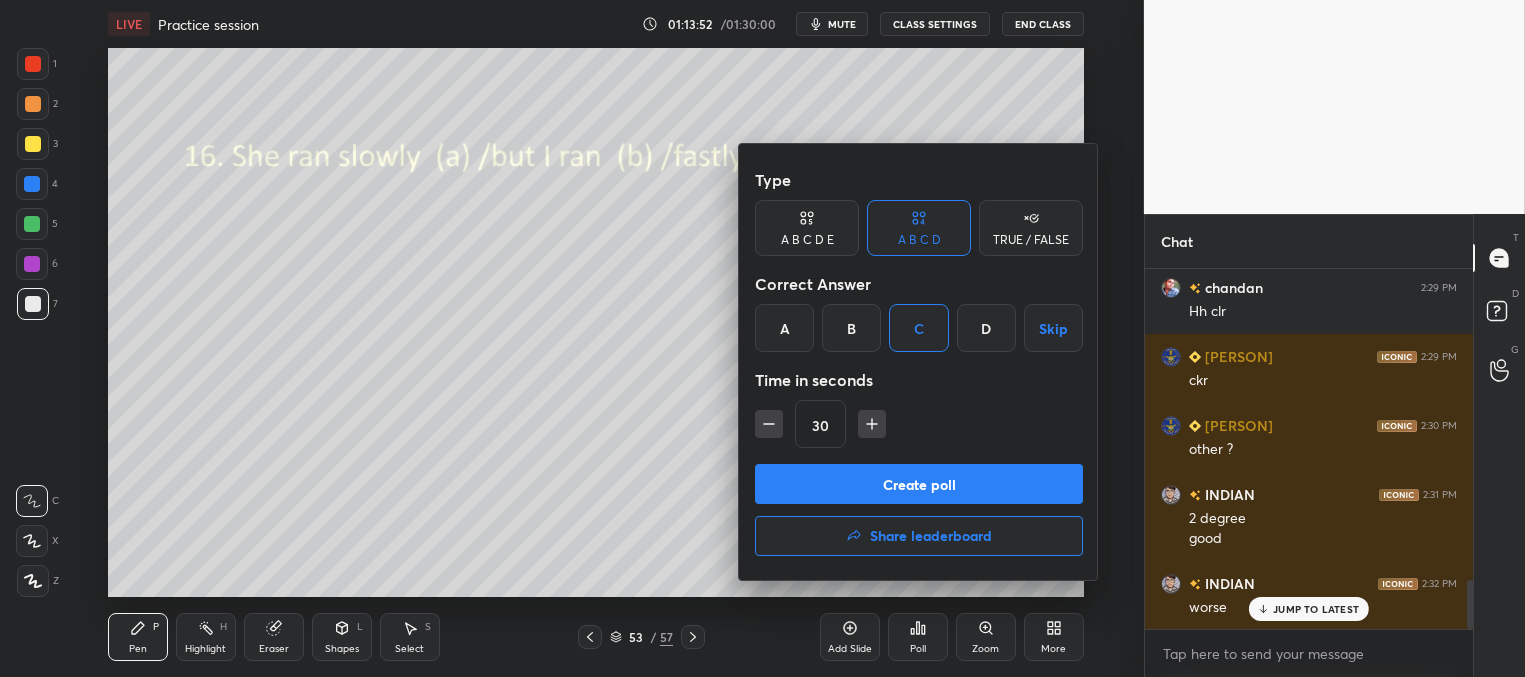 drag, startPoint x: 880, startPoint y: 487, endPoint x: 870, endPoint y: 441, distance: 47.07441 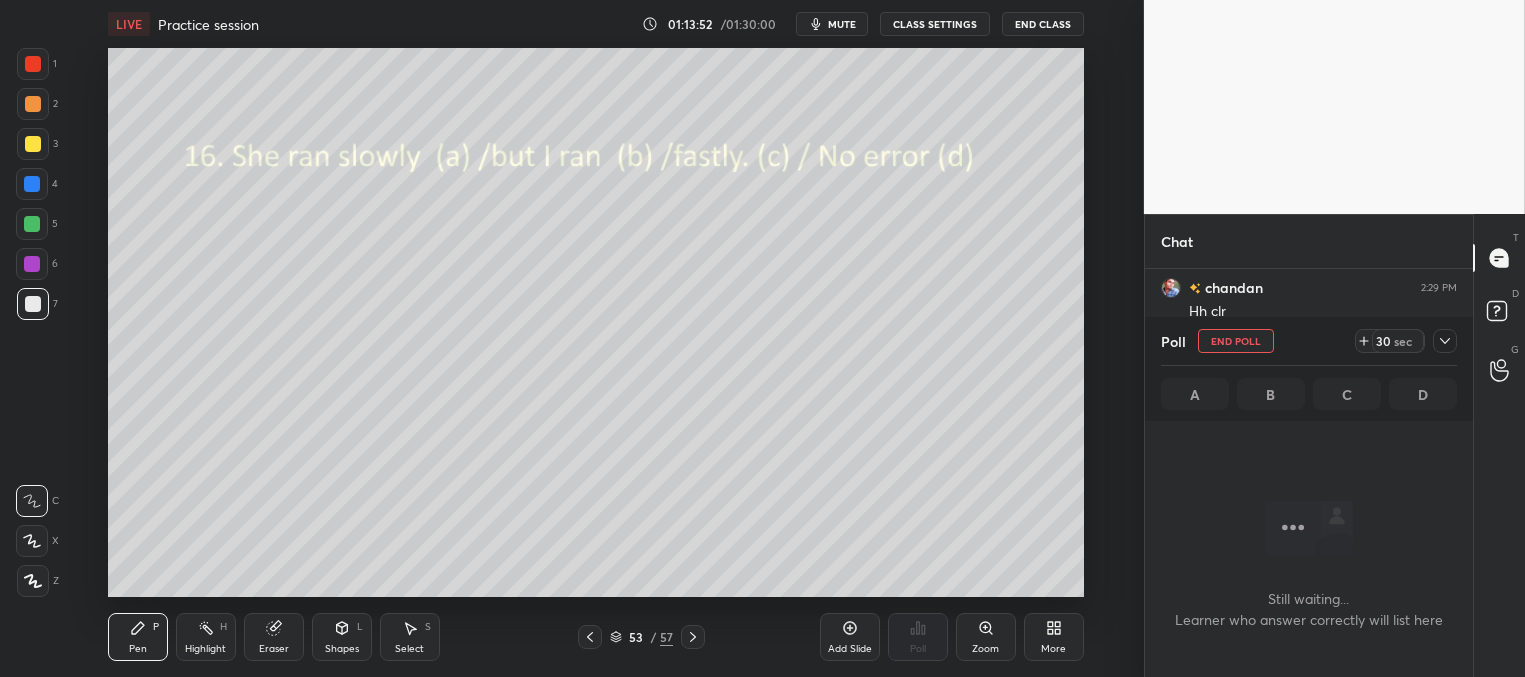 scroll, scrollTop: 288, scrollLeft: 322, axis: both 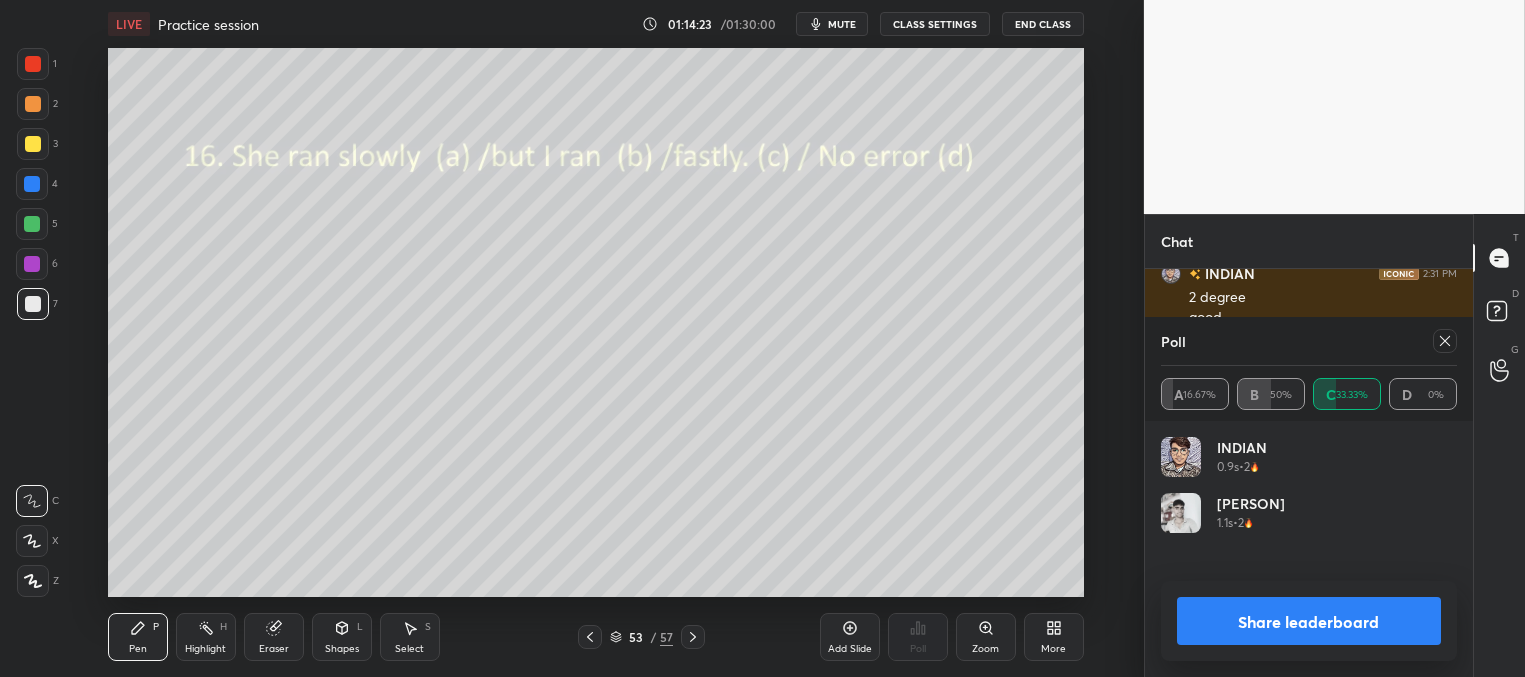 click 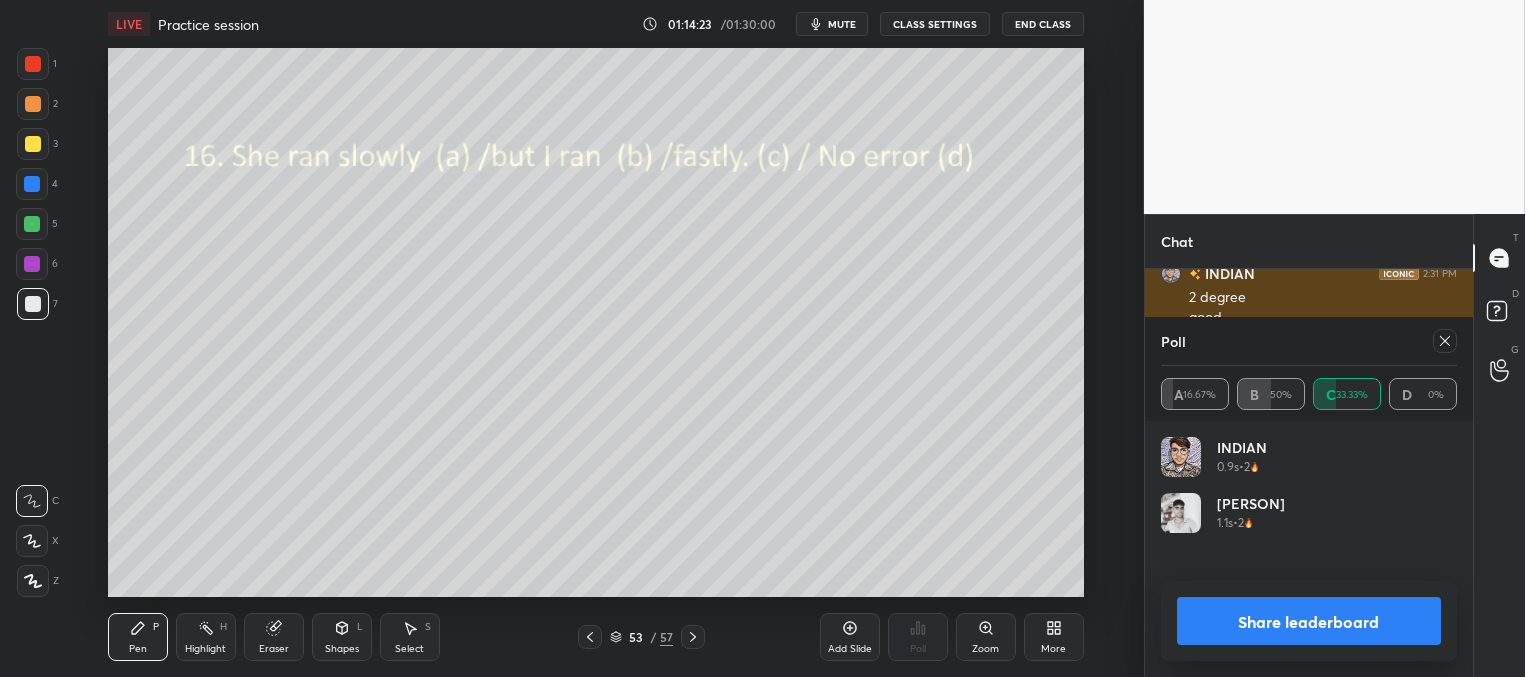 scroll, scrollTop: 165, scrollLeft: 291, axis: both 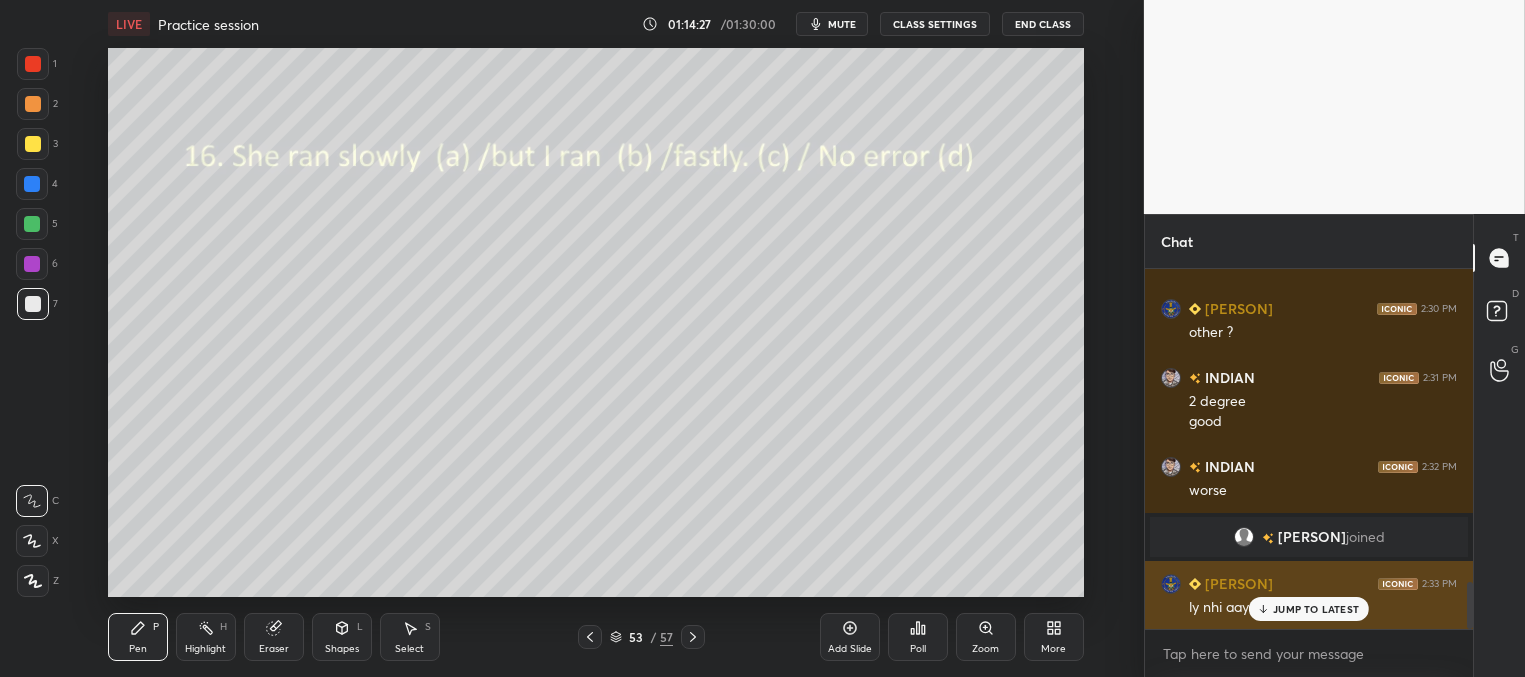drag, startPoint x: 1268, startPoint y: 609, endPoint x: 1246, endPoint y: 604, distance: 22.561028 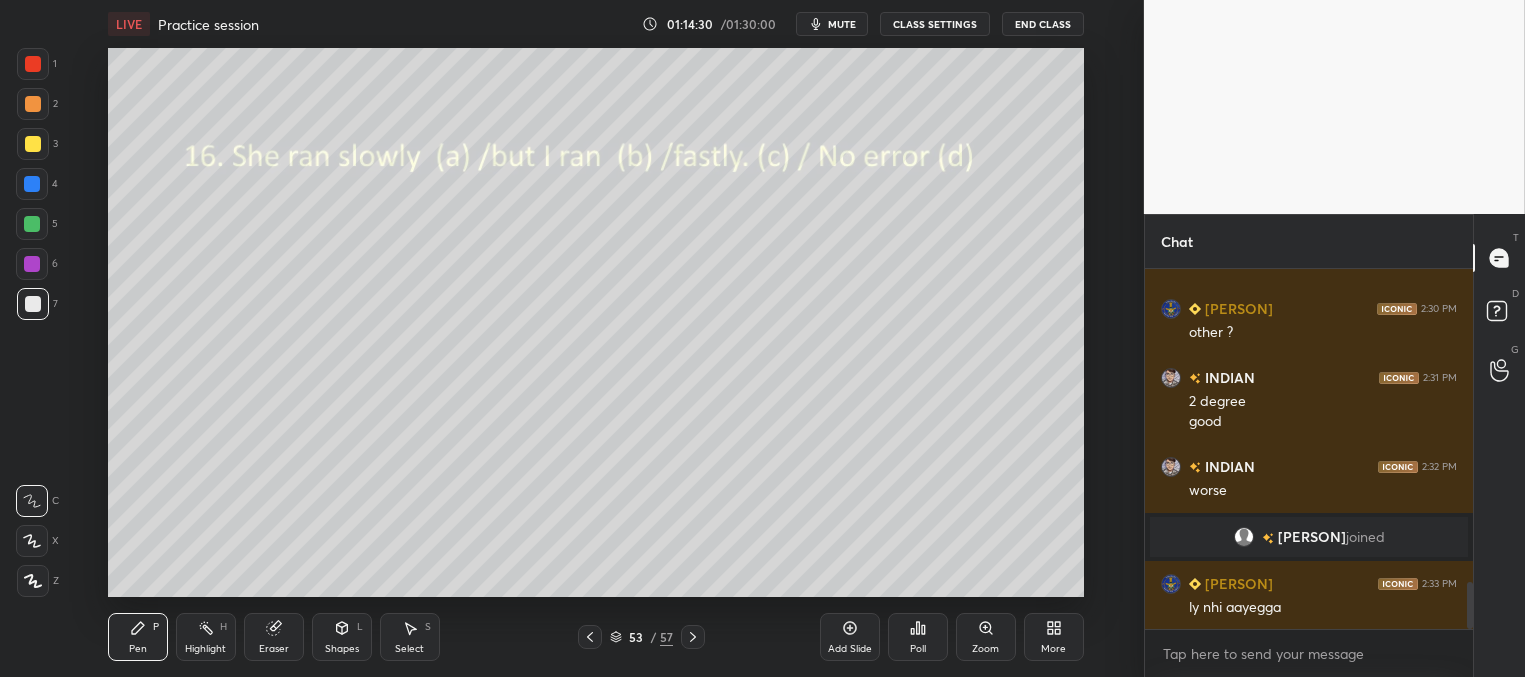 click 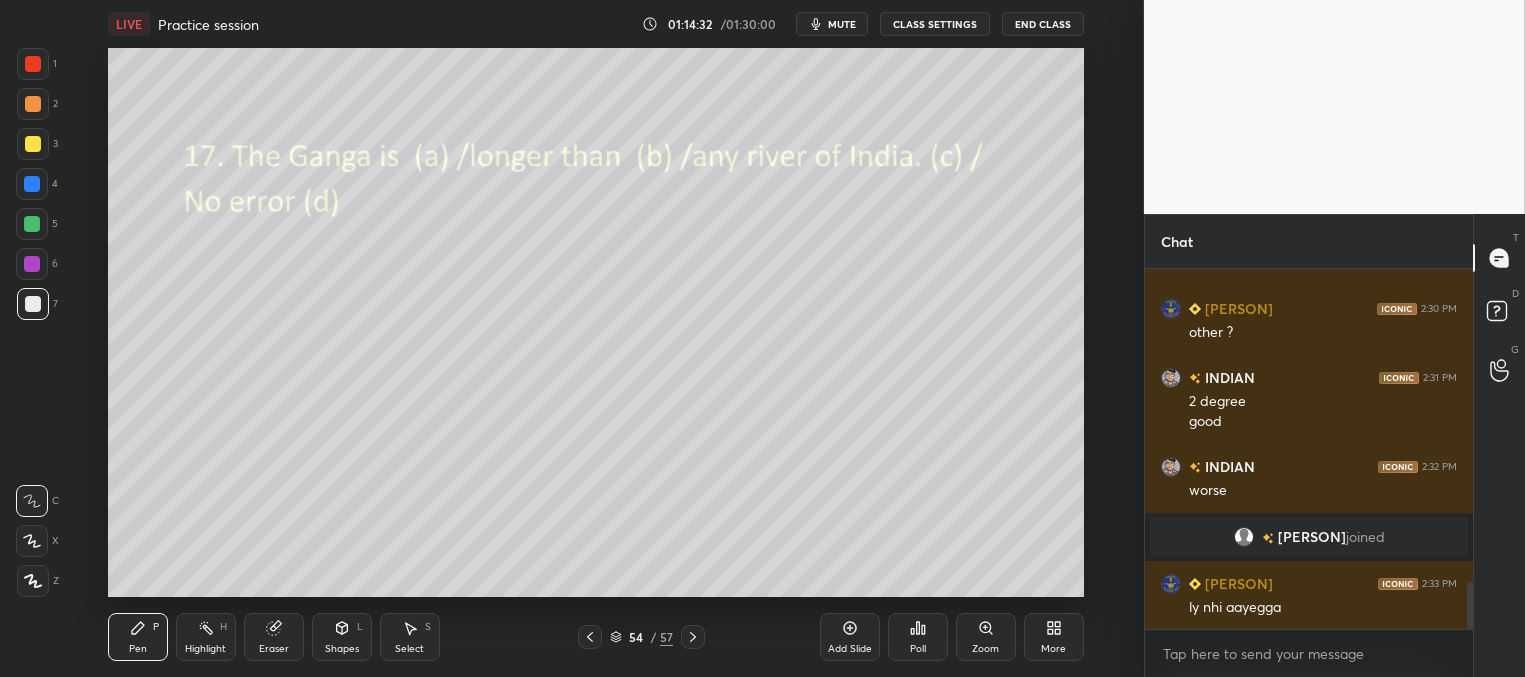 click on "Poll" at bounding box center (918, 637) 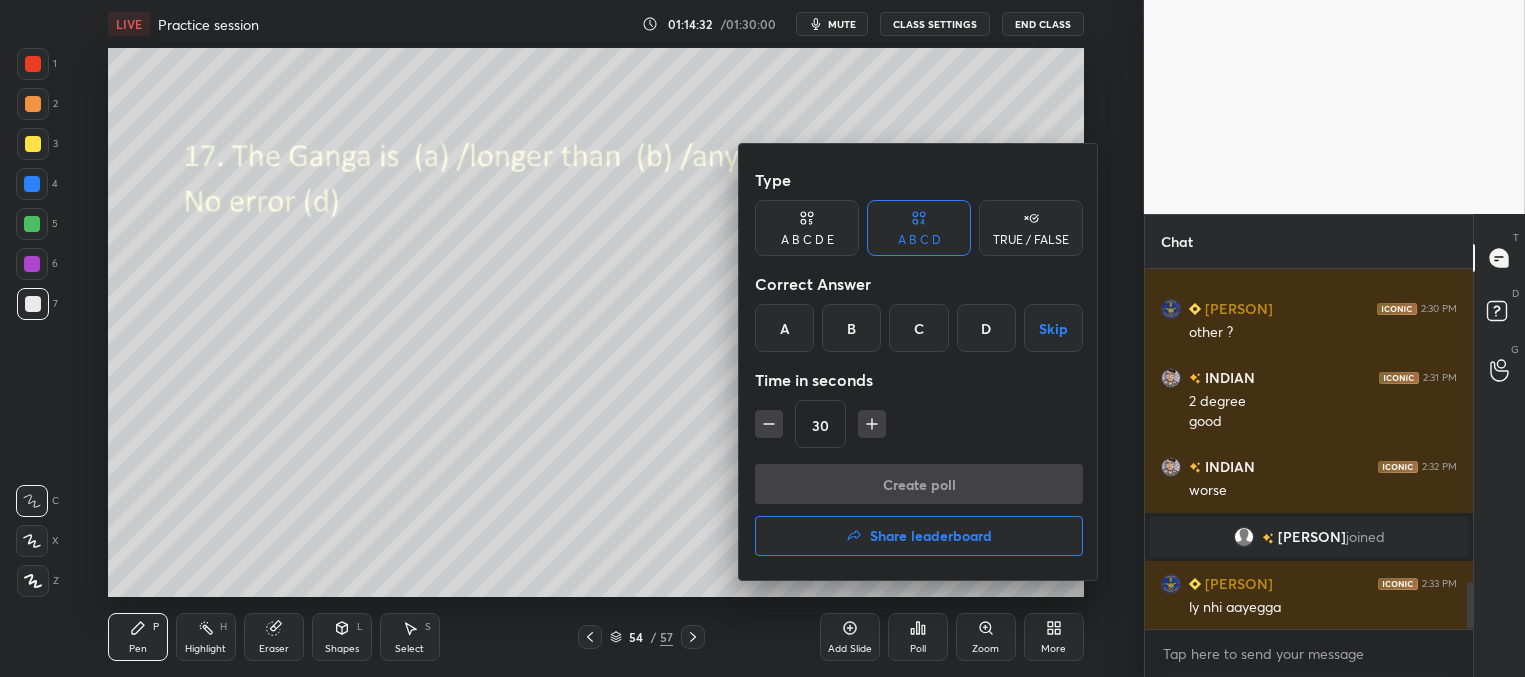 drag, startPoint x: 918, startPoint y: 327, endPoint x: 907, endPoint y: 423, distance: 96.62815 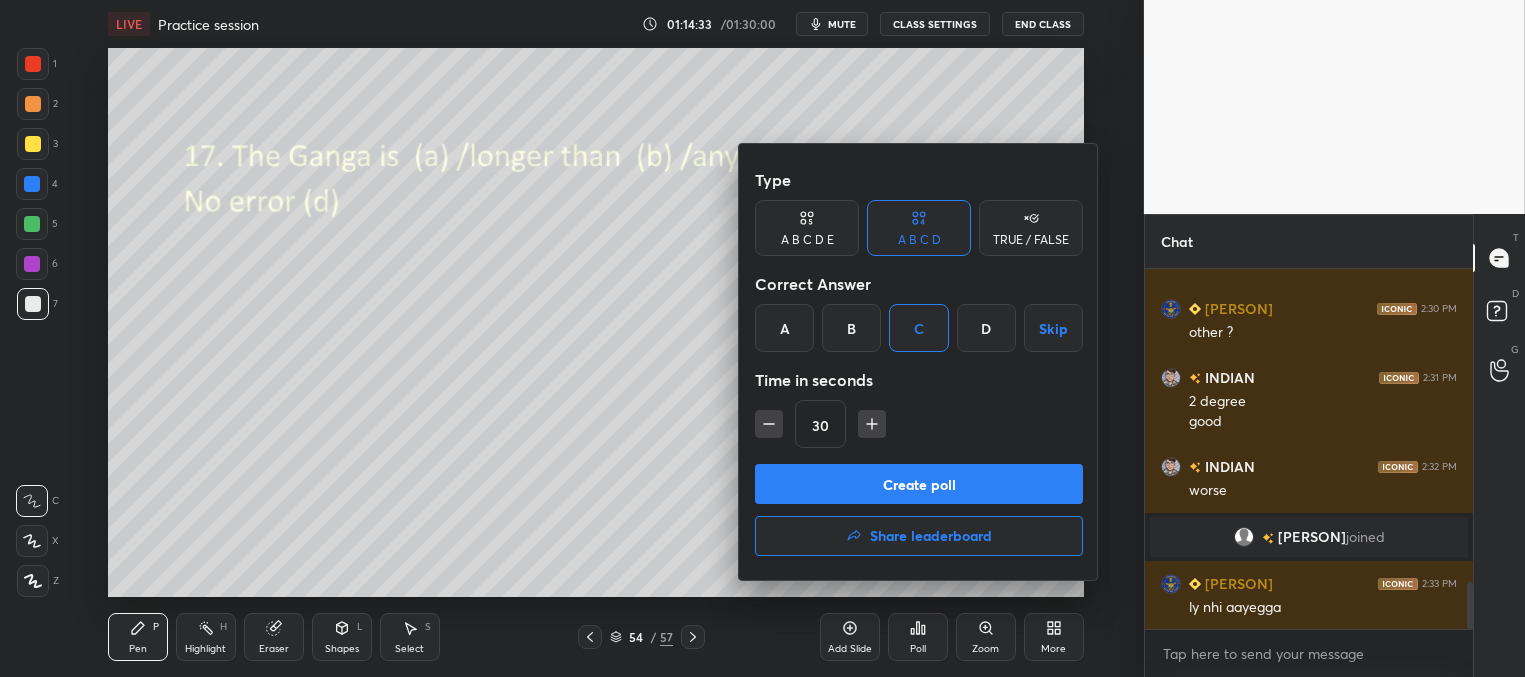 click on "Create poll" at bounding box center (919, 484) 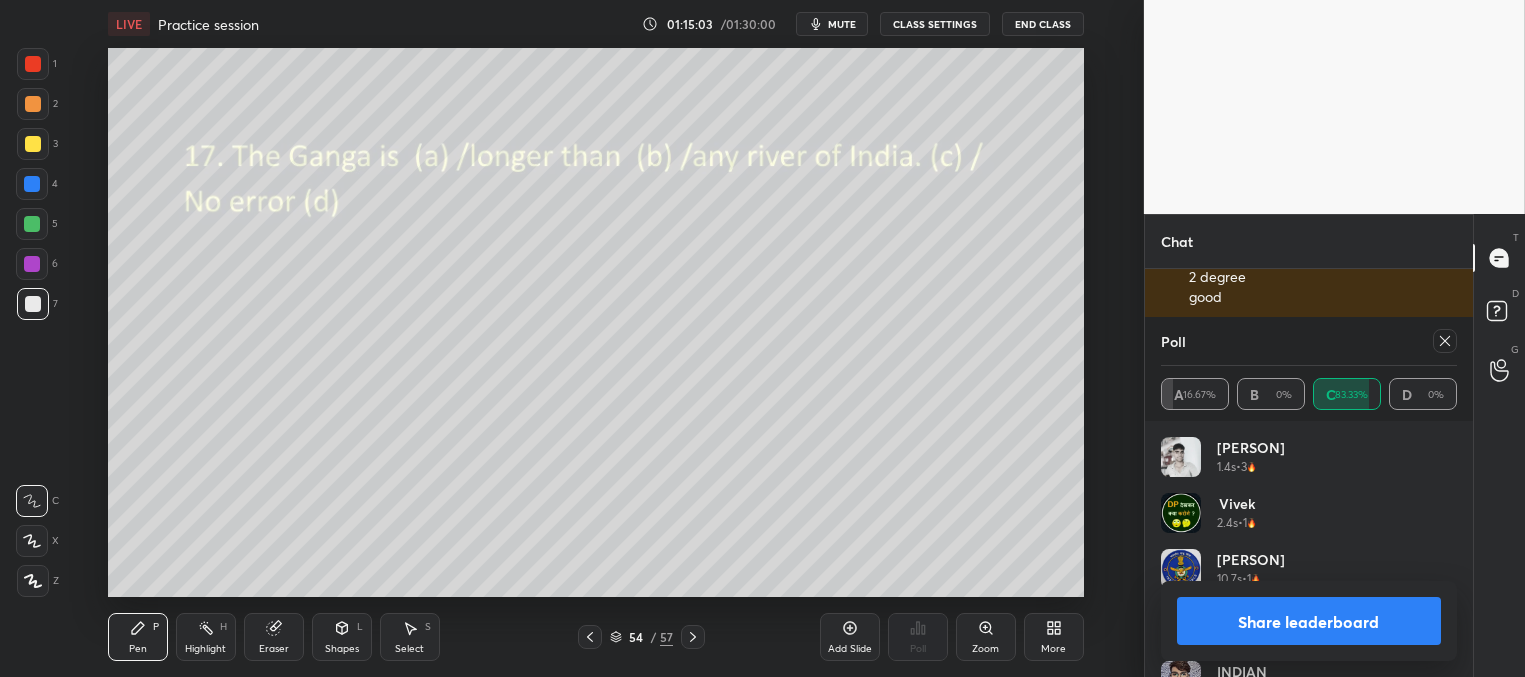 click 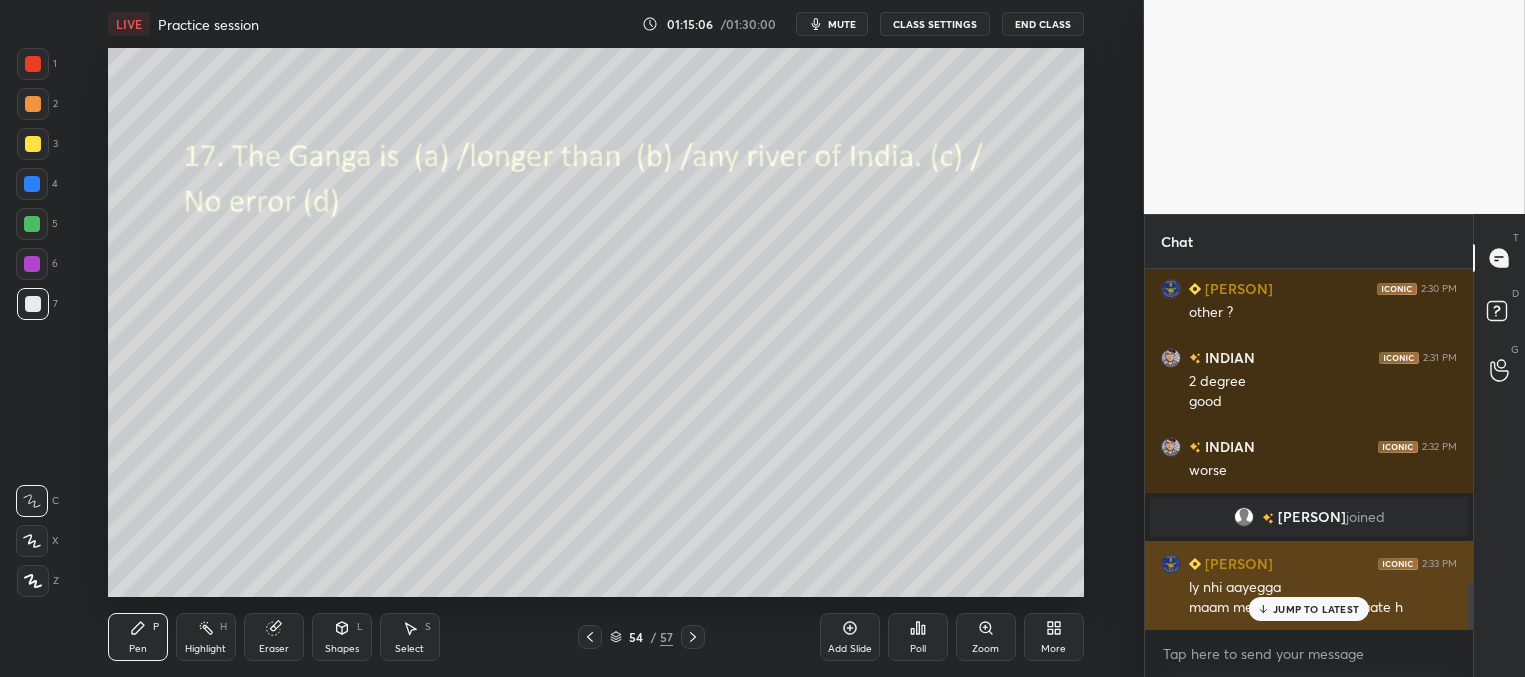 drag, startPoint x: 1286, startPoint y: 609, endPoint x: 1251, endPoint y: 605, distance: 35.22783 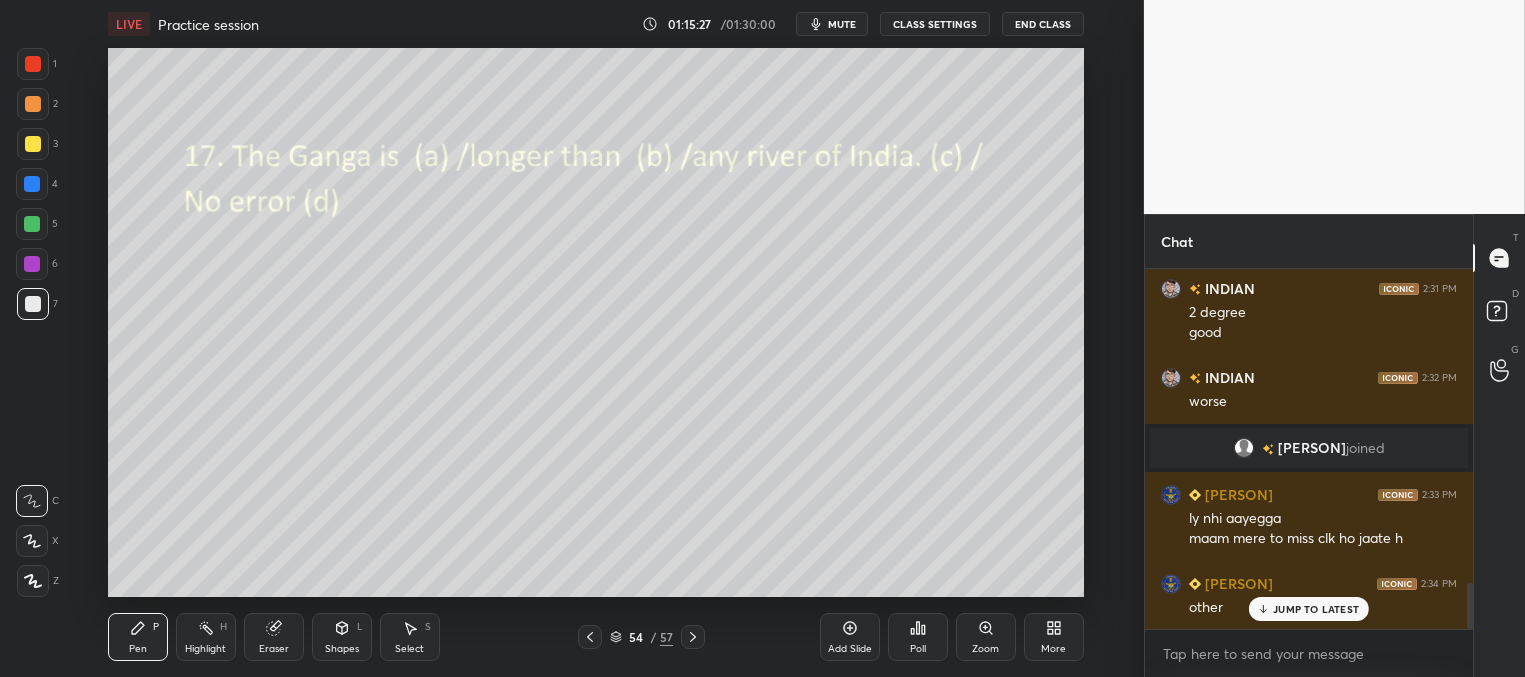 click 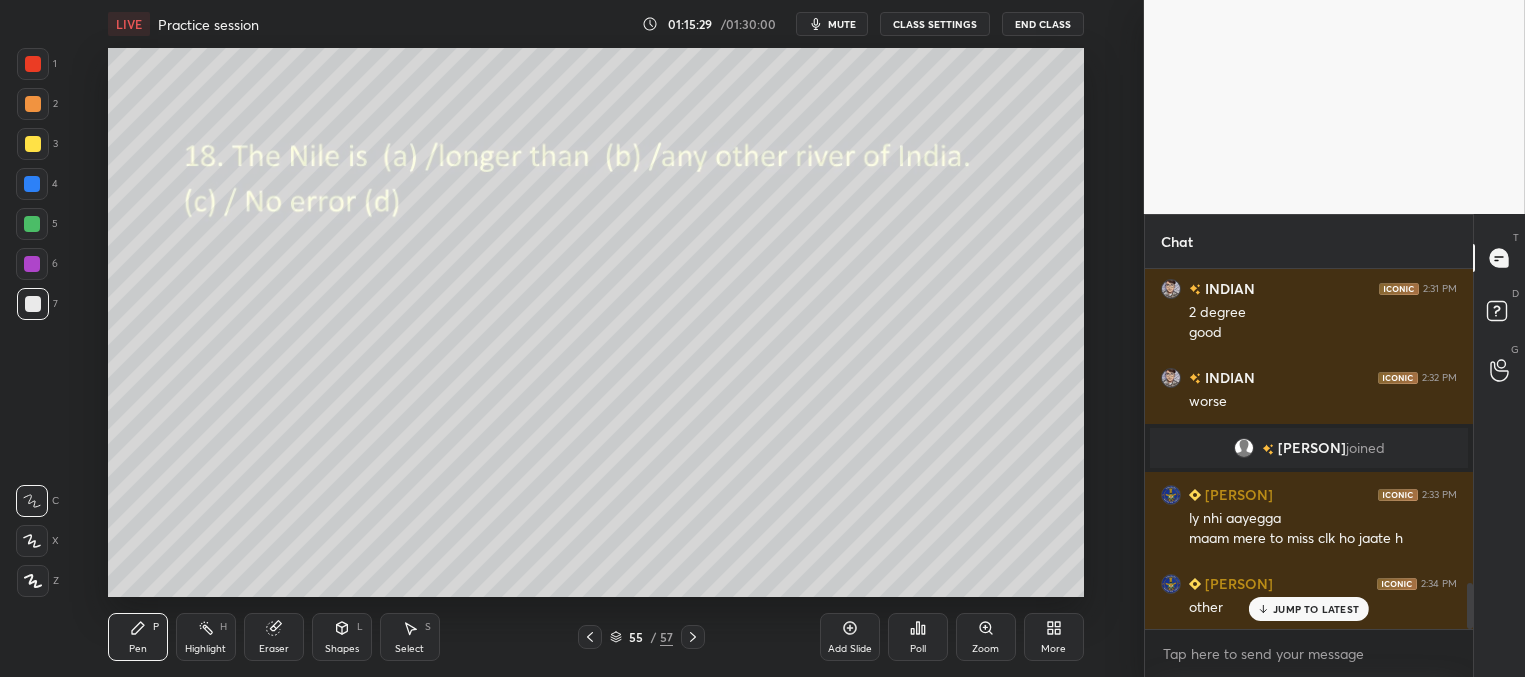 click 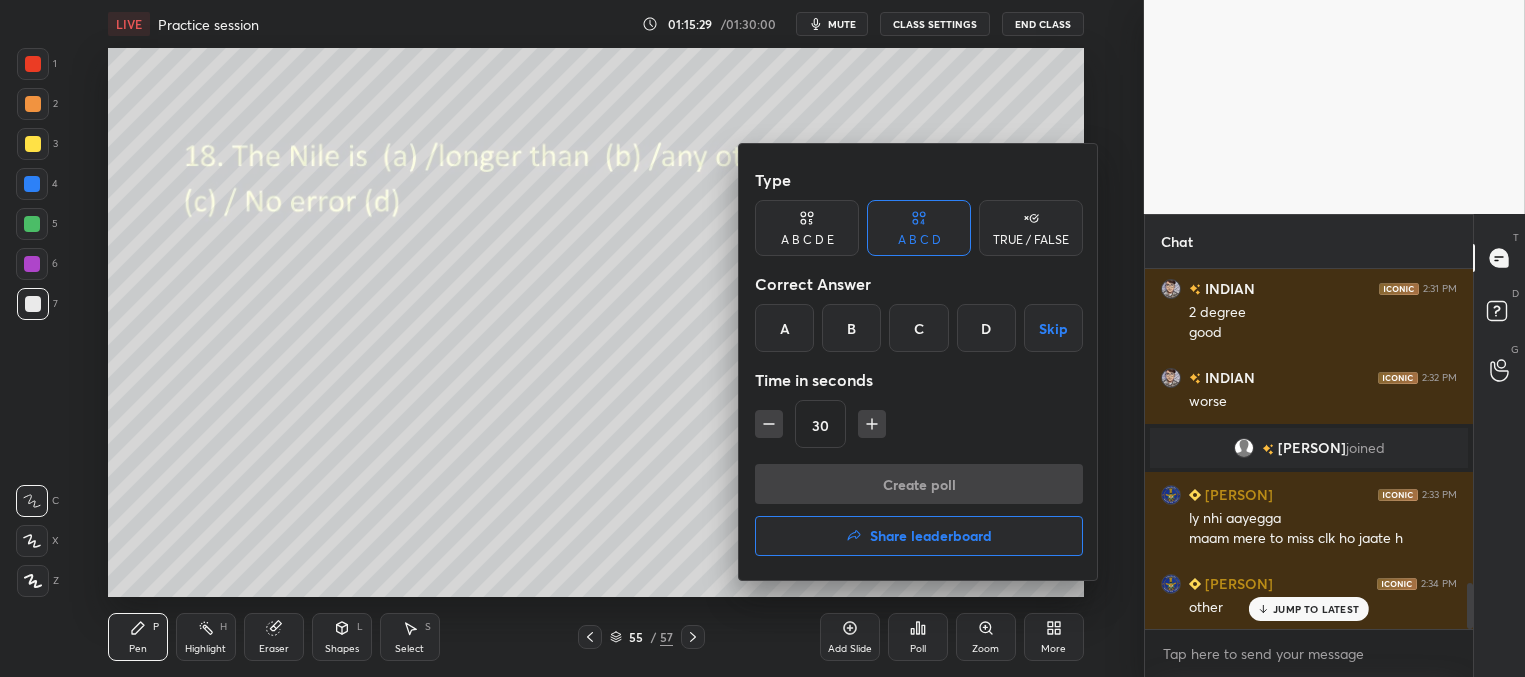 click on "C" at bounding box center [918, 328] 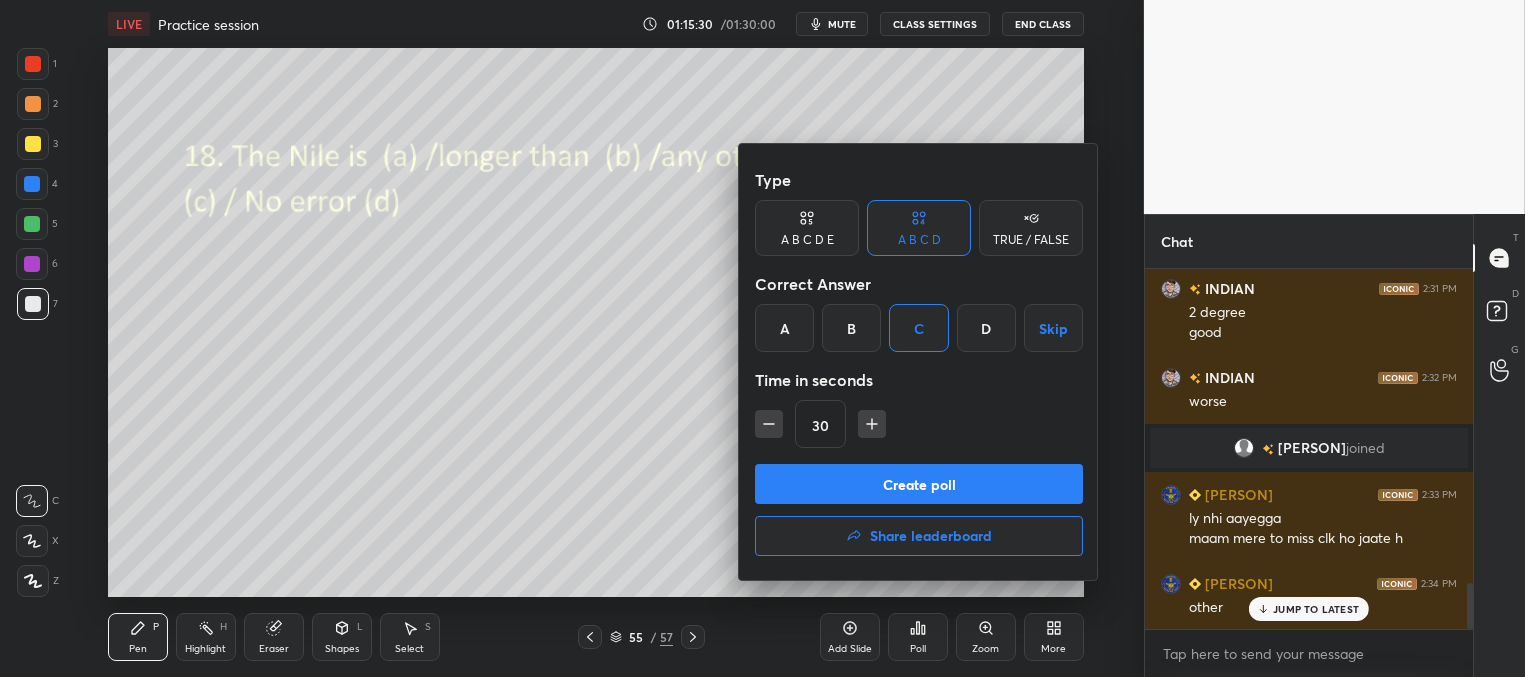 click on "Create poll" at bounding box center [919, 484] 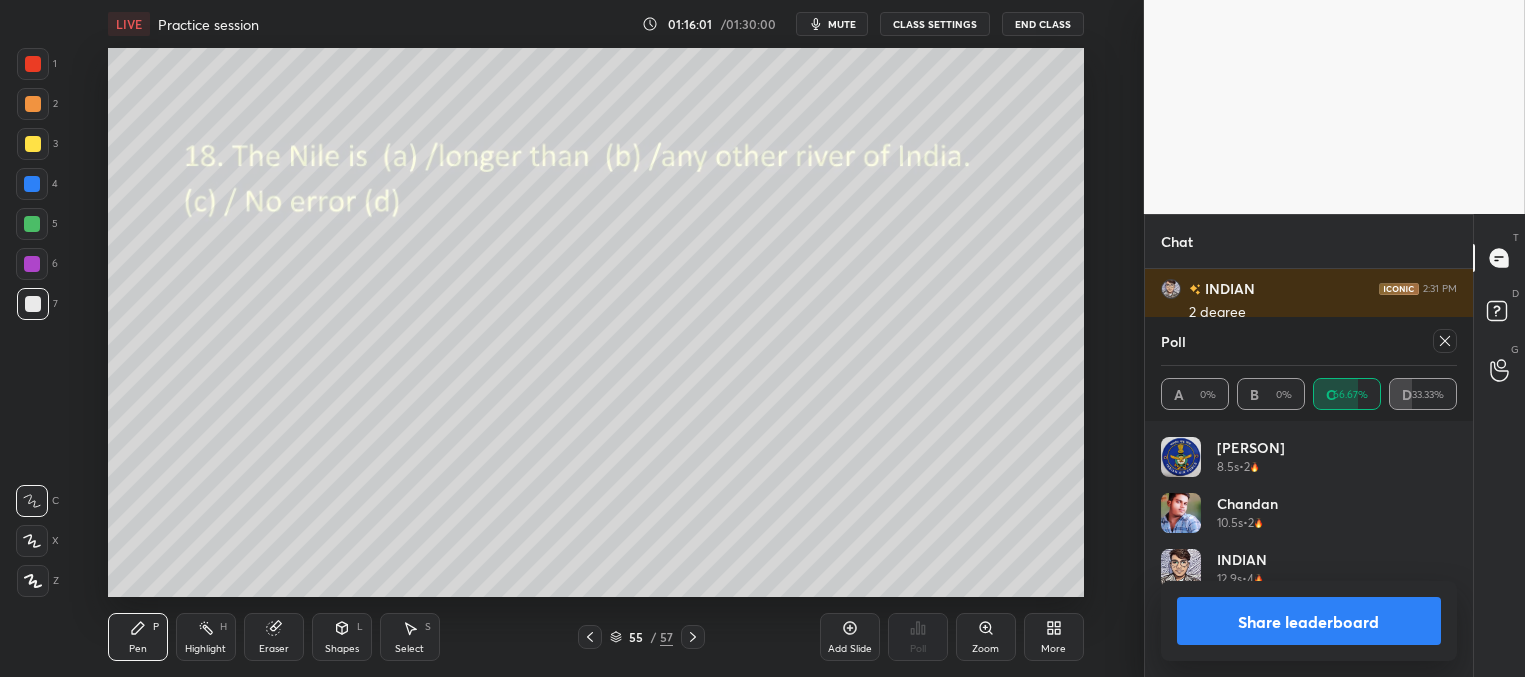 click 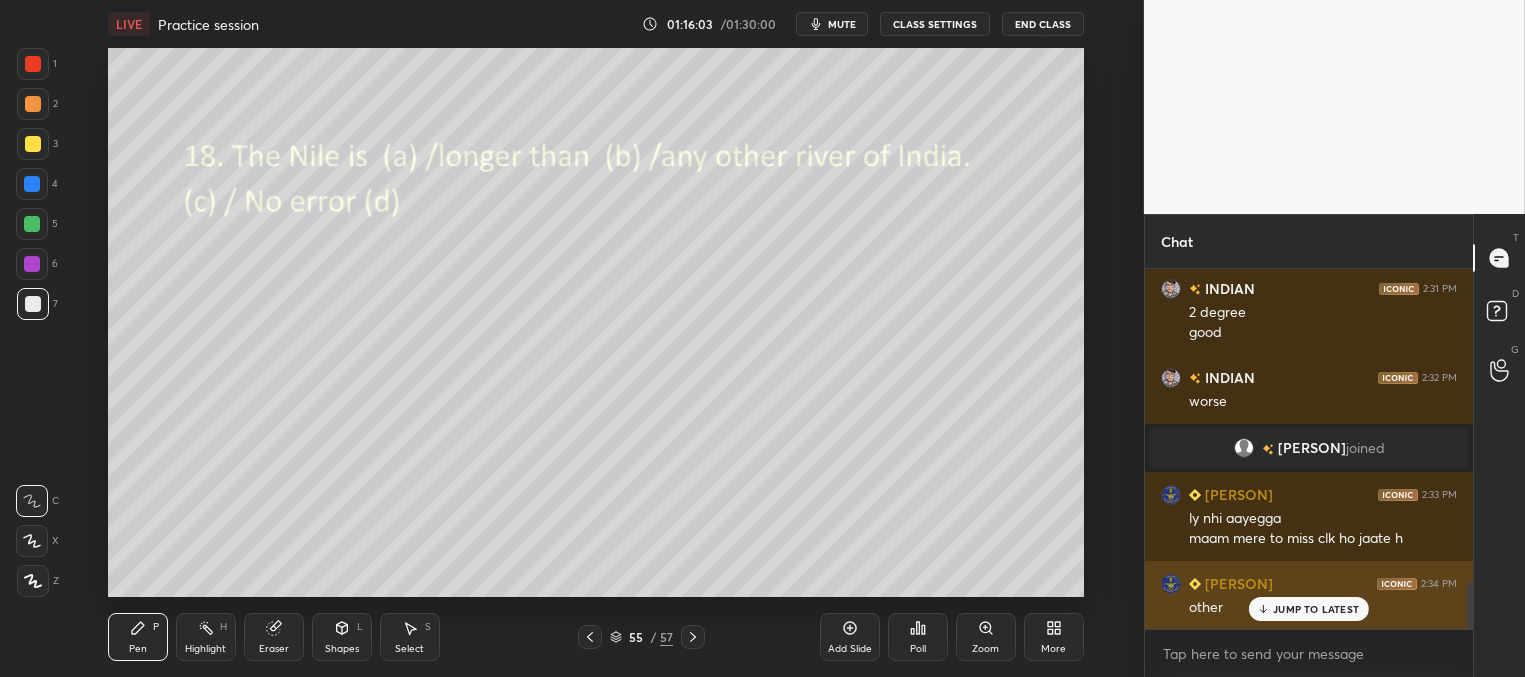 drag, startPoint x: 1286, startPoint y: 603, endPoint x: 1257, endPoint y: 591, distance: 31.38471 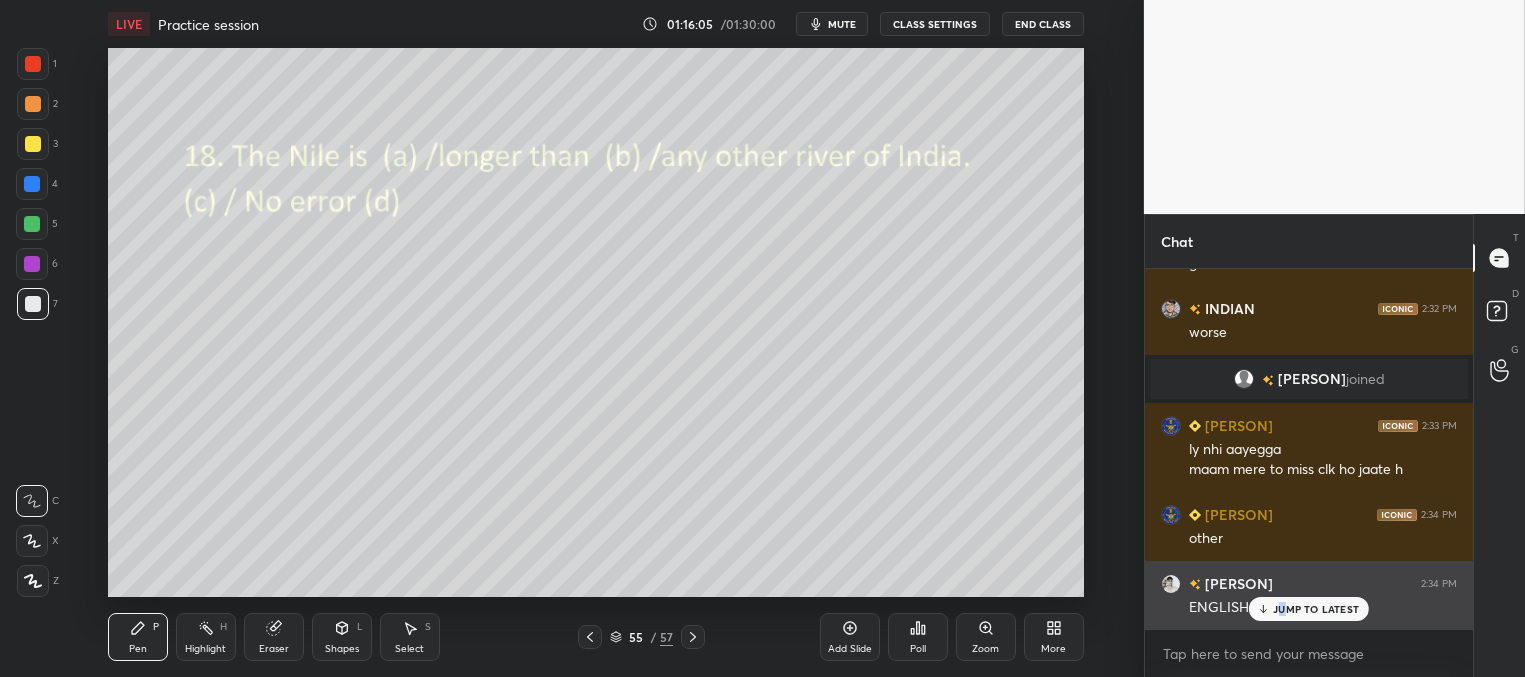 click on "JUMP TO LATEST" at bounding box center (1316, 609) 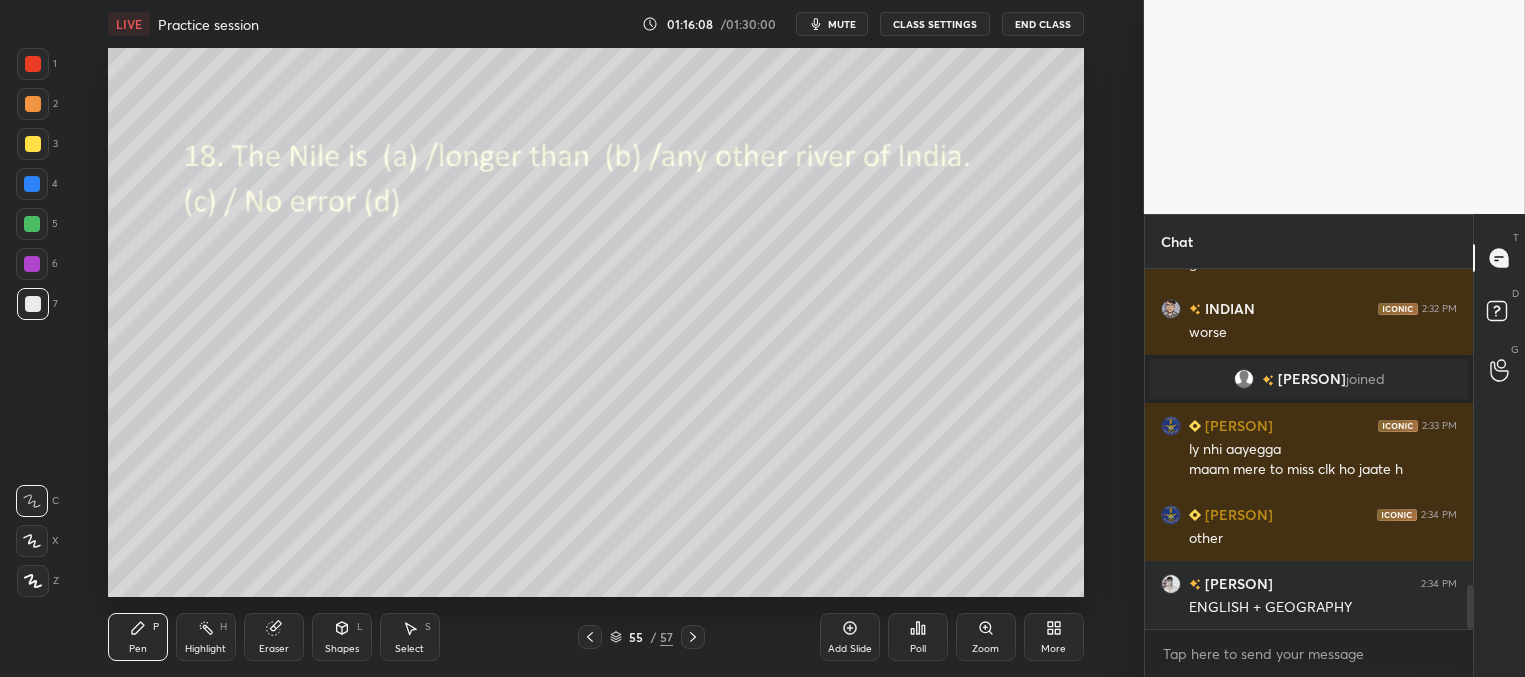 scroll, scrollTop: 2623, scrollLeft: 0, axis: vertical 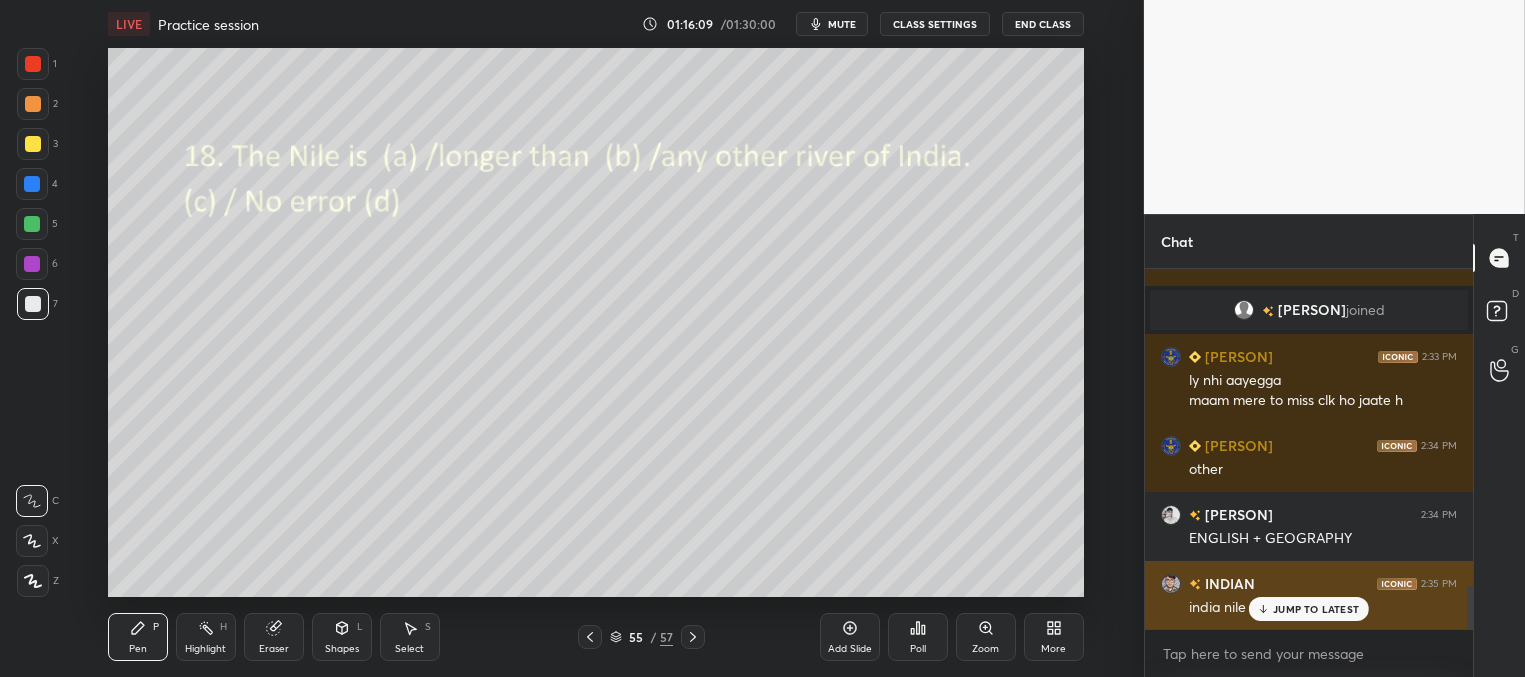click 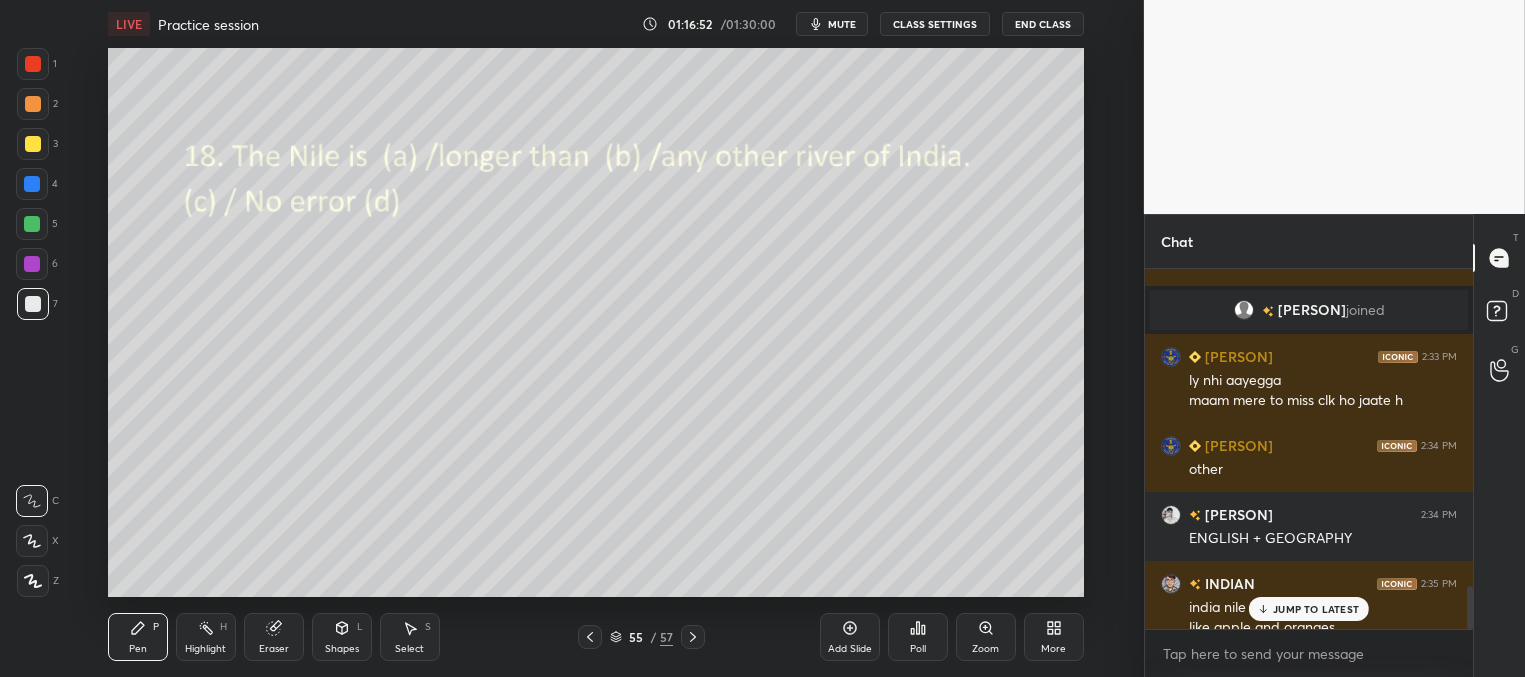 scroll, scrollTop: 2643, scrollLeft: 0, axis: vertical 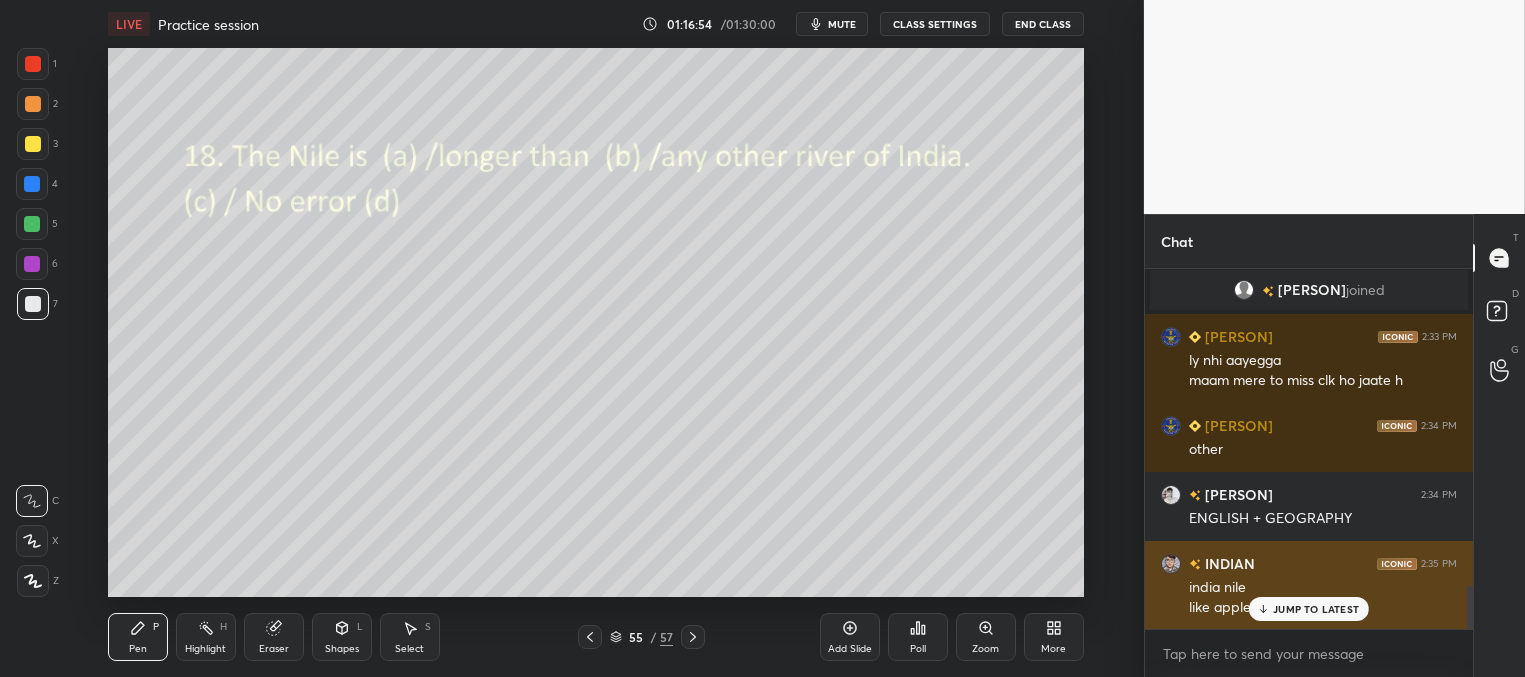 drag, startPoint x: 1286, startPoint y: 618, endPoint x: 1223, endPoint y: 597, distance: 66.40783 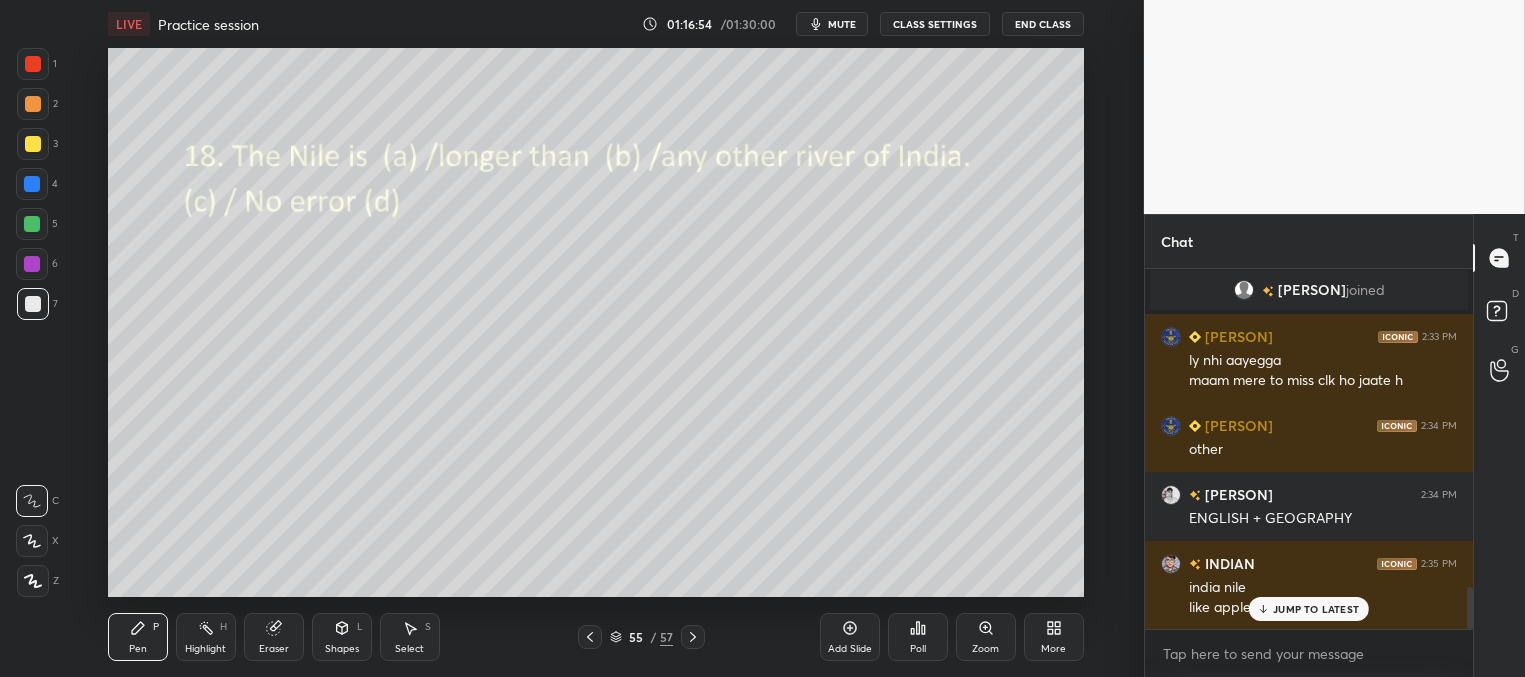 scroll, scrollTop: 2712, scrollLeft: 0, axis: vertical 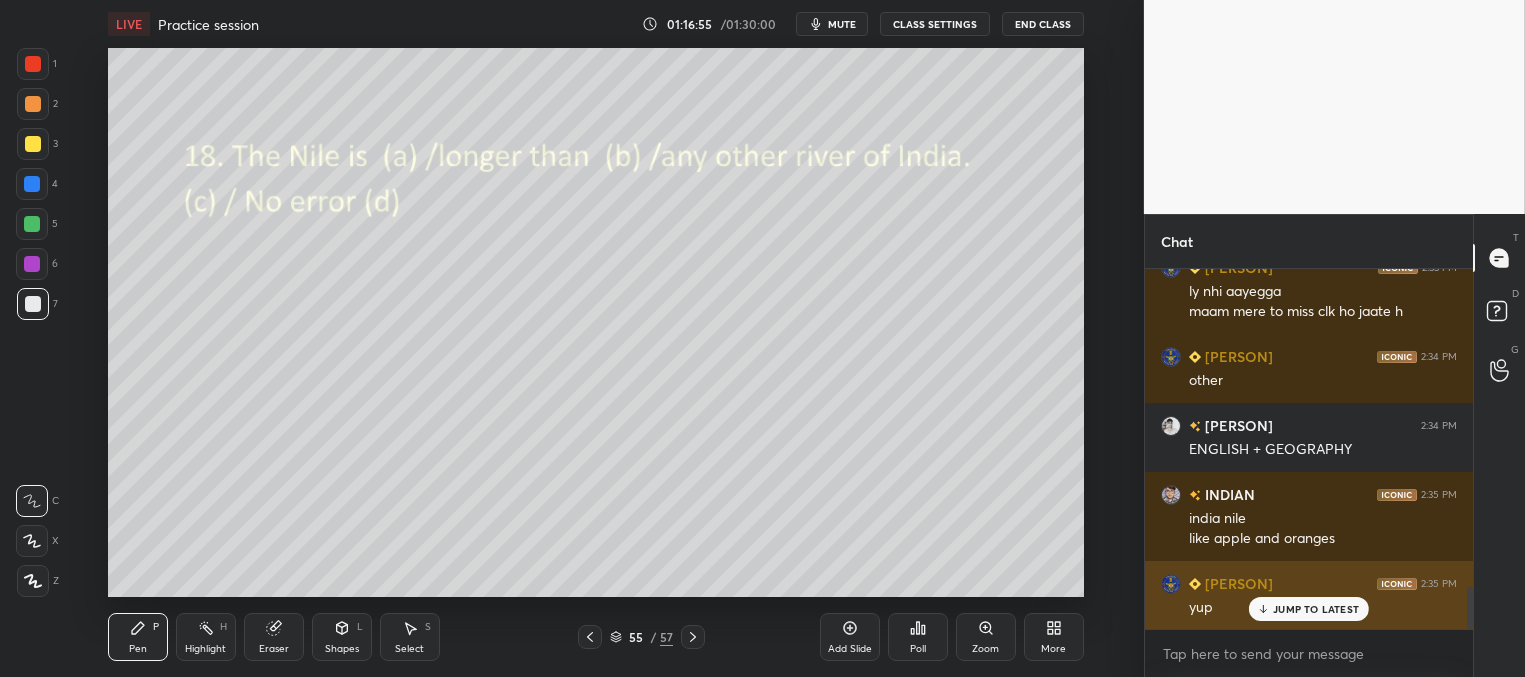 click on "JUMP TO LATEST" at bounding box center (1309, 609) 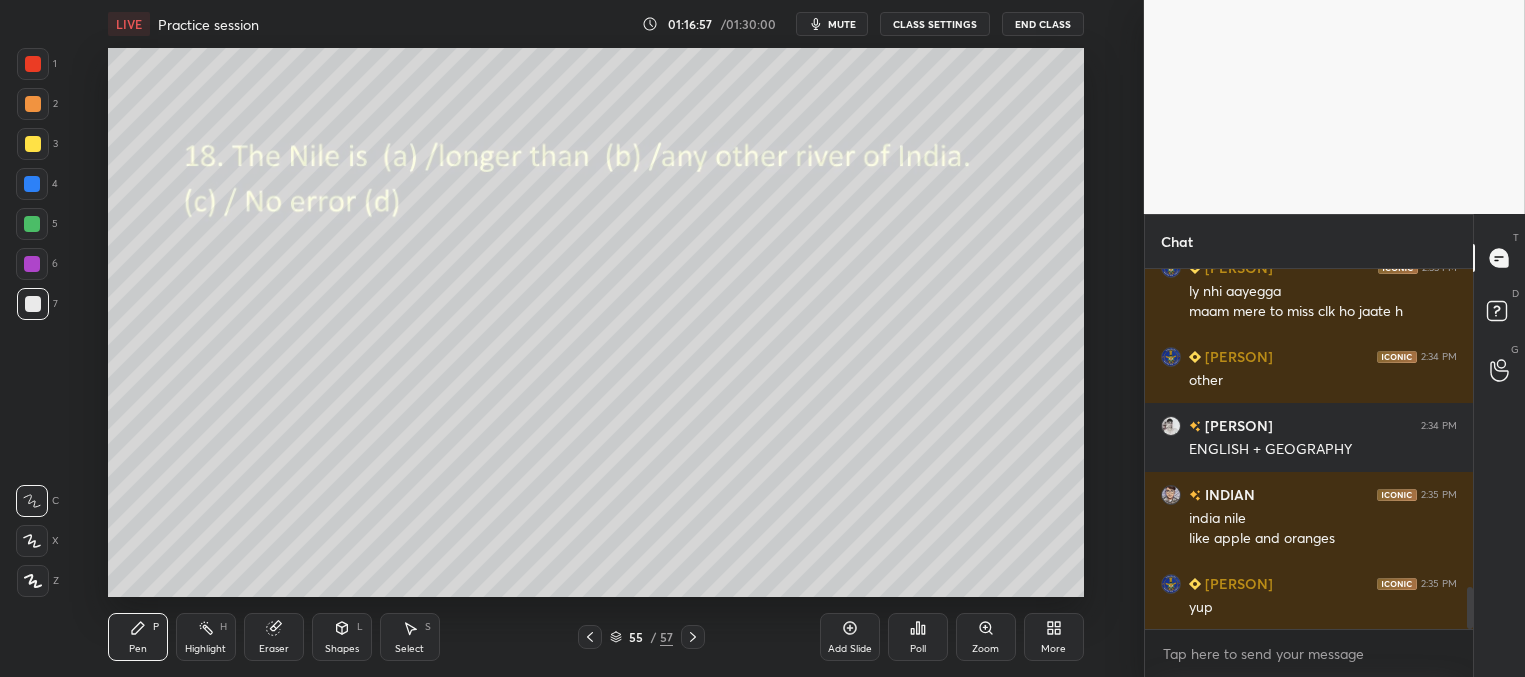 click 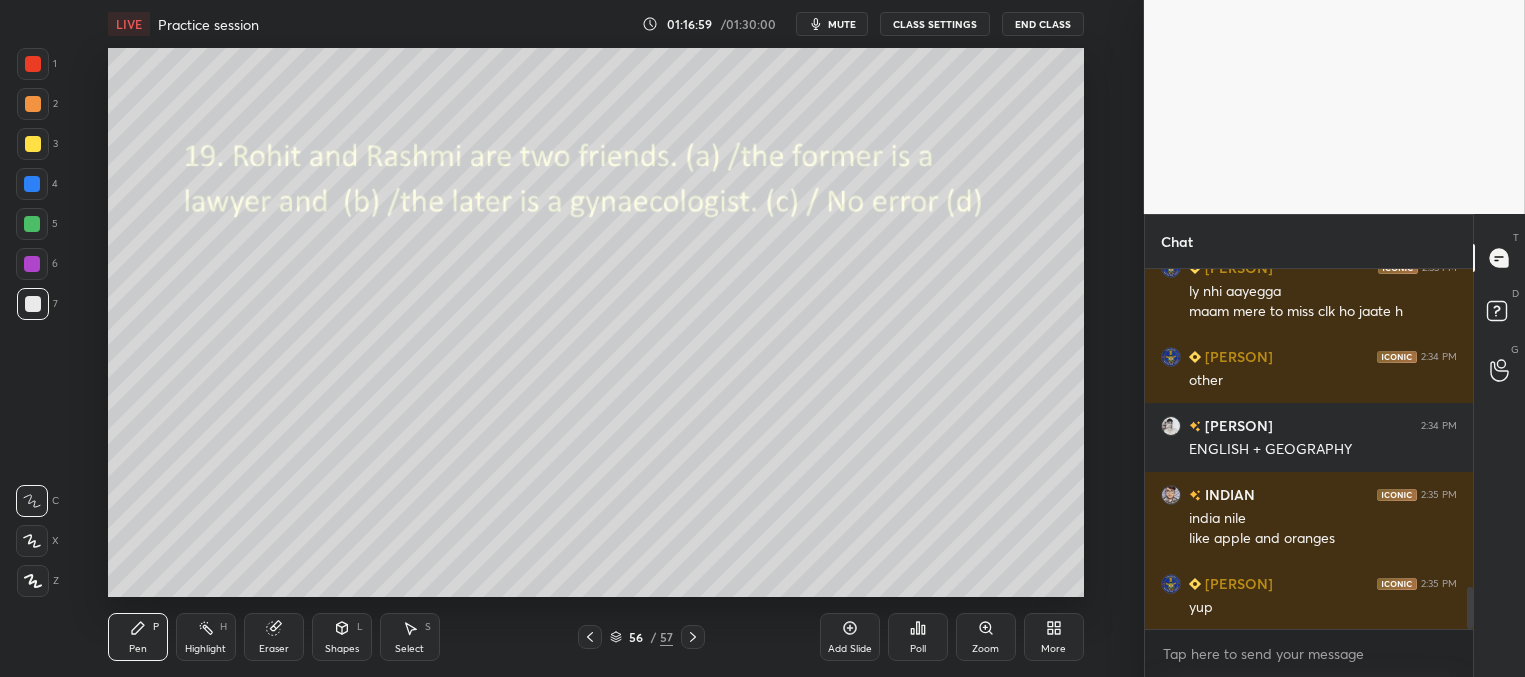 click on "Poll" at bounding box center (918, 637) 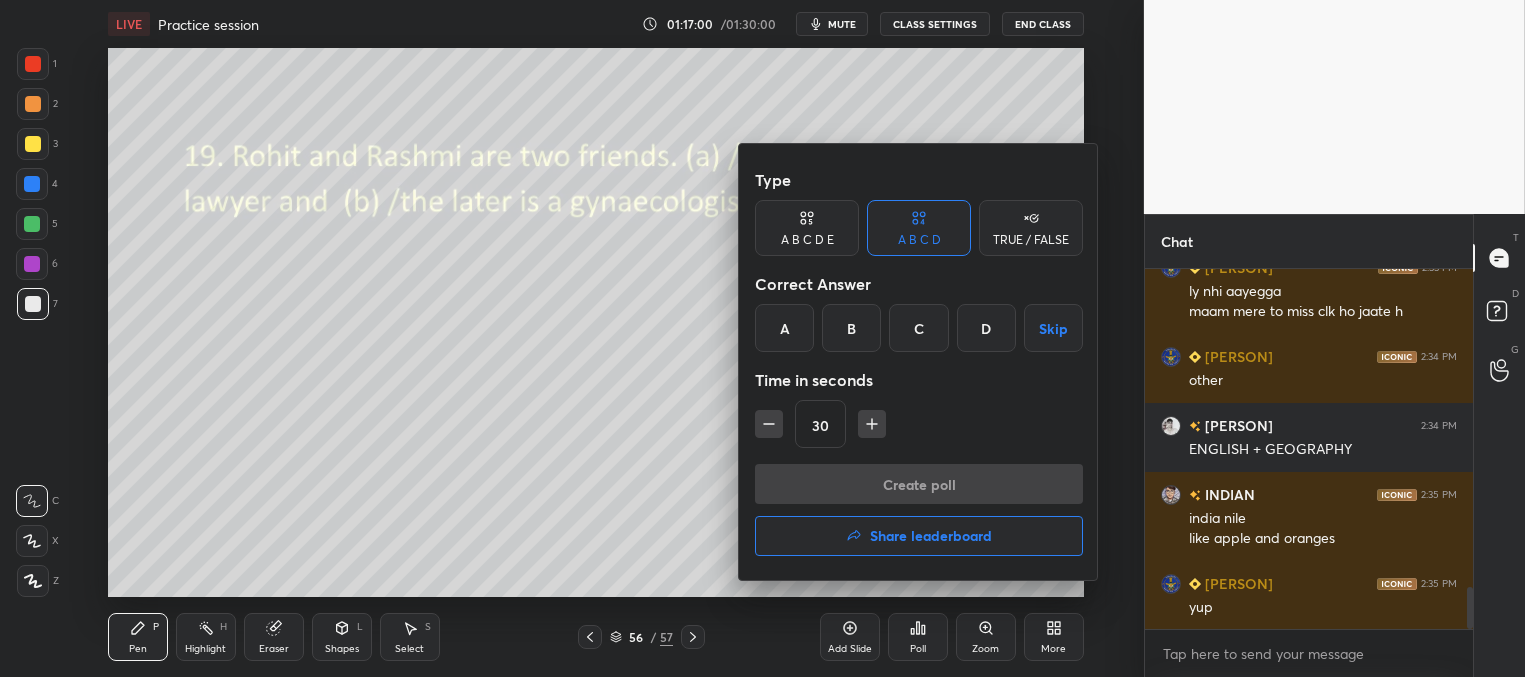 drag, startPoint x: 923, startPoint y: 327, endPoint x: 915, endPoint y: 375, distance: 48.6621 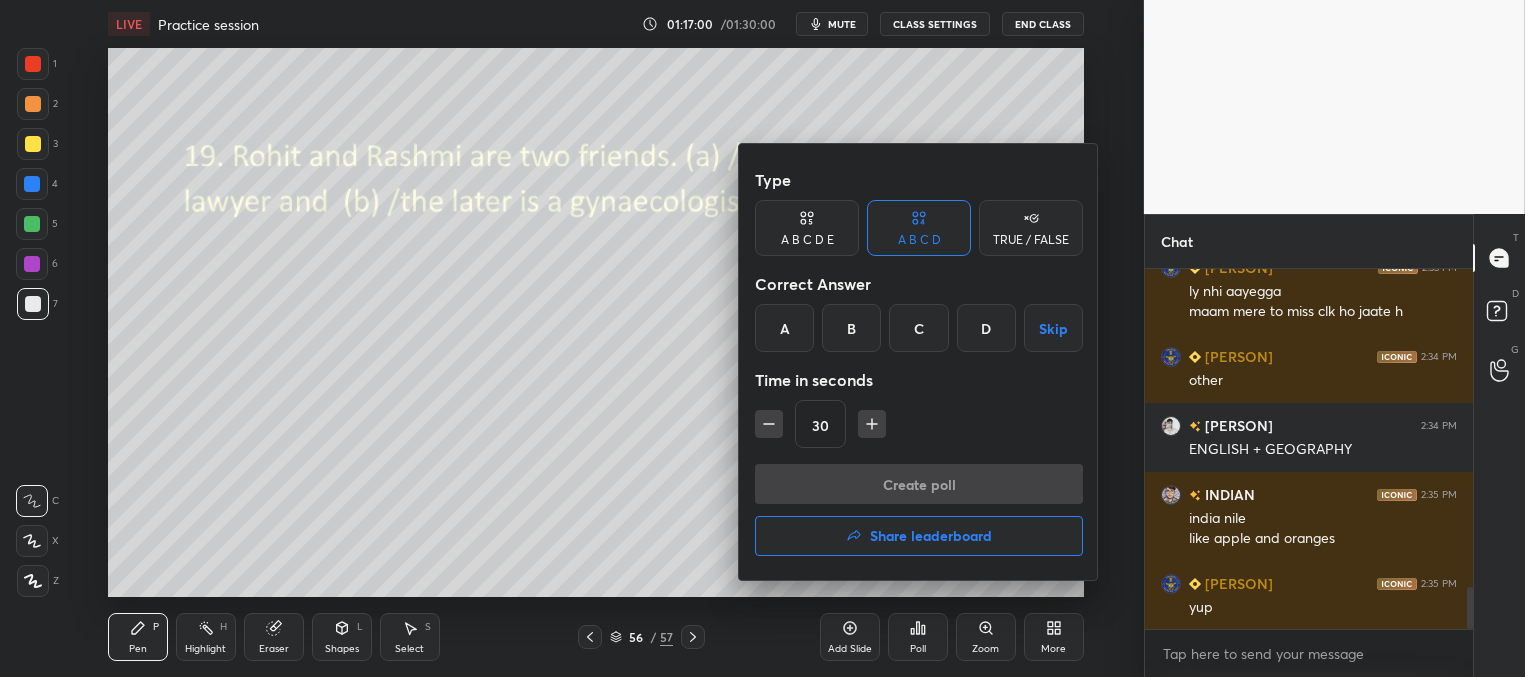 click on "C" at bounding box center [918, 328] 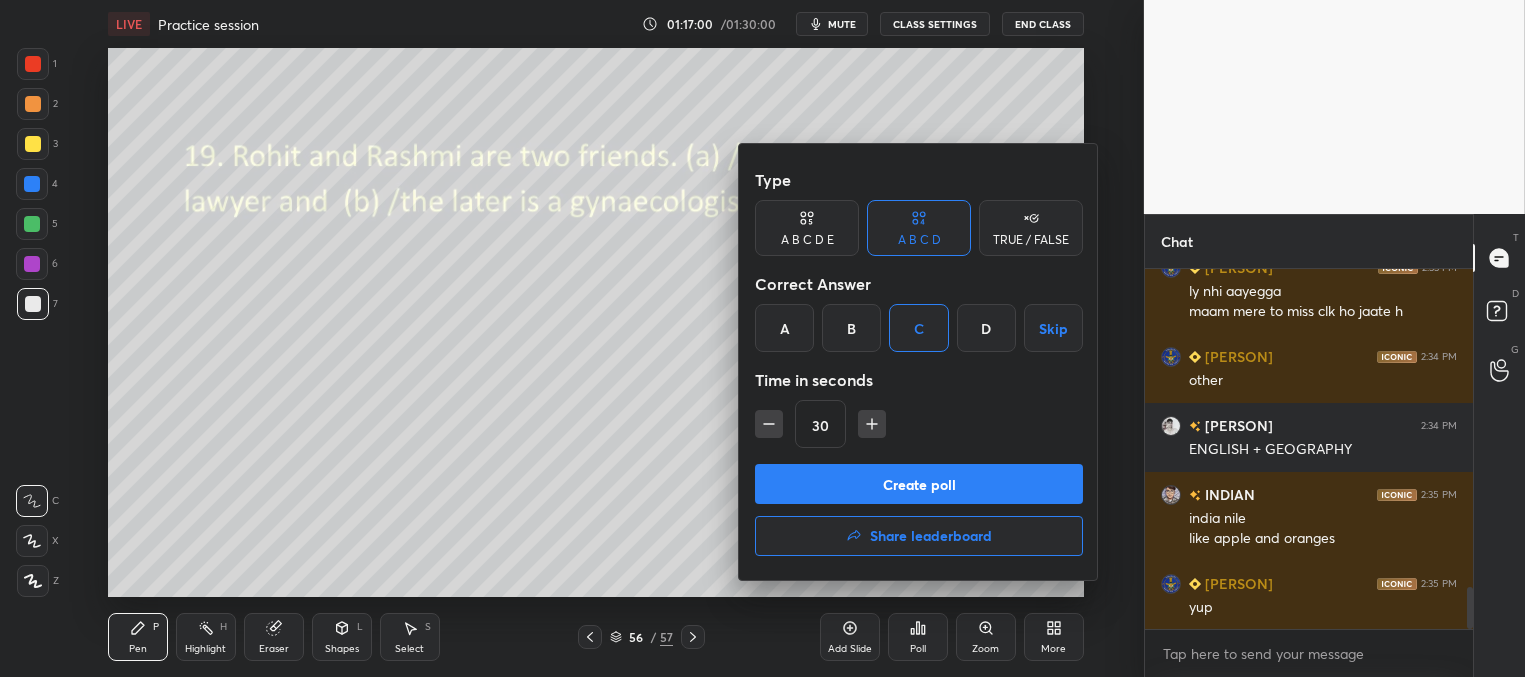 click on "Create poll" at bounding box center [919, 484] 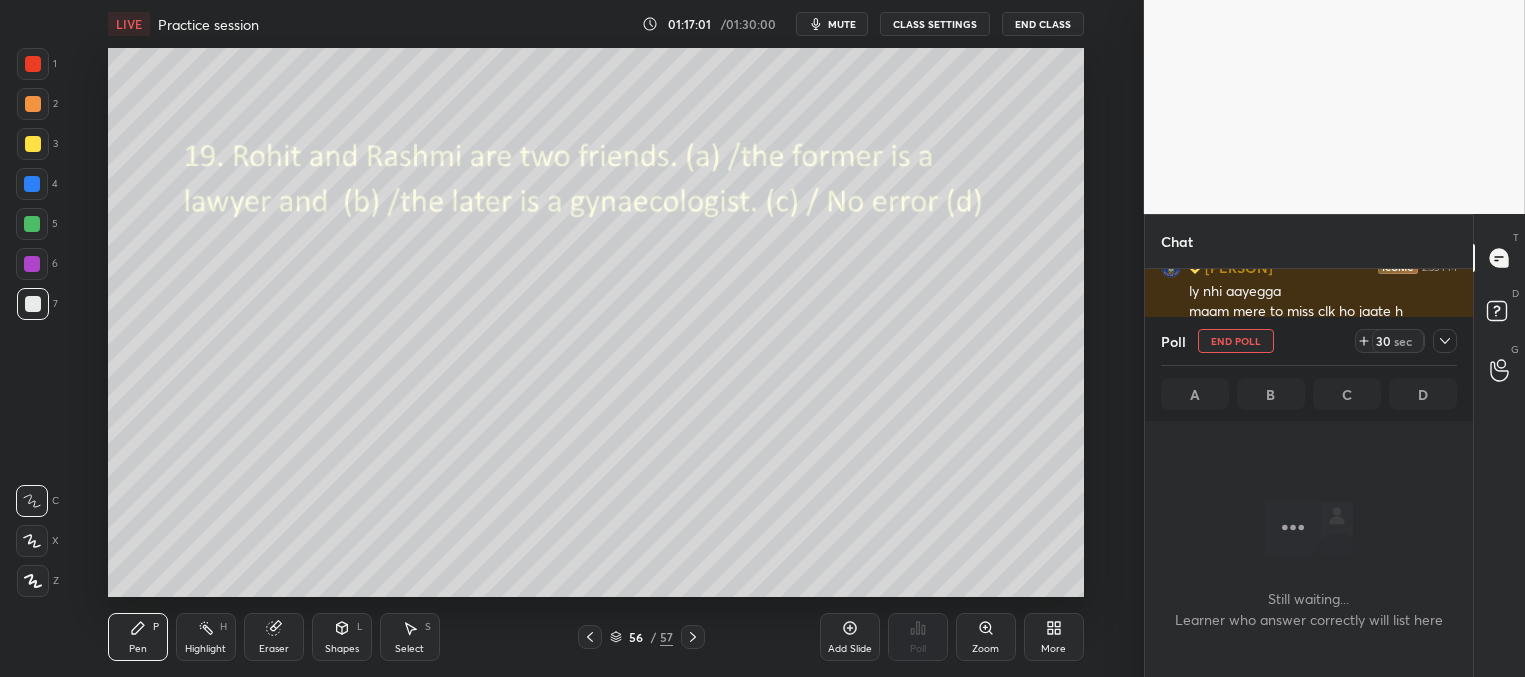 scroll, scrollTop: 302, scrollLeft: 322, axis: both 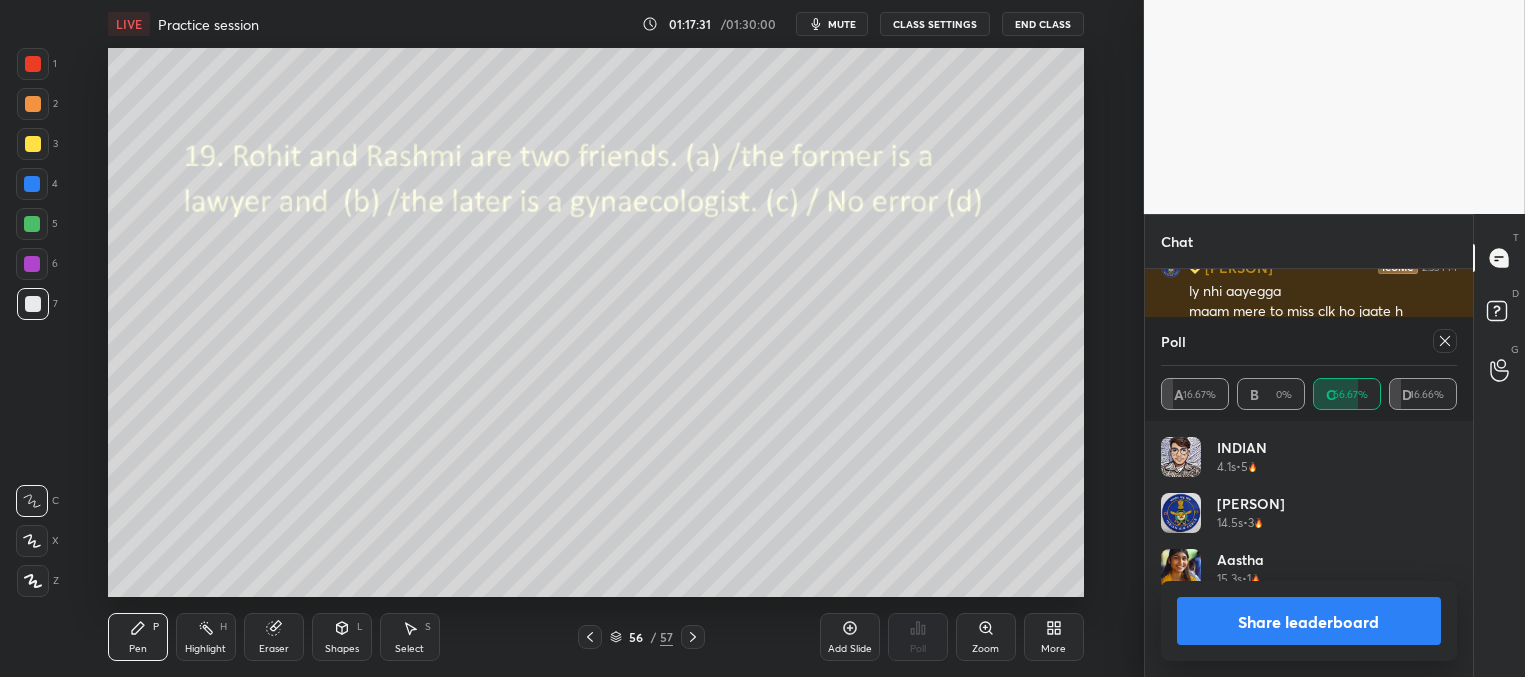 click 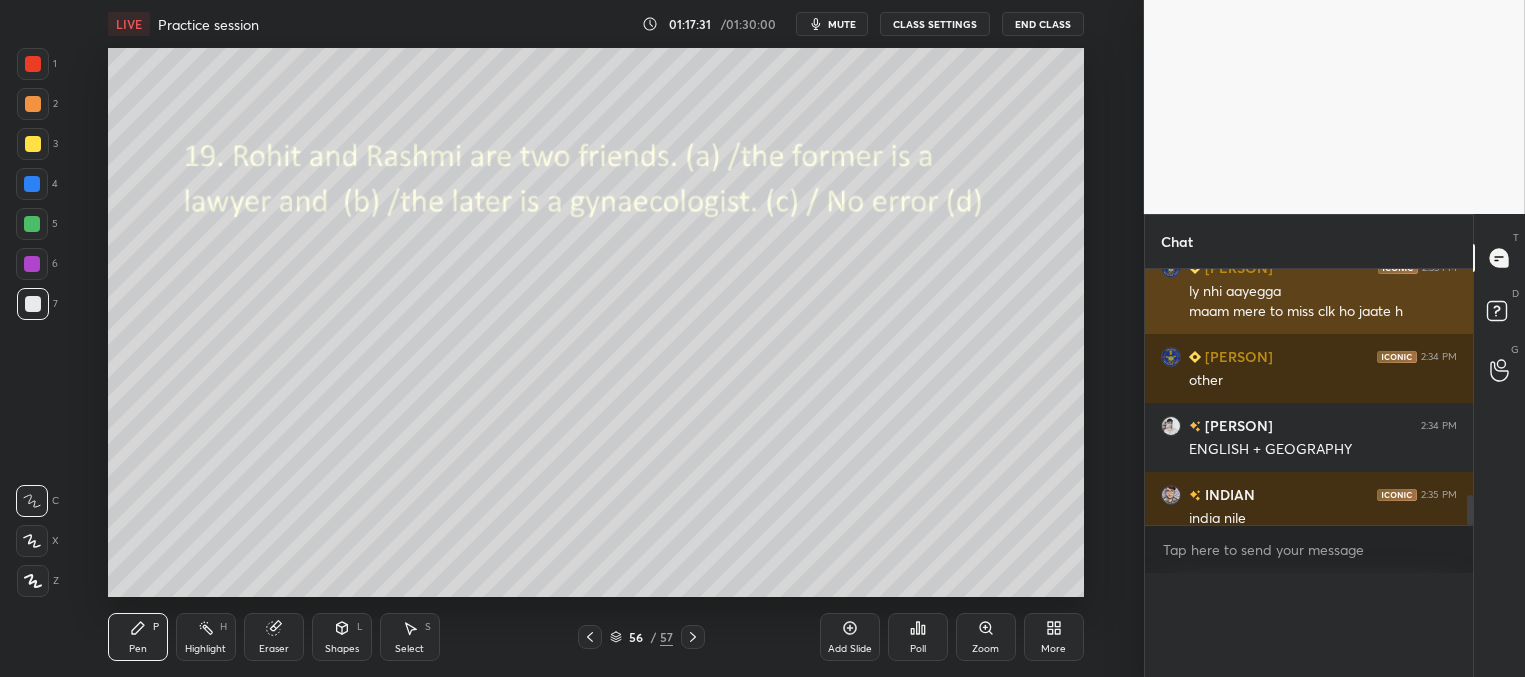 scroll, scrollTop: 164, scrollLeft: 291, axis: both 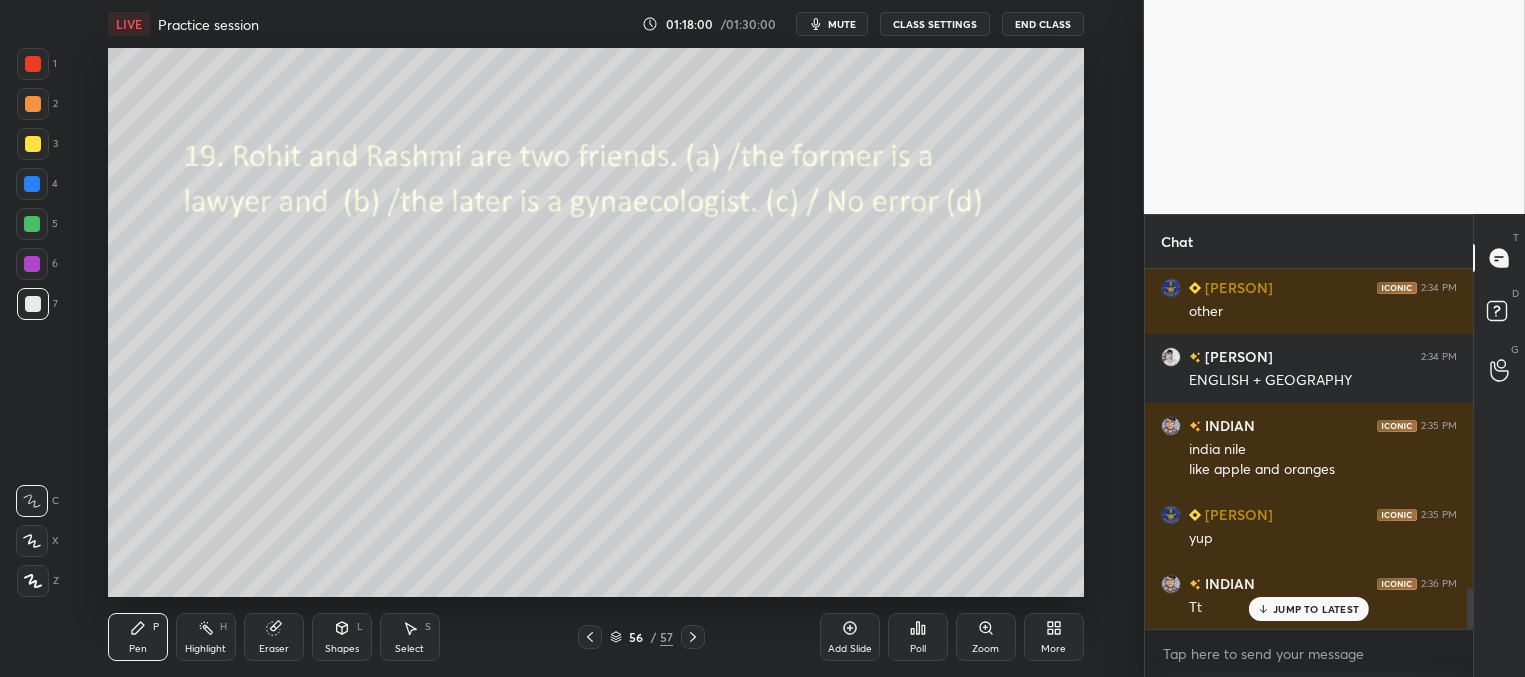 click 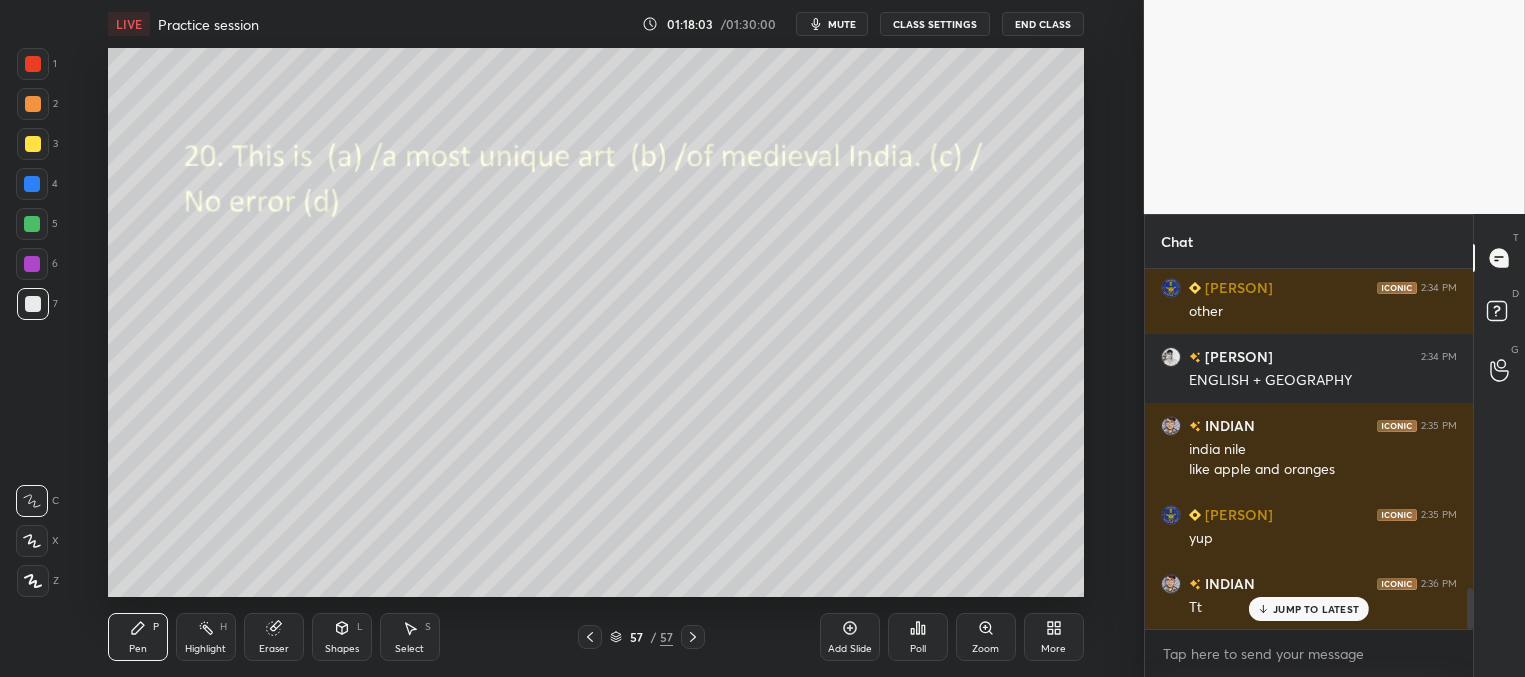 click 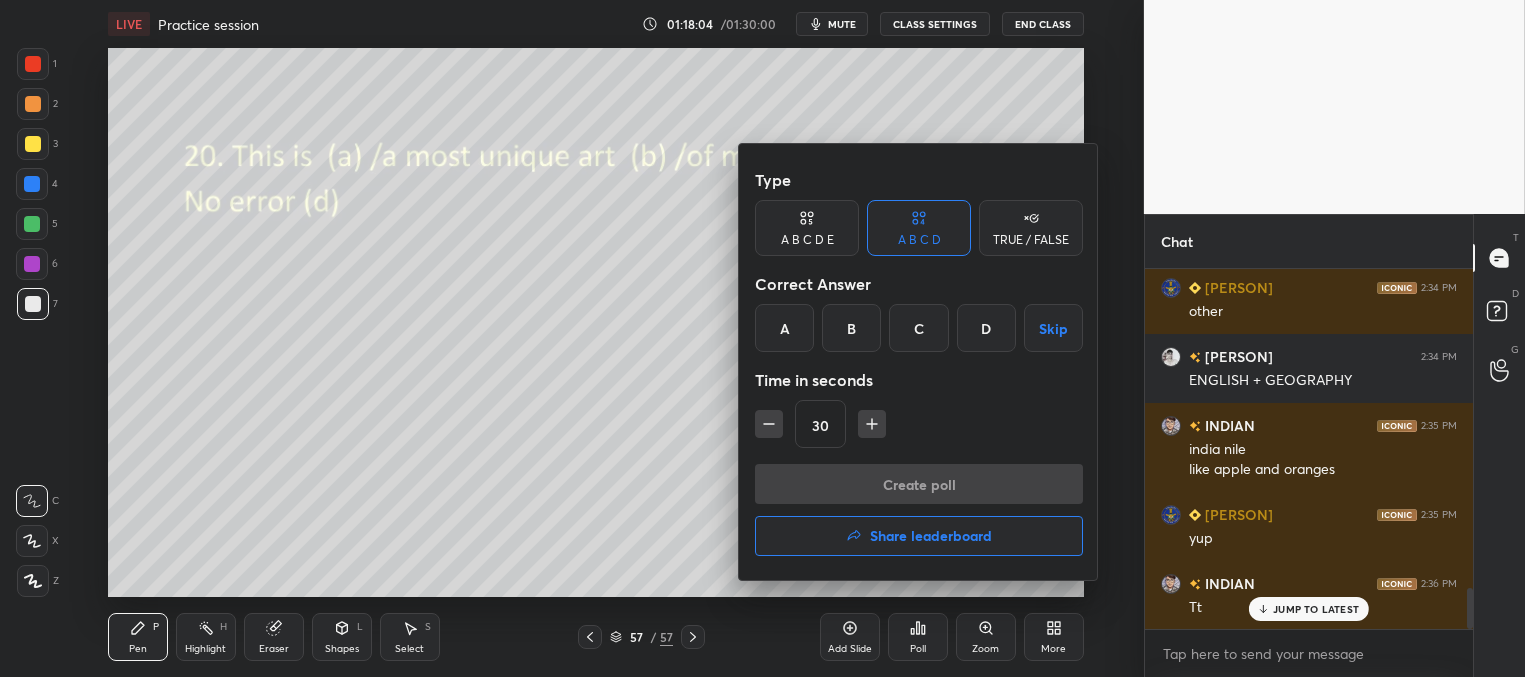 drag, startPoint x: 850, startPoint y: 321, endPoint x: 868, endPoint y: 409, distance: 89.822044 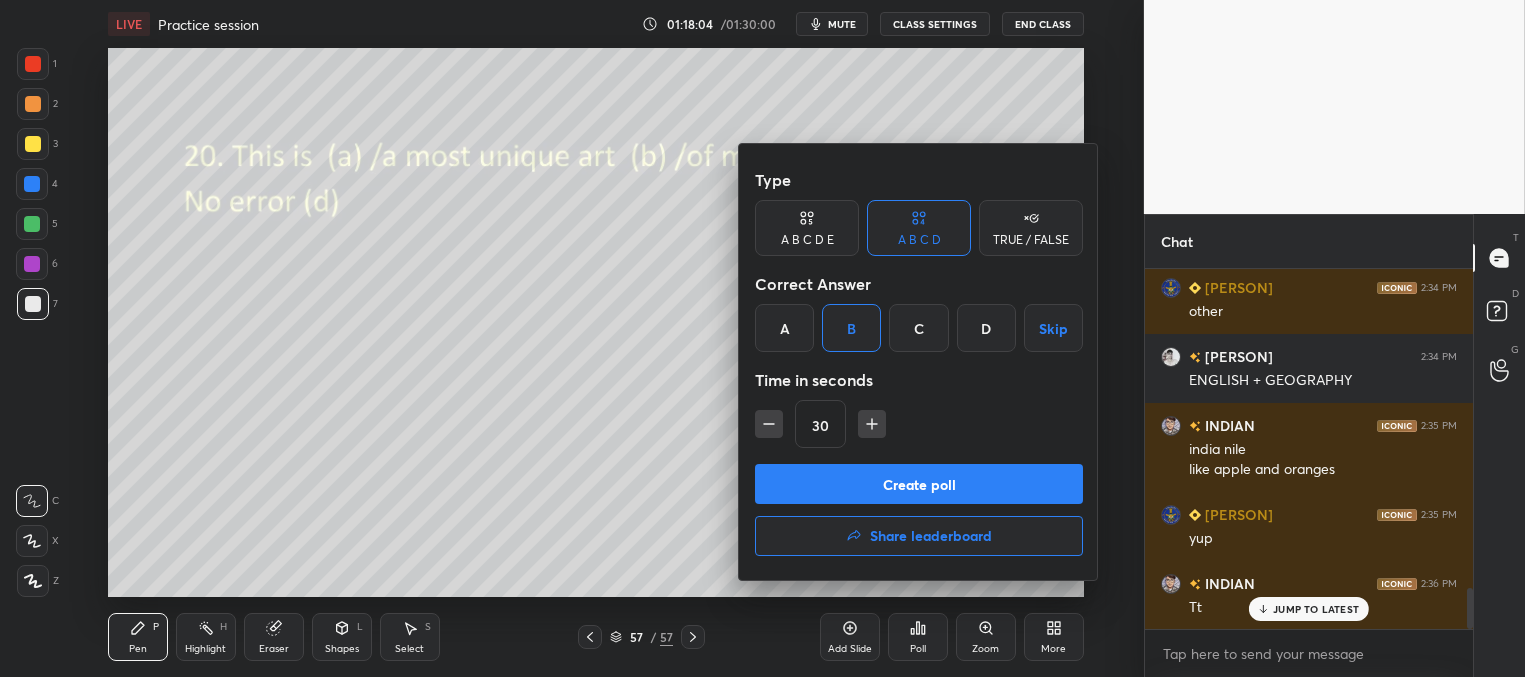 click on "Create poll" at bounding box center [919, 484] 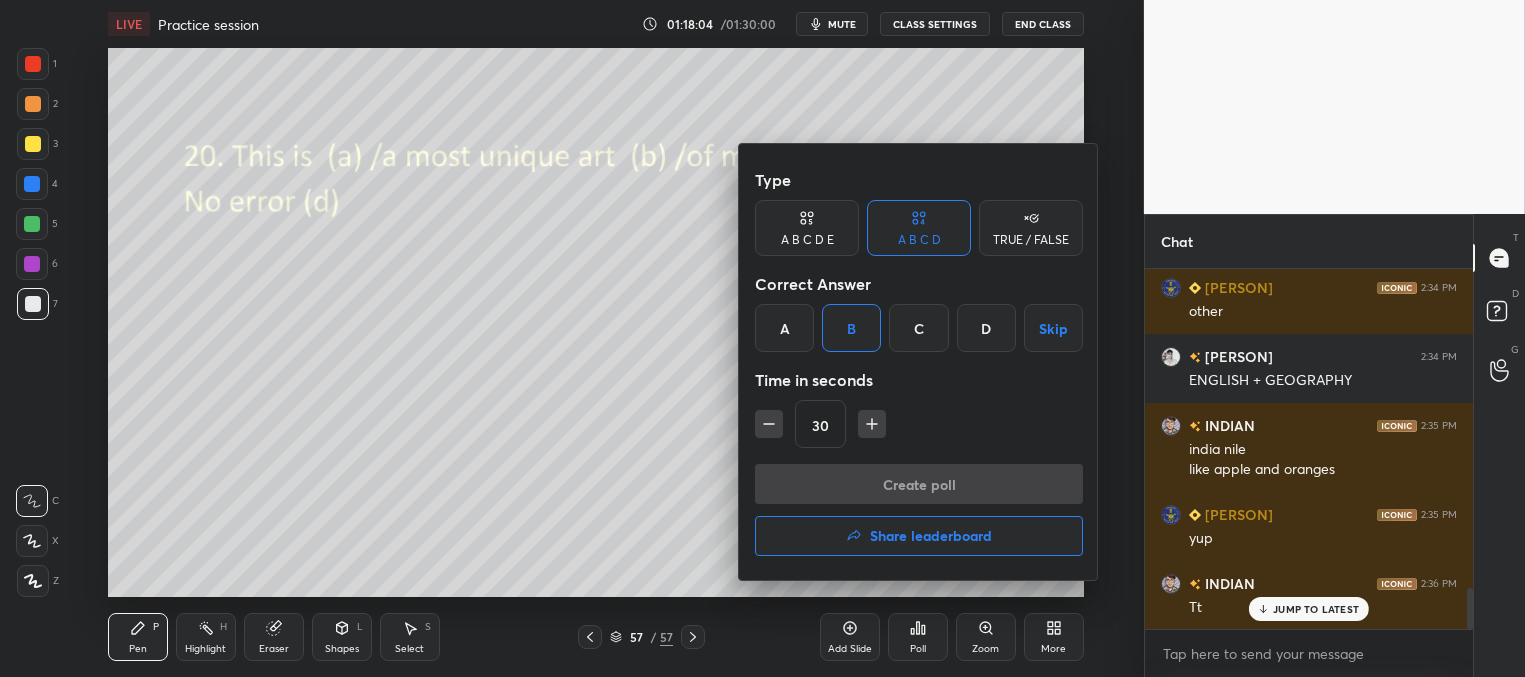 scroll, scrollTop: 334, scrollLeft: 322, axis: both 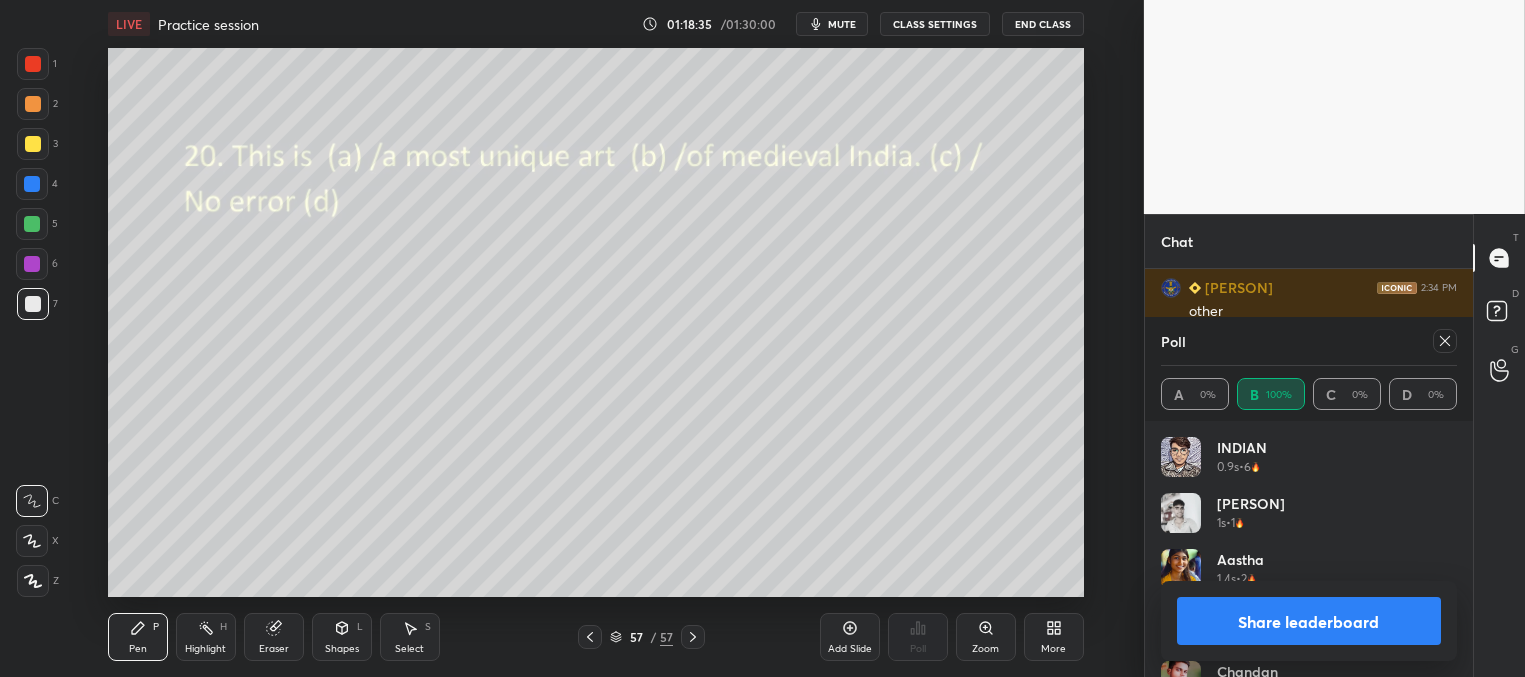 click 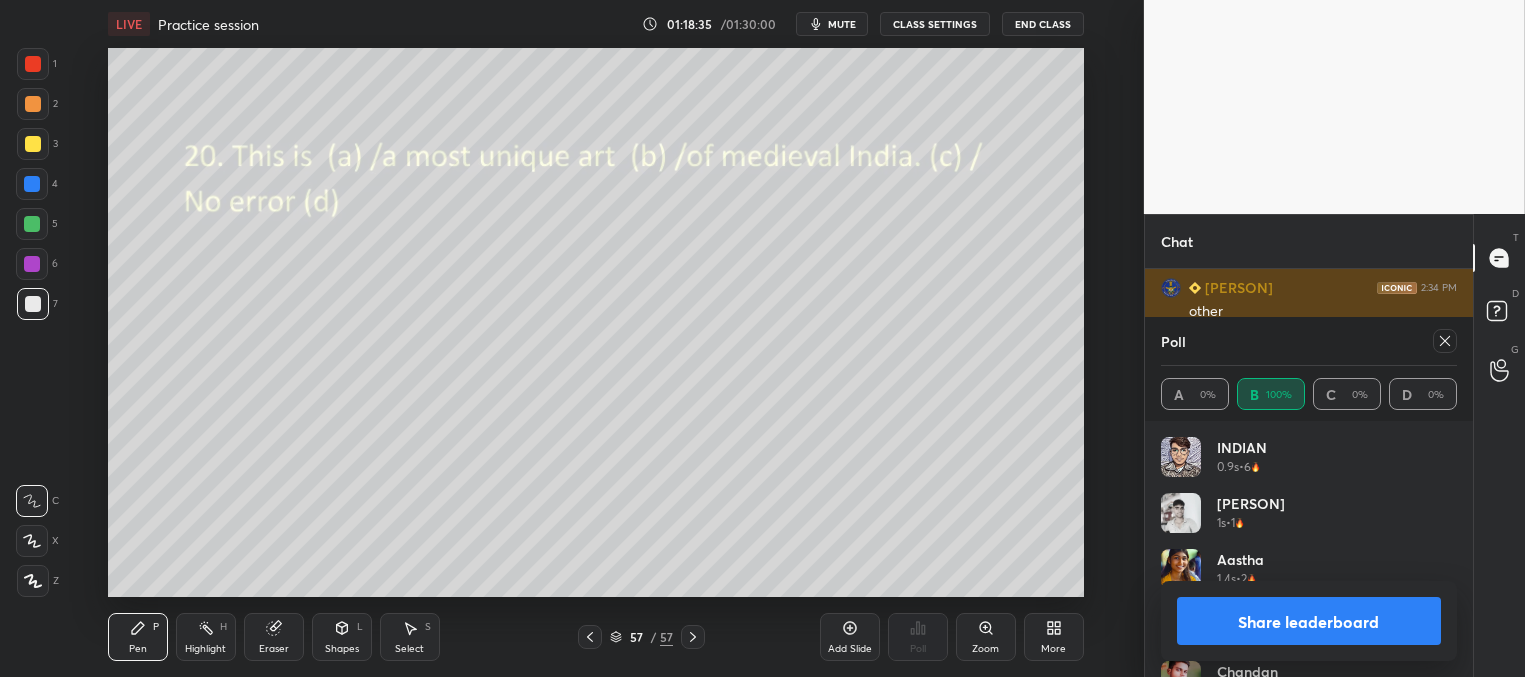 scroll, scrollTop: 164, scrollLeft: 291, axis: both 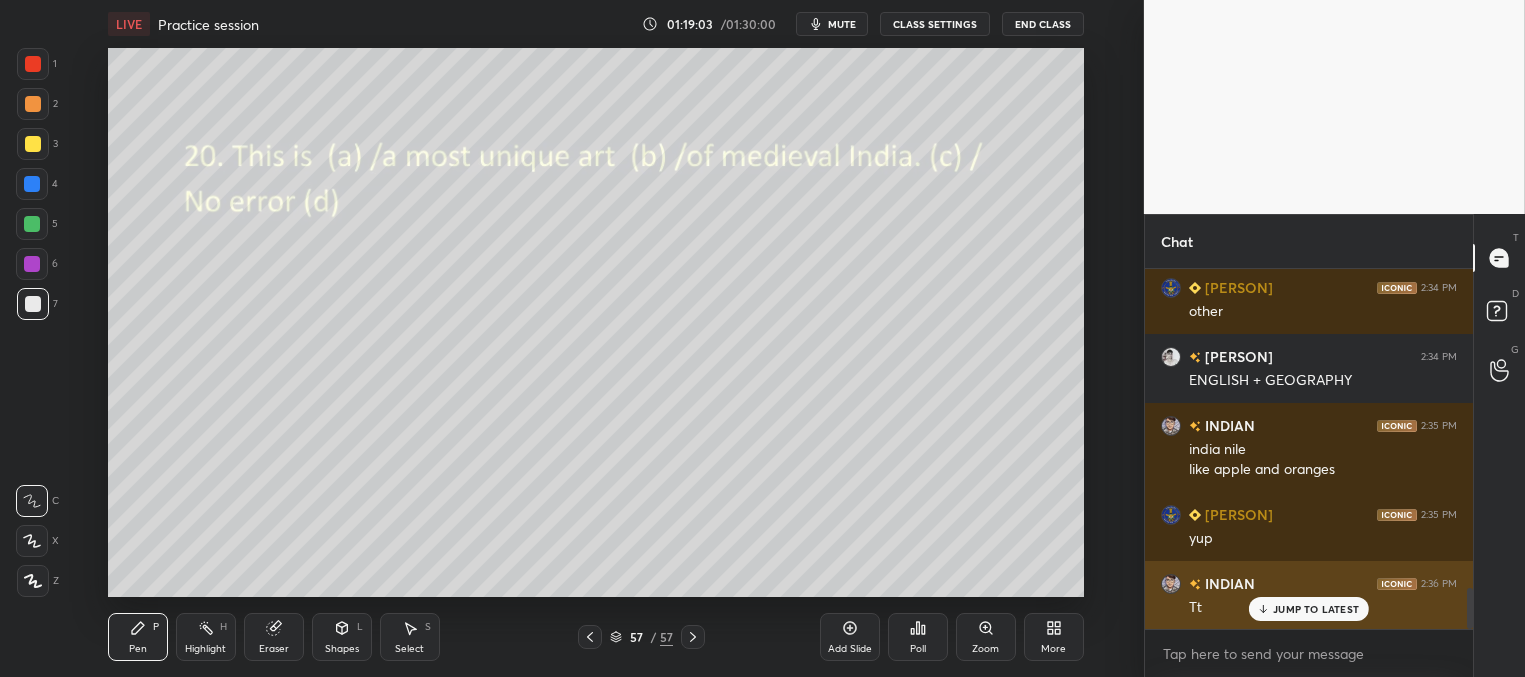 drag, startPoint x: 1274, startPoint y: 603, endPoint x: 1219, endPoint y: 584, distance: 58.189346 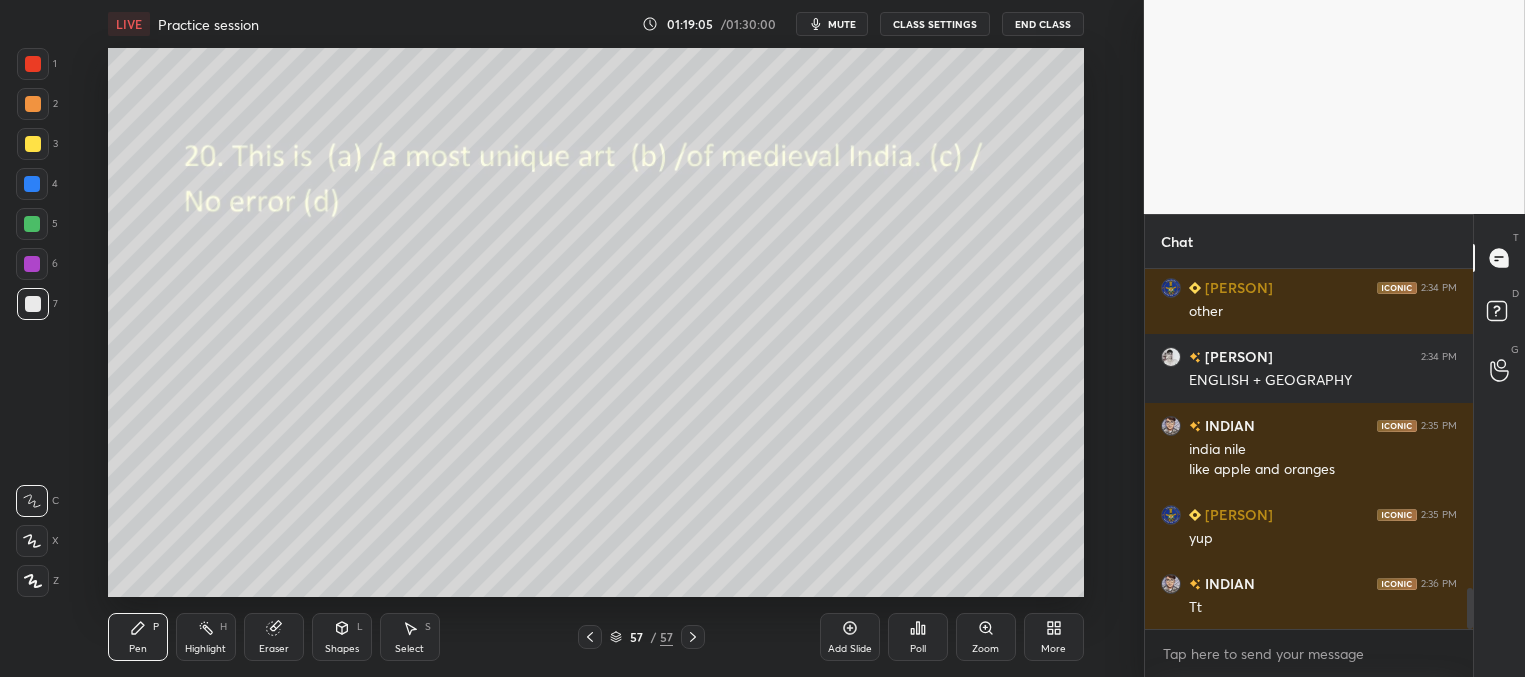 scroll, scrollTop: 312, scrollLeft: 322, axis: both 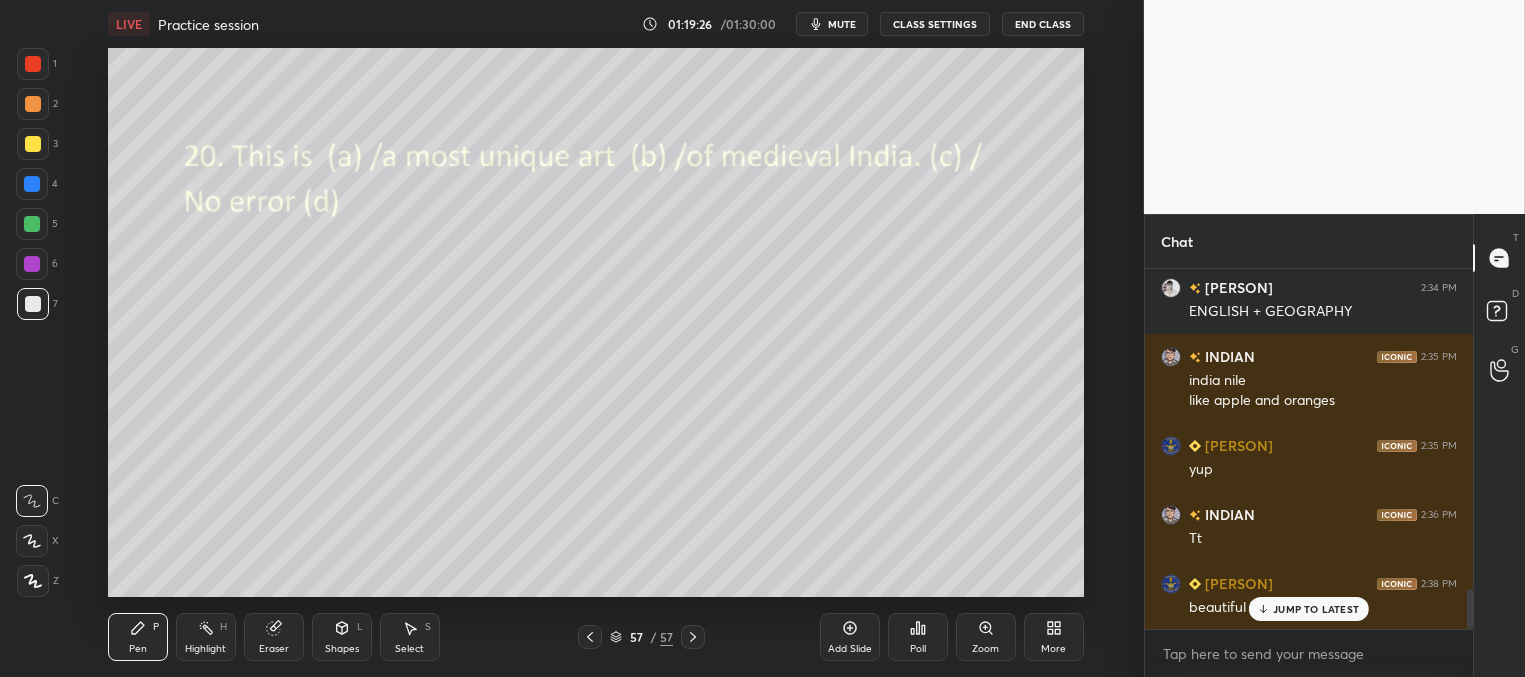 drag, startPoint x: 1275, startPoint y: 612, endPoint x: 1242, endPoint y: 600, distance: 35.1141 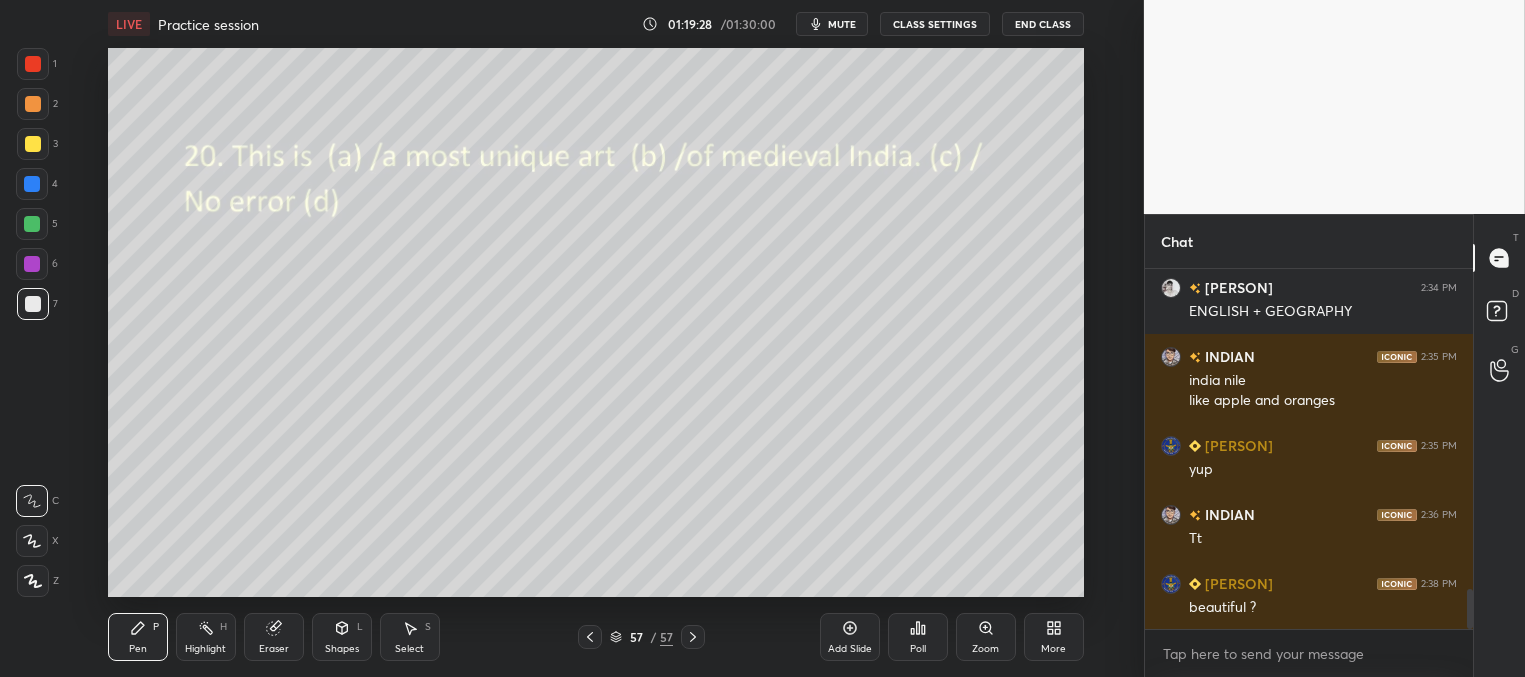 click on "Poll" at bounding box center (918, 637) 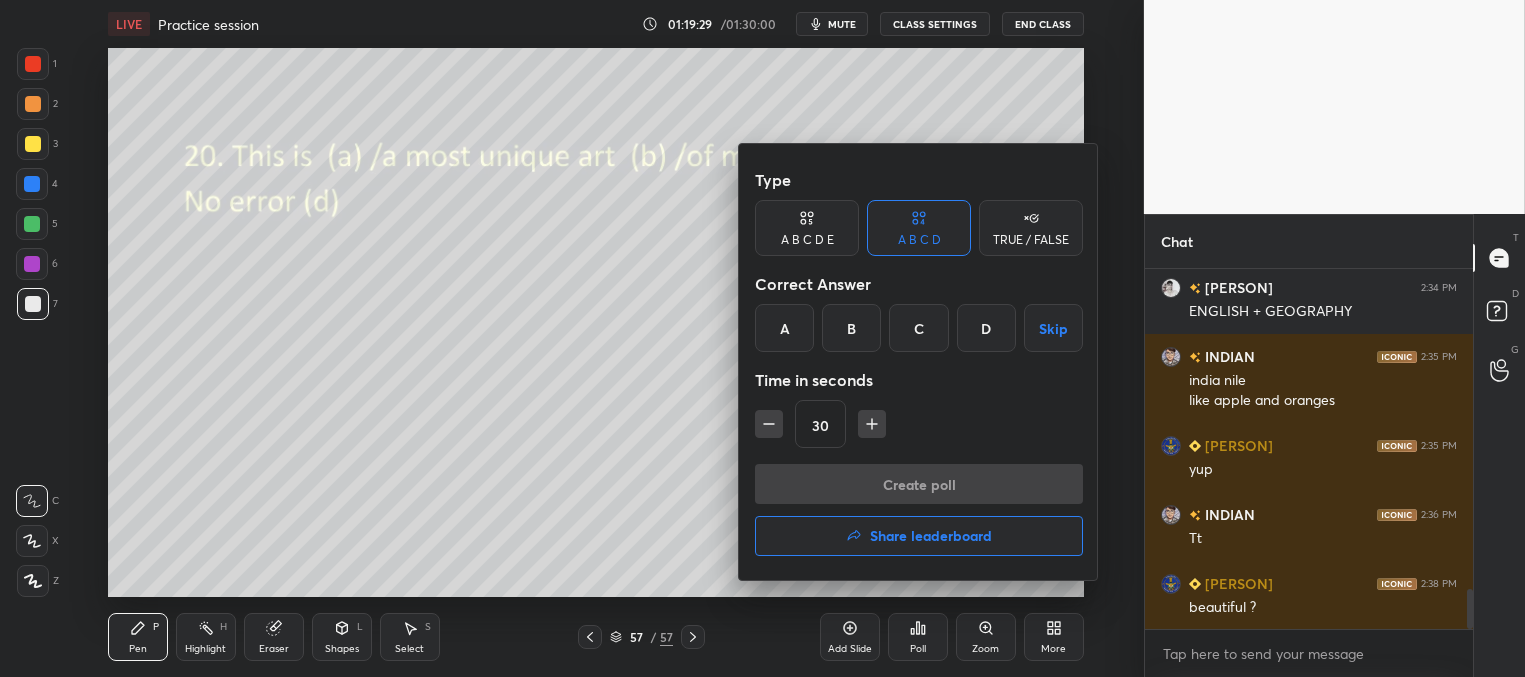 drag, startPoint x: 887, startPoint y: 536, endPoint x: 892, endPoint y: 520, distance: 16.763054 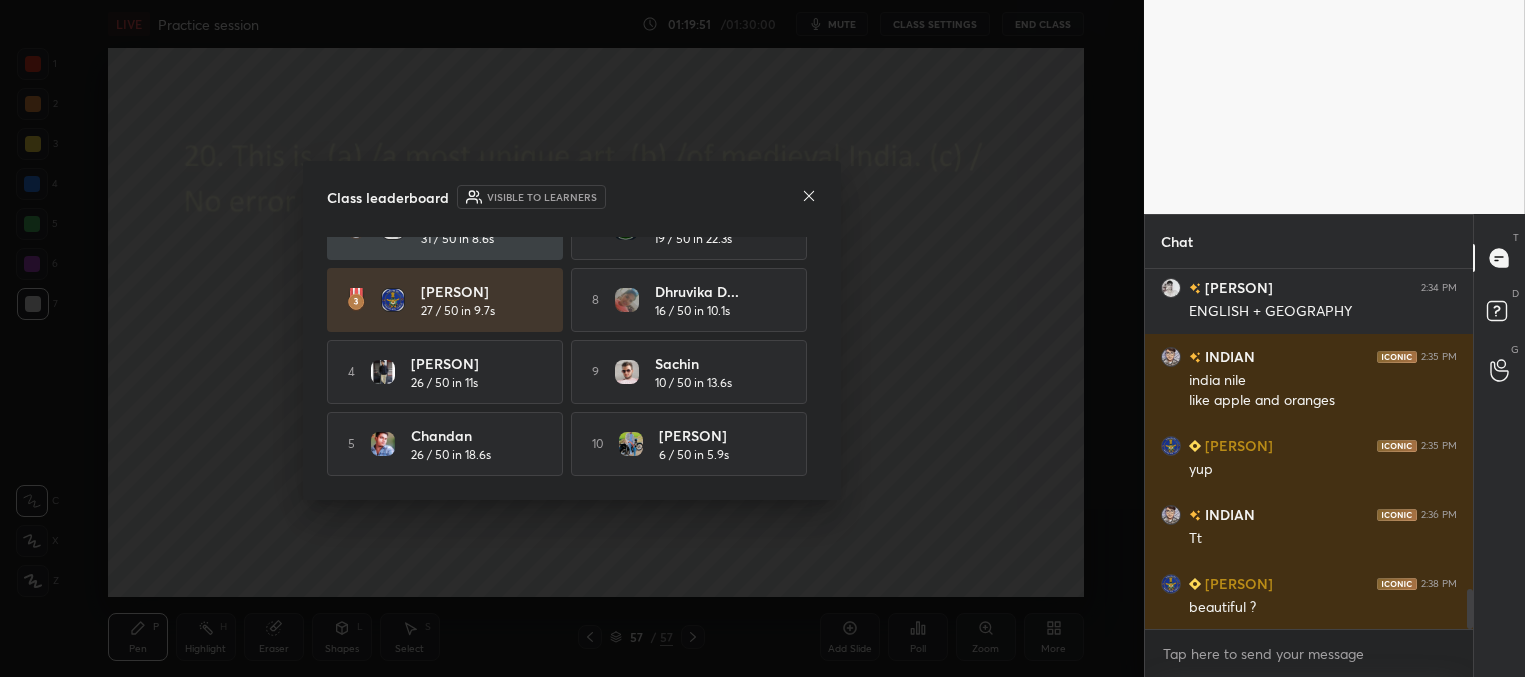 scroll, scrollTop: 118, scrollLeft: 0, axis: vertical 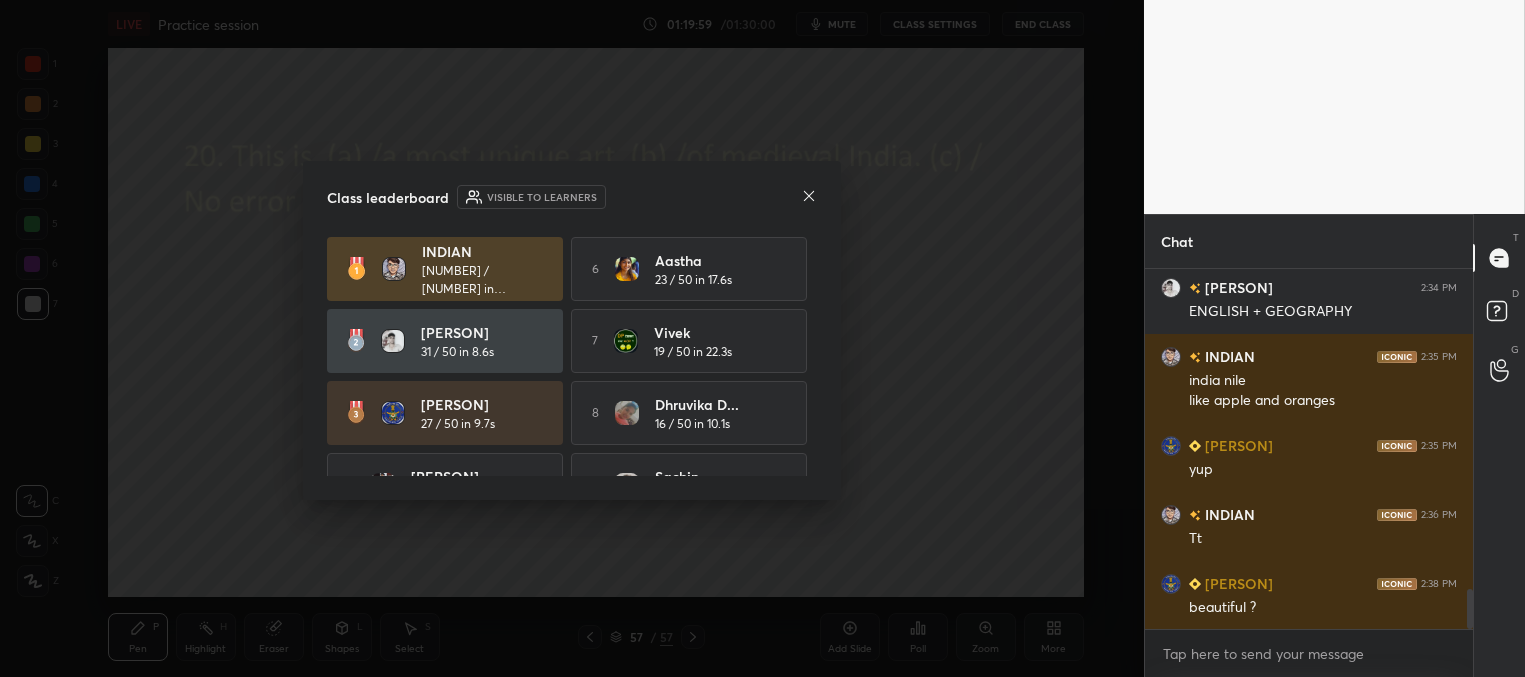 click 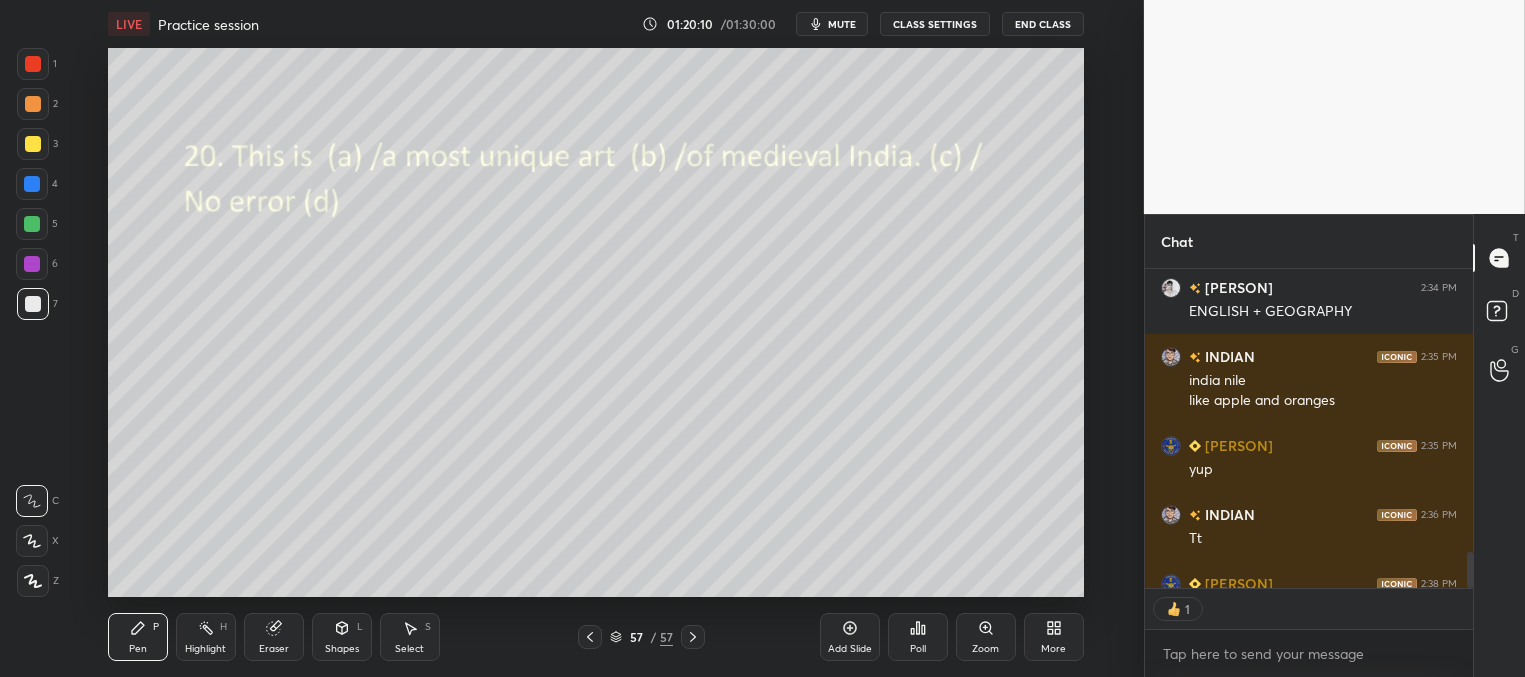 scroll, scrollTop: 312, scrollLeft: 322, axis: both 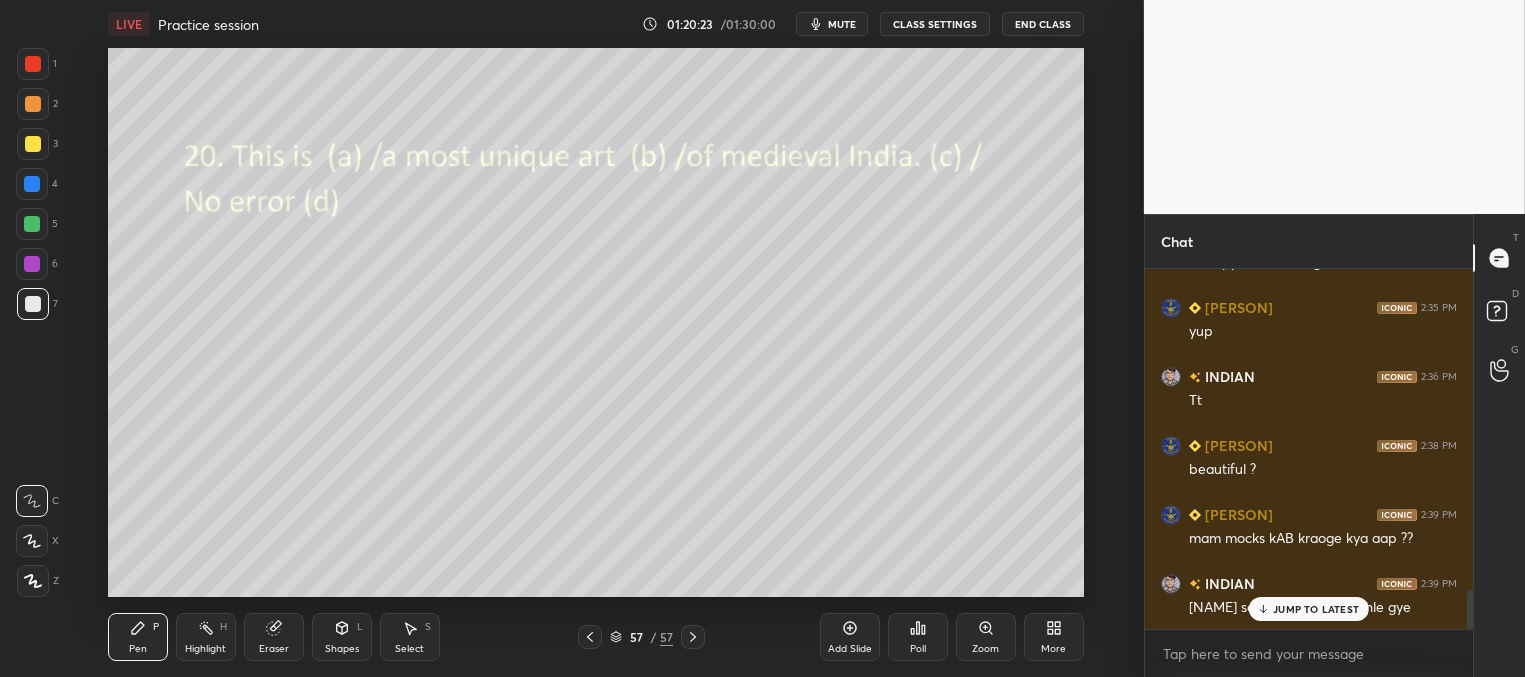 click on "JUMP TO LATEST" at bounding box center [1316, 609] 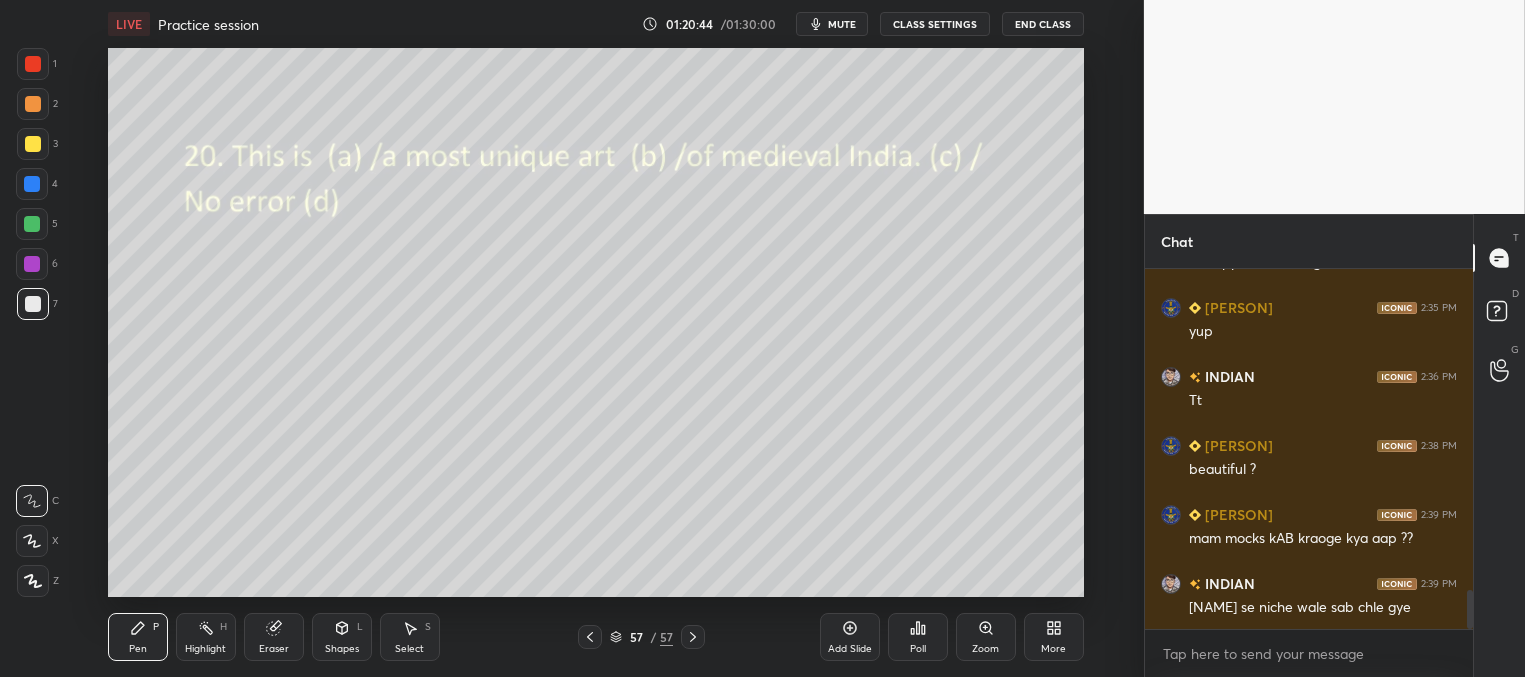 scroll, scrollTop: 3057, scrollLeft: 0, axis: vertical 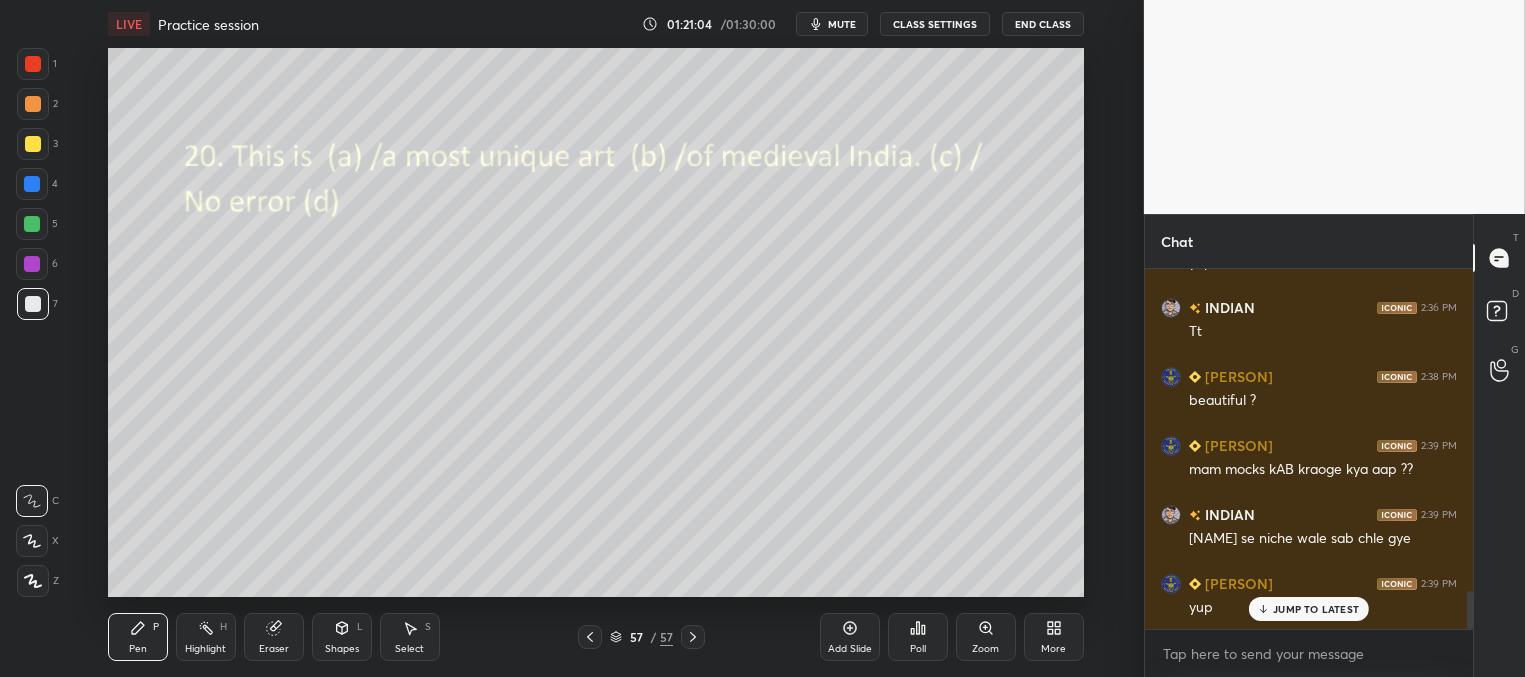 click on "JUMP TO LATEST" at bounding box center [1316, 609] 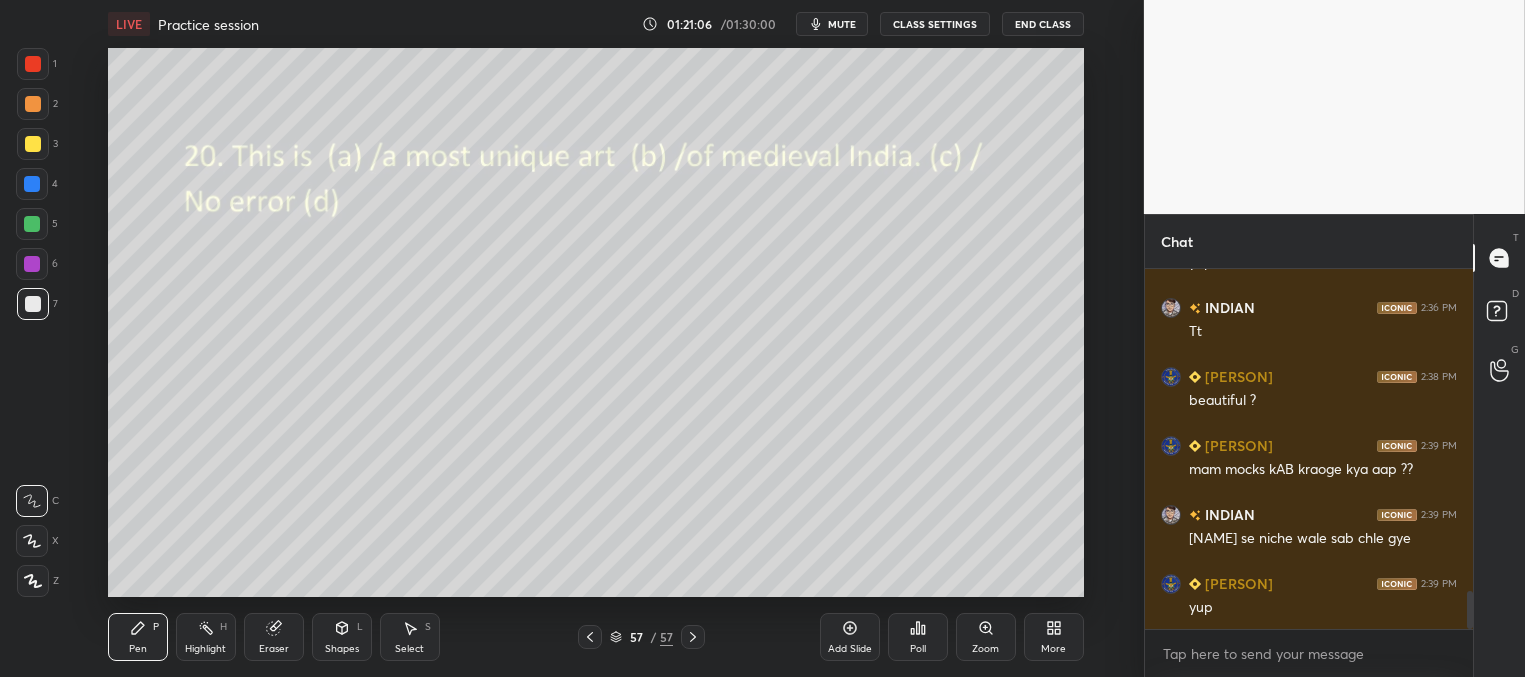 scroll, scrollTop: 3126, scrollLeft: 0, axis: vertical 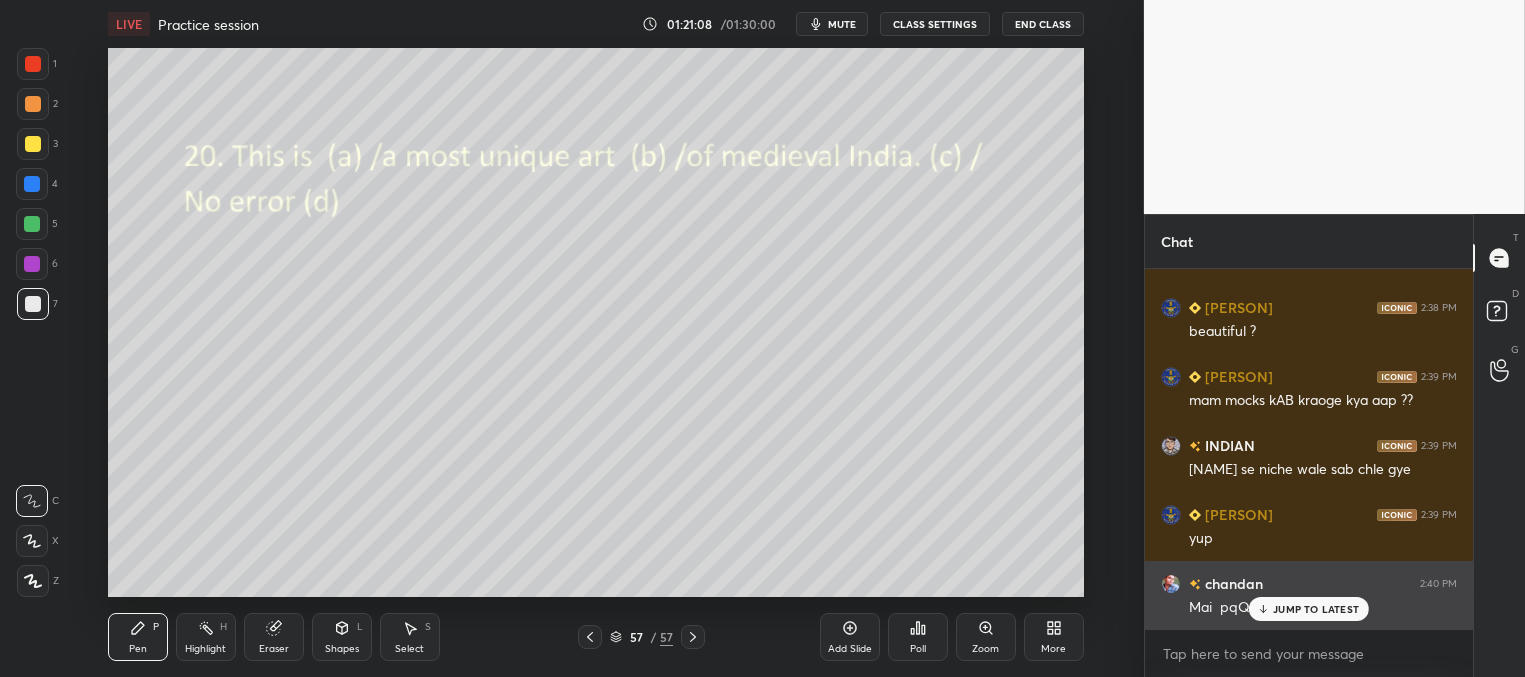 drag, startPoint x: 1284, startPoint y: 608, endPoint x: 1270, endPoint y: 605, distance: 14.3178215 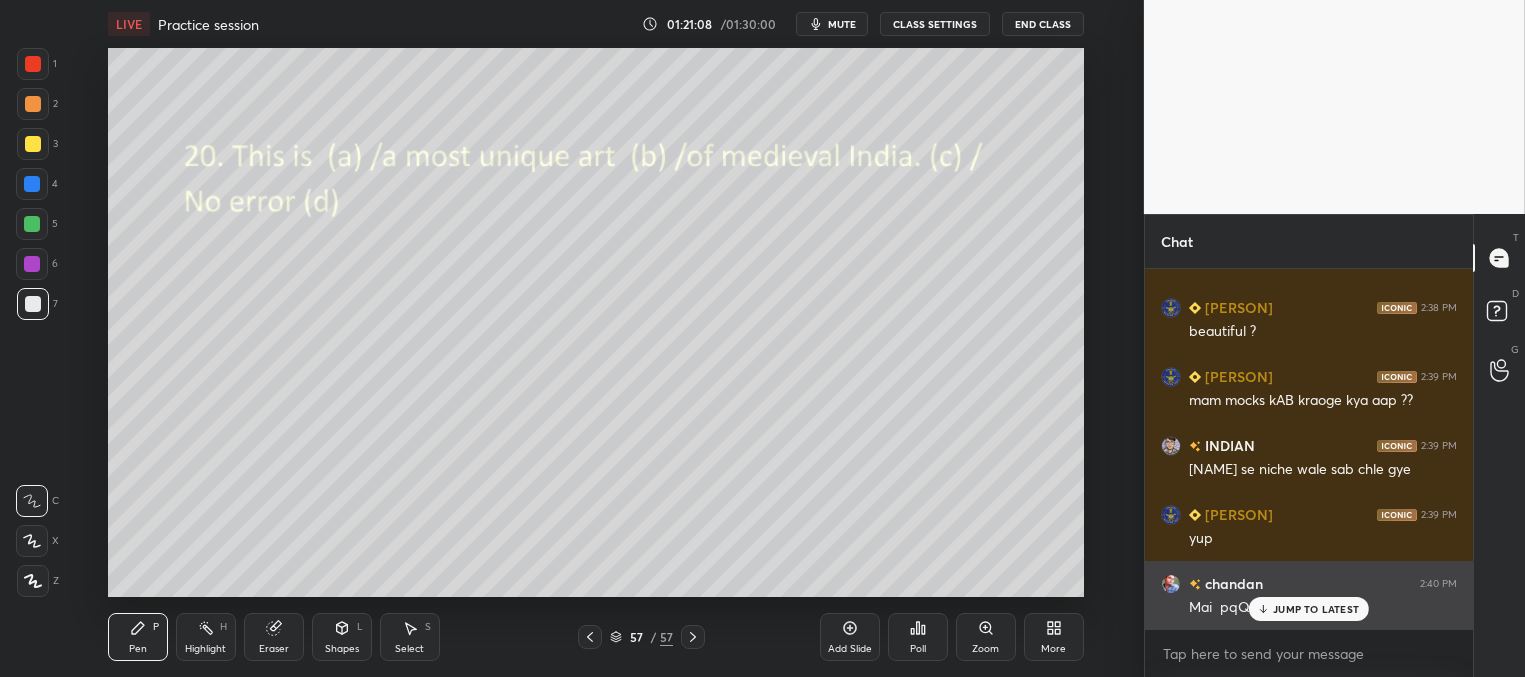click on "JUMP TO LATEST" at bounding box center [1316, 609] 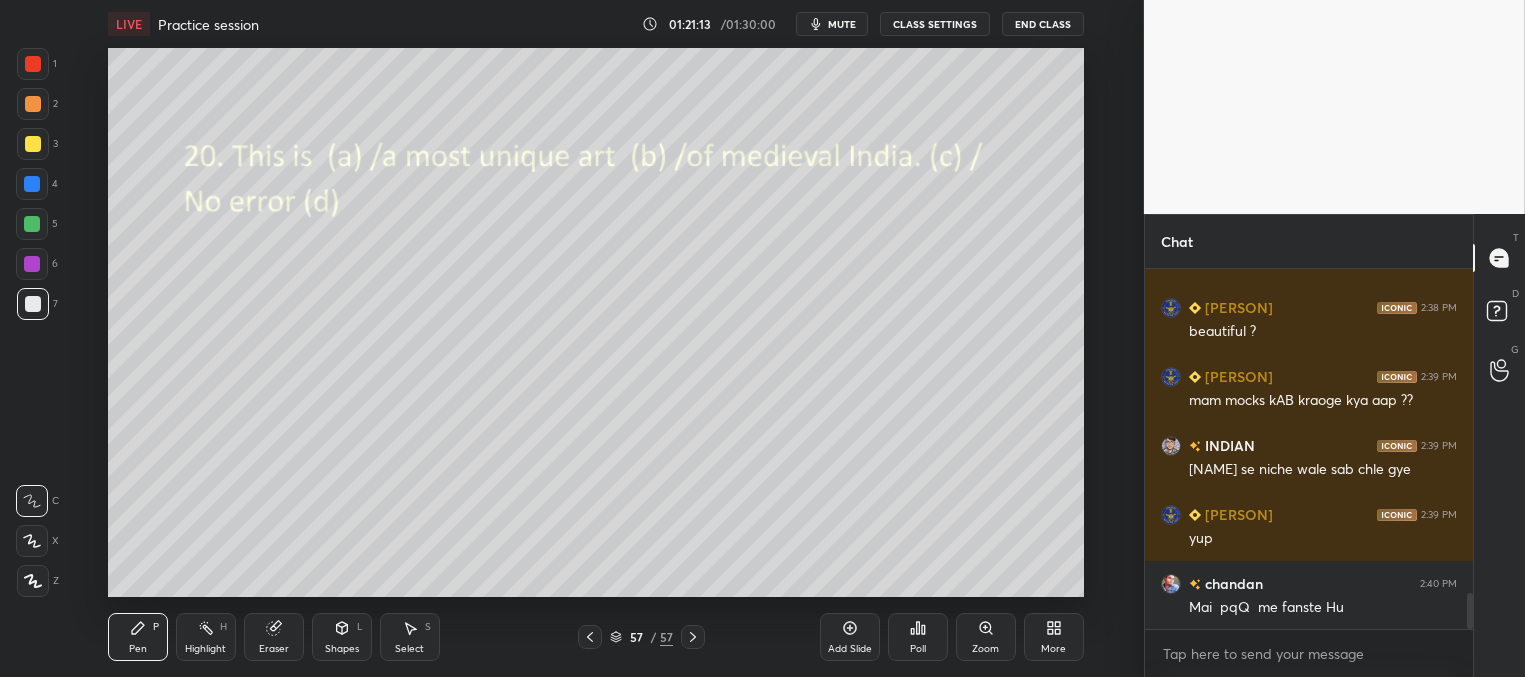 scroll, scrollTop: 3196, scrollLeft: 0, axis: vertical 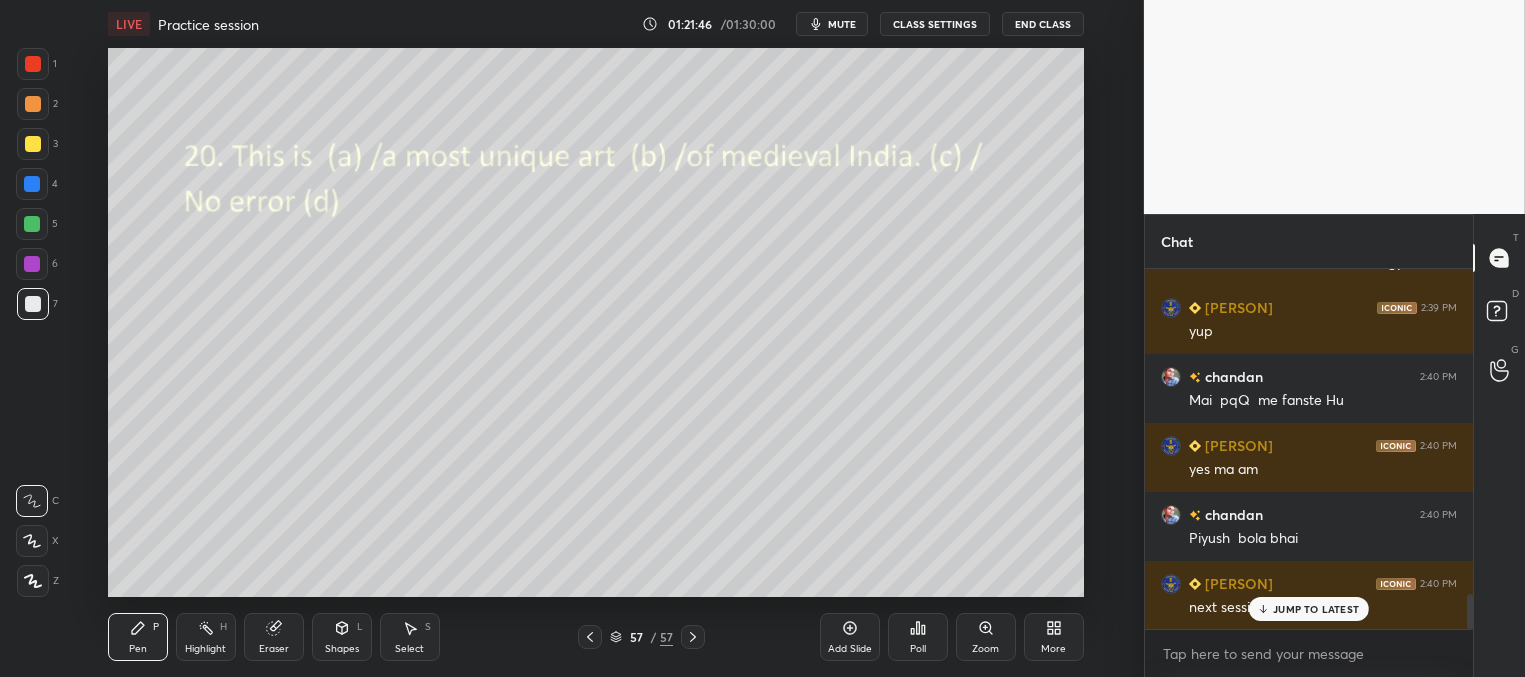 click on "JUMP TO LATEST" at bounding box center (1316, 609) 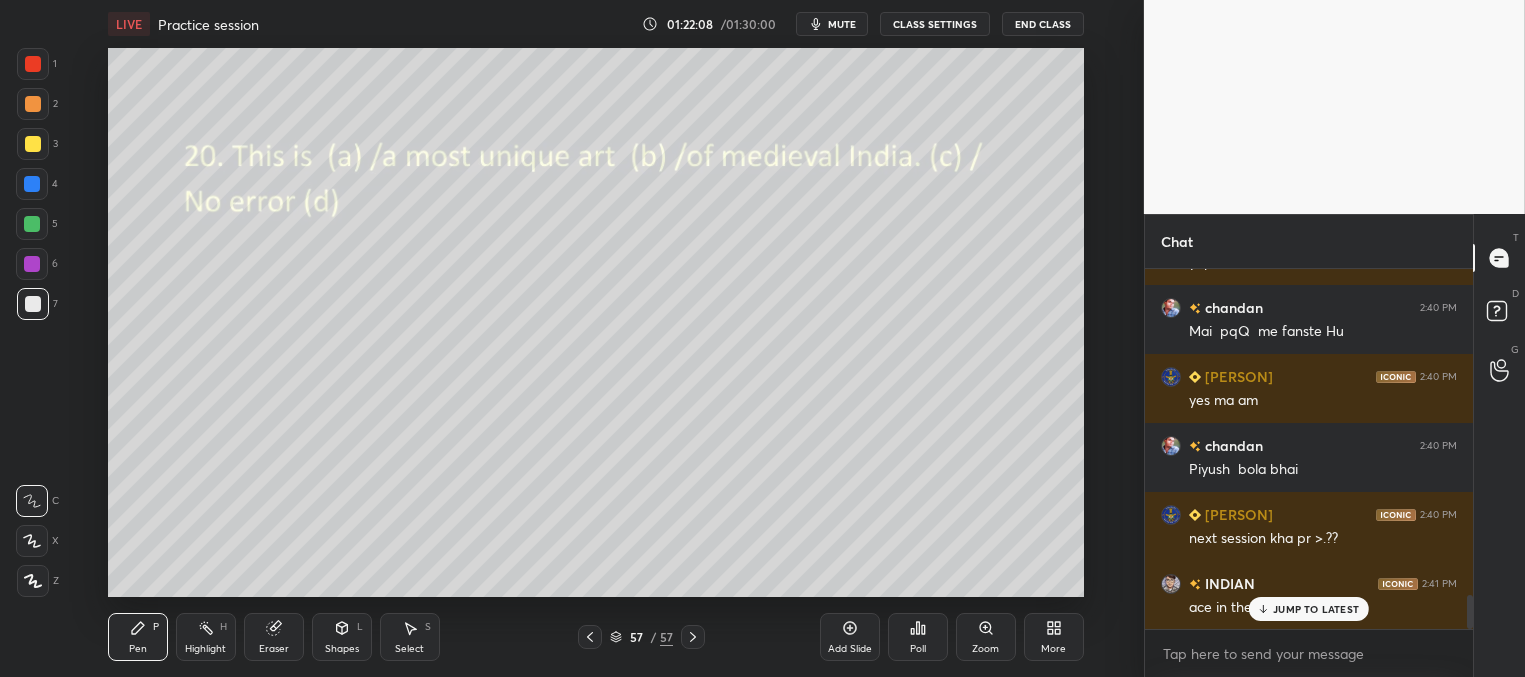 scroll, scrollTop: 3471, scrollLeft: 0, axis: vertical 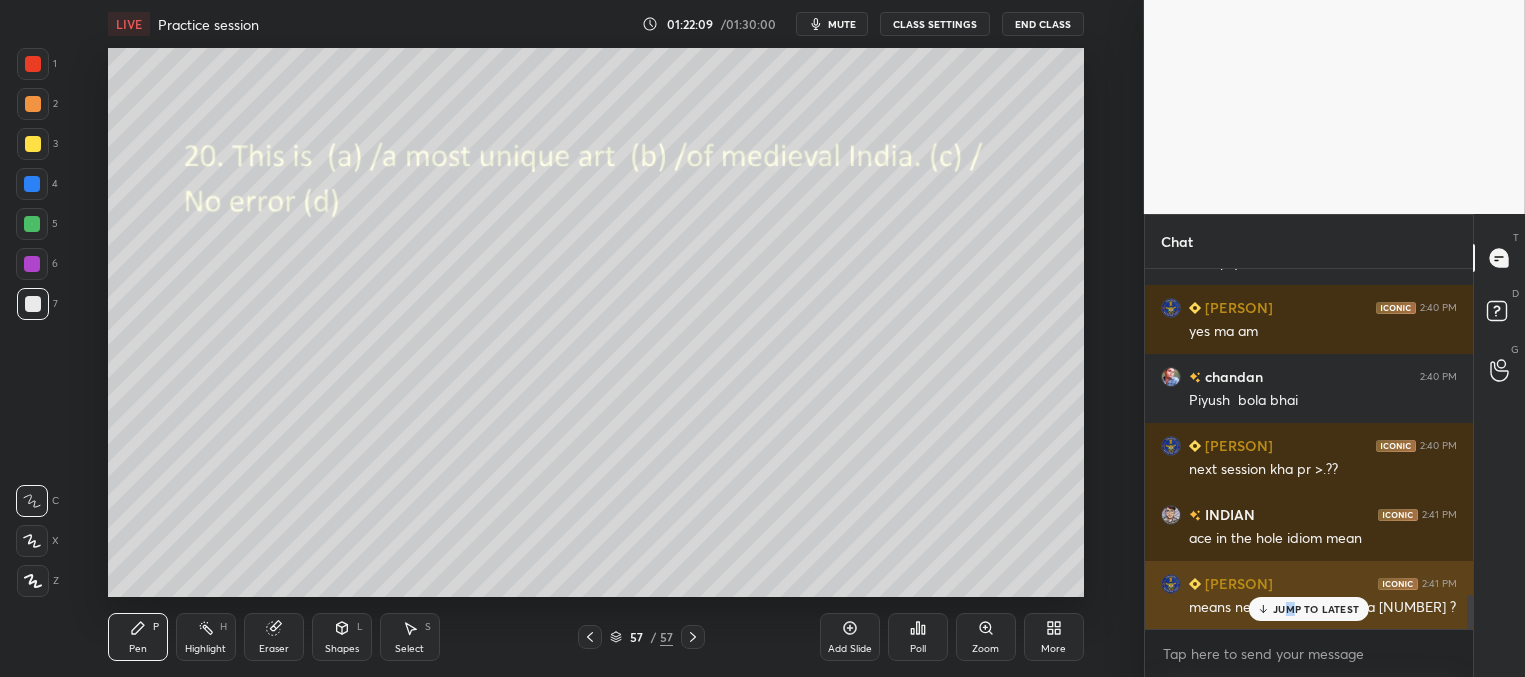drag, startPoint x: 1289, startPoint y: 611, endPoint x: 1273, endPoint y: 609, distance: 16.124516 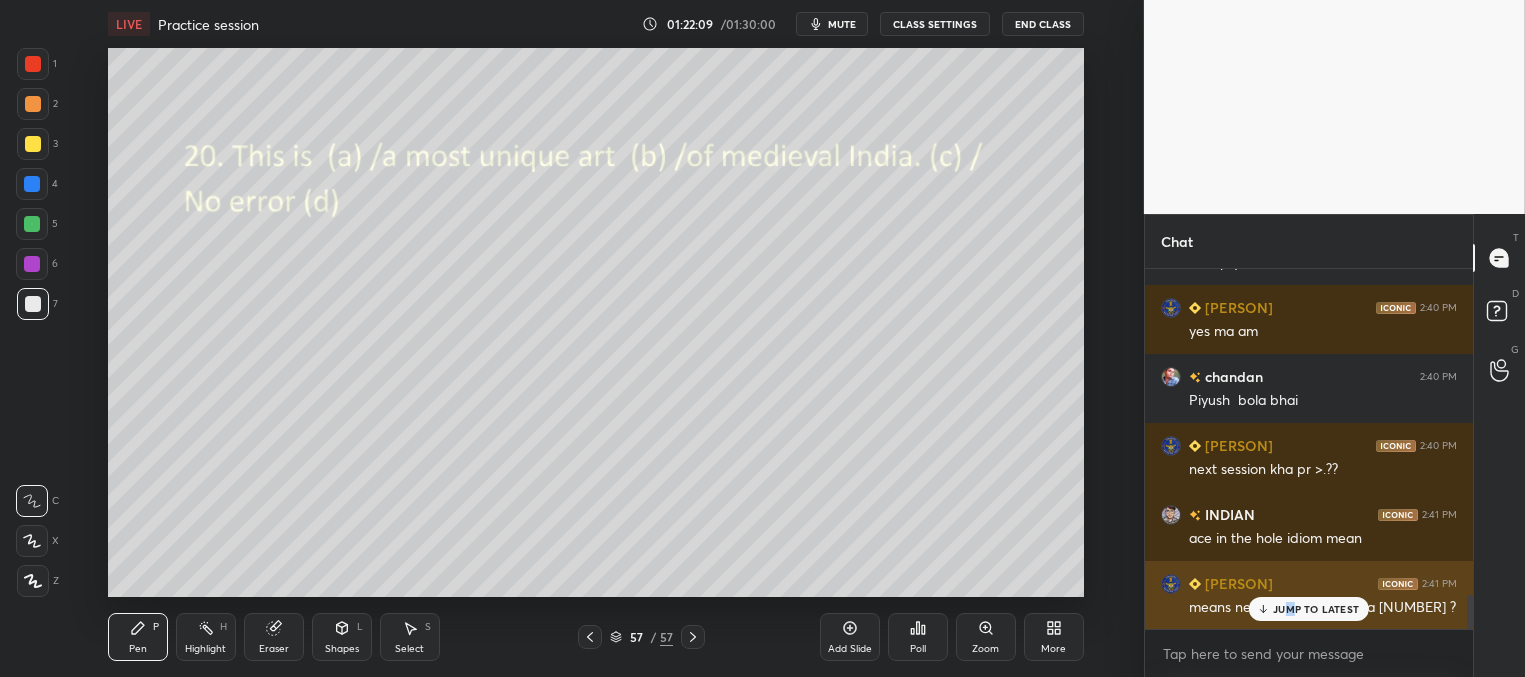 click on "JUMP TO LATEST" at bounding box center [1316, 609] 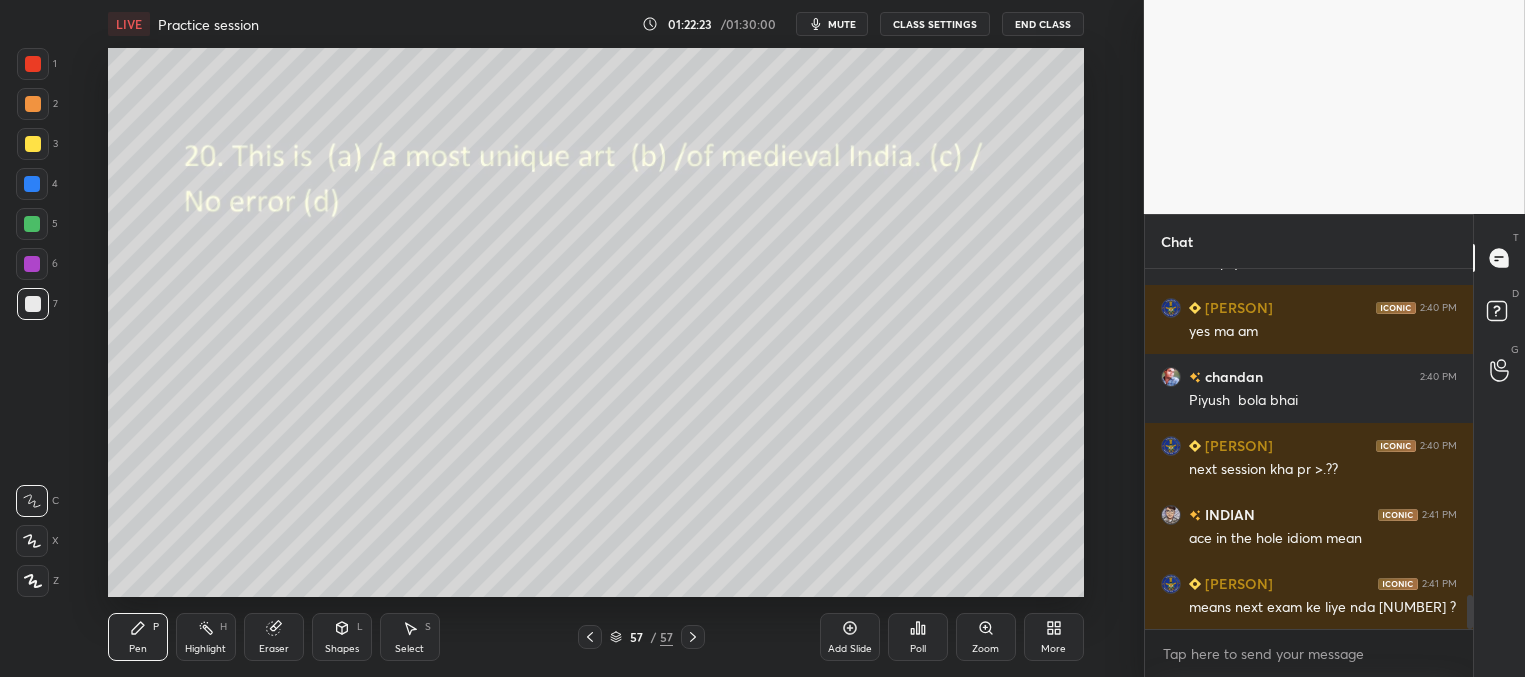 scroll, scrollTop: 3558, scrollLeft: 0, axis: vertical 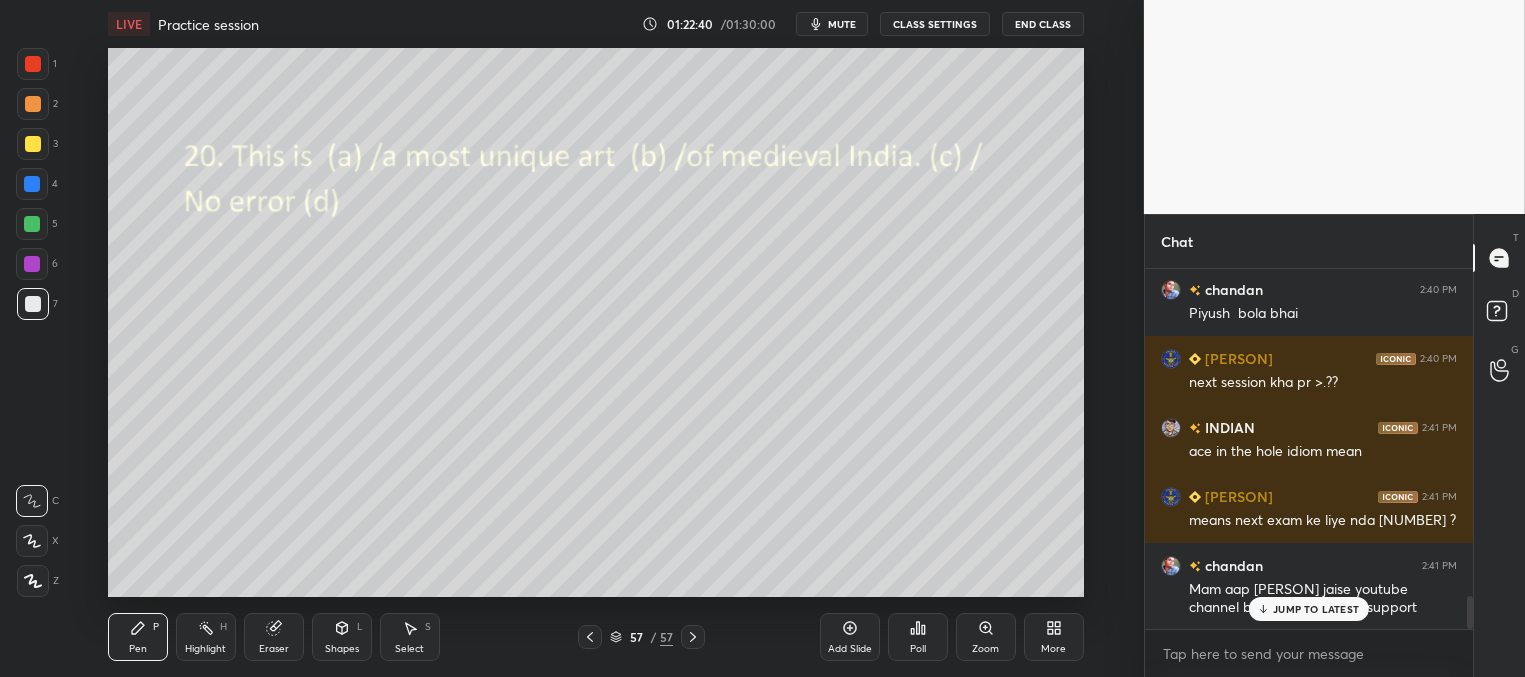 click 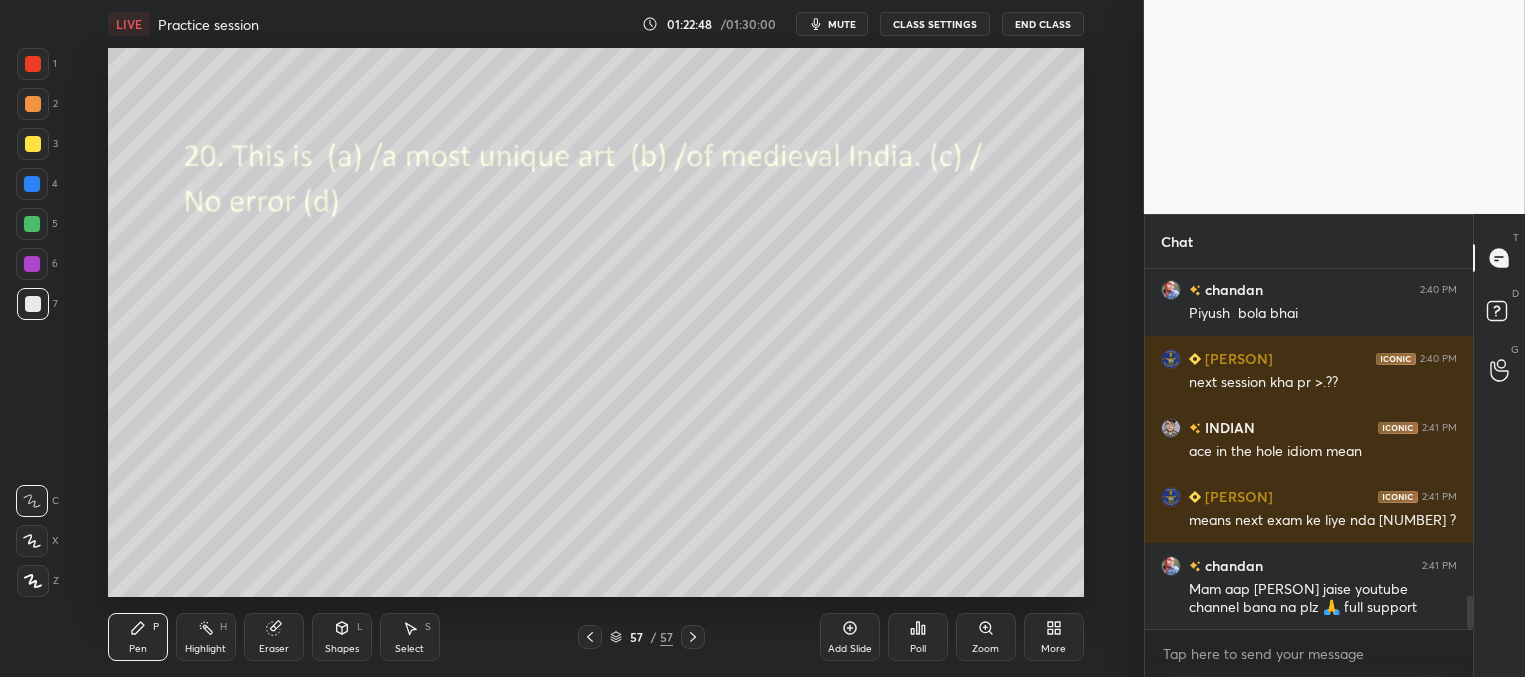 scroll, scrollTop: 3627, scrollLeft: 0, axis: vertical 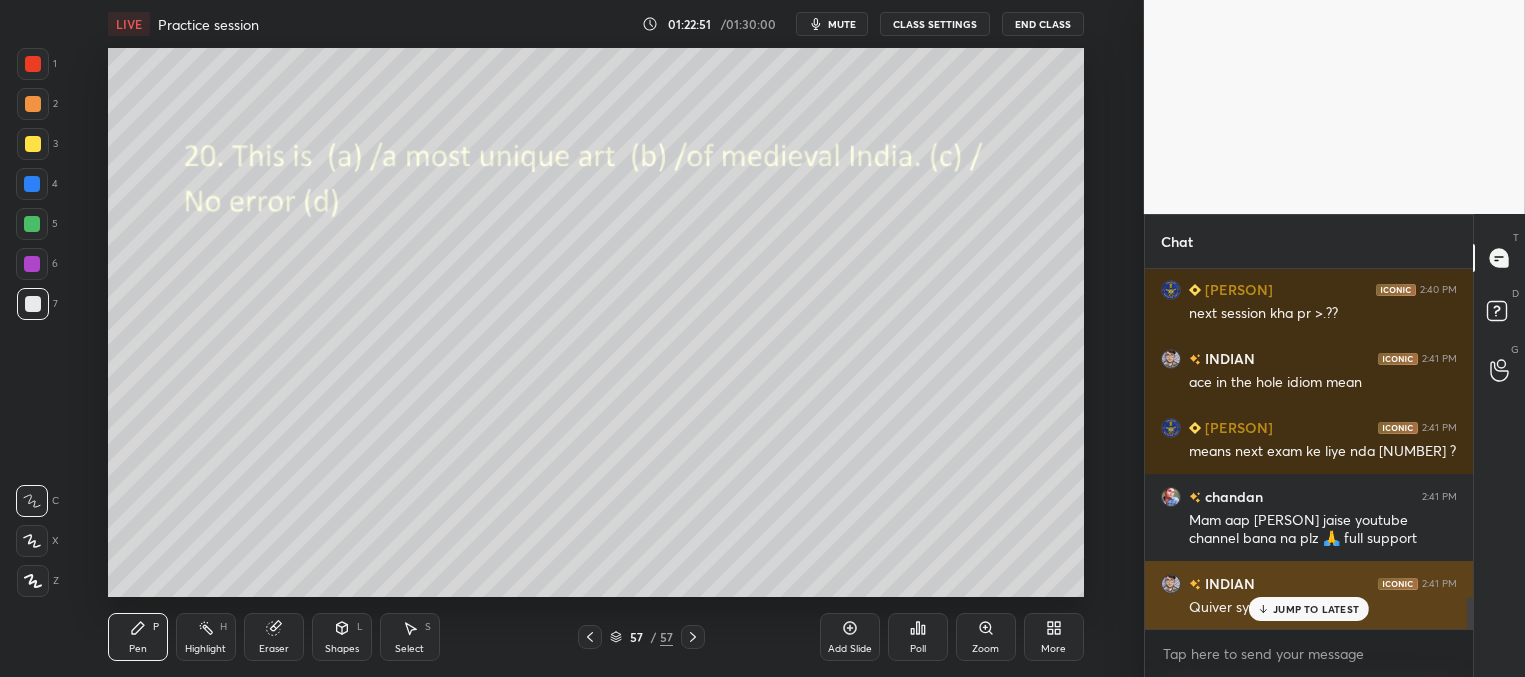 click on "JUMP TO LATEST" at bounding box center [1309, 609] 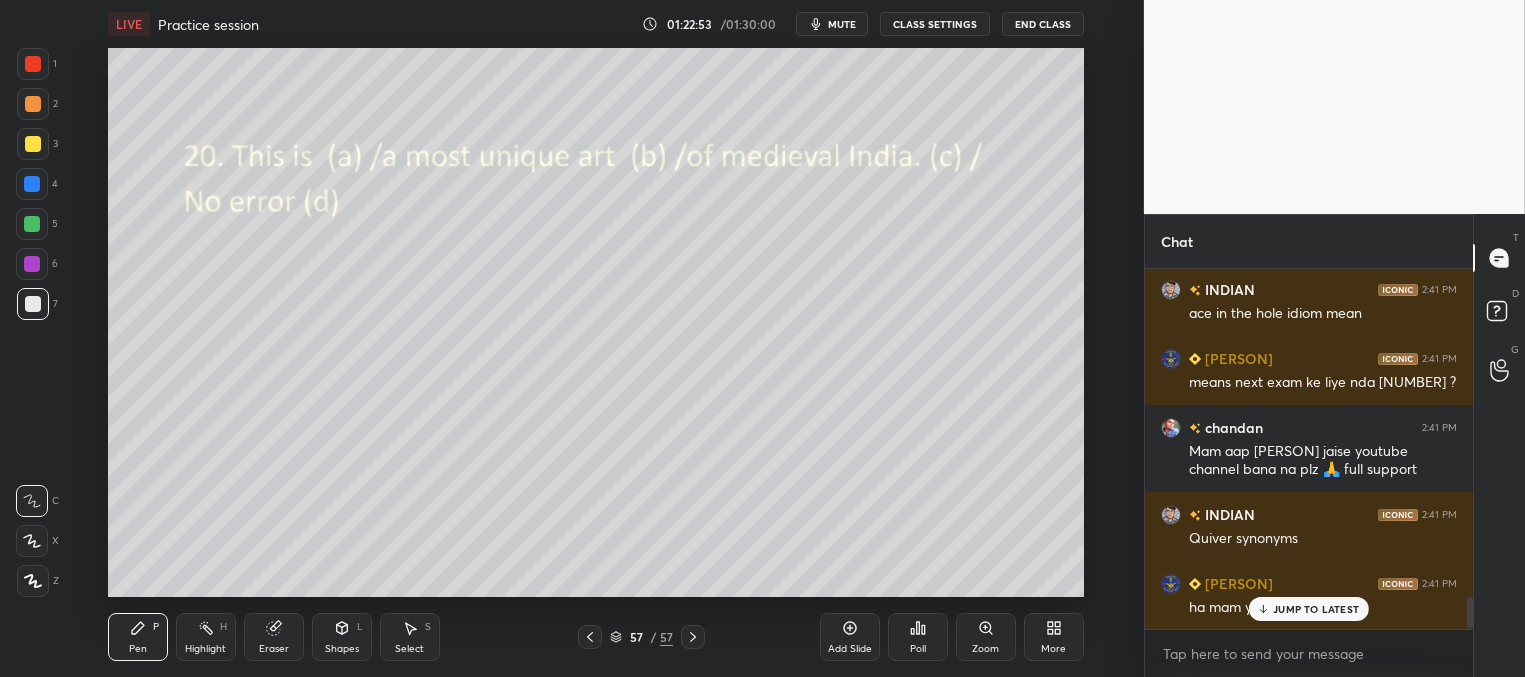 scroll, scrollTop: 3783, scrollLeft: 0, axis: vertical 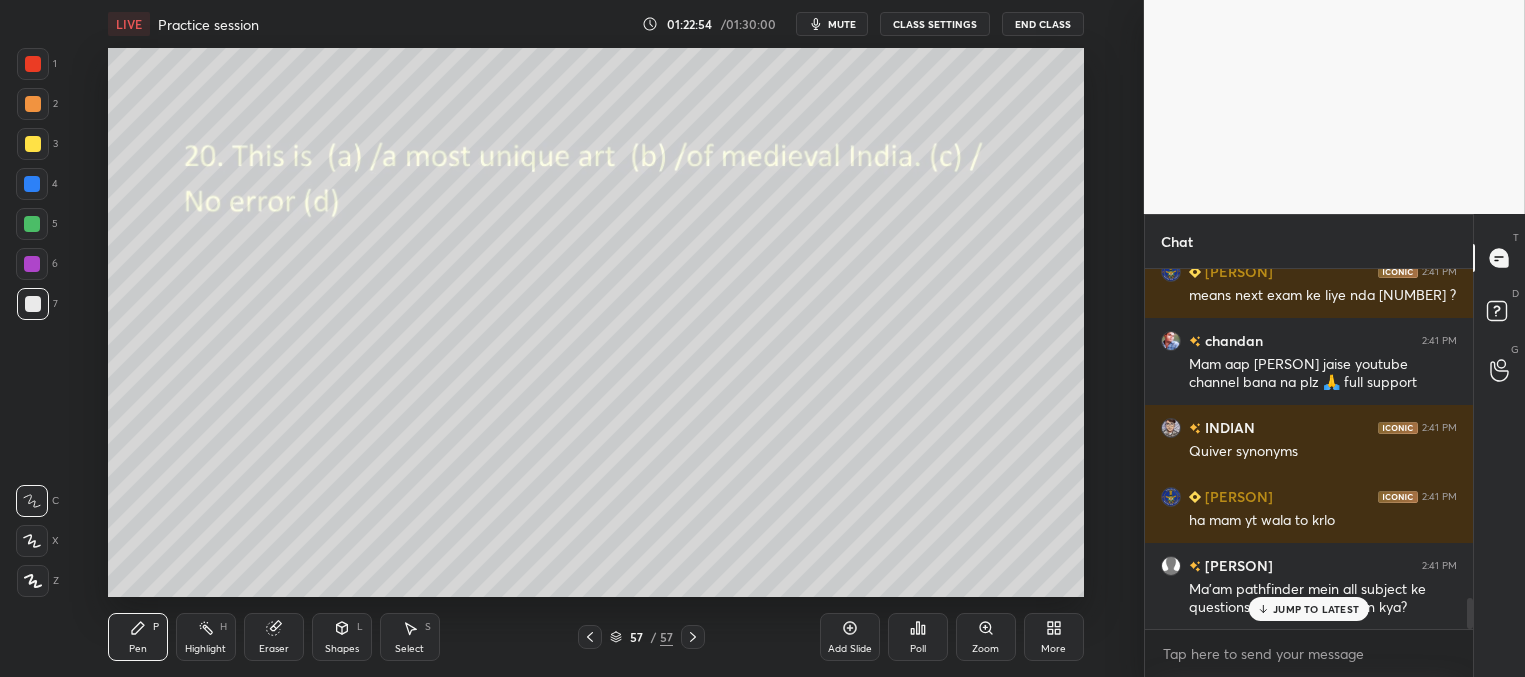 click on "JUMP TO LATEST" at bounding box center [1316, 609] 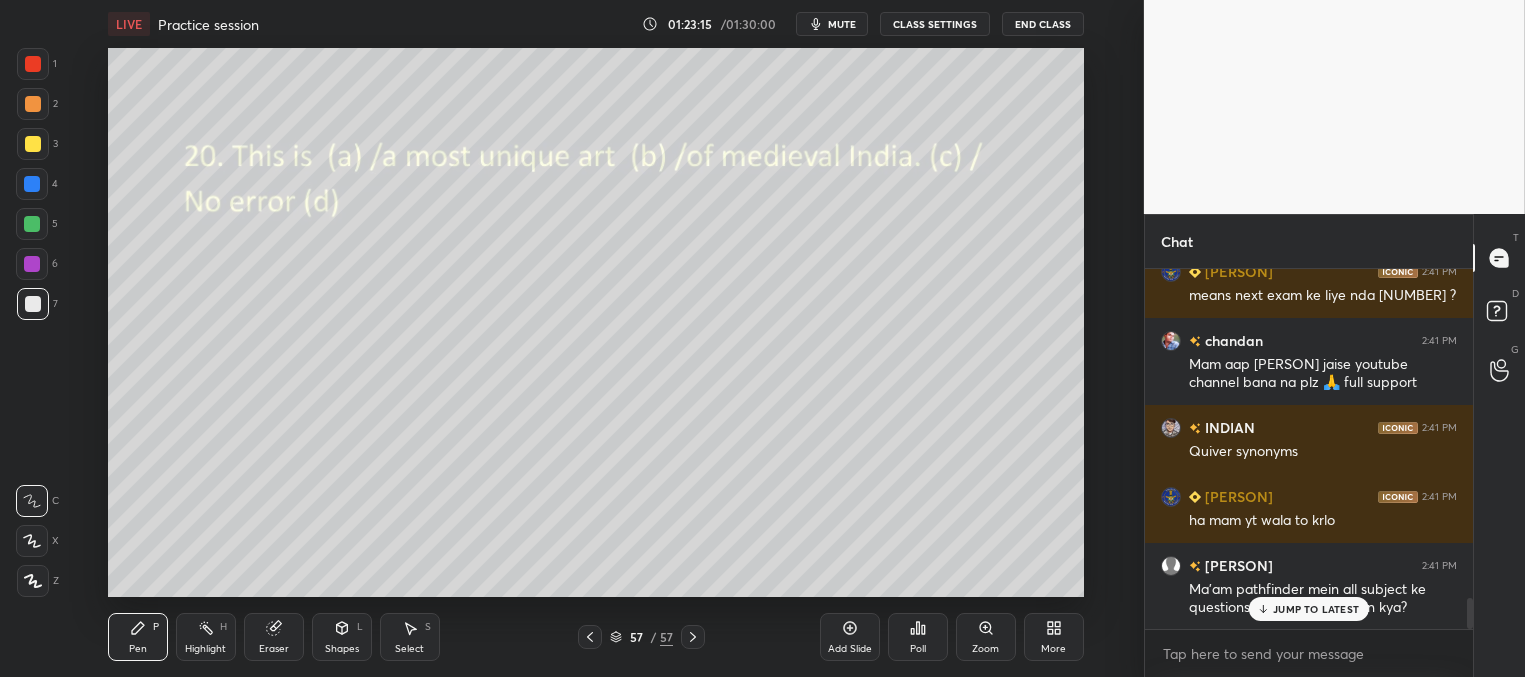 scroll, scrollTop: 3870, scrollLeft: 0, axis: vertical 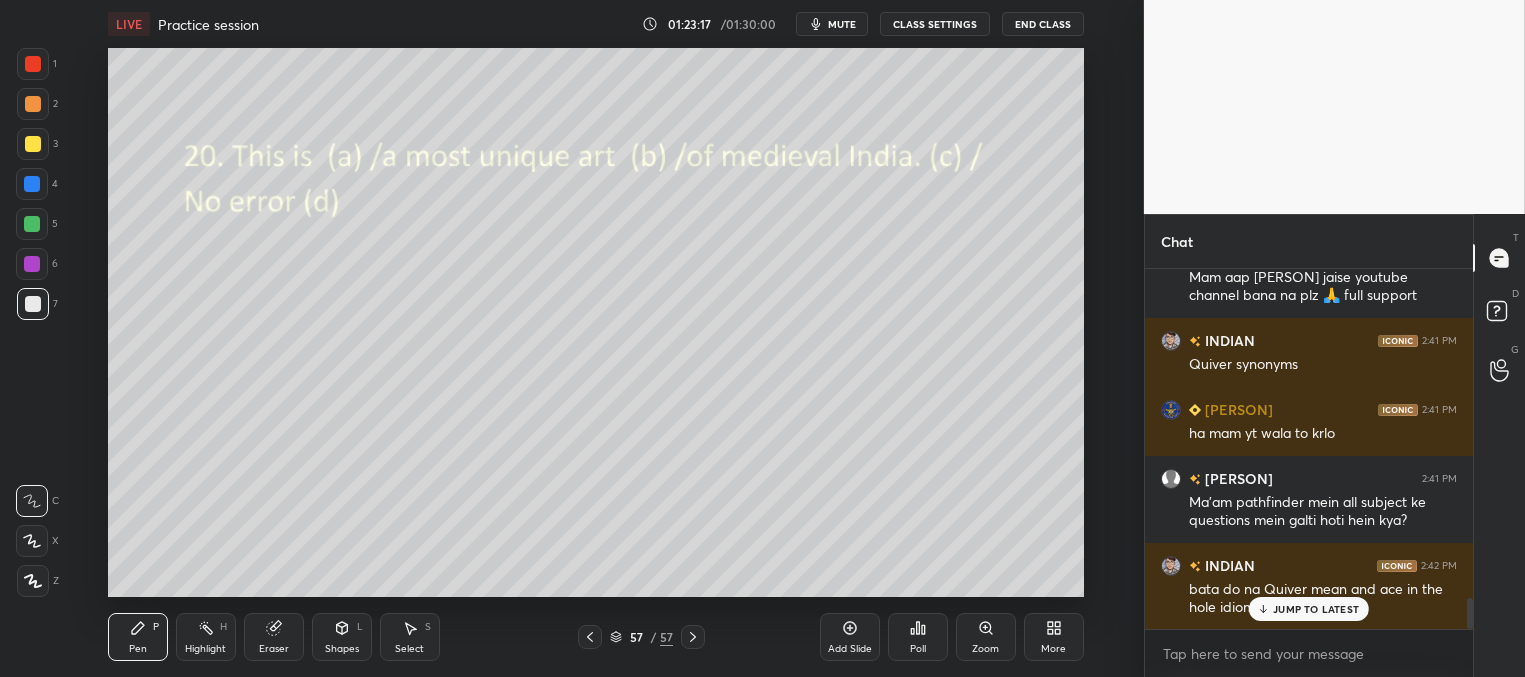 click on "JUMP TO LATEST" at bounding box center (1316, 609) 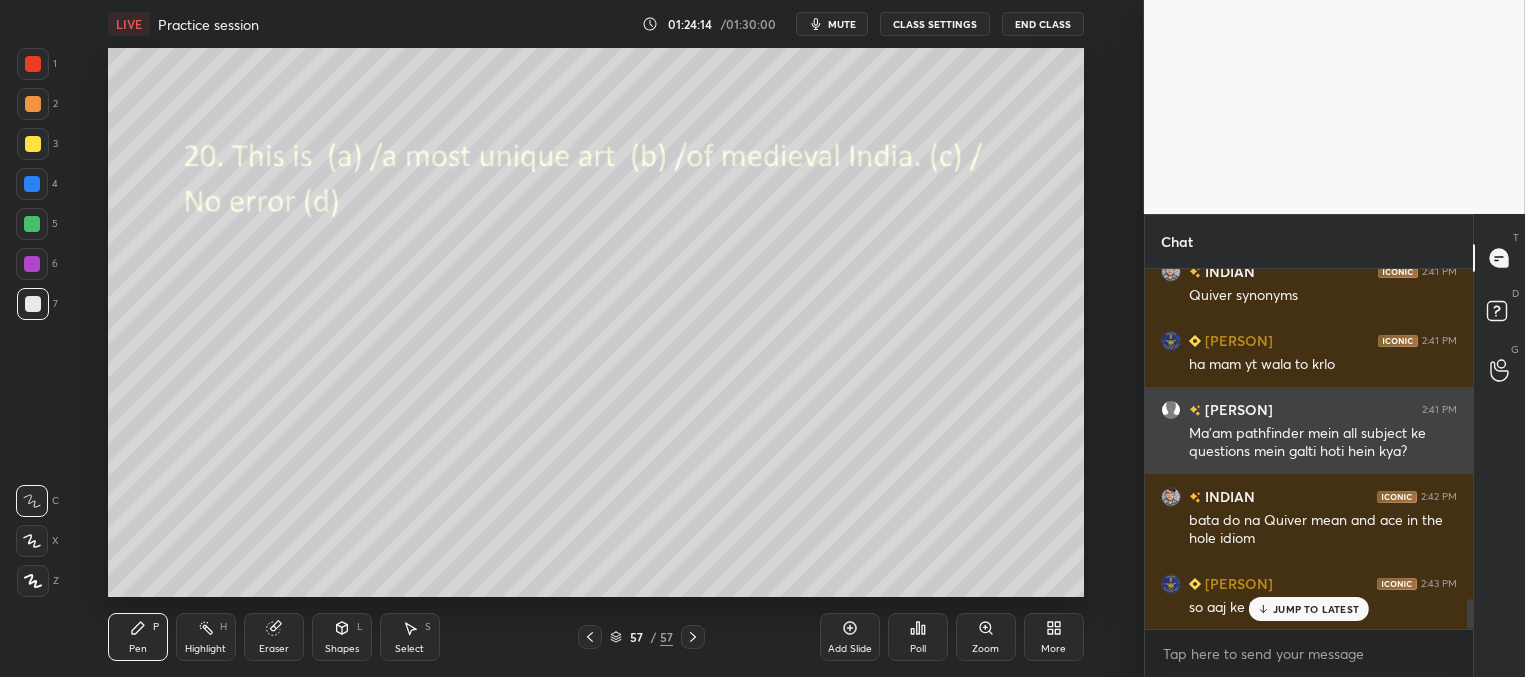 scroll, scrollTop: 4026, scrollLeft: 0, axis: vertical 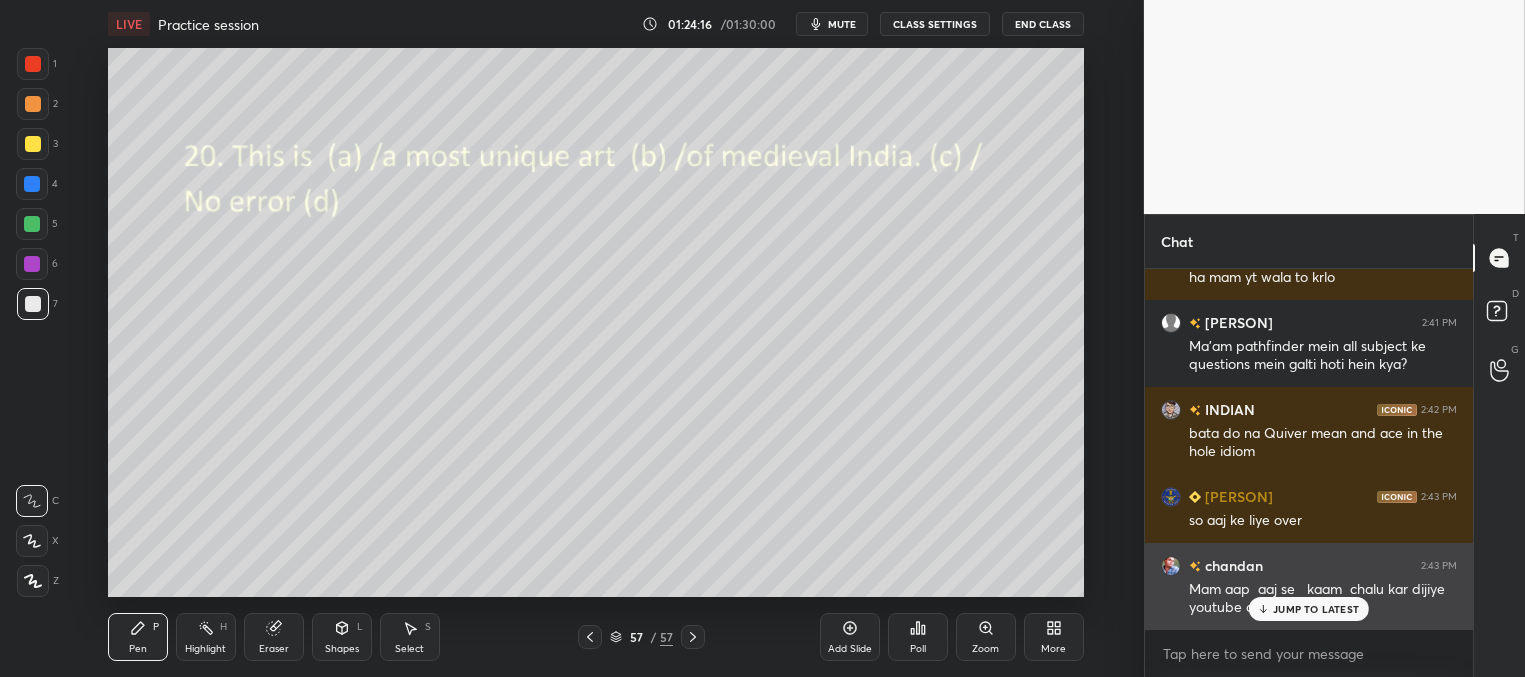 click on "JUMP TO LATEST" at bounding box center [1316, 609] 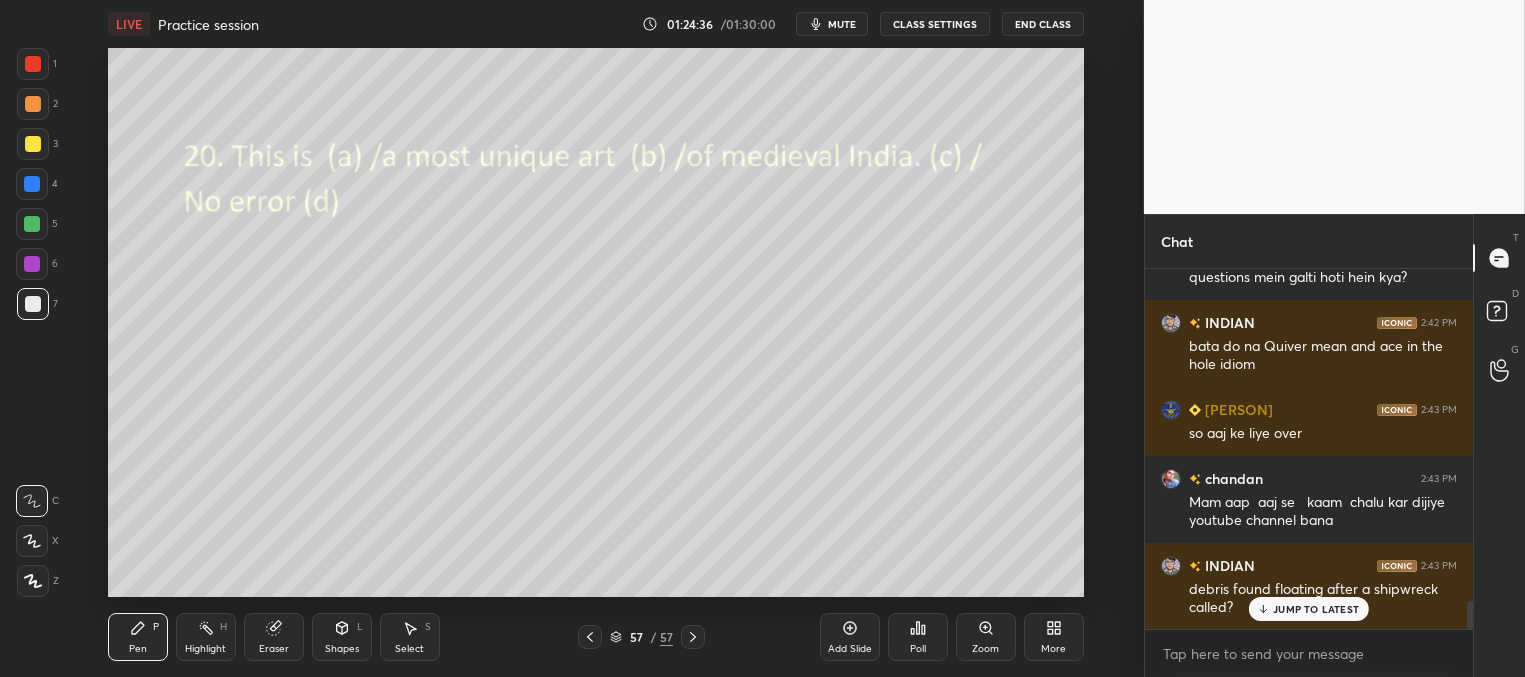 scroll, scrollTop: 4338, scrollLeft: 0, axis: vertical 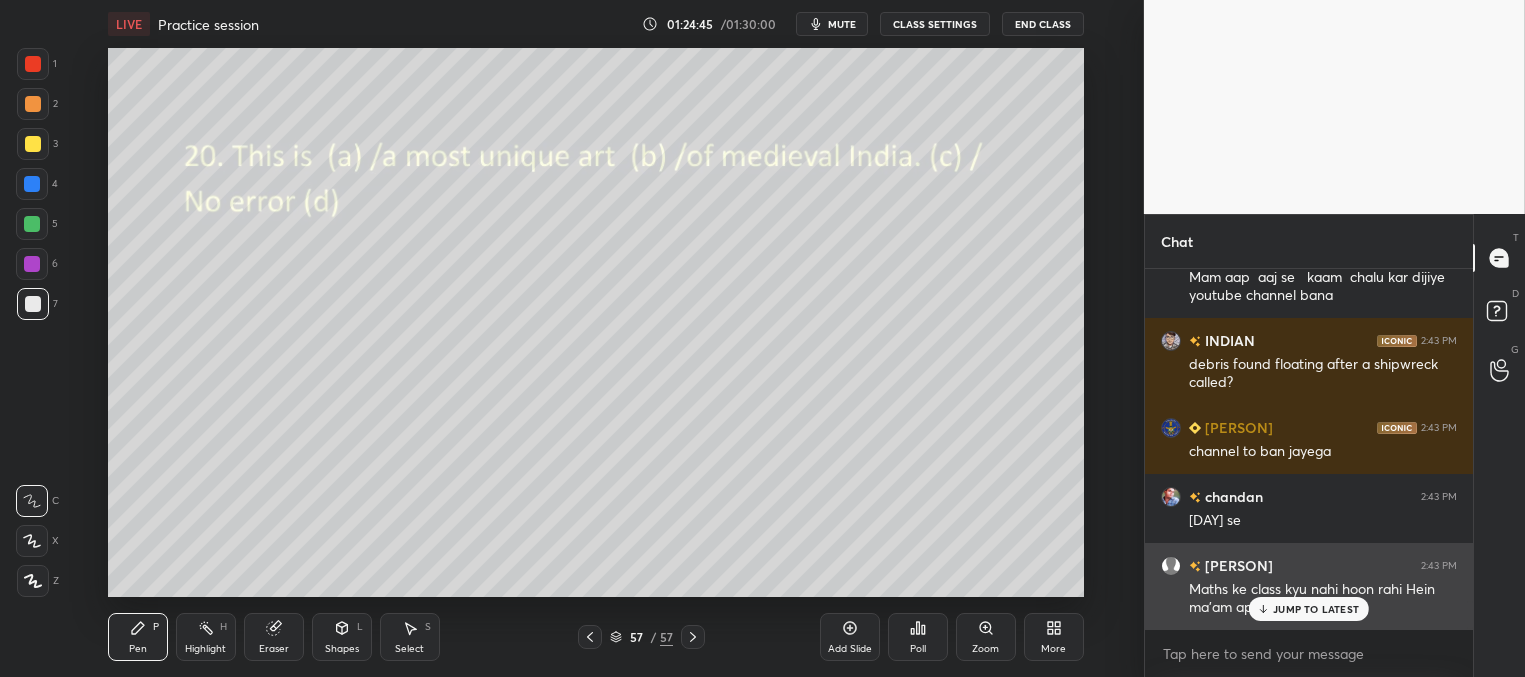 click on "JUMP TO LATEST" at bounding box center [1316, 609] 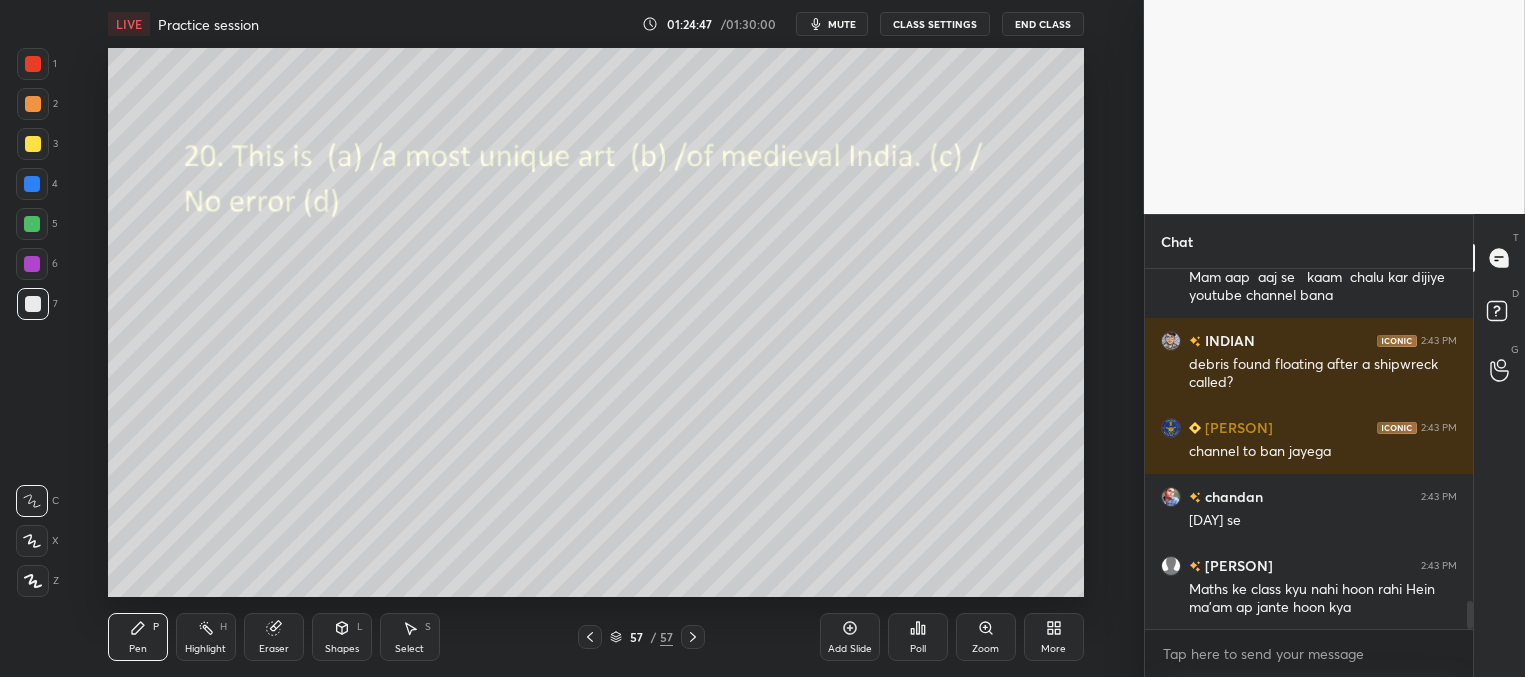 scroll, scrollTop: 4358, scrollLeft: 0, axis: vertical 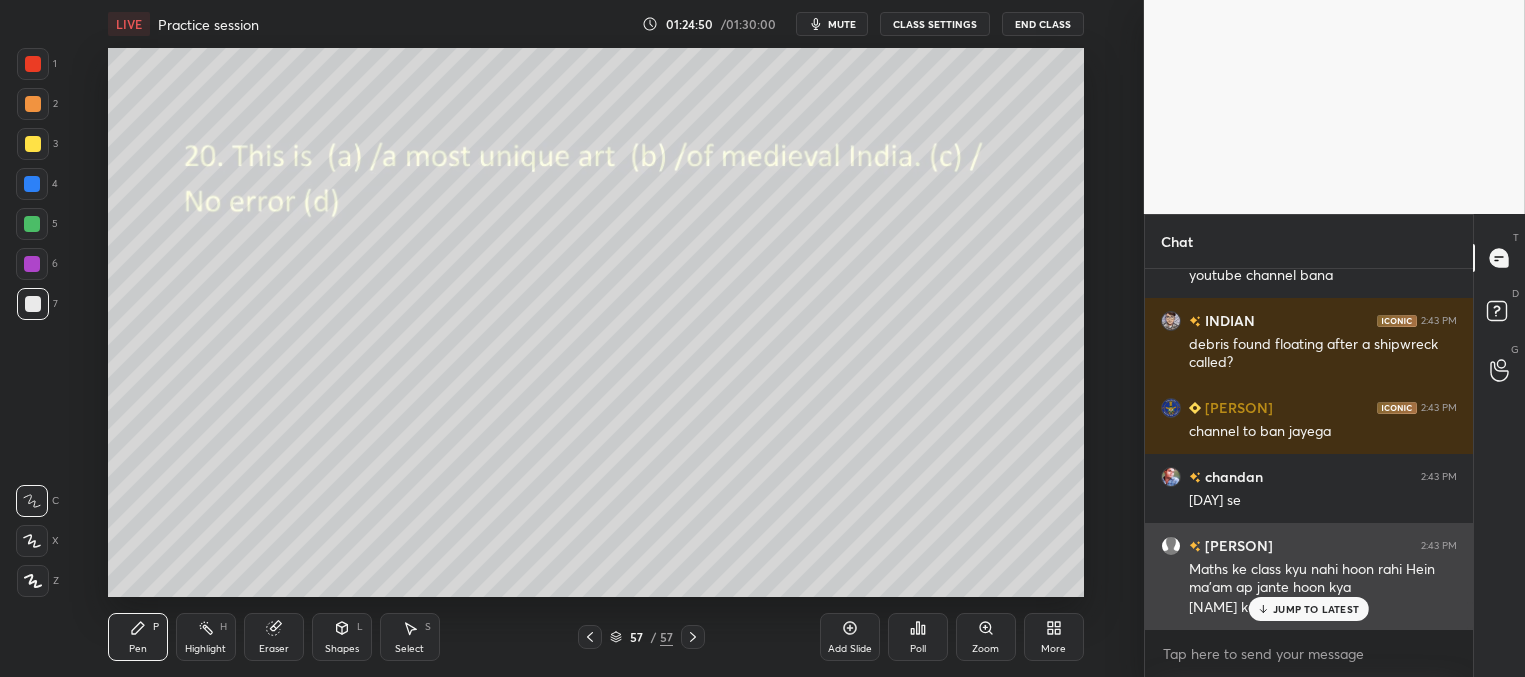 click on "JUMP TO LATEST" at bounding box center (1316, 609) 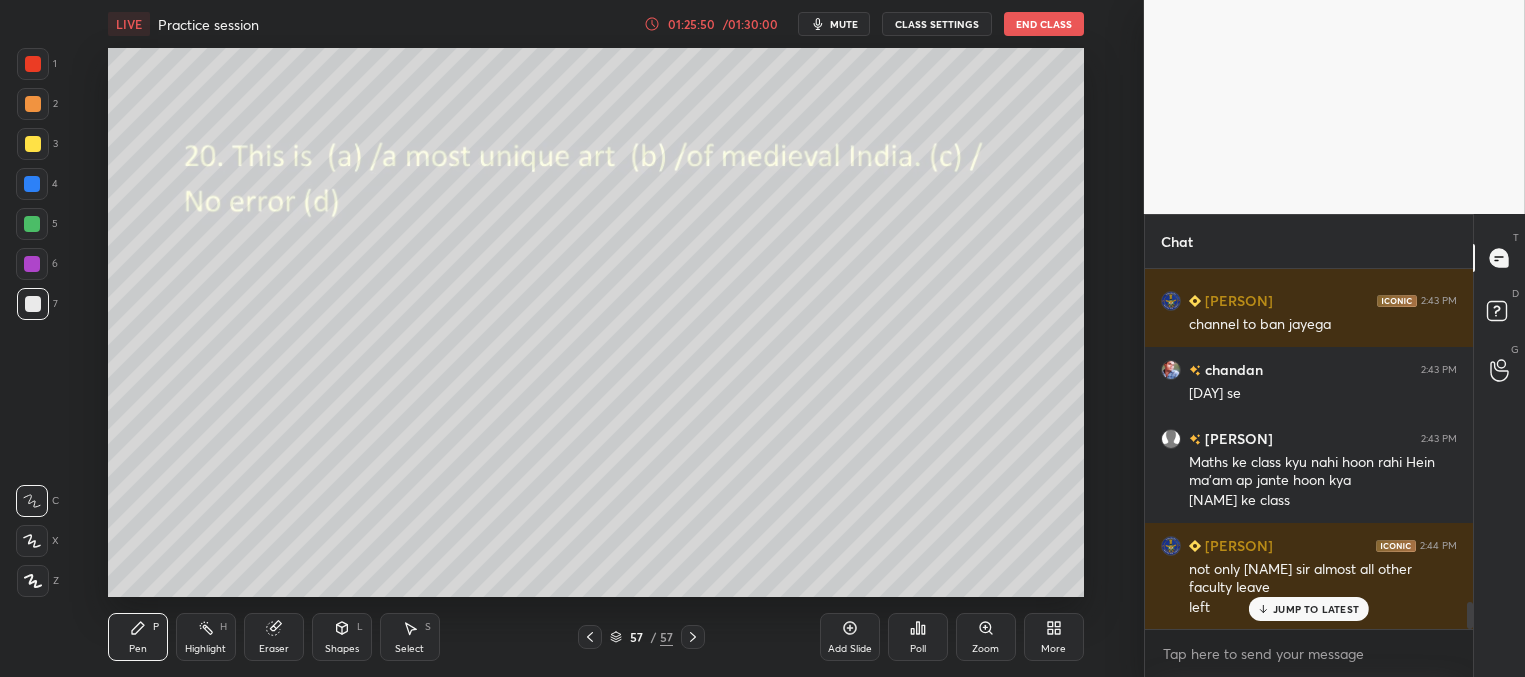 scroll, scrollTop: 4552, scrollLeft: 0, axis: vertical 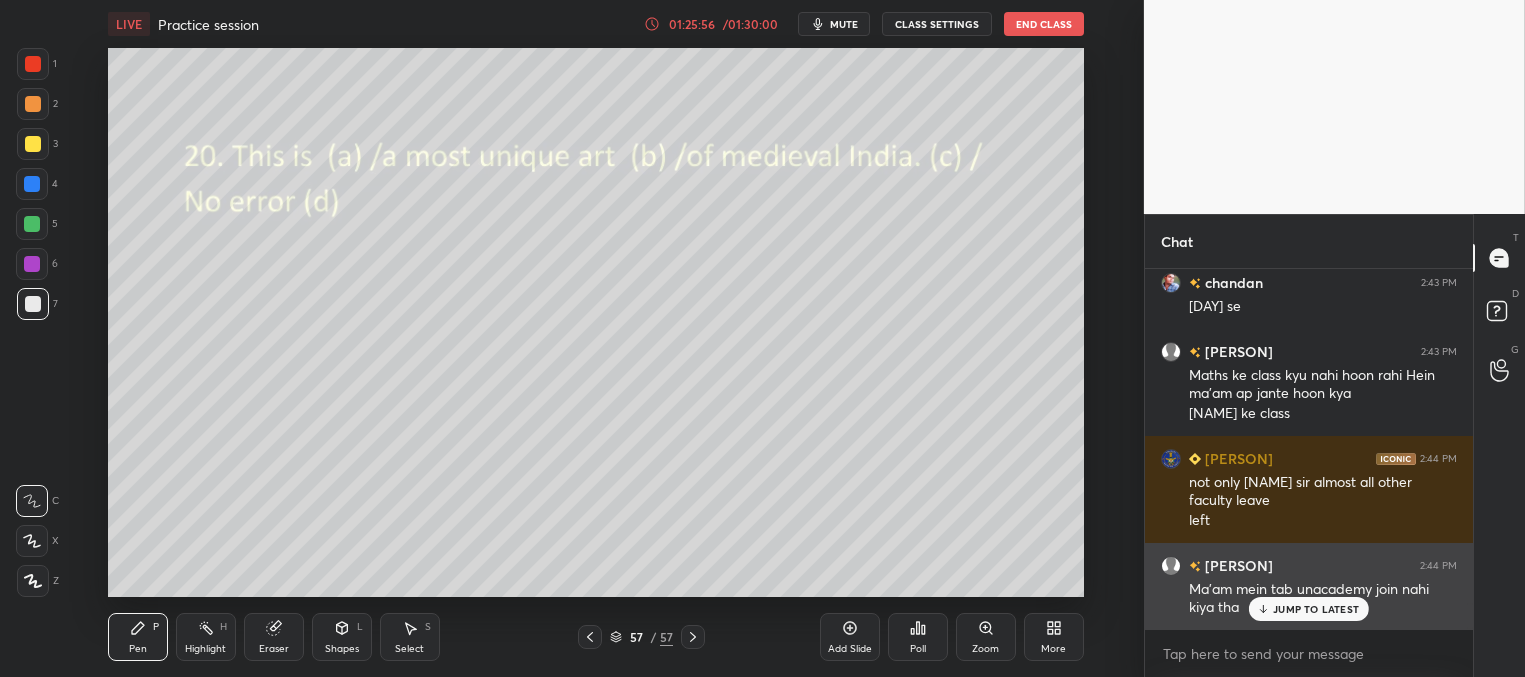 drag, startPoint x: 1311, startPoint y: 610, endPoint x: 1283, endPoint y: 597, distance: 30.870699 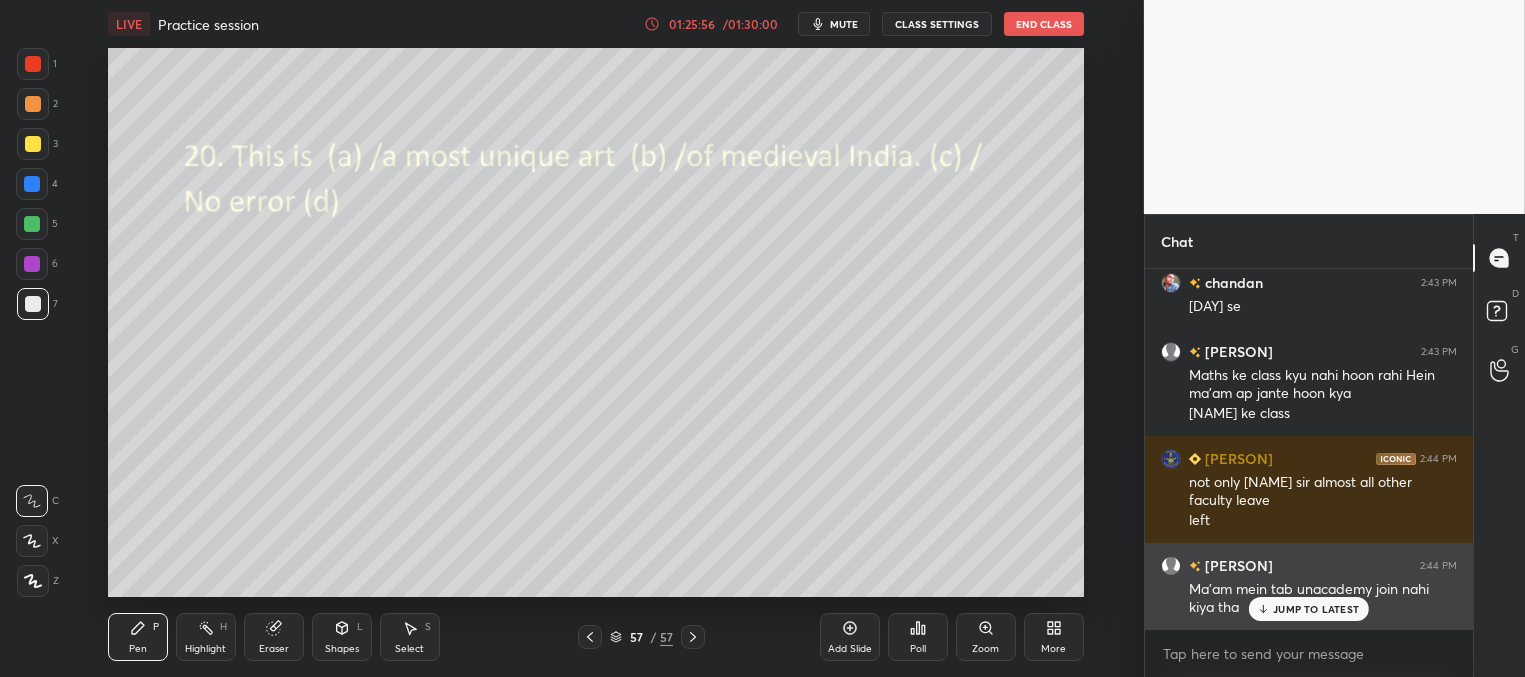 click on "JUMP TO LATEST" at bounding box center [1316, 609] 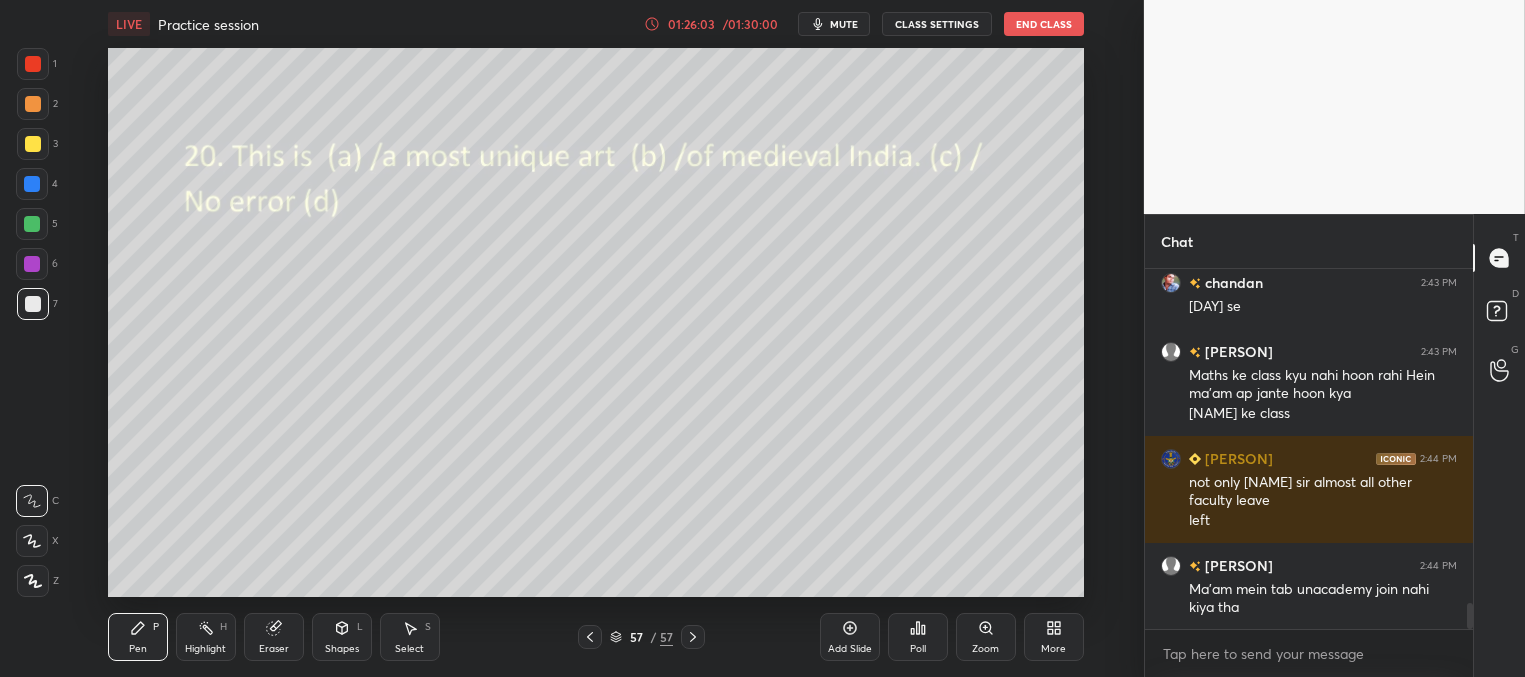 scroll, scrollTop: 4621, scrollLeft: 0, axis: vertical 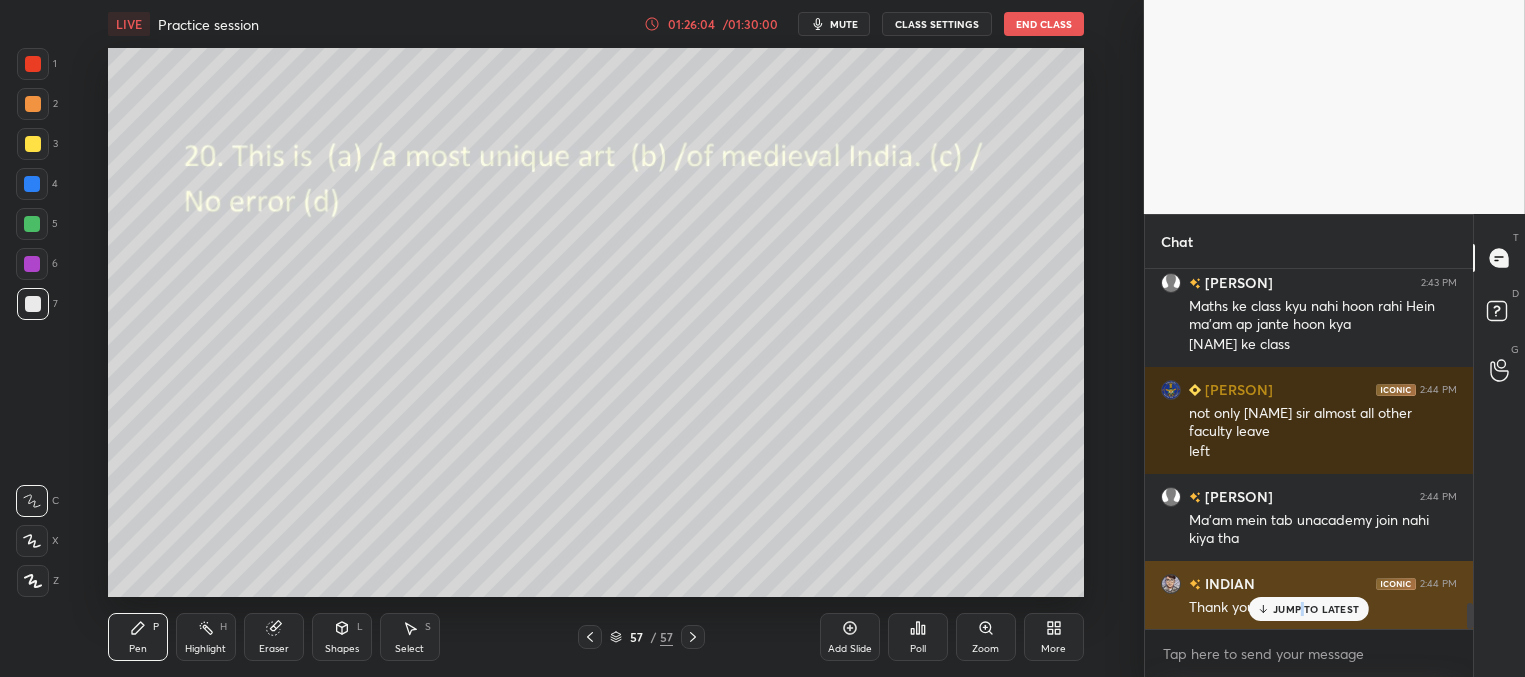 click on "JUMP TO LATEST" at bounding box center [1316, 609] 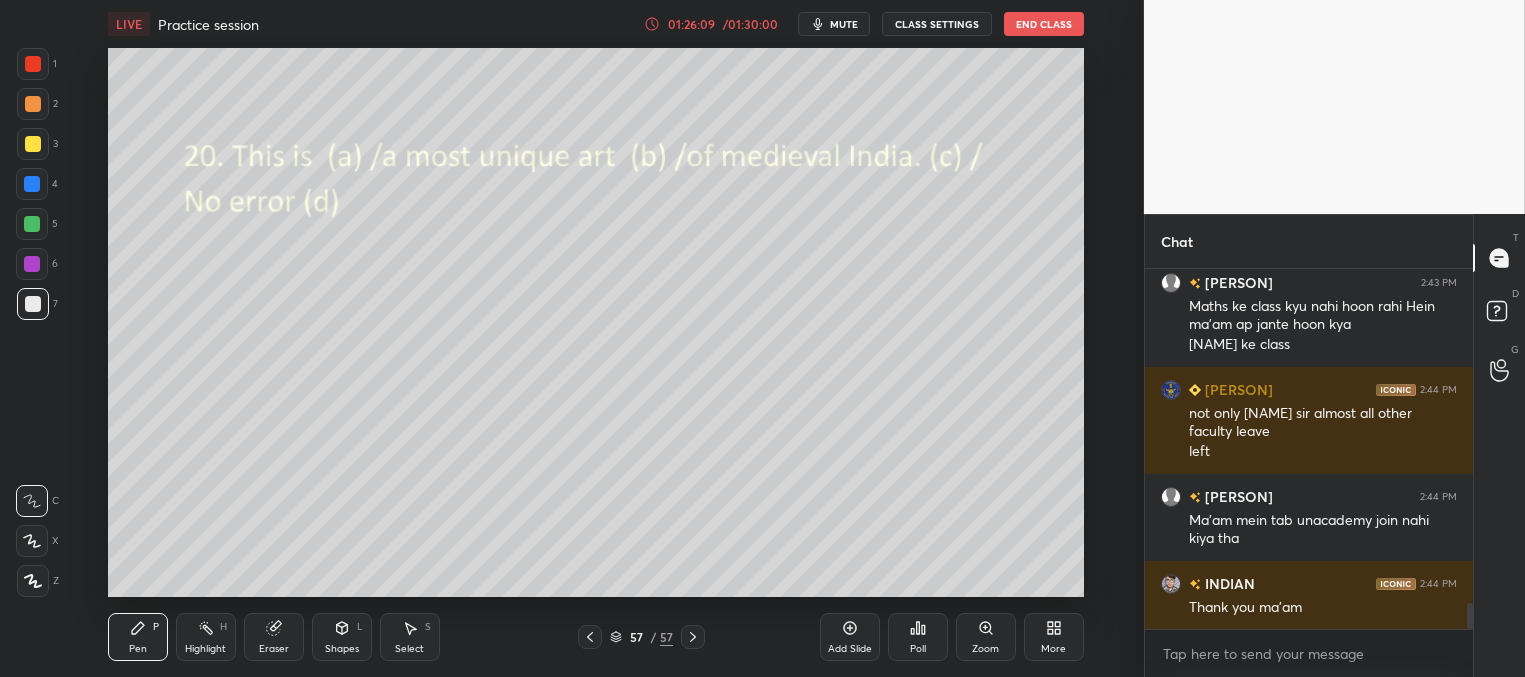 click at bounding box center (33, 144) 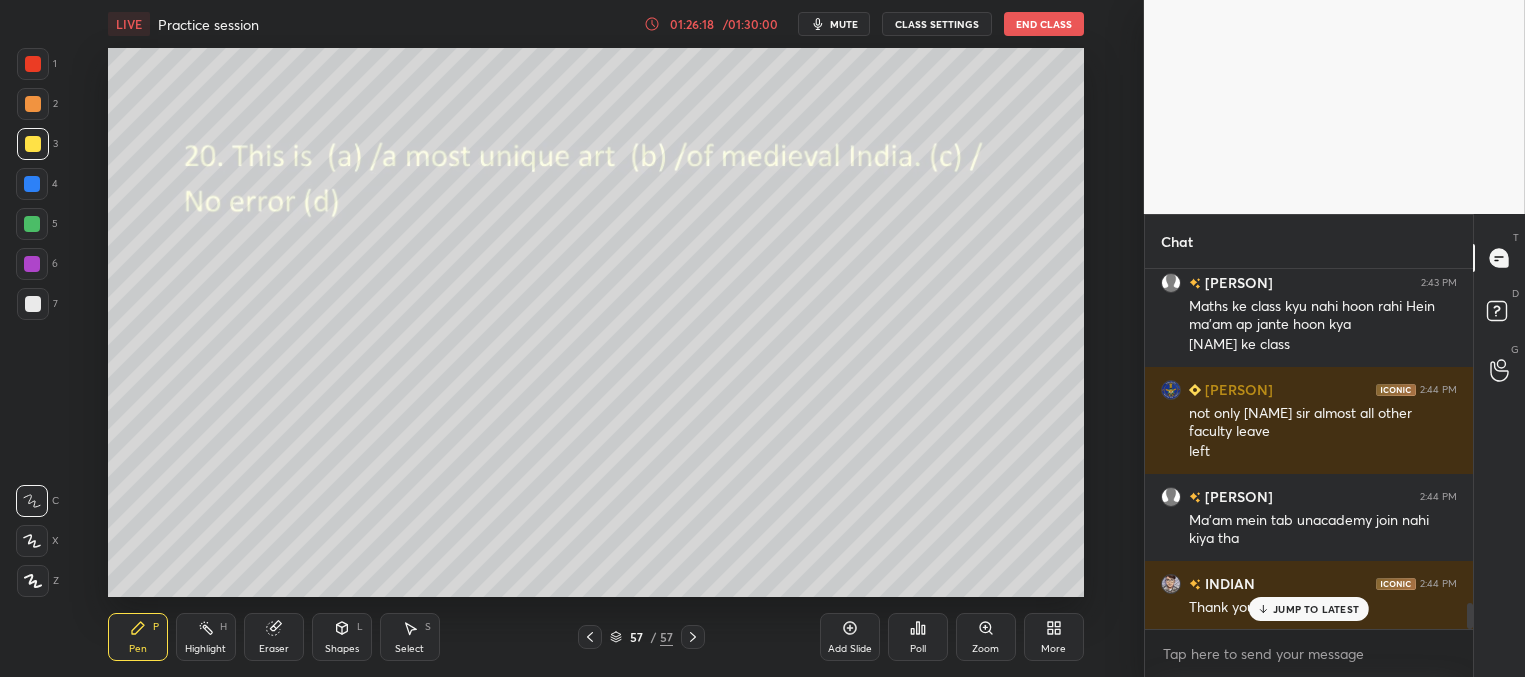 scroll, scrollTop: 4690, scrollLeft: 0, axis: vertical 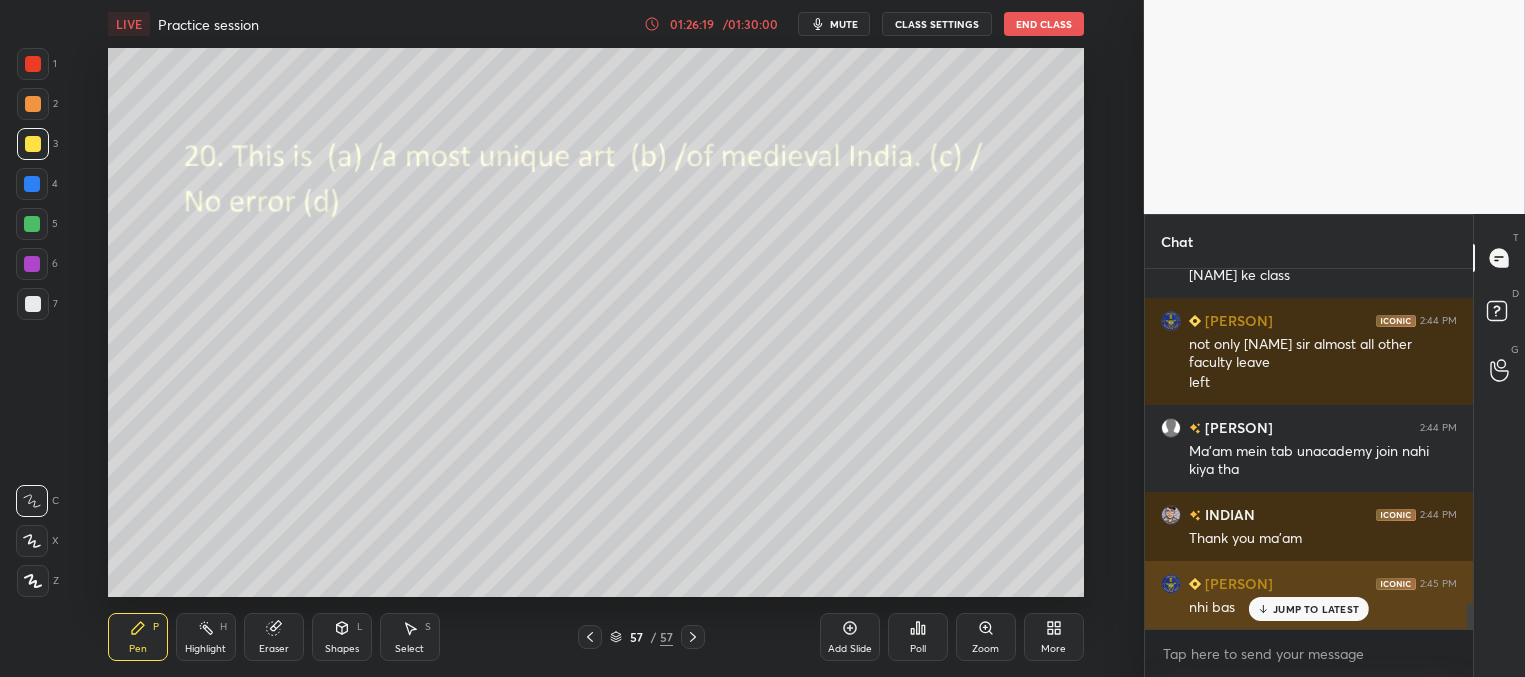 click on "JUMP TO LATEST" at bounding box center (1309, 609) 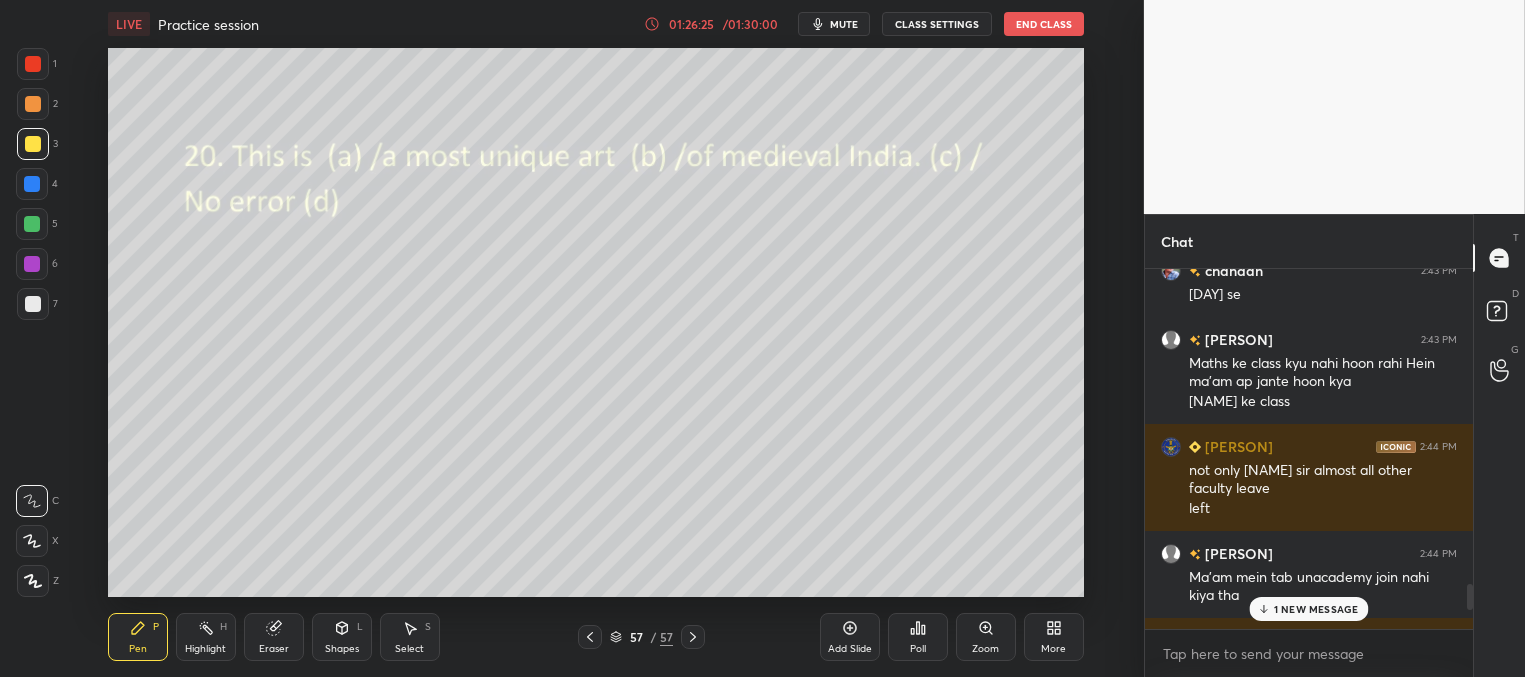 scroll, scrollTop: 4710, scrollLeft: 0, axis: vertical 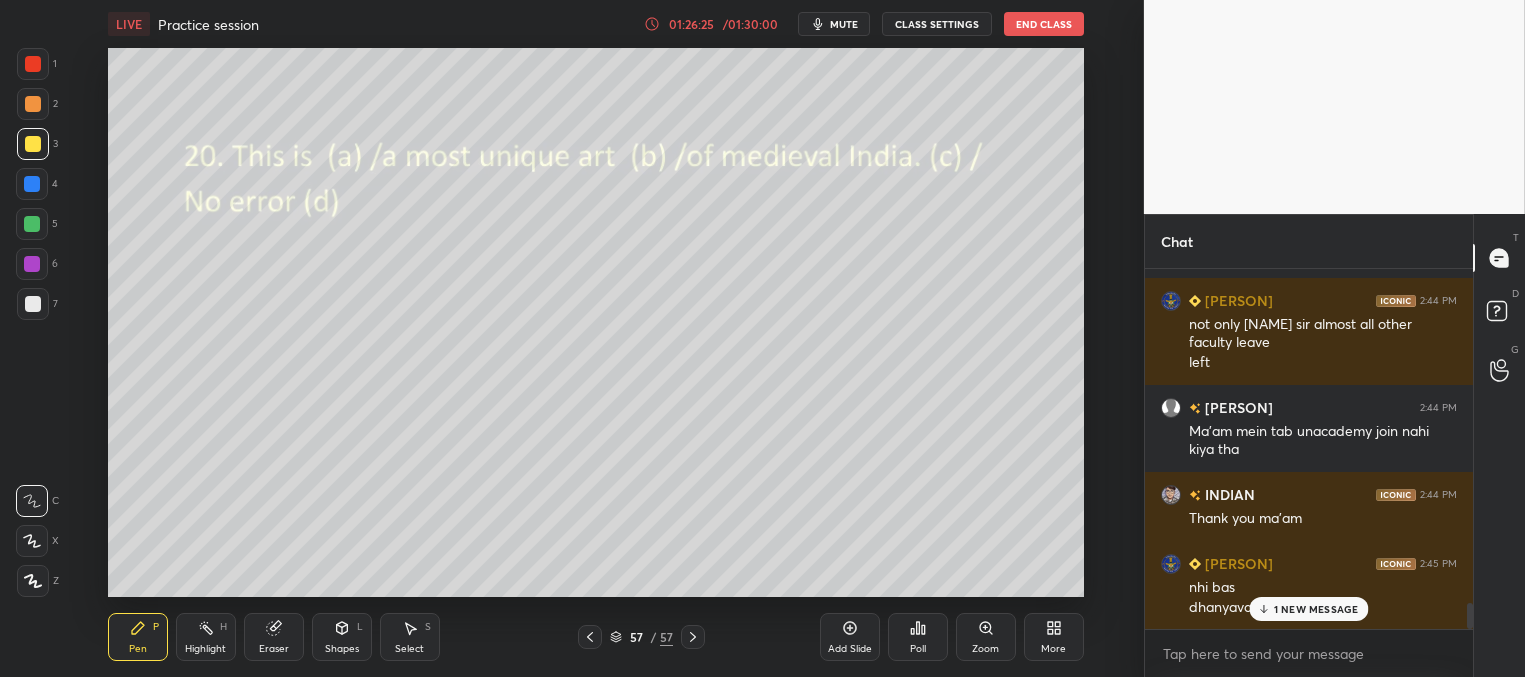 drag, startPoint x: 1471, startPoint y: 619, endPoint x: 1472, endPoint y: 630, distance: 11.045361 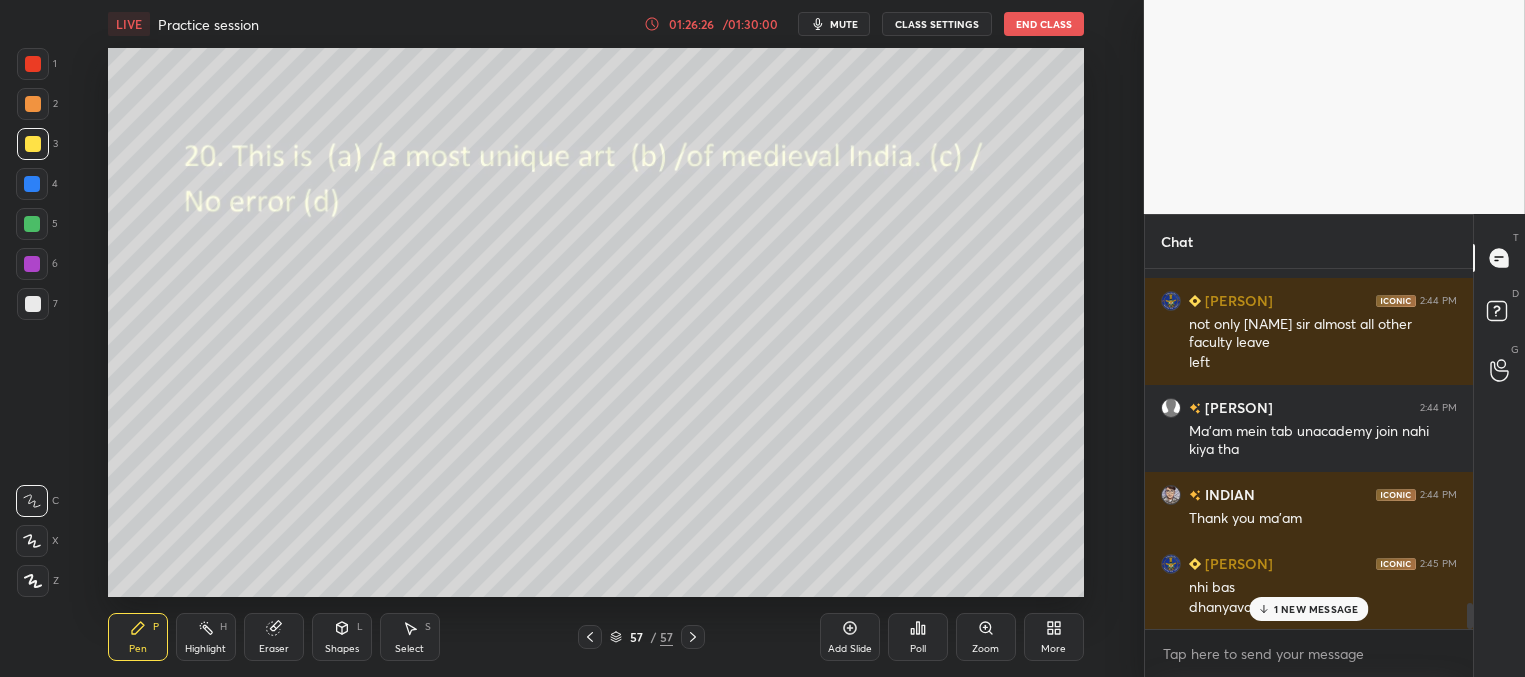 click on "1 NEW MESSAGE" at bounding box center (1316, 609) 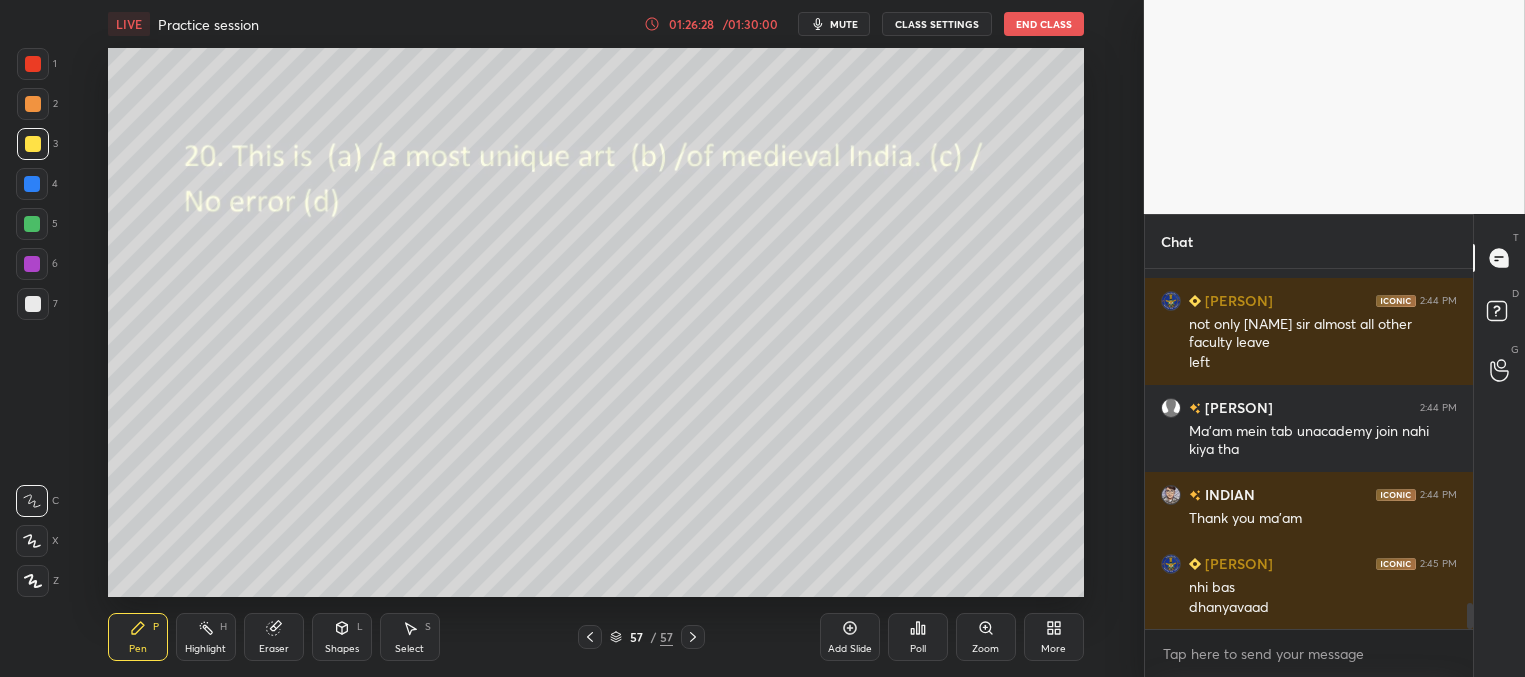 scroll, scrollTop: 4779, scrollLeft: 0, axis: vertical 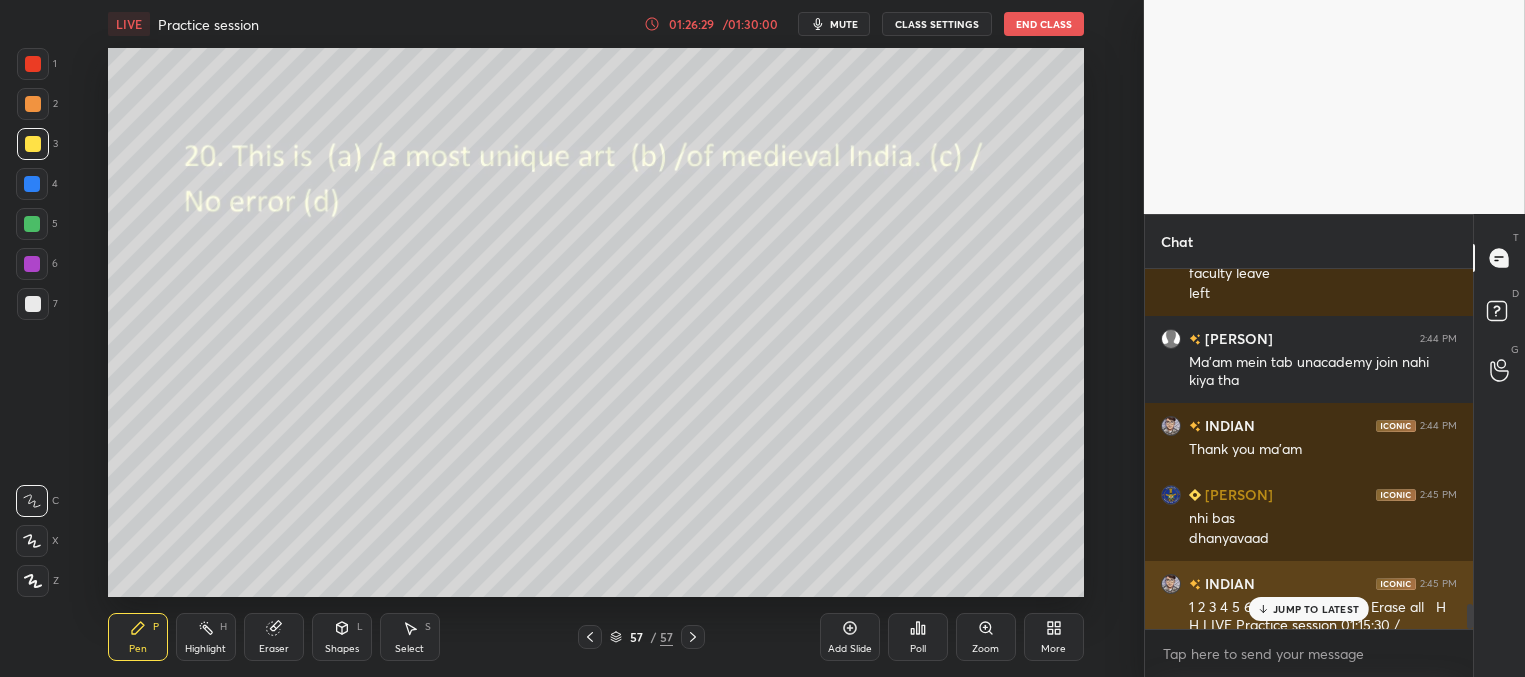 click 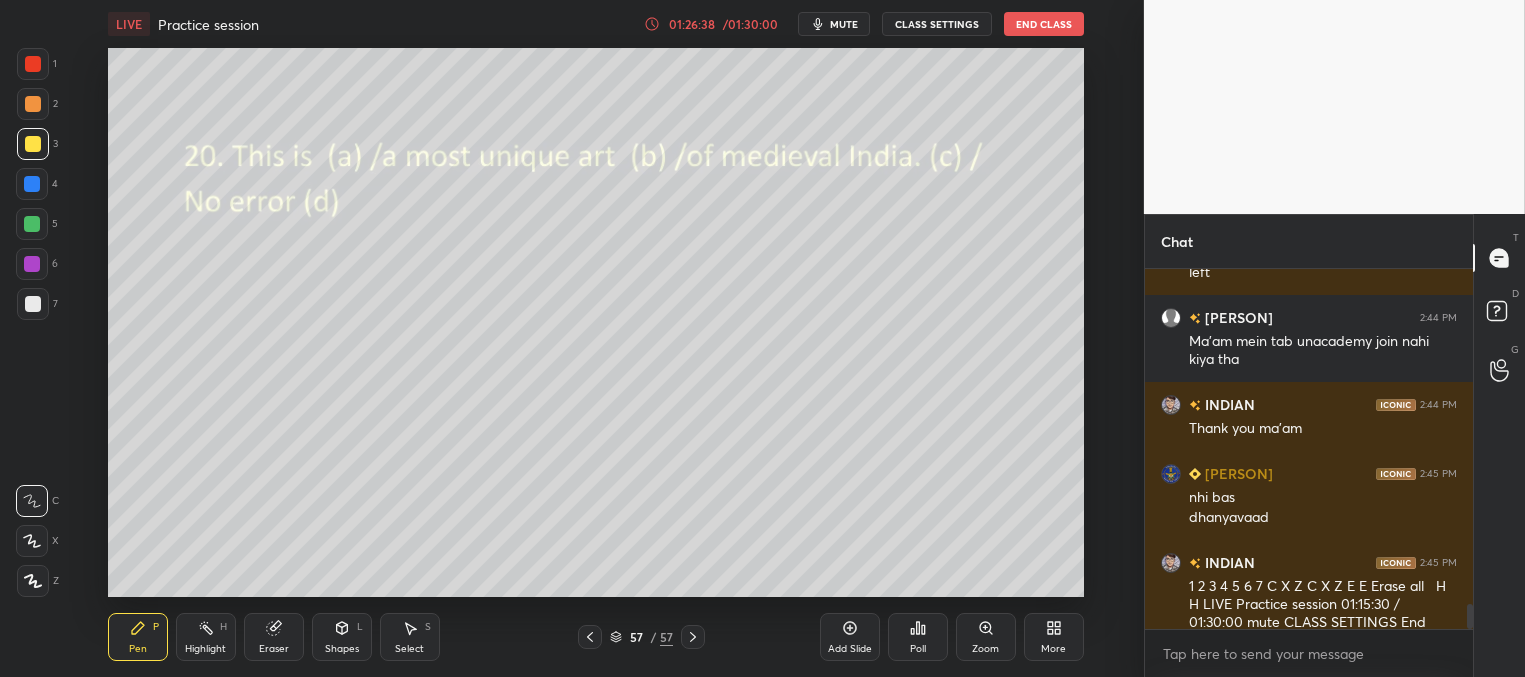 scroll, scrollTop: 4886, scrollLeft: 0, axis: vertical 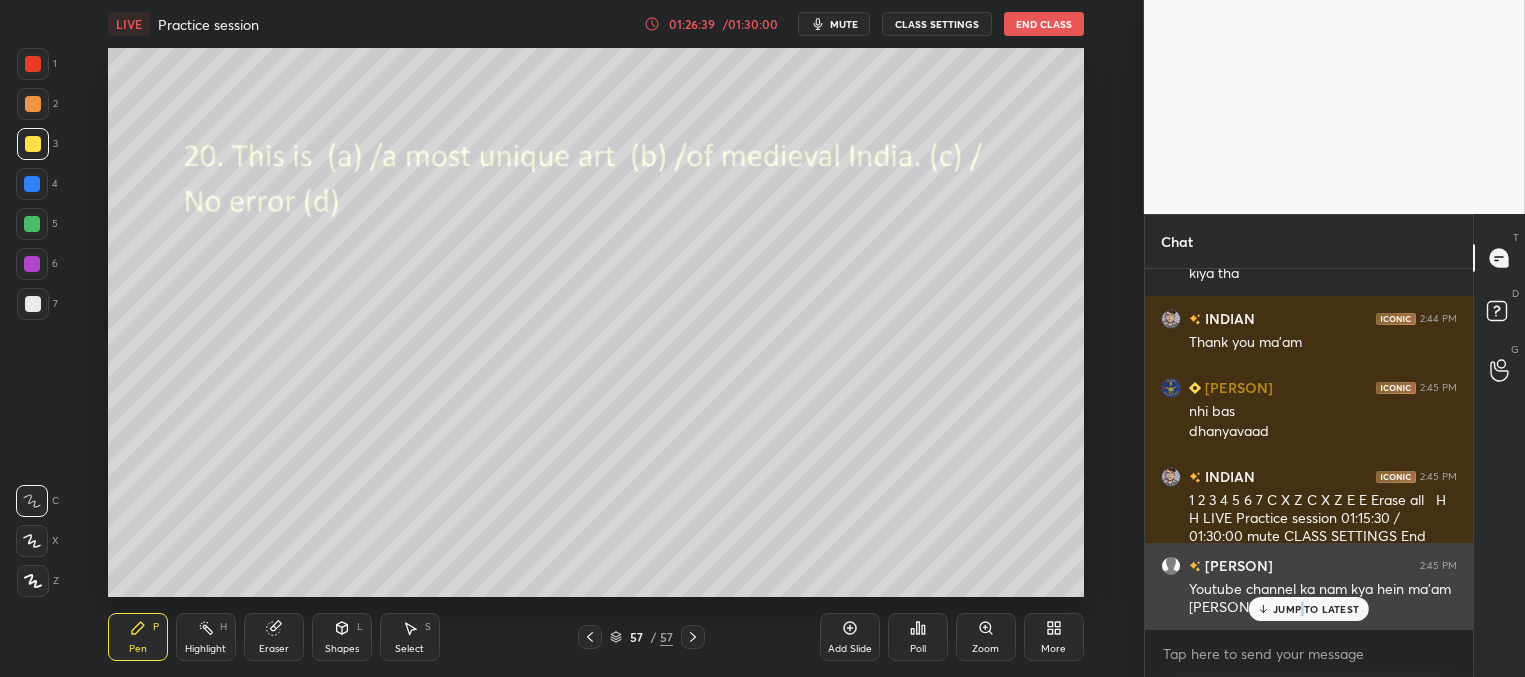 drag, startPoint x: 1303, startPoint y: 605, endPoint x: 1262, endPoint y: 599, distance: 41.4367 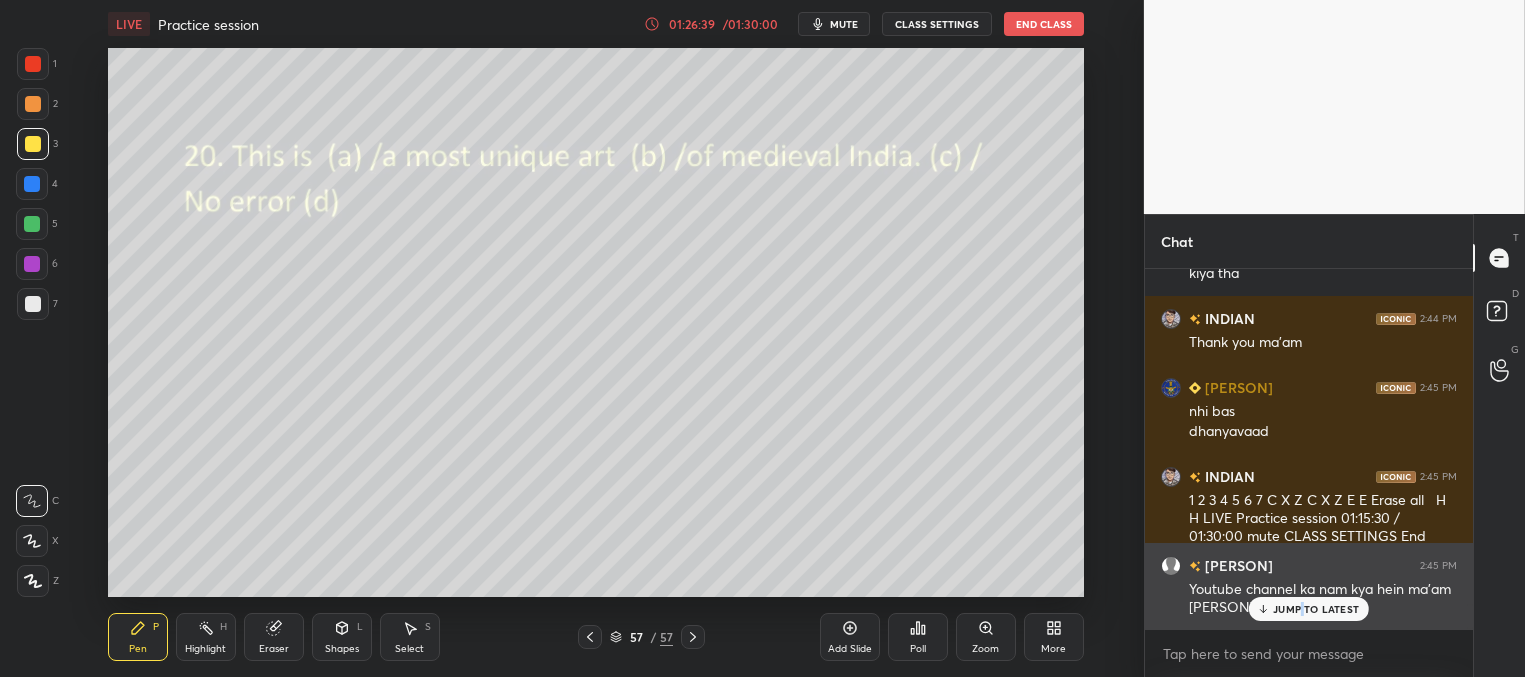 click on "JUMP TO LATEST" at bounding box center (1316, 609) 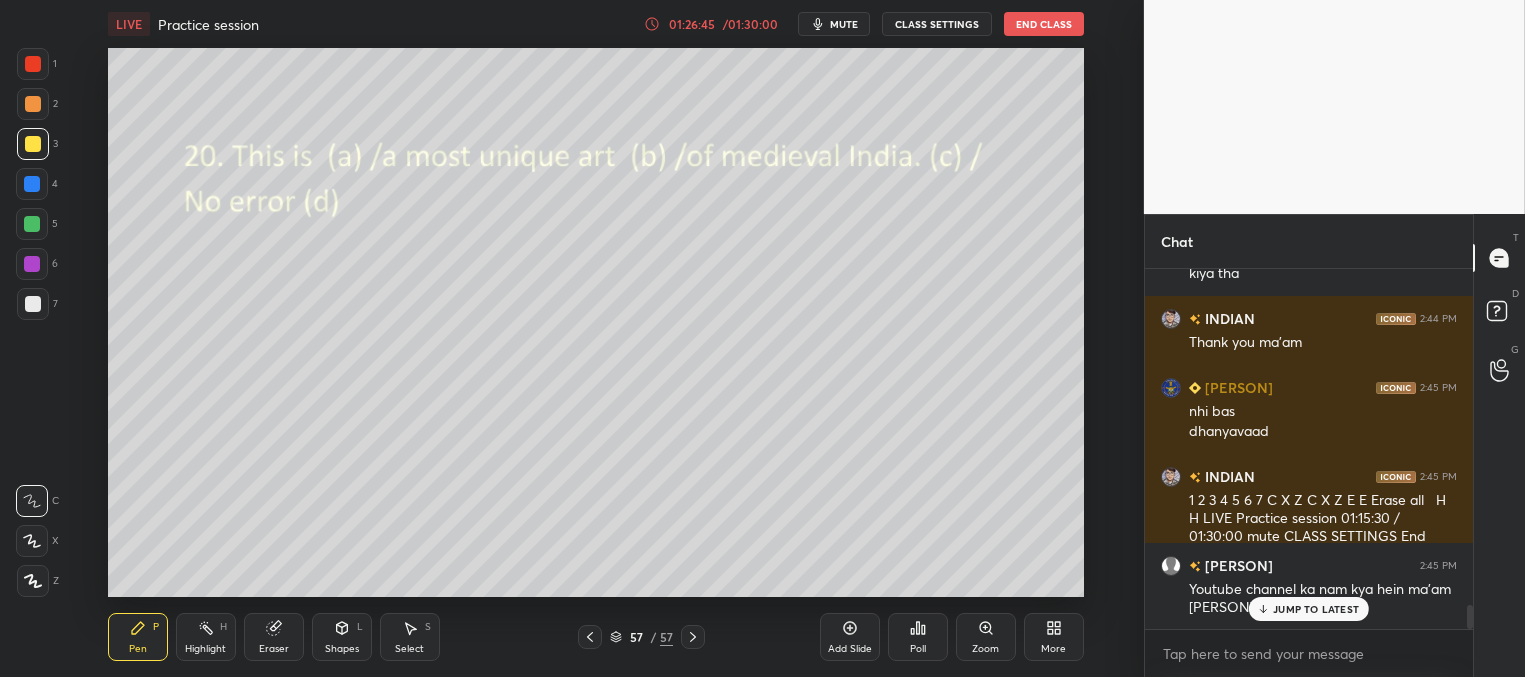 scroll, scrollTop: 4955, scrollLeft: 0, axis: vertical 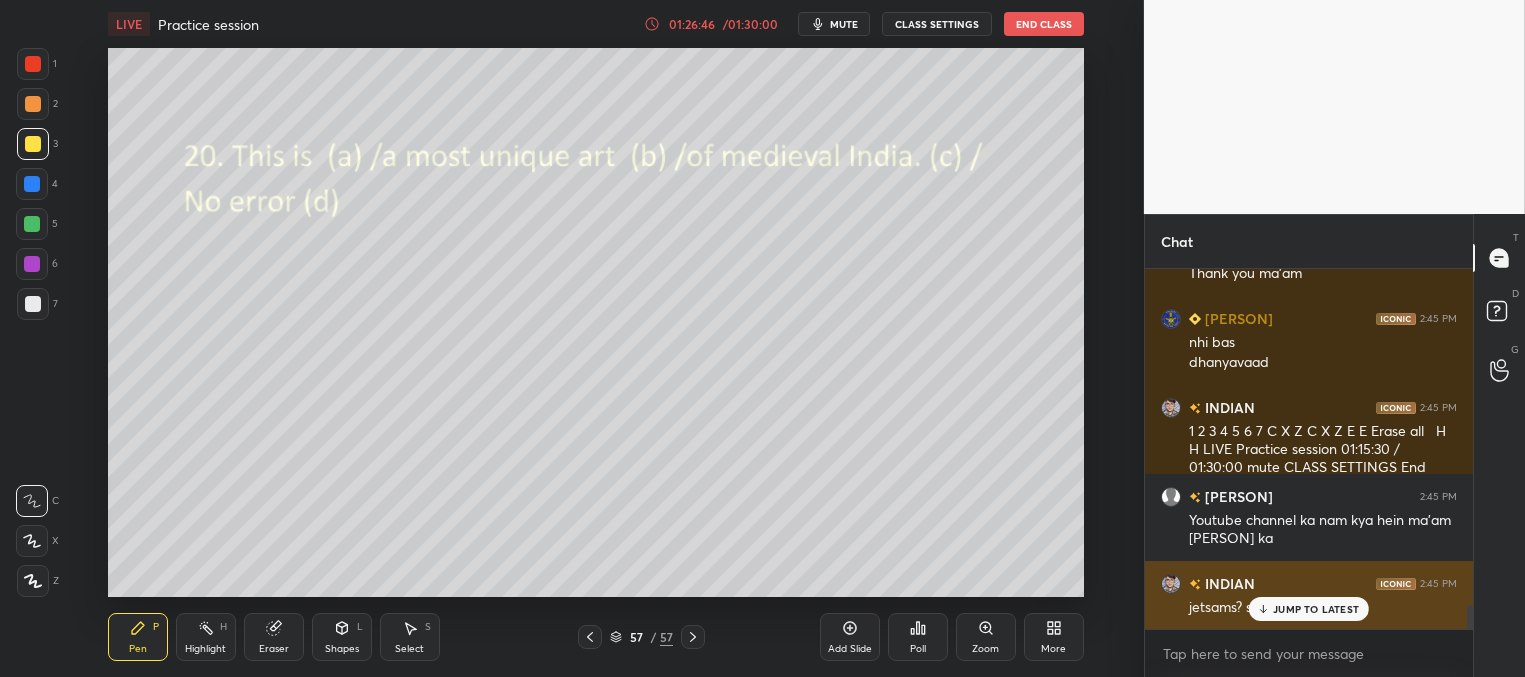 drag, startPoint x: 1273, startPoint y: 612, endPoint x: 1217, endPoint y: 603, distance: 56.718605 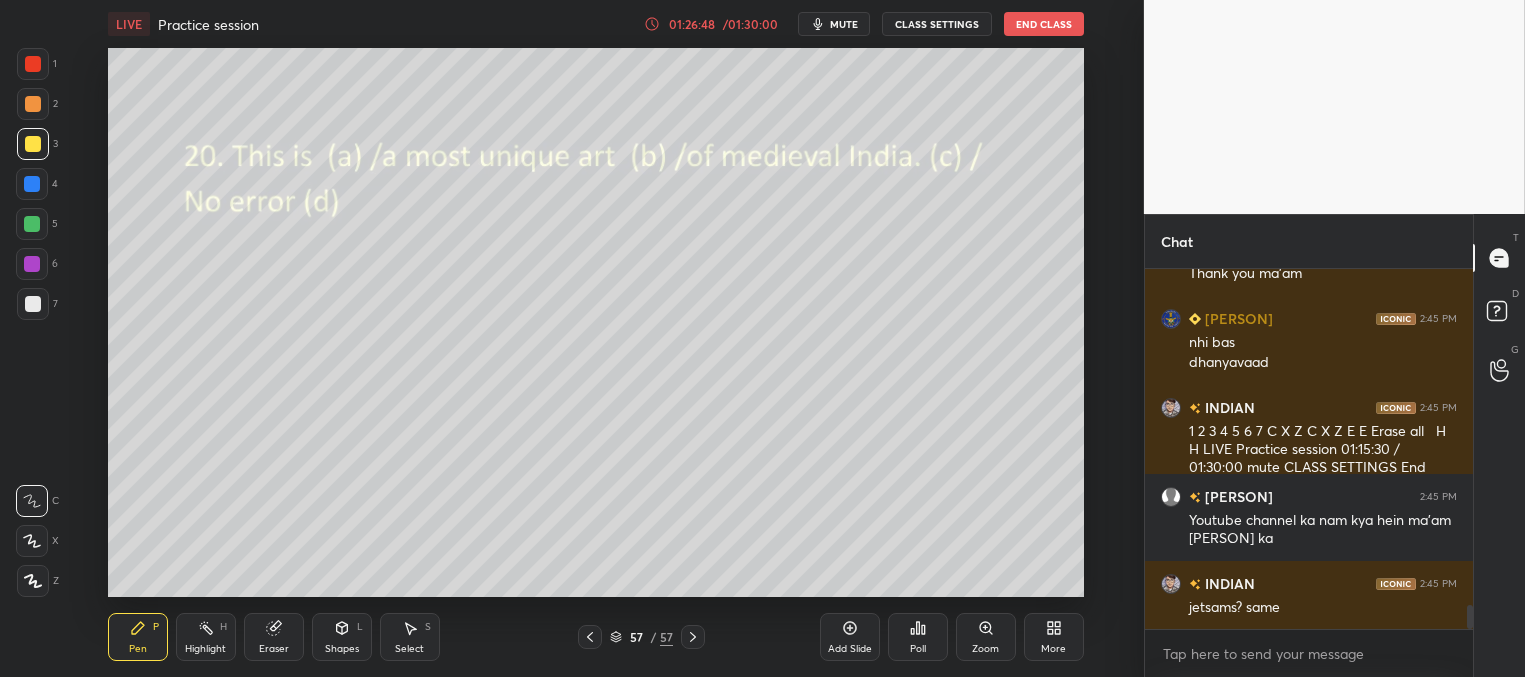 scroll, scrollTop: 5024, scrollLeft: 0, axis: vertical 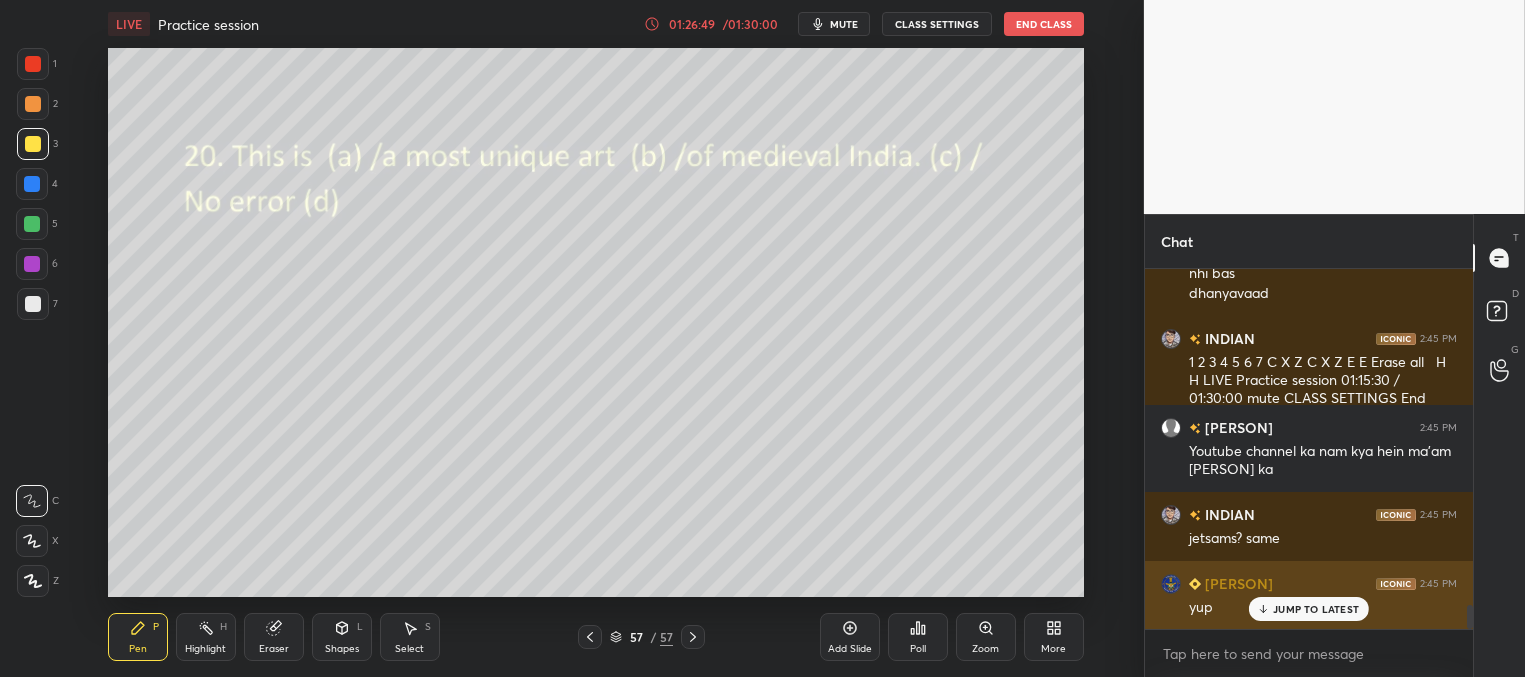 click on "JUMP TO LATEST" at bounding box center [1316, 609] 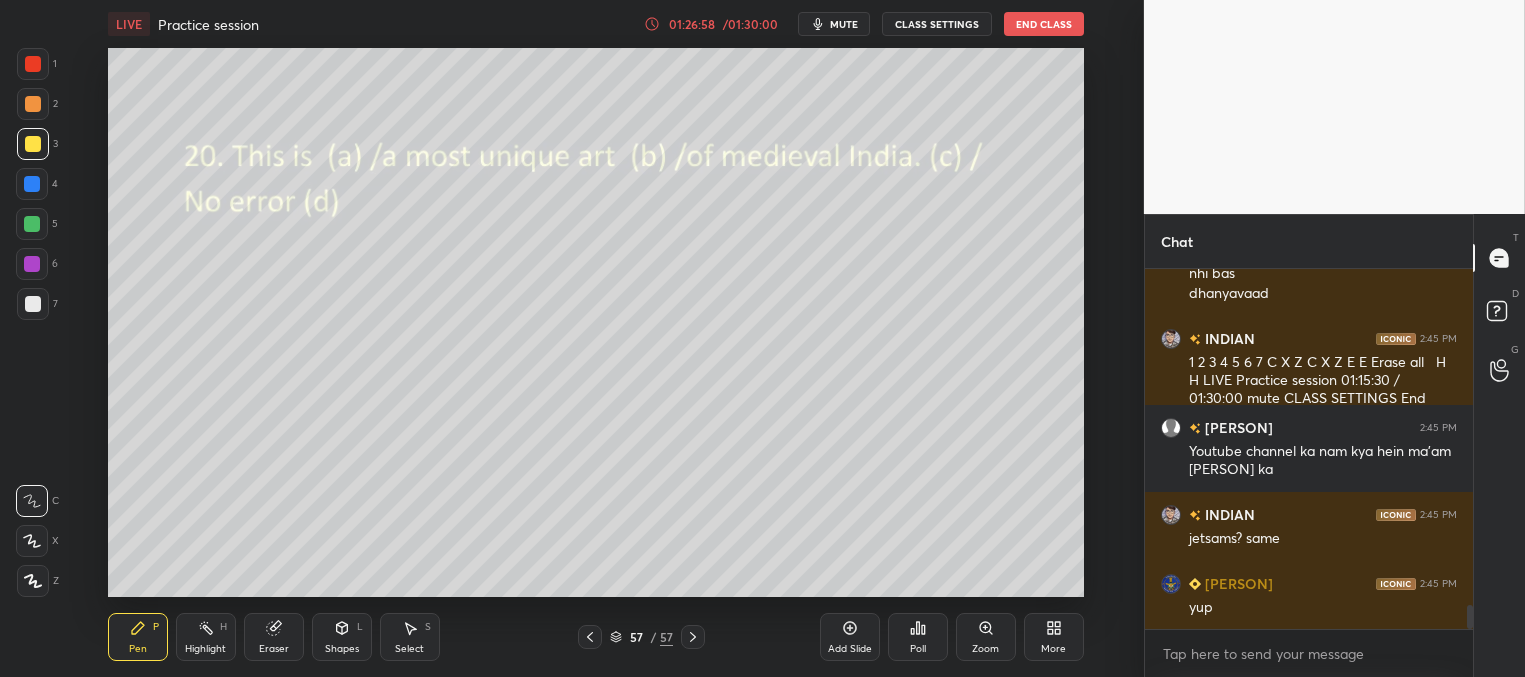 scroll, scrollTop: 5093, scrollLeft: 0, axis: vertical 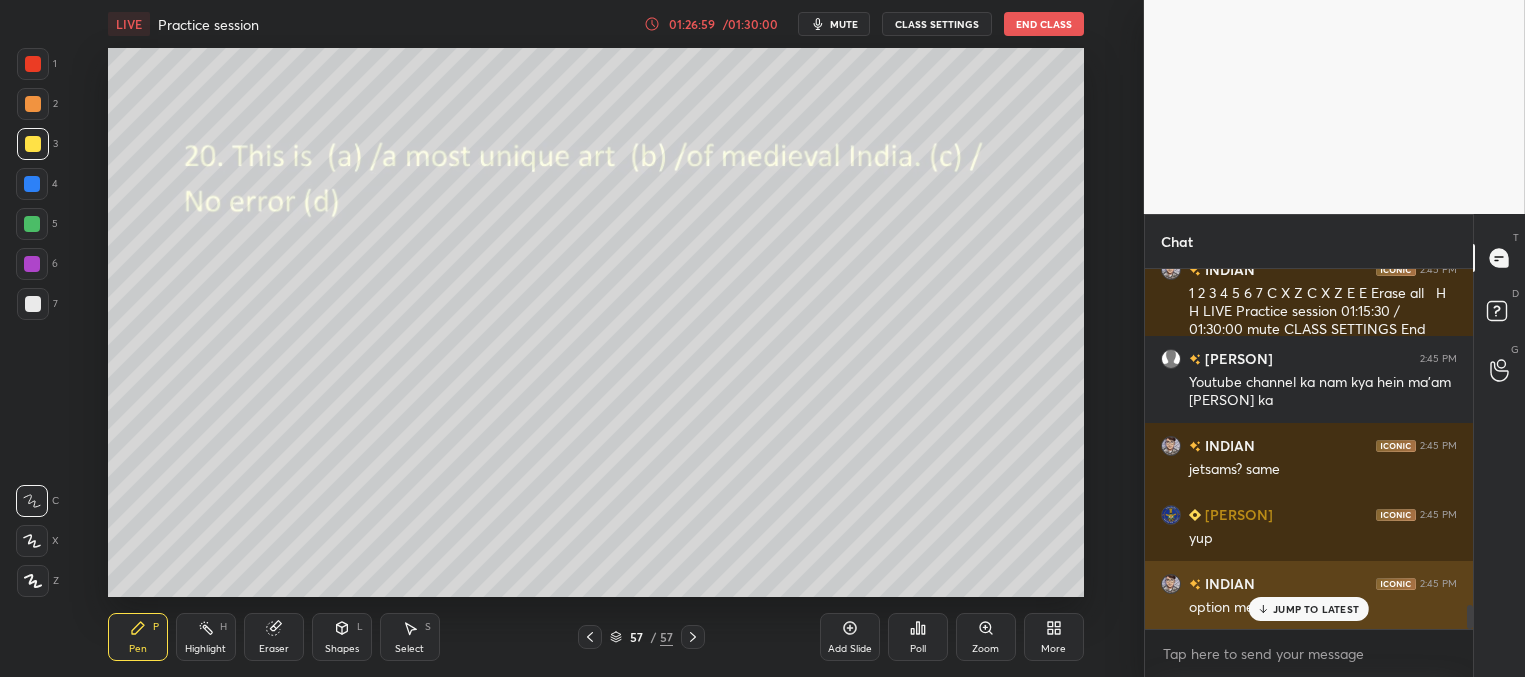 drag, startPoint x: 1296, startPoint y: 611, endPoint x: 1284, endPoint y: 609, distance: 12.165525 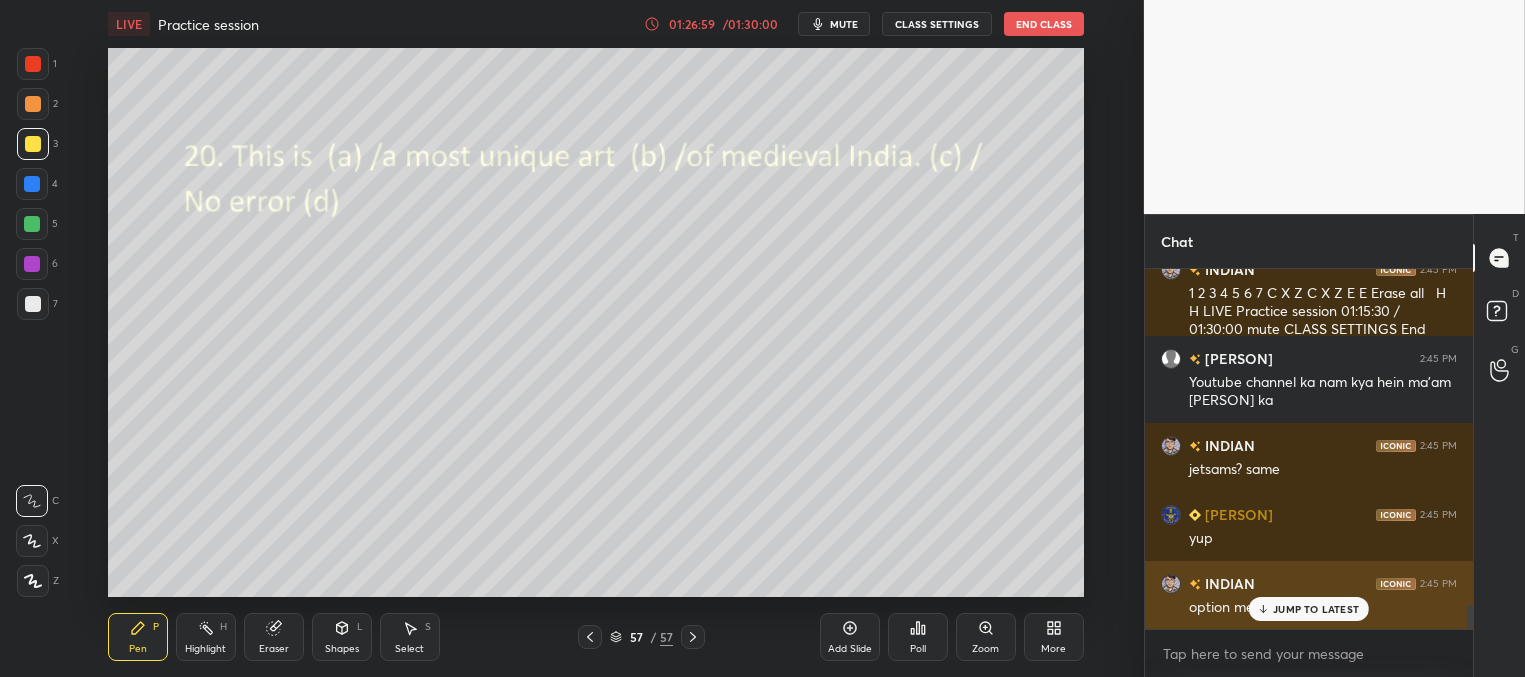 click on "JUMP TO LATEST" at bounding box center (1316, 609) 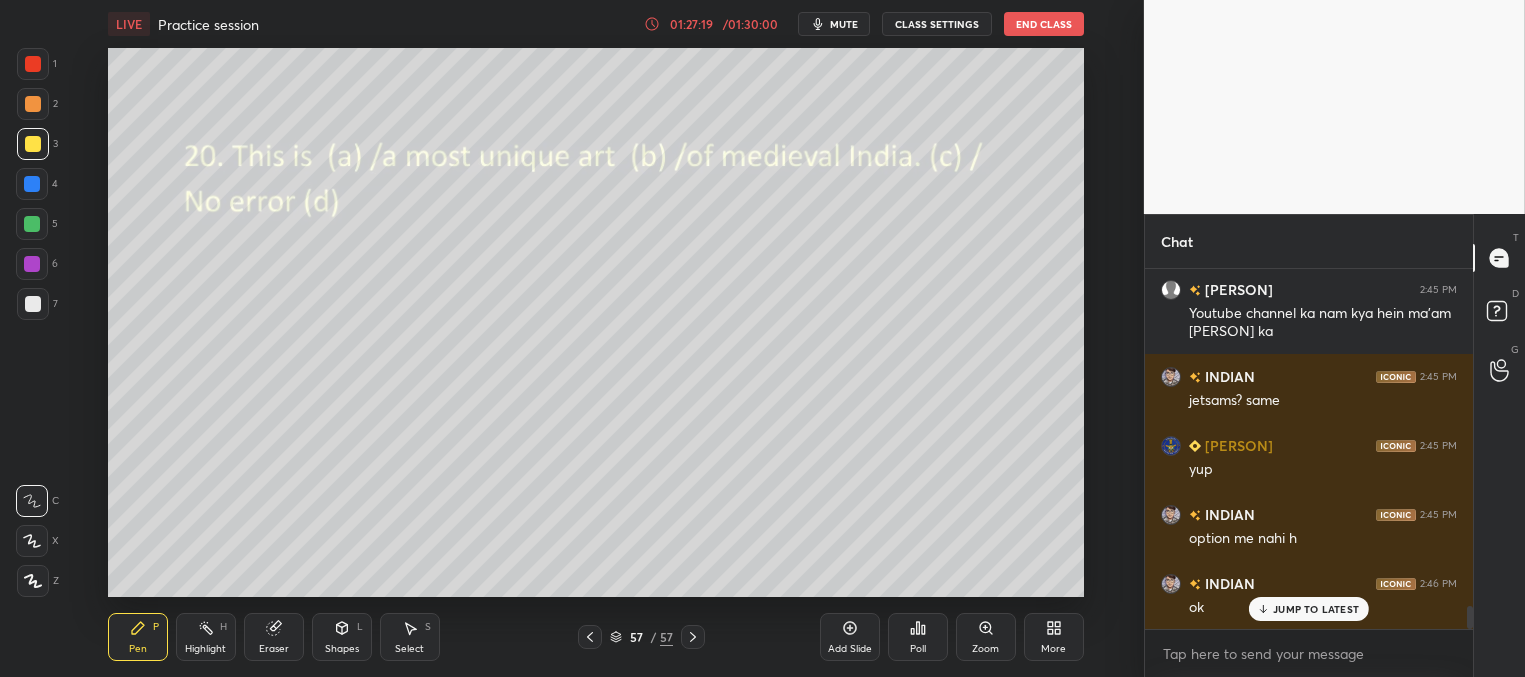 scroll, scrollTop: 5285, scrollLeft: 0, axis: vertical 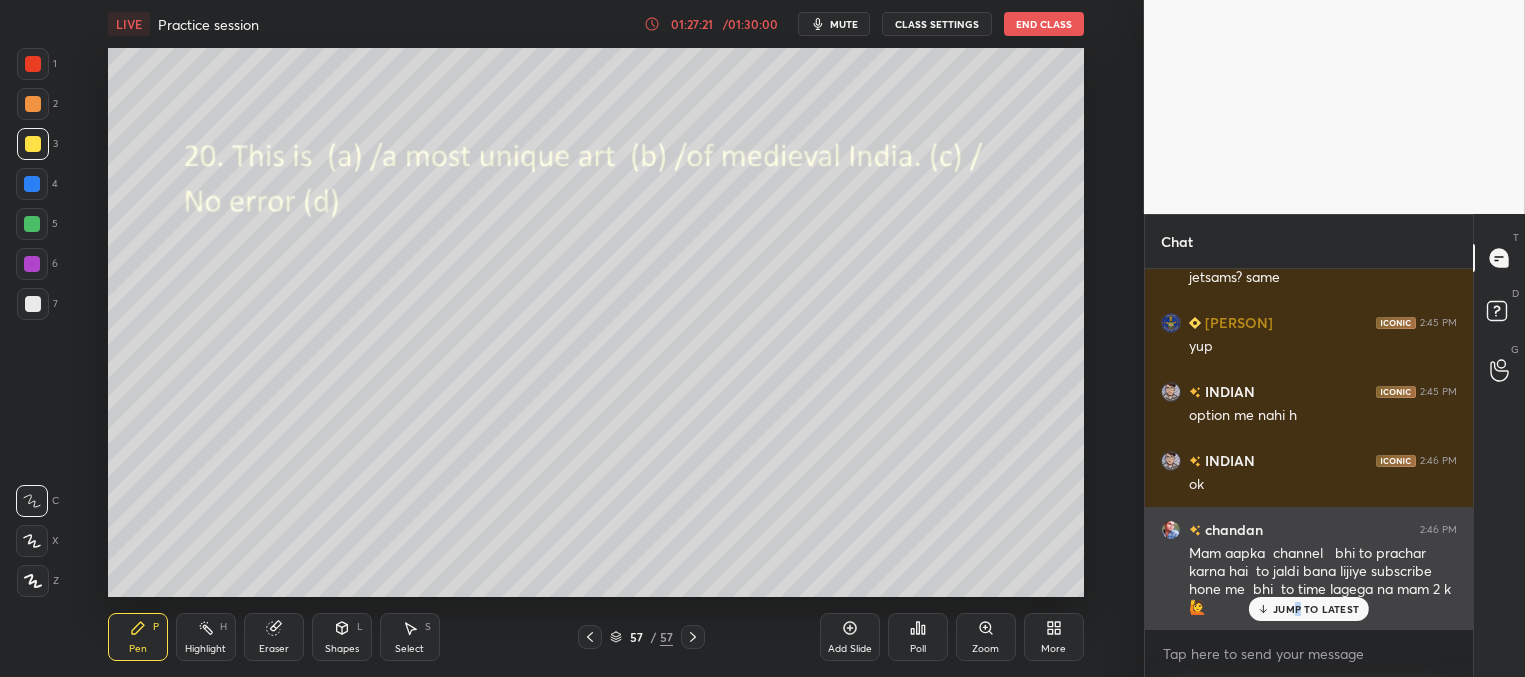 click on "JUMP TO LATEST" at bounding box center (1316, 609) 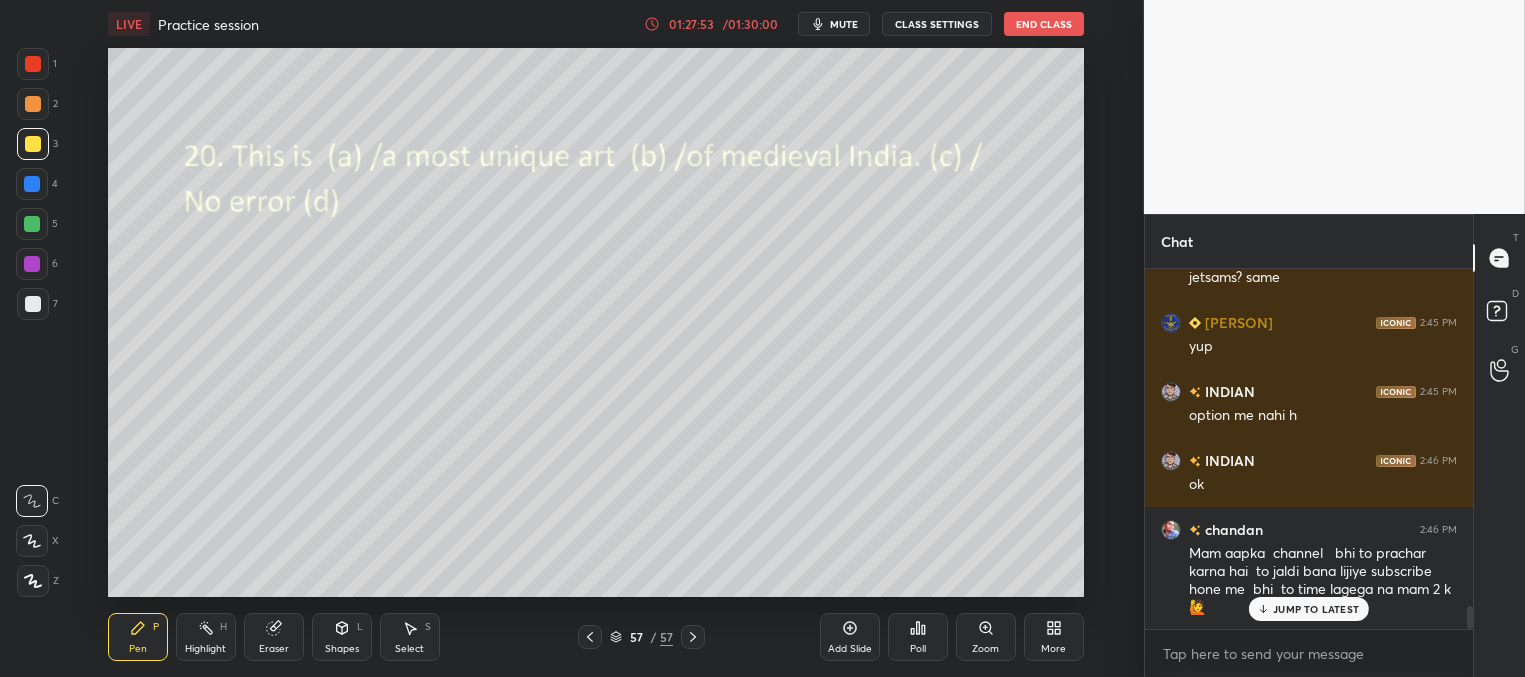 scroll, scrollTop: 5354, scrollLeft: 0, axis: vertical 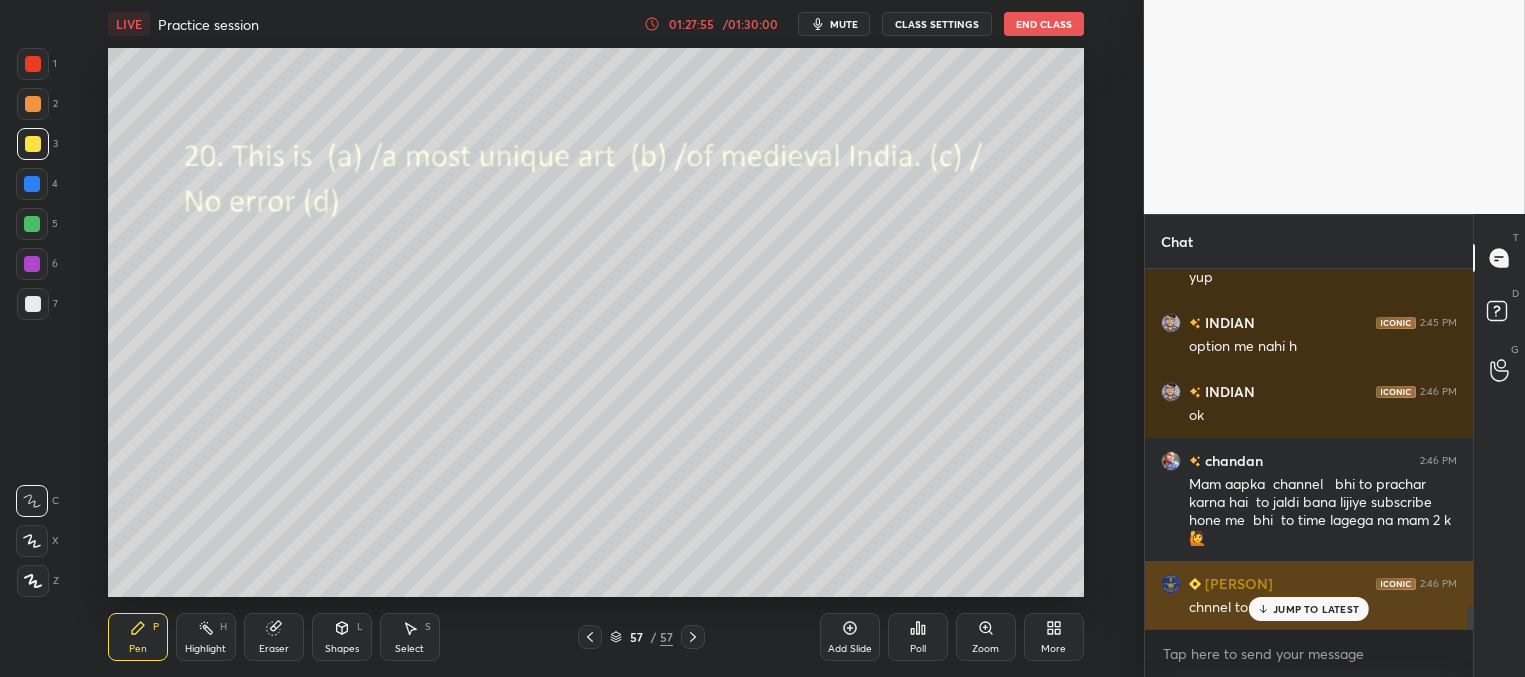 click on "JUMP TO LATEST" at bounding box center [1309, 609] 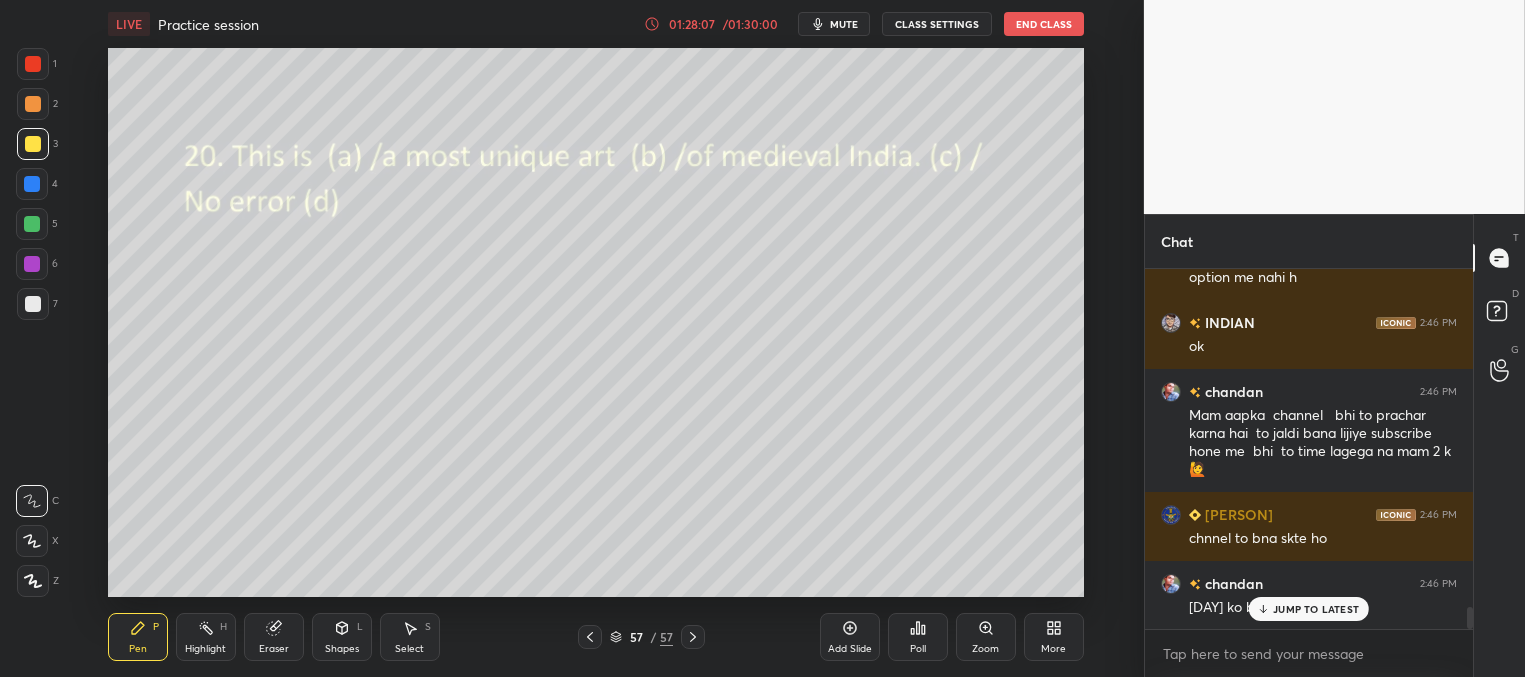 scroll, scrollTop: 5492, scrollLeft: 0, axis: vertical 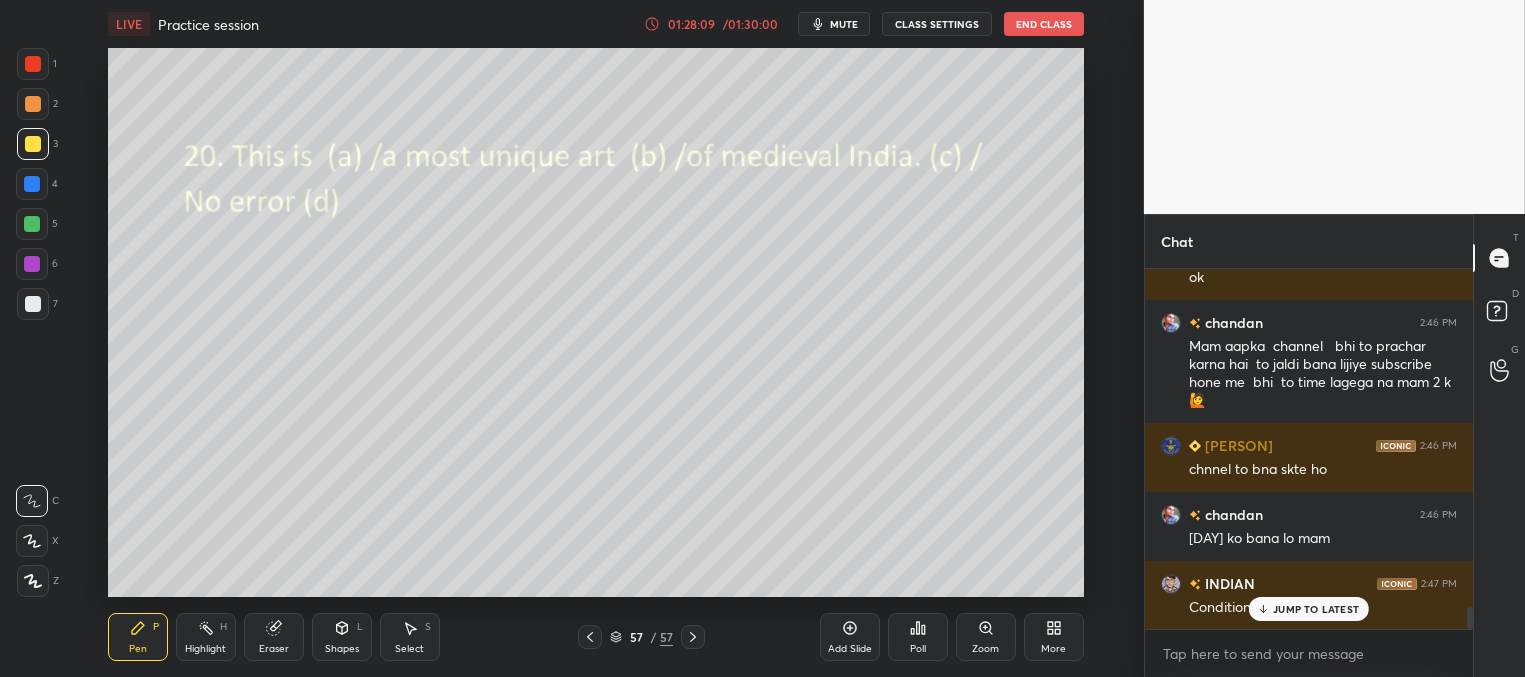 click on "JUMP TO LATEST" at bounding box center [1316, 609] 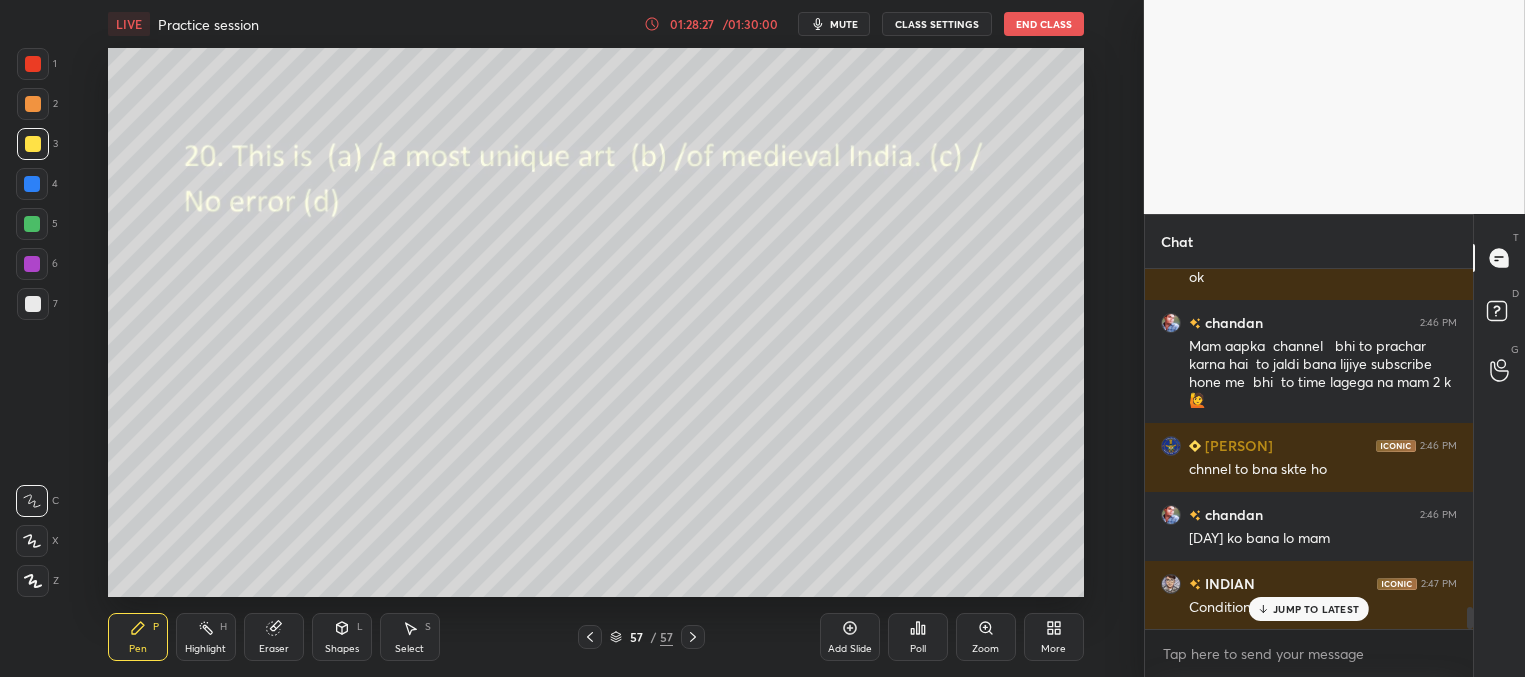 scroll, scrollTop: 5540, scrollLeft: 0, axis: vertical 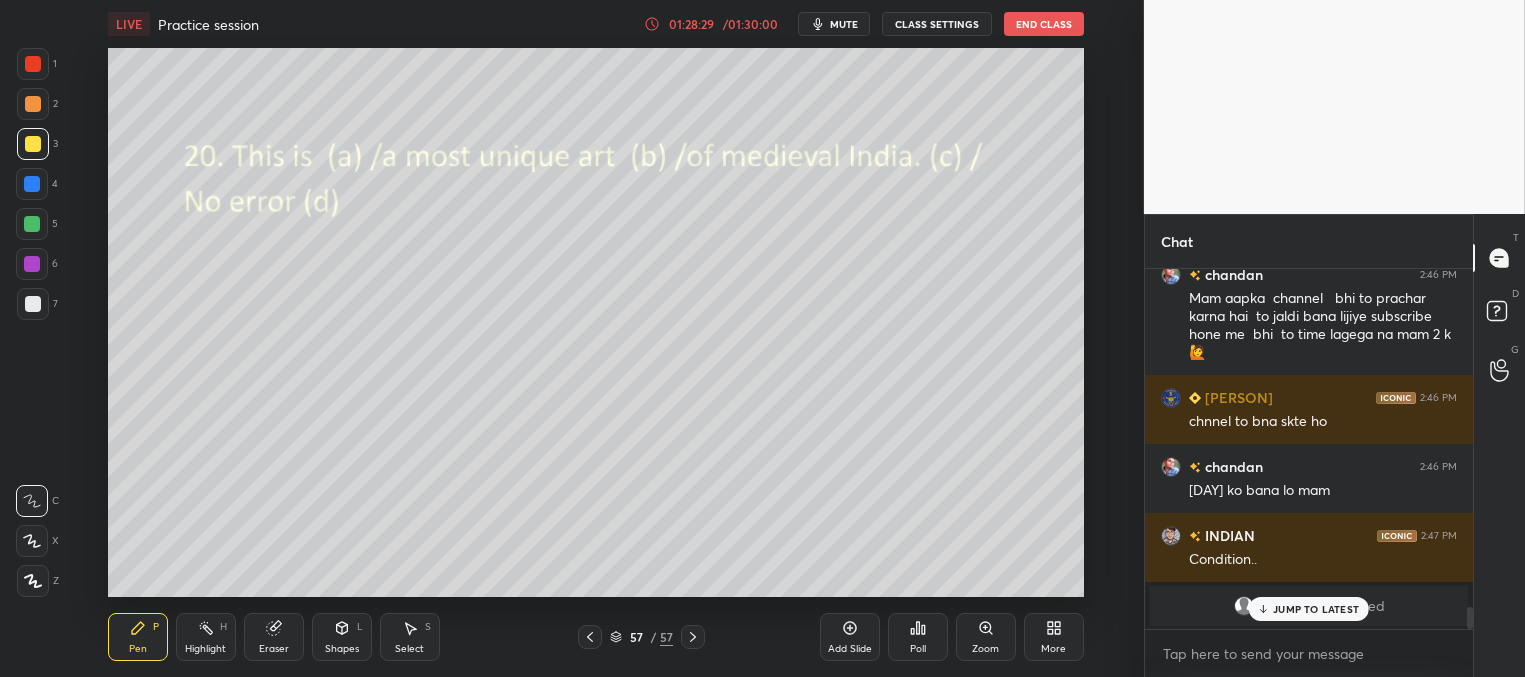 drag, startPoint x: 1269, startPoint y: 610, endPoint x: 1253, endPoint y: 602, distance: 17.888544 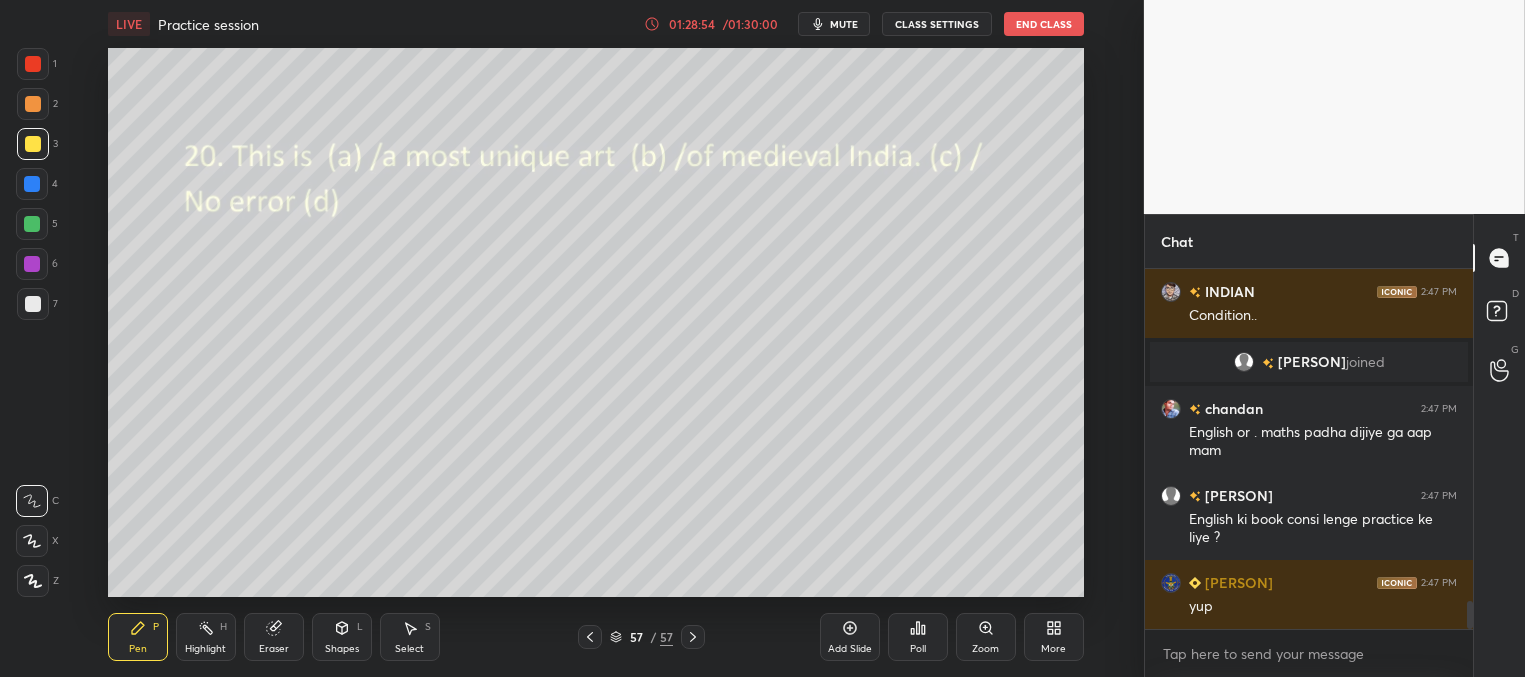 scroll, scrollTop: 4351, scrollLeft: 0, axis: vertical 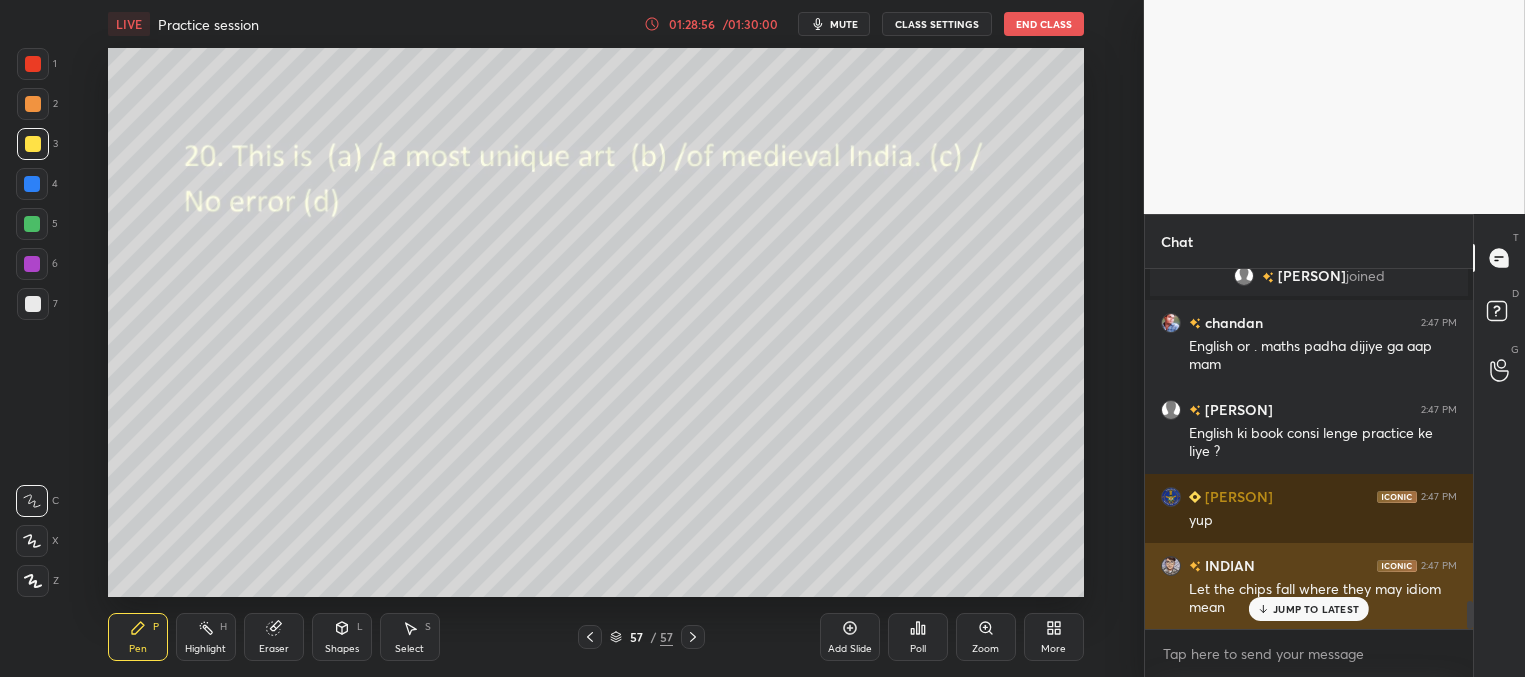 click on "JUMP TO LATEST" at bounding box center [1316, 609] 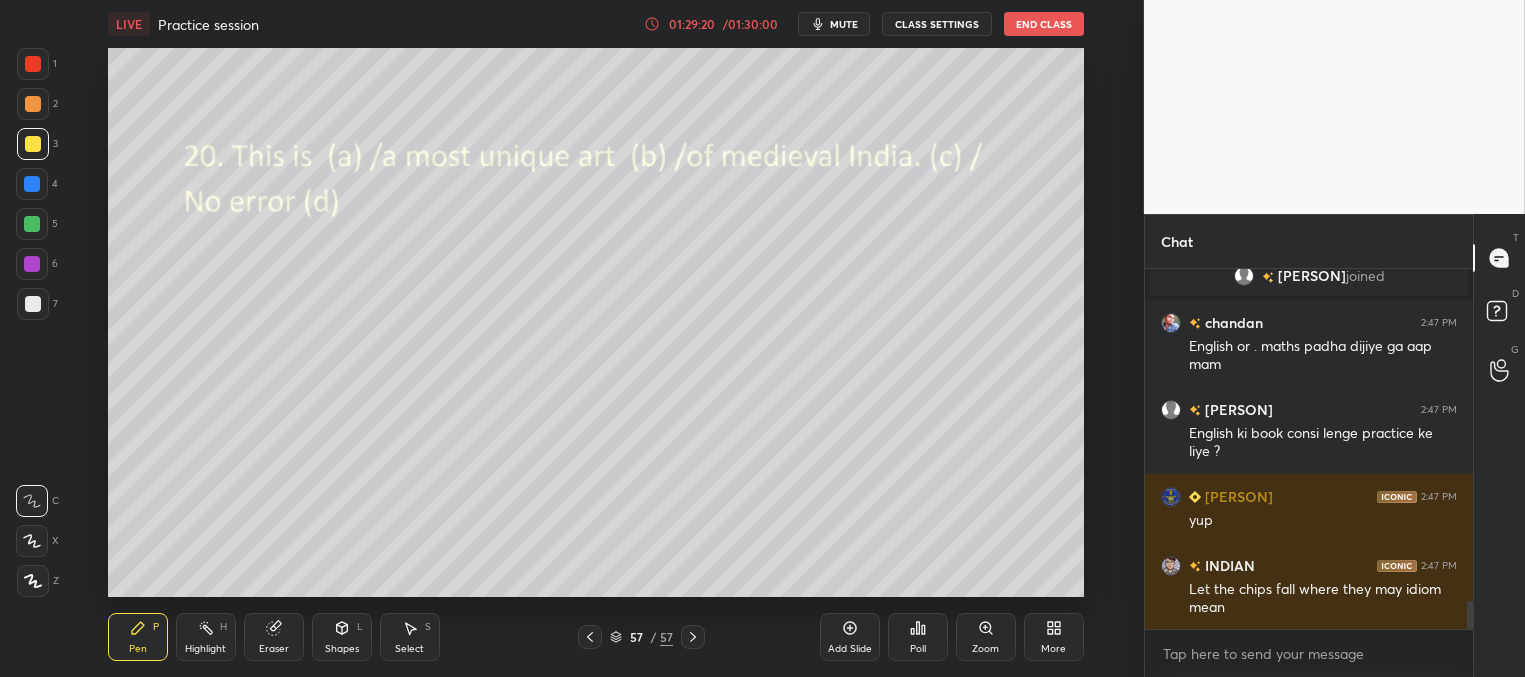 scroll, scrollTop: 4420, scrollLeft: 0, axis: vertical 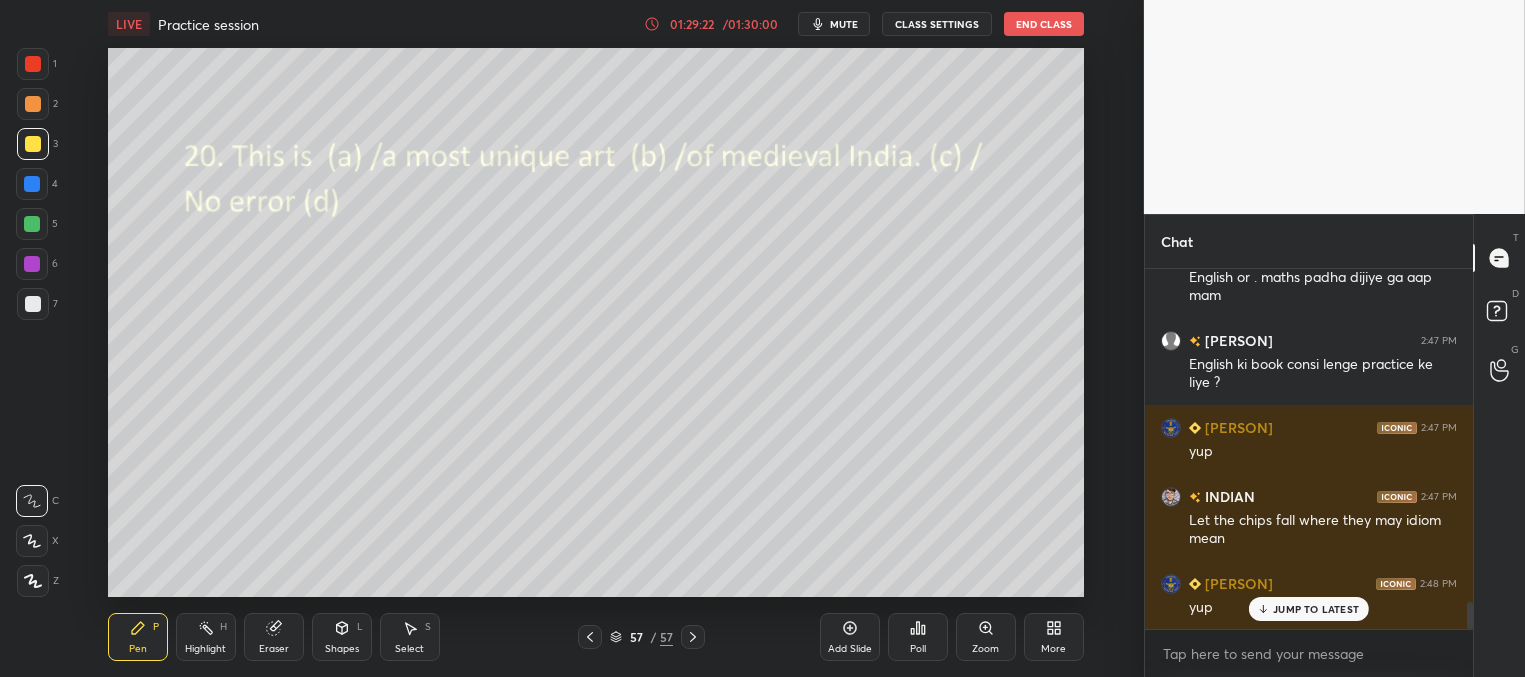 click on "JUMP TO LATEST" at bounding box center [1316, 609] 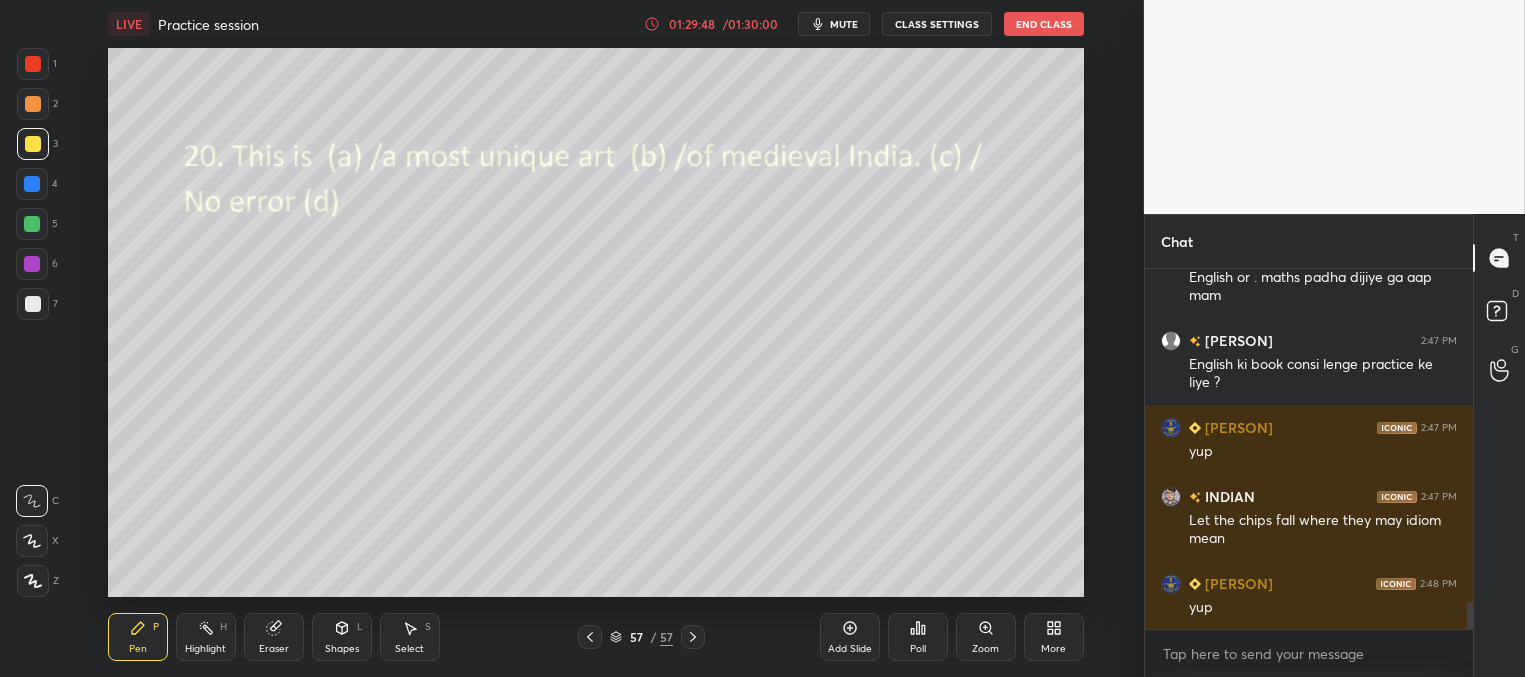 scroll, scrollTop: 4440, scrollLeft: 0, axis: vertical 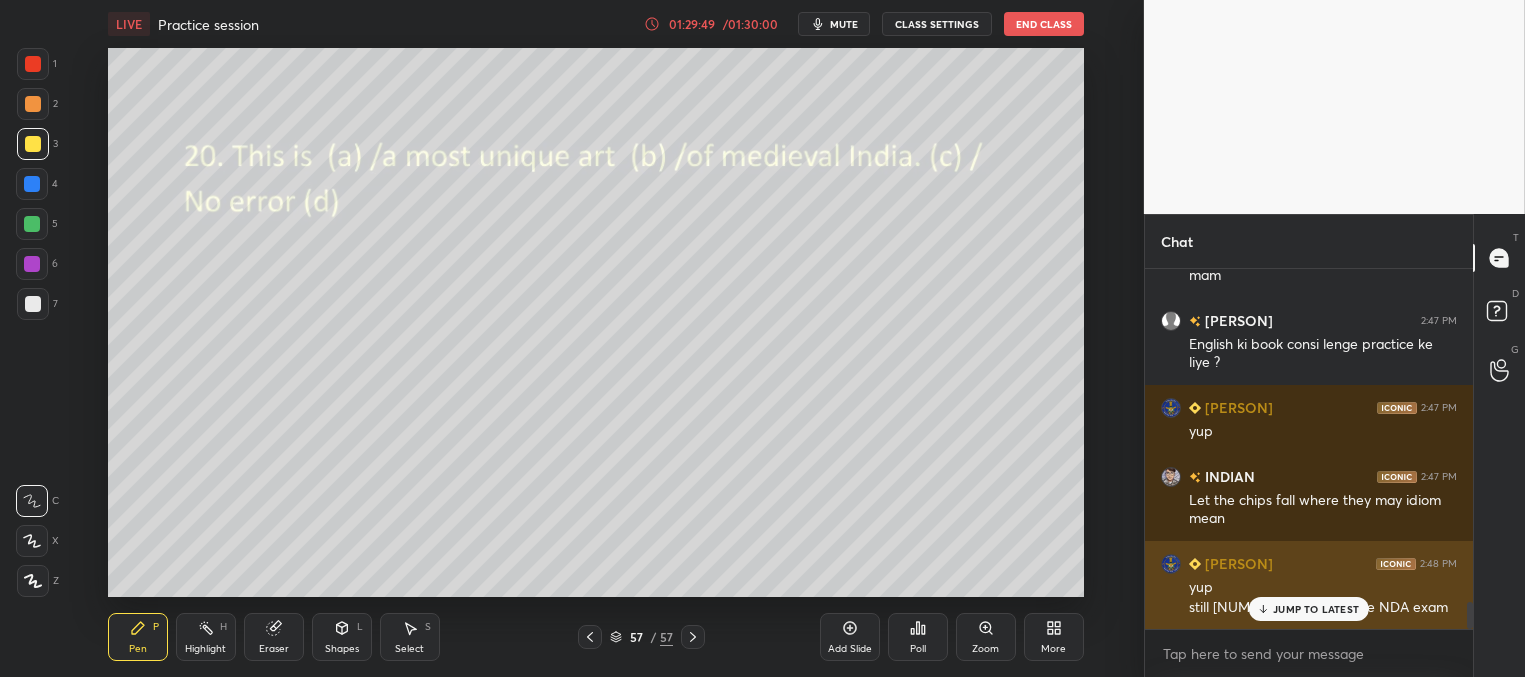 click on "JUMP TO LATEST" at bounding box center (1316, 609) 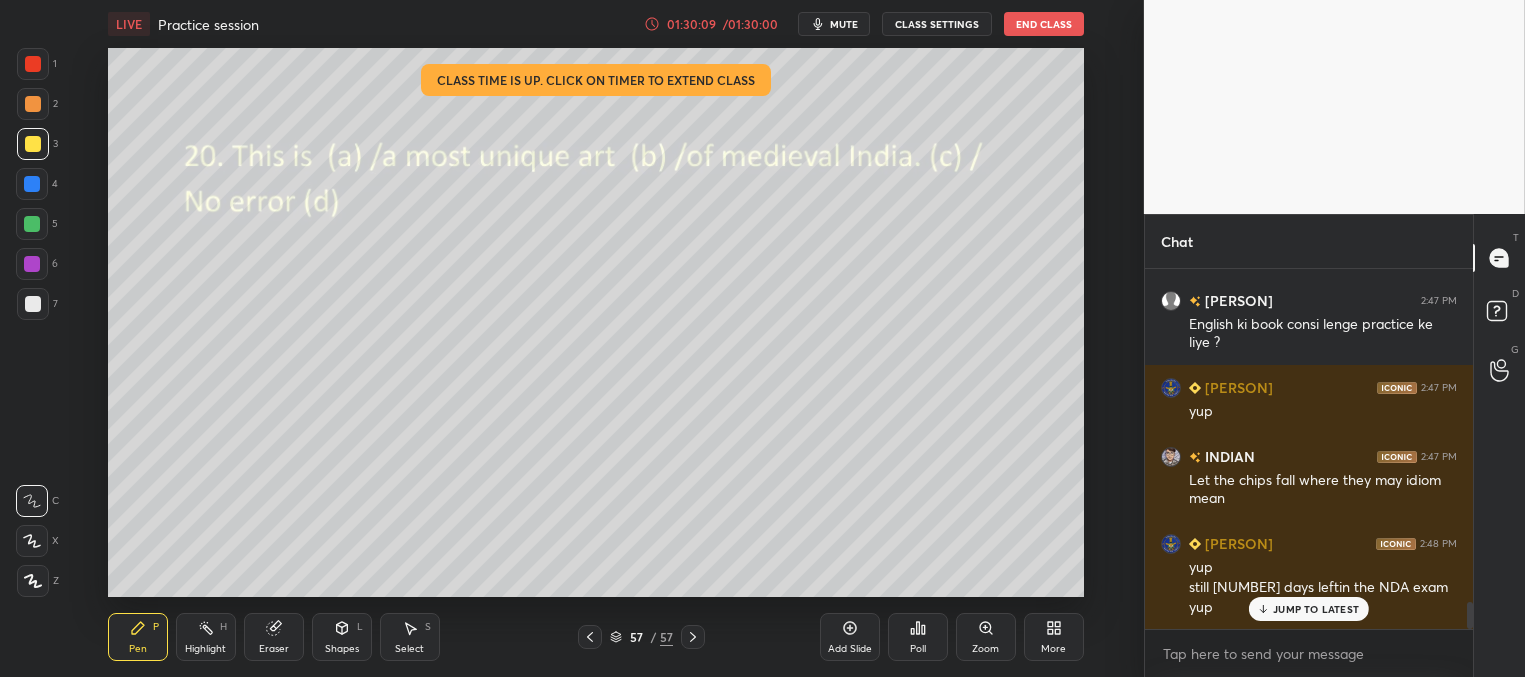 scroll, scrollTop: 4529, scrollLeft: 0, axis: vertical 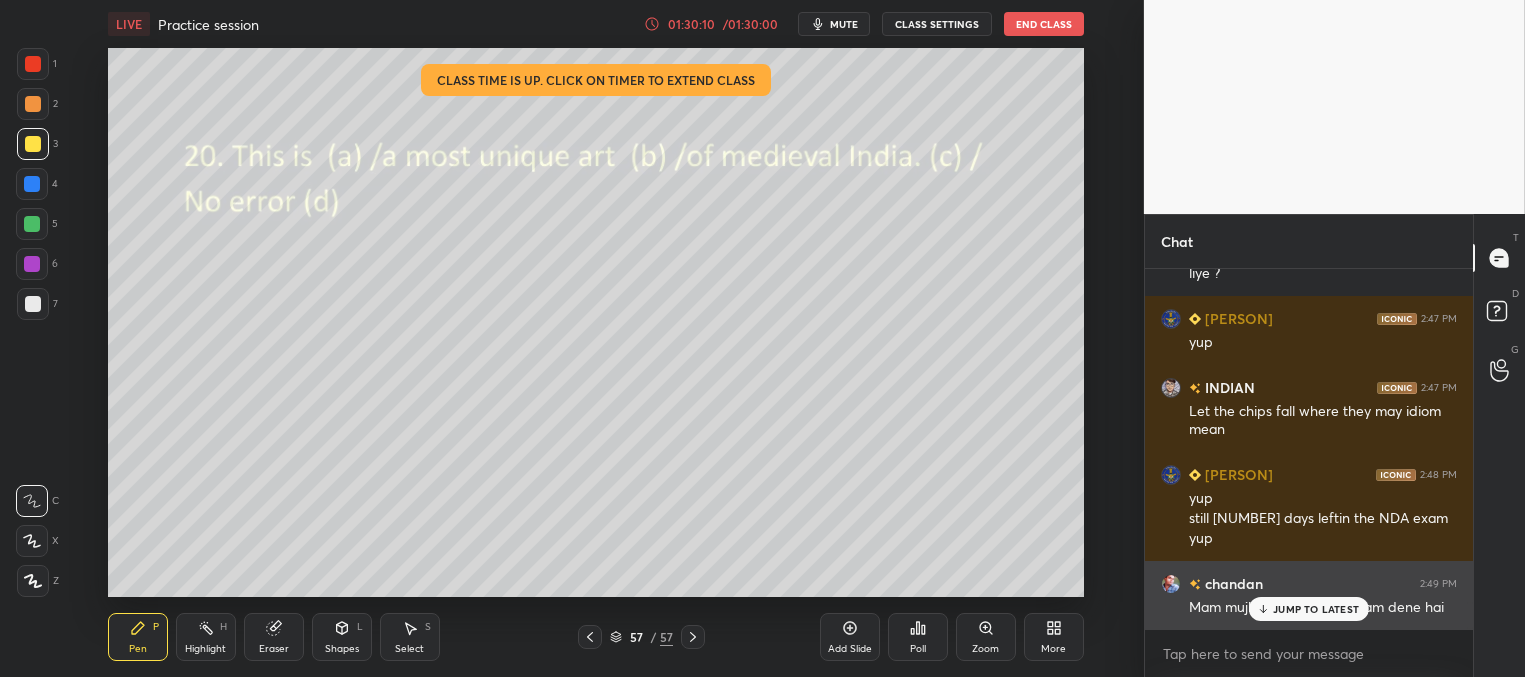 drag, startPoint x: 1275, startPoint y: 607, endPoint x: 1188, endPoint y: 582, distance: 90.52071 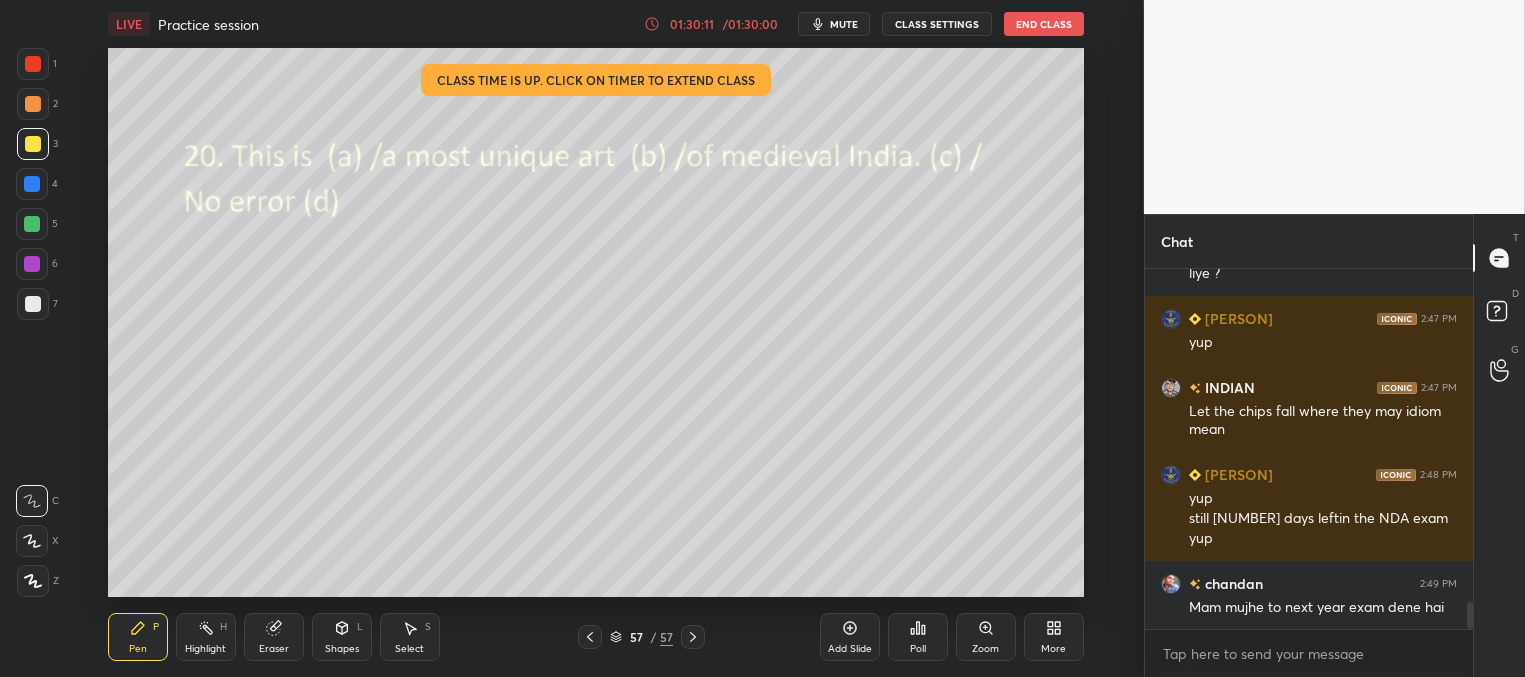 scroll, scrollTop: 4616, scrollLeft: 0, axis: vertical 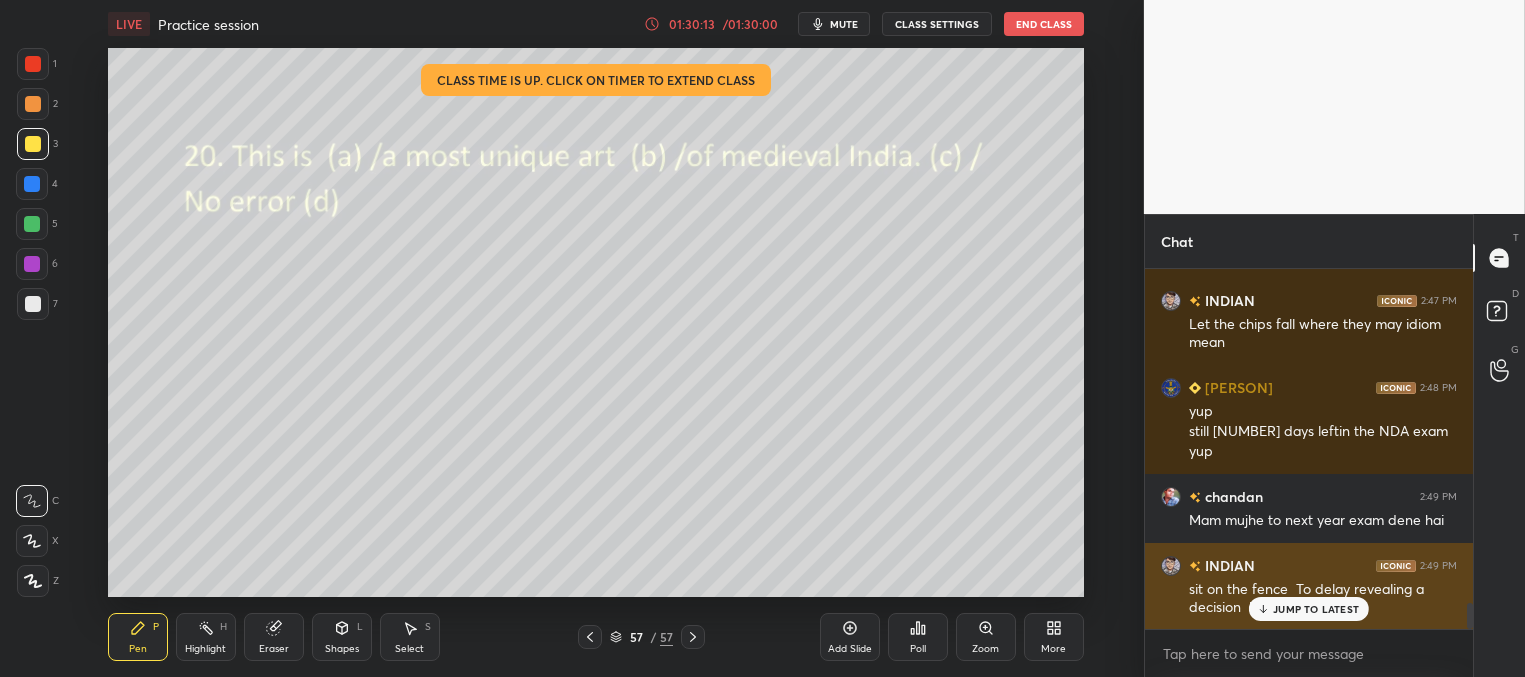 click on "JUMP TO LATEST" at bounding box center (1316, 609) 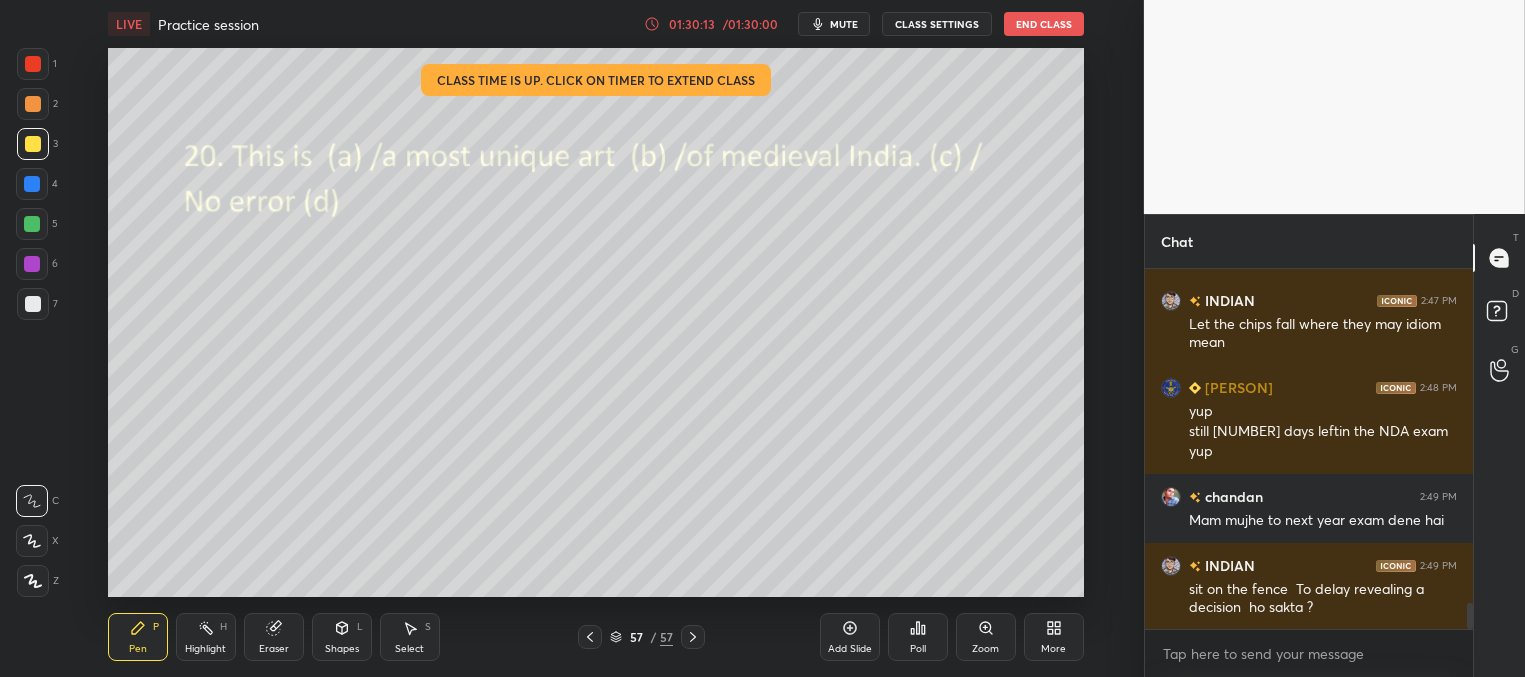 scroll, scrollTop: 4685, scrollLeft: 0, axis: vertical 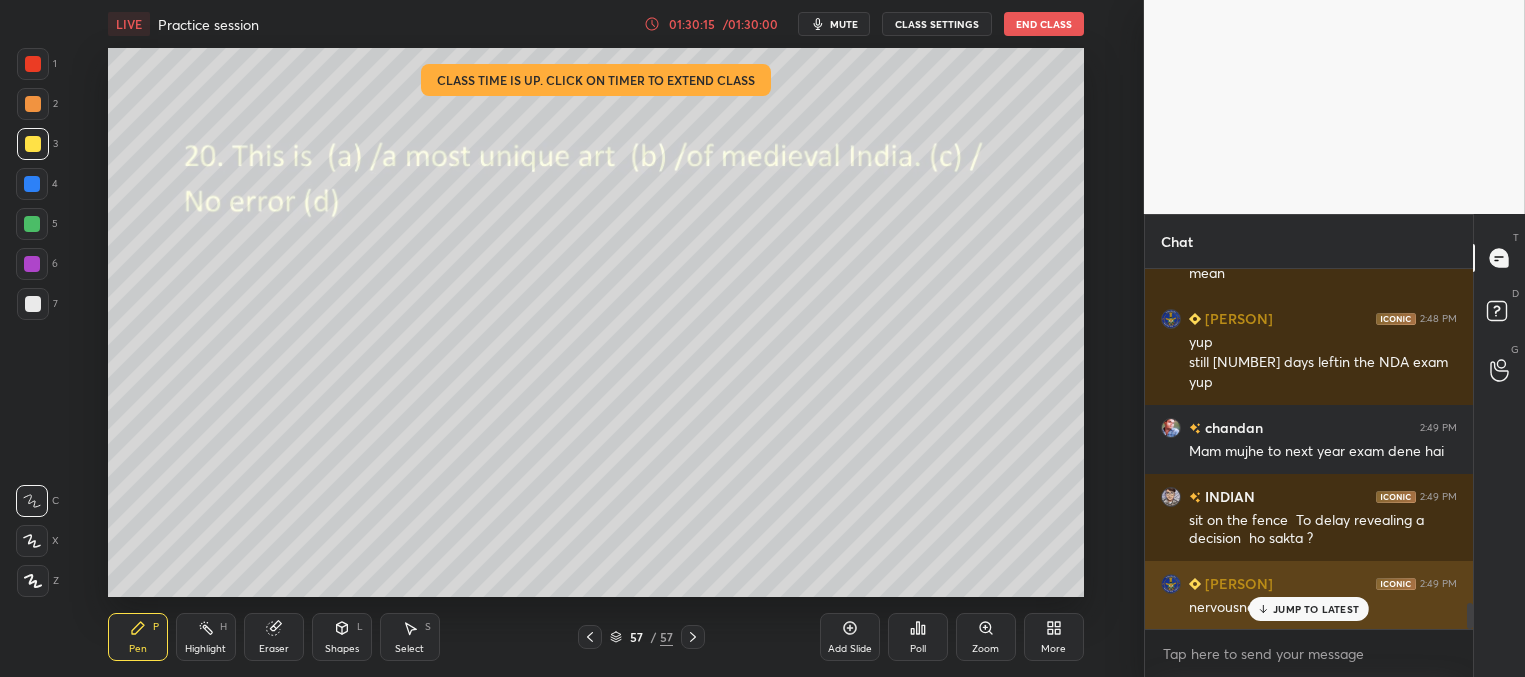 click on "JUMP TO LATEST" at bounding box center (1309, 609) 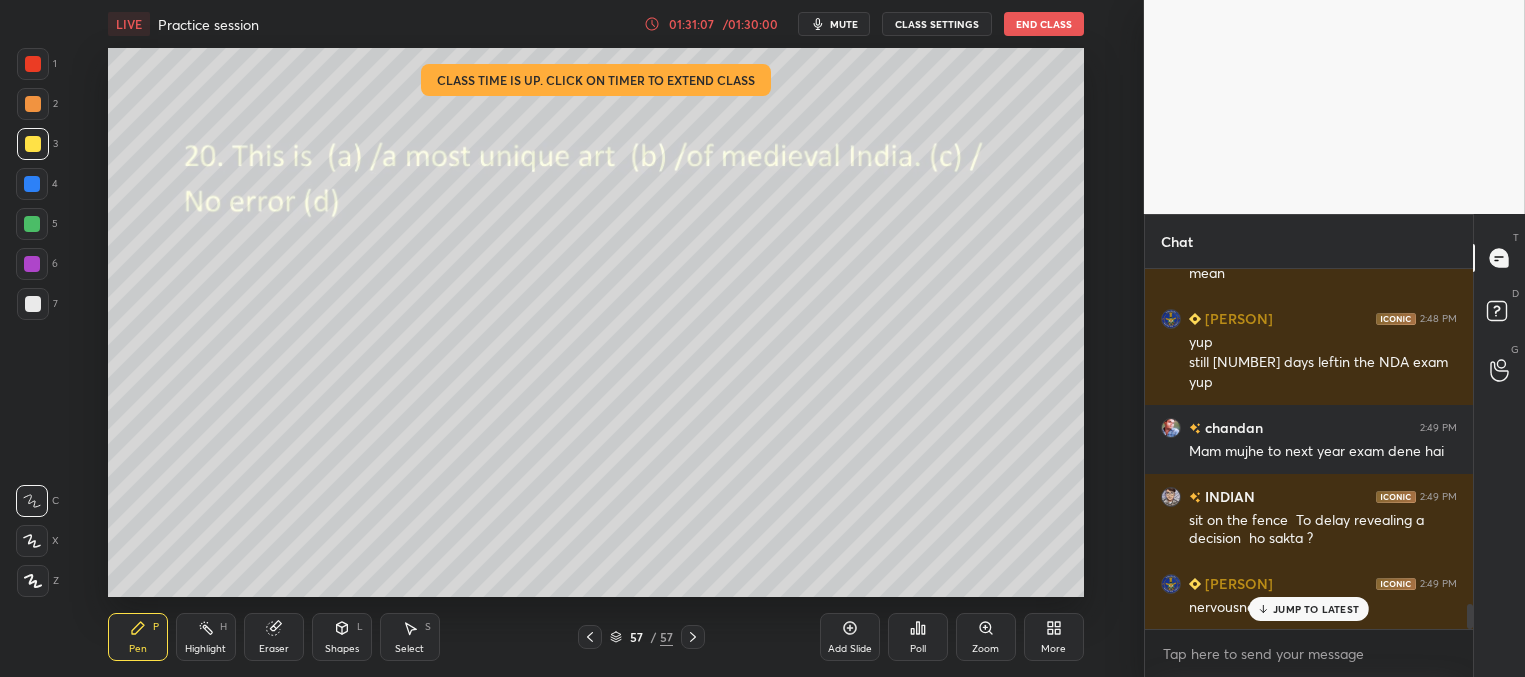 scroll, scrollTop: 4754, scrollLeft: 0, axis: vertical 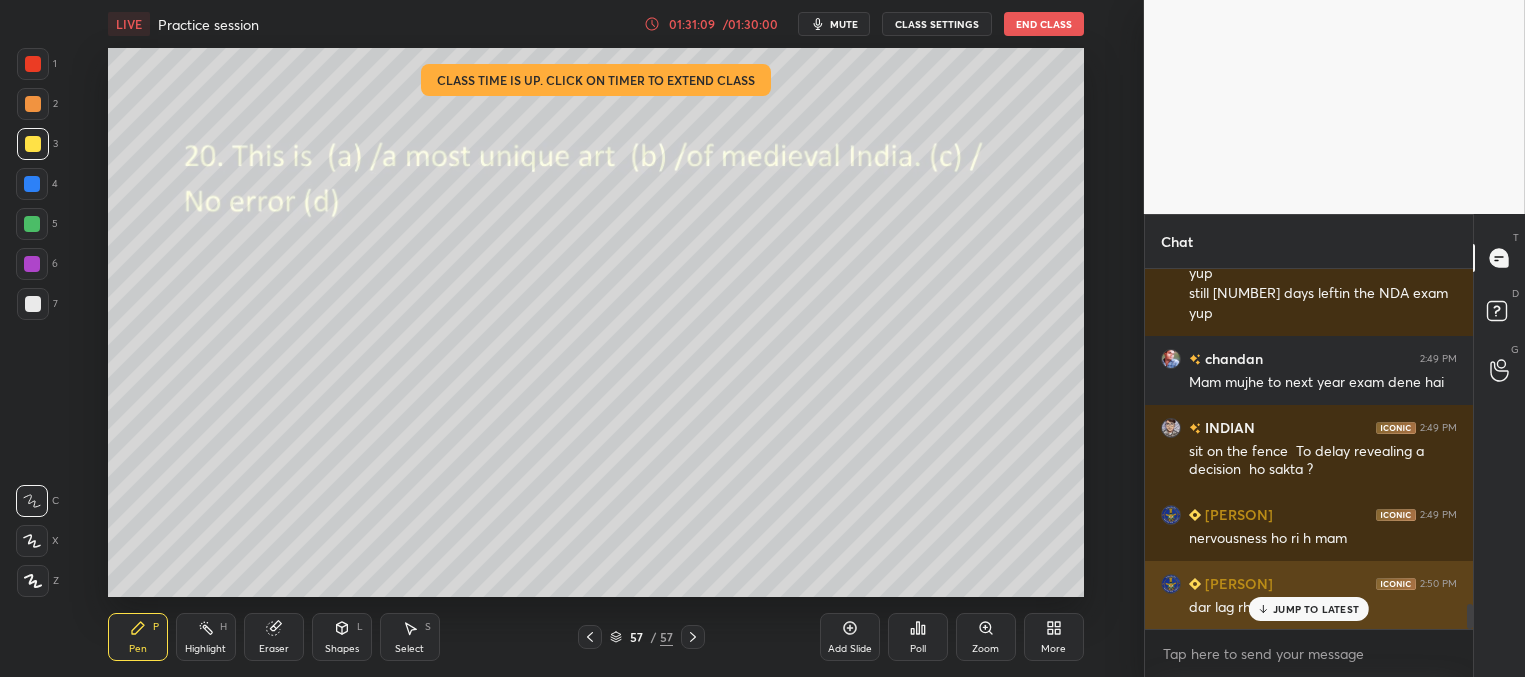 click on "JUMP TO LATEST" at bounding box center [1316, 609] 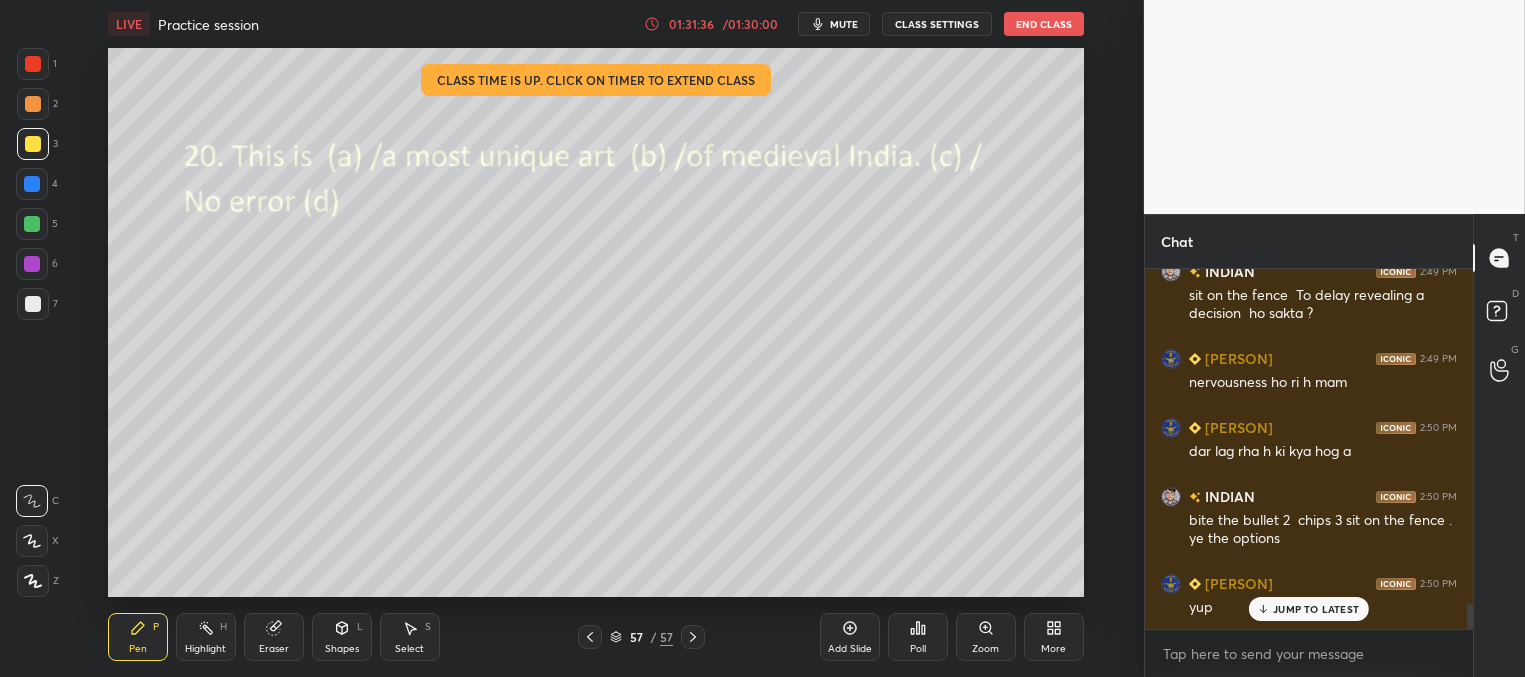 scroll, scrollTop: 4979, scrollLeft: 0, axis: vertical 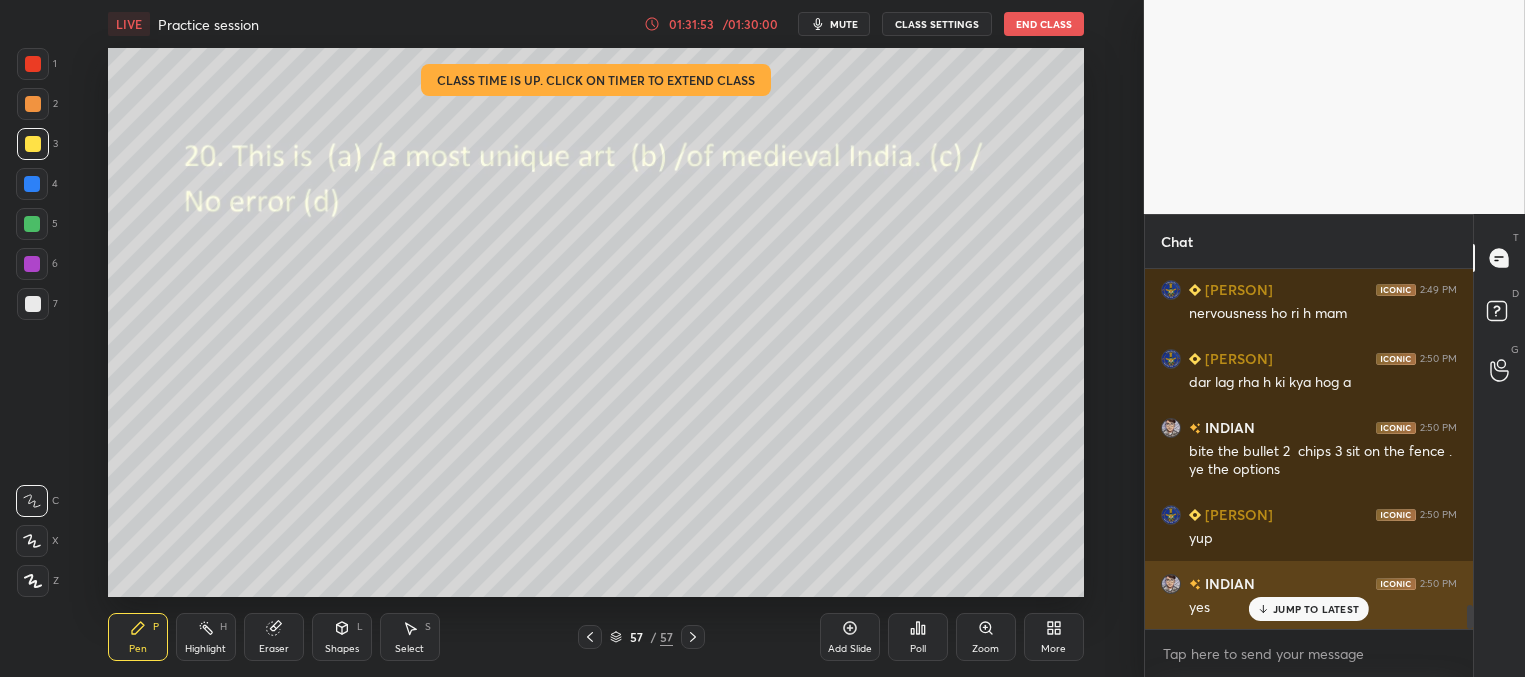 drag, startPoint x: 1285, startPoint y: 606, endPoint x: 1271, endPoint y: 603, distance: 14.3178215 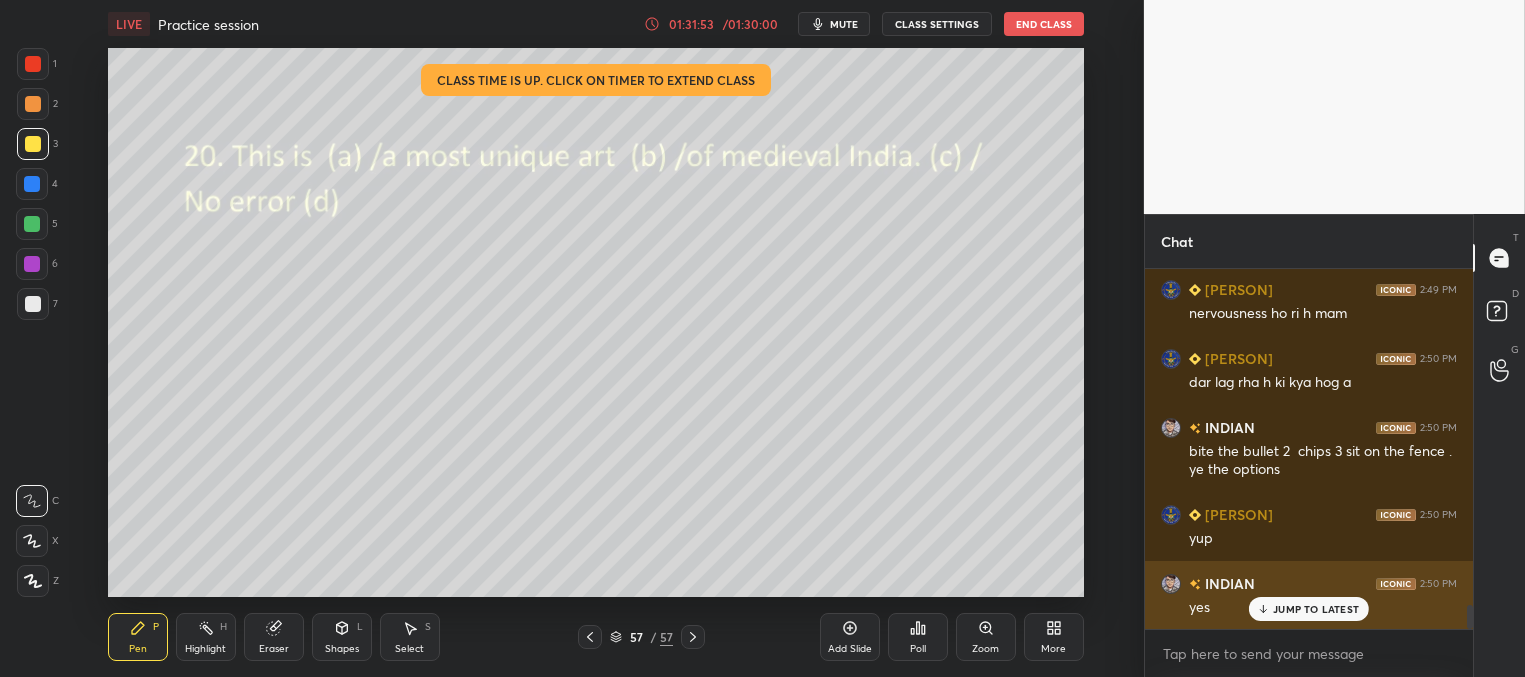 click on "JUMP TO LATEST" at bounding box center (1316, 609) 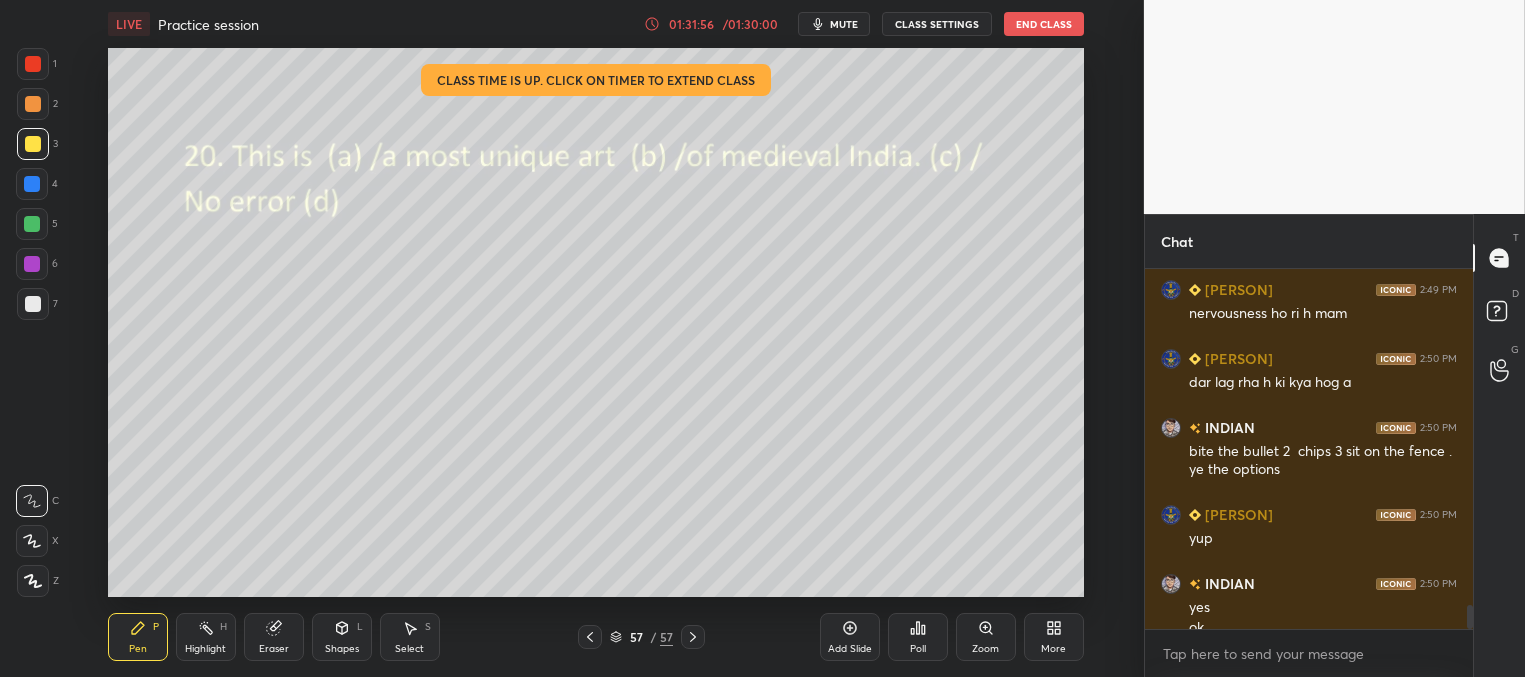 scroll, scrollTop: 5000, scrollLeft: 0, axis: vertical 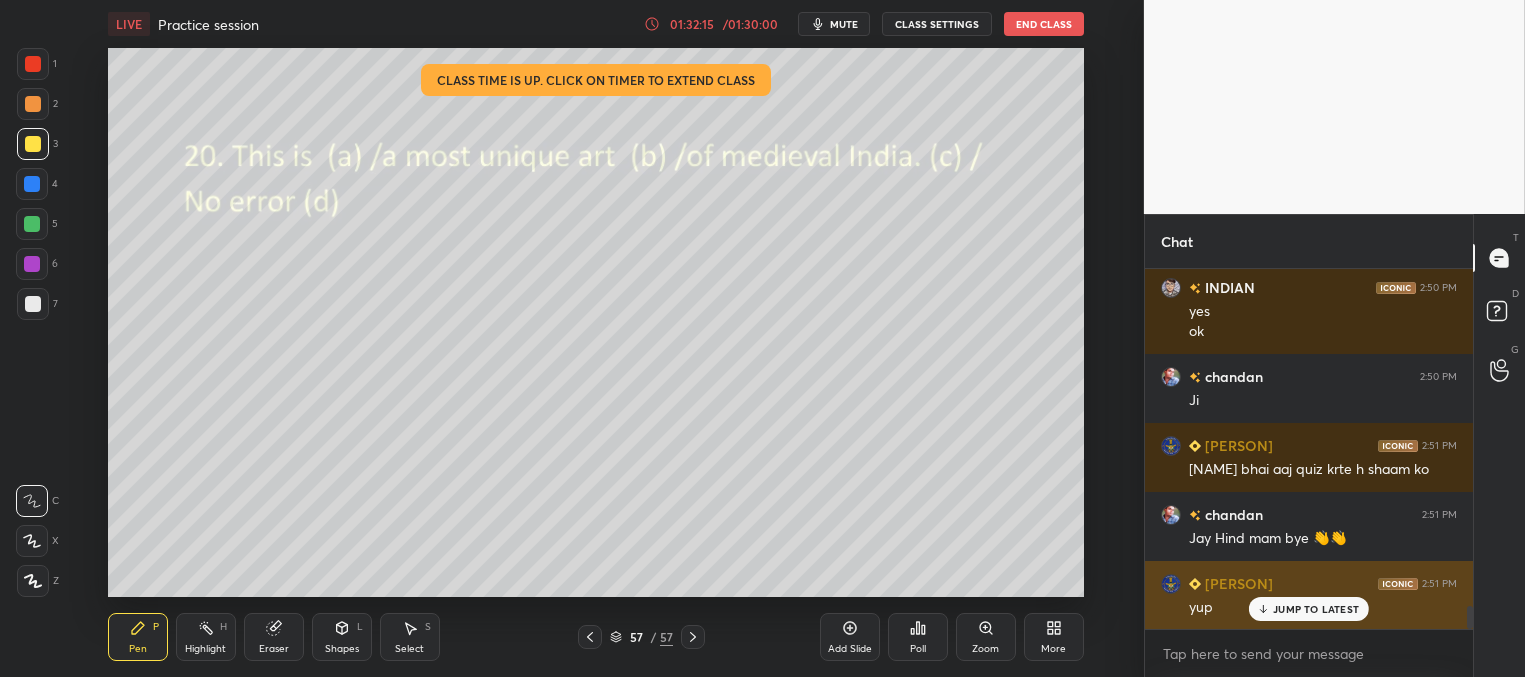 drag, startPoint x: 1296, startPoint y: 612, endPoint x: 1219, endPoint y: 570, distance: 87.70975 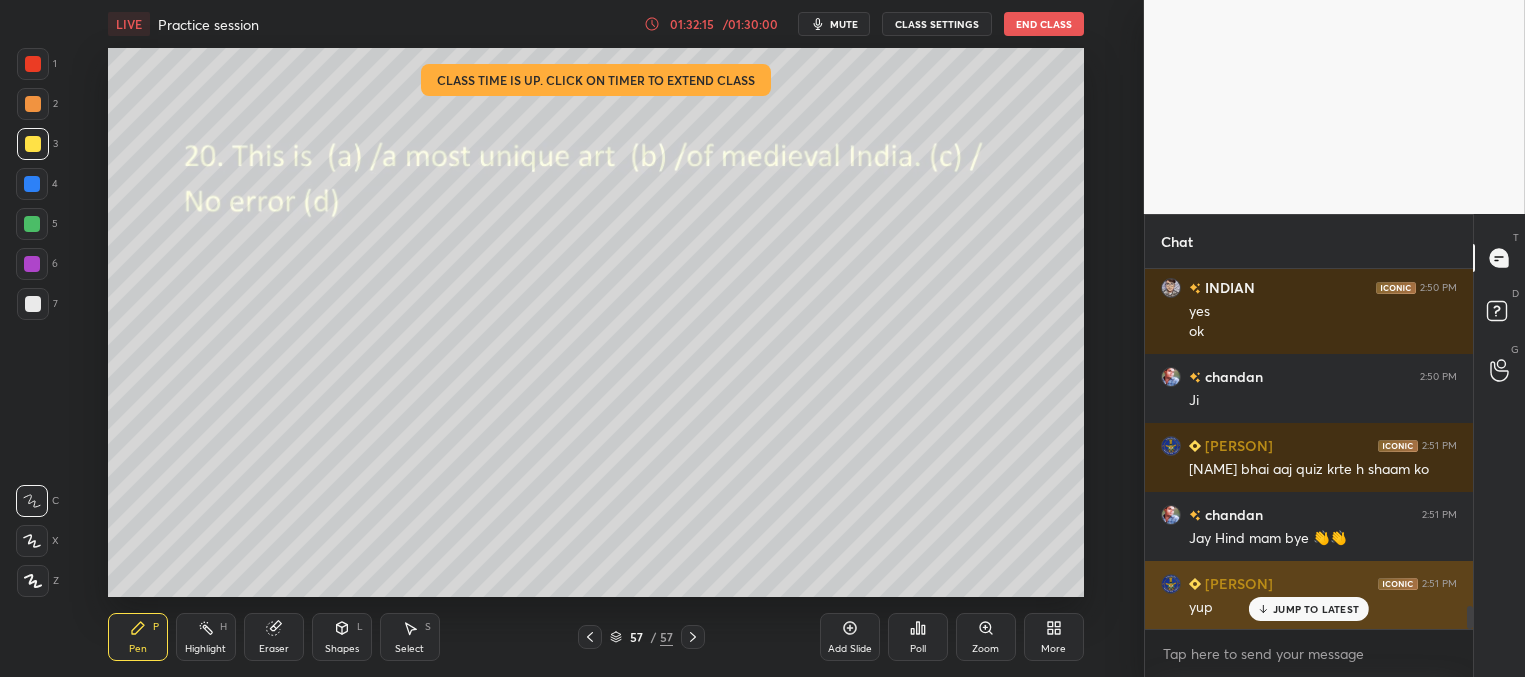 click on "JUMP TO LATEST" at bounding box center (1316, 609) 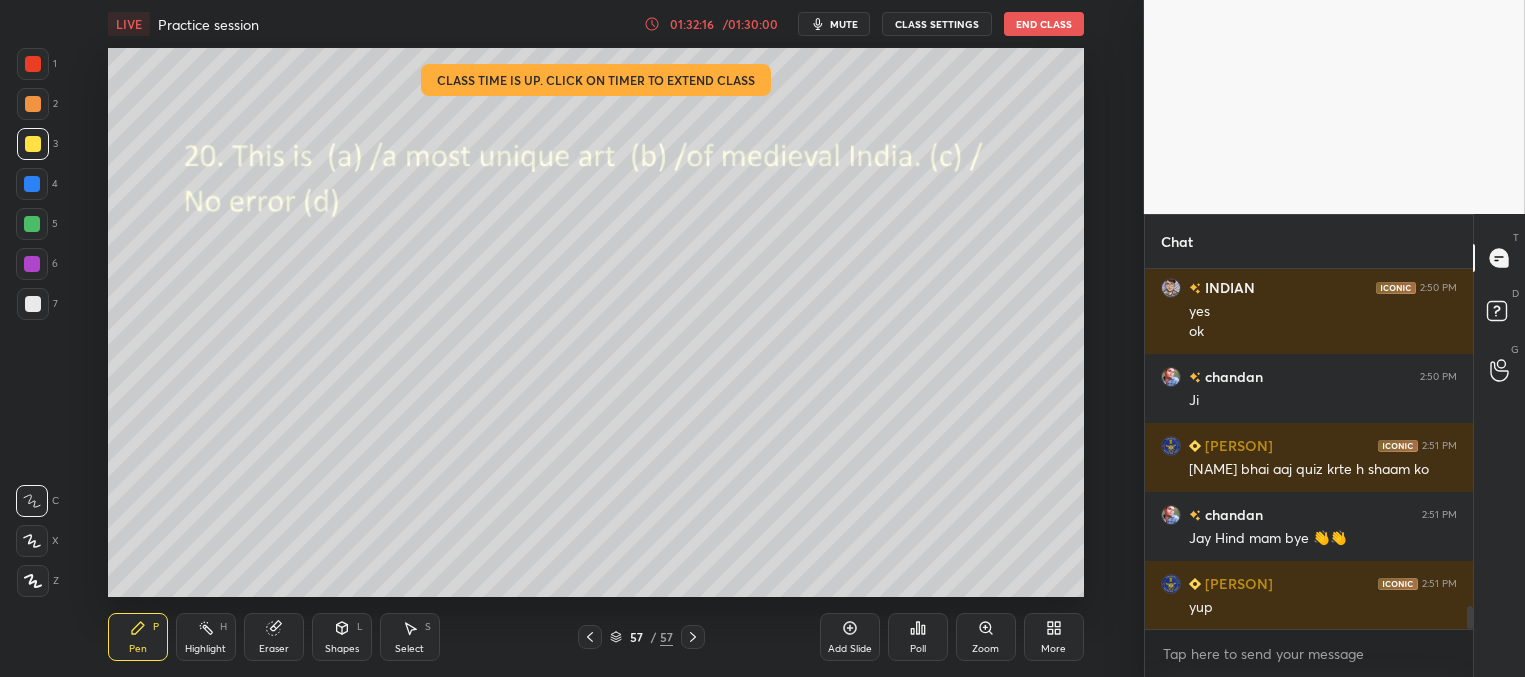 scroll, scrollTop: 5296, scrollLeft: 0, axis: vertical 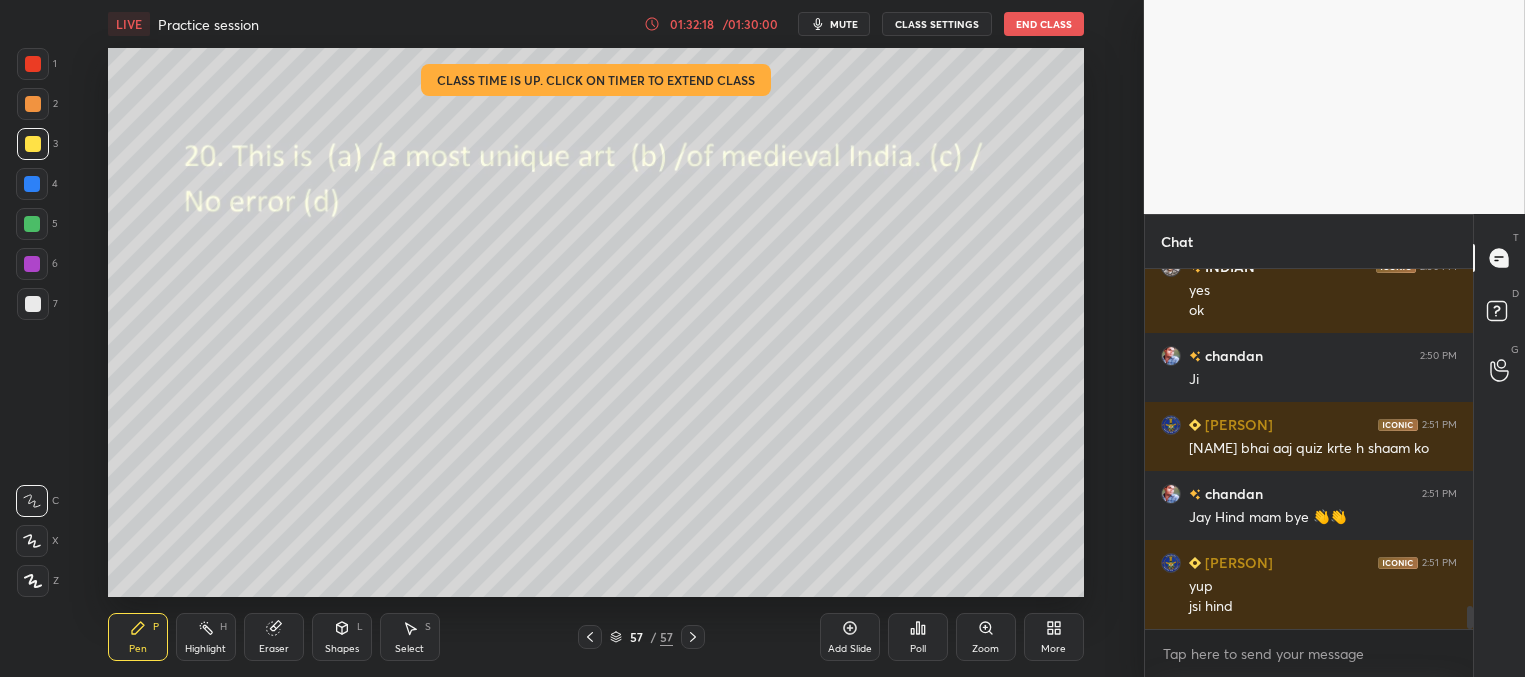 click on "End Class" at bounding box center [1044, 24] 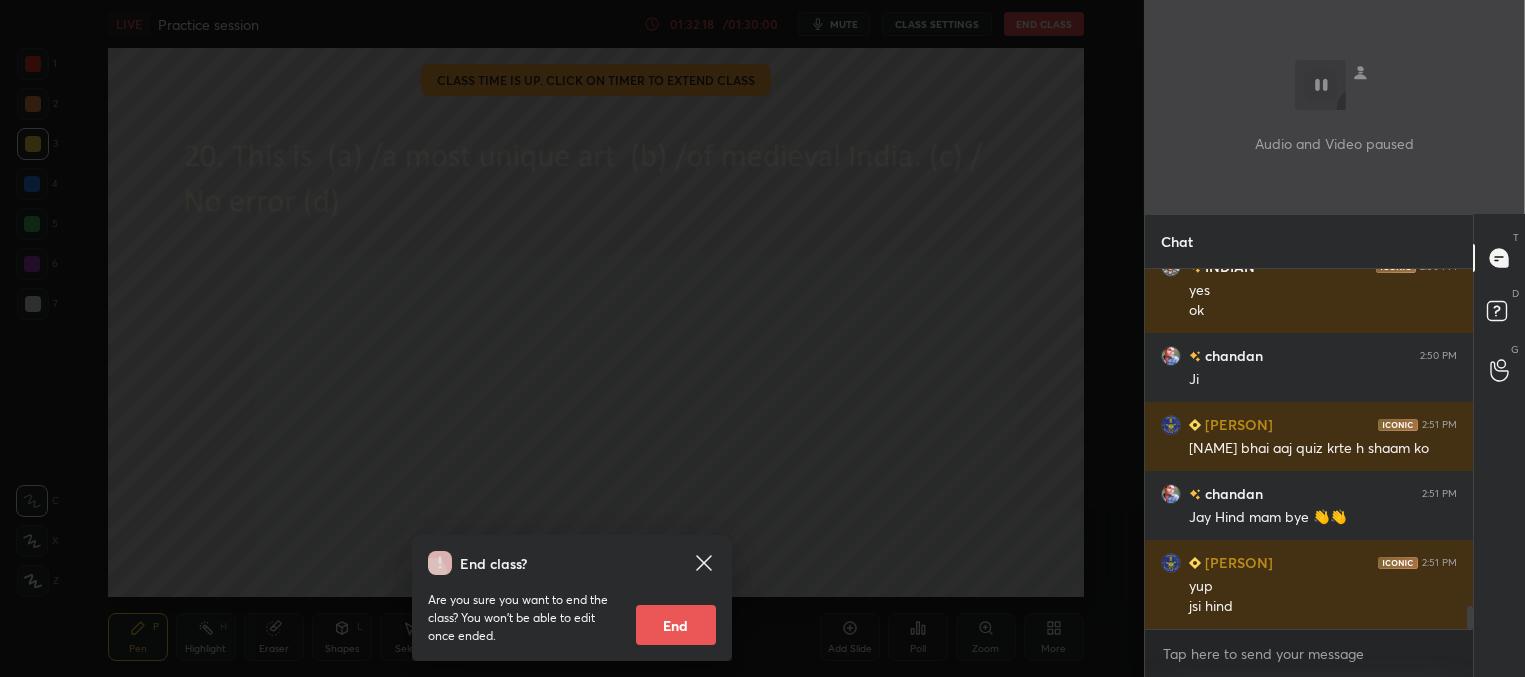 scroll, scrollTop: 5365, scrollLeft: 0, axis: vertical 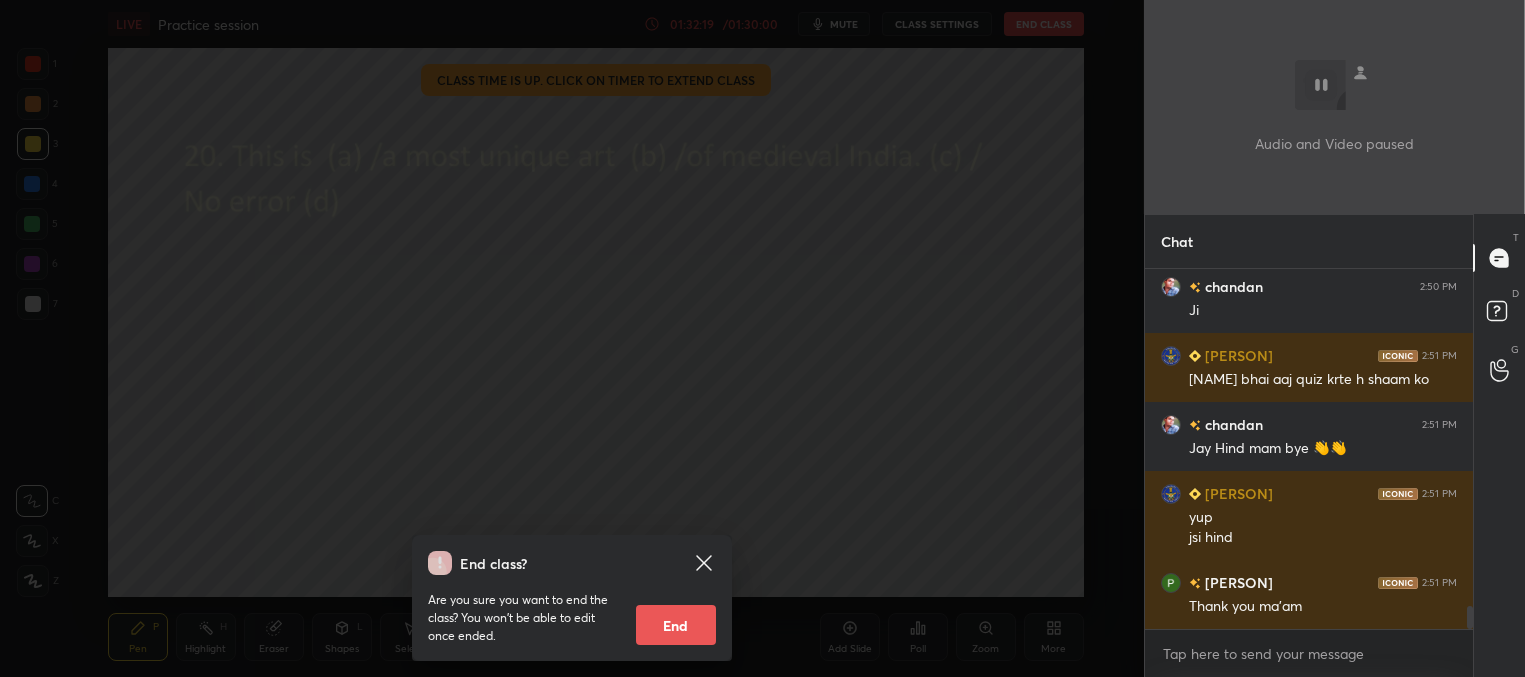 click on "End" at bounding box center (676, 625) 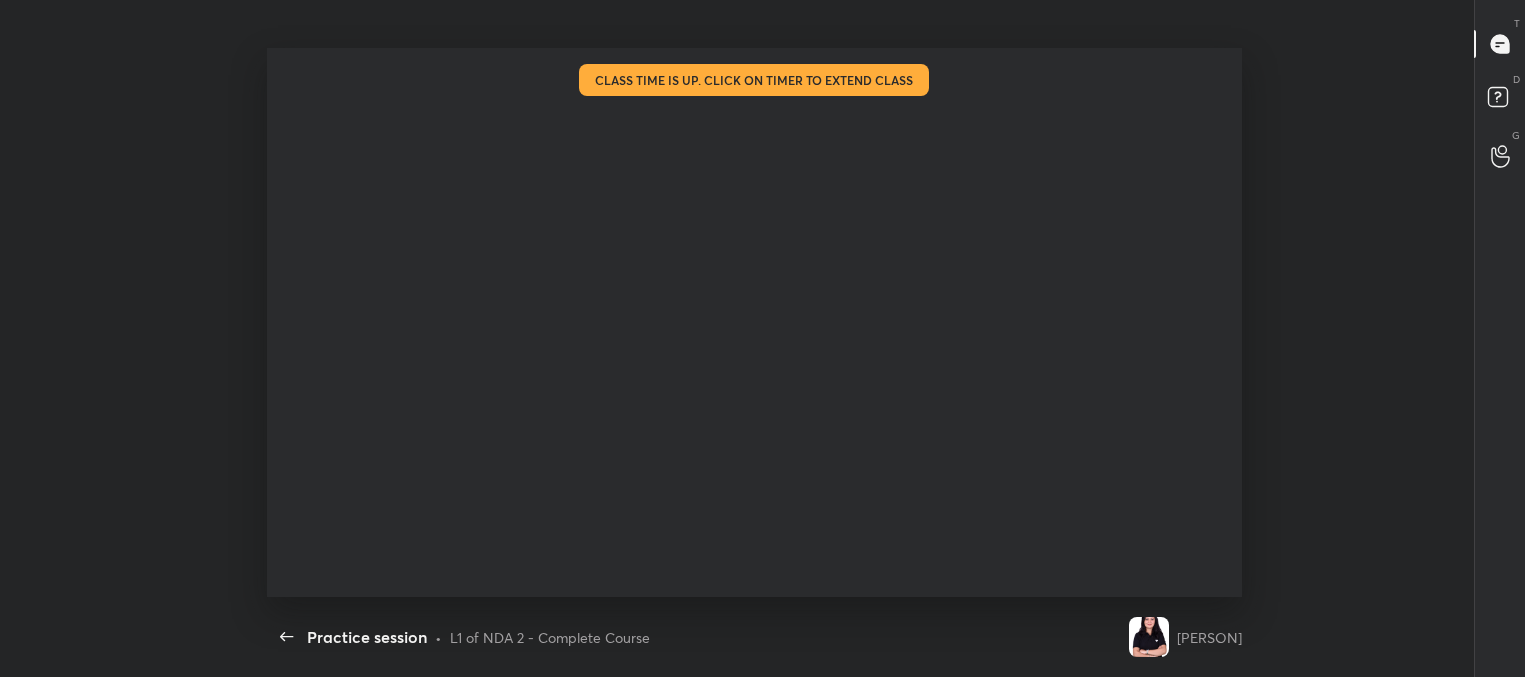 scroll, scrollTop: 99450, scrollLeft: 98872, axis: both 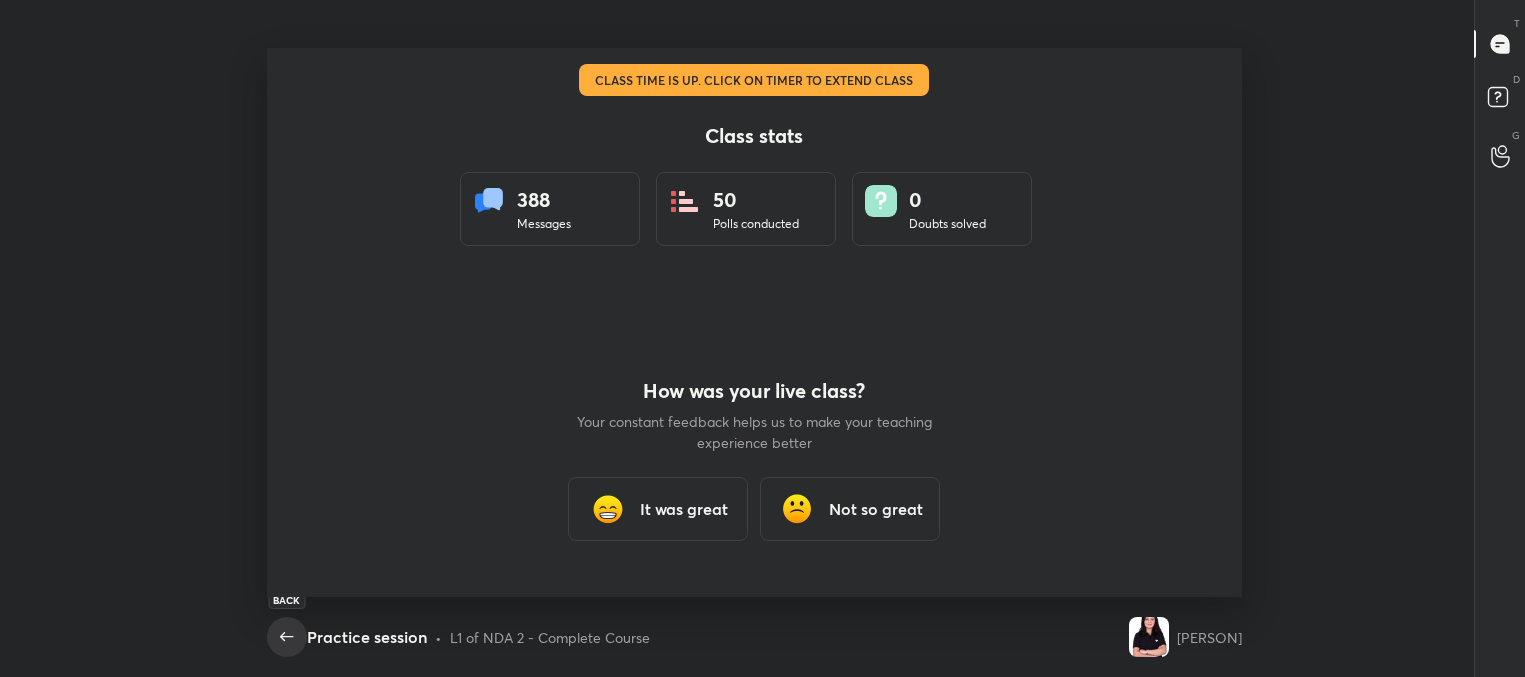 click 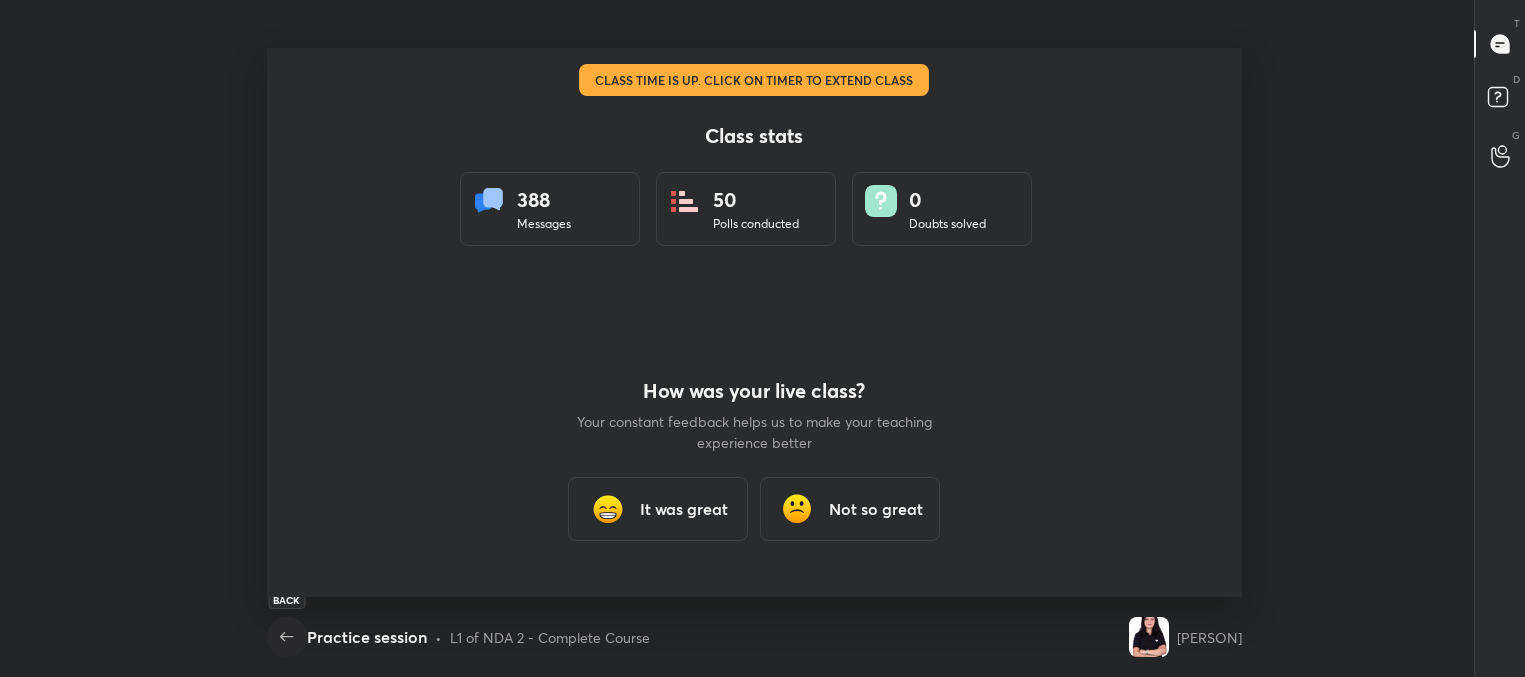 click 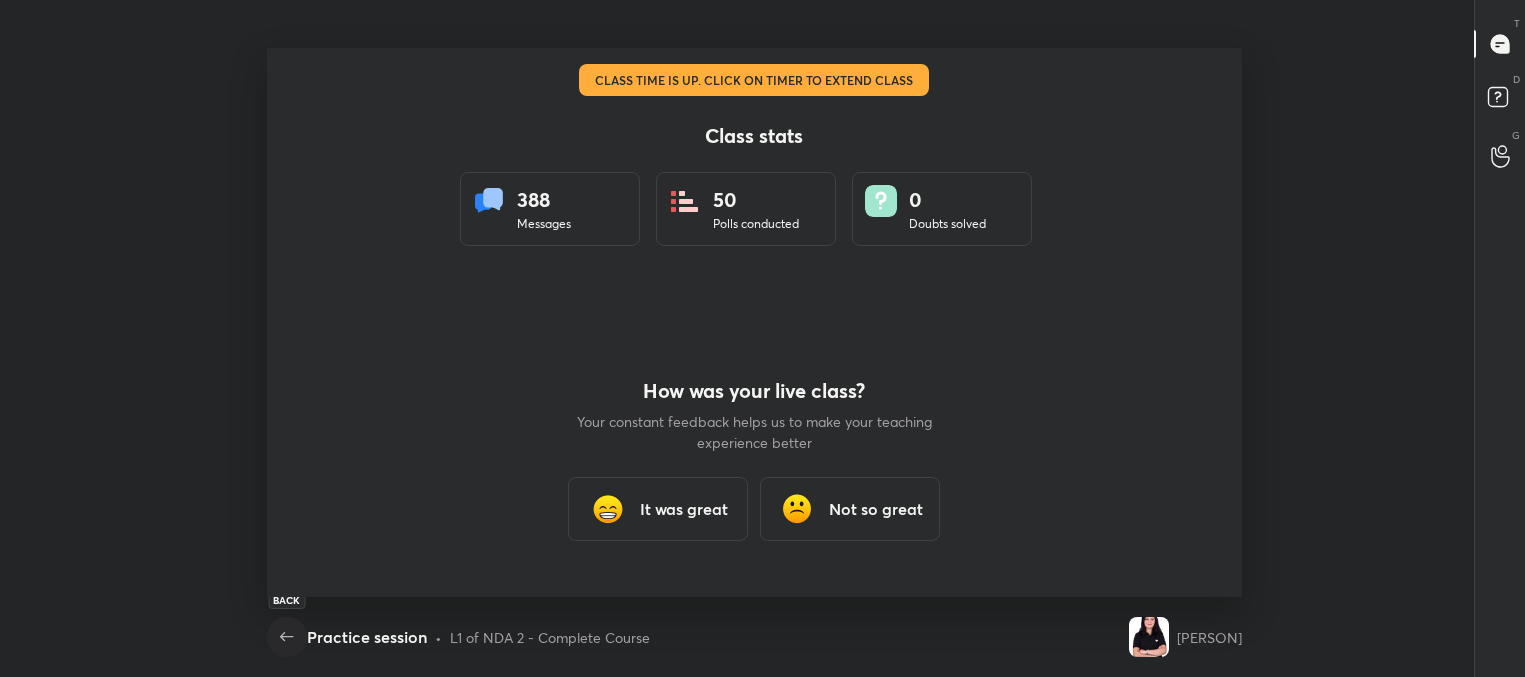click 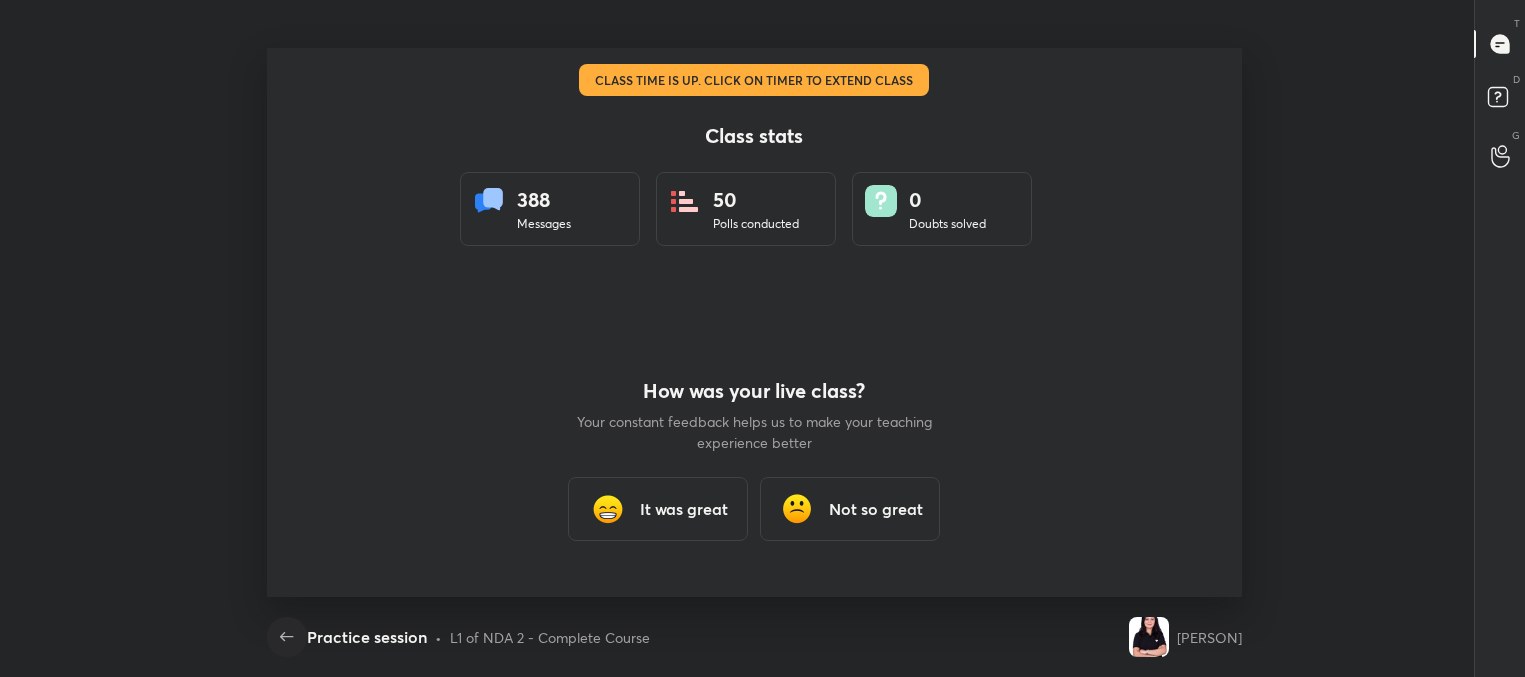 click 